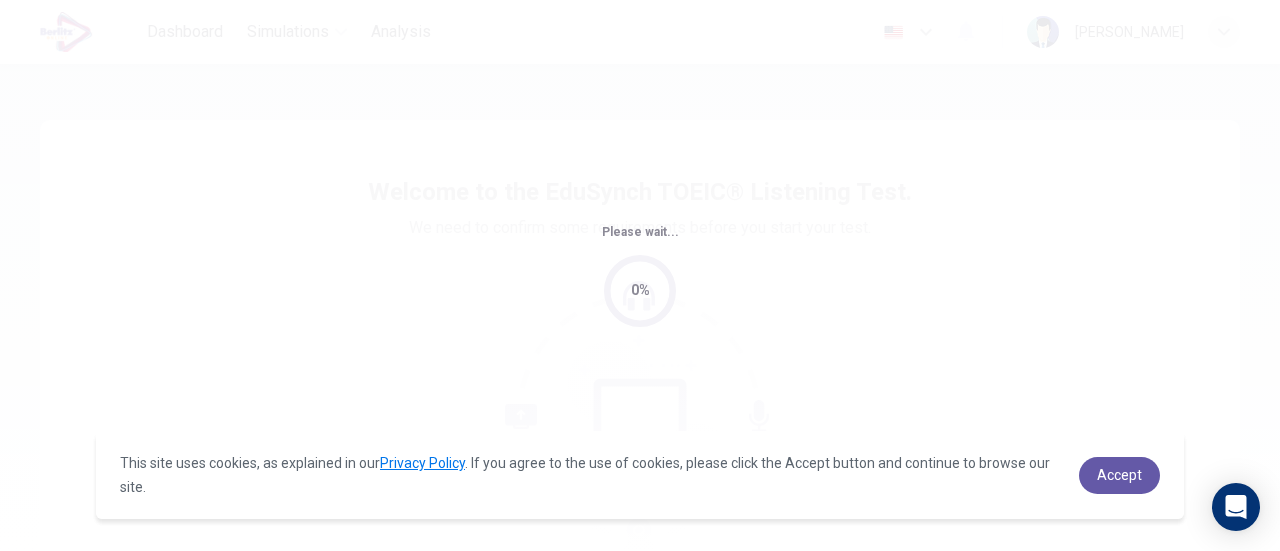 scroll, scrollTop: 0, scrollLeft: 0, axis: both 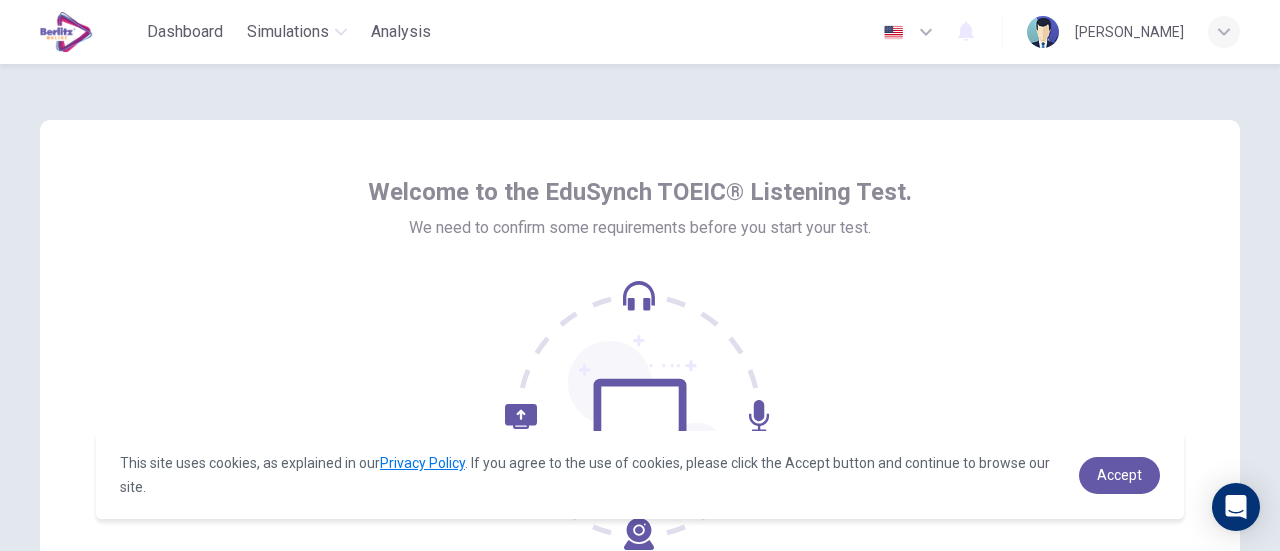 click at bounding box center [640, 415] 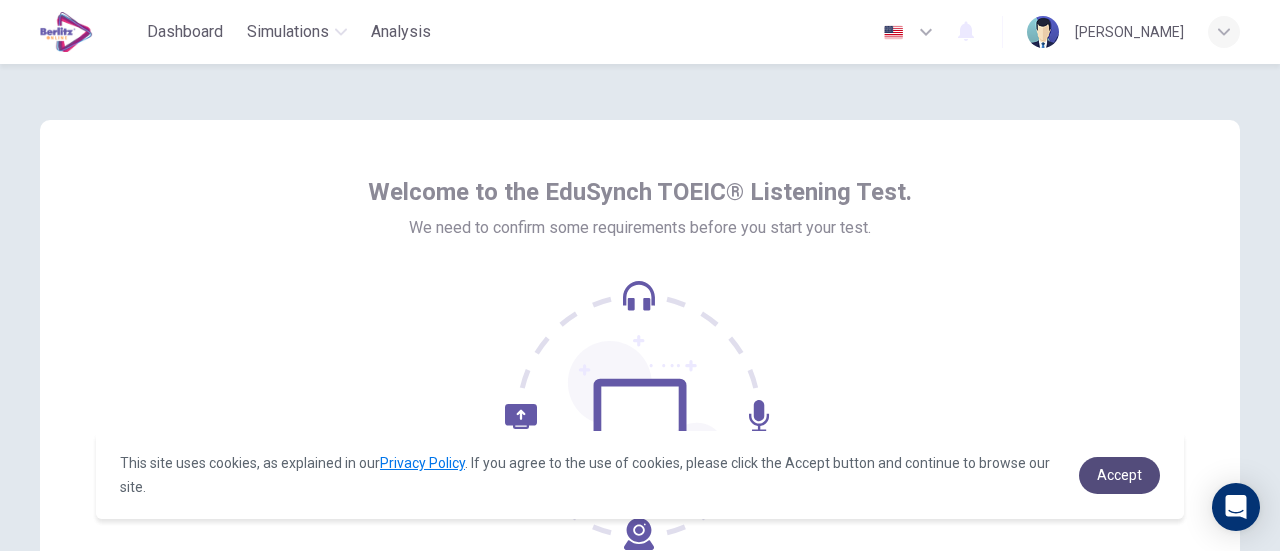 click on "Accept" at bounding box center [1119, 475] 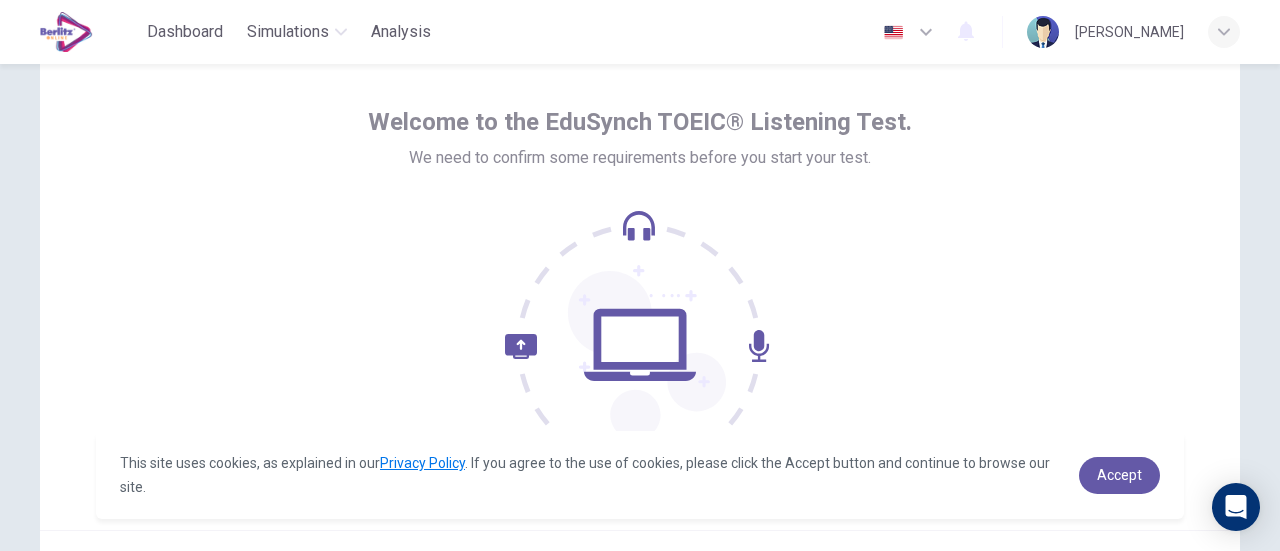 scroll, scrollTop: 80, scrollLeft: 0, axis: vertical 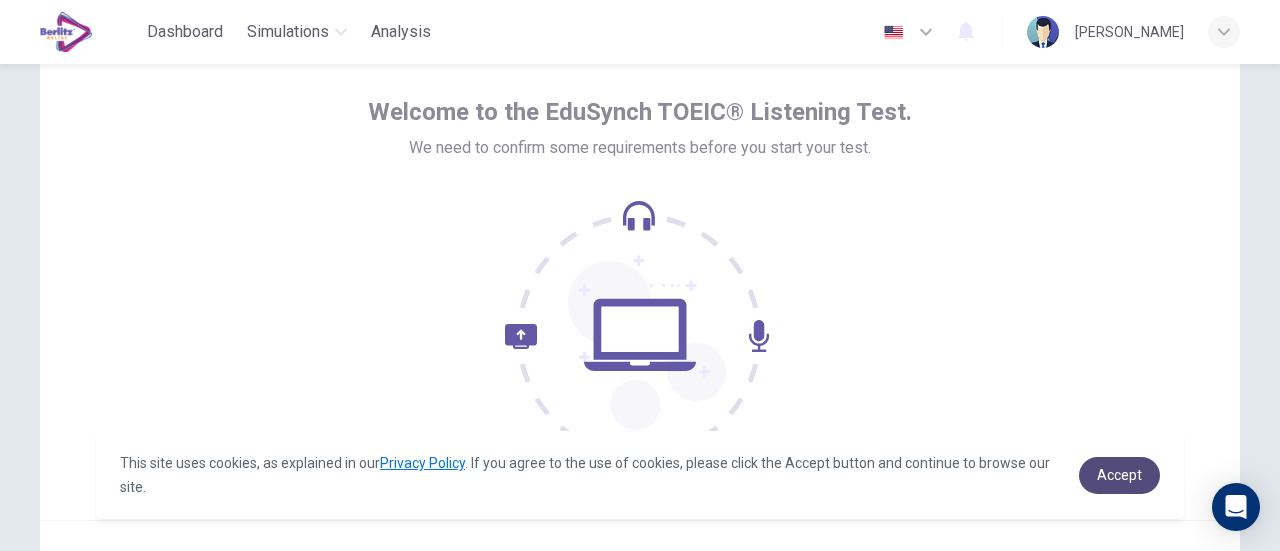 click on "Accept" at bounding box center [1119, 475] 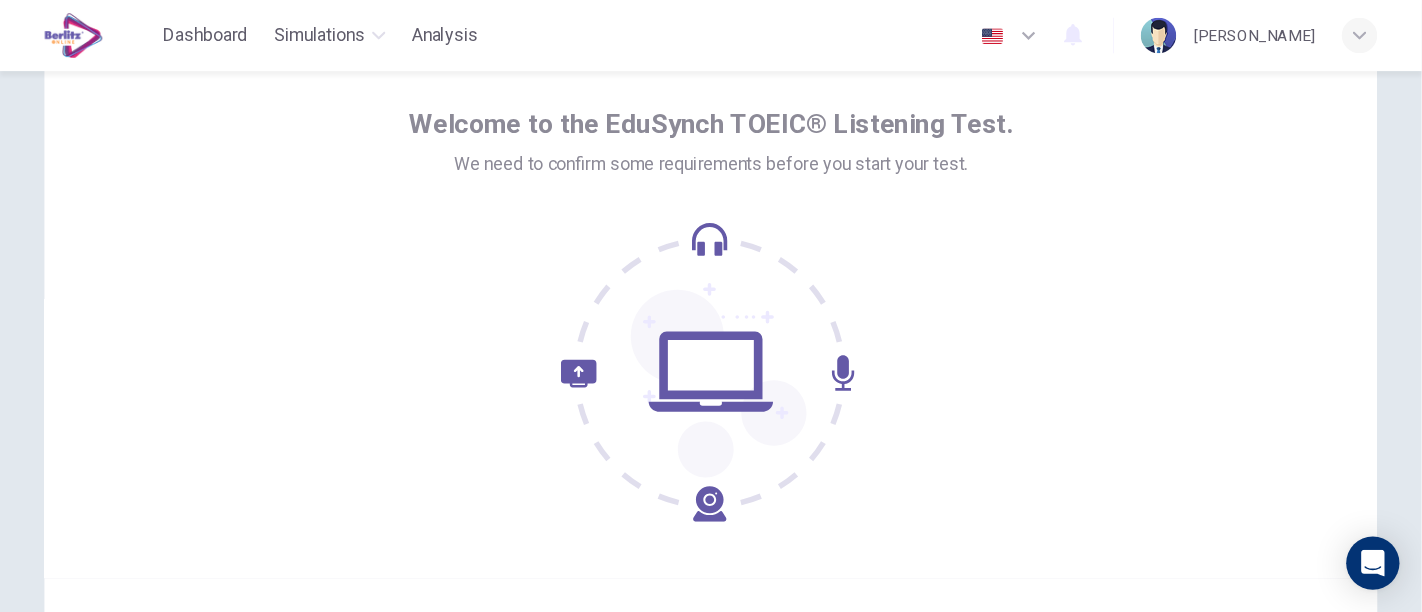 scroll, scrollTop: 281, scrollLeft: 0, axis: vertical 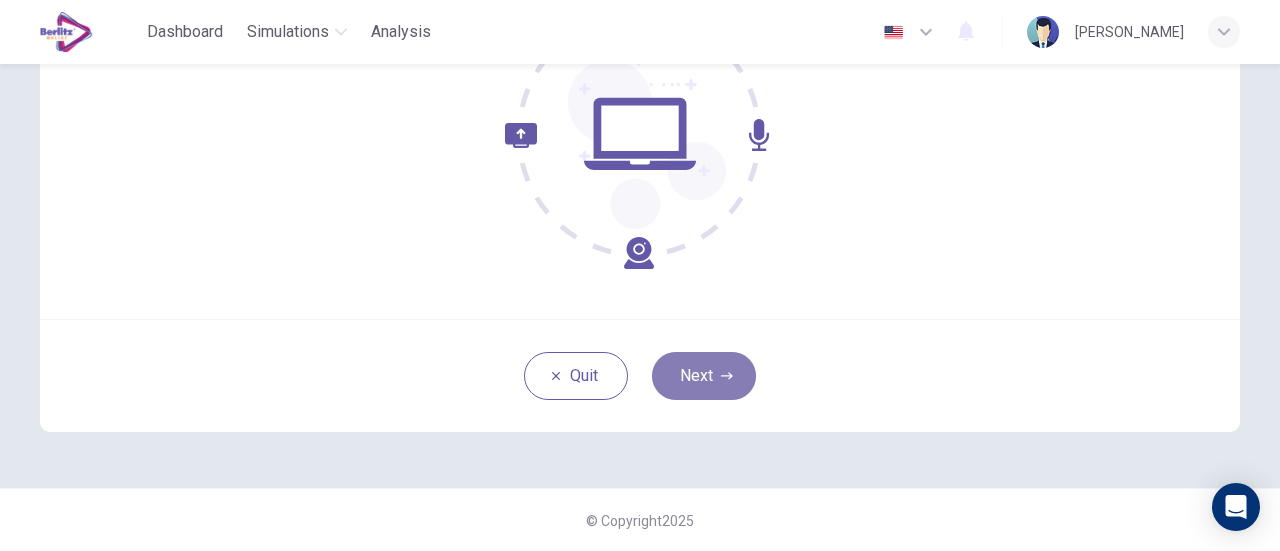 click on "Next" at bounding box center [704, 376] 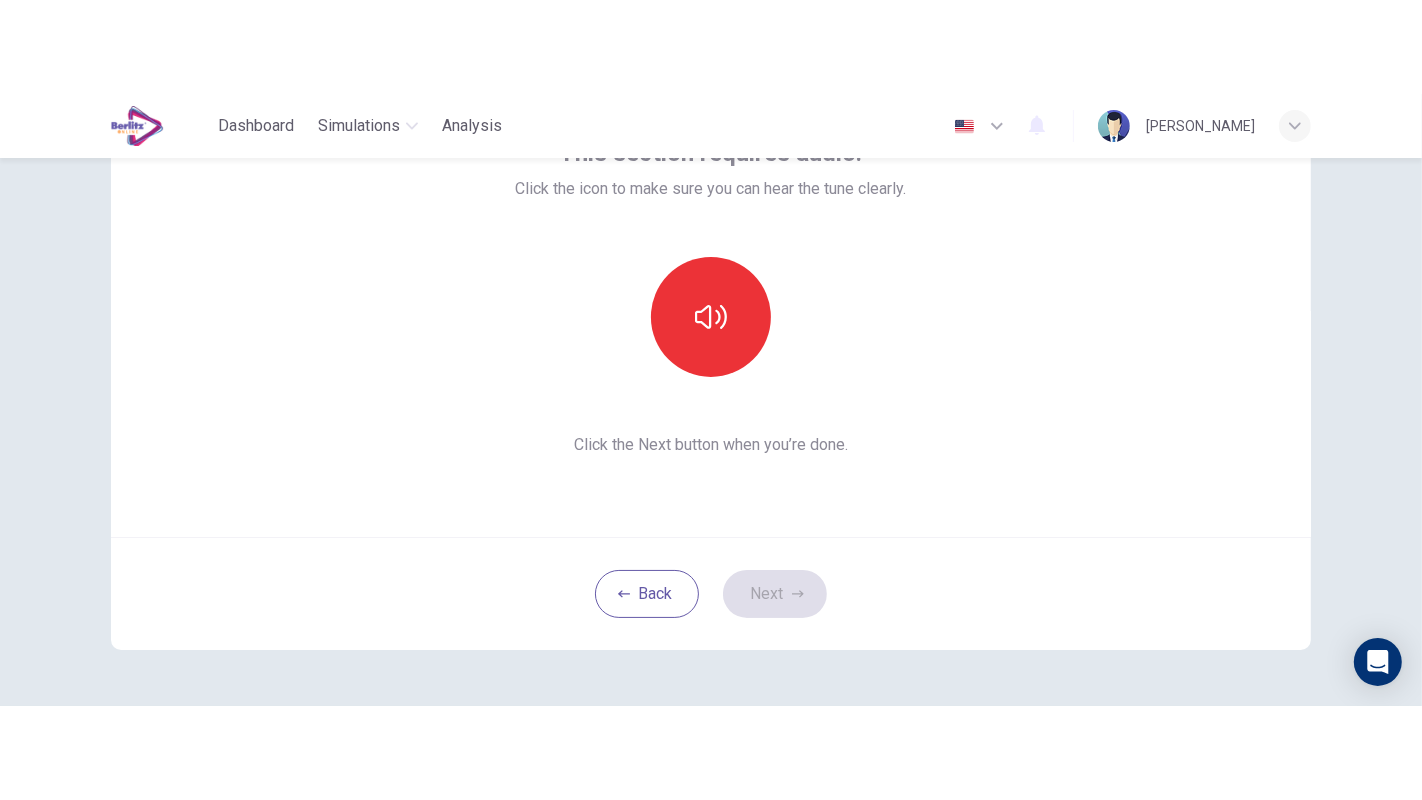 scroll, scrollTop: 32, scrollLeft: 0, axis: vertical 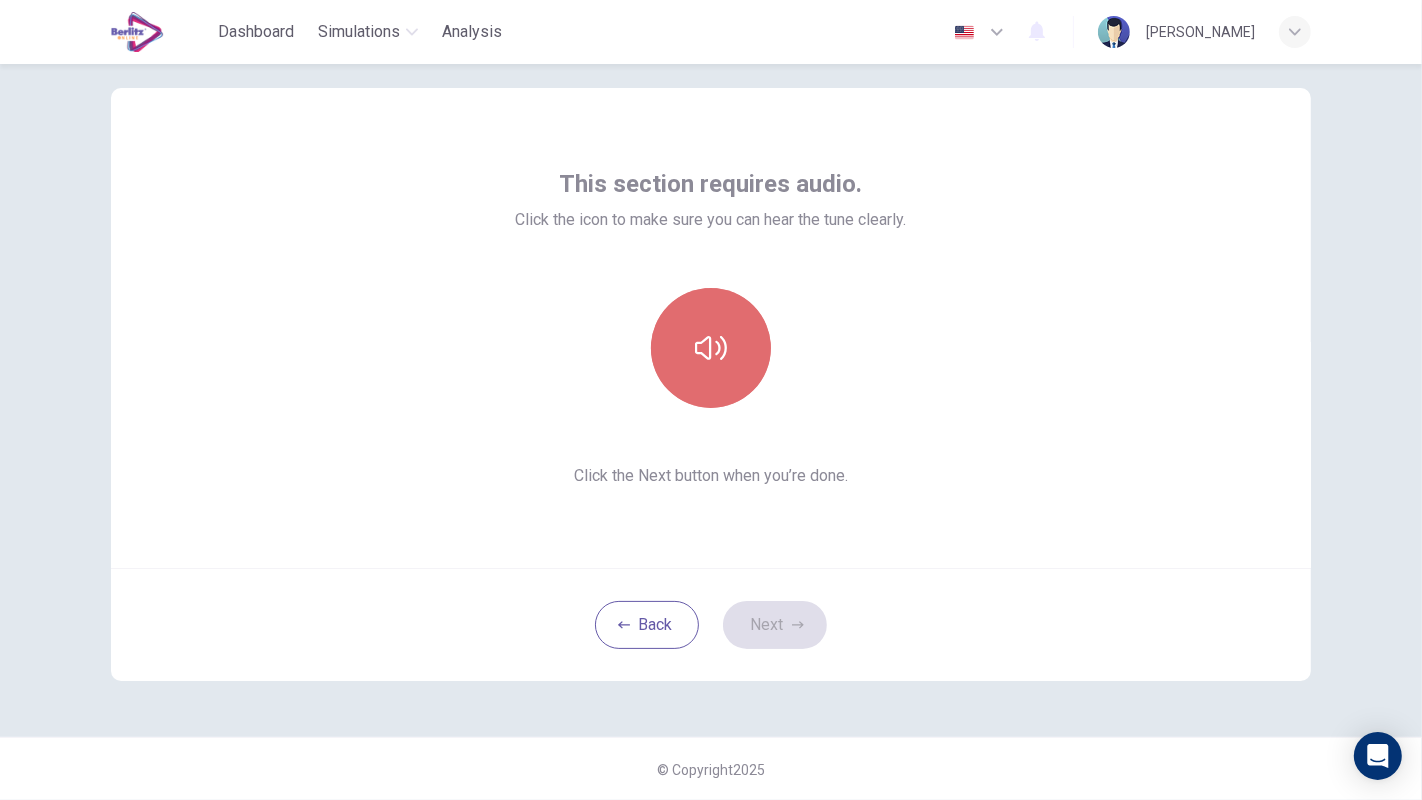 click 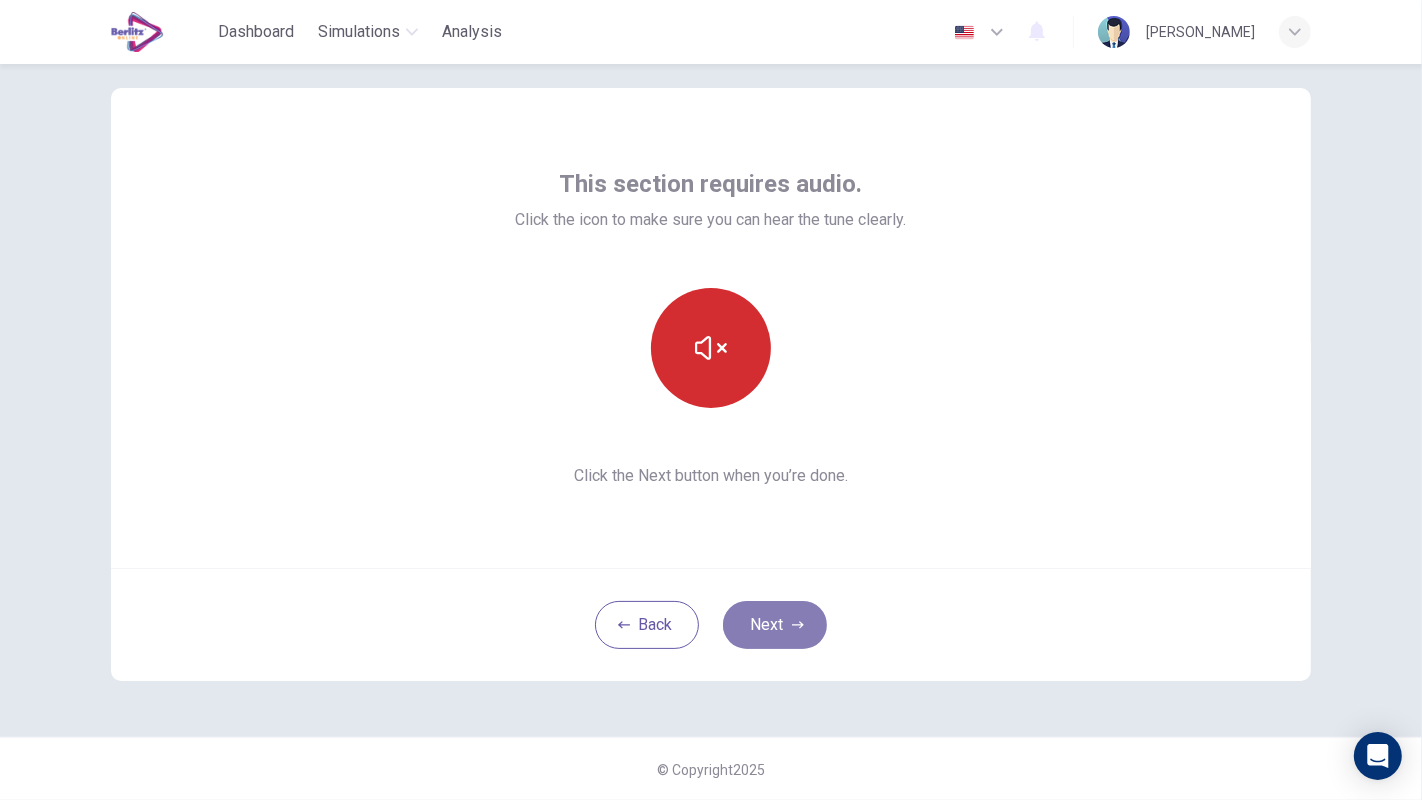 drag, startPoint x: 952, startPoint y: 309, endPoint x: 778, endPoint y: 624, distance: 359.8625 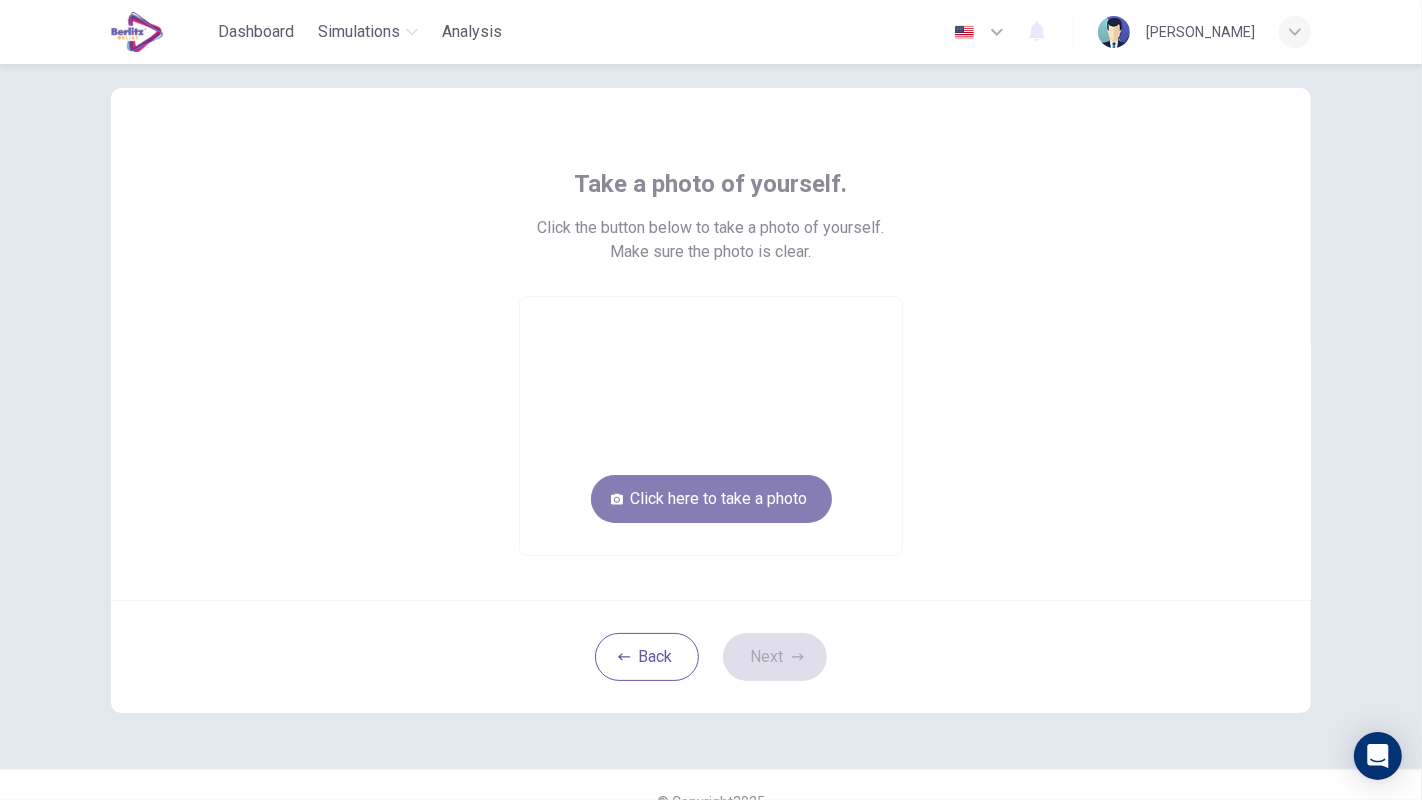 click on "Click here to take a photo" at bounding box center (711, 499) 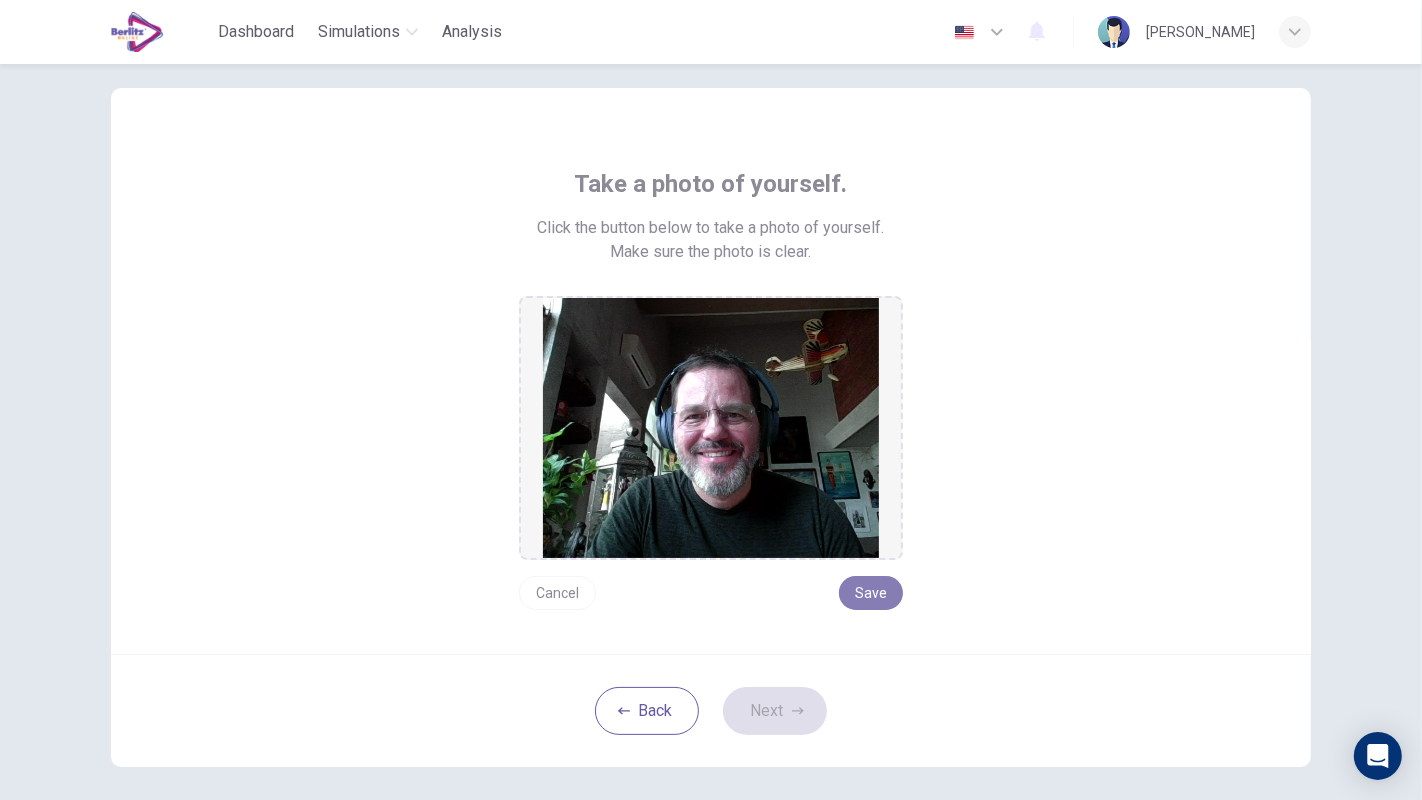 click on "Save" at bounding box center (871, 593) 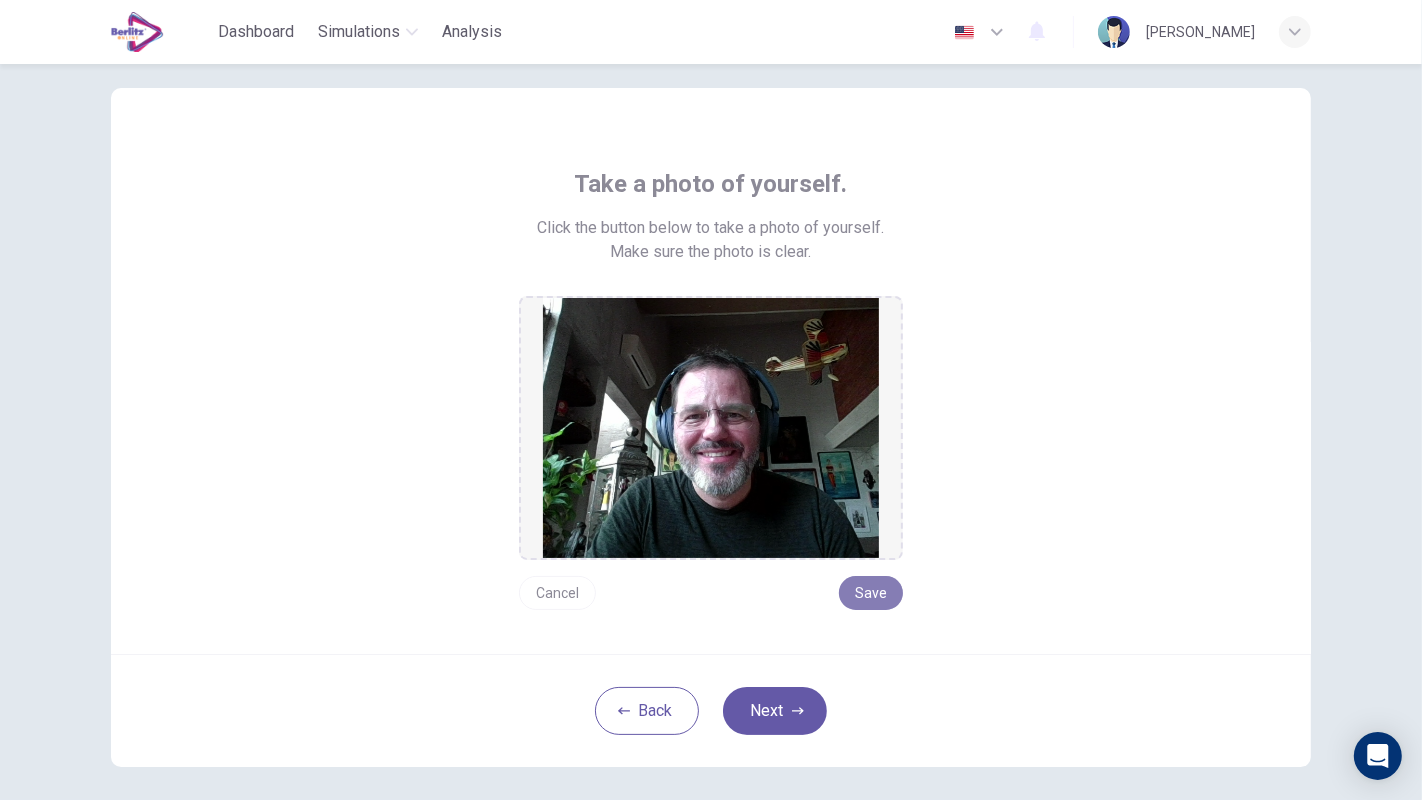 click on "Save" at bounding box center (871, 593) 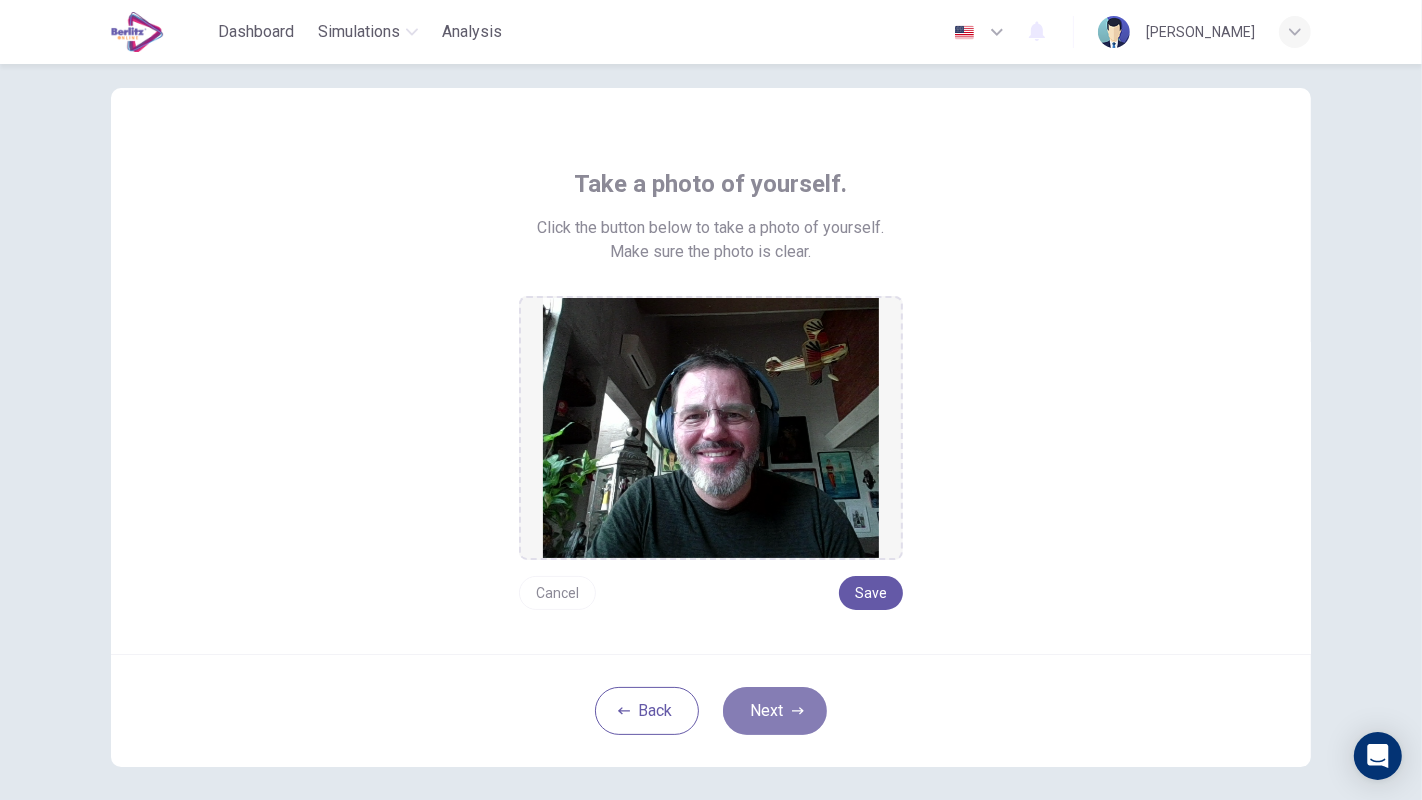 click on "Next" at bounding box center (775, 711) 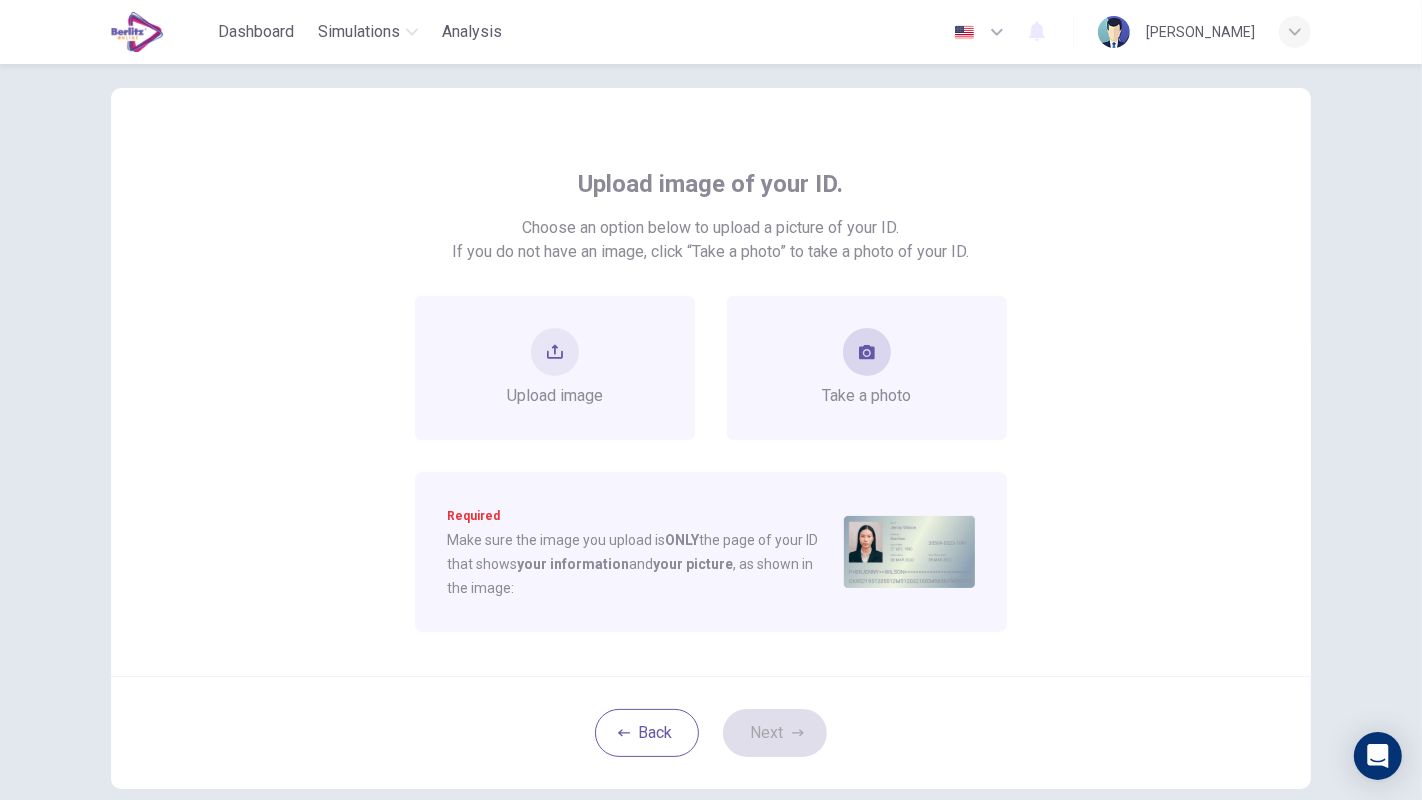 click on "Take a photo" at bounding box center (867, 396) 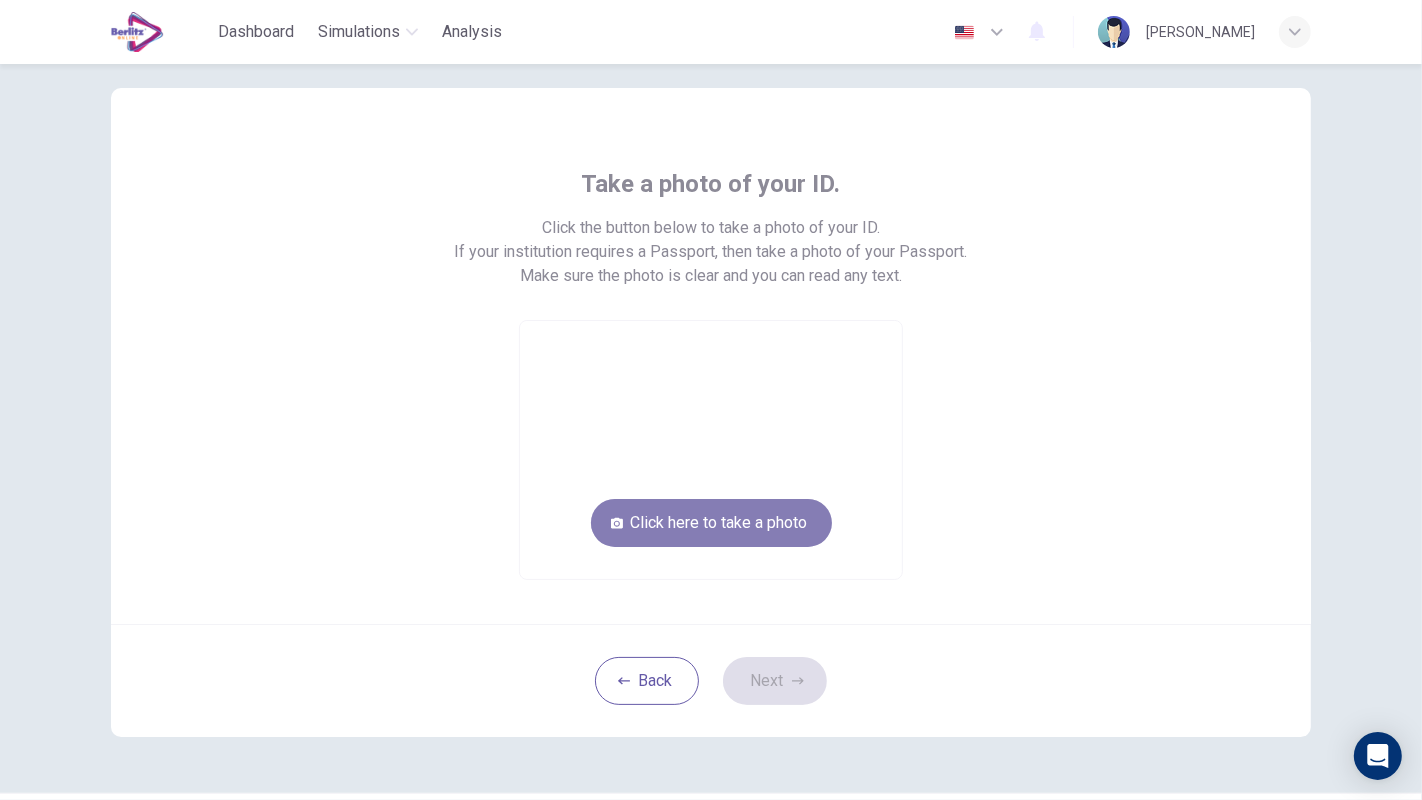 click on "Click here to take a photo" at bounding box center [711, 523] 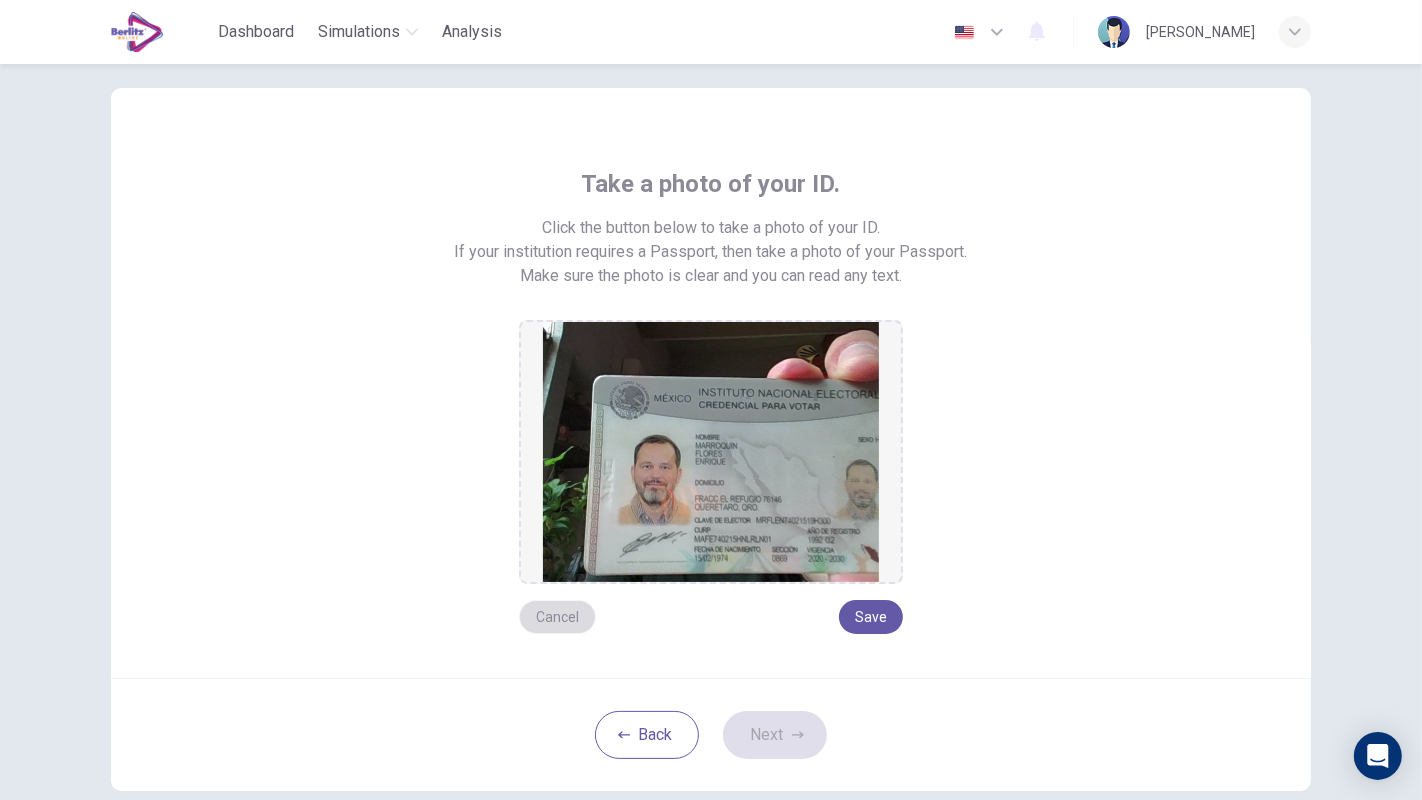 click on "Cancel" at bounding box center [557, 617] 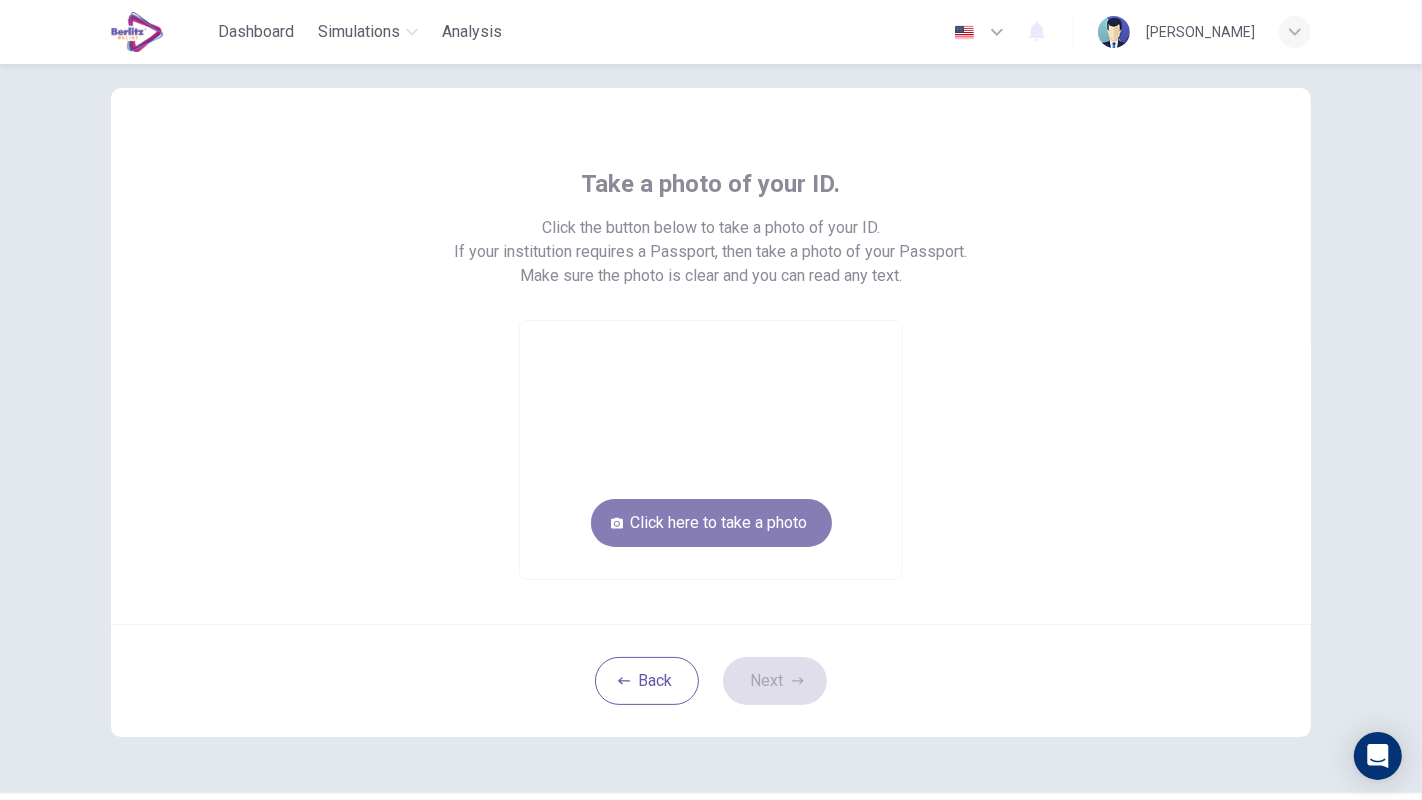 click on "Click here to take a photo" at bounding box center (711, 523) 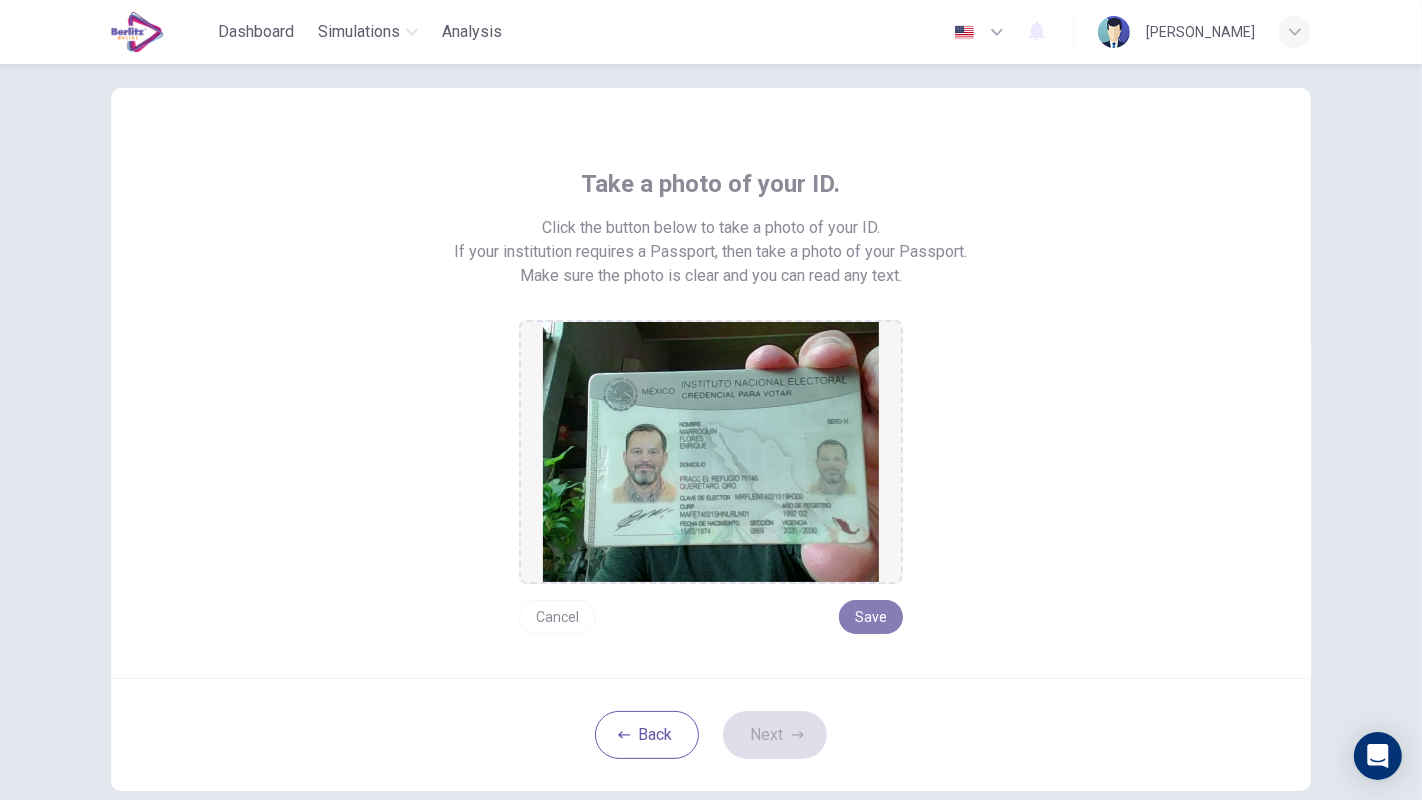 click on "Save" at bounding box center (871, 617) 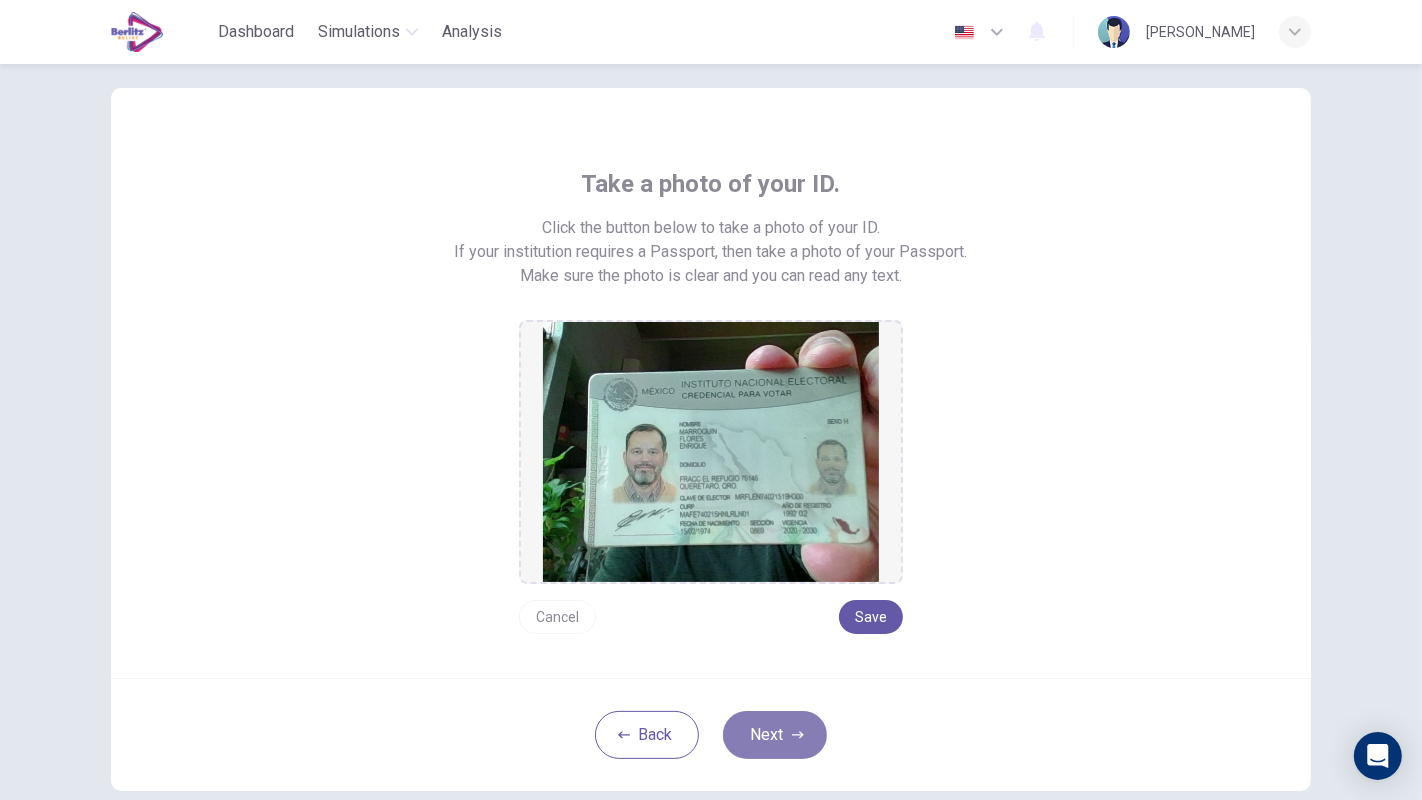 click on "Next" at bounding box center [775, 735] 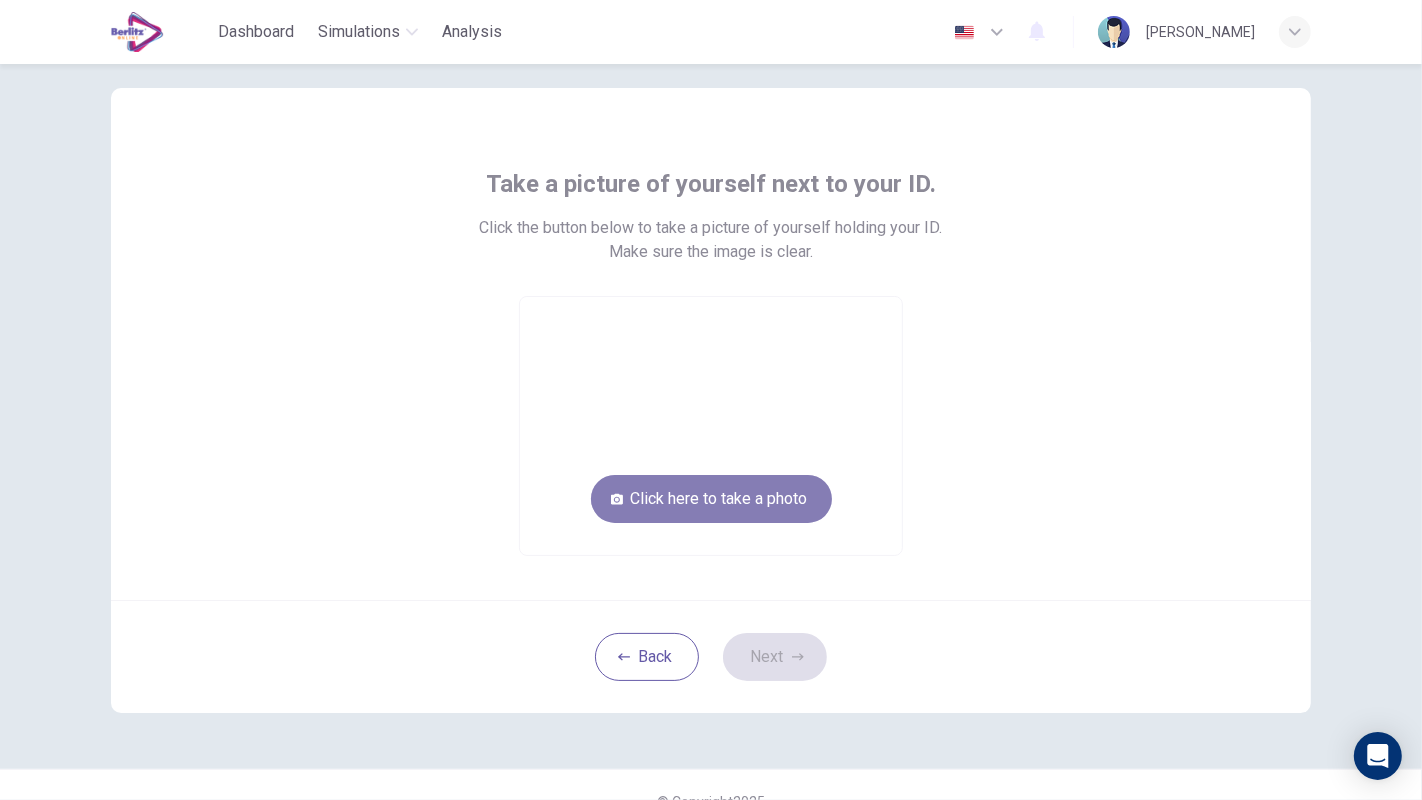 click on "Click here to take a photo" at bounding box center (711, 499) 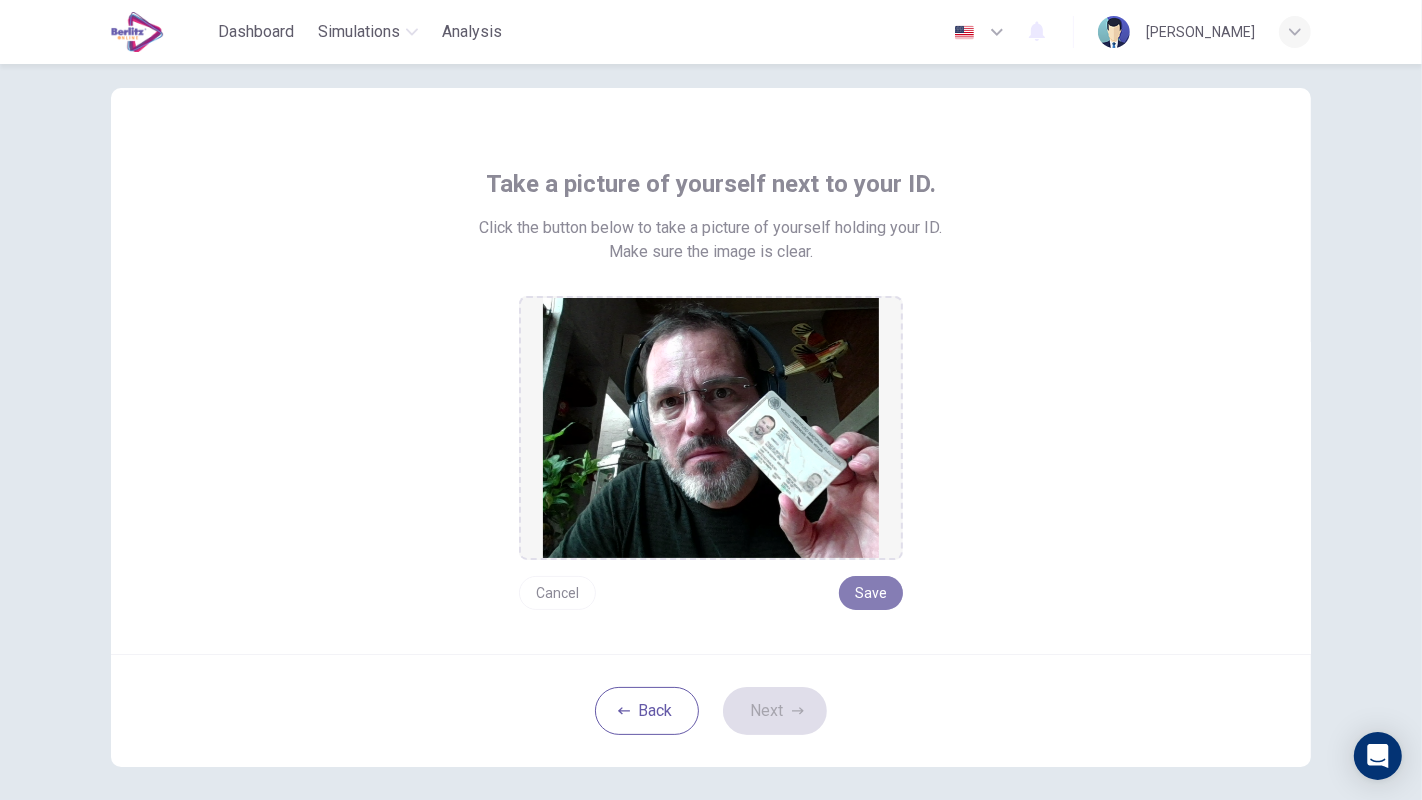 click on "Save" at bounding box center [871, 593] 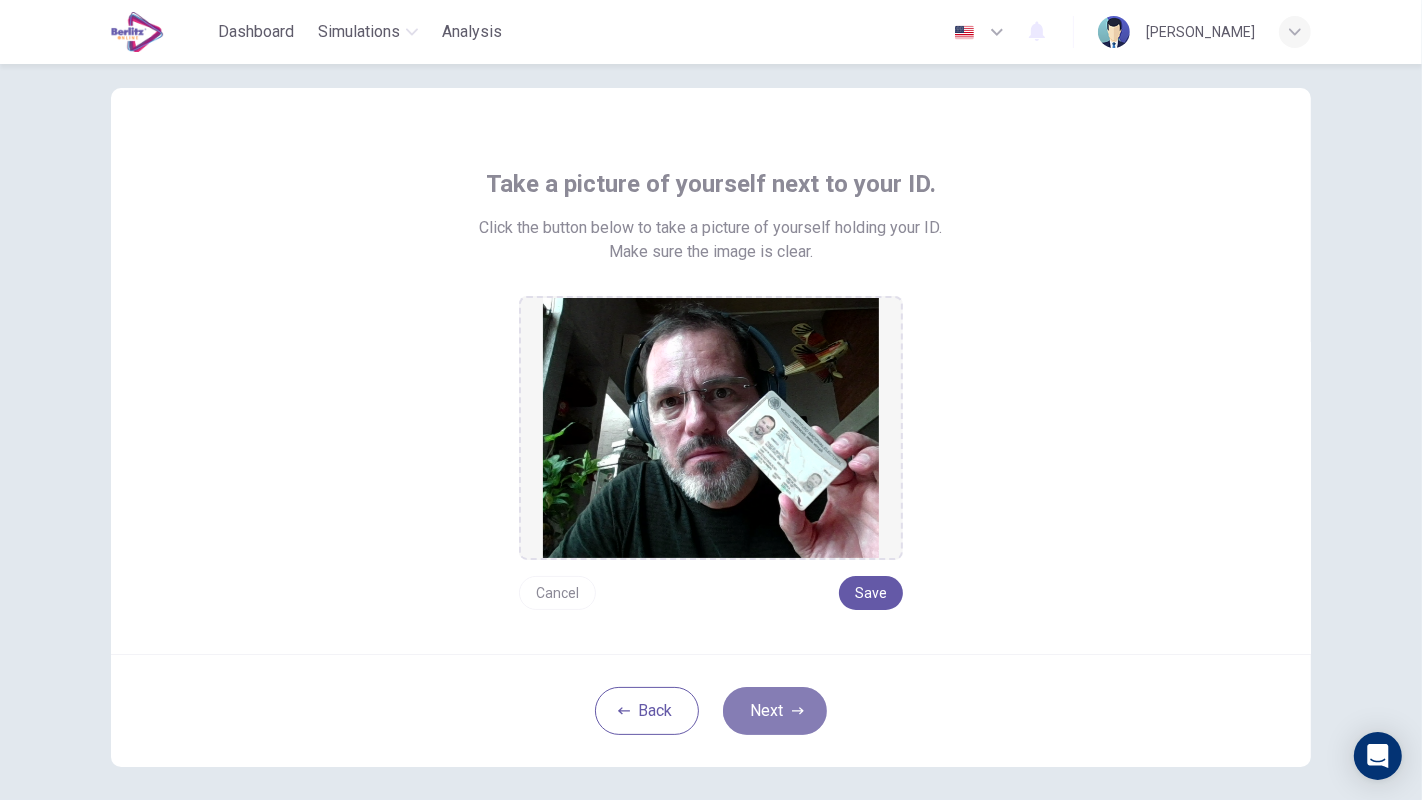 click on "Next" at bounding box center (775, 711) 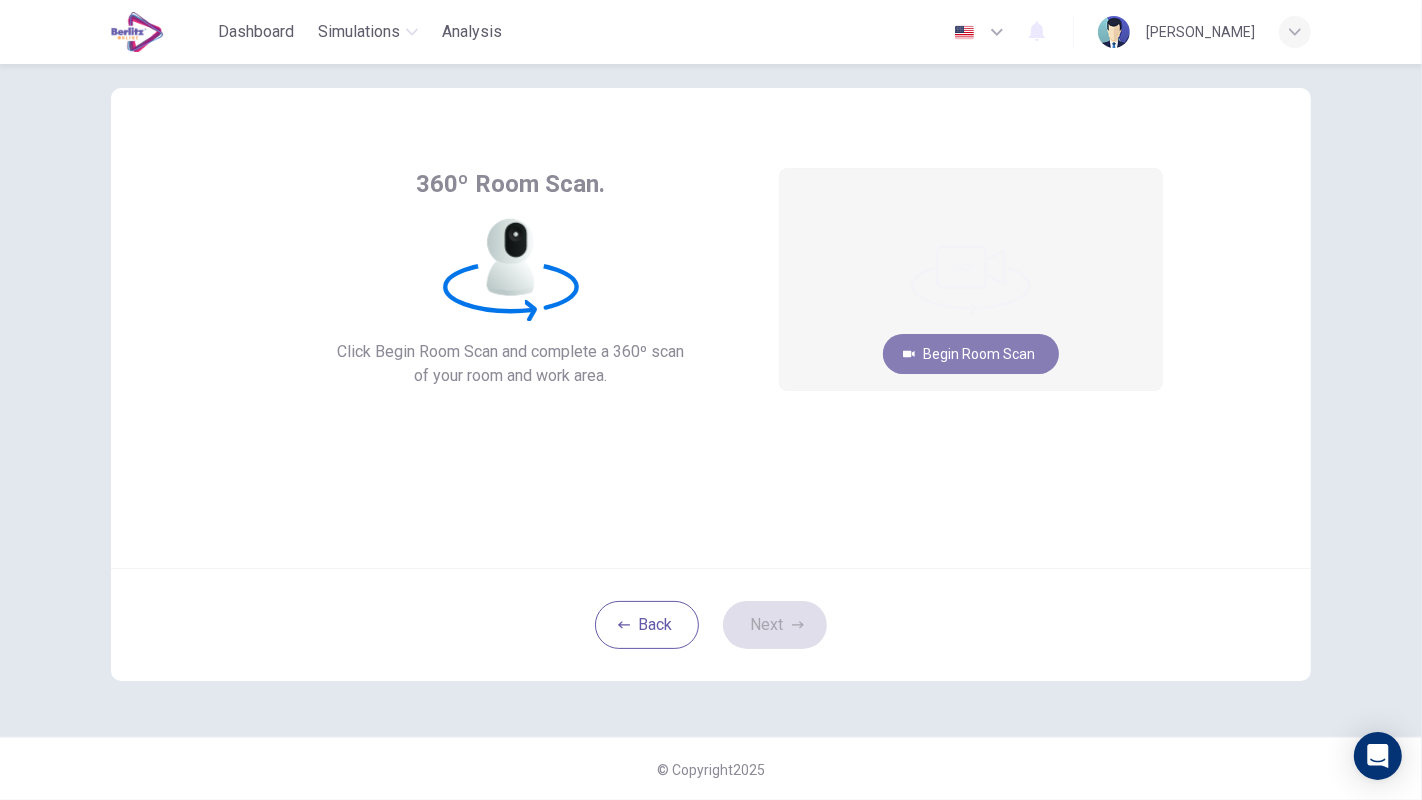 click on "Begin Room Scan" at bounding box center [971, 354] 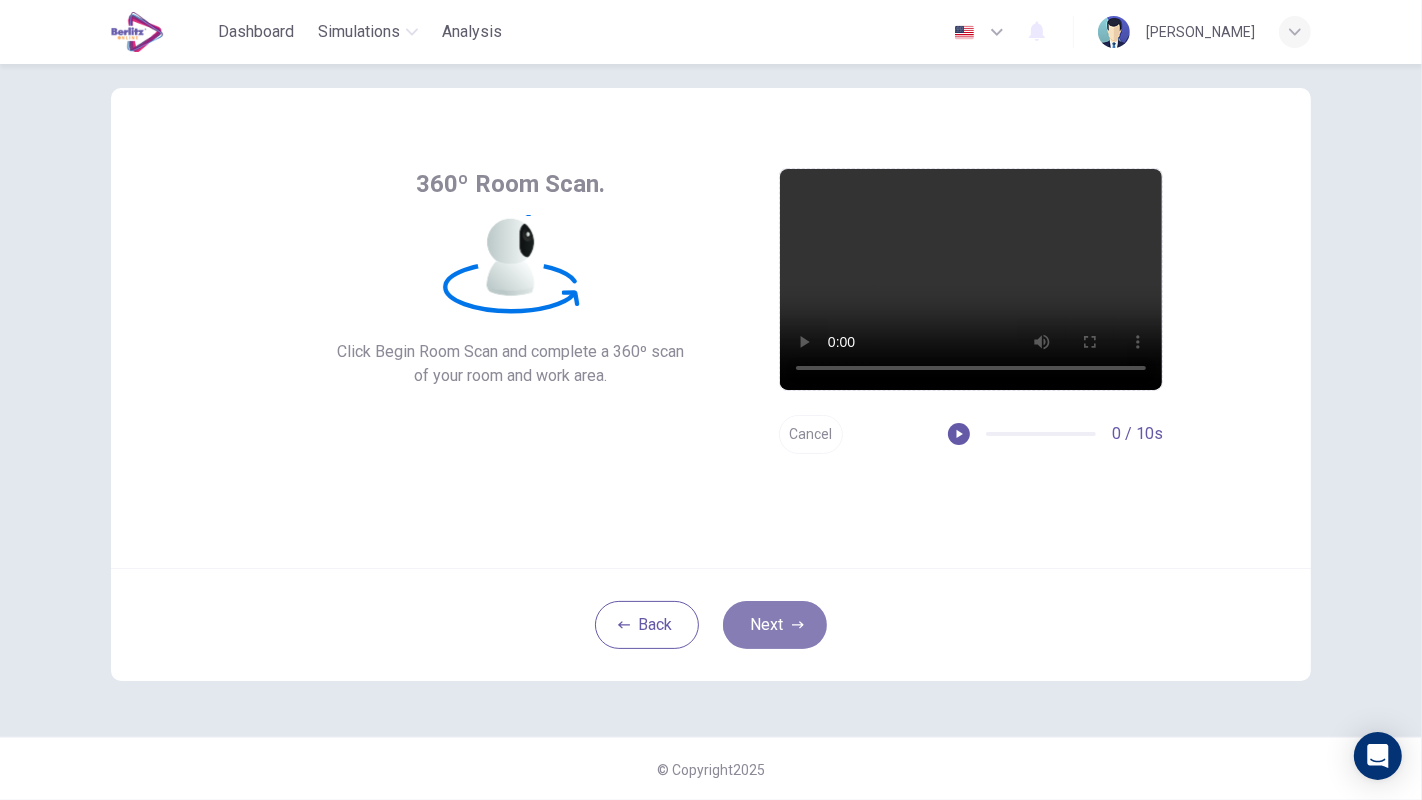 click on "Next" at bounding box center (775, 625) 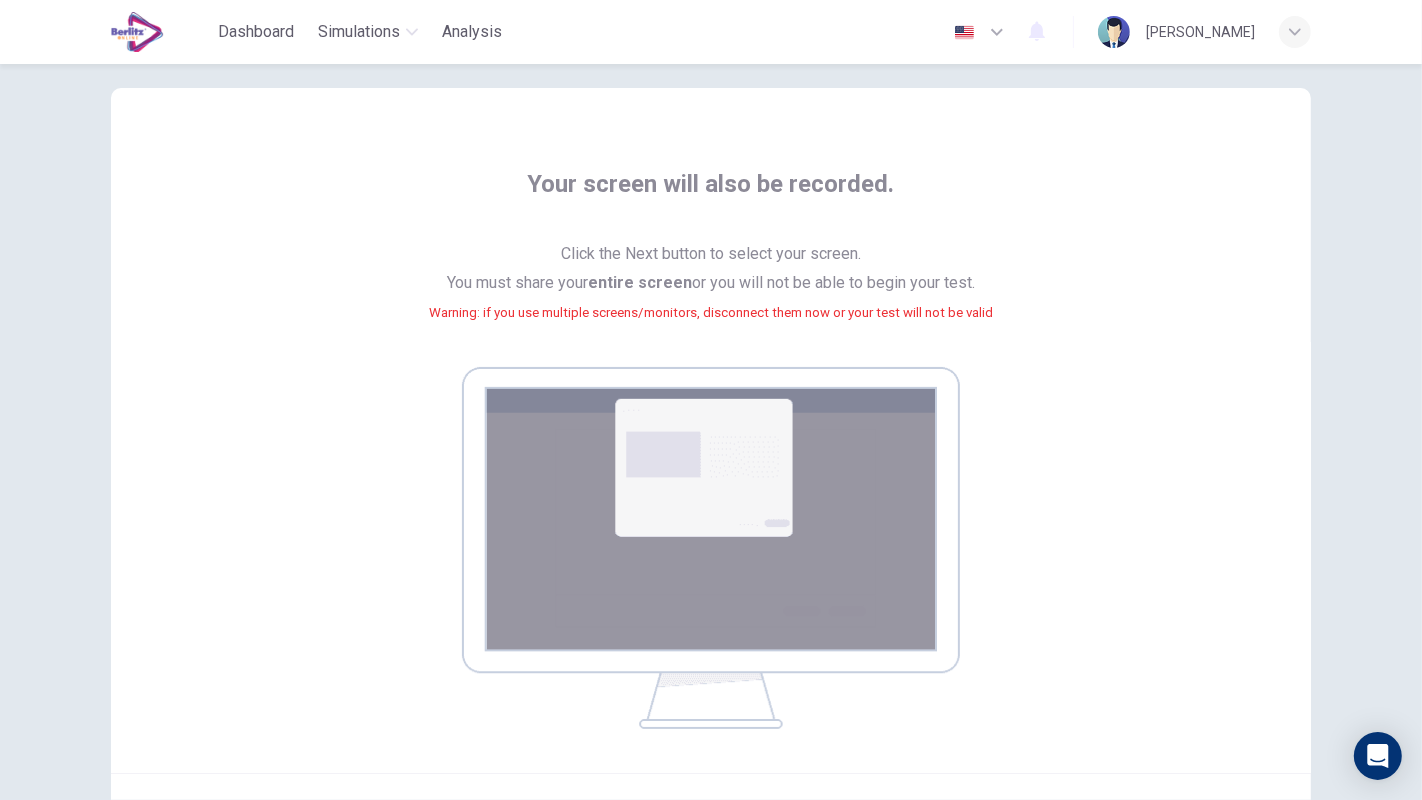 click on "Your screen will also be recorded. Click the Next button to select your screen.  You must share your  entire screen  or you will not be able to begin your test.    Warning: if you use multiple screens/monitors, disconnect them now or your test will not be valid" at bounding box center (711, 448) 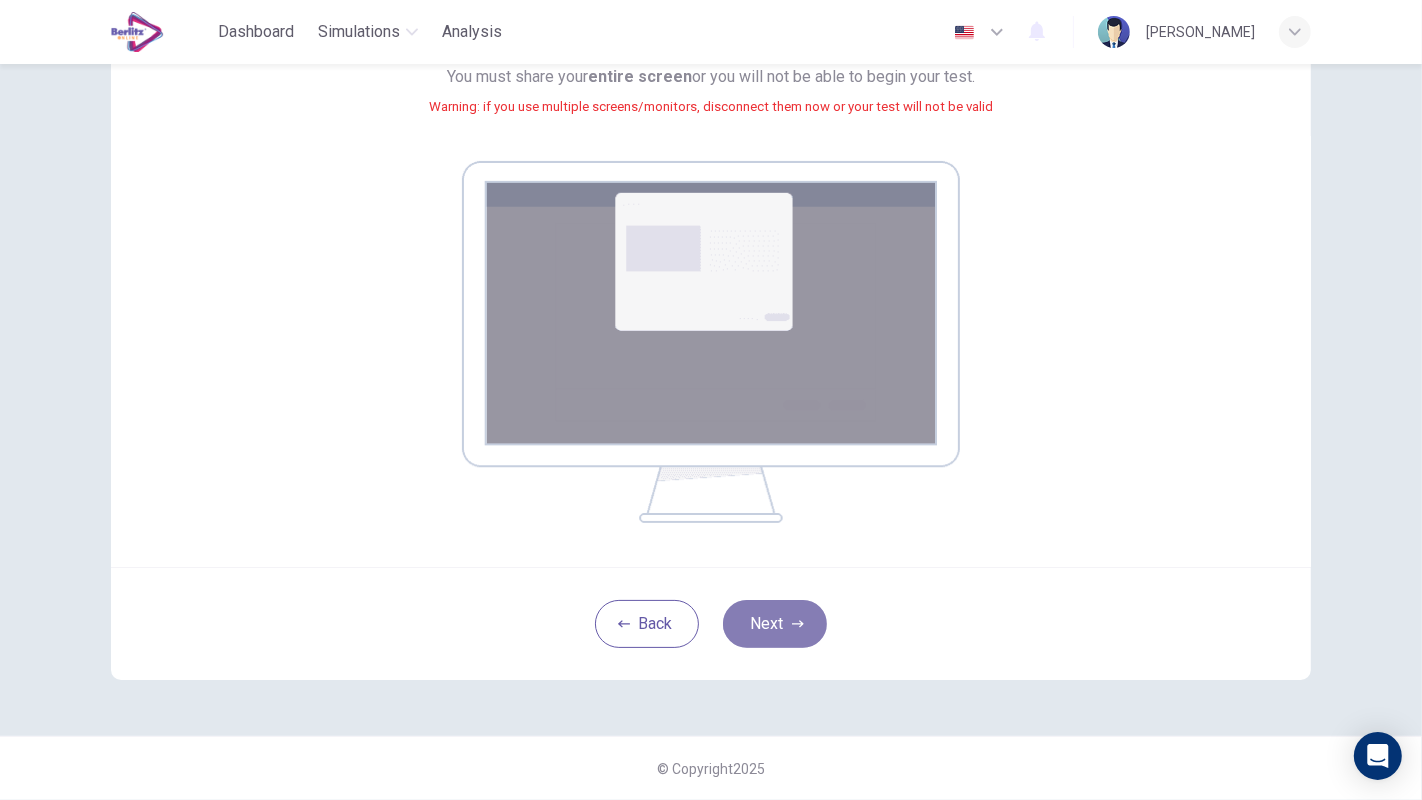 click on "Next" at bounding box center [775, 624] 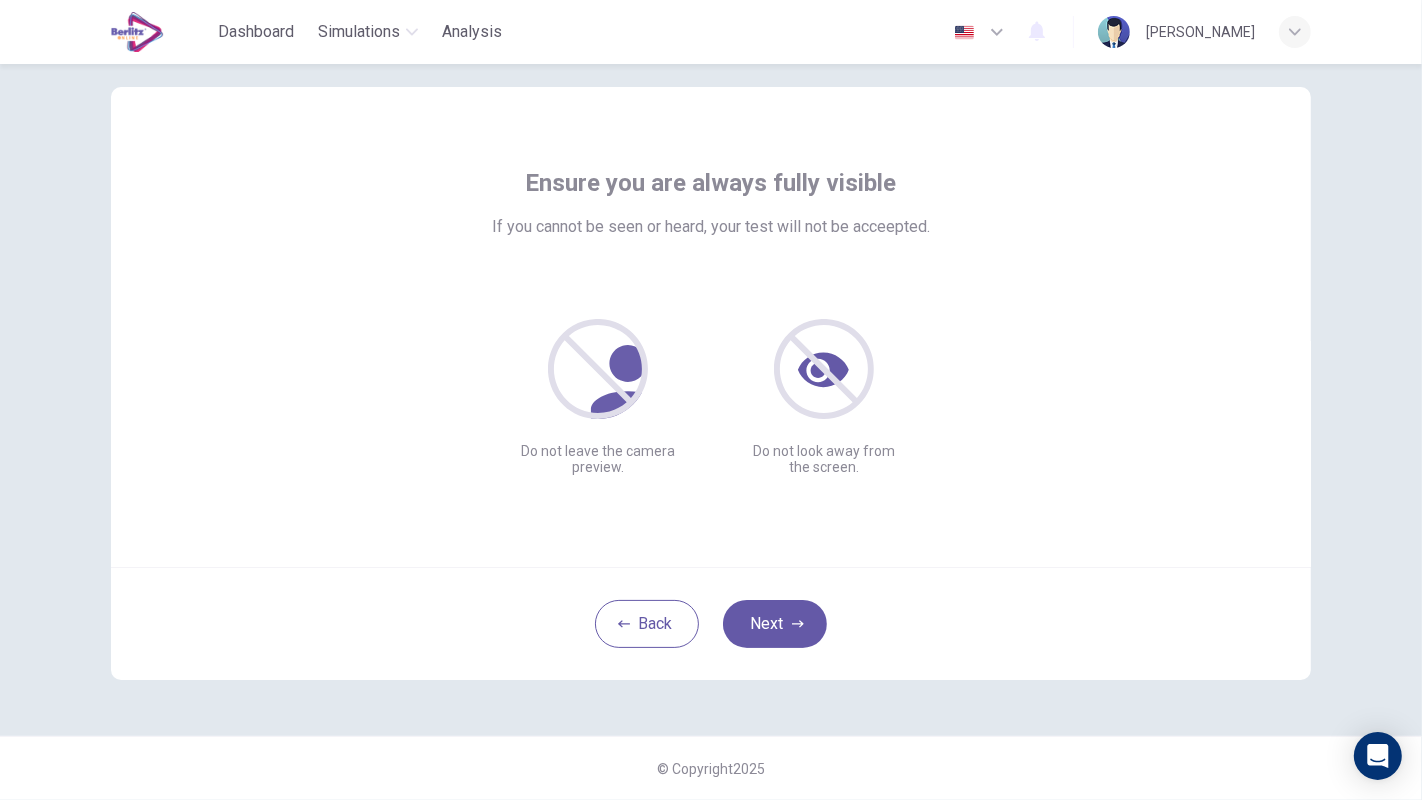 scroll, scrollTop: 32, scrollLeft: 0, axis: vertical 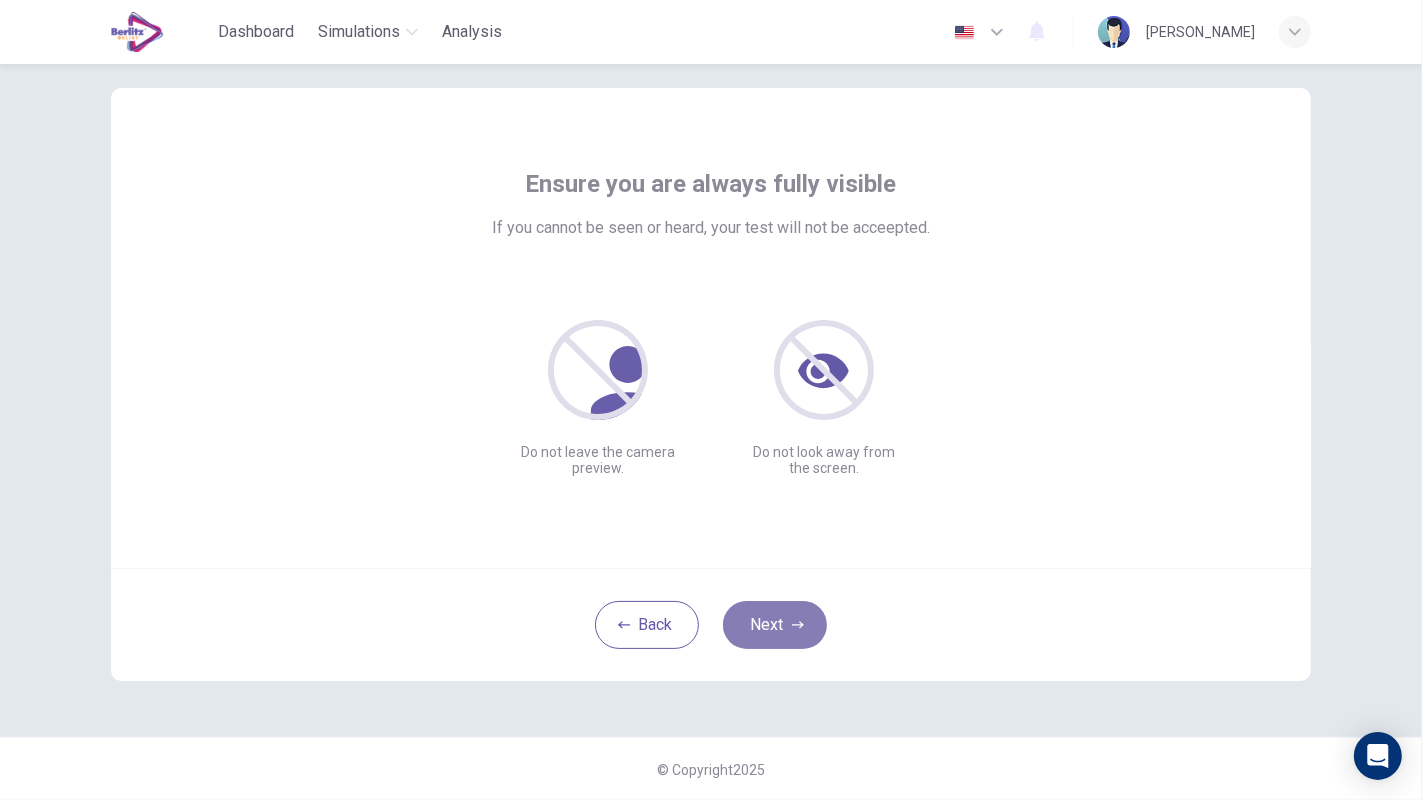 click on "Next" at bounding box center (775, 625) 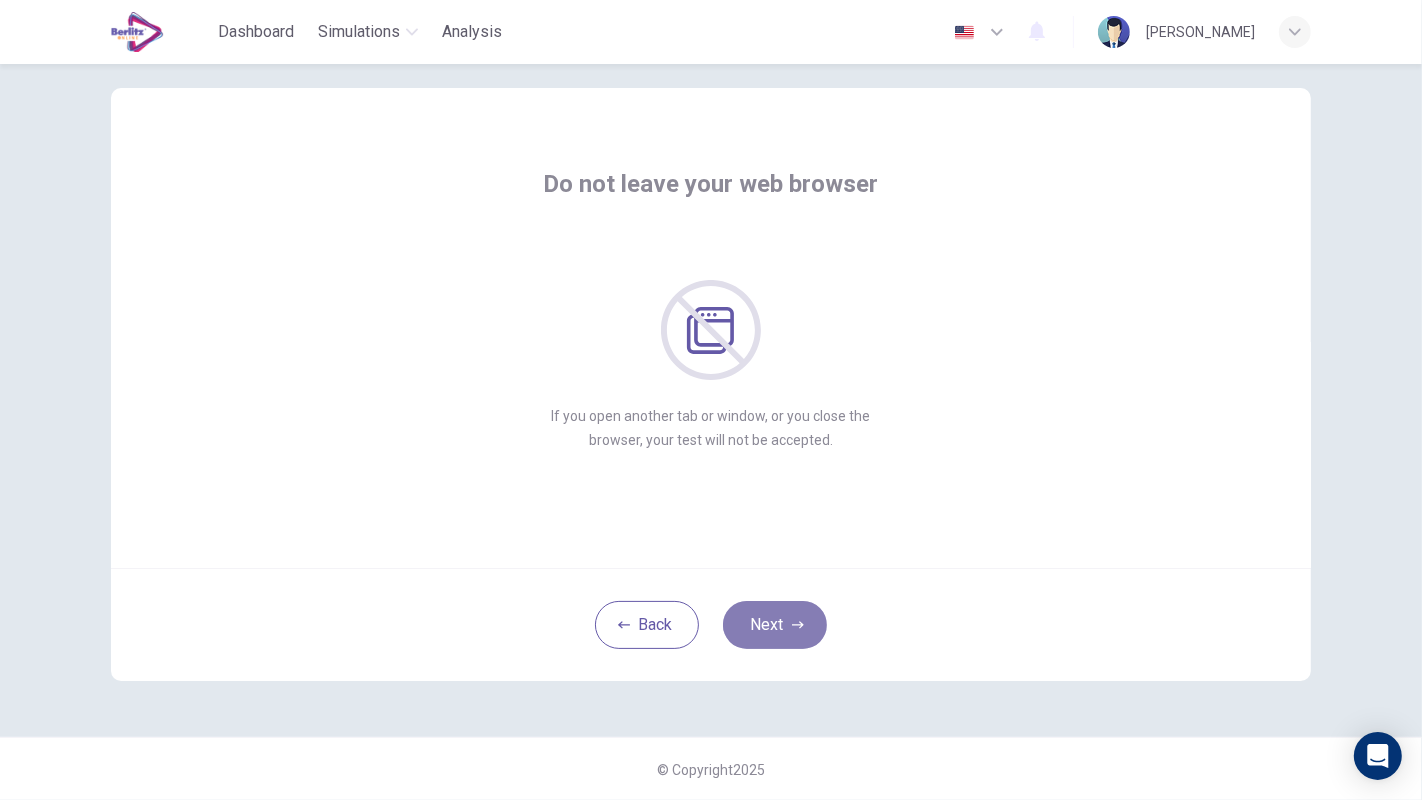 click on "Next" at bounding box center (775, 625) 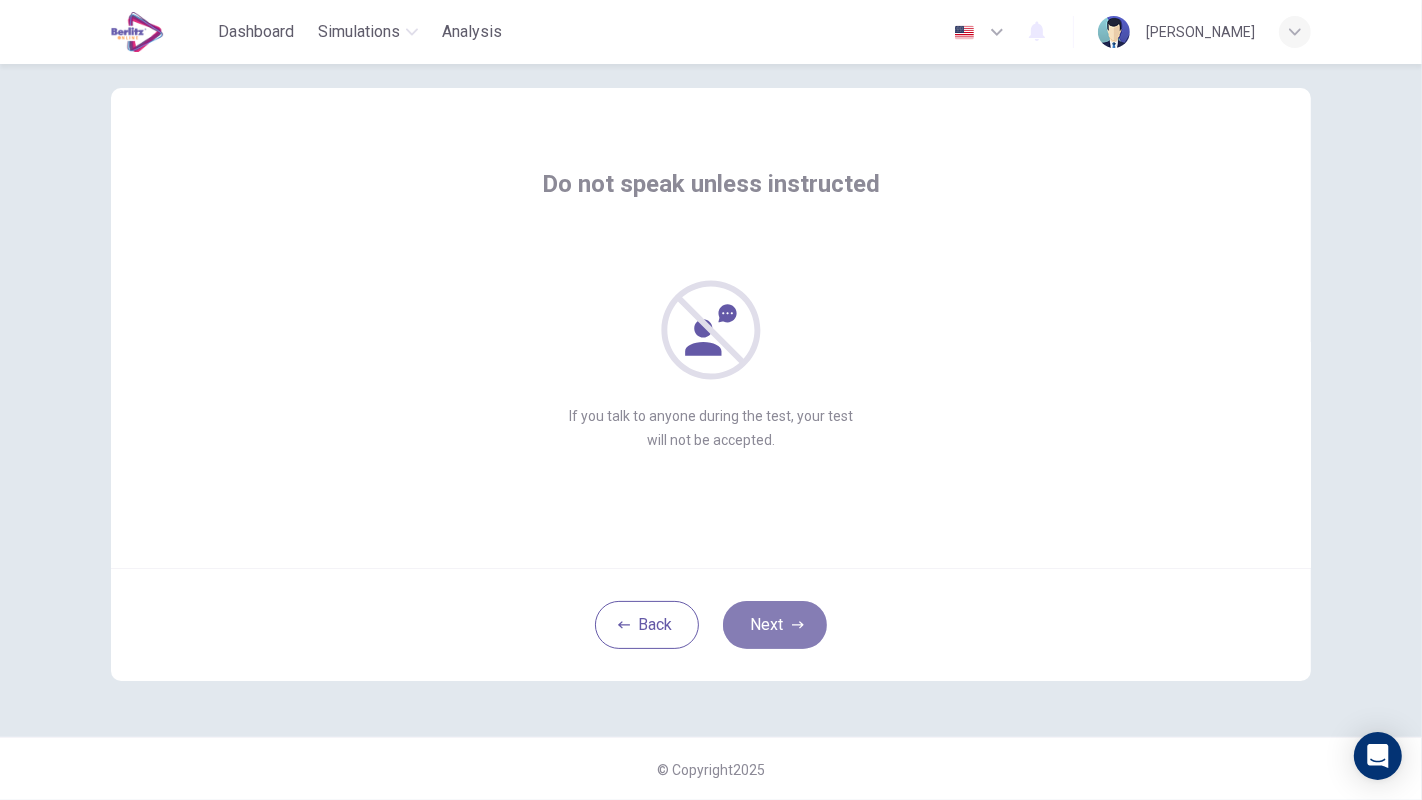 click on "Next" at bounding box center (775, 625) 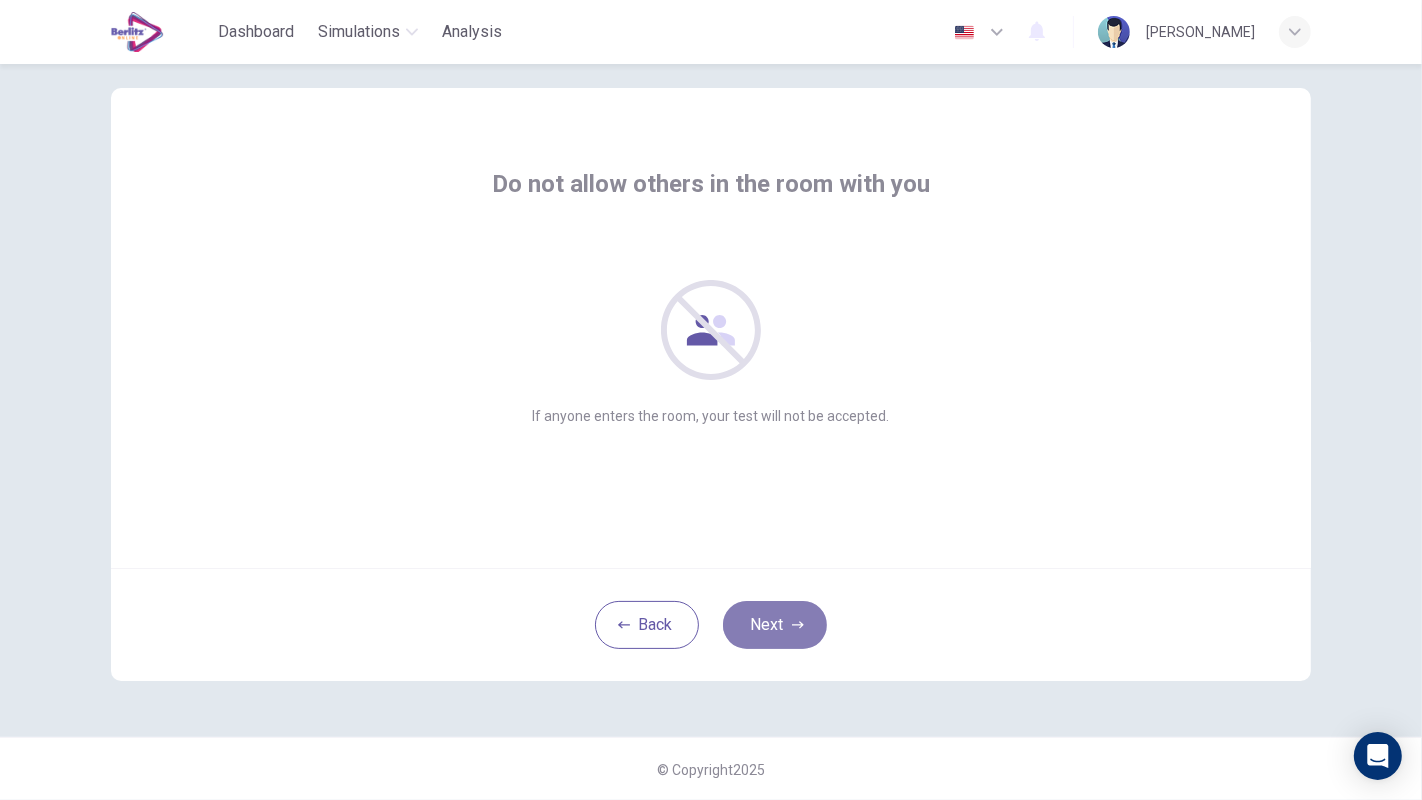 click on "Next" at bounding box center [775, 625] 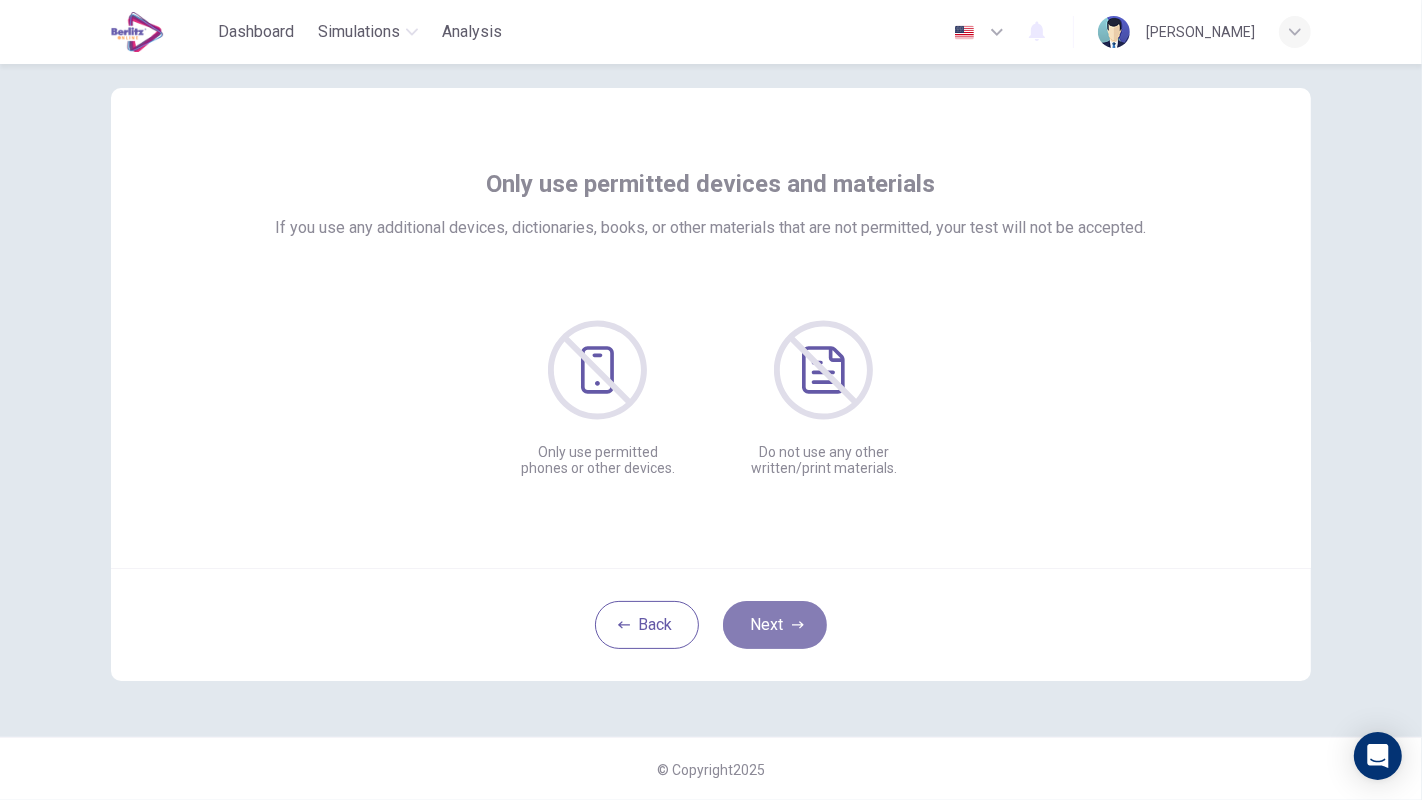 click on "Next" at bounding box center [775, 625] 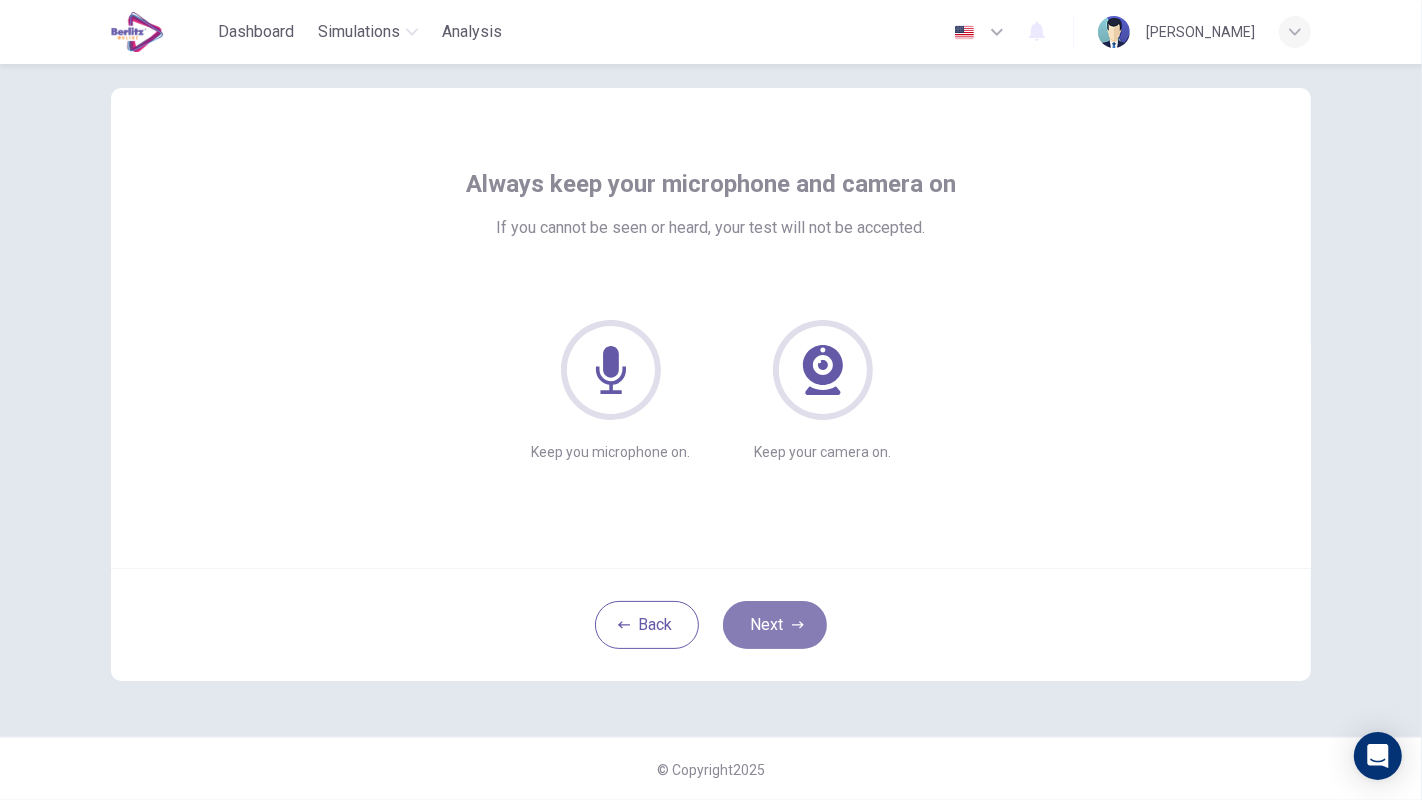 click on "Next" at bounding box center (775, 625) 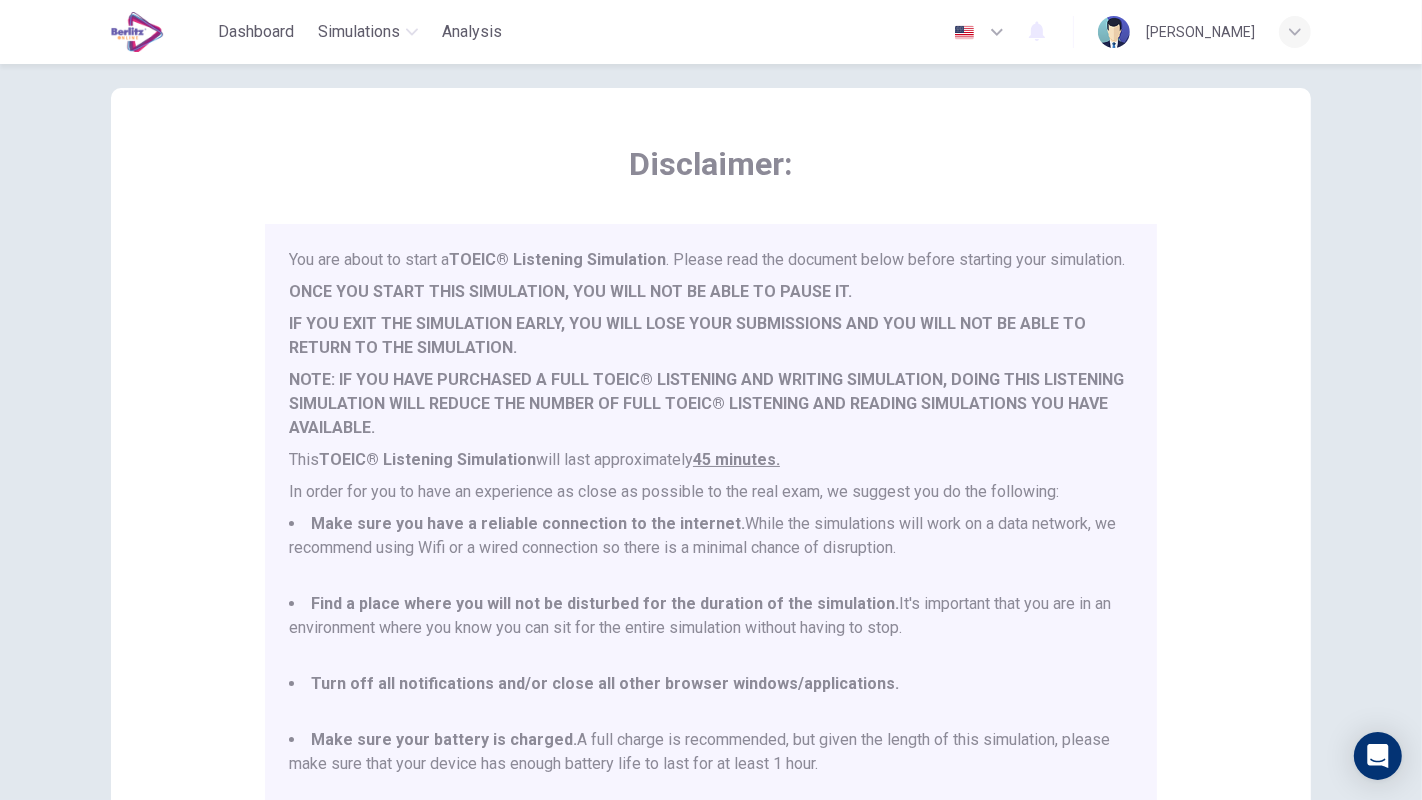 scroll, scrollTop: 52, scrollLeft: 0, axis: vertical 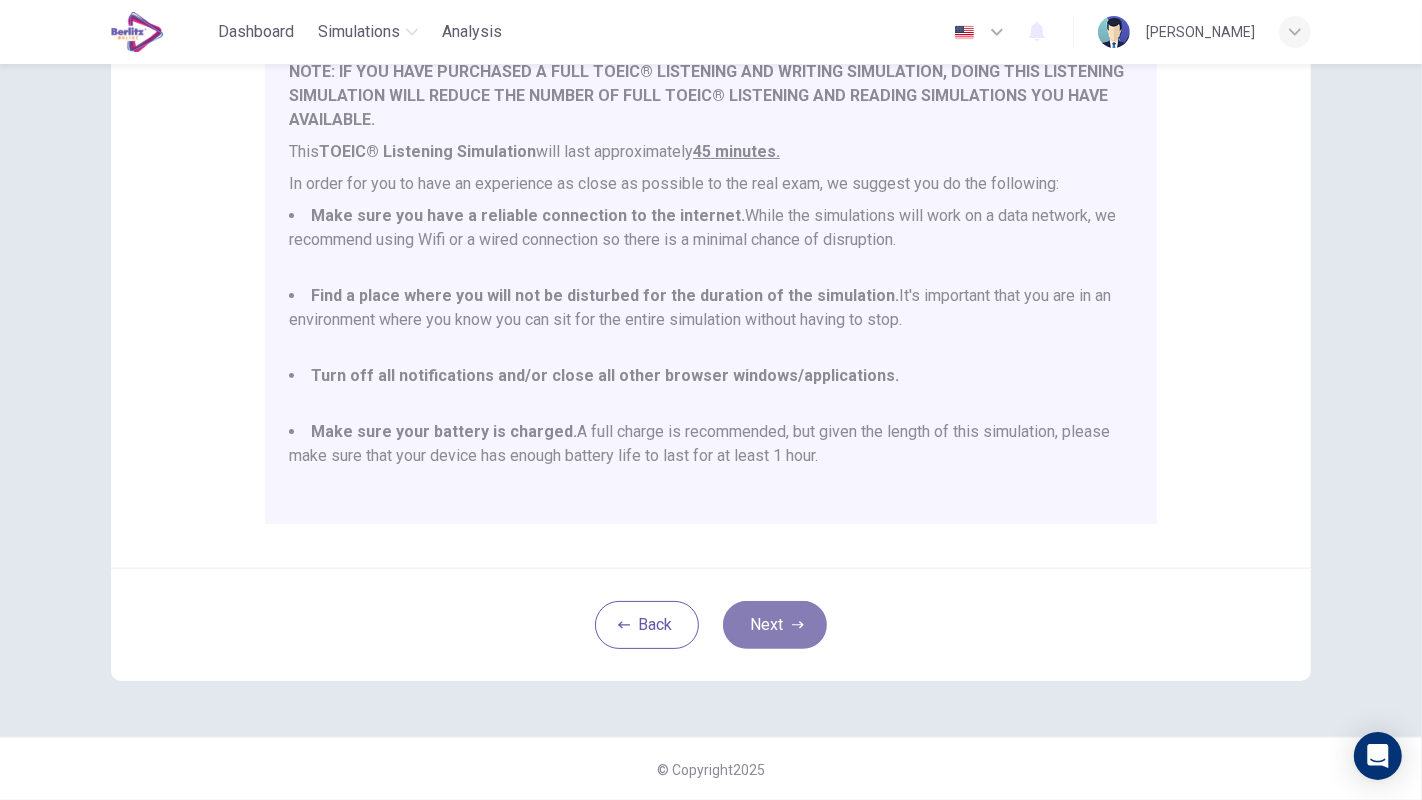 click on "Next" at bounding box center (775, 625) 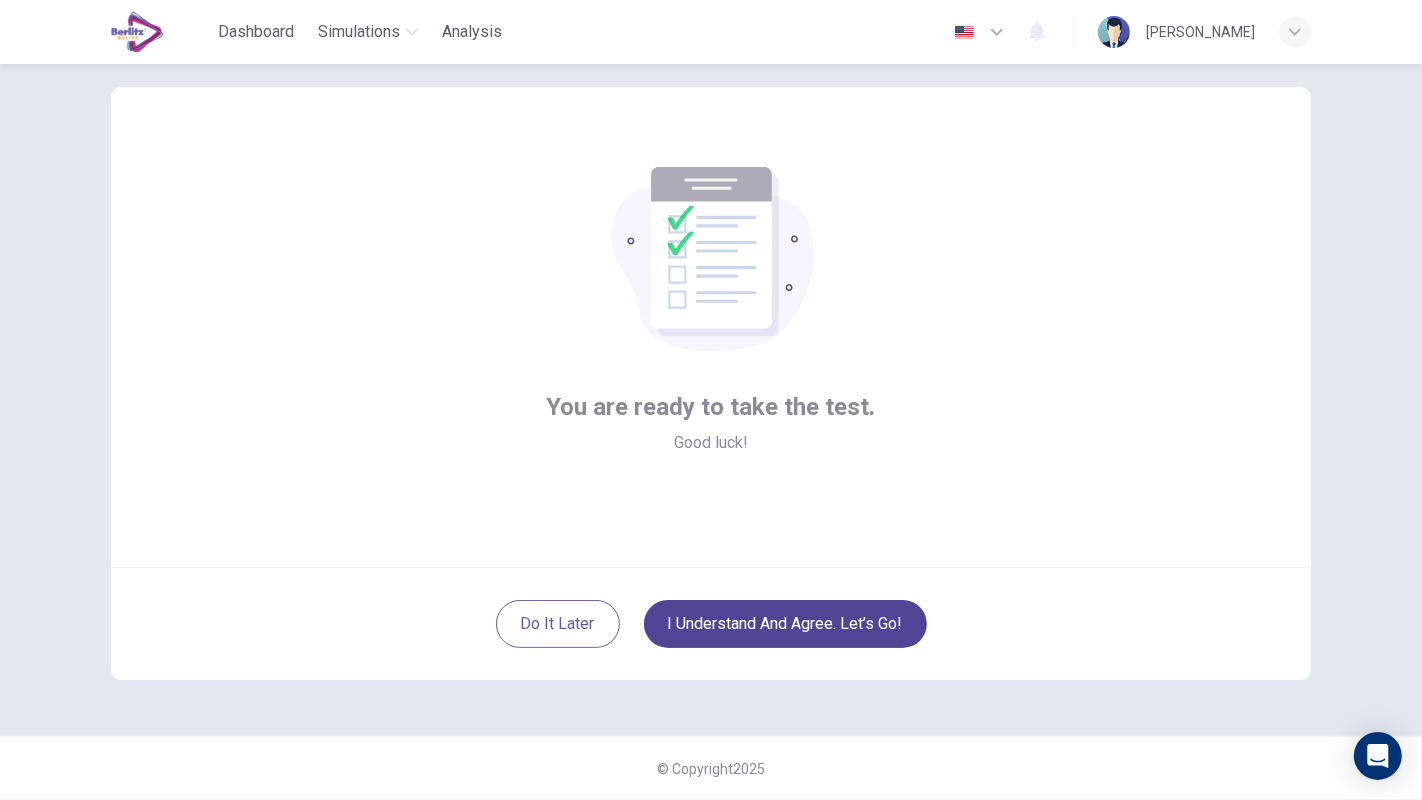 scroll, scrollTop: 32, scrollLeft: 0, axis: vertical 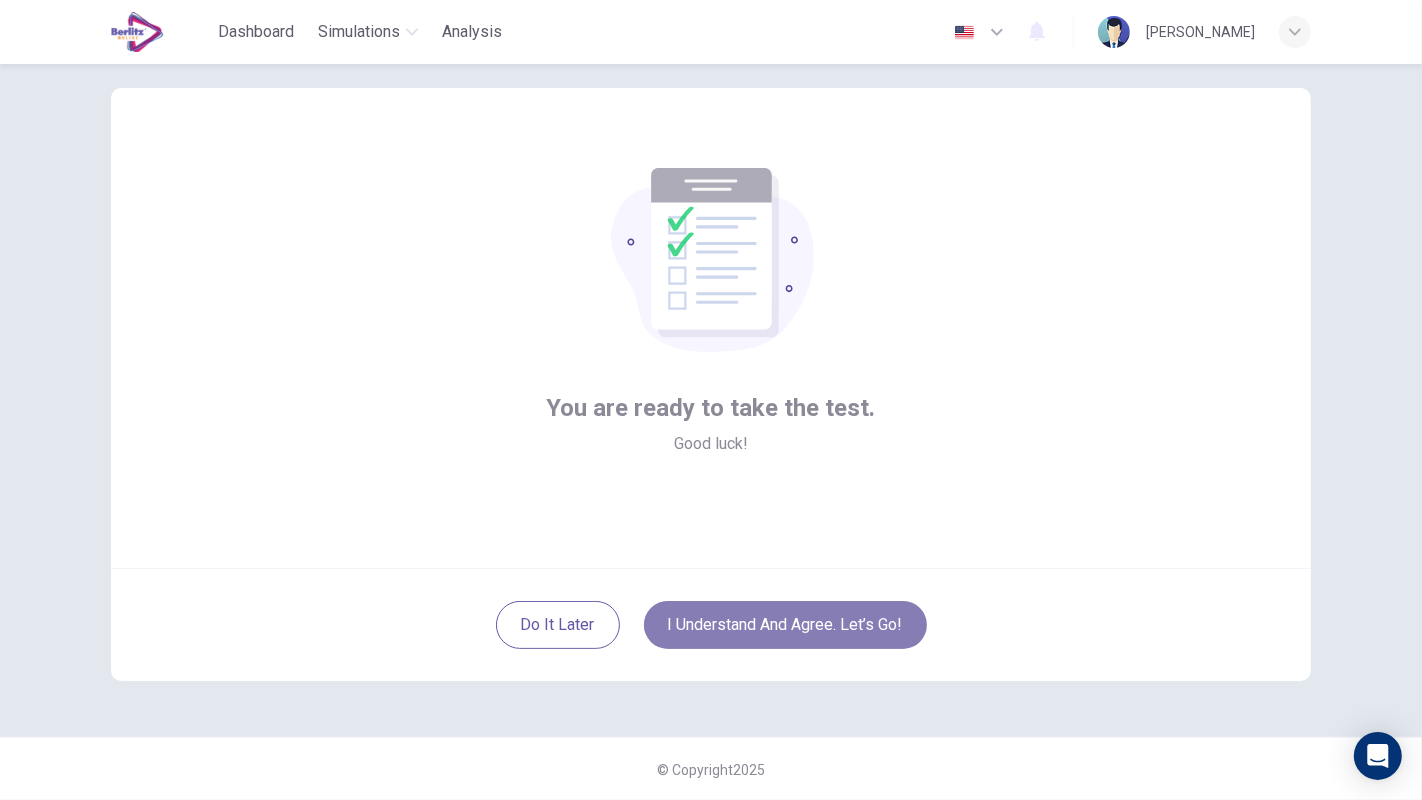 click on "I understand and agree. Let’s go!" at bounding box center [785, 625] 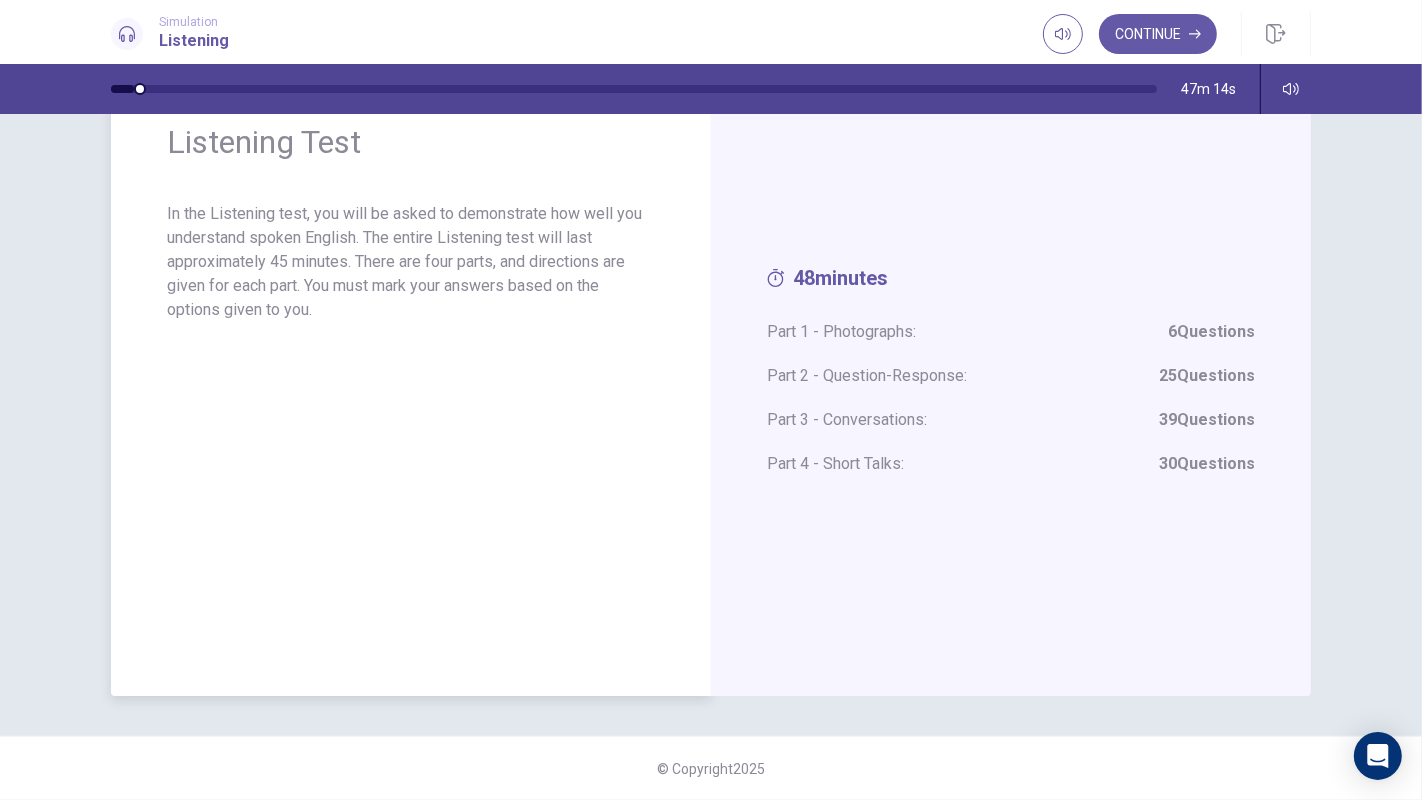 scroll, scrollTop: 0, scrollLeft: 0, axis: both 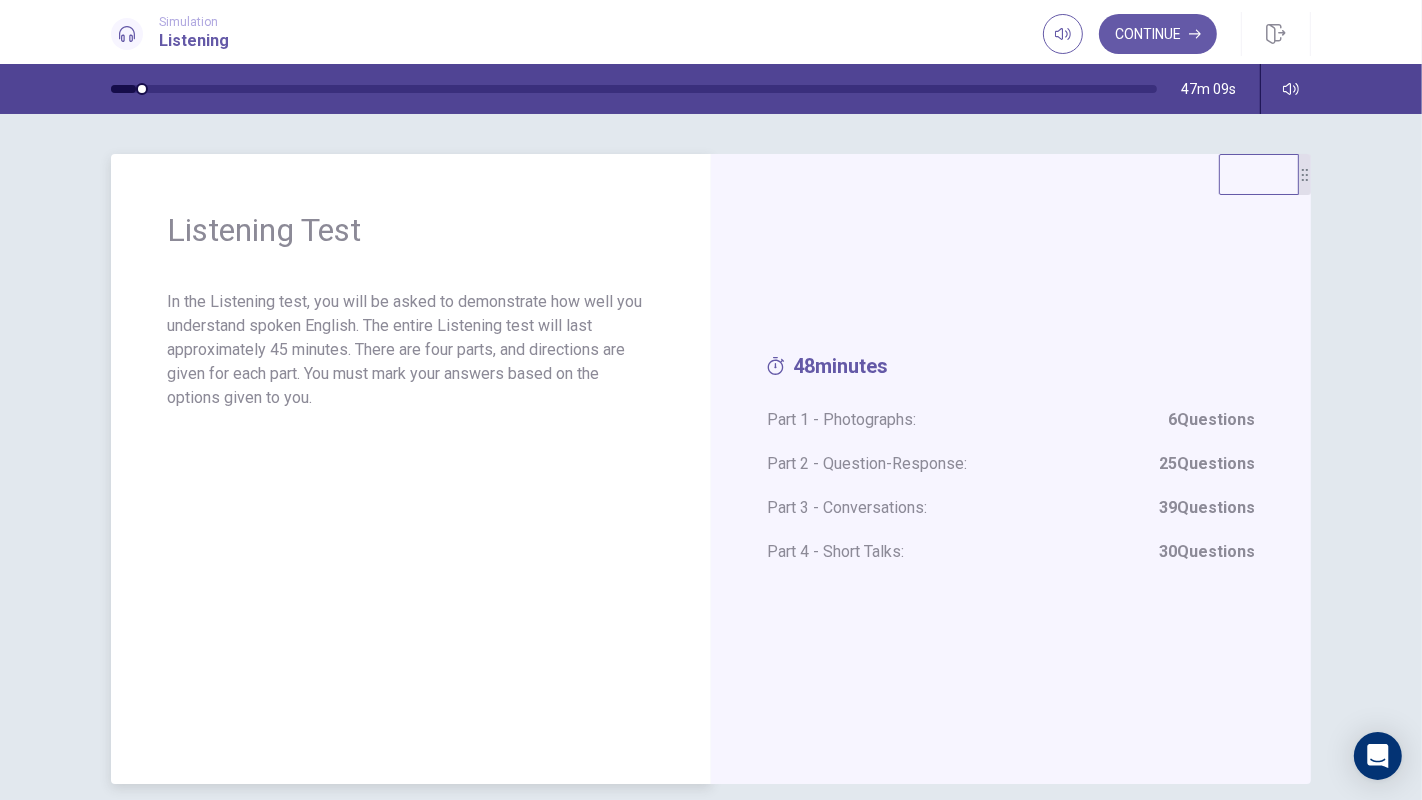 click on "In the Listening test, you will be asked to demonstrate how well you understand spoken English. The entire Listening test will last approximately 45 minutes. There are four parts, and directions are given for each part. You must mark your answers based on the options given to you." at bounding box center (411, 350) 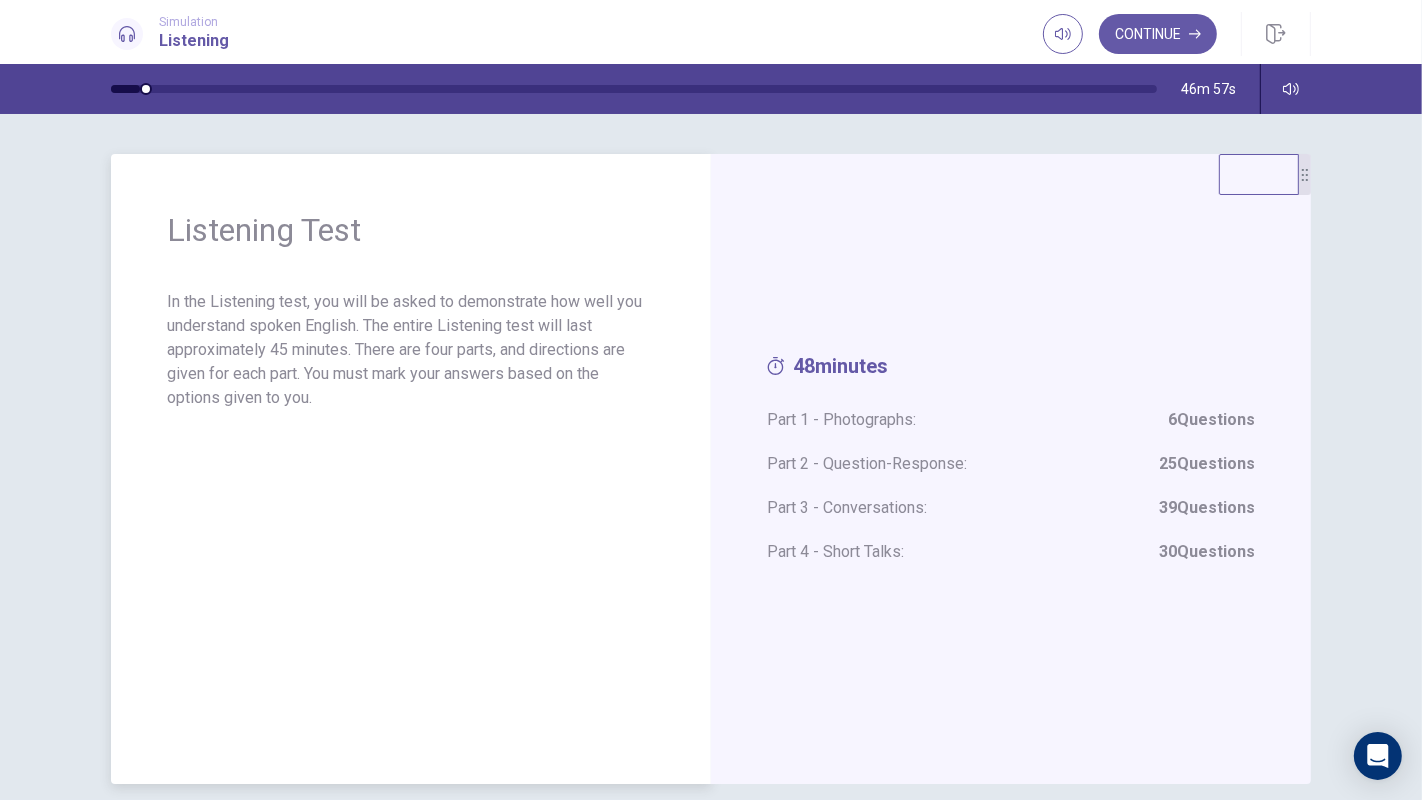 click on "In the Listening test, you will be asked to demonstrate how well you understand spoken English. The entire Listening test will last approximately 45 minutes. There are four parts, and directions are given for each part. You must mark your answers based on the options given to you." at bounding box center (411, 350) 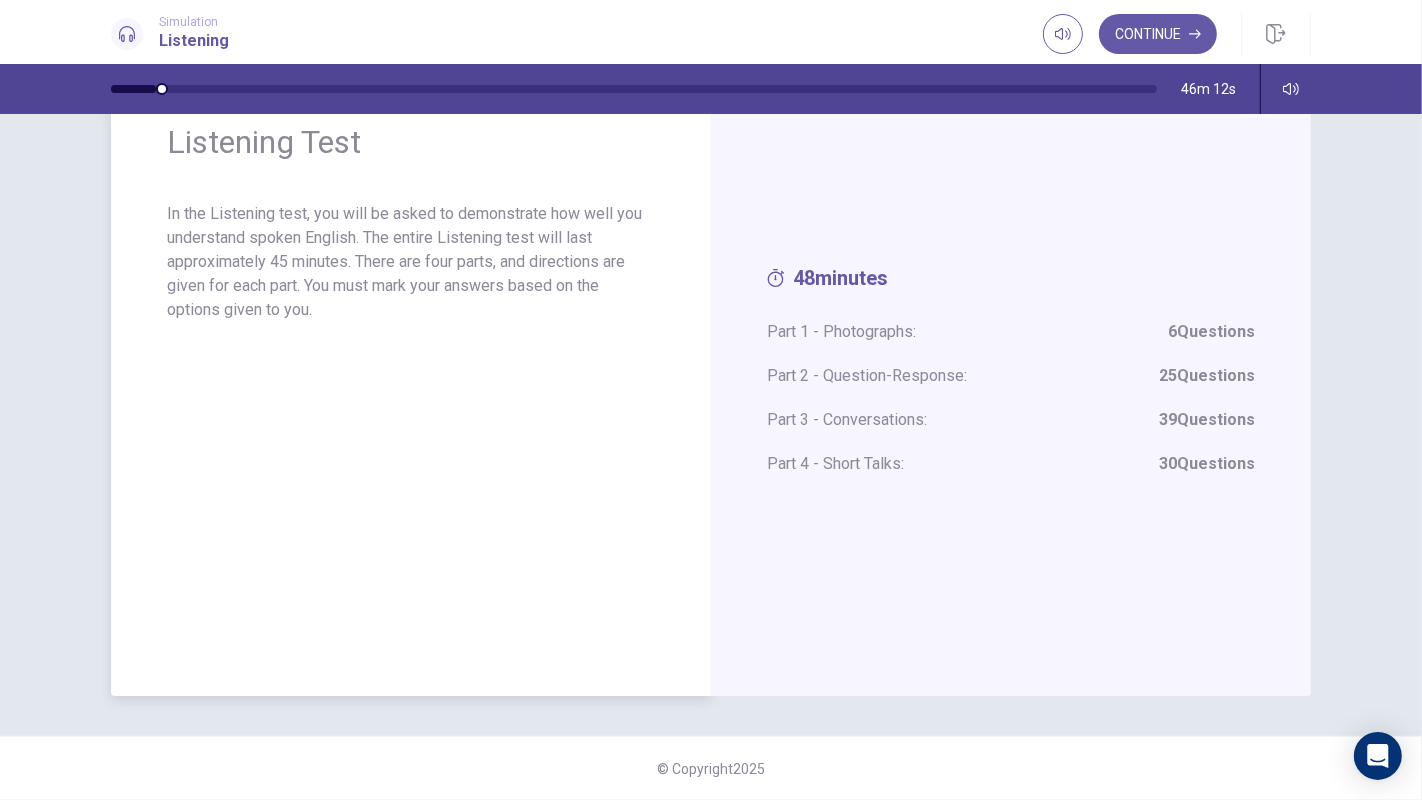 scroll, scrollTop: 0, scrollLeft: 0, axis: both 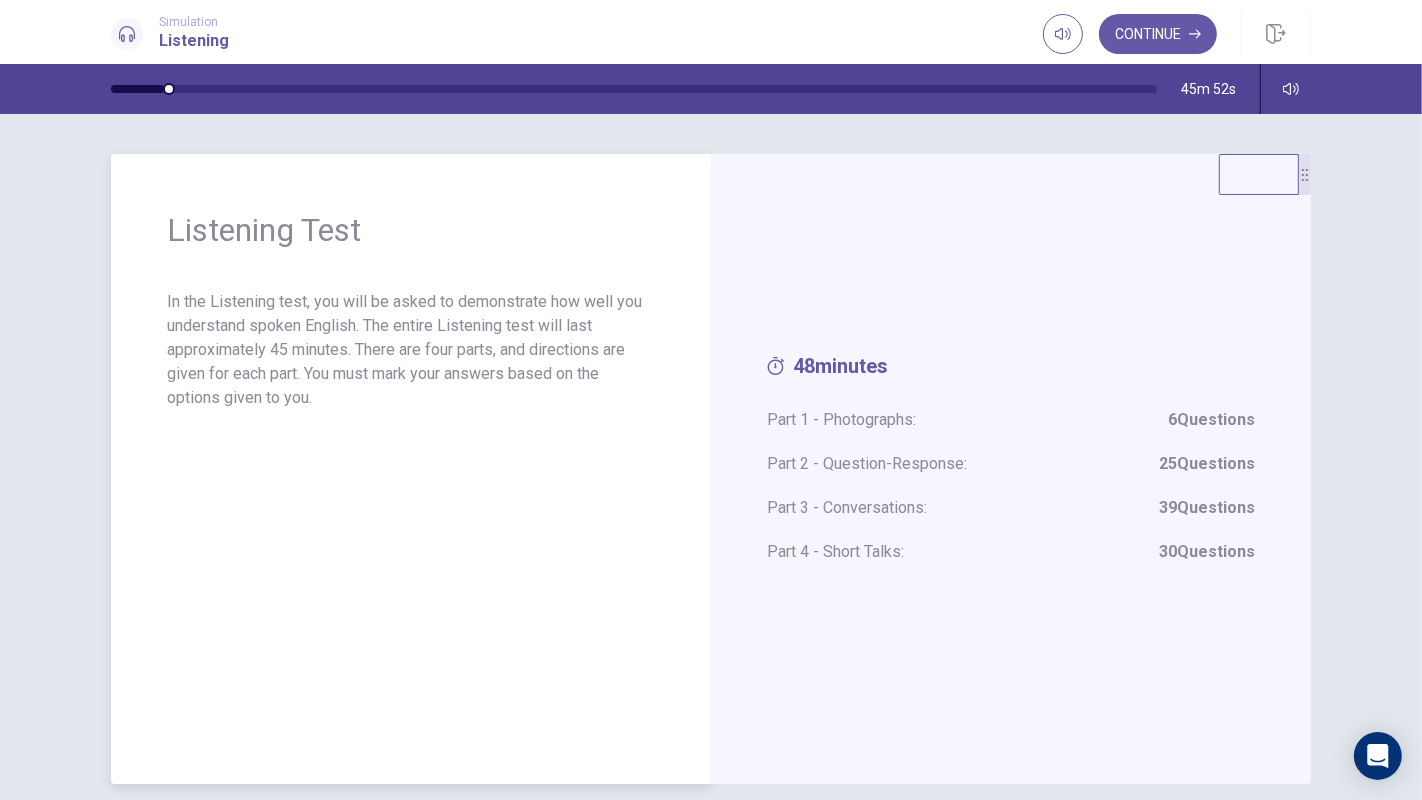 click on "Listening Test In the Listening test, you will be asked to demonstrate how well you understand spoken English. The entire Listening test will last approximately 45 minutes. There are four parts, and directions are given for each part. You must mark your answers based on the options given to you." at bounding box center [411, 469] 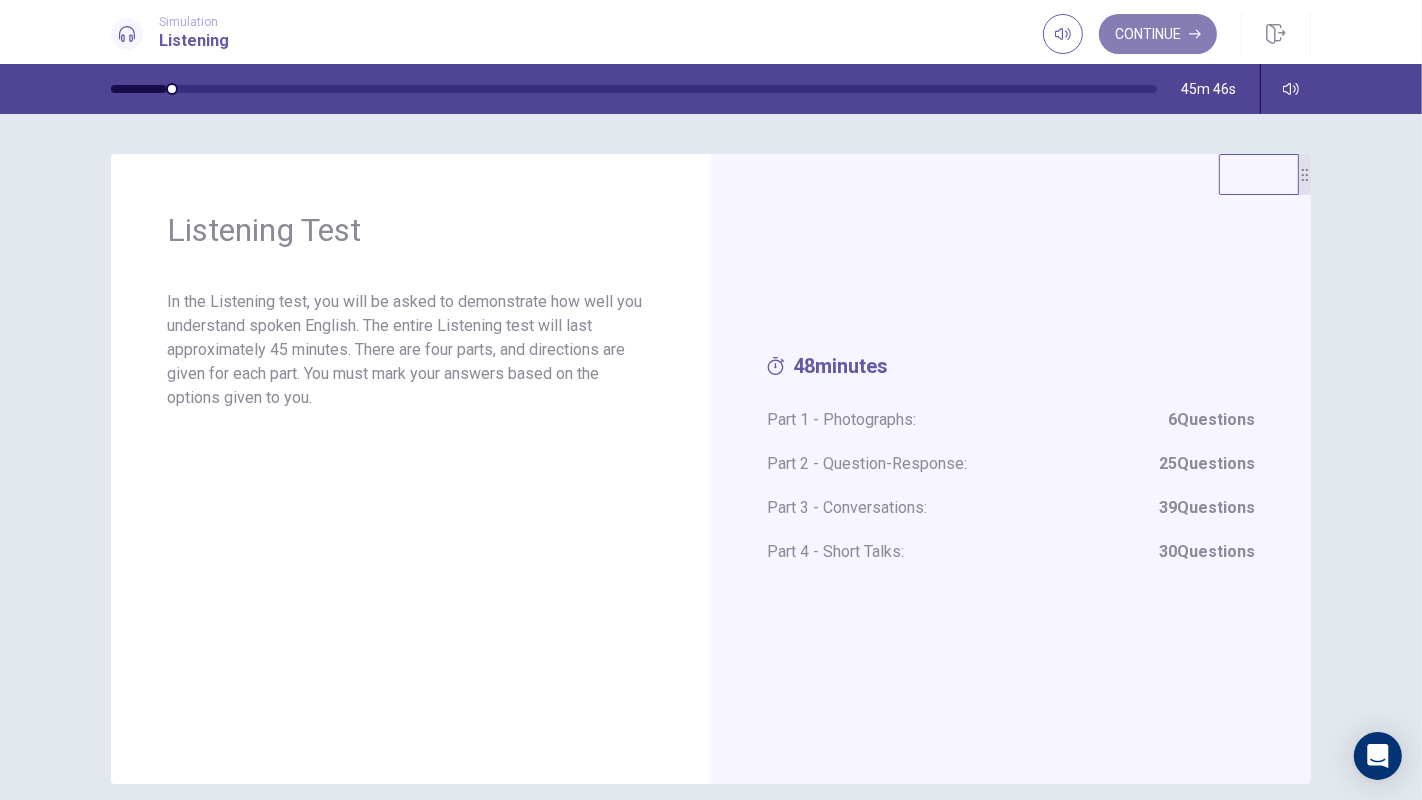 click on "Continue" at bounding box center (1158, 34) 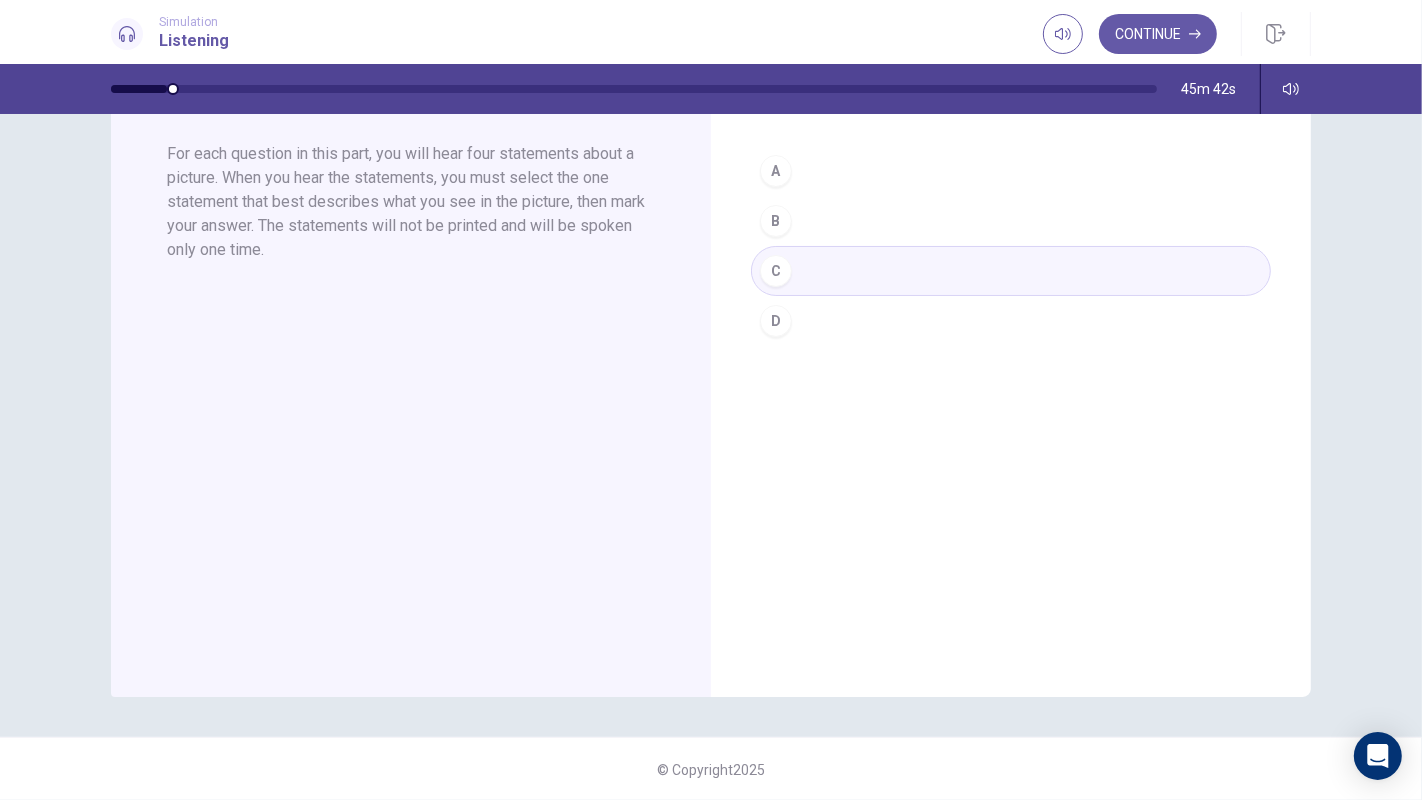 scroll, scrollTop: 0, scrollLeft: 0, axis: both 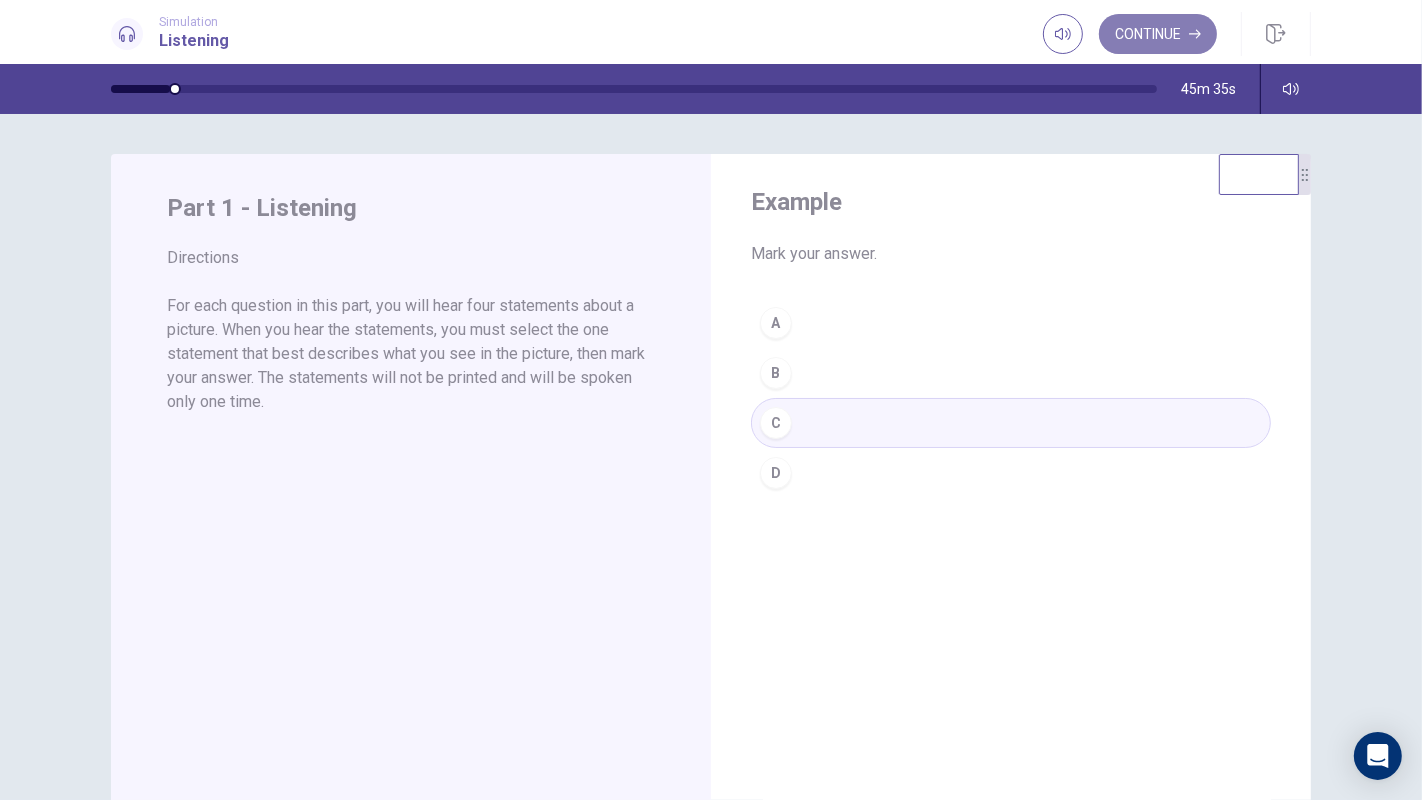click on "Continue" at bounding box center (1158, 34) 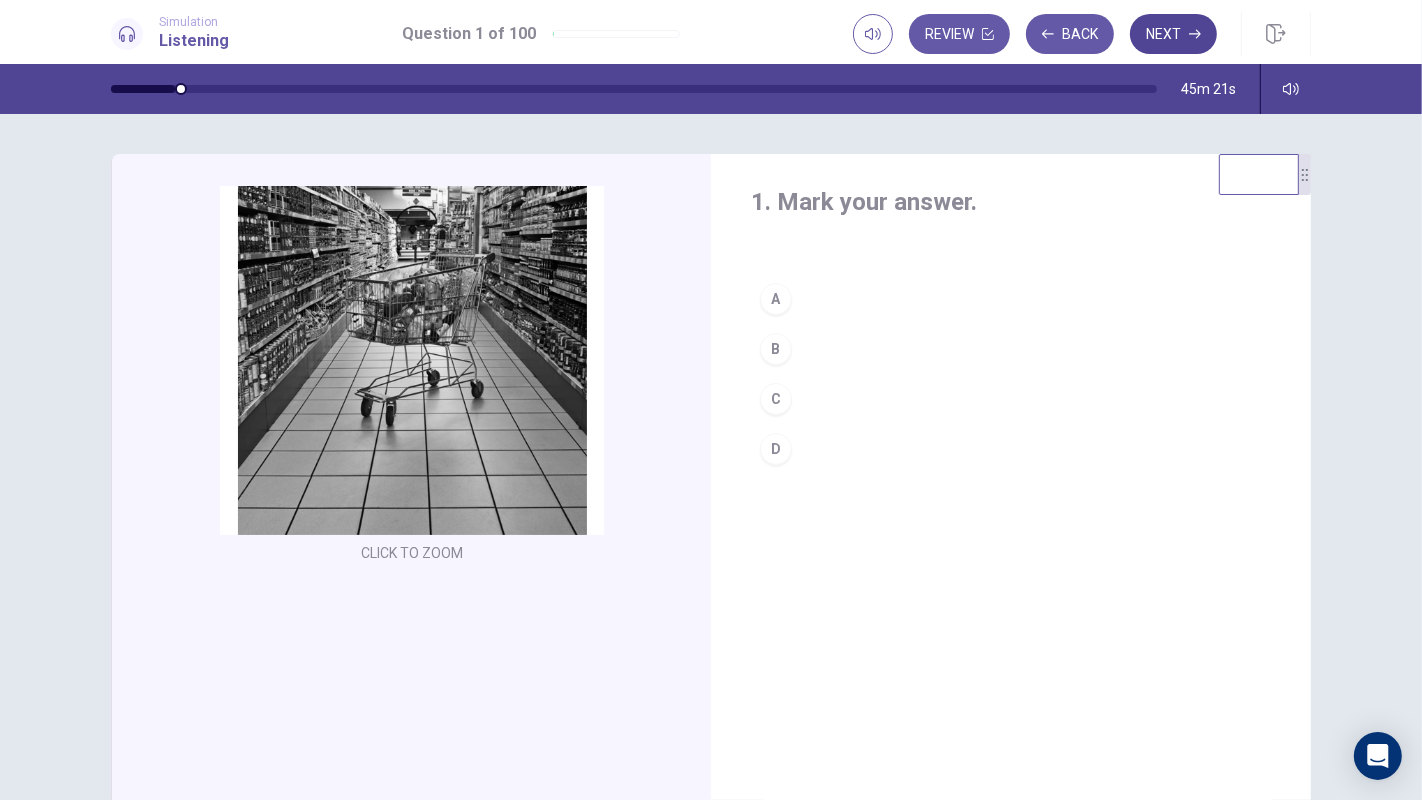 click on "Next" at bounding box center [1173, 34] 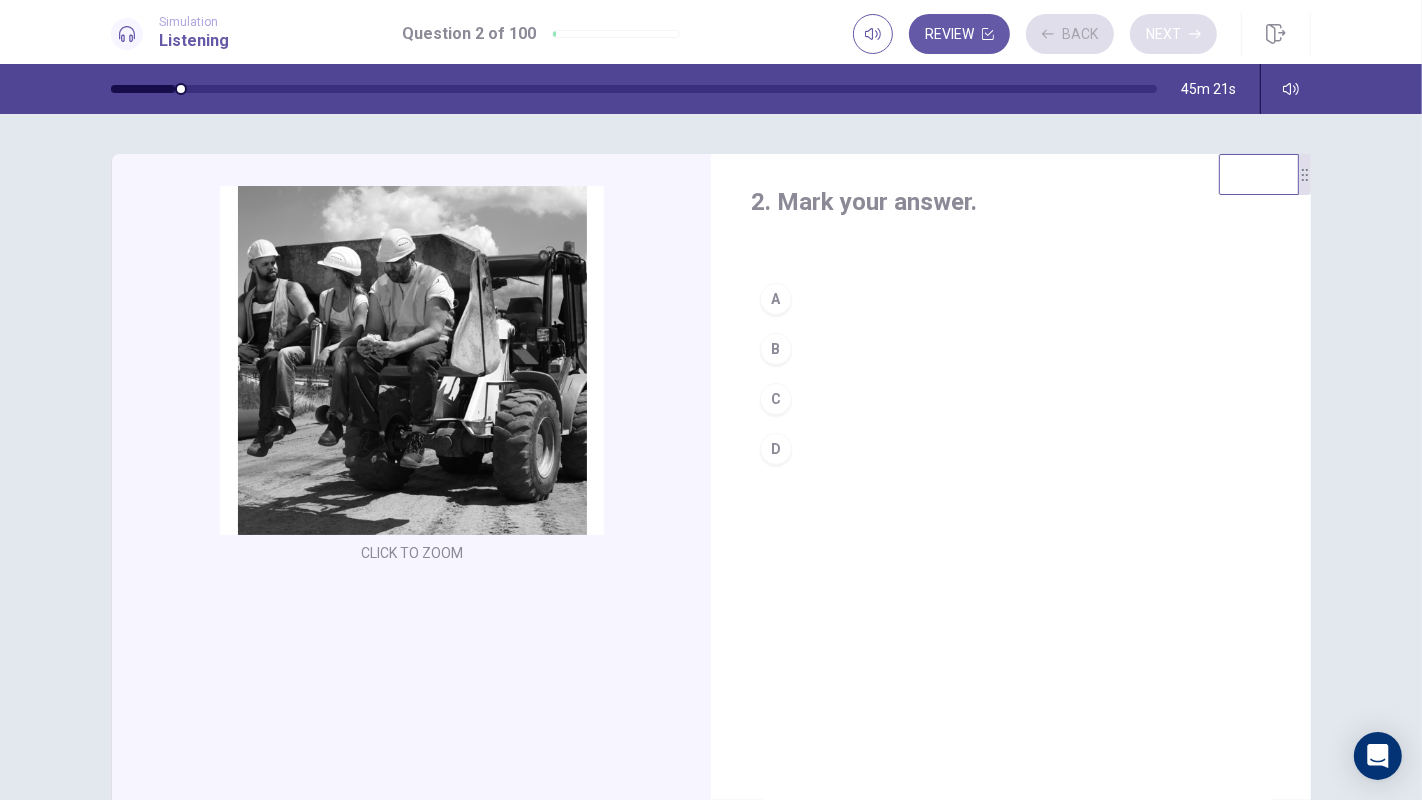 click on "Review Back Next" at bounding box center (1035, 34) 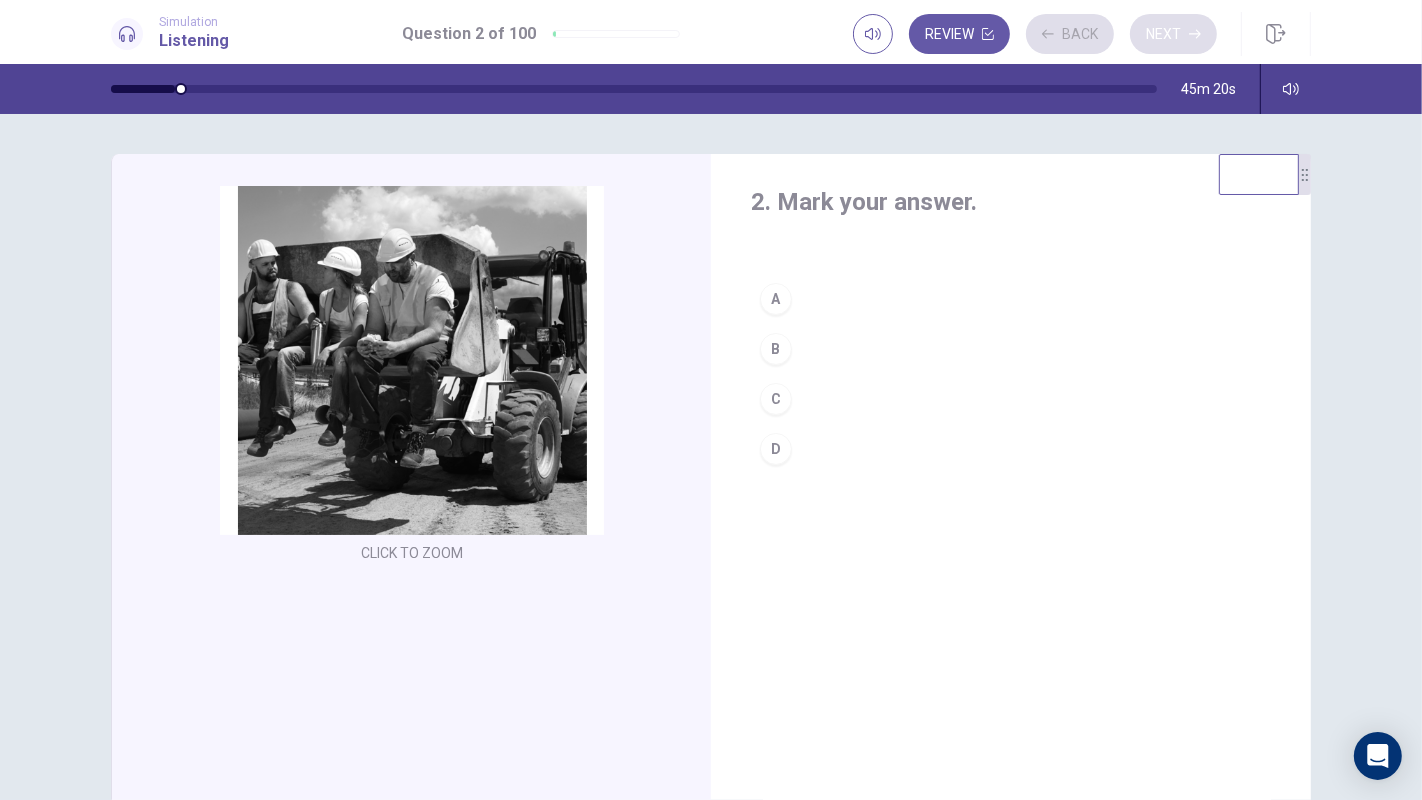 click on "Review Back Next" at bounding box center [1035, 34] 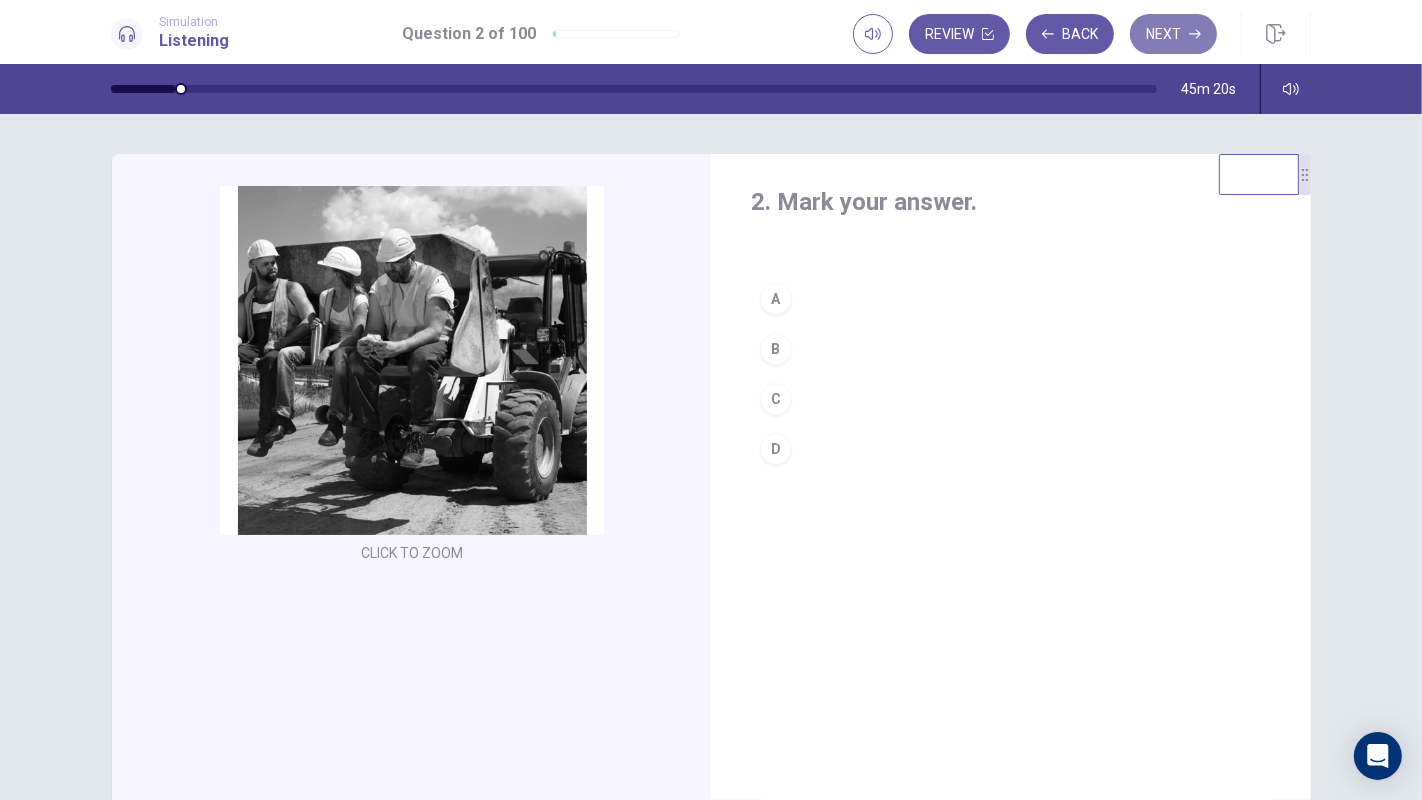 click on "Next" at bounding box center [1173, 34] 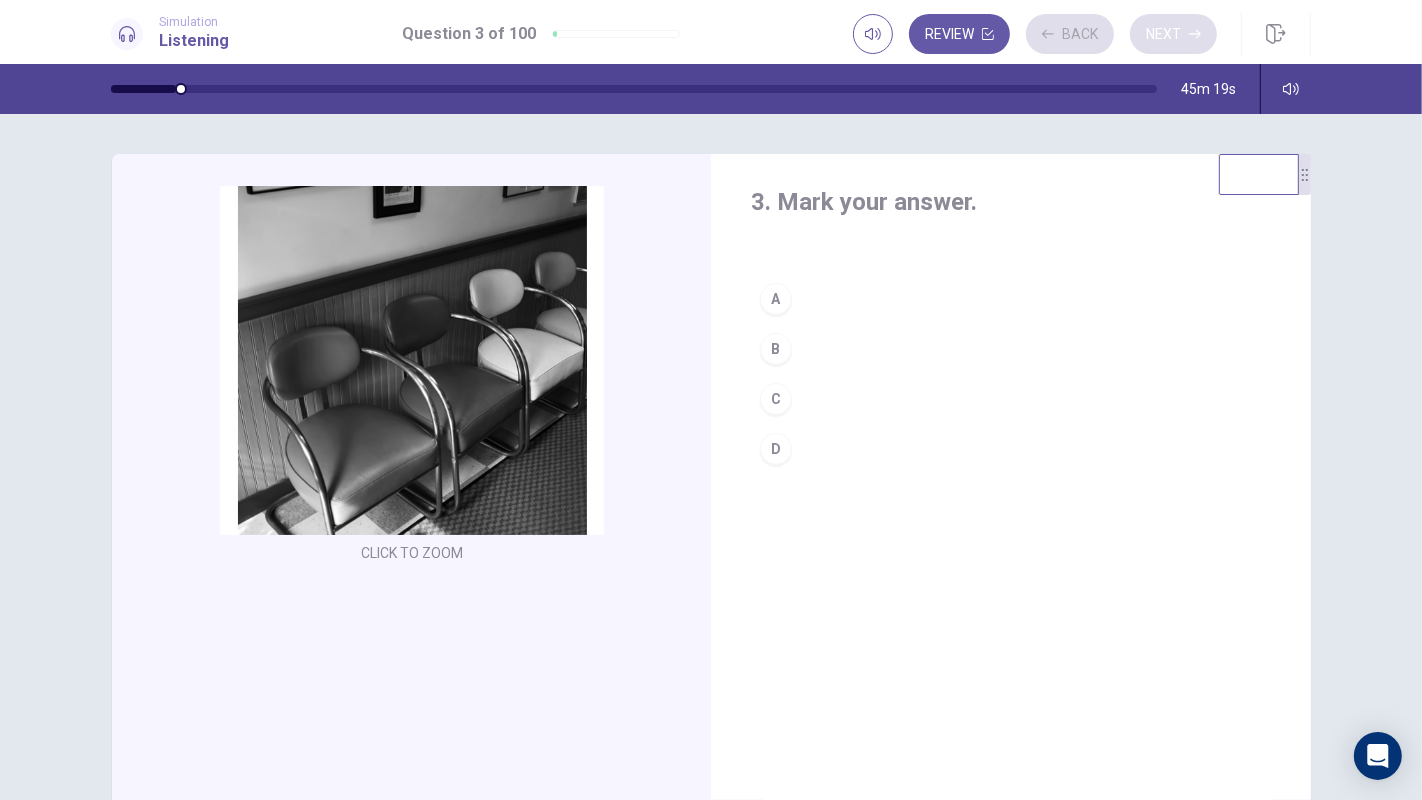 click on "Review Back Next" at bounding box center (1035, 34) 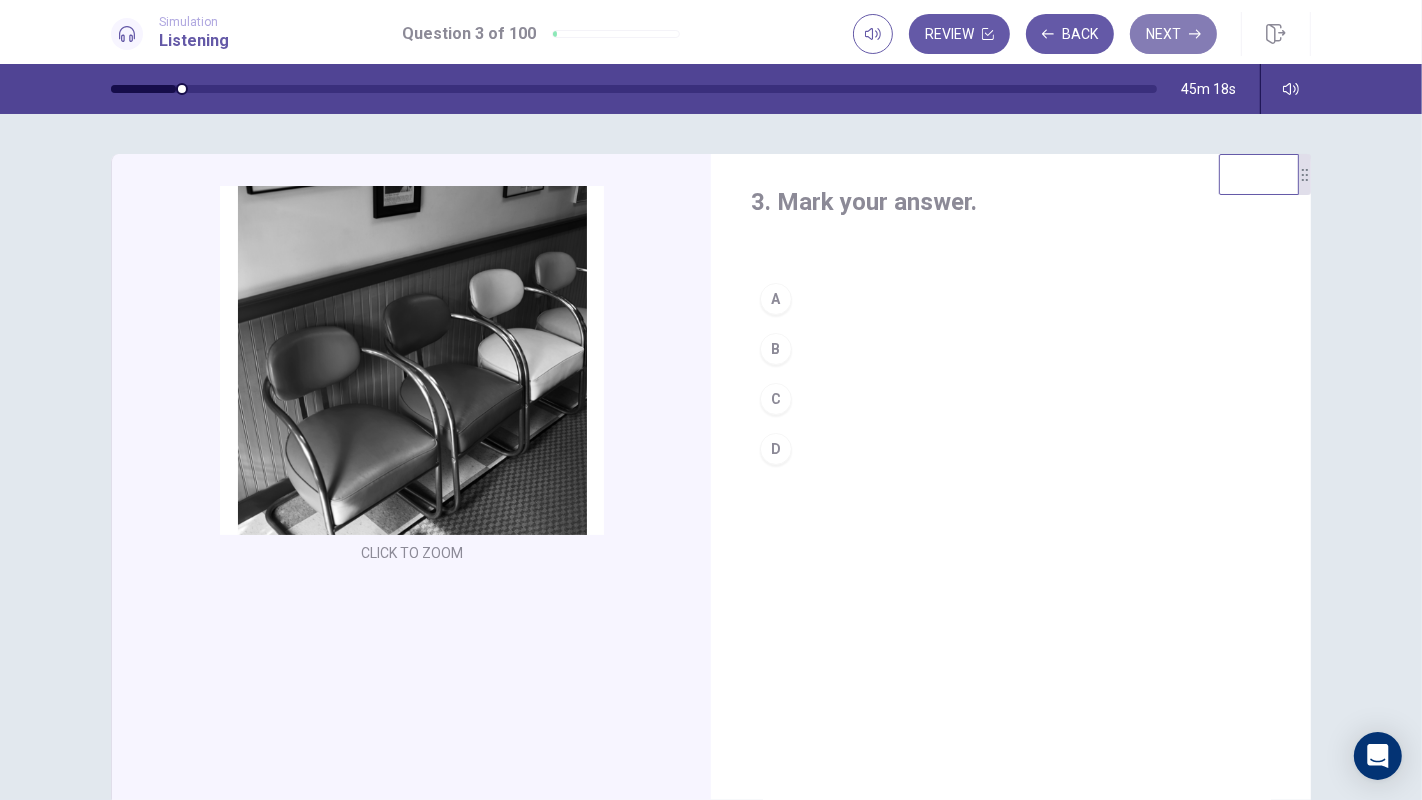 click on "Next" at bounding box center [1173, 34] 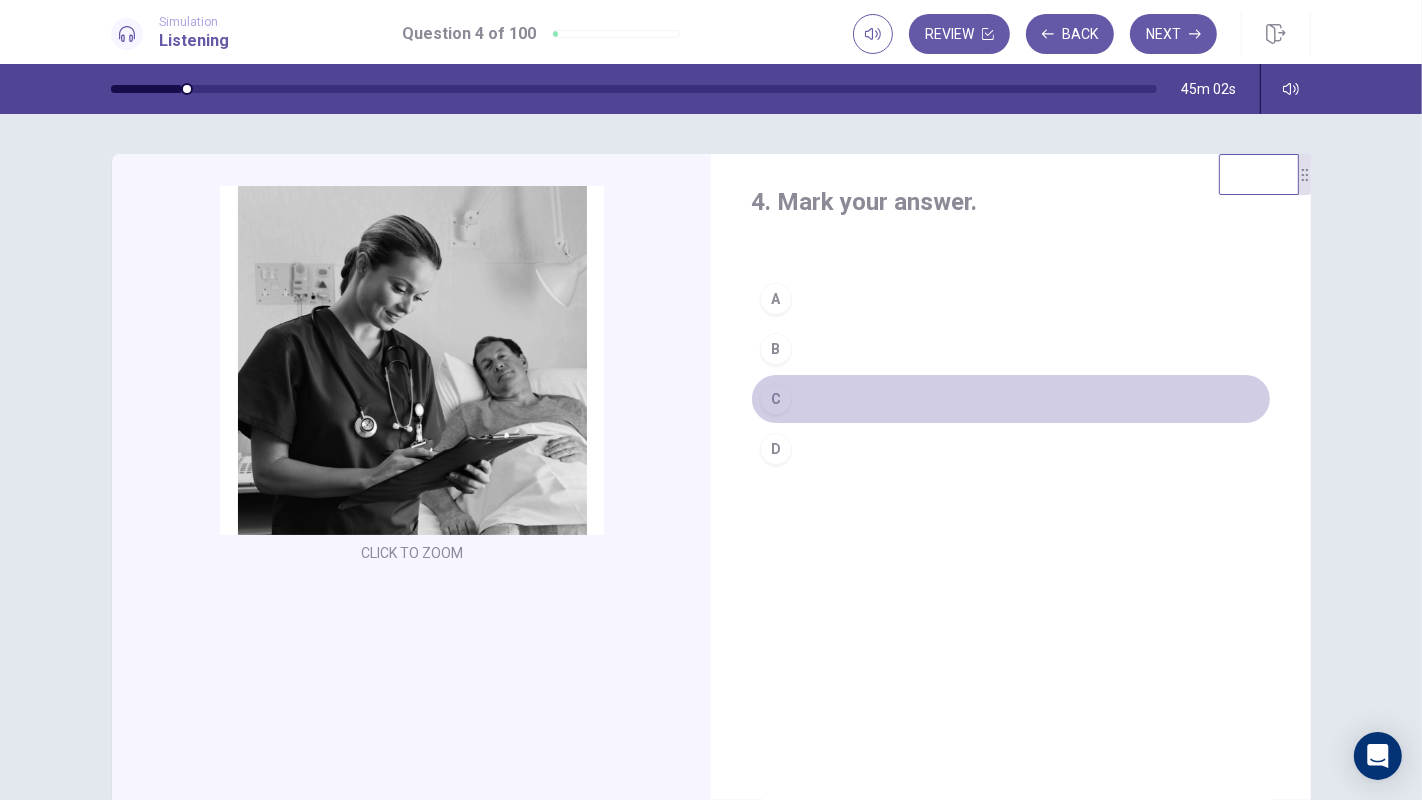 click on "C" at bounding box center (776, 399) 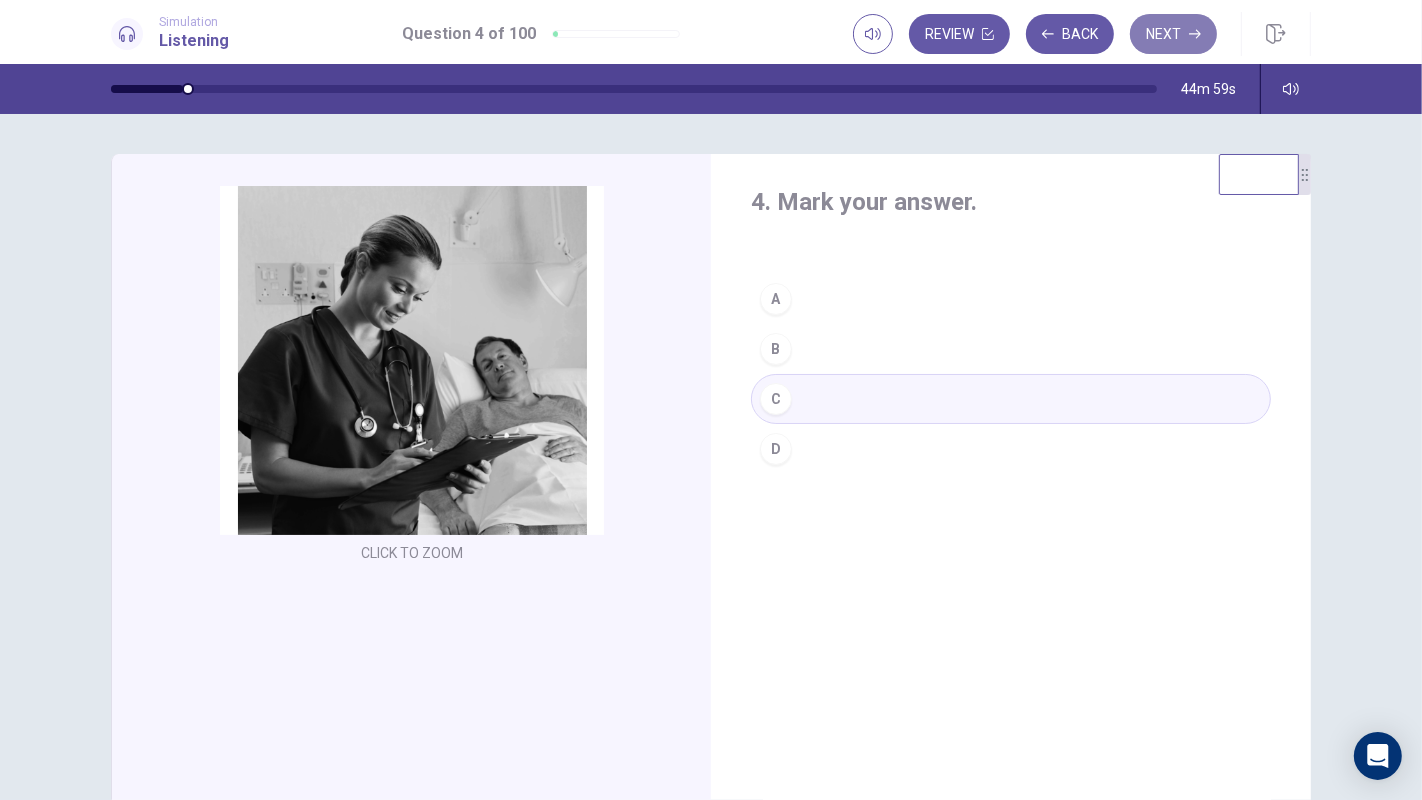 click on "Next" at bounding box center (1173, 34) 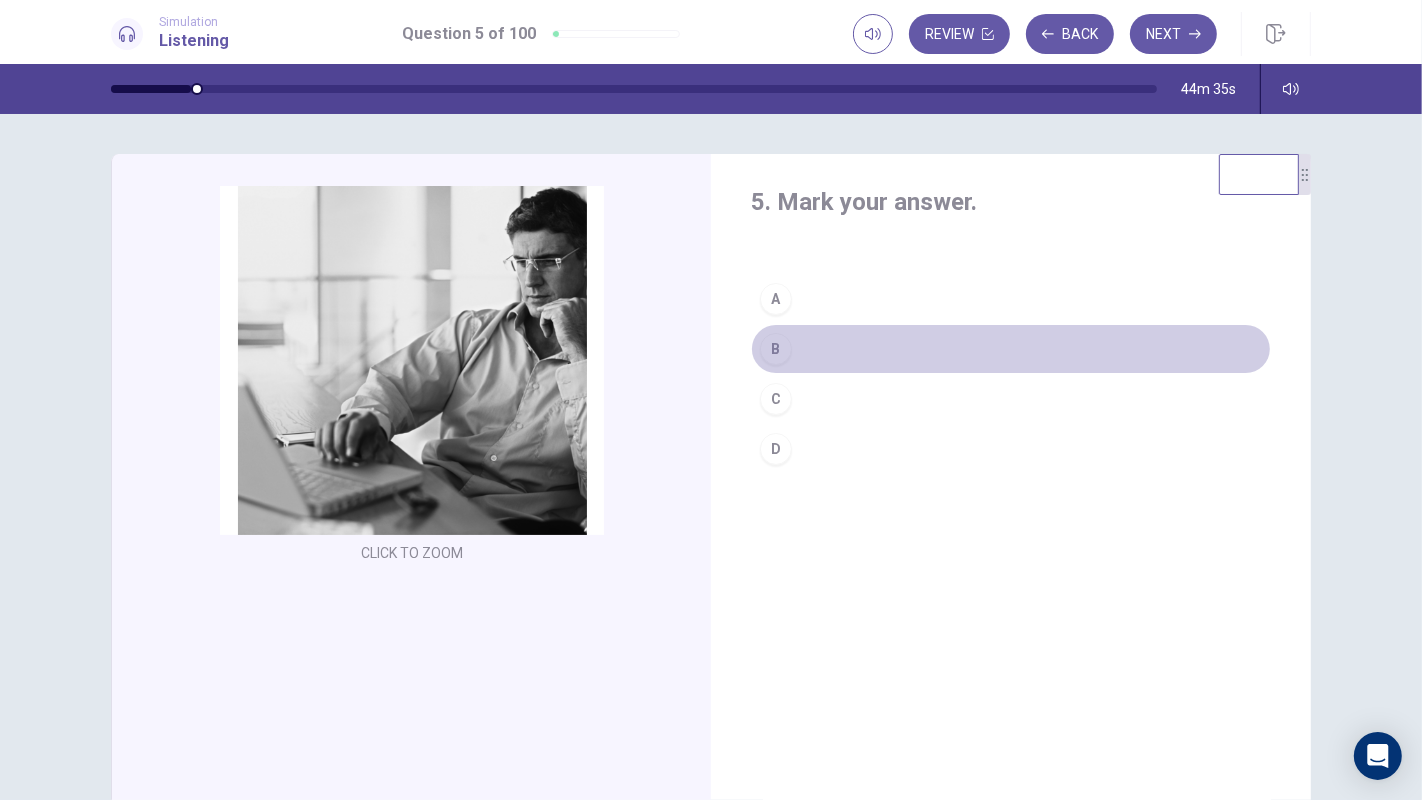 click on "B" at bounding box center (776, 349) 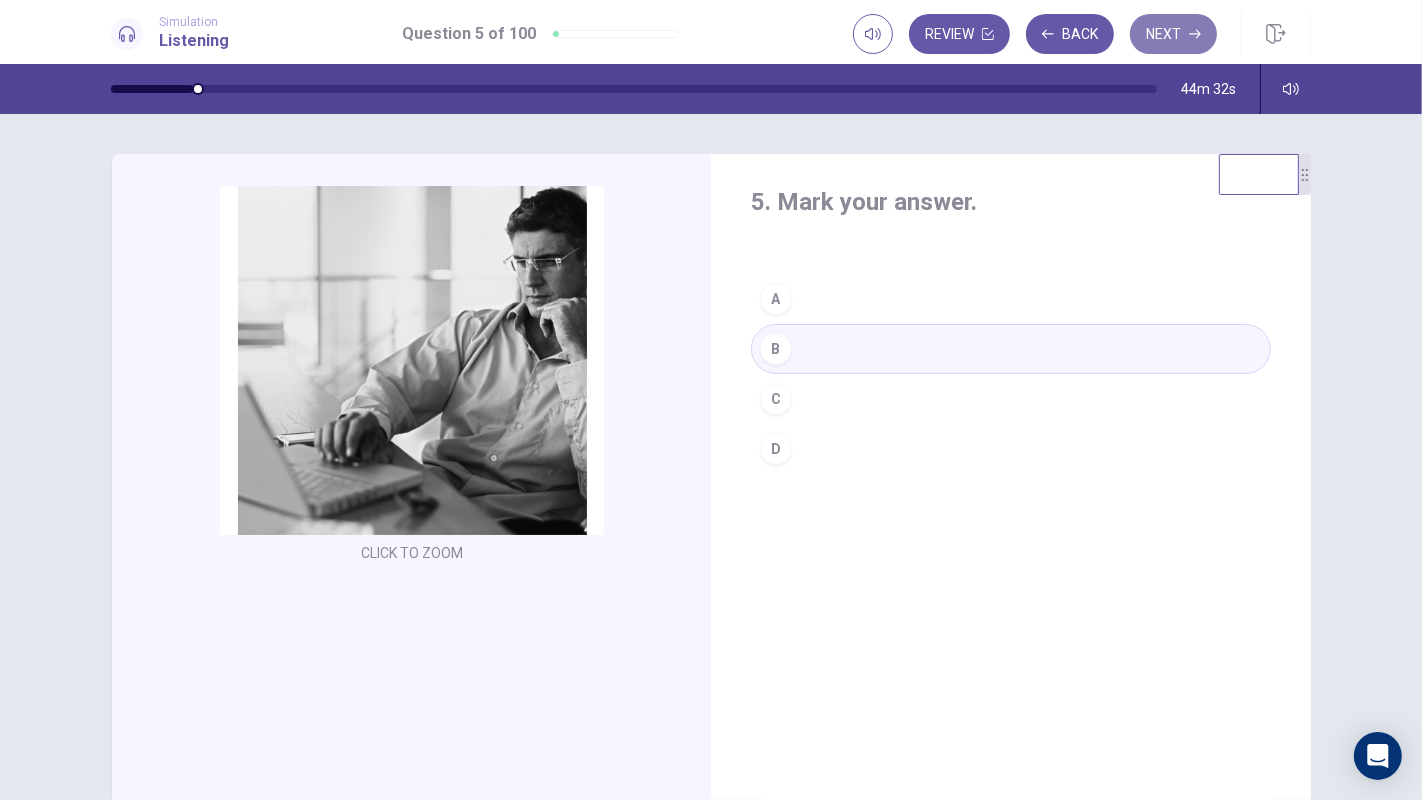 click 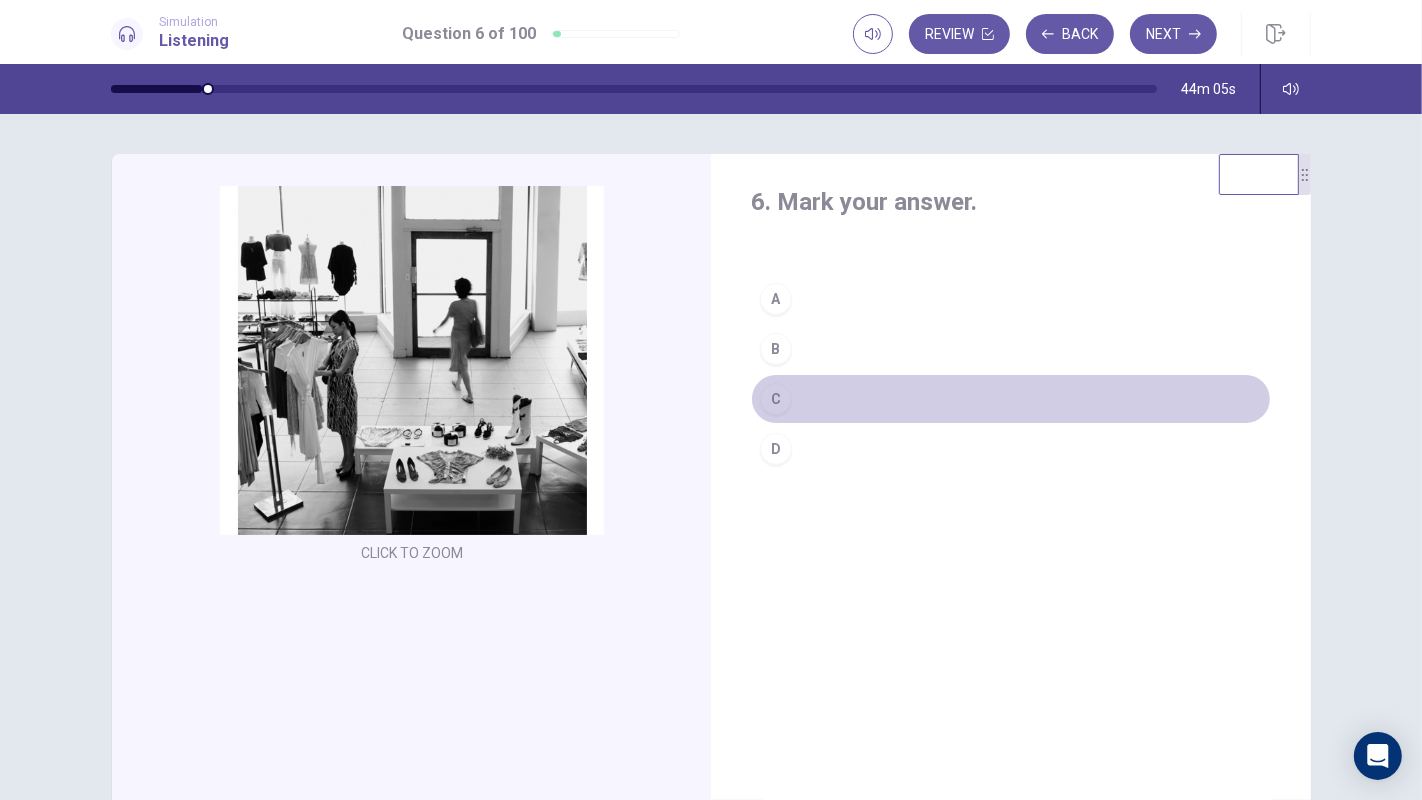 click on "C" at bounding box center [776, 399] 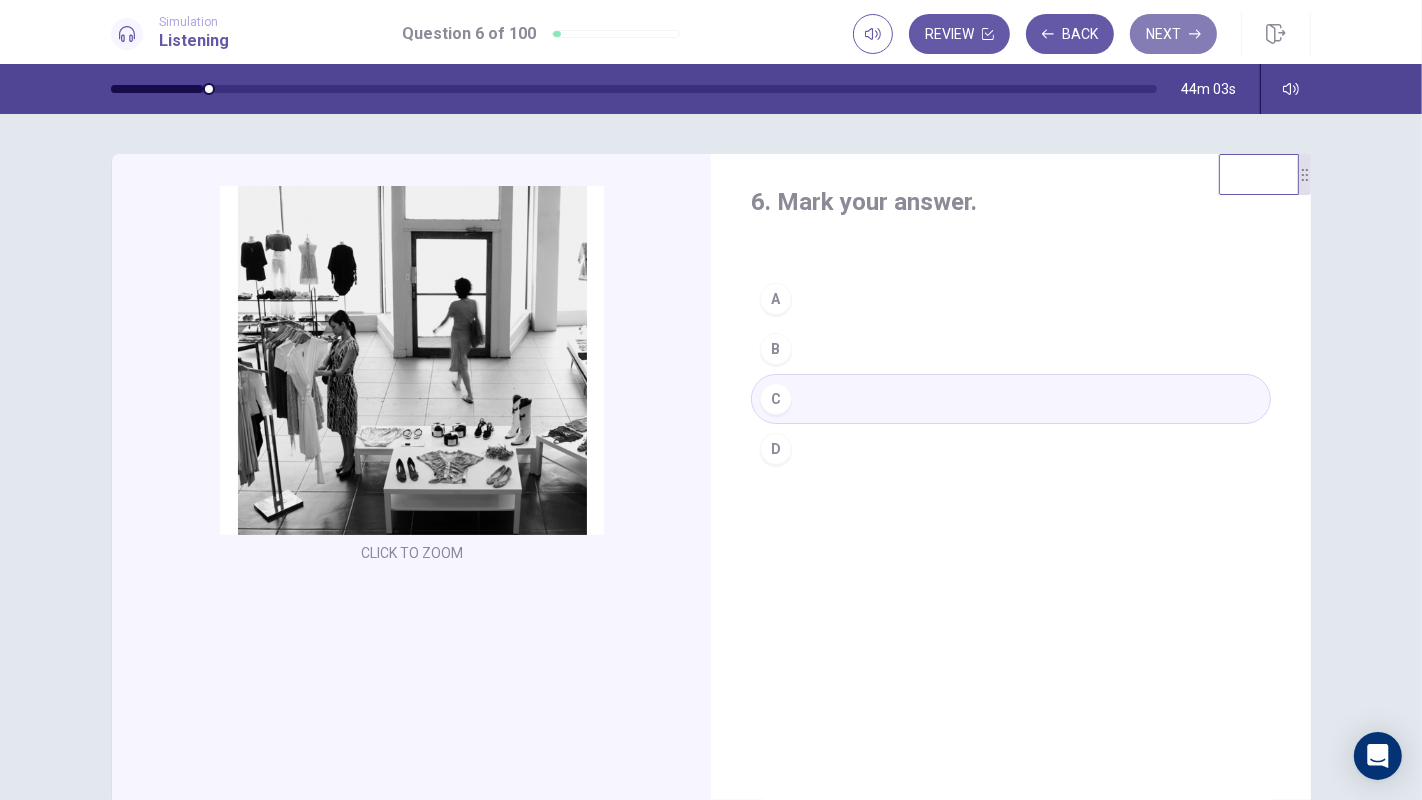 click on "Next" at bounding box center [1173, 34] 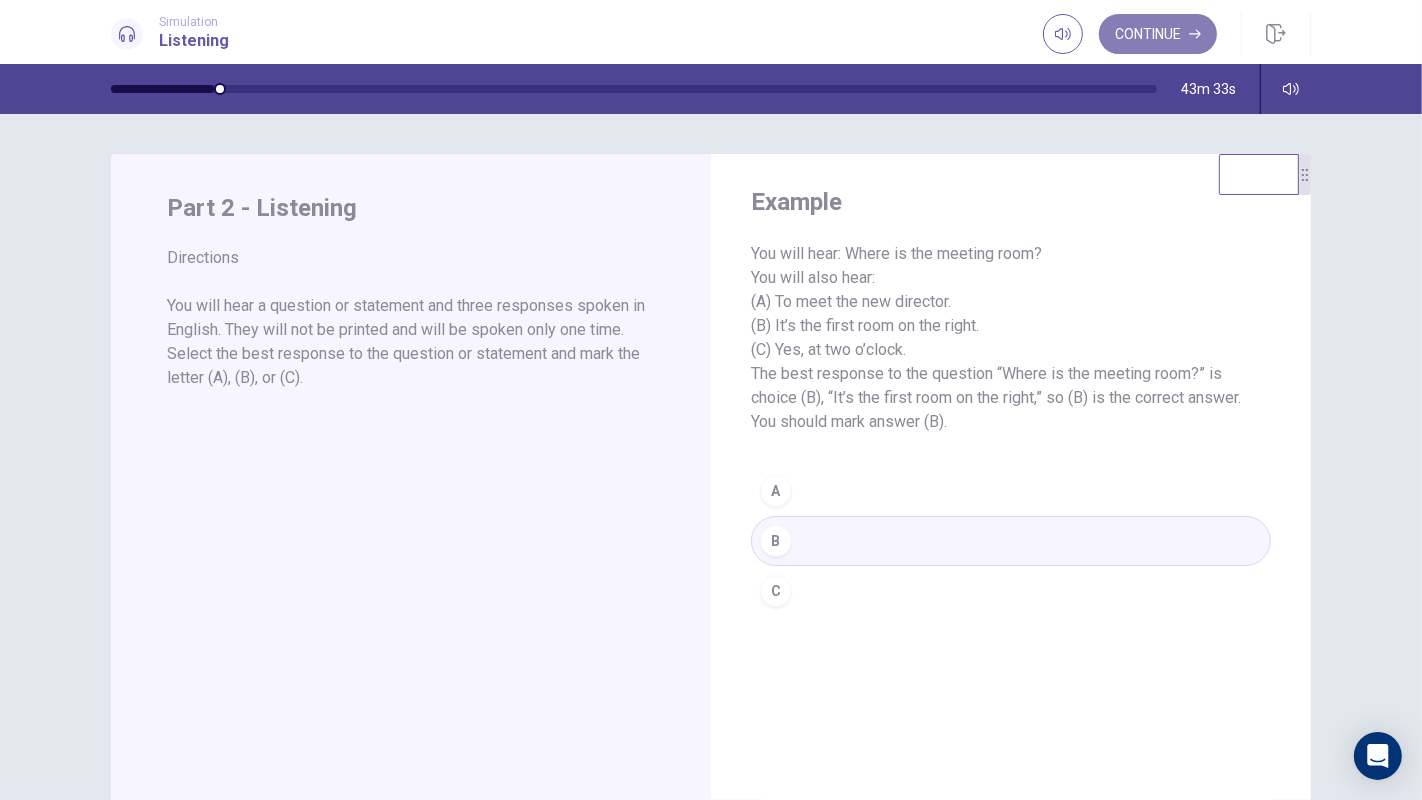click on "Continue" at bounding box center (1158, 34) 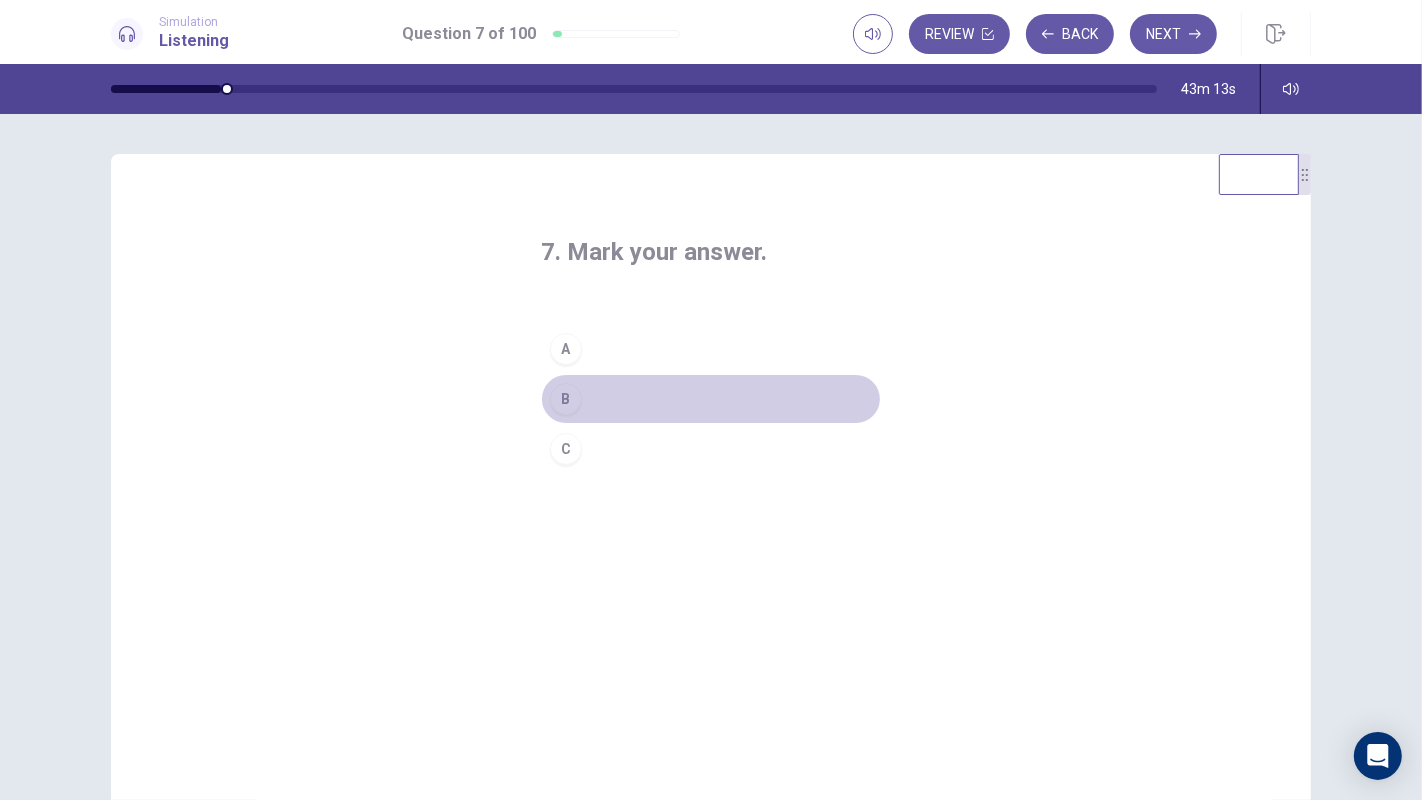 click on "B" at bounding box center [566, 399] 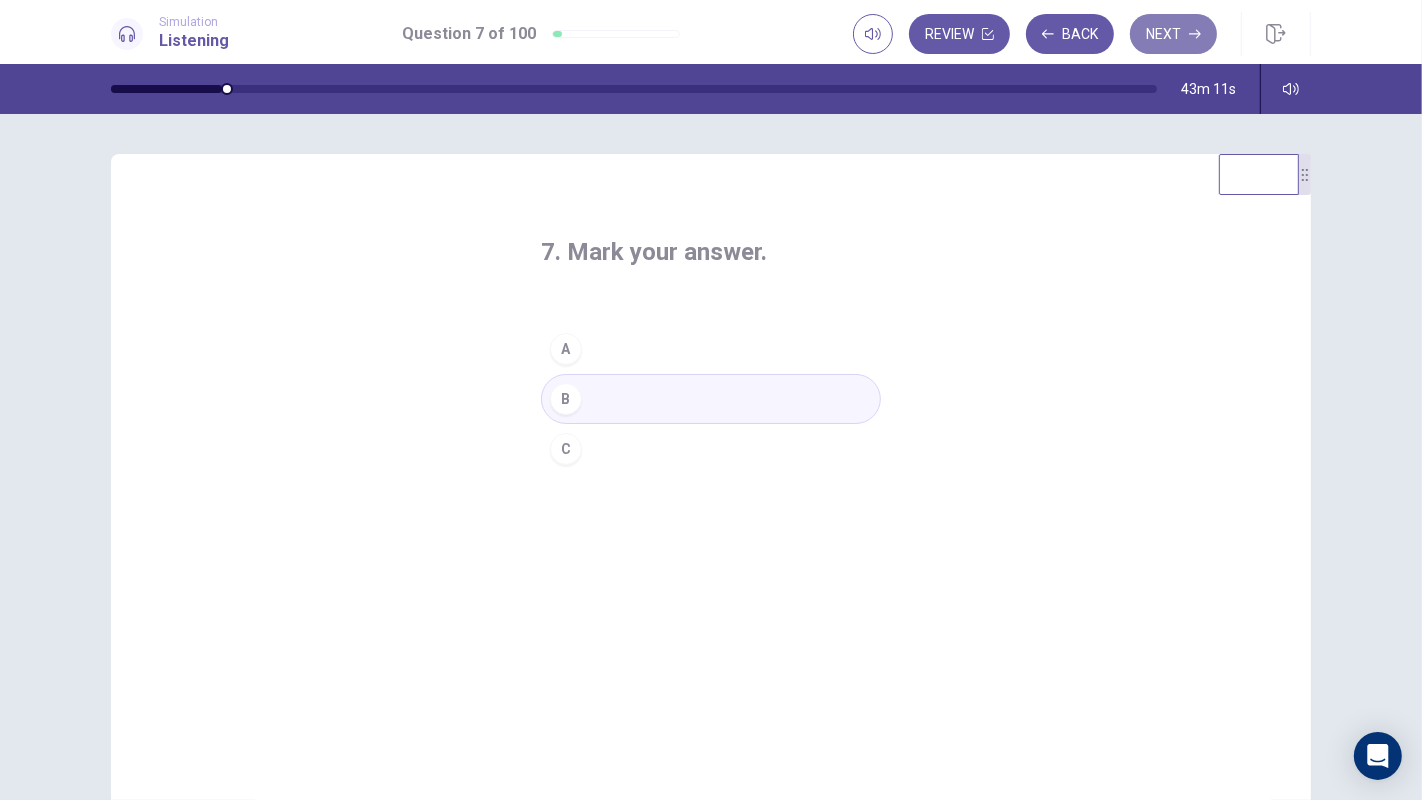 click on "Next" at bounding box center (1173, 34) 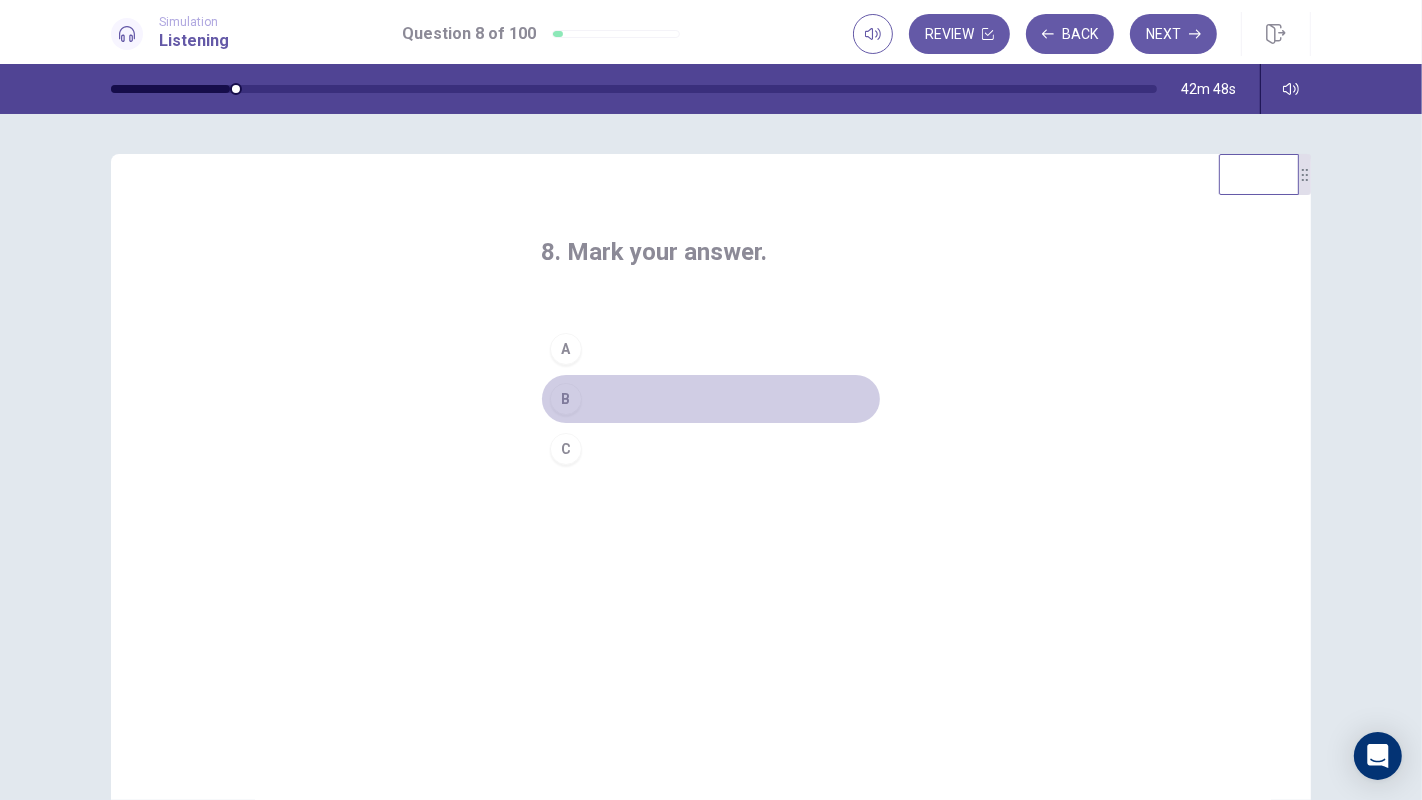 click on "B" at bounding box center [566, 399] 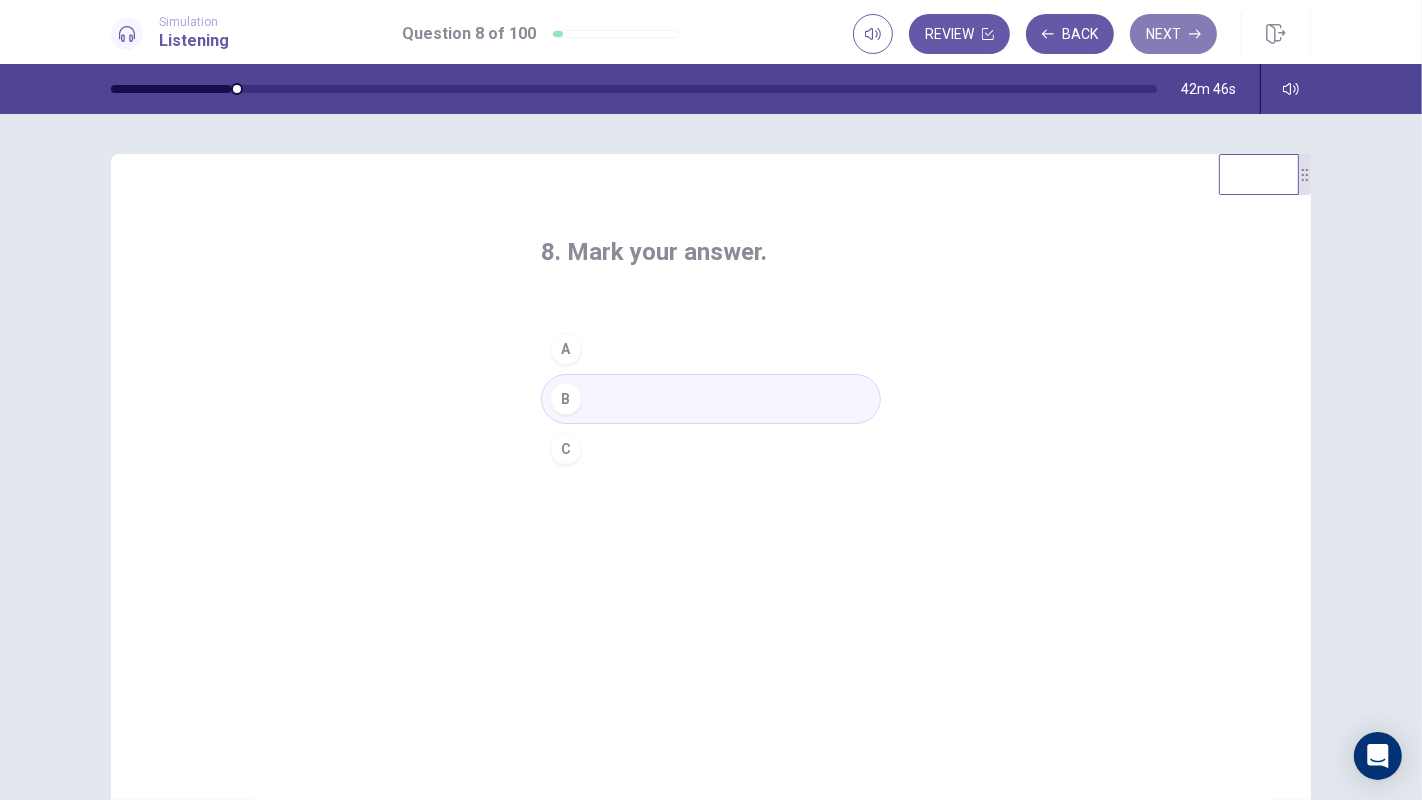 click on "Next" at bounding box center [1173, 34] 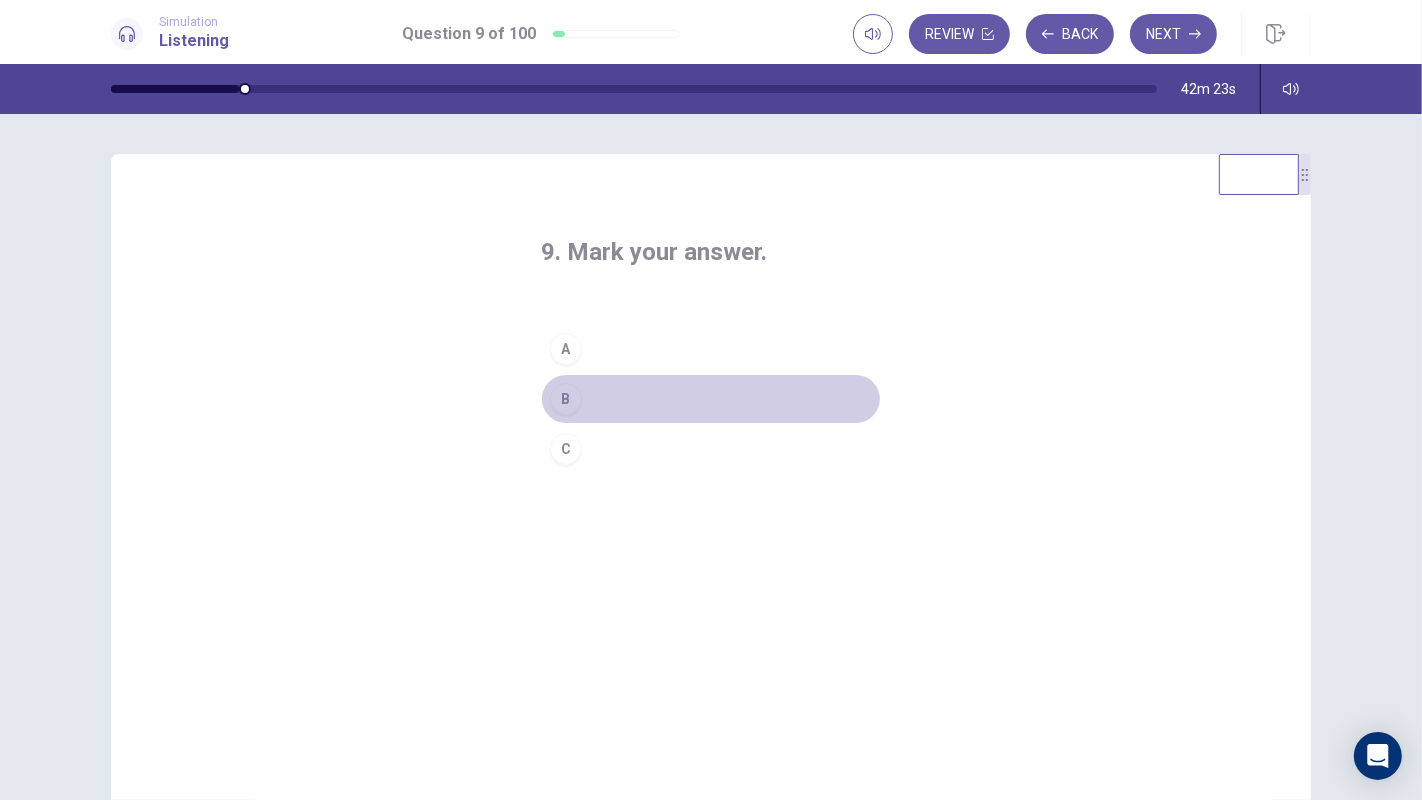 click on "B" at bounding box center [711, 399] 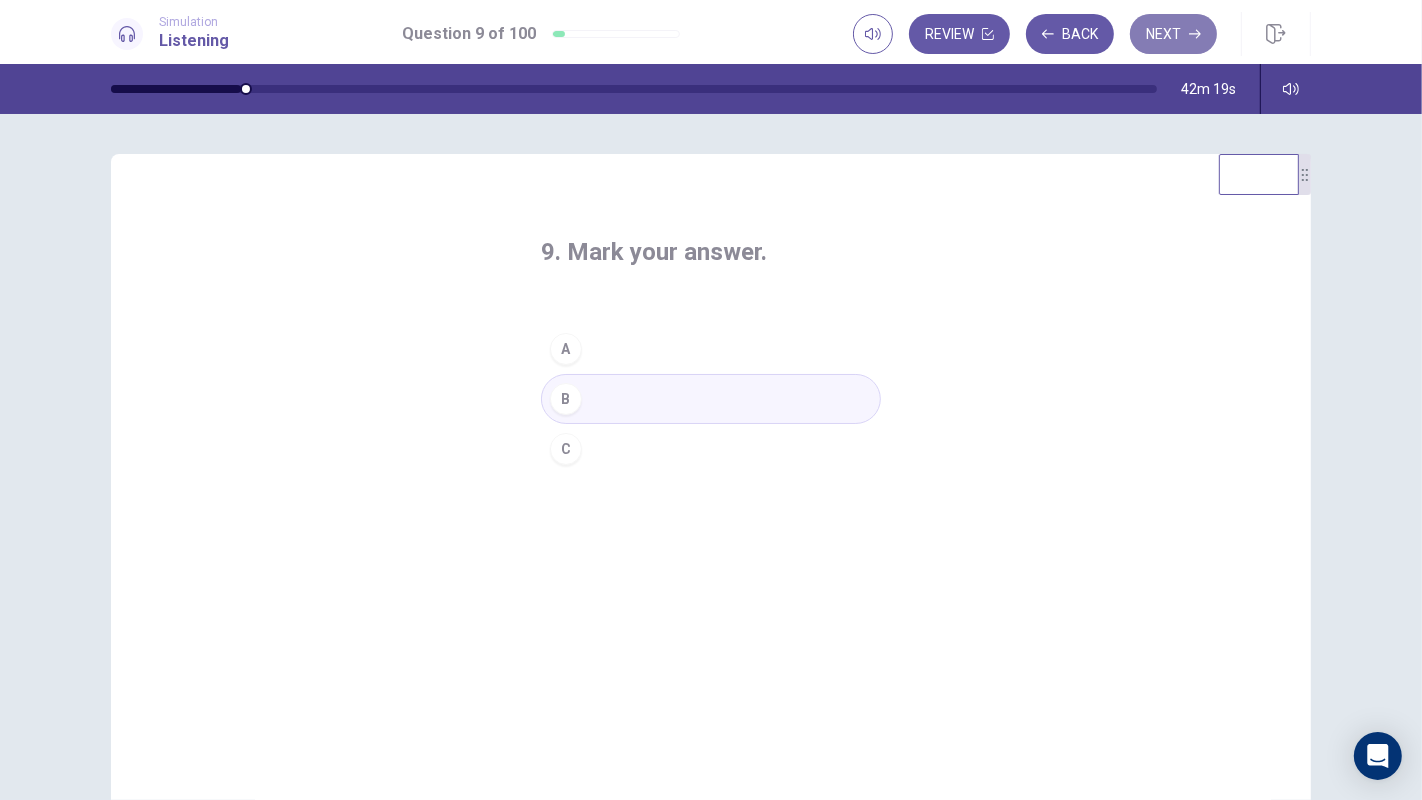 click on "Next" at bounding box center [1173, 34] 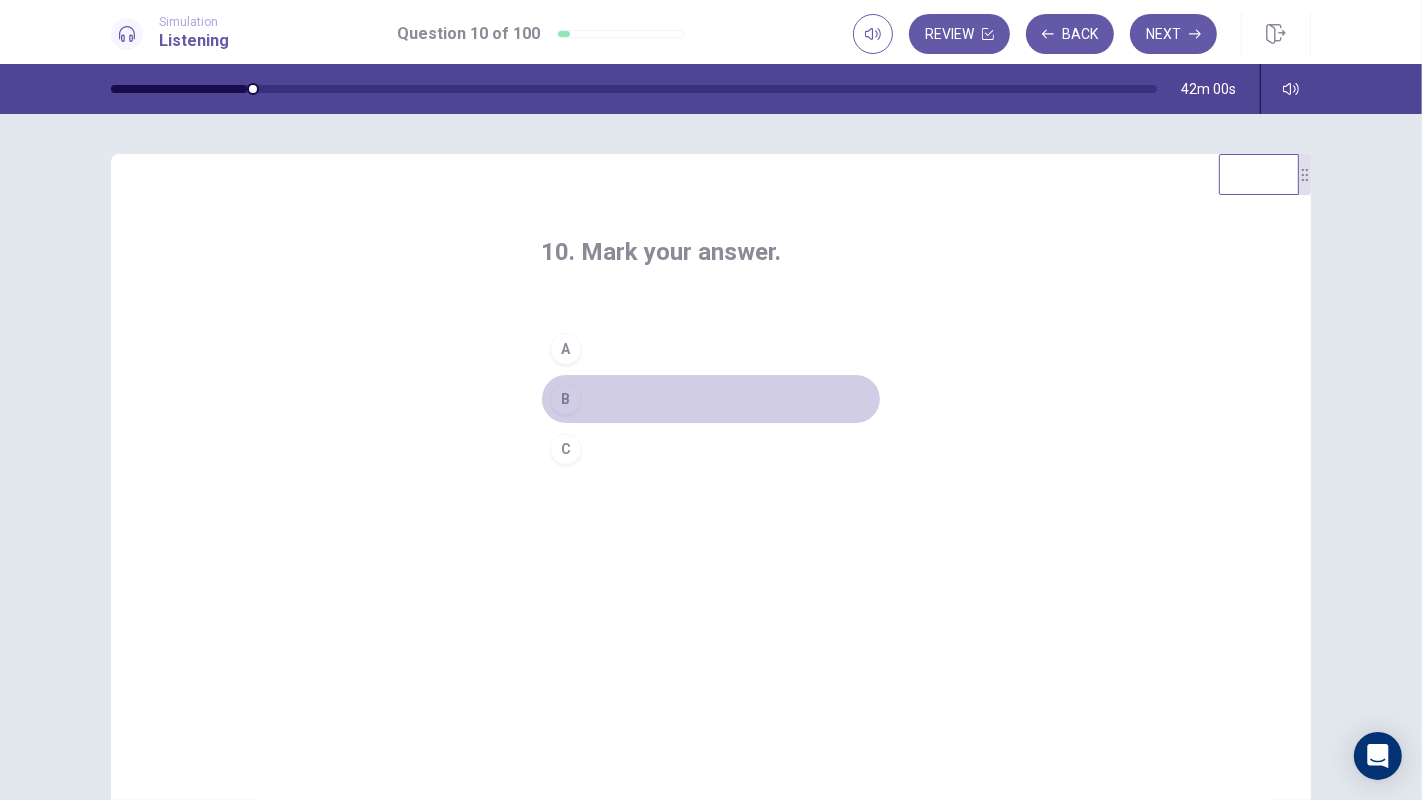 click on "B" at bounding box center [711, 399] 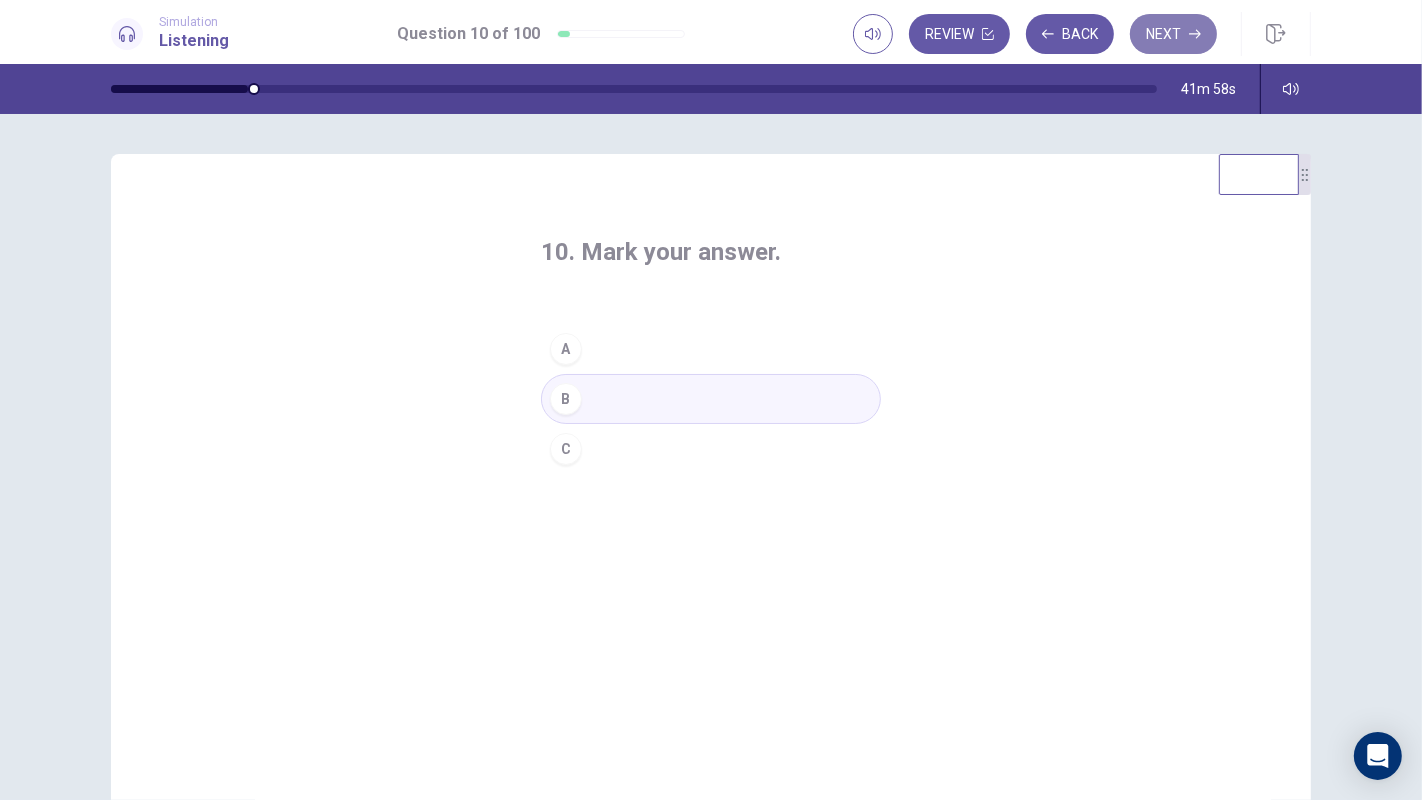 click on "Next" at bounding box center [1173, 34] 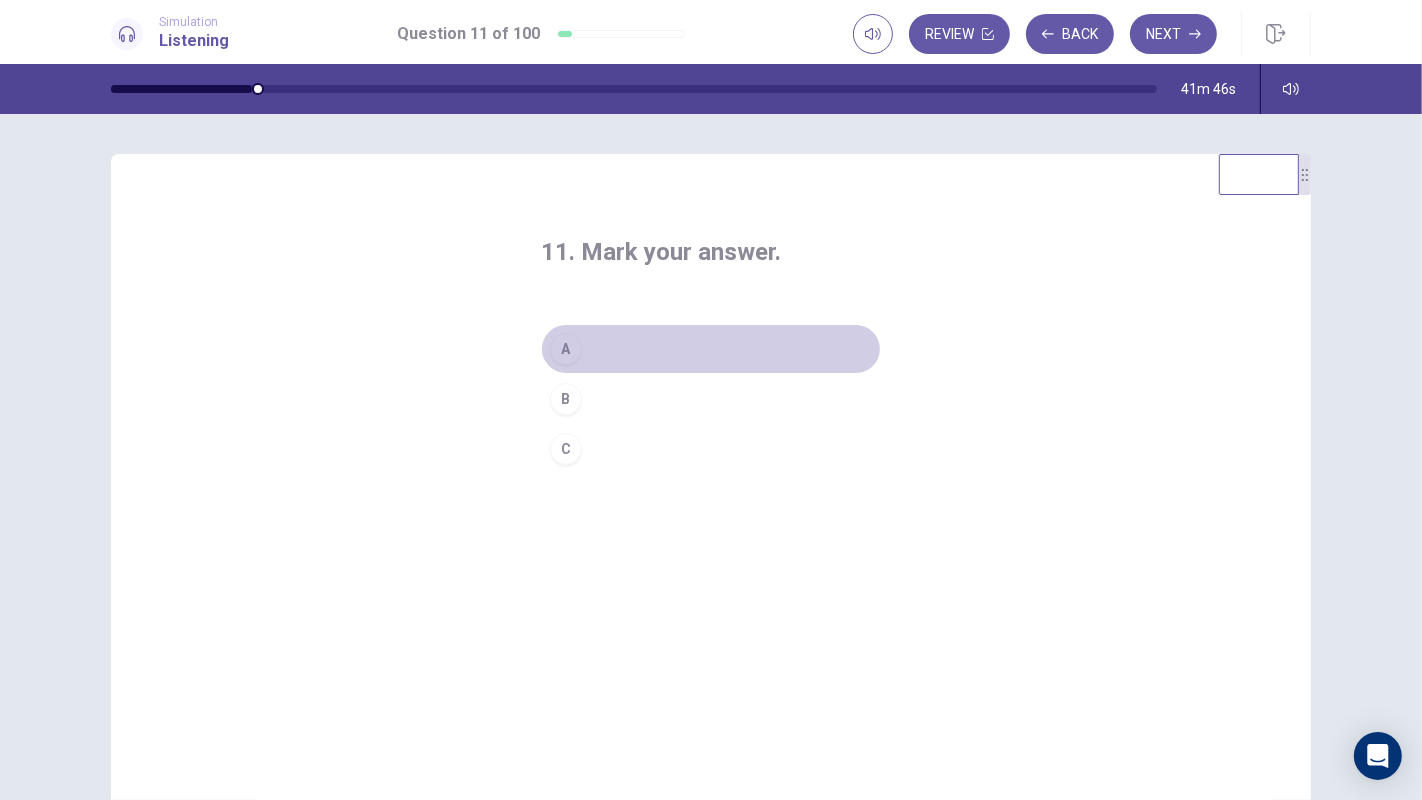 click on "A" at bounding box center (711, 349) 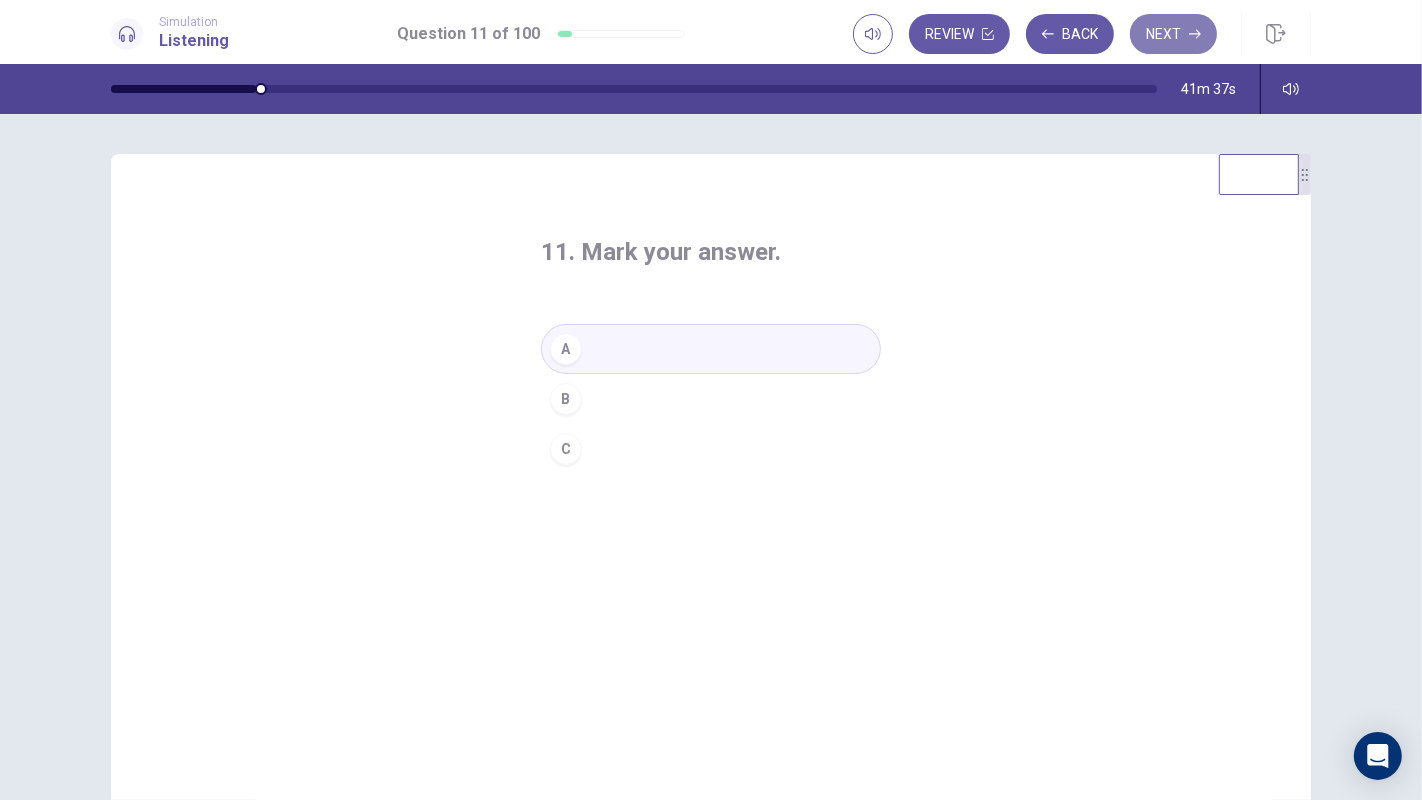 click on "Next" at bounding box center [1173, 34] 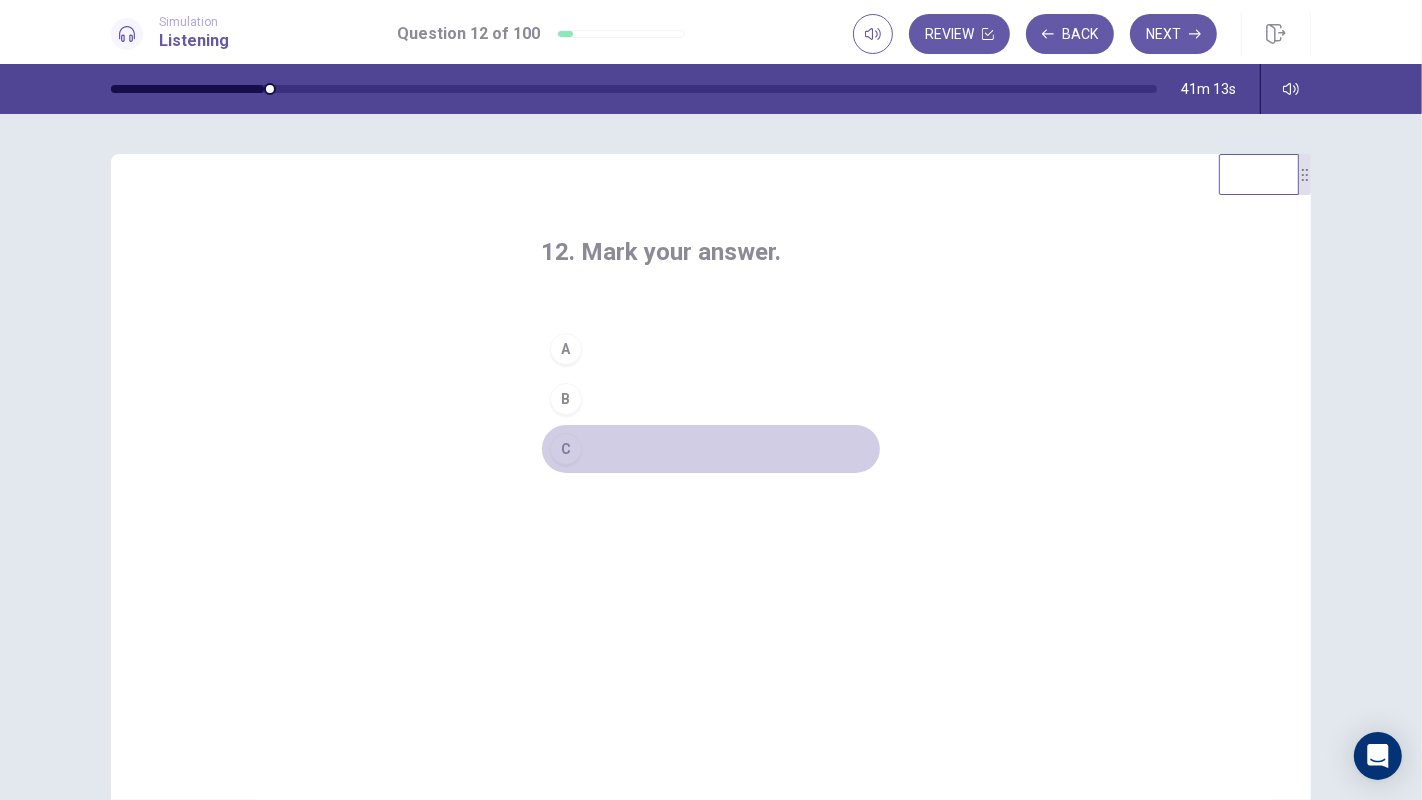 click on "C" at bounding box center (711, 449) 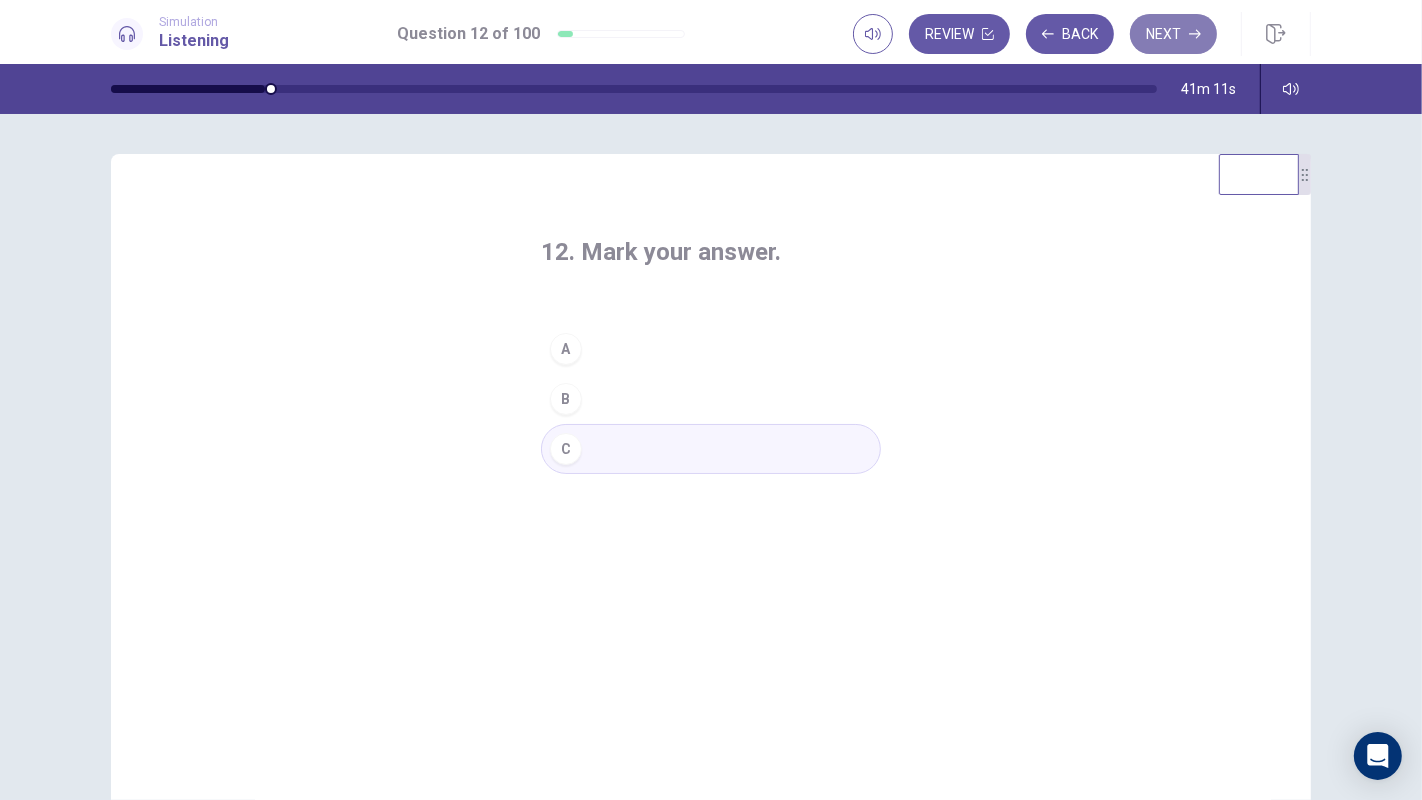 click on "Next" at bounding box center [1173, 34] 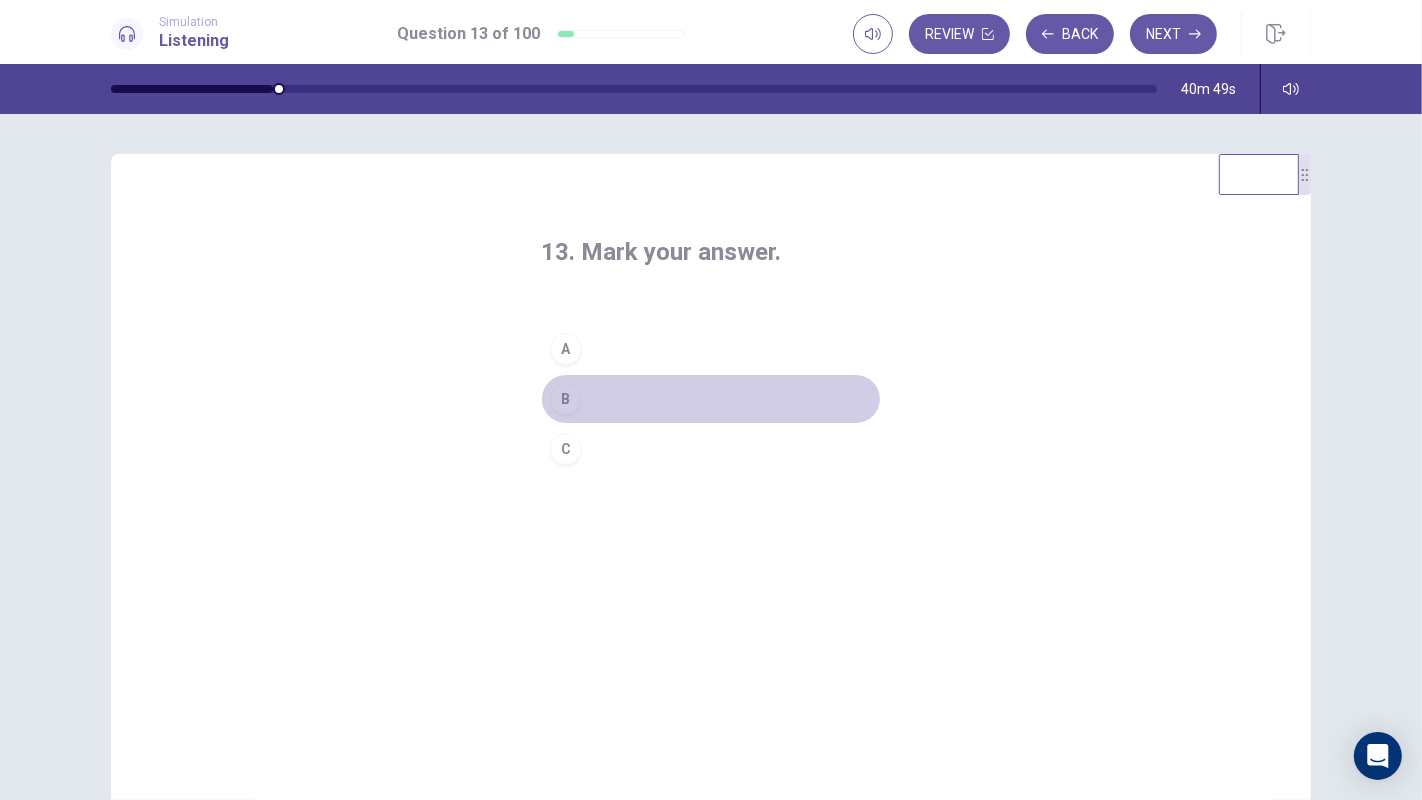 click on "B" at bounding box center [711, 399] 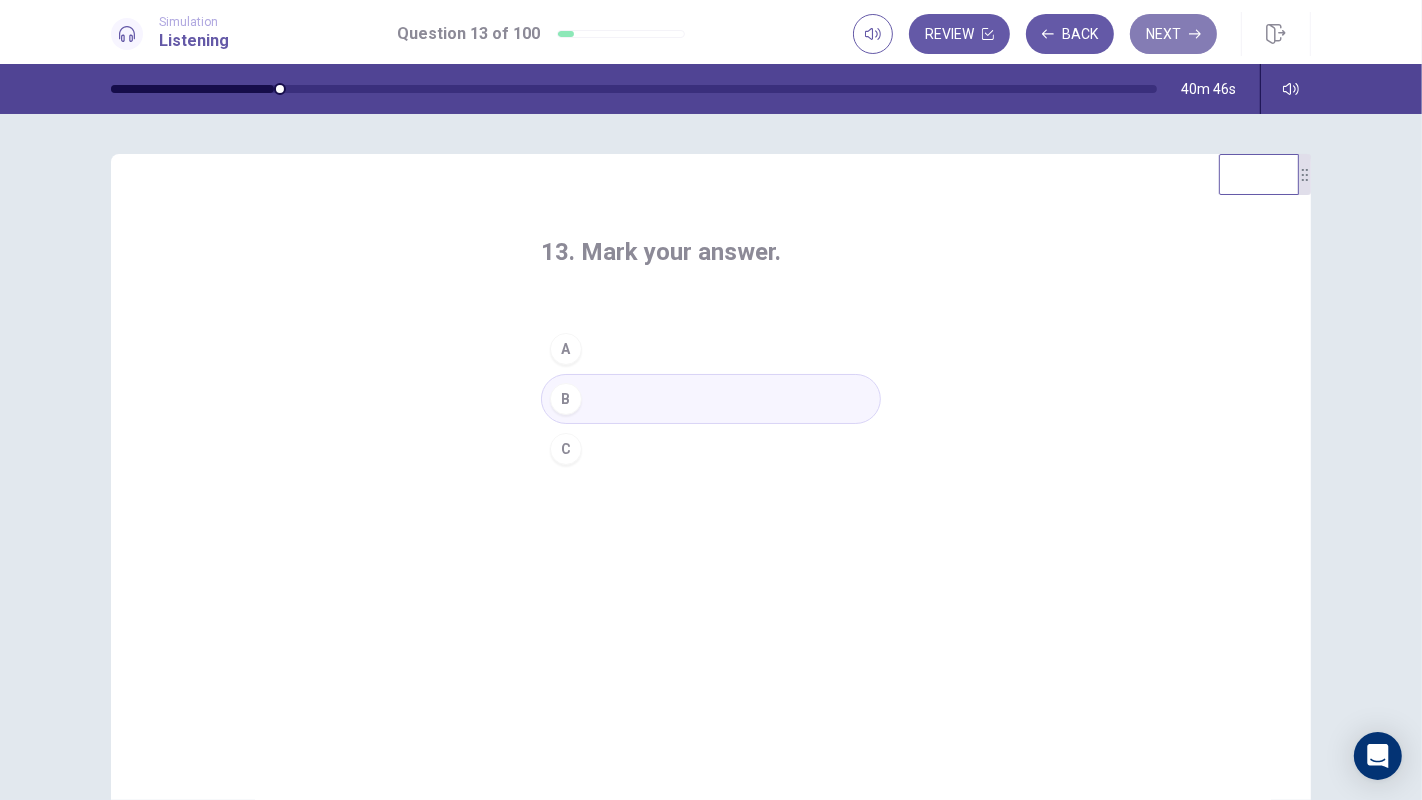 click on "Next" at bounding box center [1173, 34] 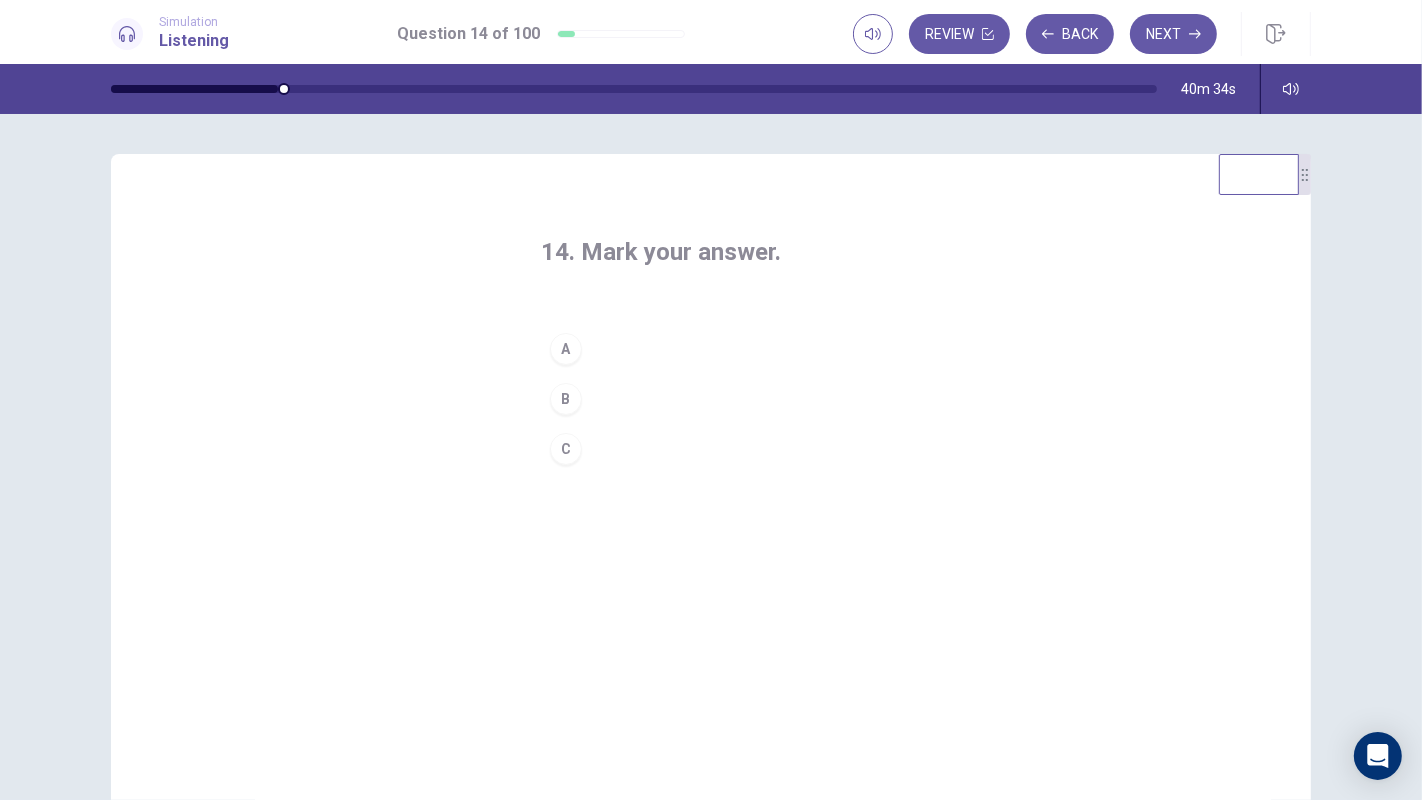 click on "A" at bounding box center [711, 349] 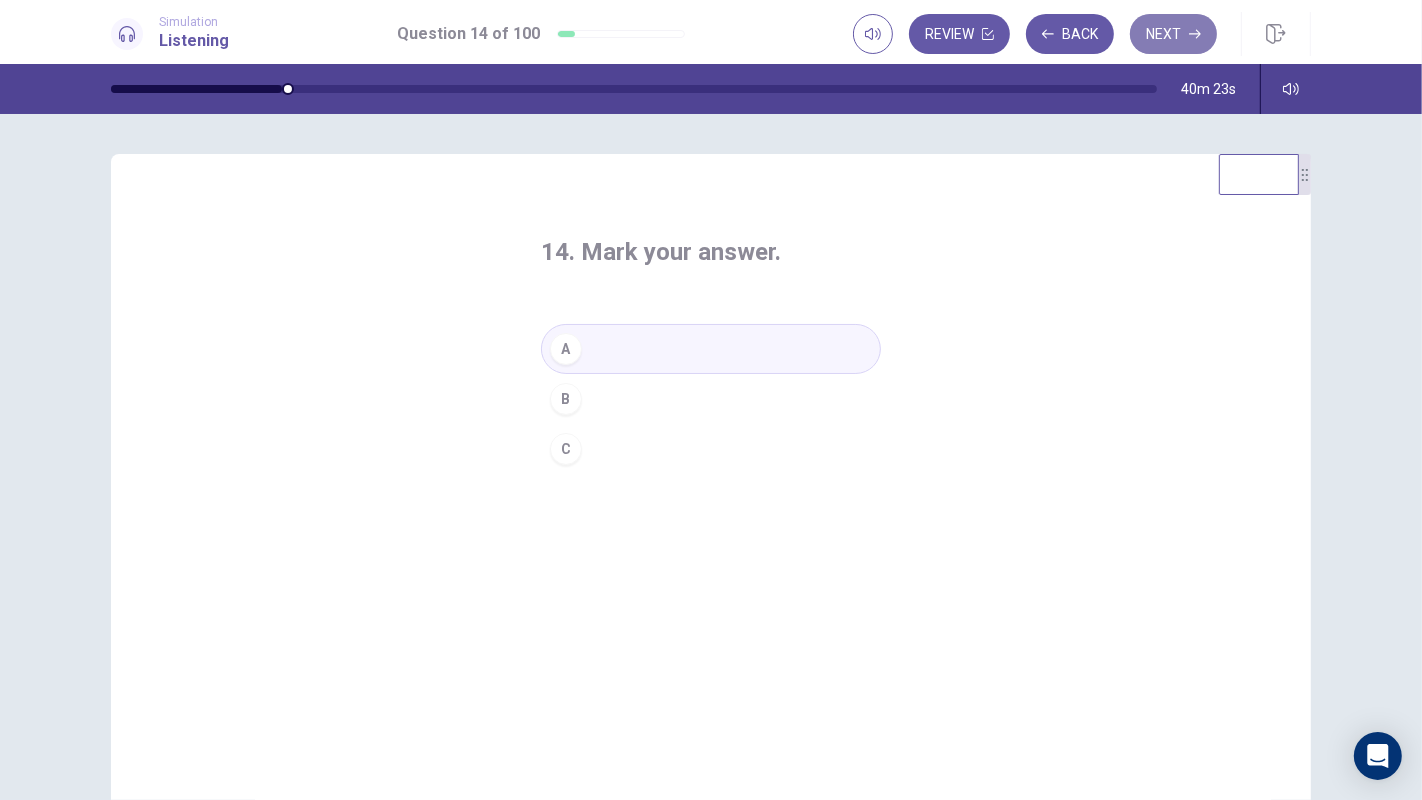 click on "Next" at bounding box center (1173, 34) 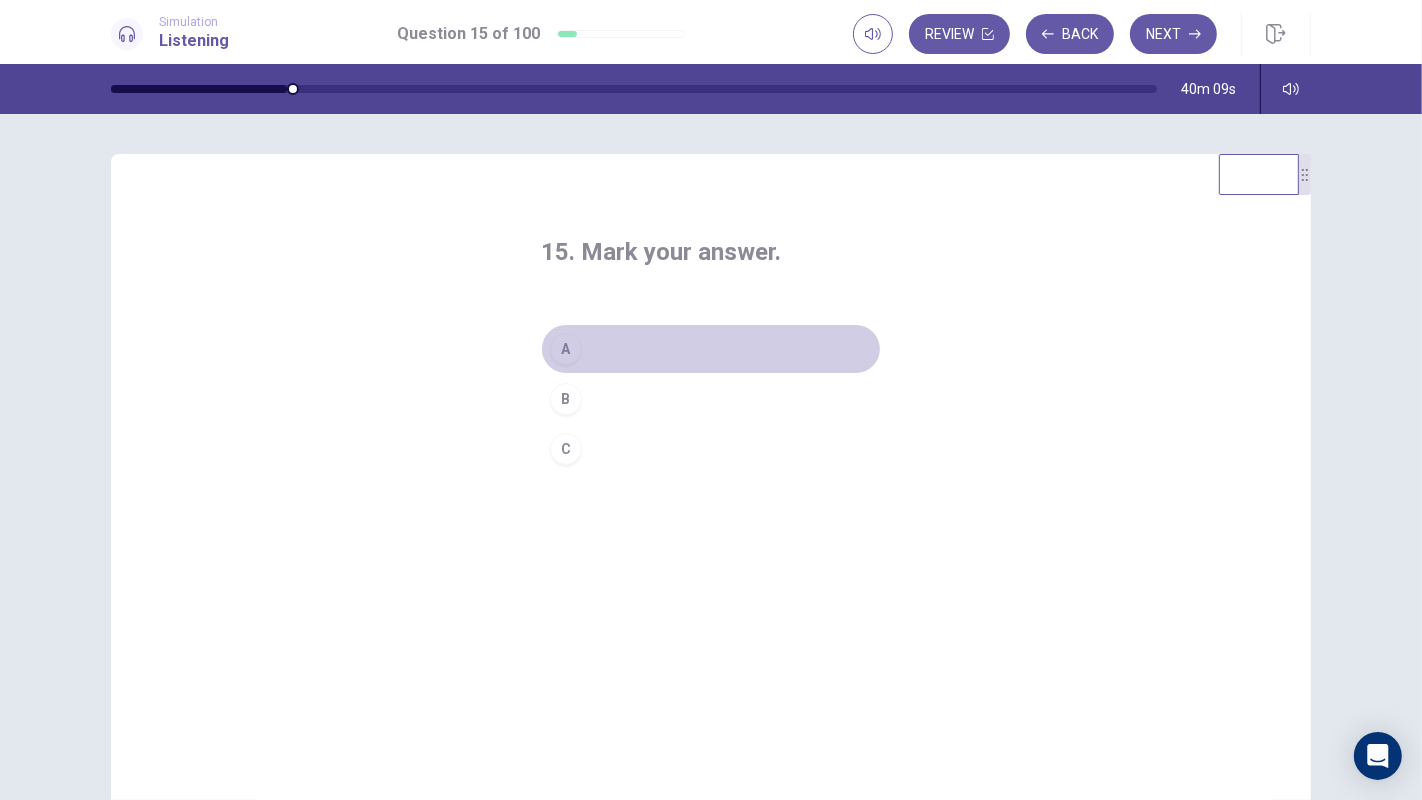 click on "A" at bounding box center [711, 349] 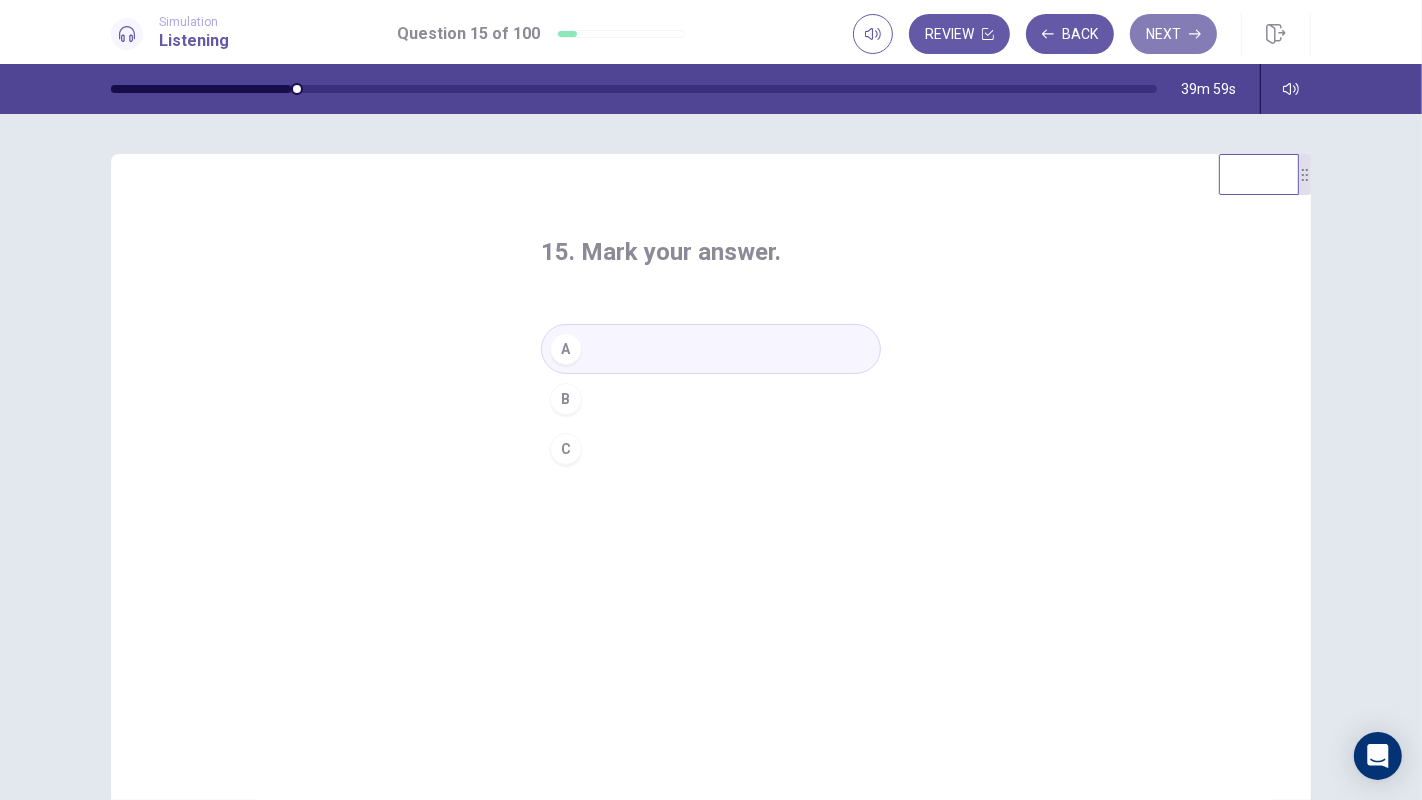 click on "Next" at bounding box center (1173, 34) 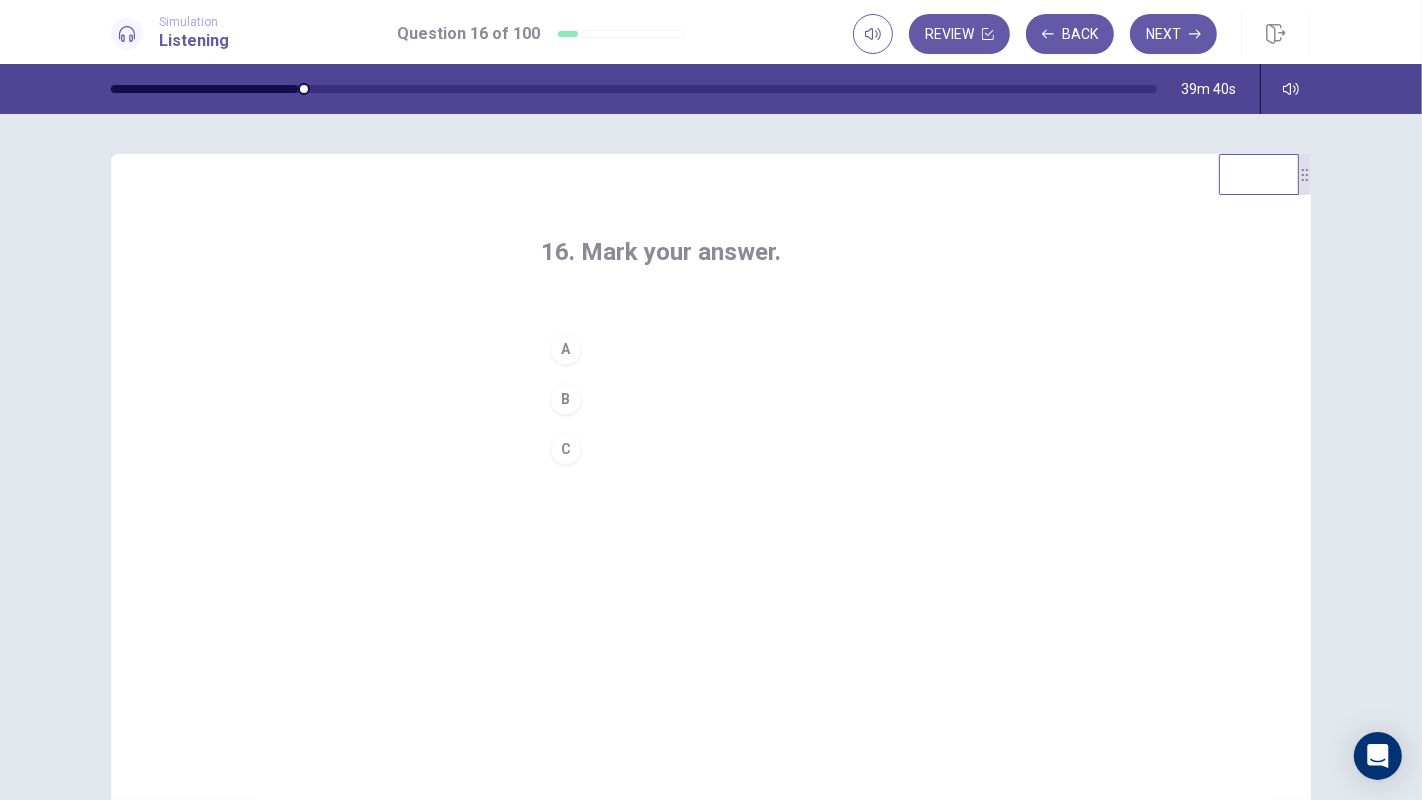 click on "B" at bounding box center (711, 399) 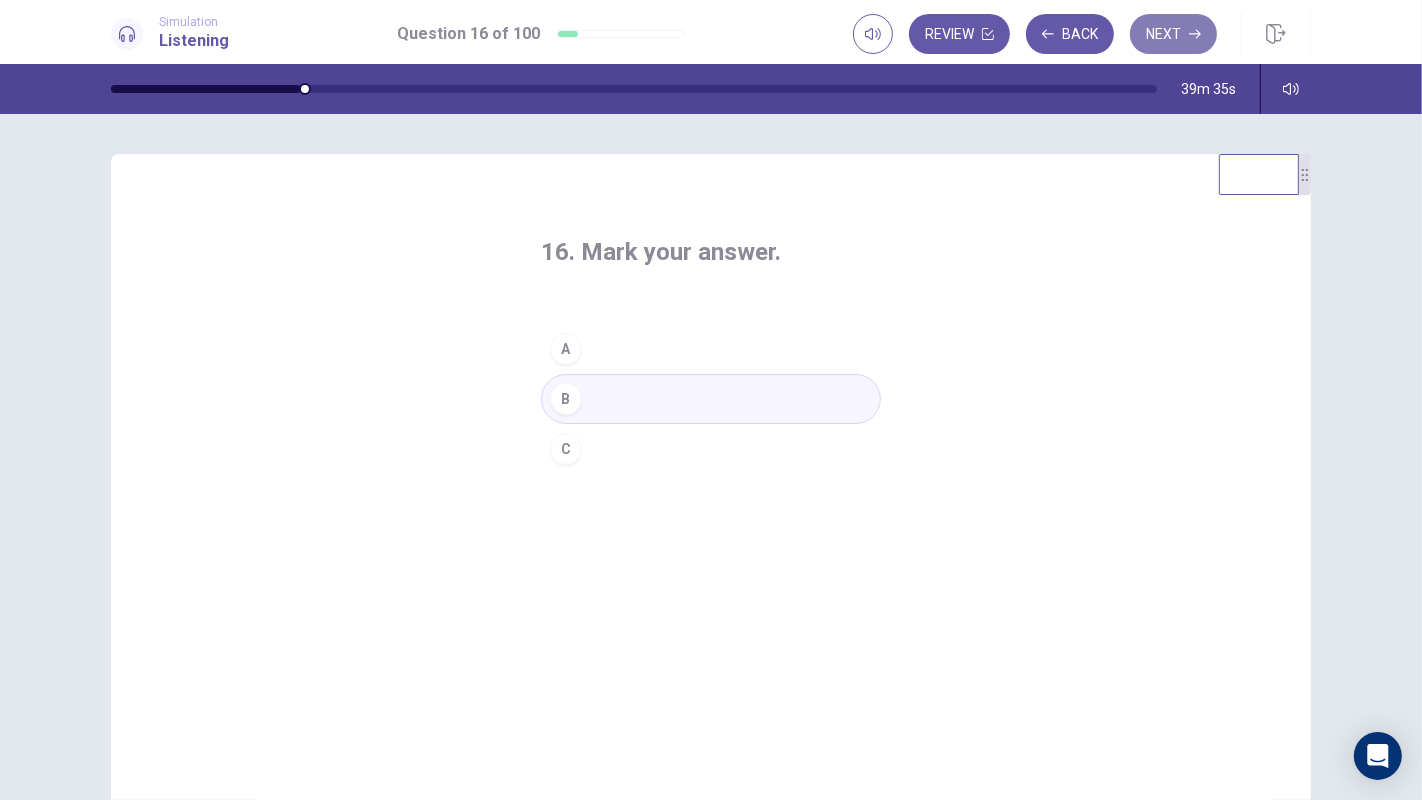 click 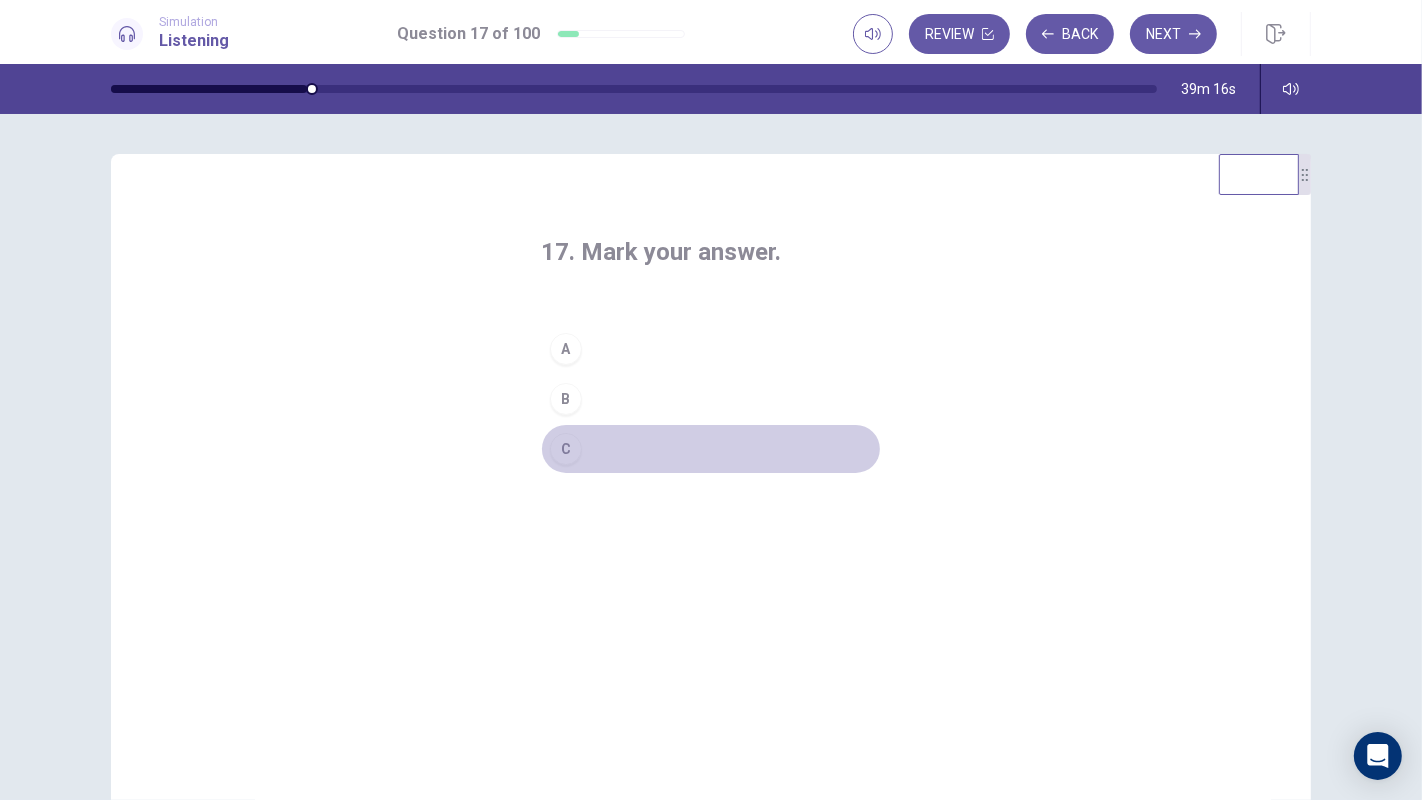 click on "C" at bounding box center [711, 449] 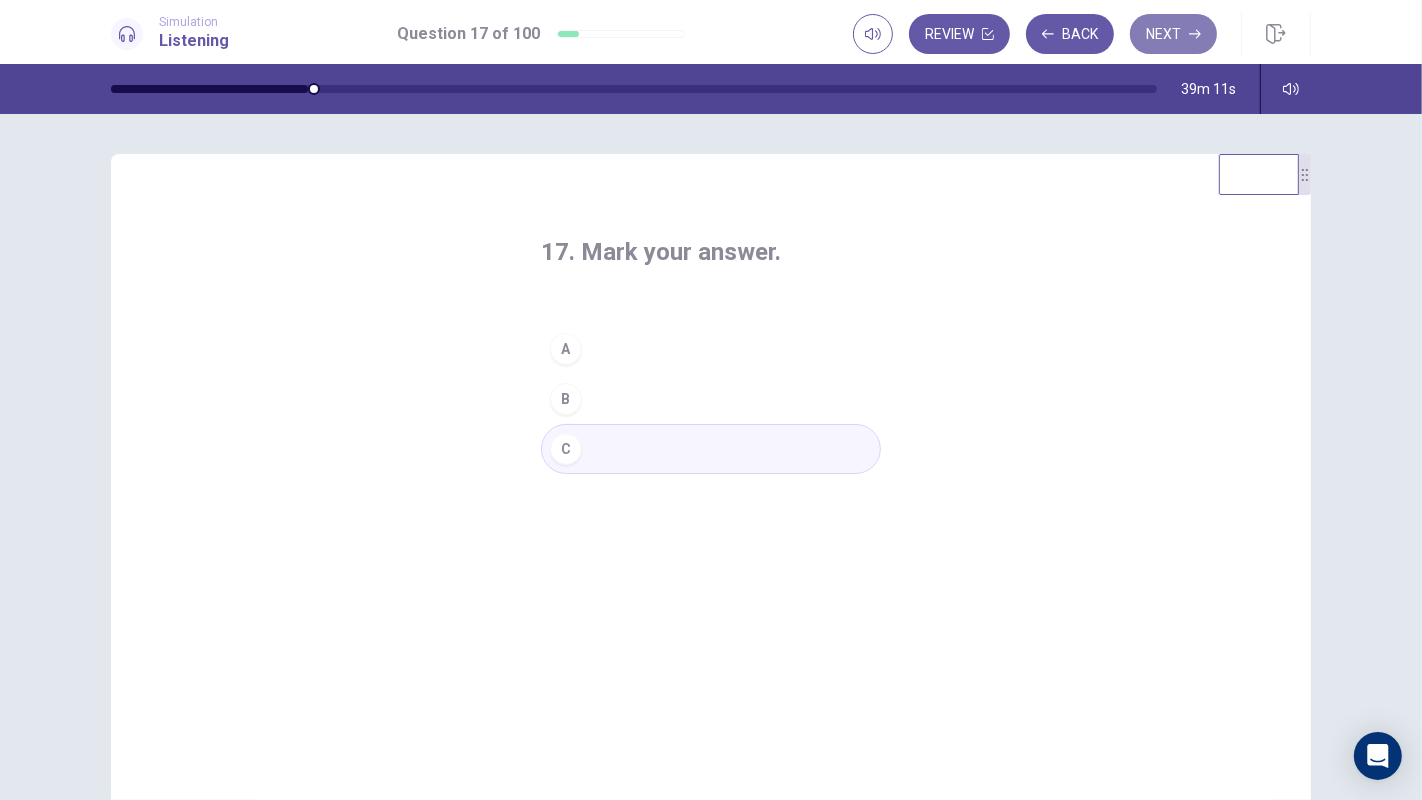 click 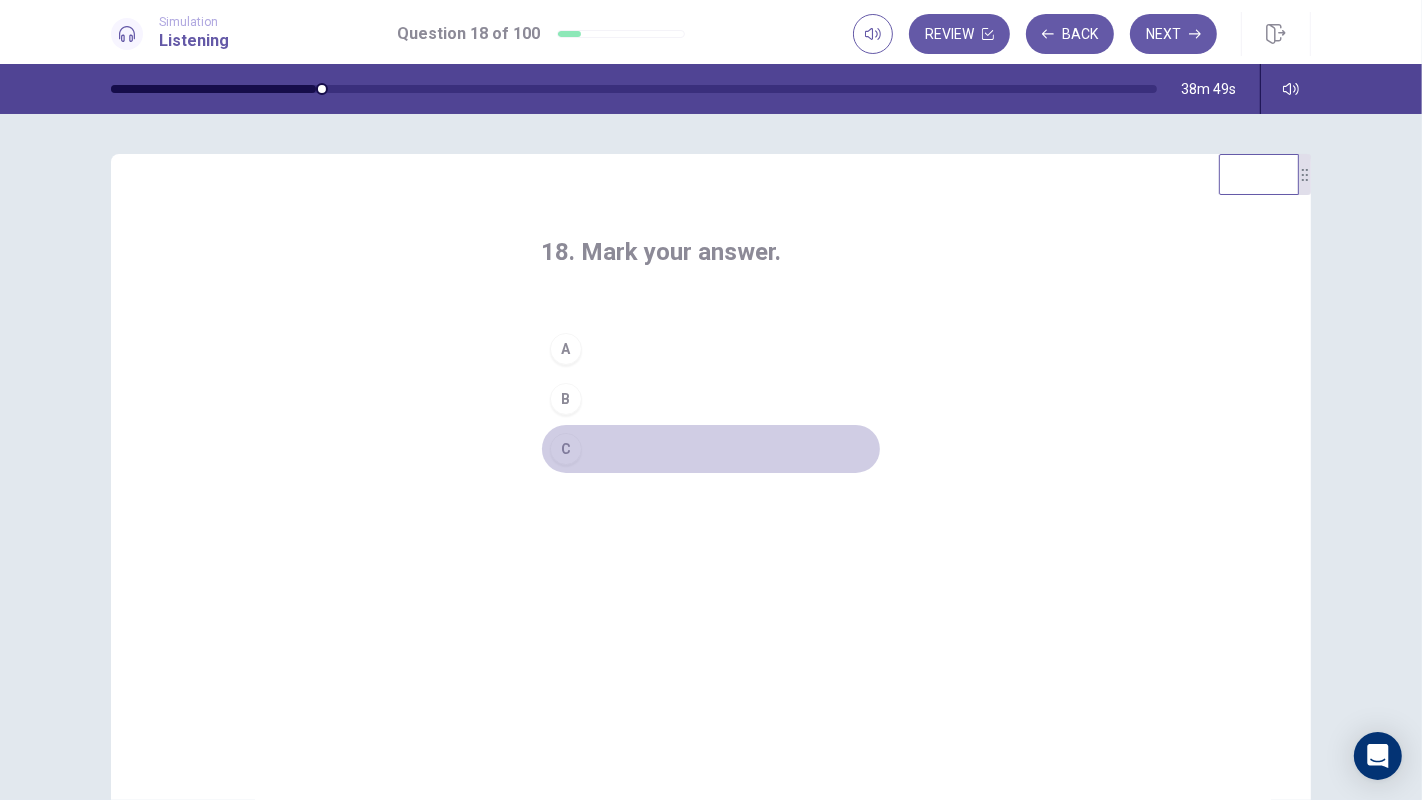click on "C" at bounding box center (711, 449) 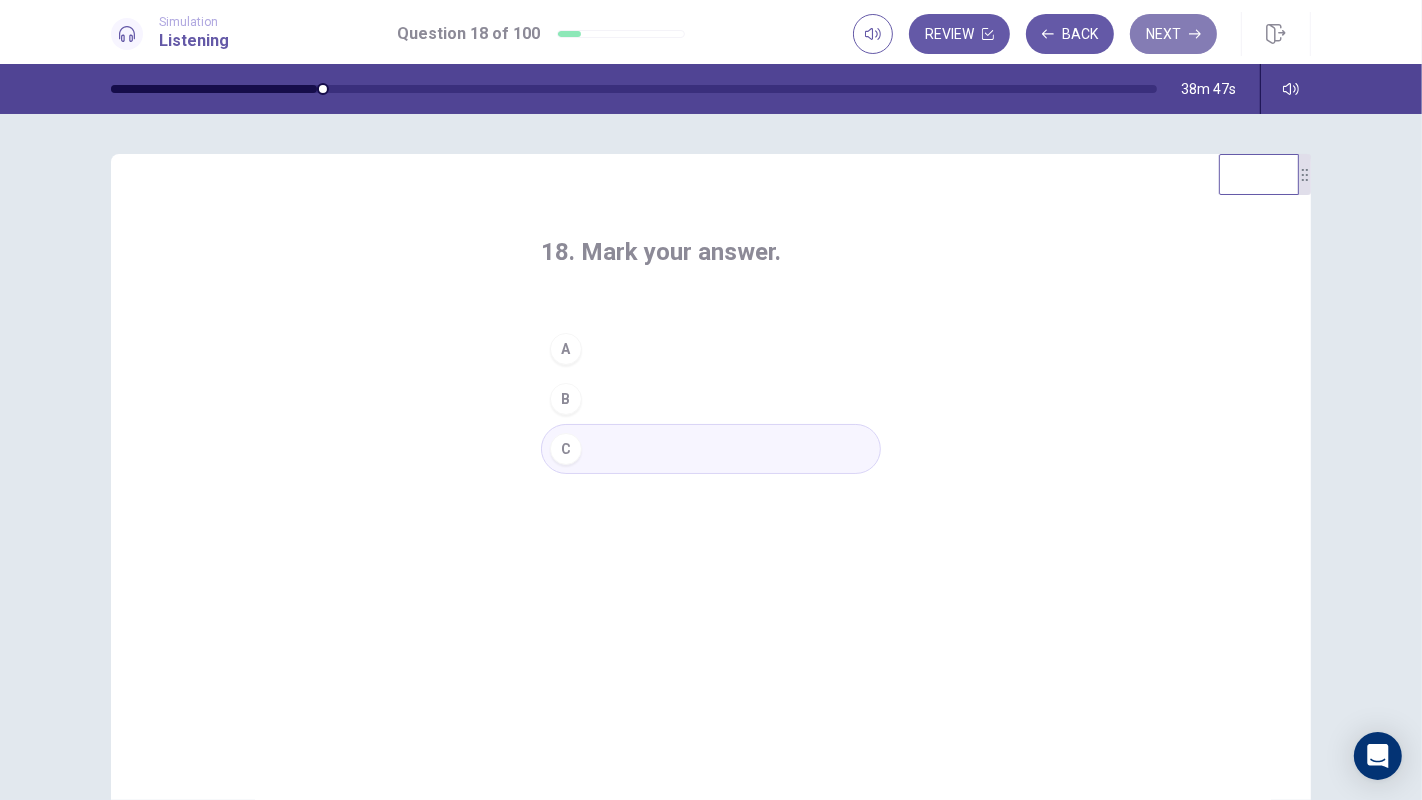 click on "Next" at bounding box center (1173, 34) 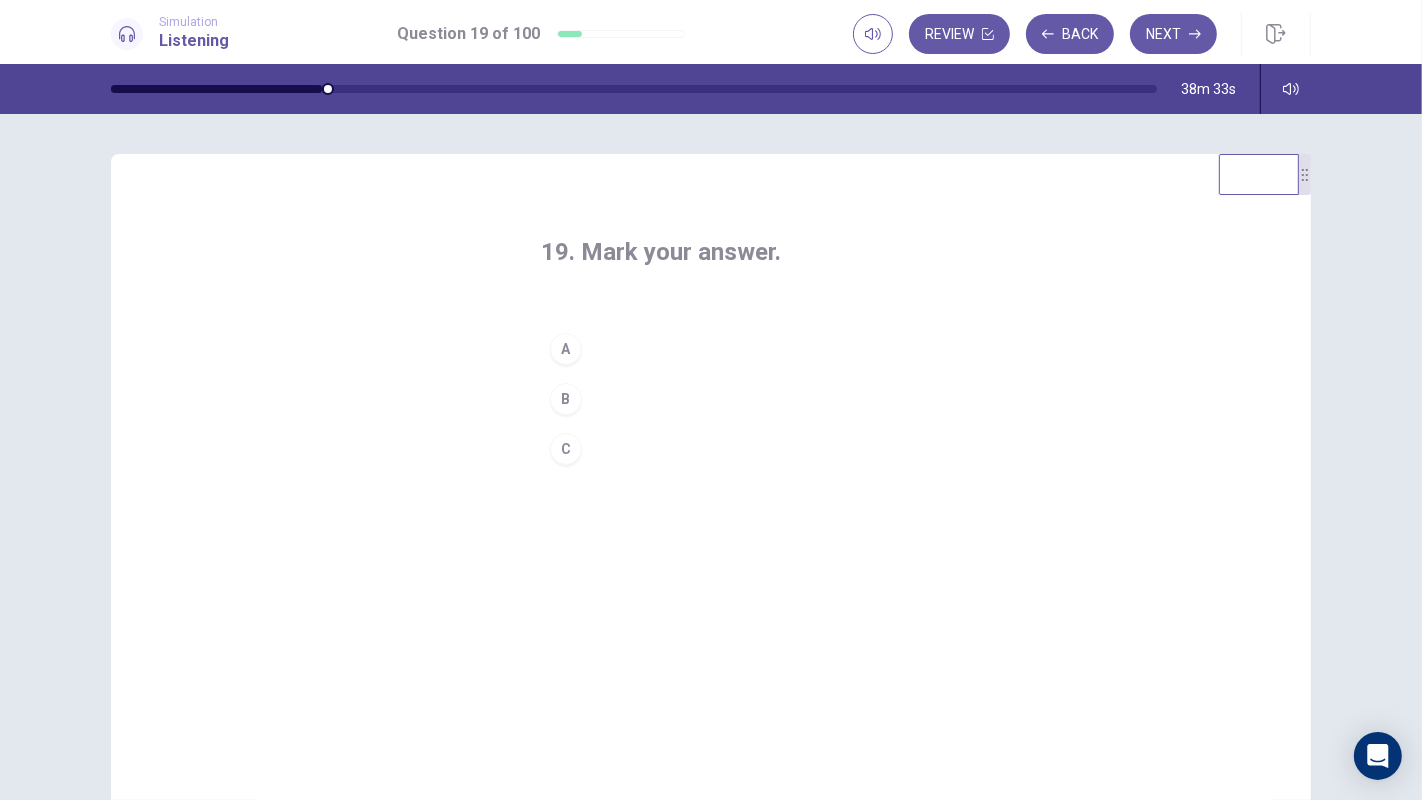 click on "A" at bounding box center (711, 349) 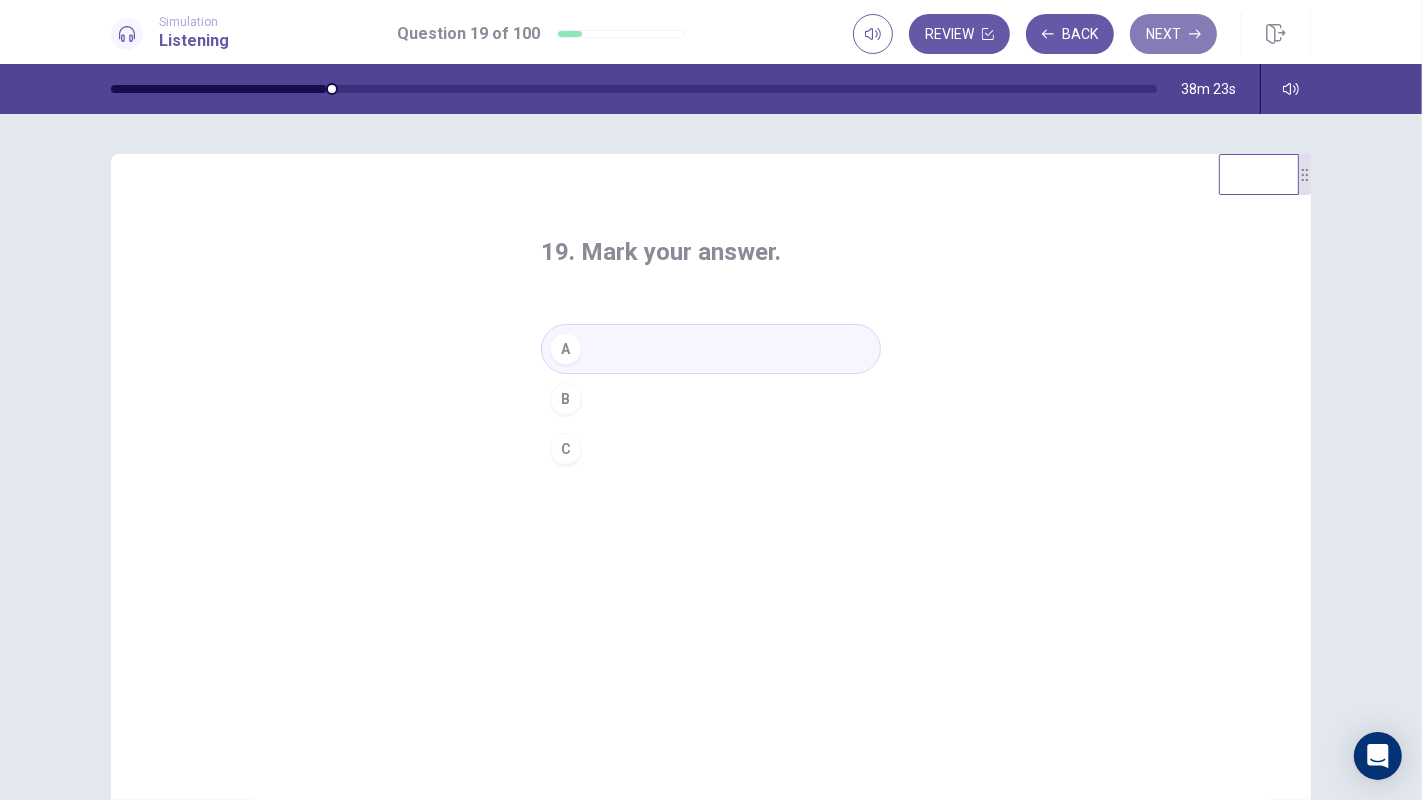 click on "Next" at bounding box center [1173, 34] 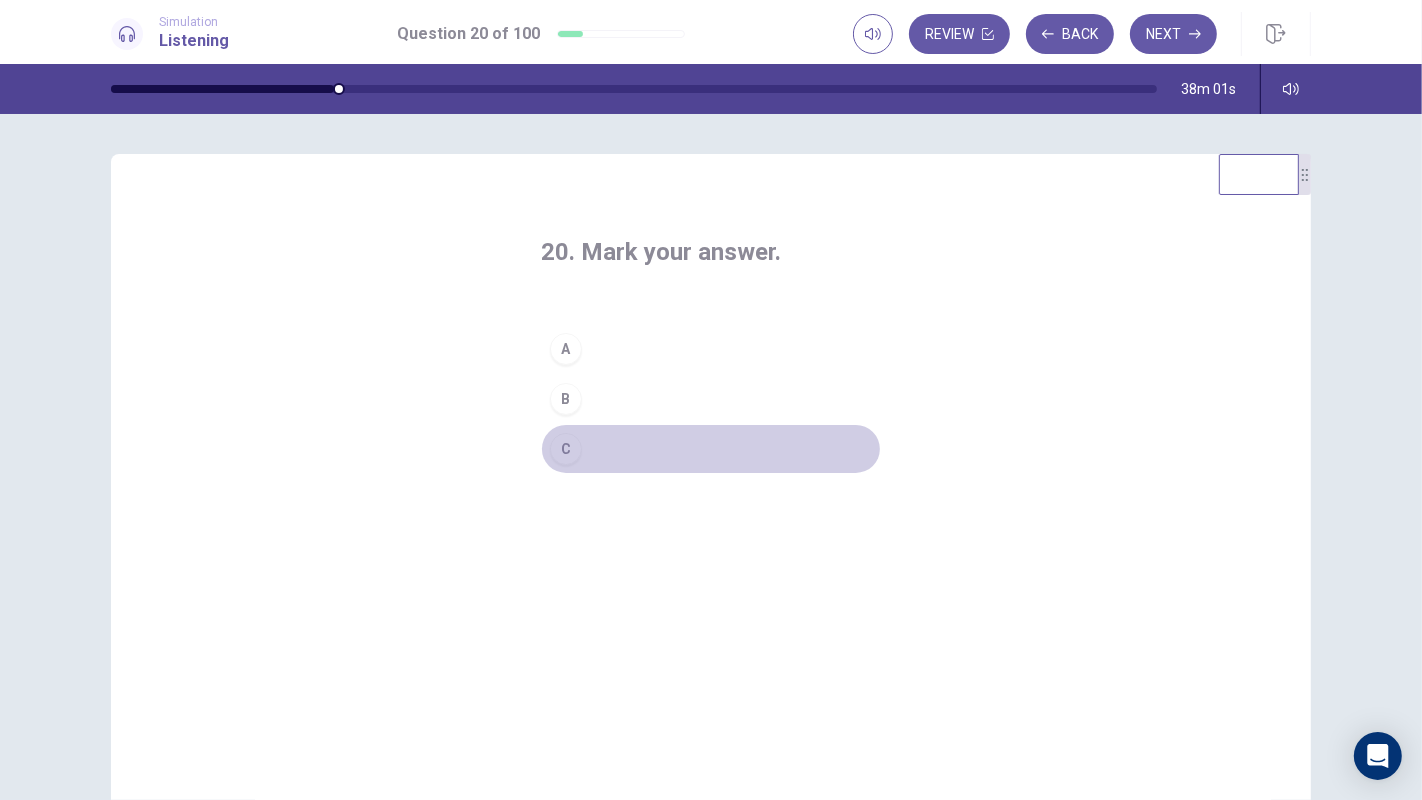 click on "C" at bounding box center (711, 449) 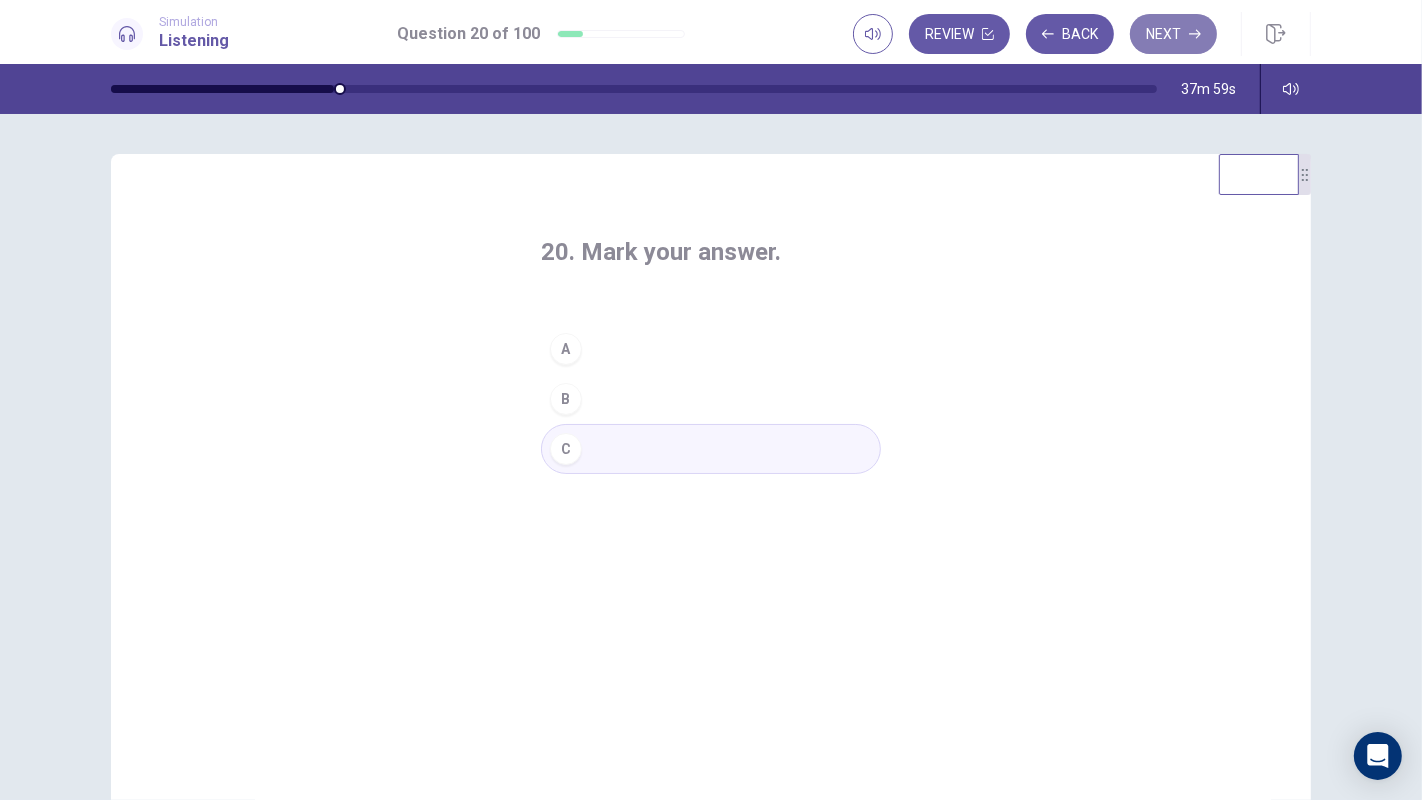 click on "Next" at bounding box center (1173, 34) 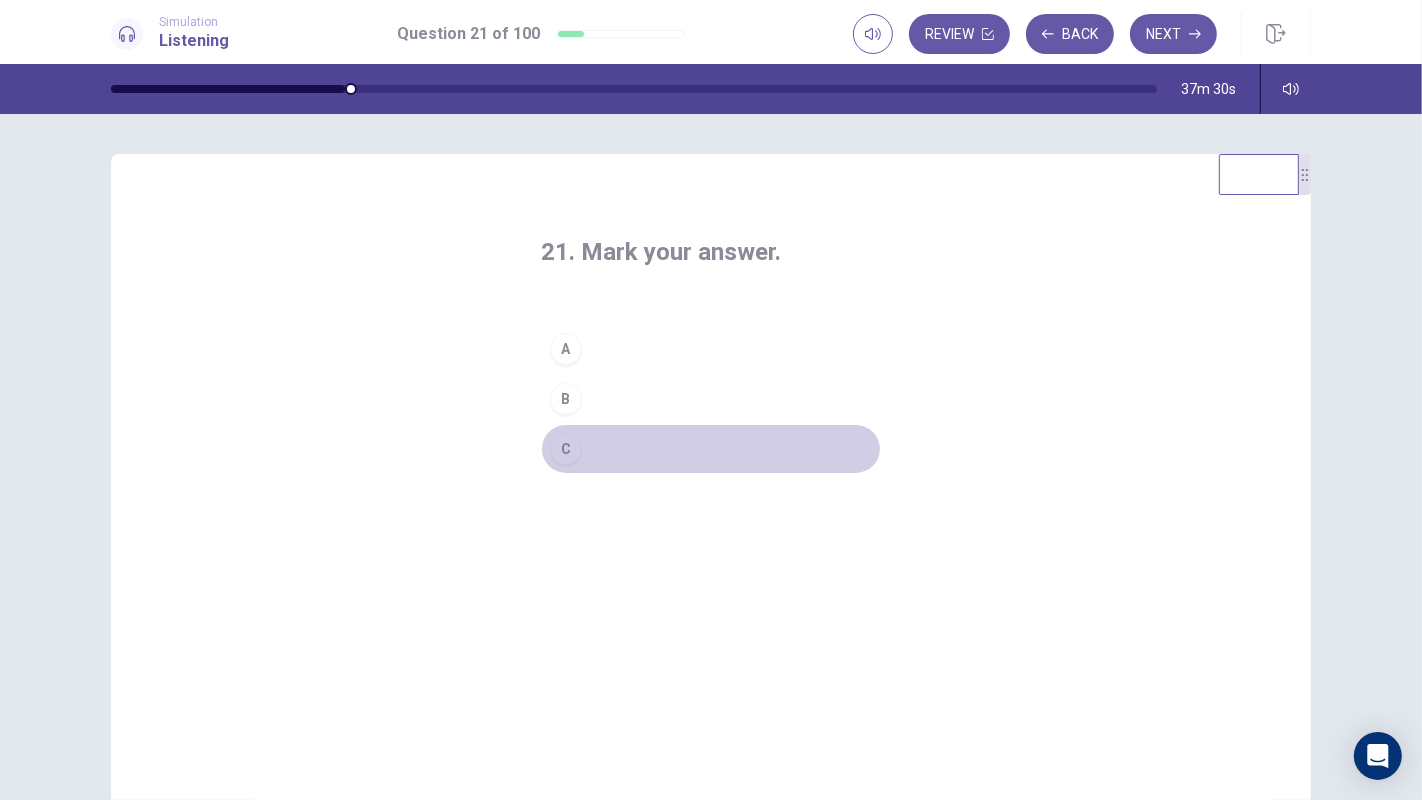 click on "C" at bounding box center [711, 449] 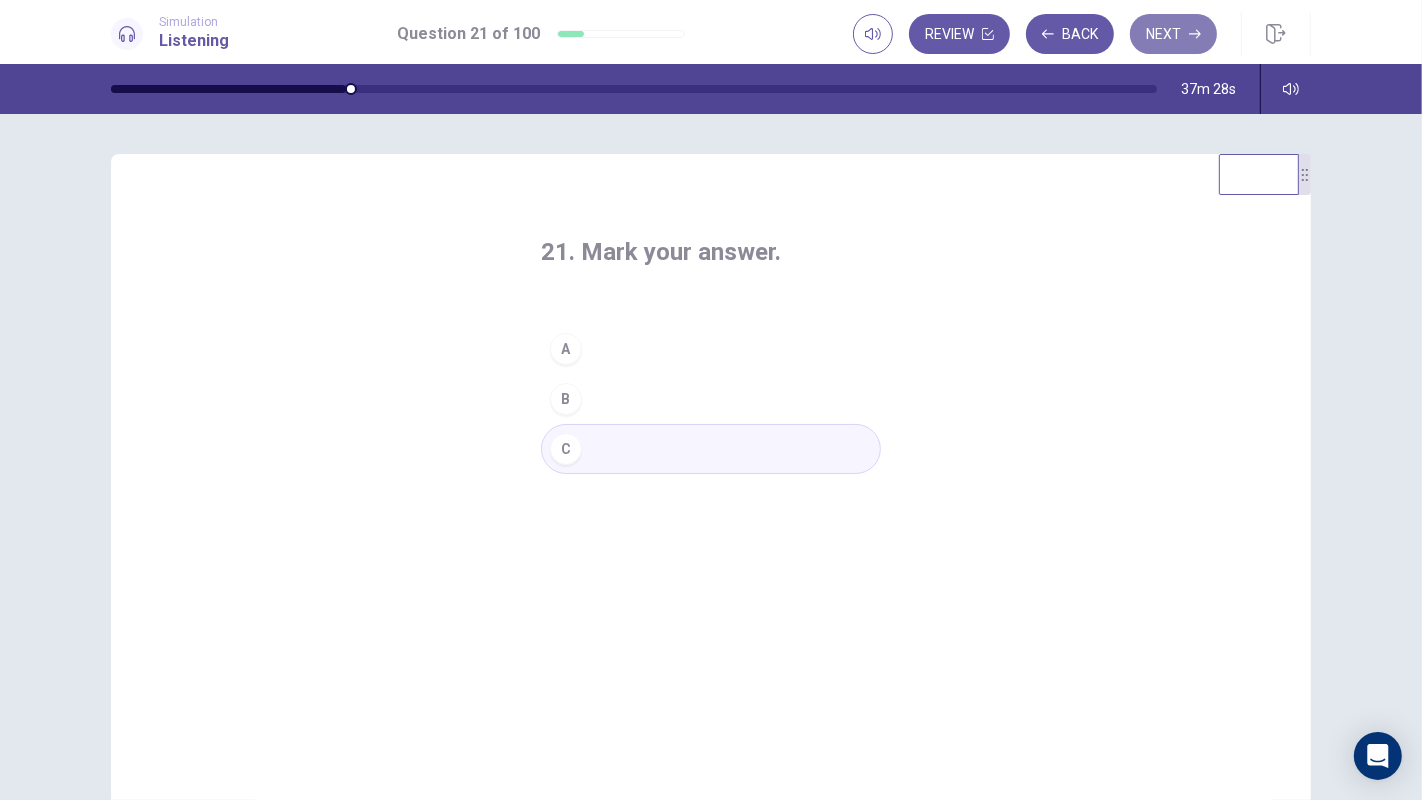 click on "Next" at bounding box center [1173, 34] 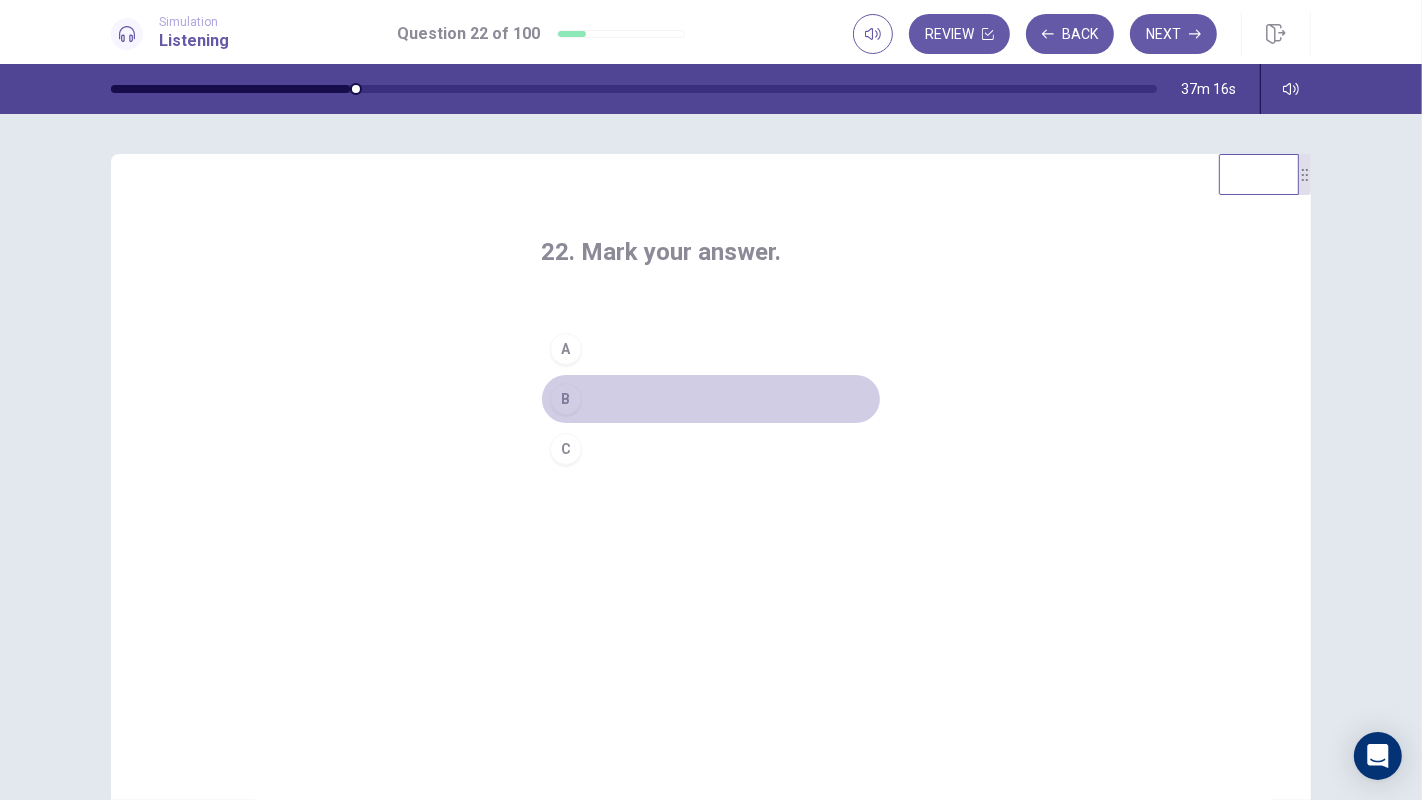 click on "B" at bounding box center [711, 399] 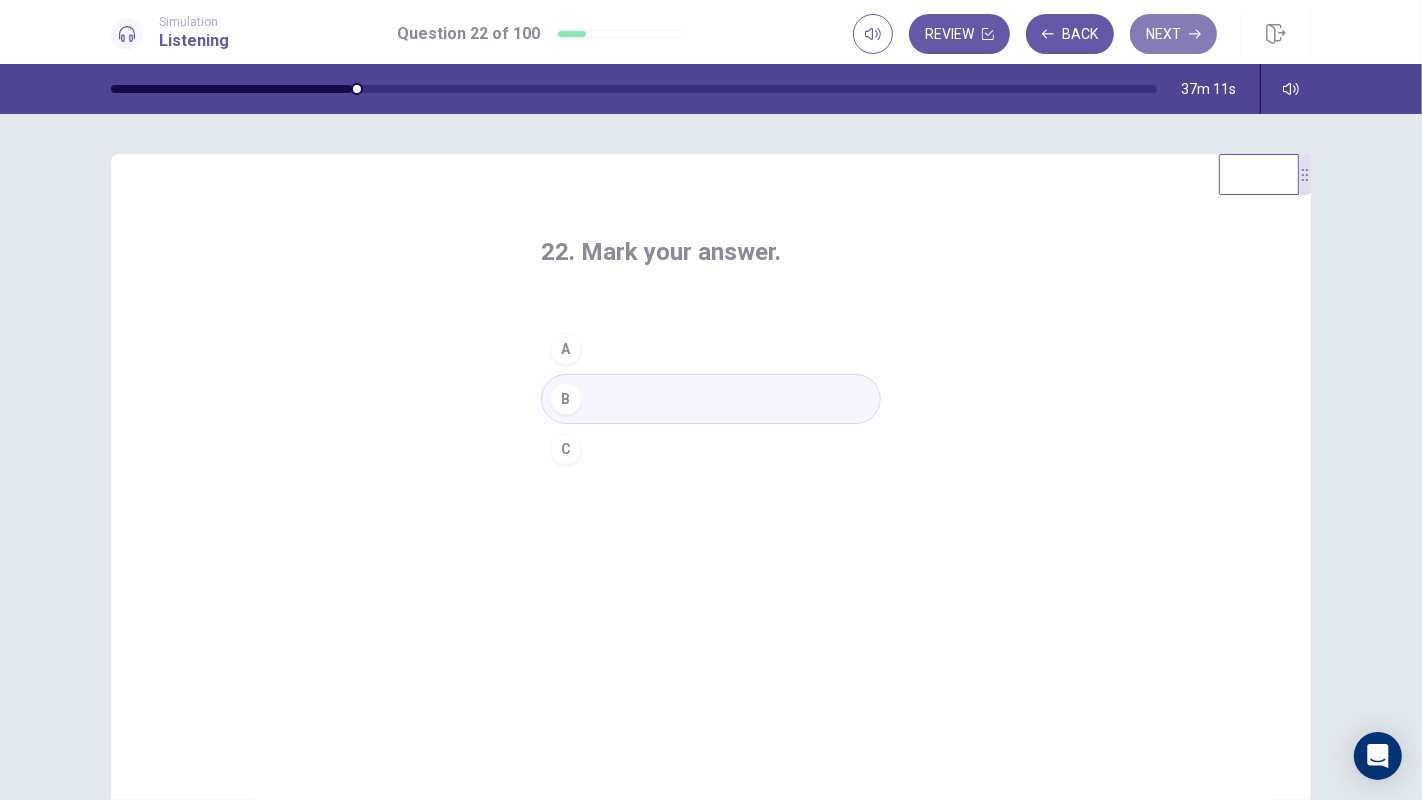 click 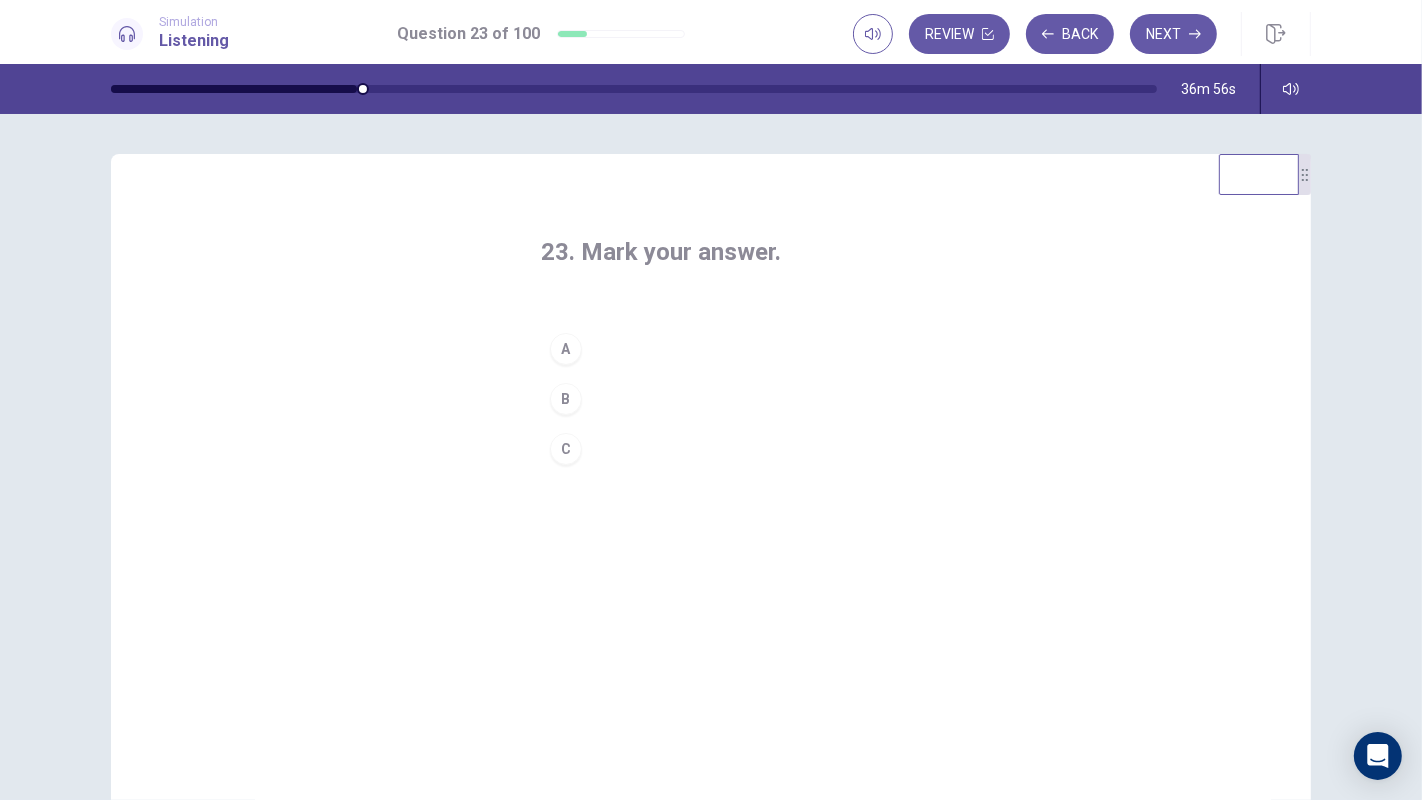 click on "A" at bounding box center (711, 349) 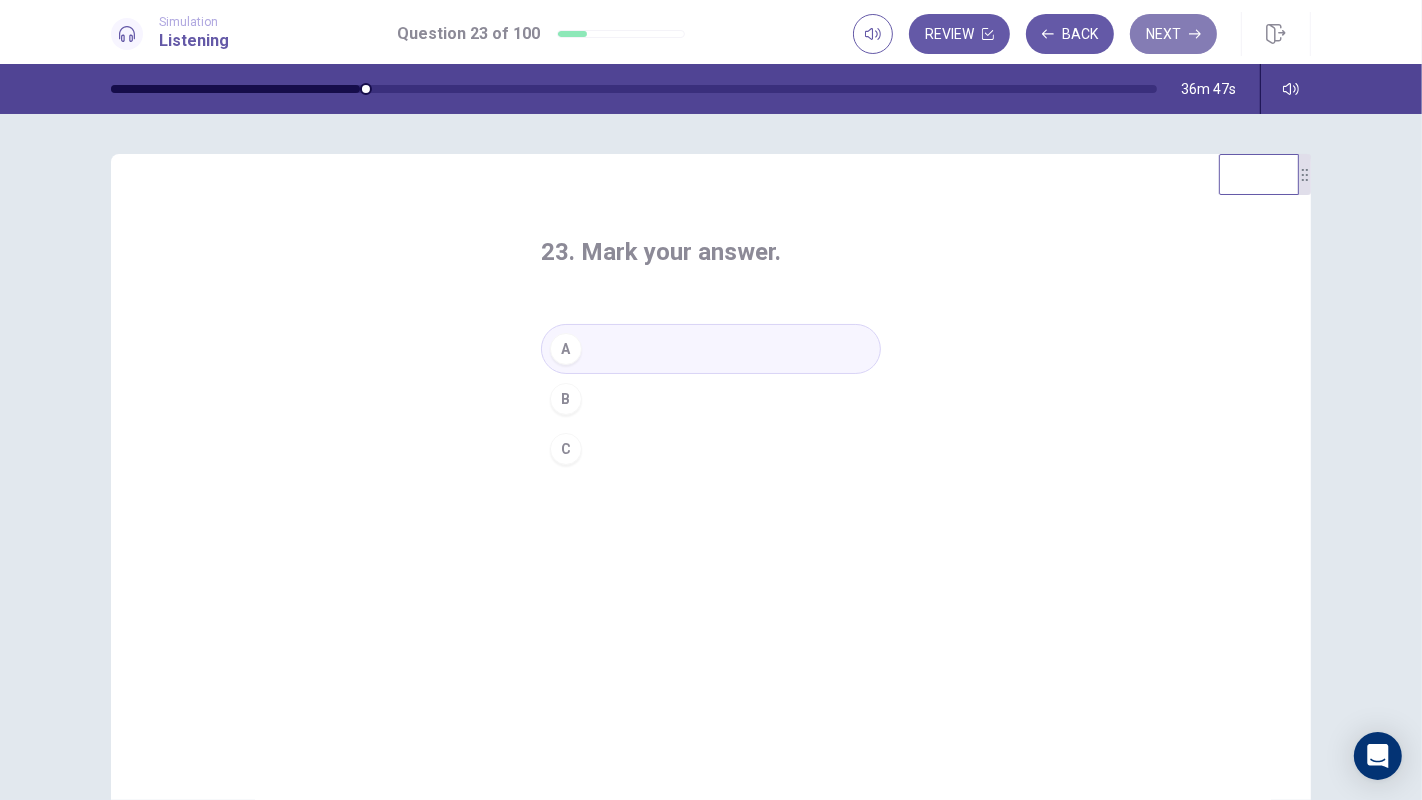 click on "Next" at bounding box center (1173, 34) 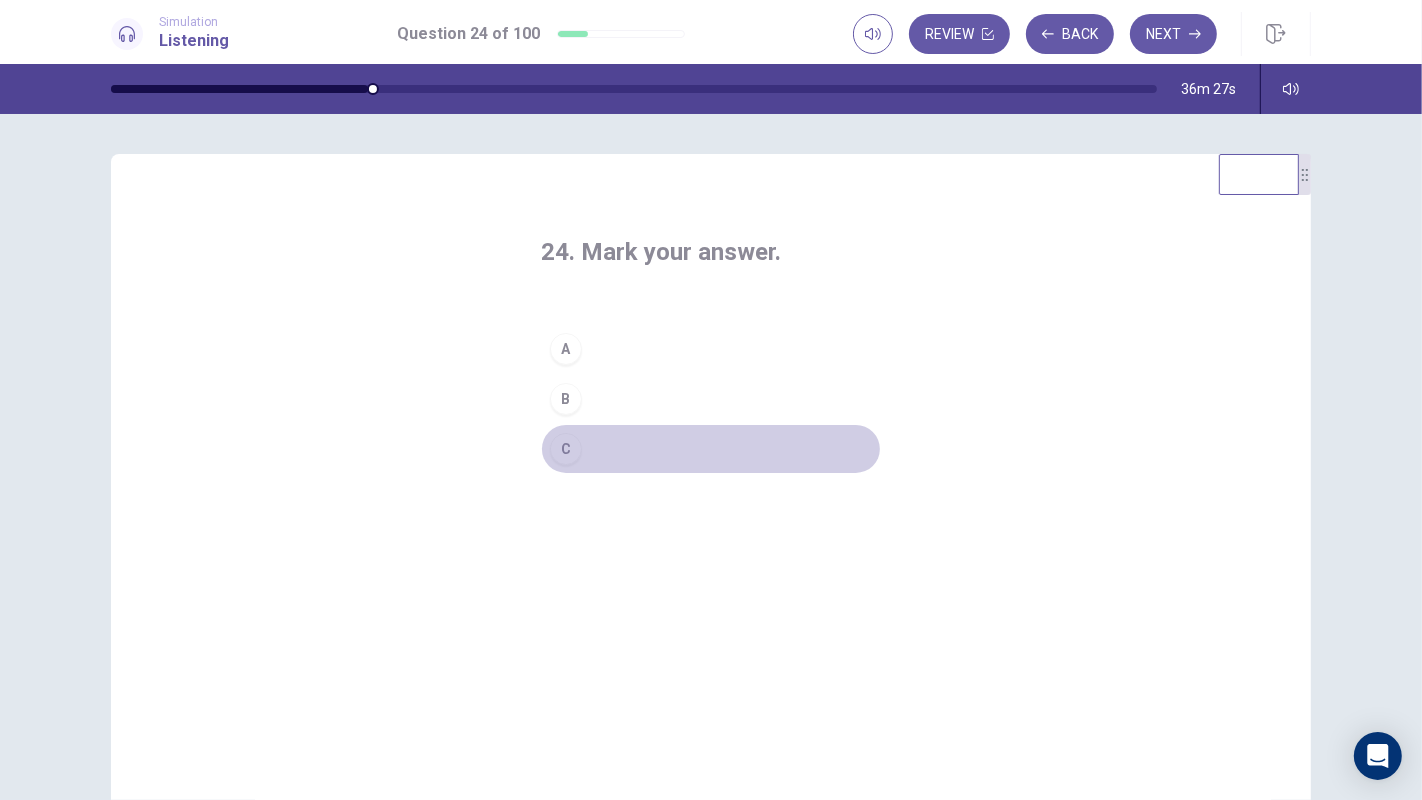 click on "C" at bounding box center [711, 449] 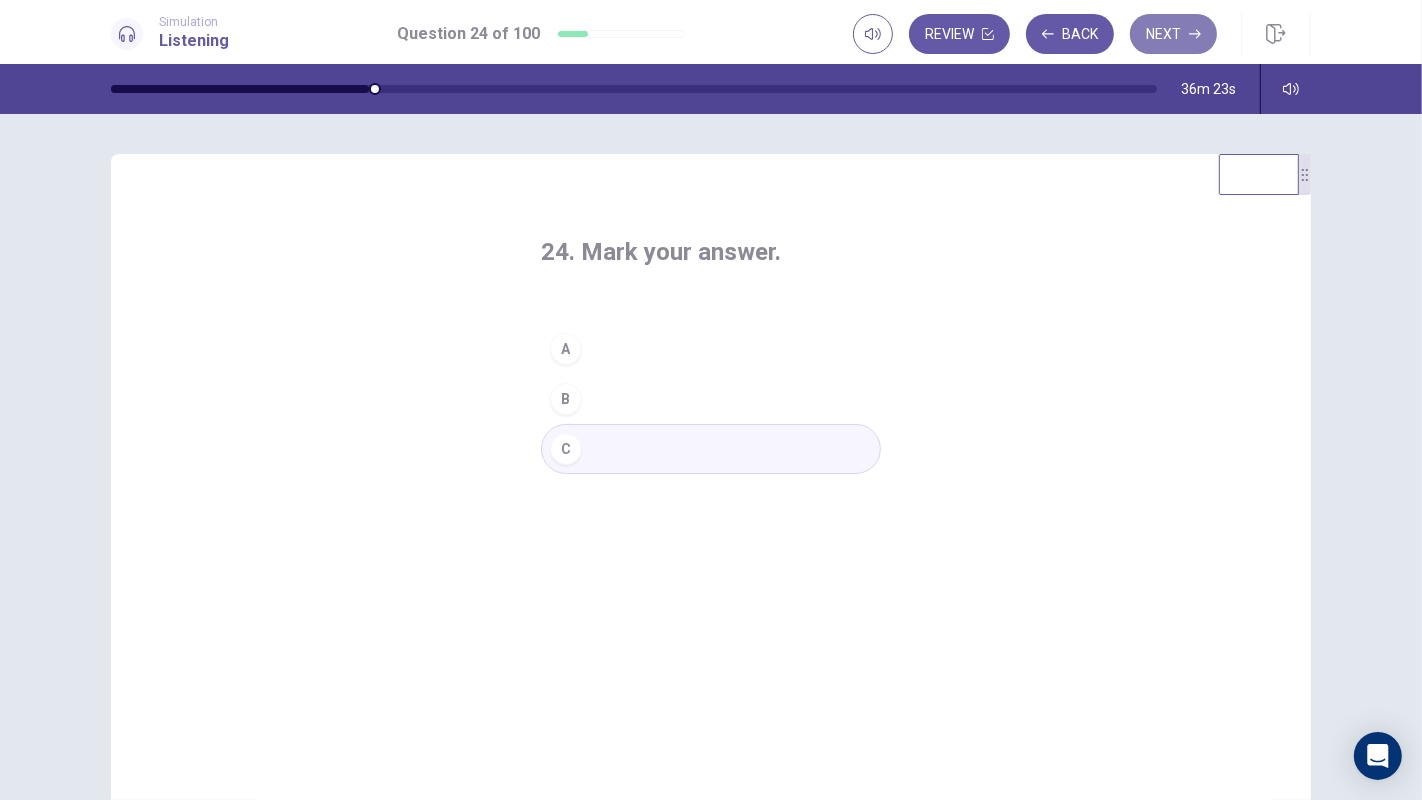 click on "Next" at bounding box center [1173, 34] 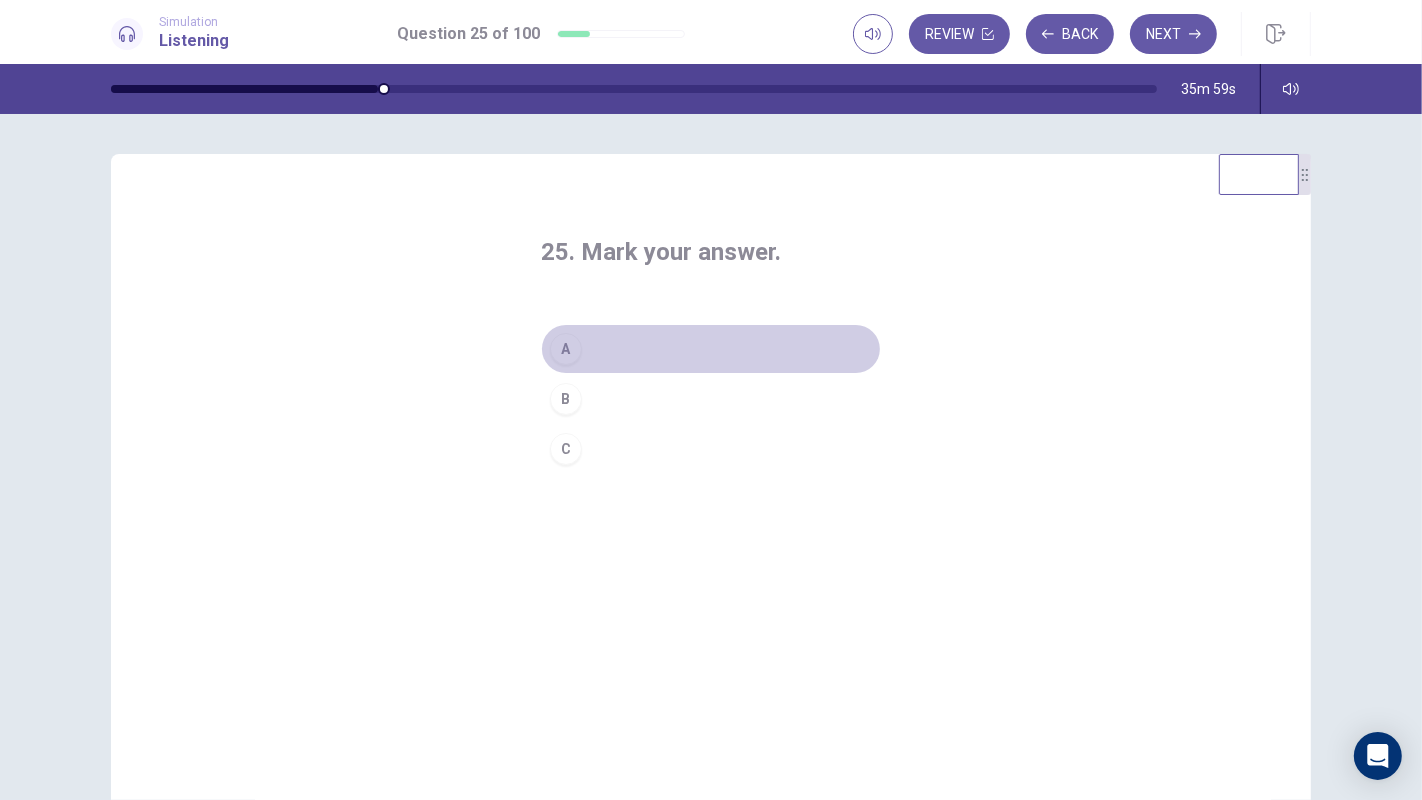 click on "A" at bounding box center (566, 349) 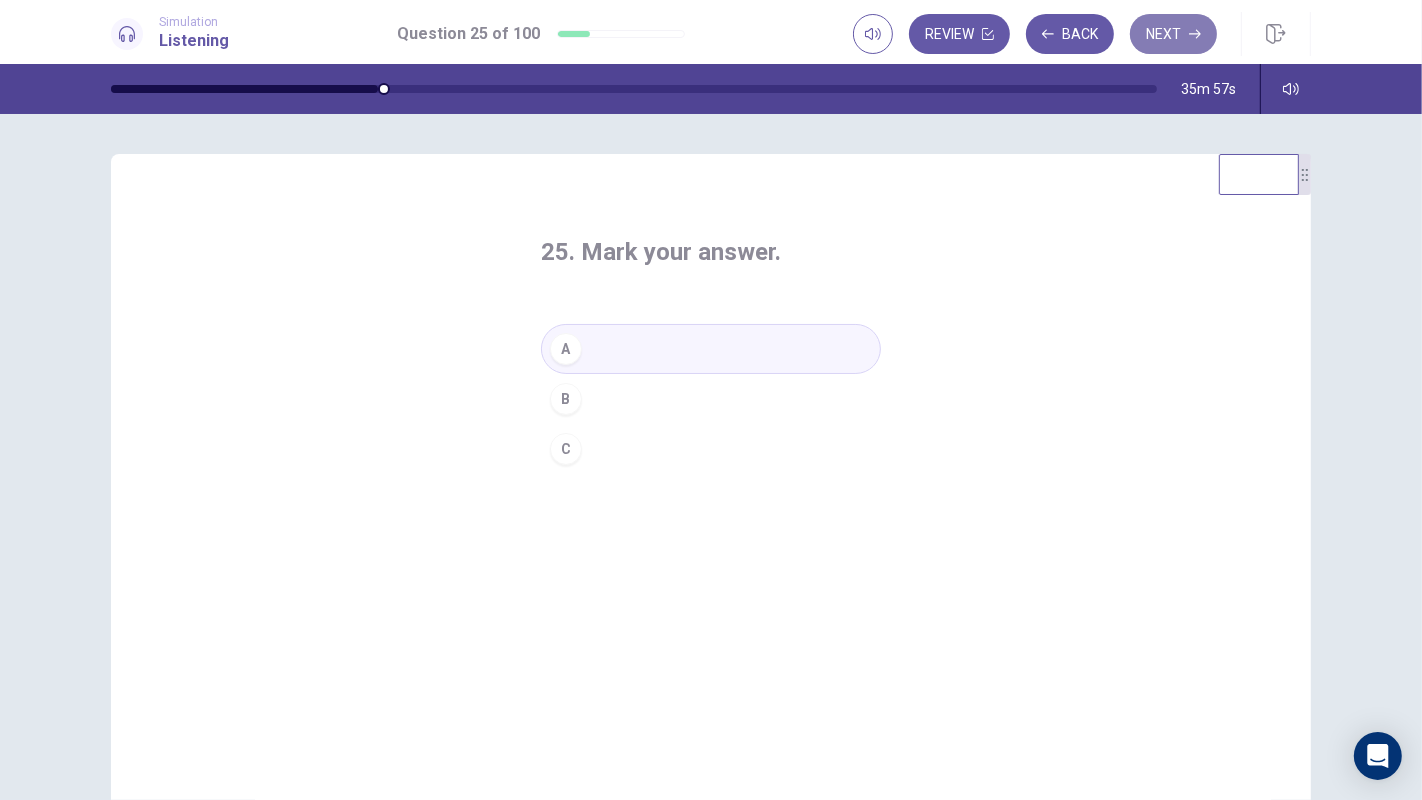 click on "Next" at bounding box center (1173, 34) 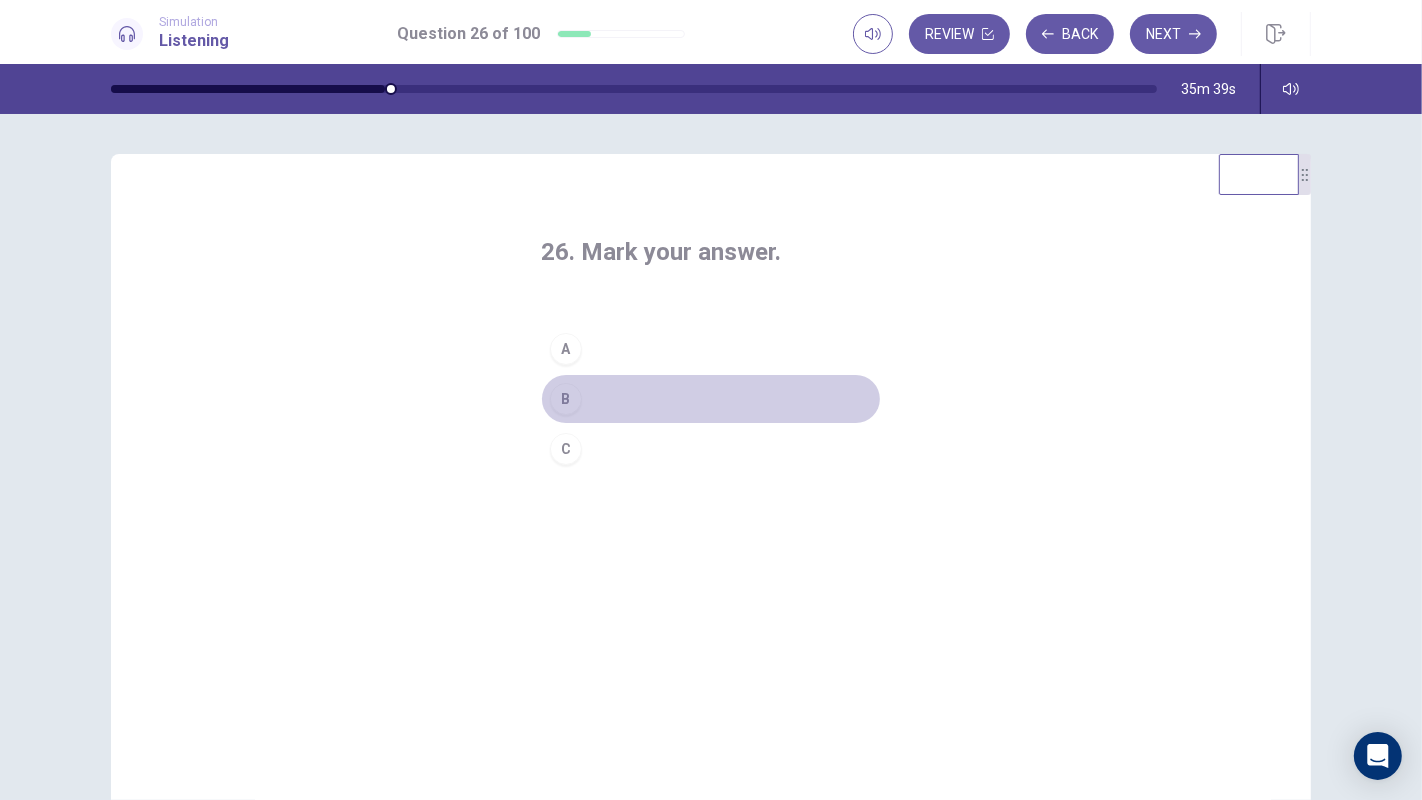 click on "B" at bounding box center (566, 399) 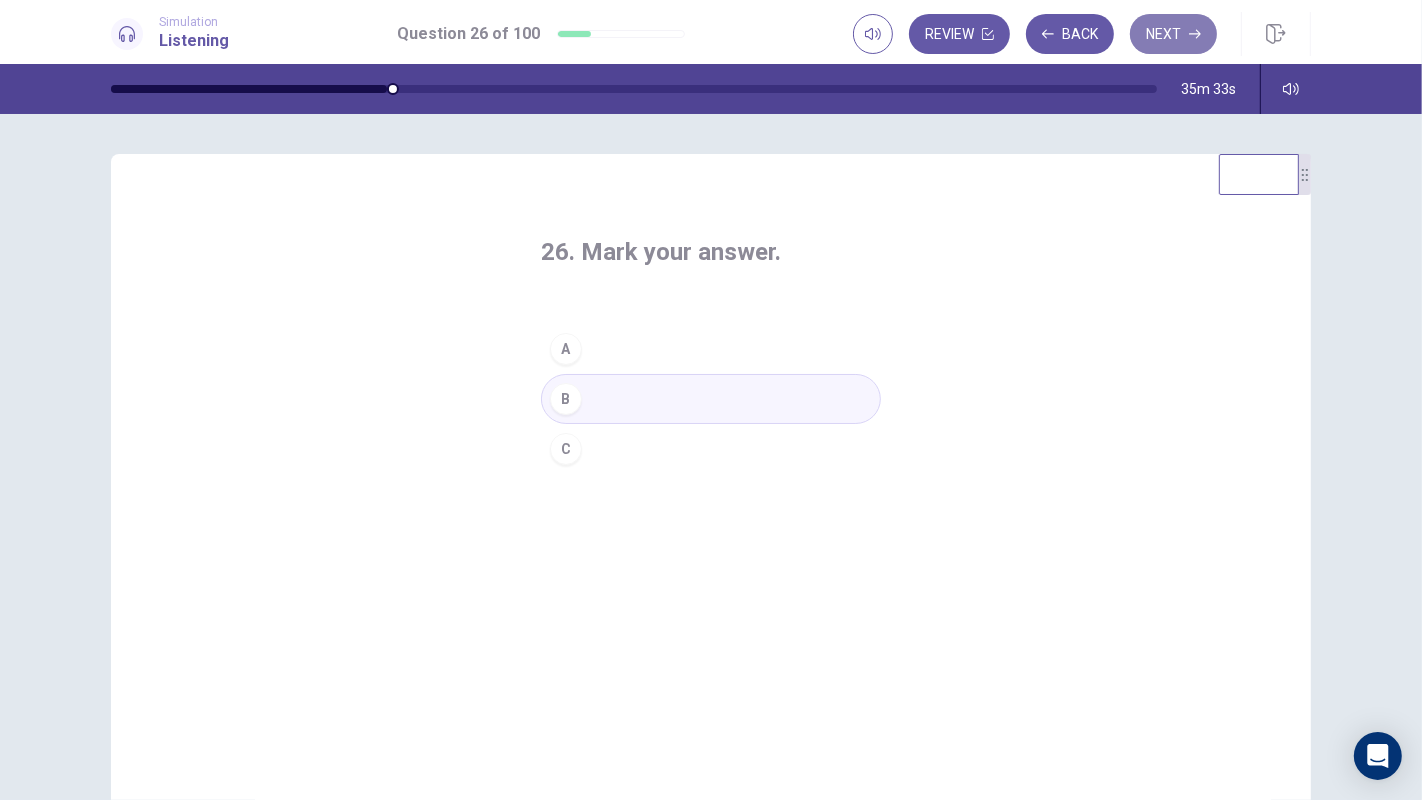 click 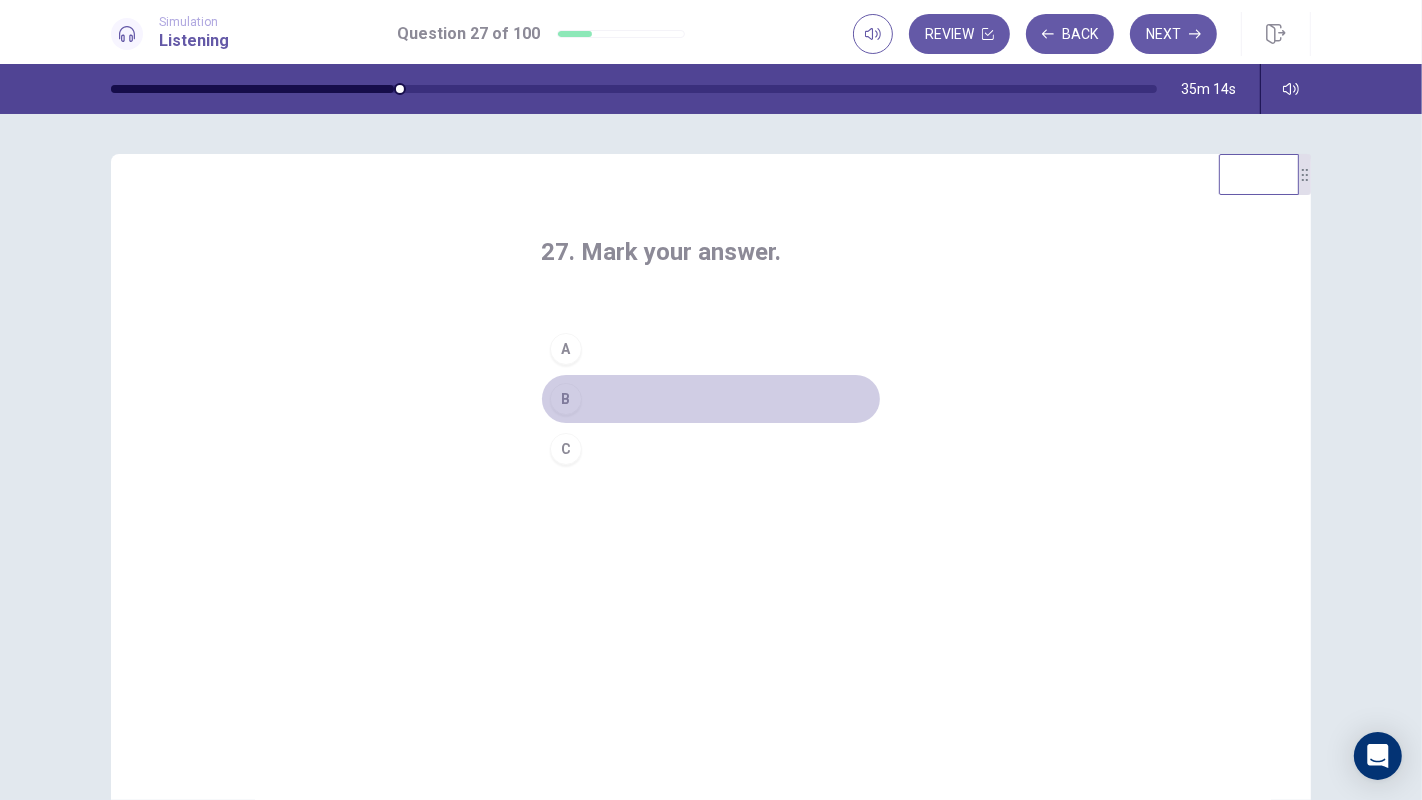 click on "B" at bounding box center (566, 399) 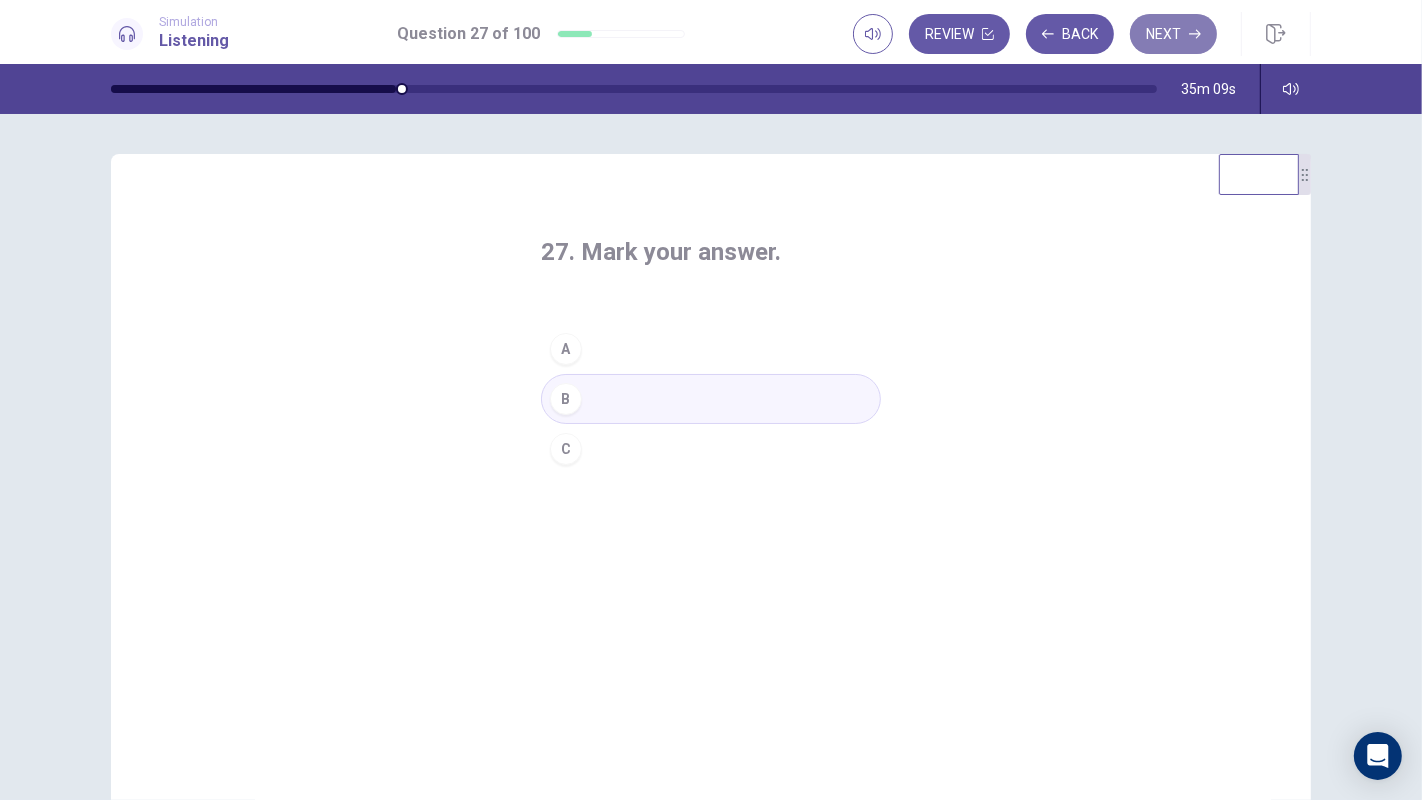 click on "Next" at bounding box center (1173, 34) 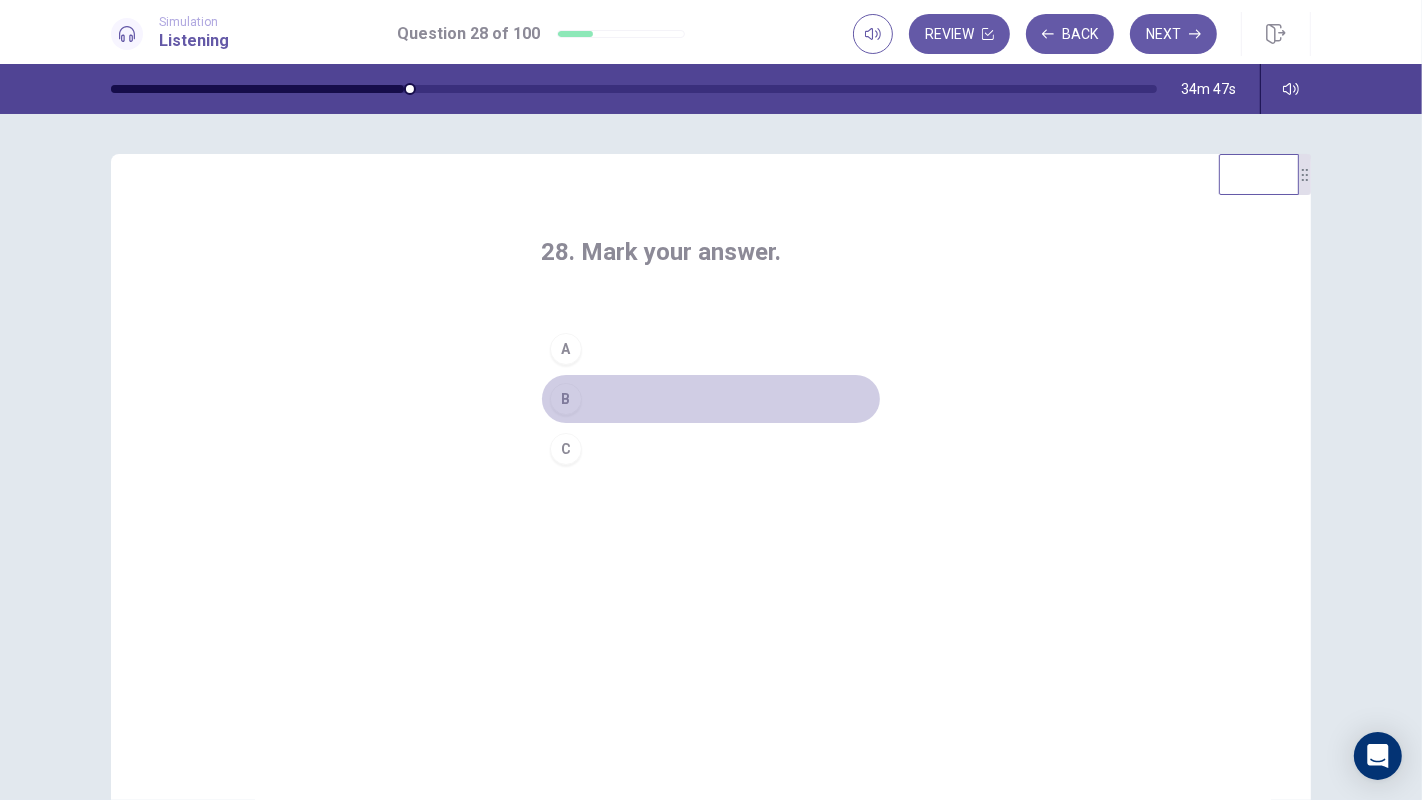 click on "B" at bounding box center (711, 399) 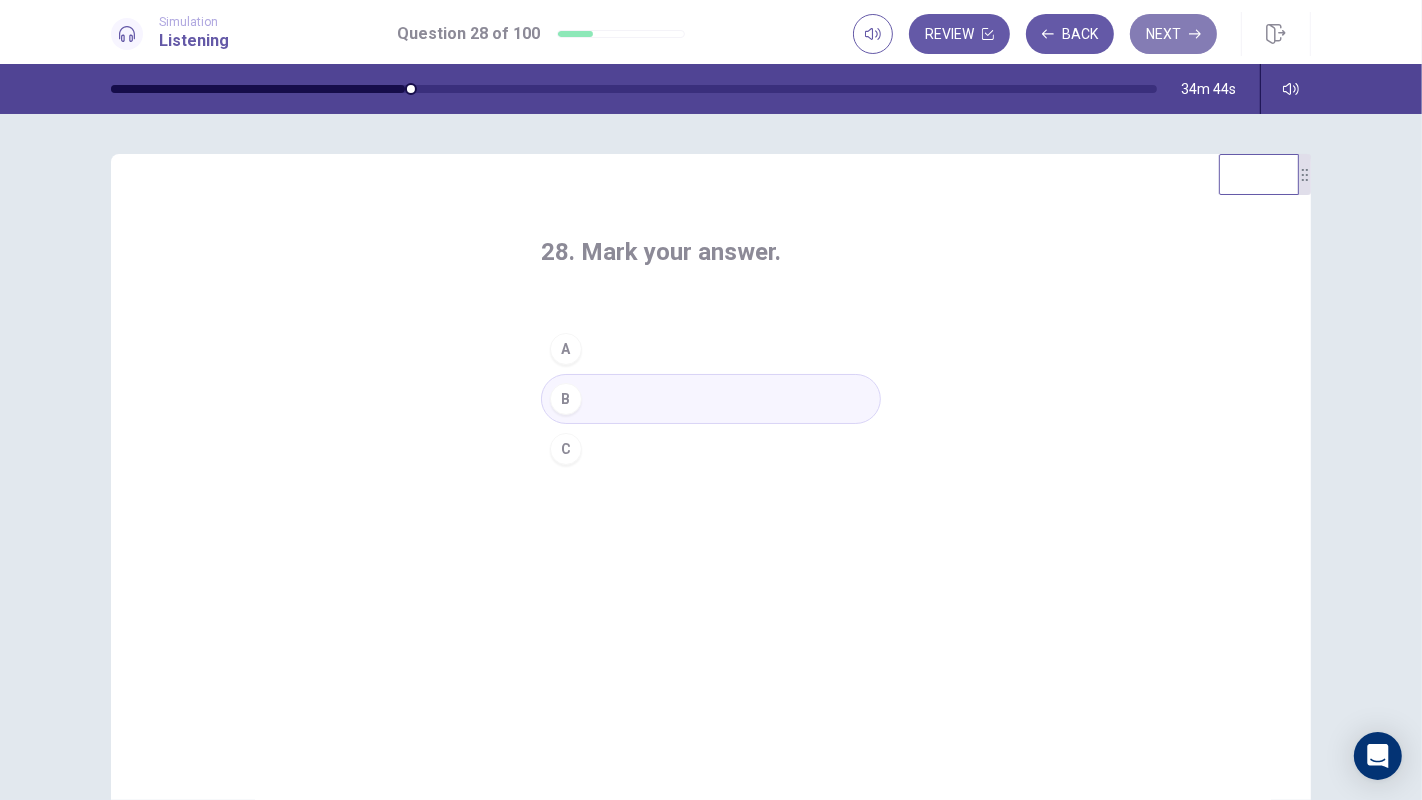 click on "Next" at bounding box center [1173, 34] 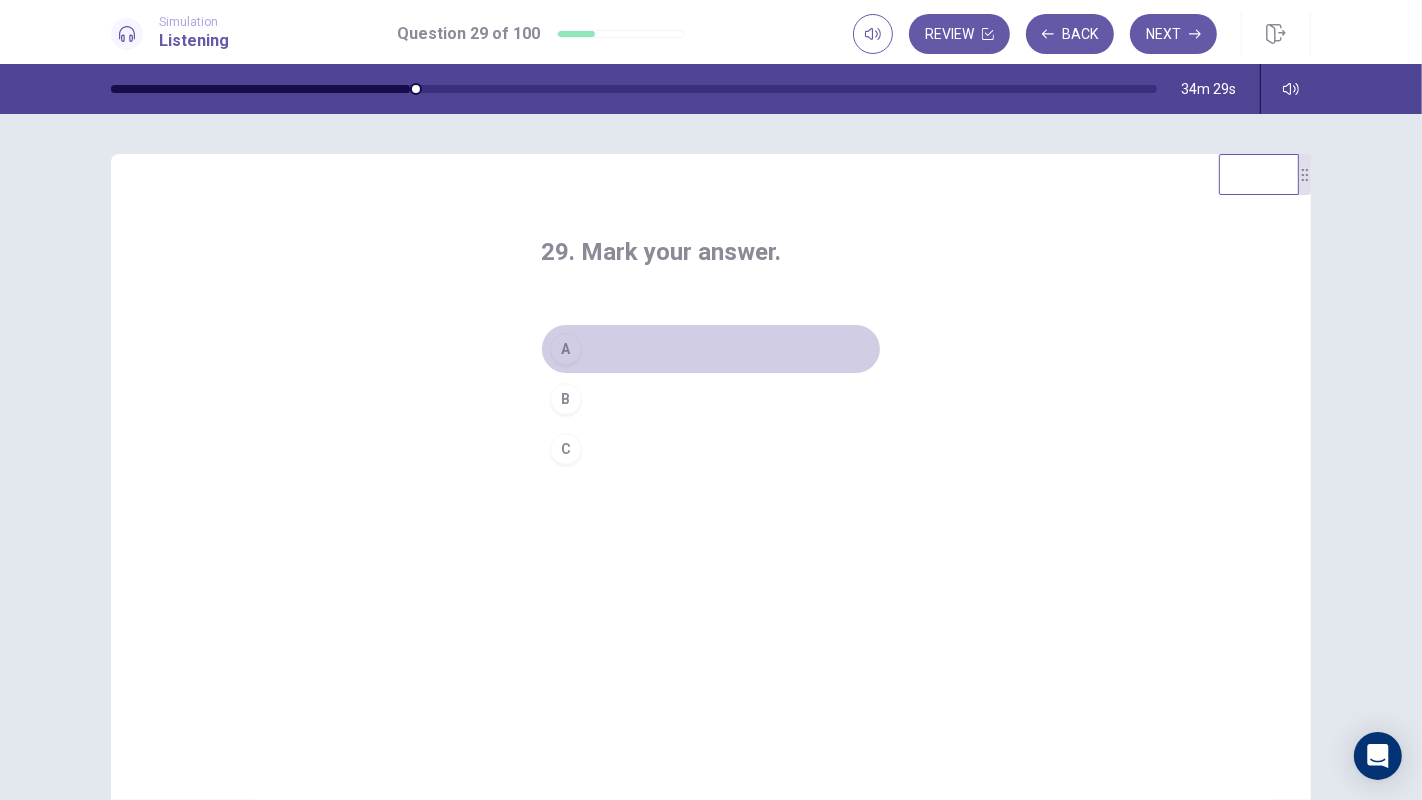 click on "A" at bounding box center (711, 349) 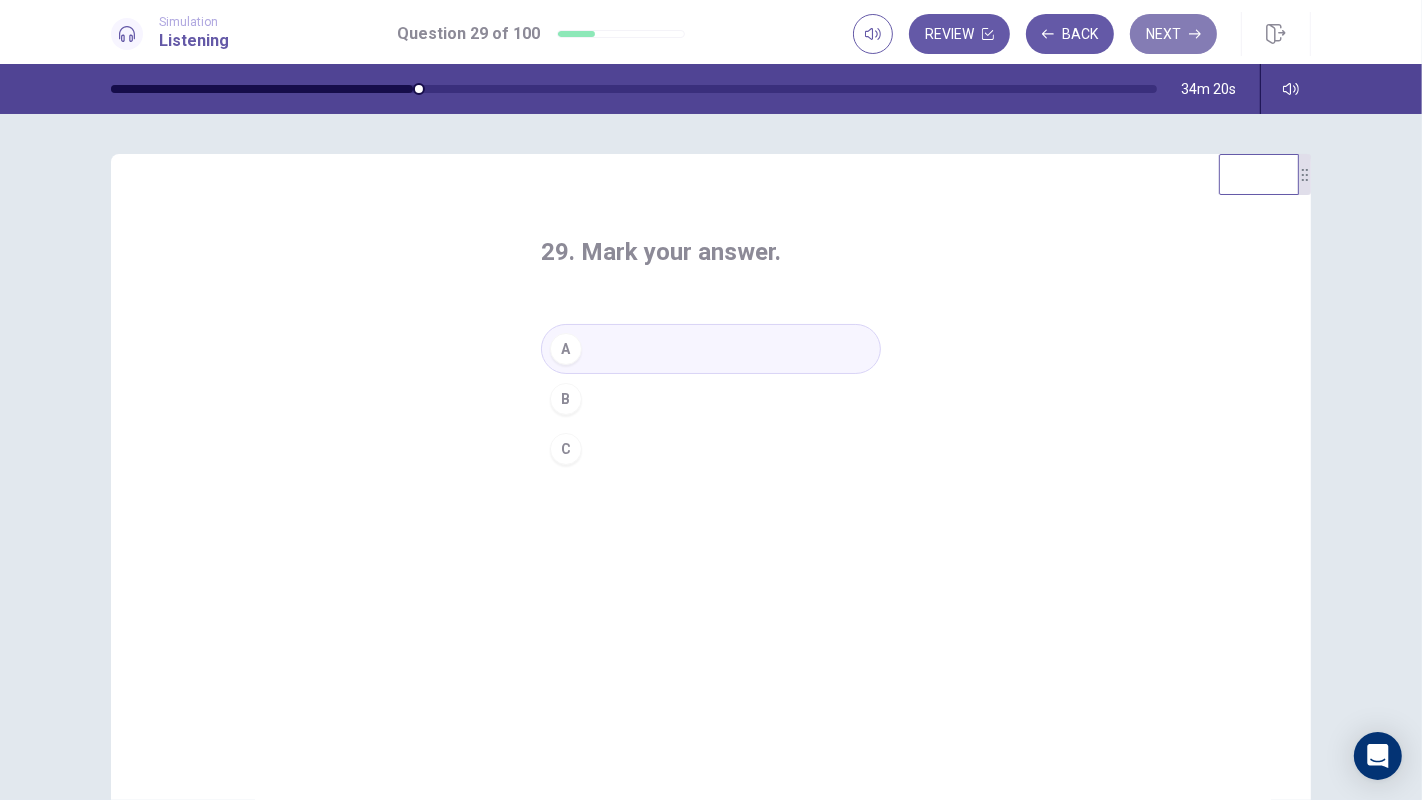 click 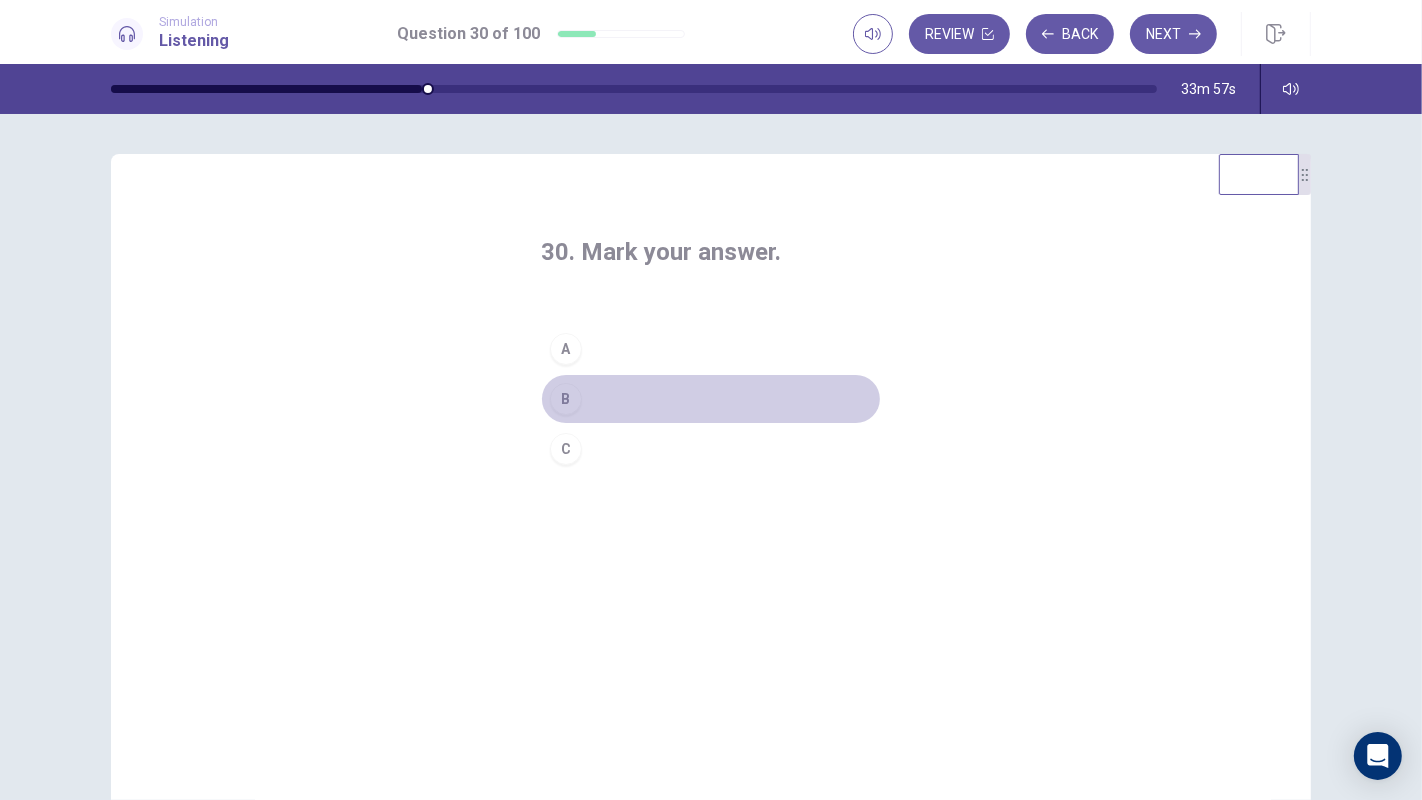 click on "B" at bounding box center [711, 399] 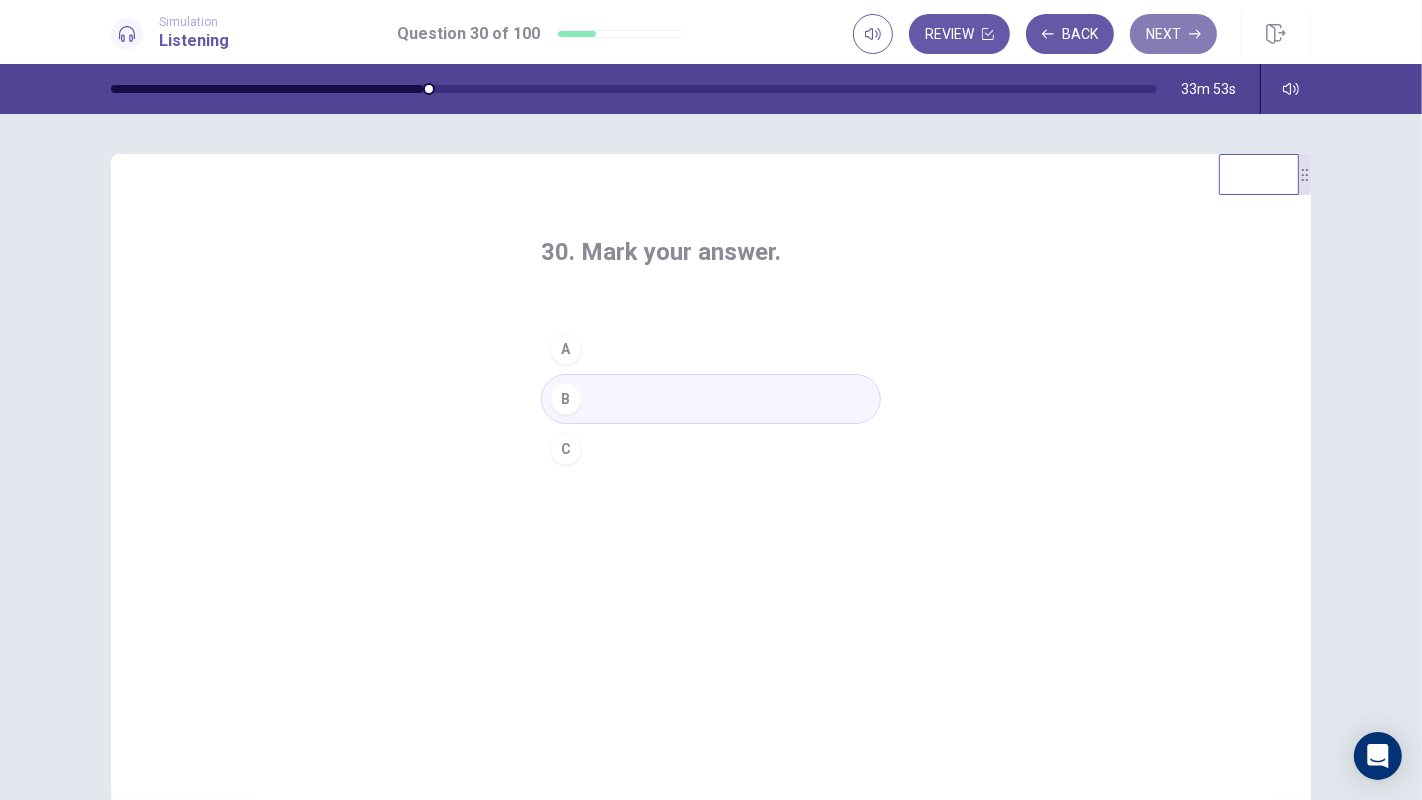 click on "Next" at bounding box center (1173, 34) 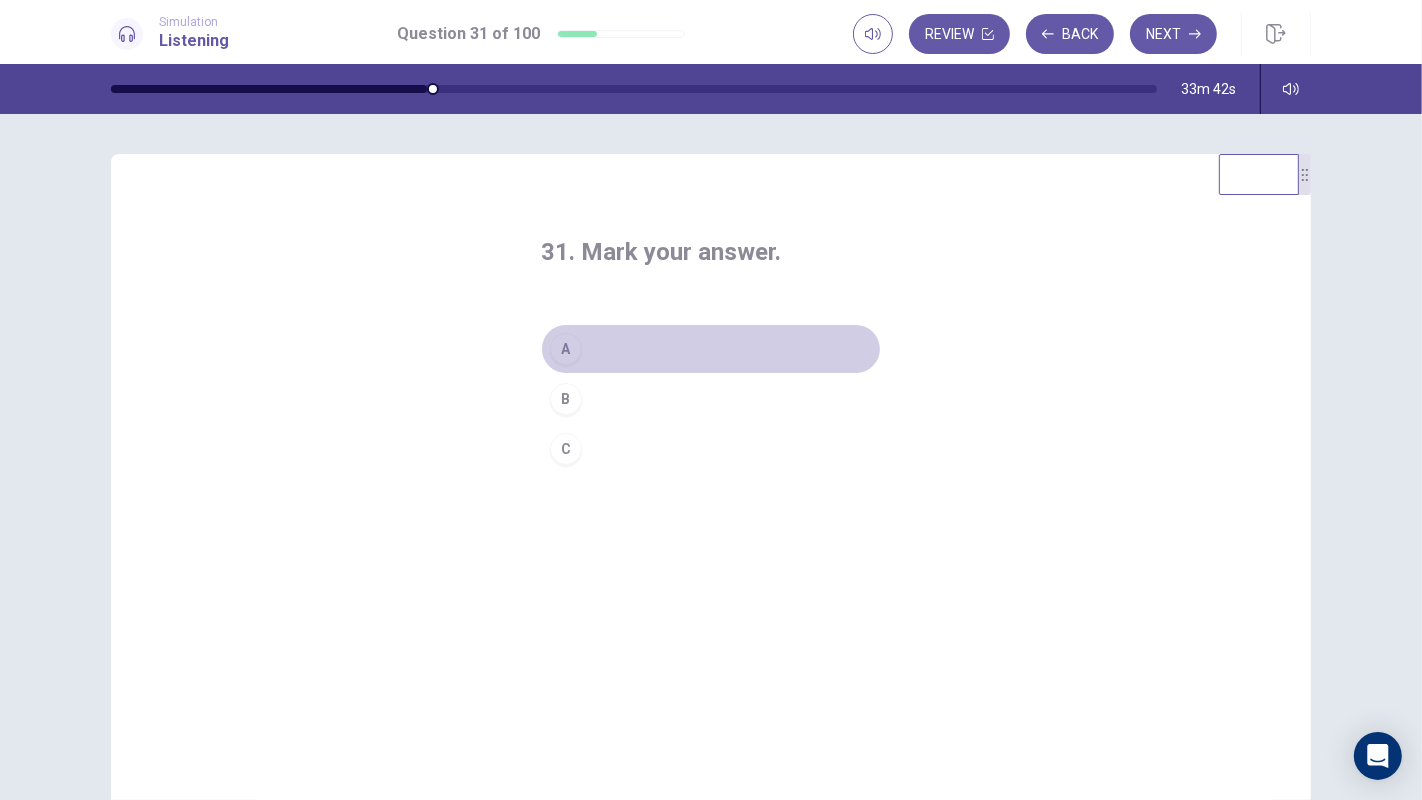 click on "A" at bounding box center [711, 349] 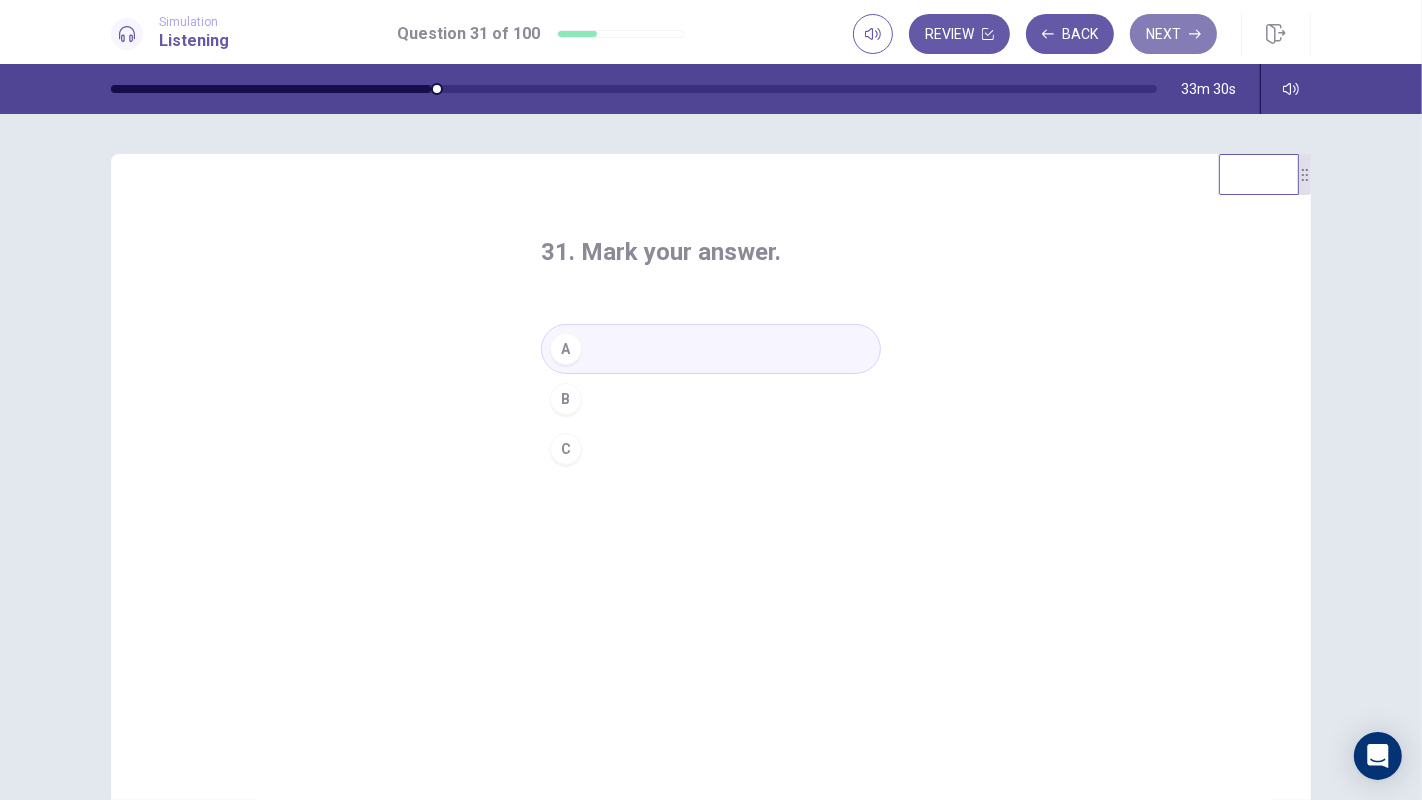 click on "Next" at bounding box center (1173, 34) 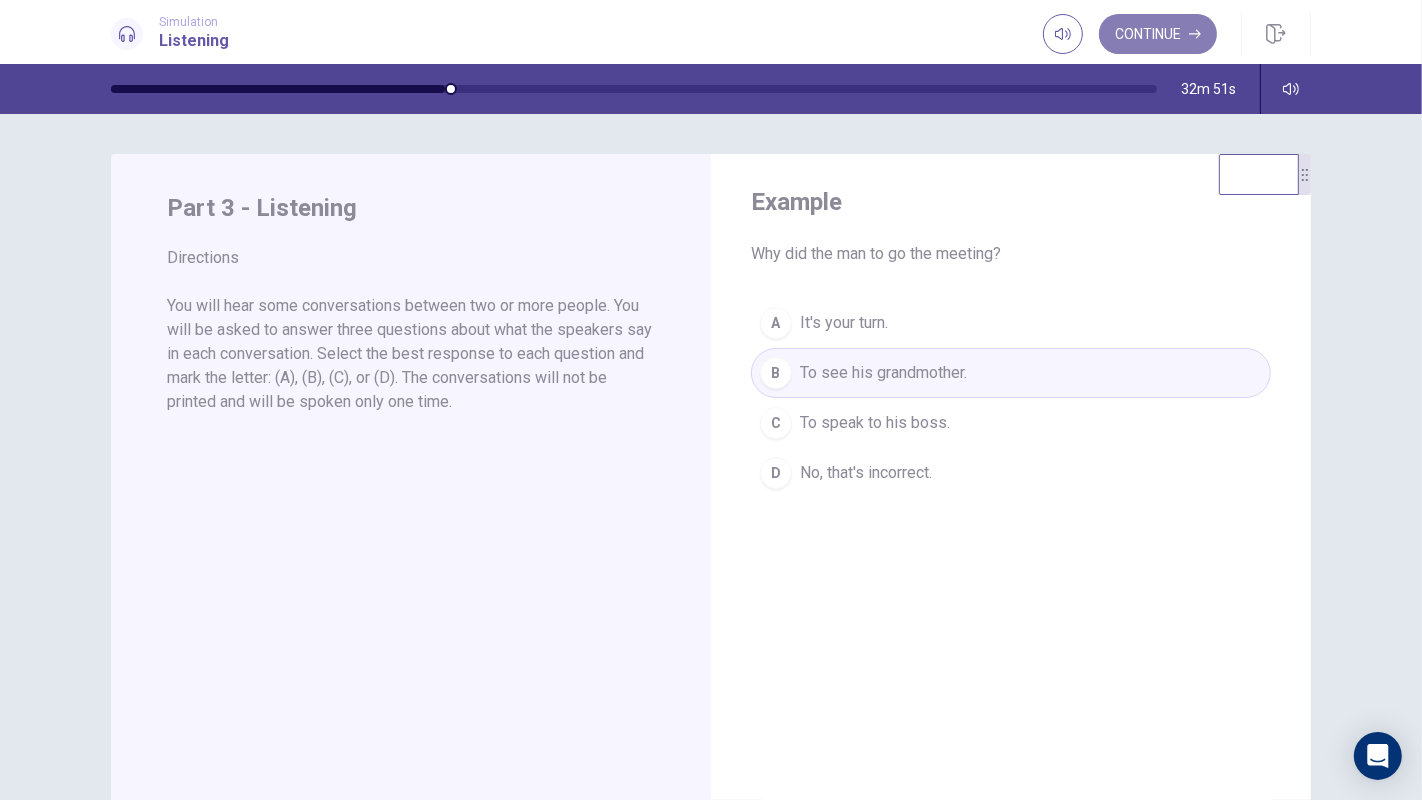 click on "Continue" at bounding box center (1158, 34) 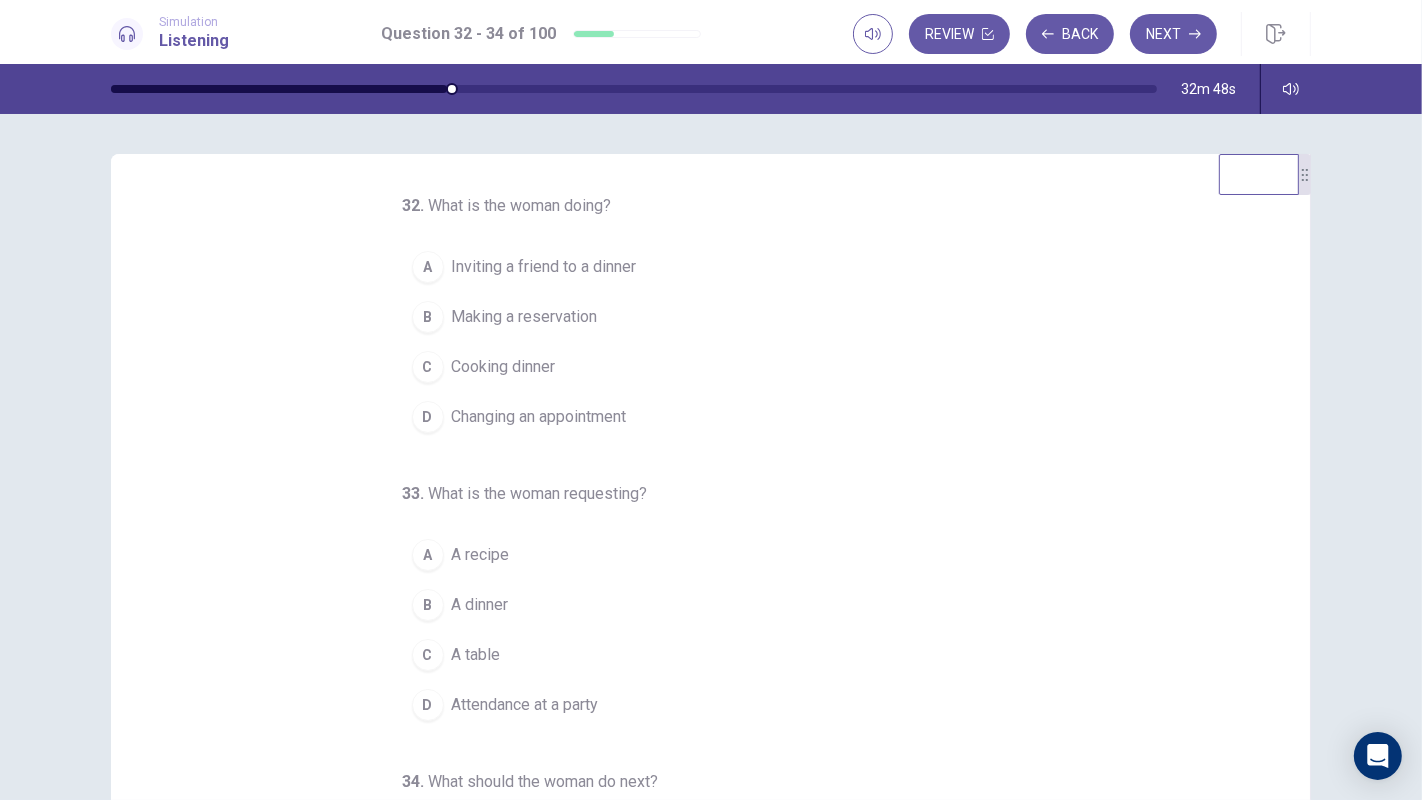 scroll, scrollTop: 202, scrollLeft: 0, axis: vertical 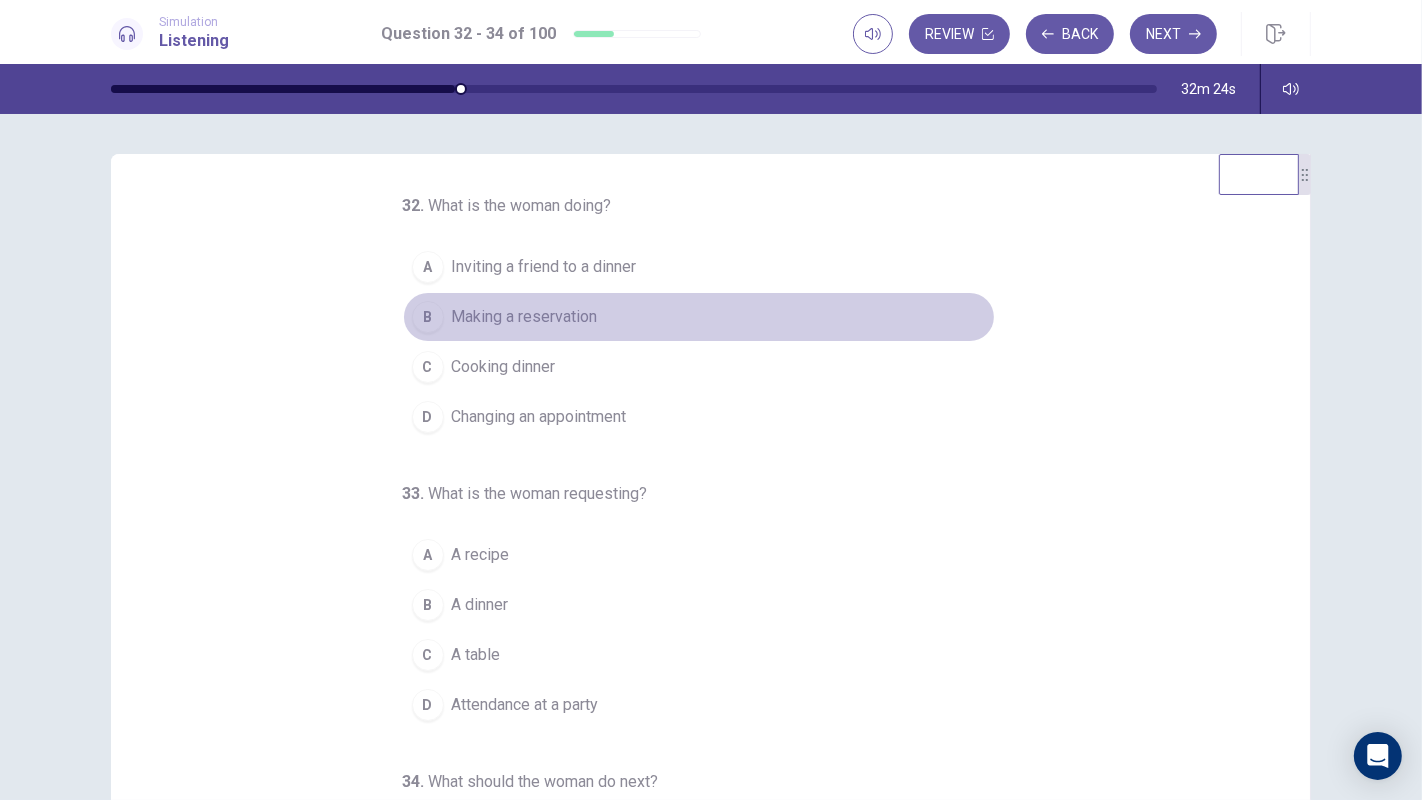click on "Making a reservation" at bounding box center (525, 317) 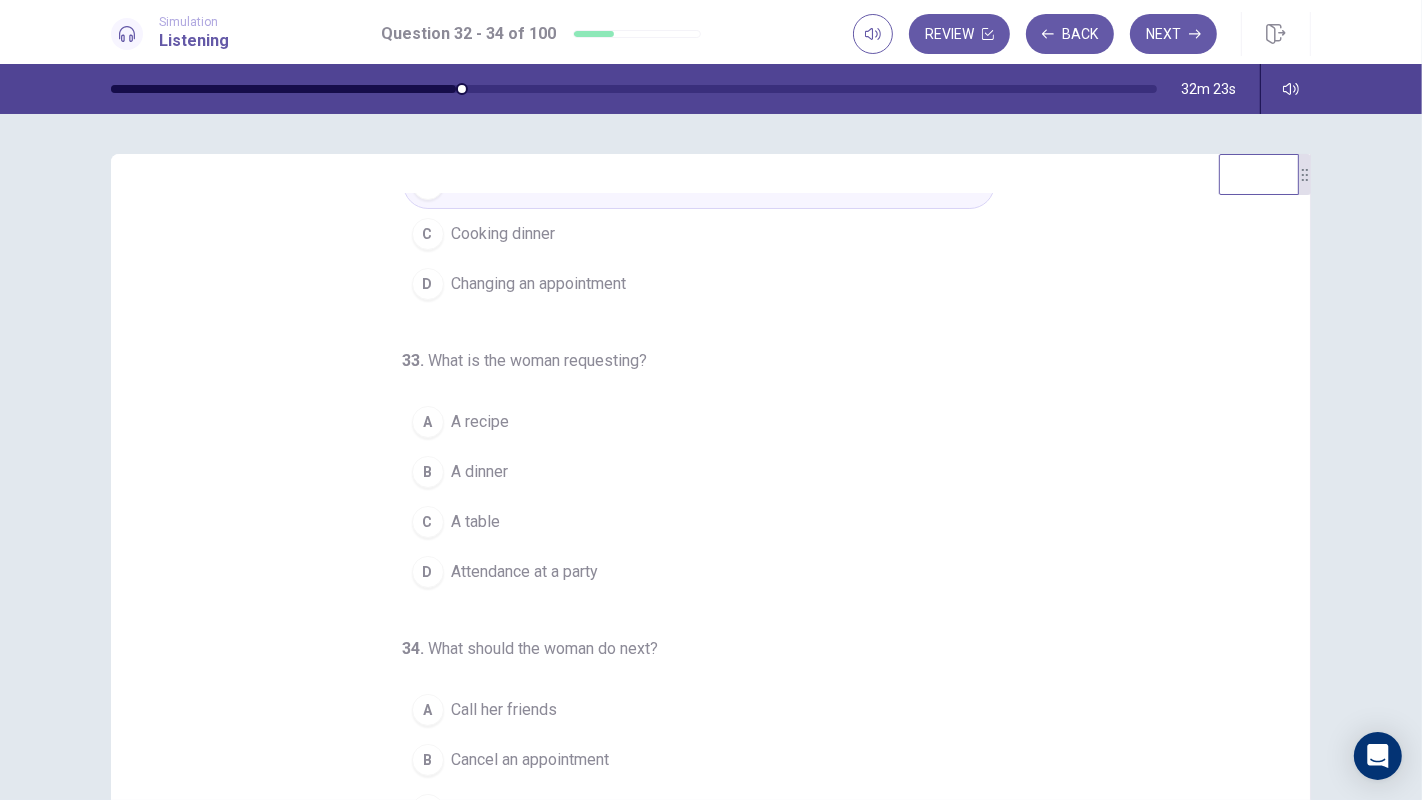 scroll, scrollTop: 193, scrollLeft: 0, axis: vertical 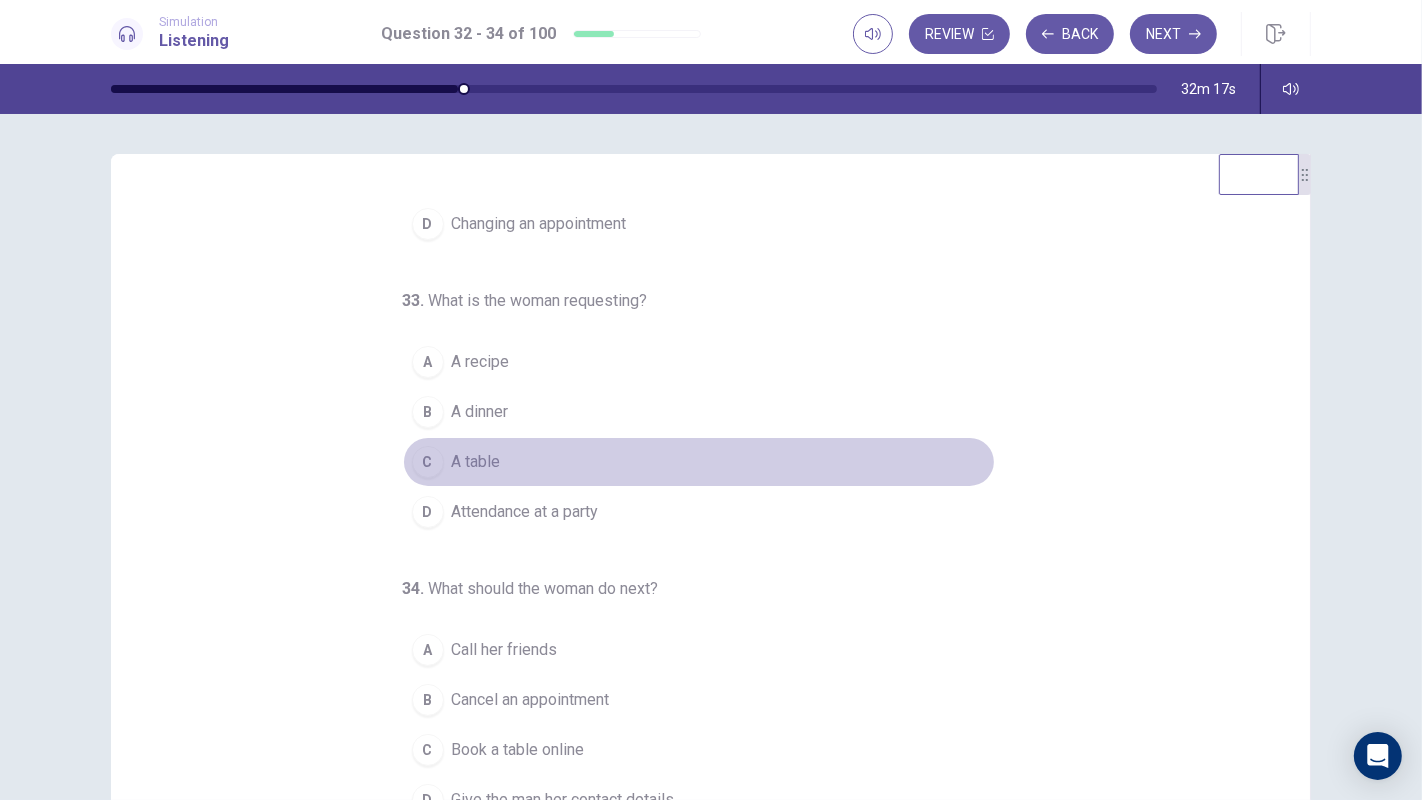 click on "C A table" at bounding box center [699, 462] 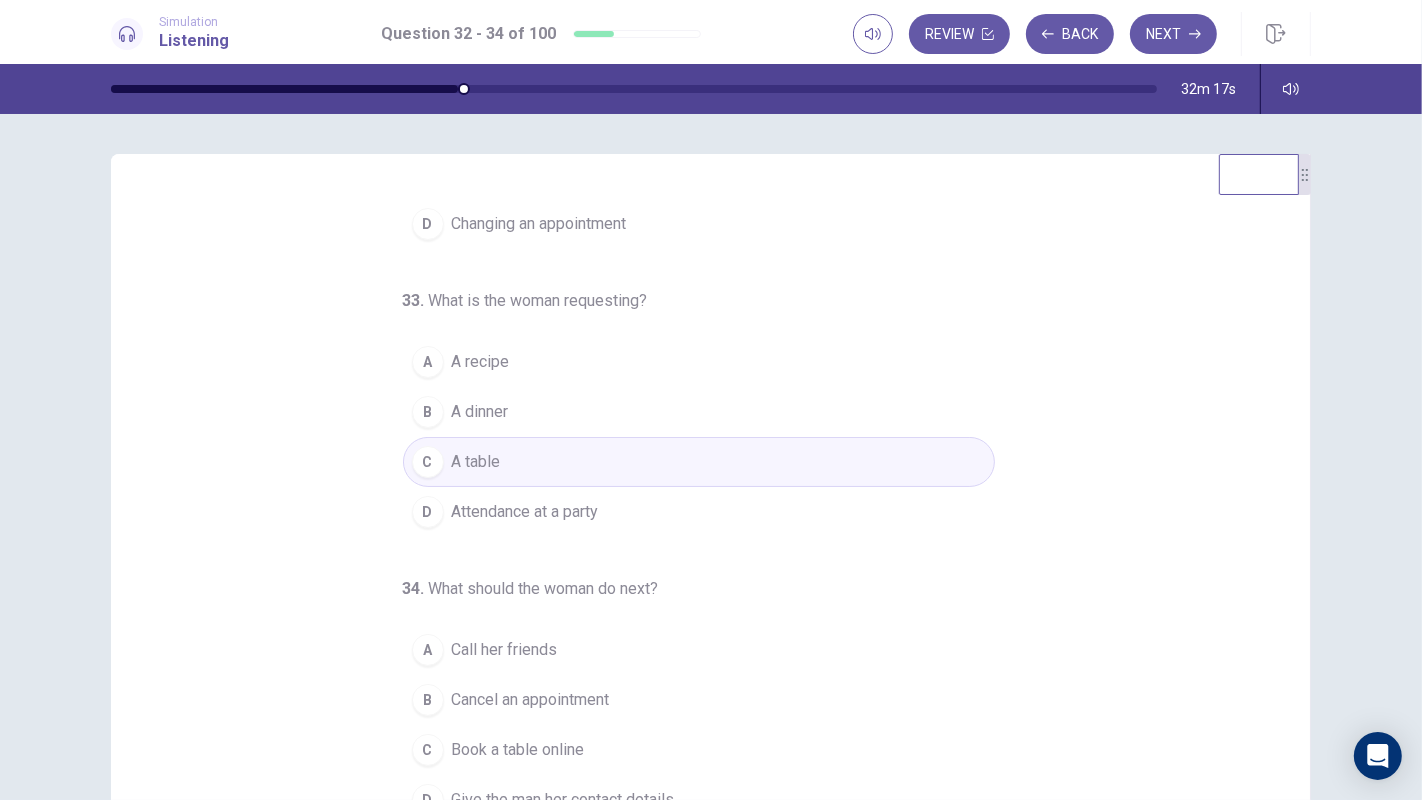 scroll, scrollTop: 202, scrollLeft: 0, axis: vertical 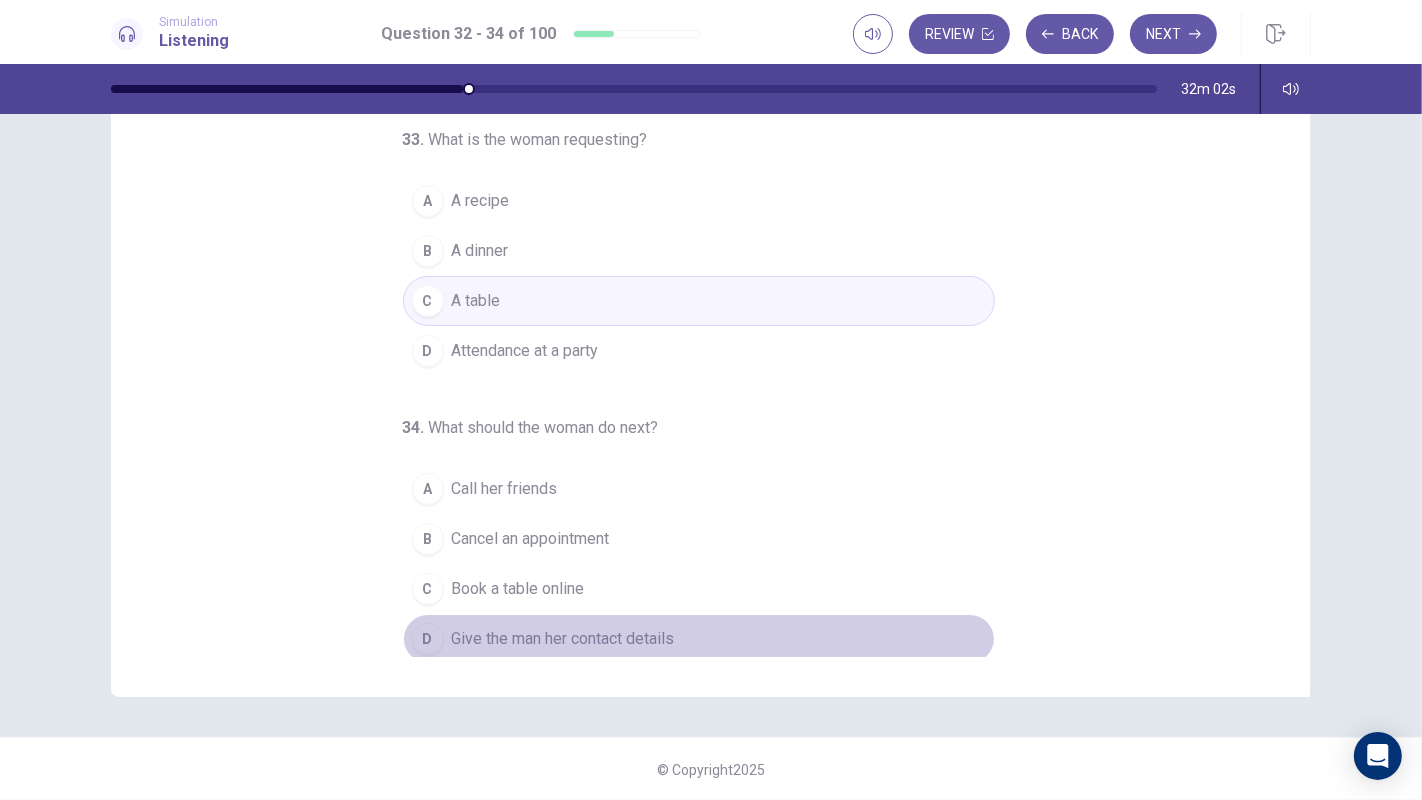 click on "Give the man her contact details" at bounding box center [563, 639] 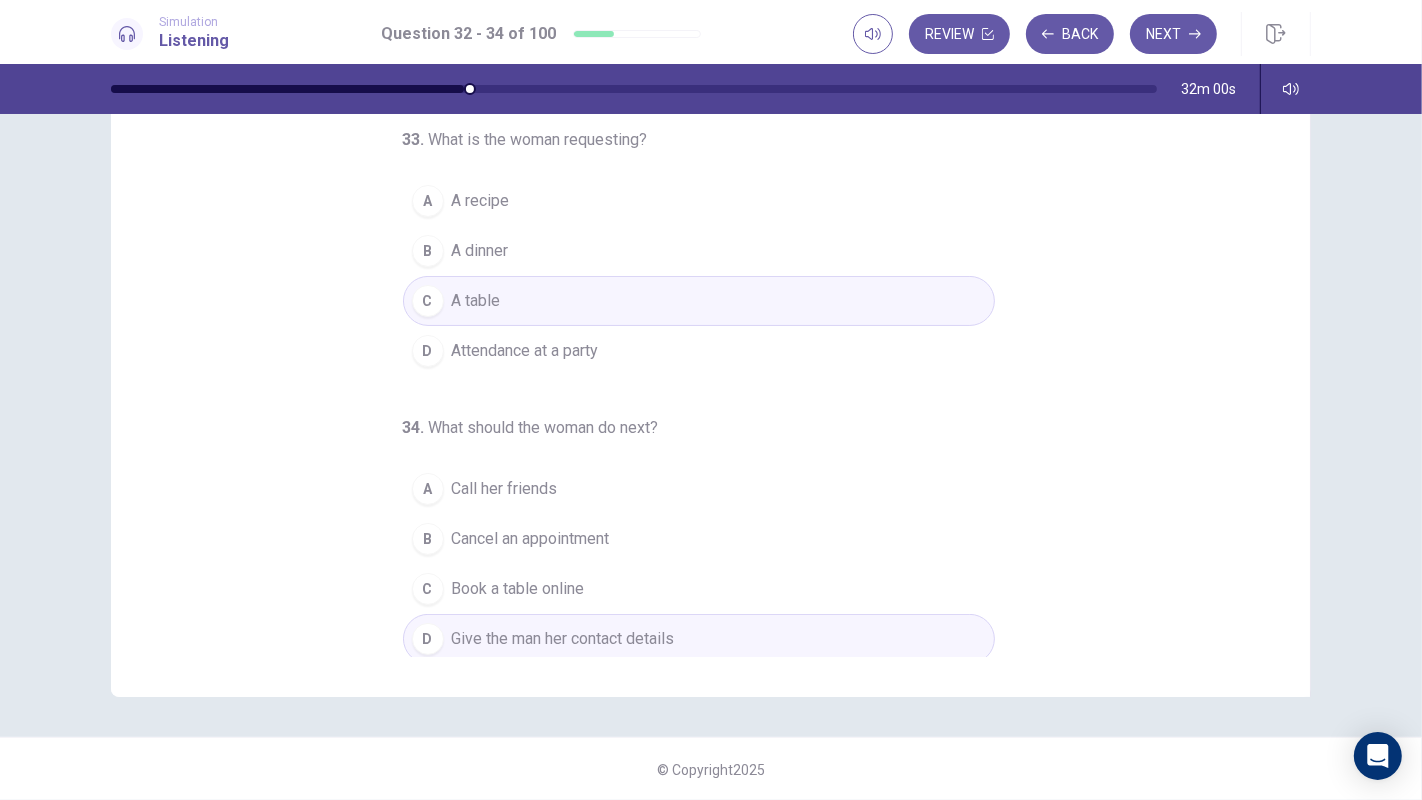 scroll, scrollTop: 0, scrollLeft: 0, axis: both 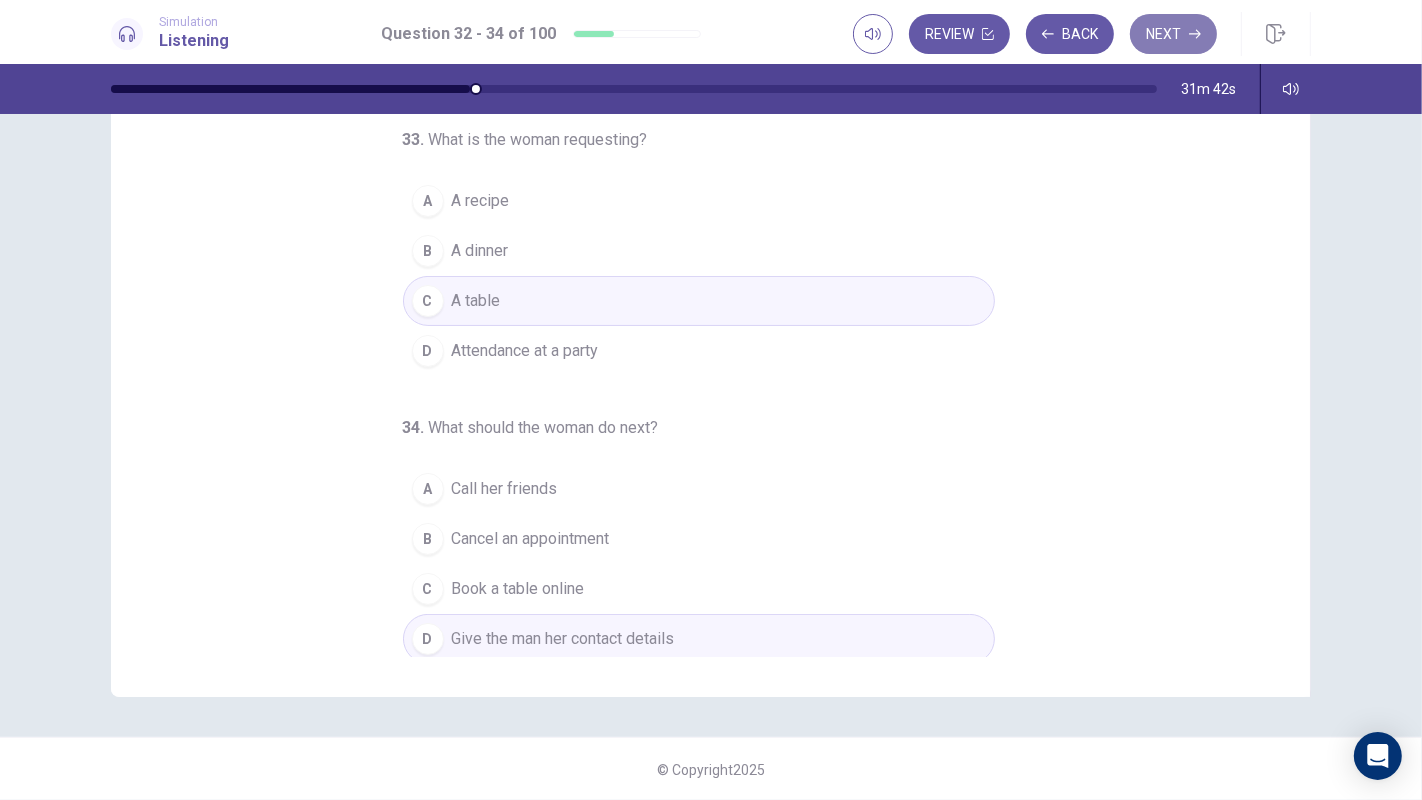 click on "Next" at bounding box center (1173, 34) 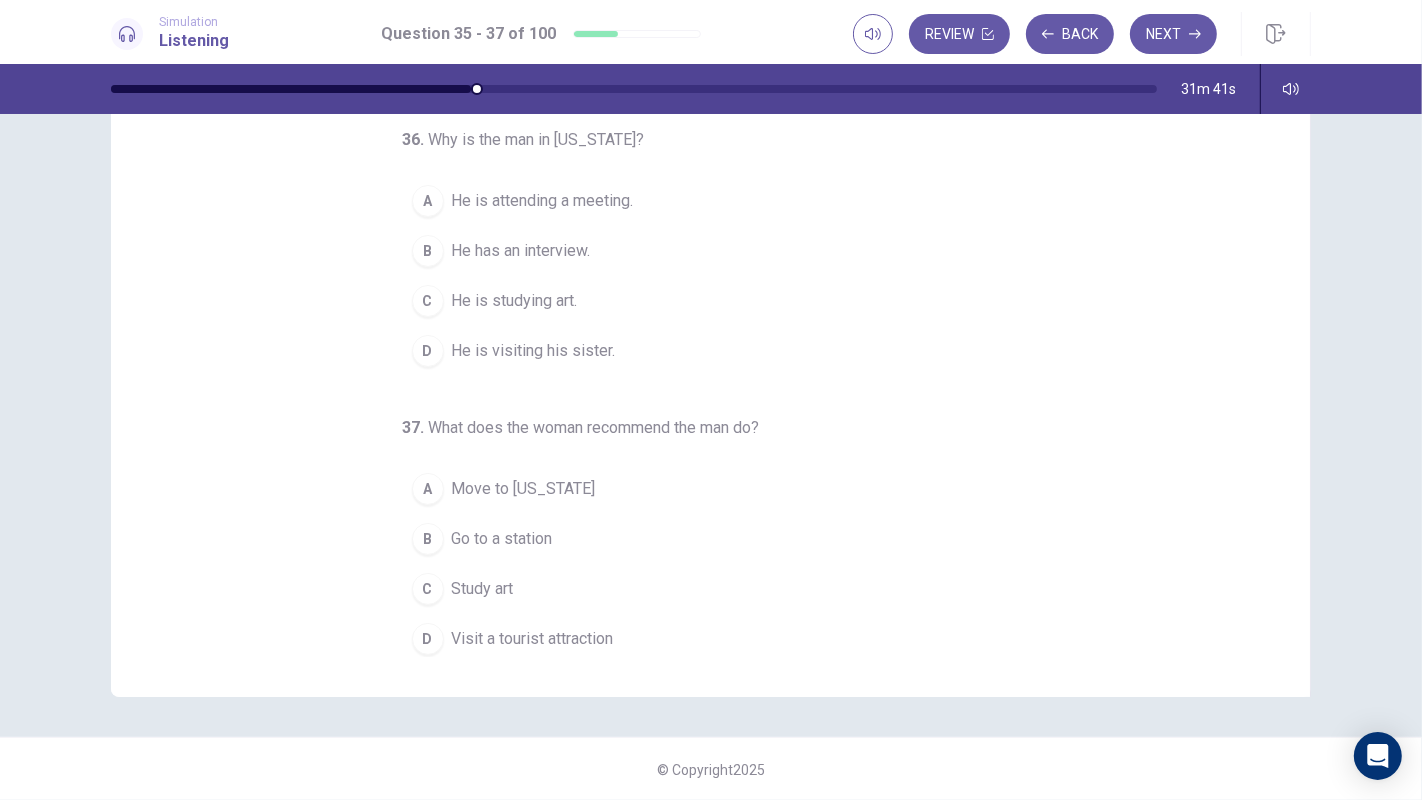 scroll, scrollTop: 0, scrollLeft: 0, axis: both 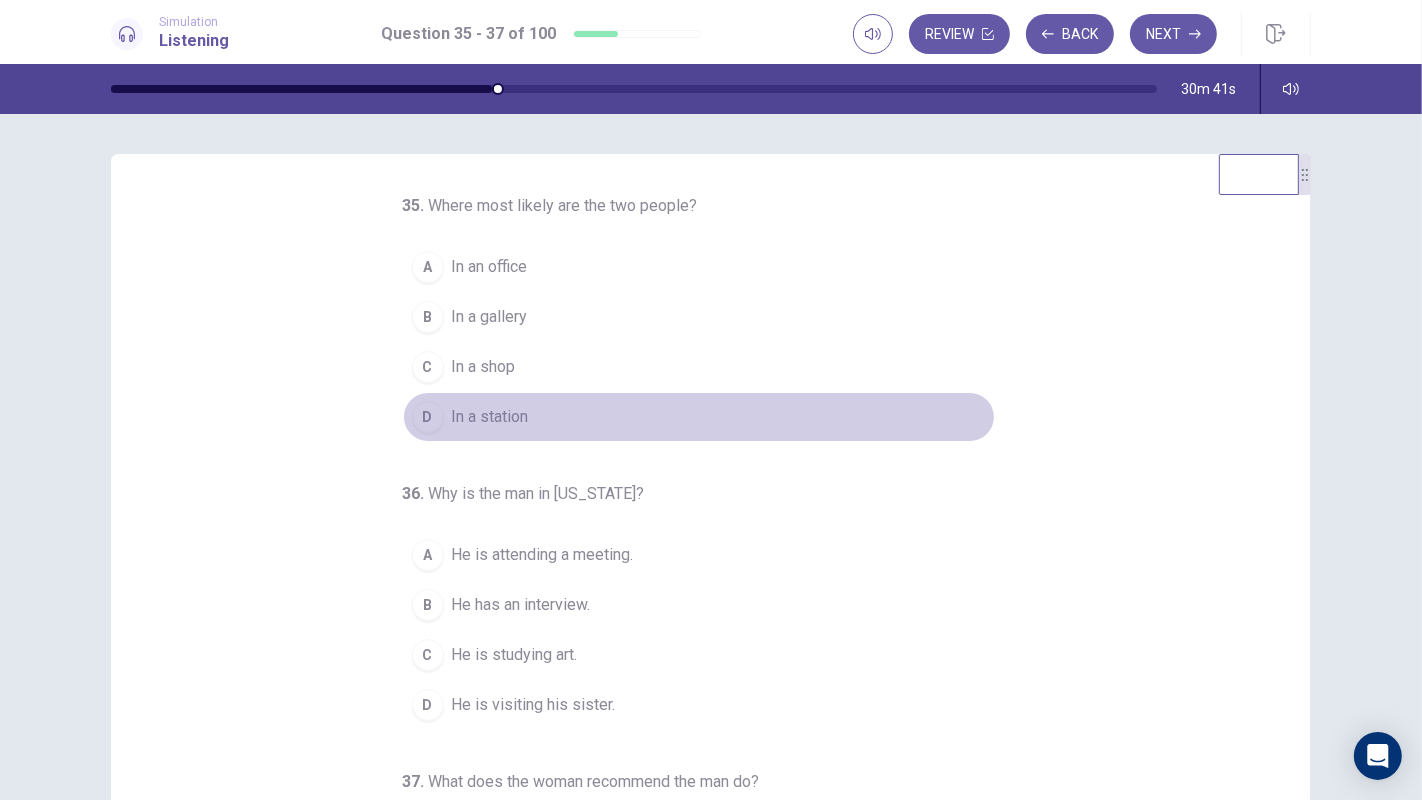click on "In a station" at bounding box center [490, 417] 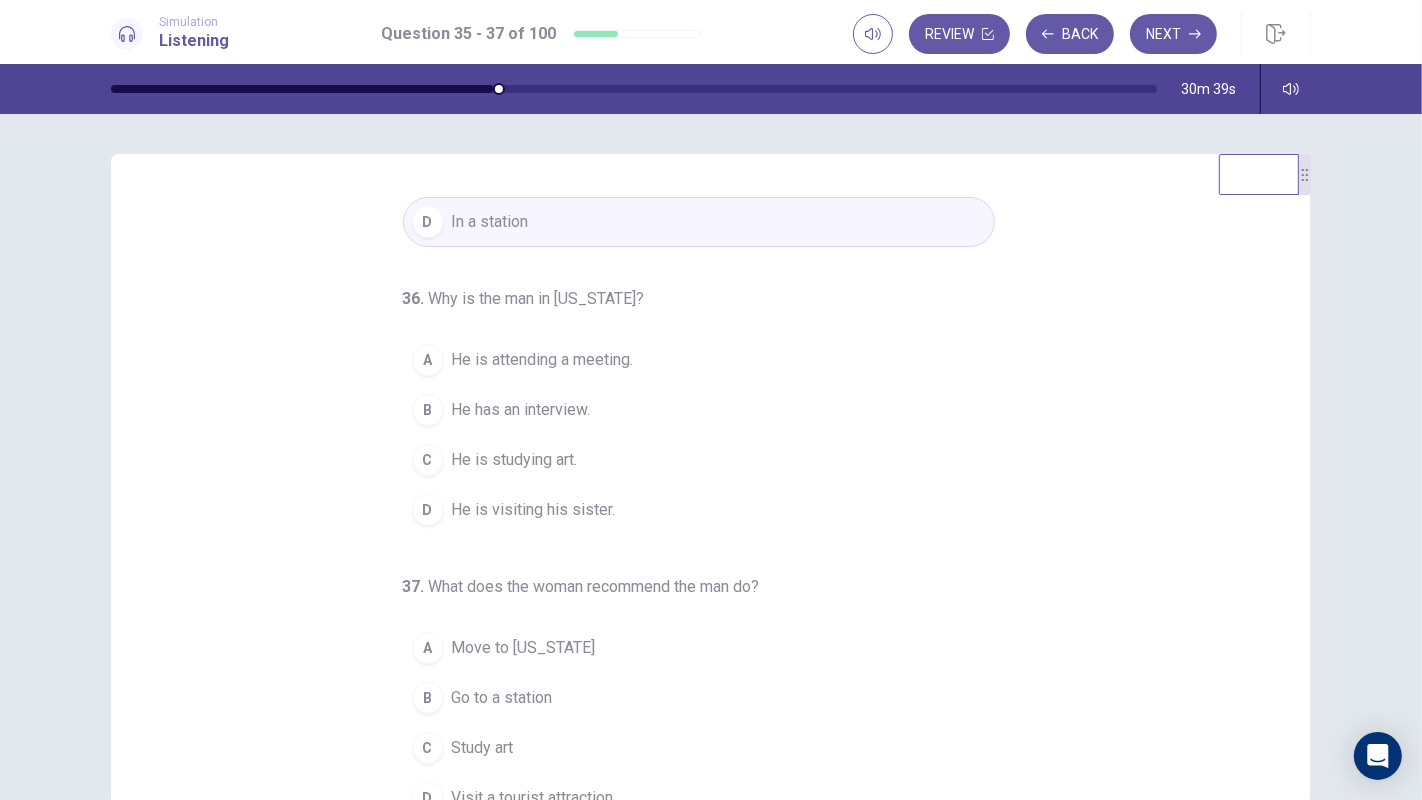 scroll, scrollTop: 202, scrollLeft: 0, axis: vertical 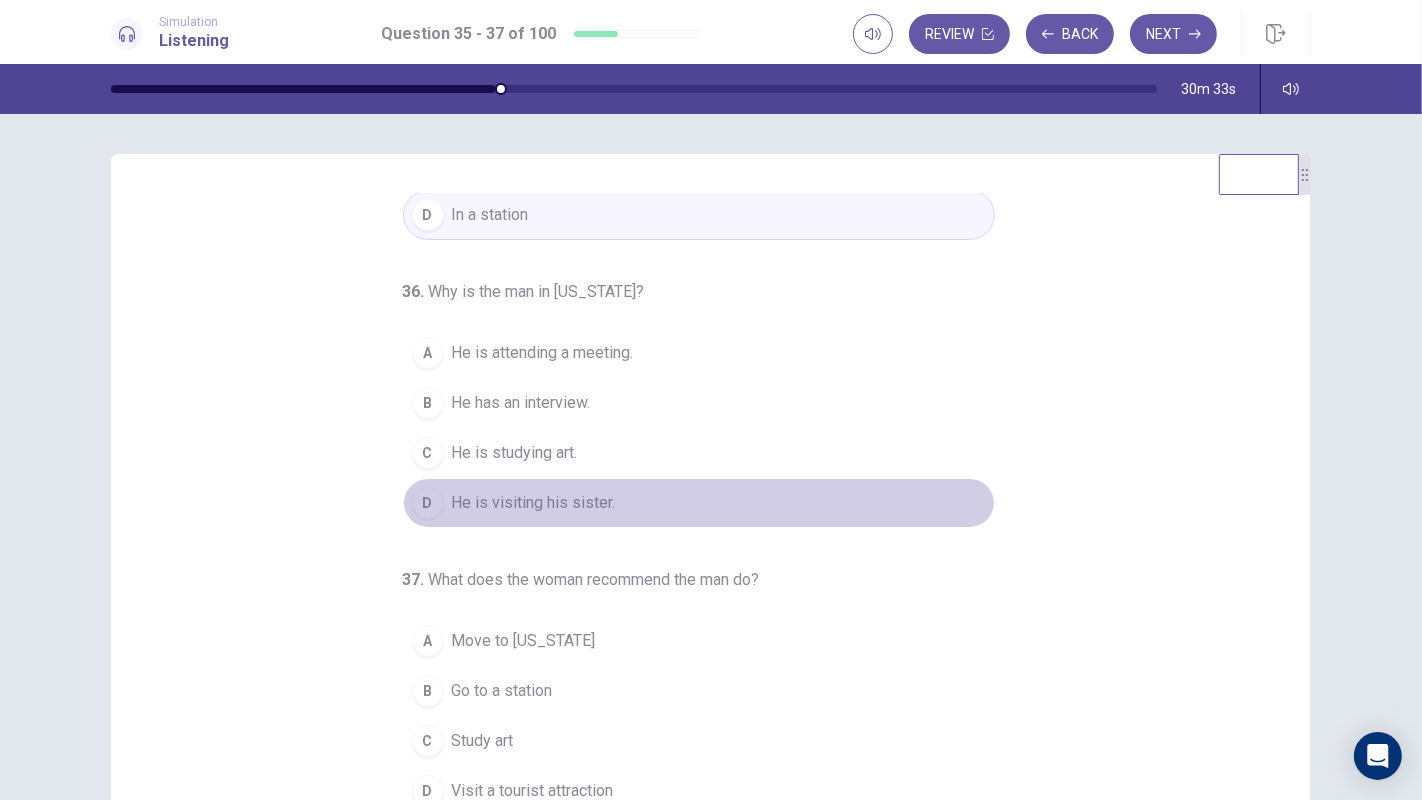 click on "He is visiting his sister." at bounding box center (534, 503) 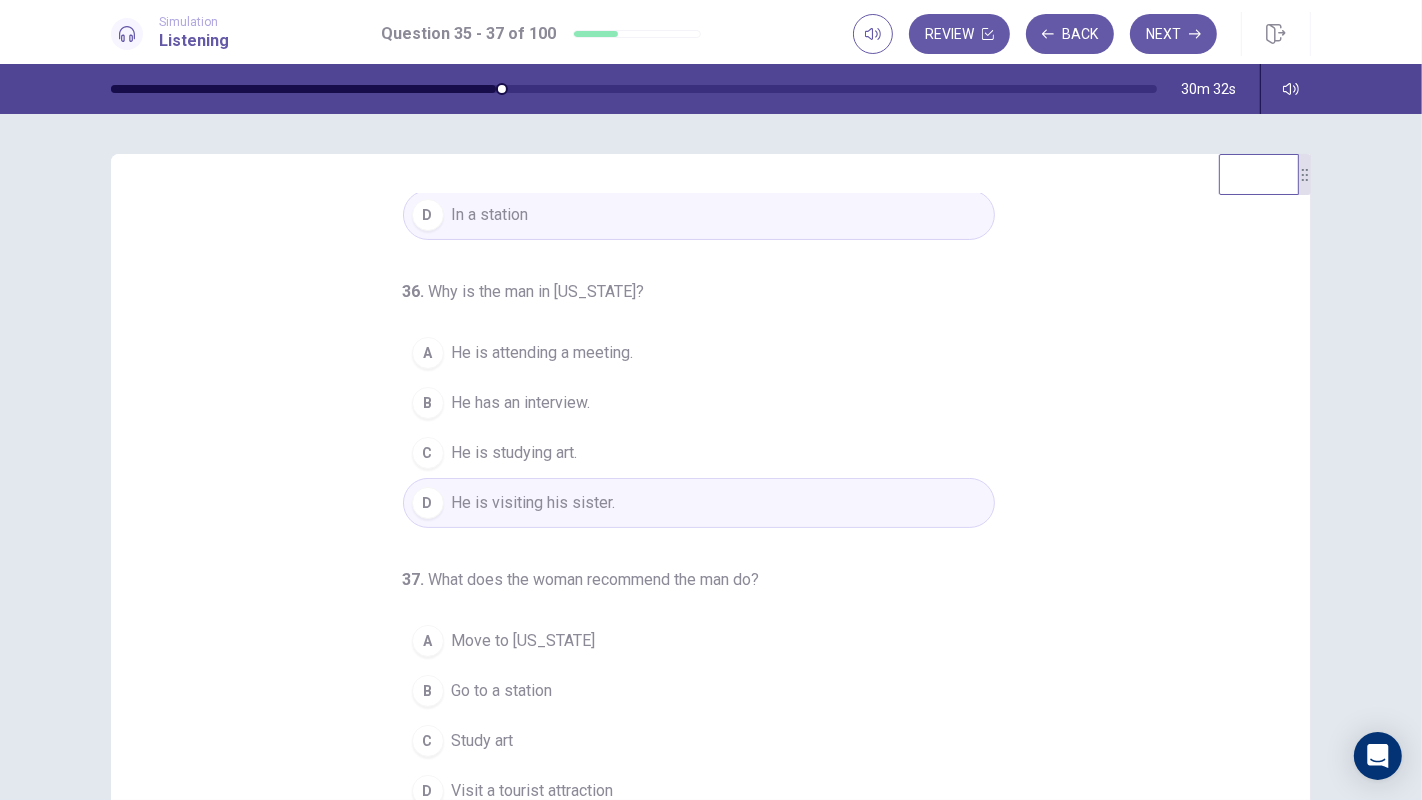 scroll, scrollTop: 152, scrollLeft: 0, axis: vertical 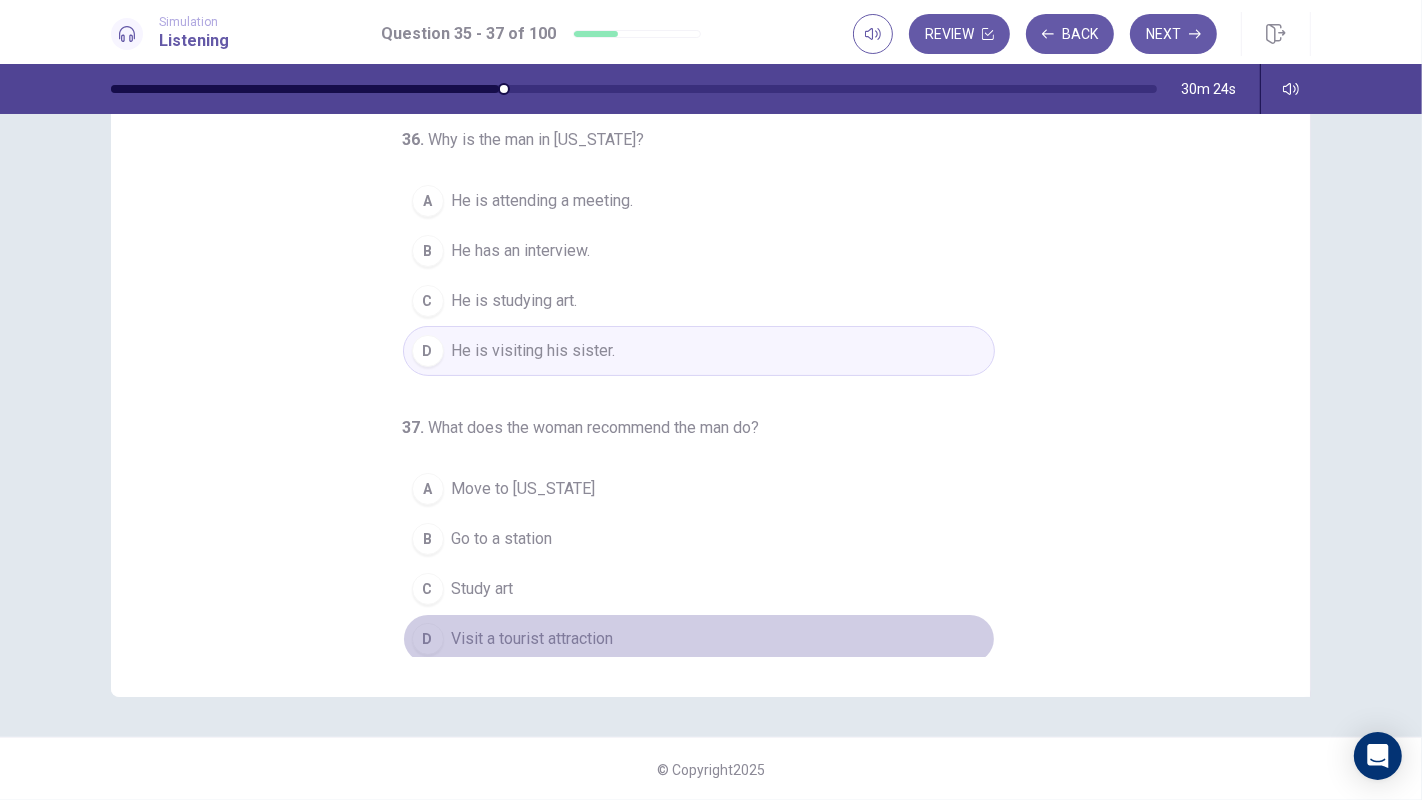 click on "Visit a tourist attraction" at bounding box center [533, 639] 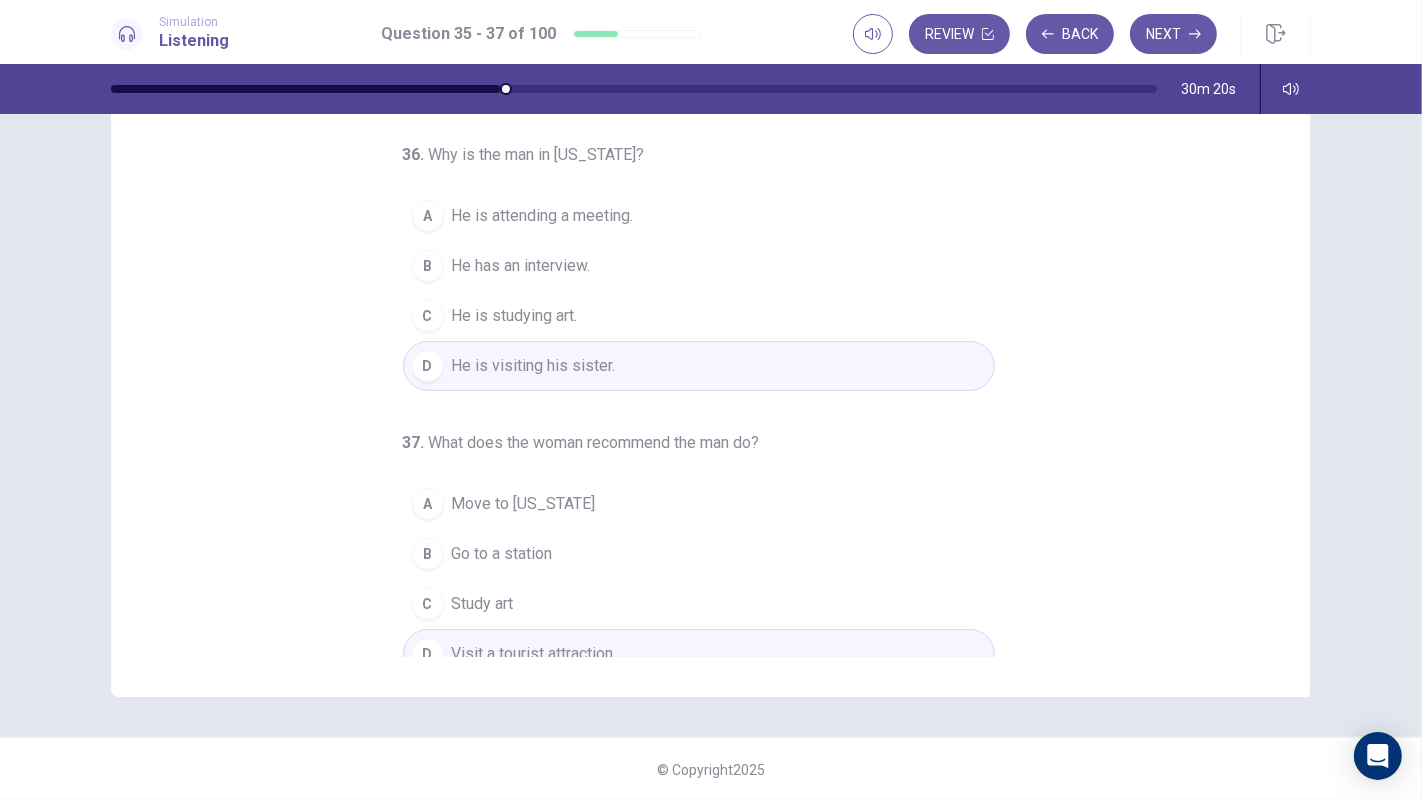 scroll, scrollTop: 0, scrollLeft: 0, axis: both 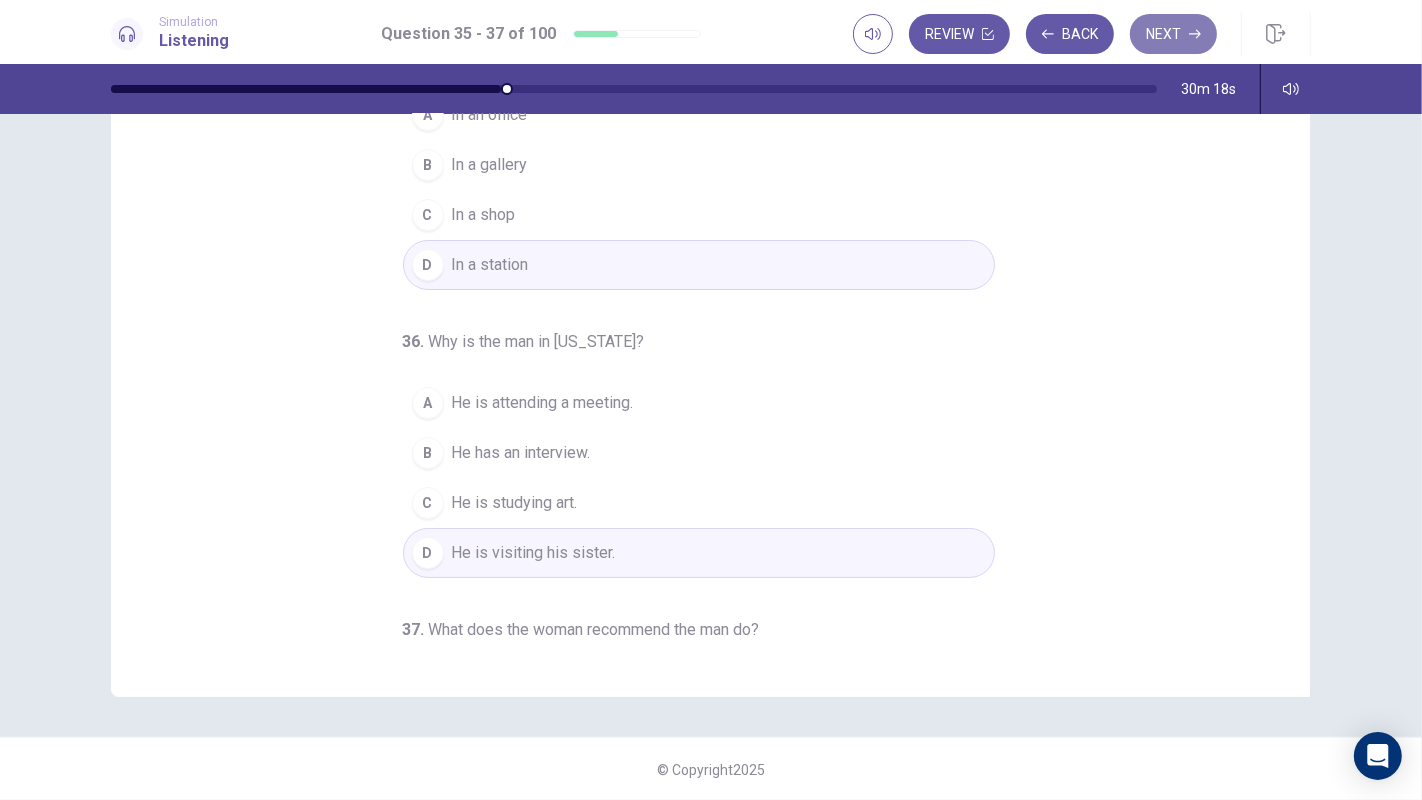 click on "Next" at bounding box center [1173, 34] 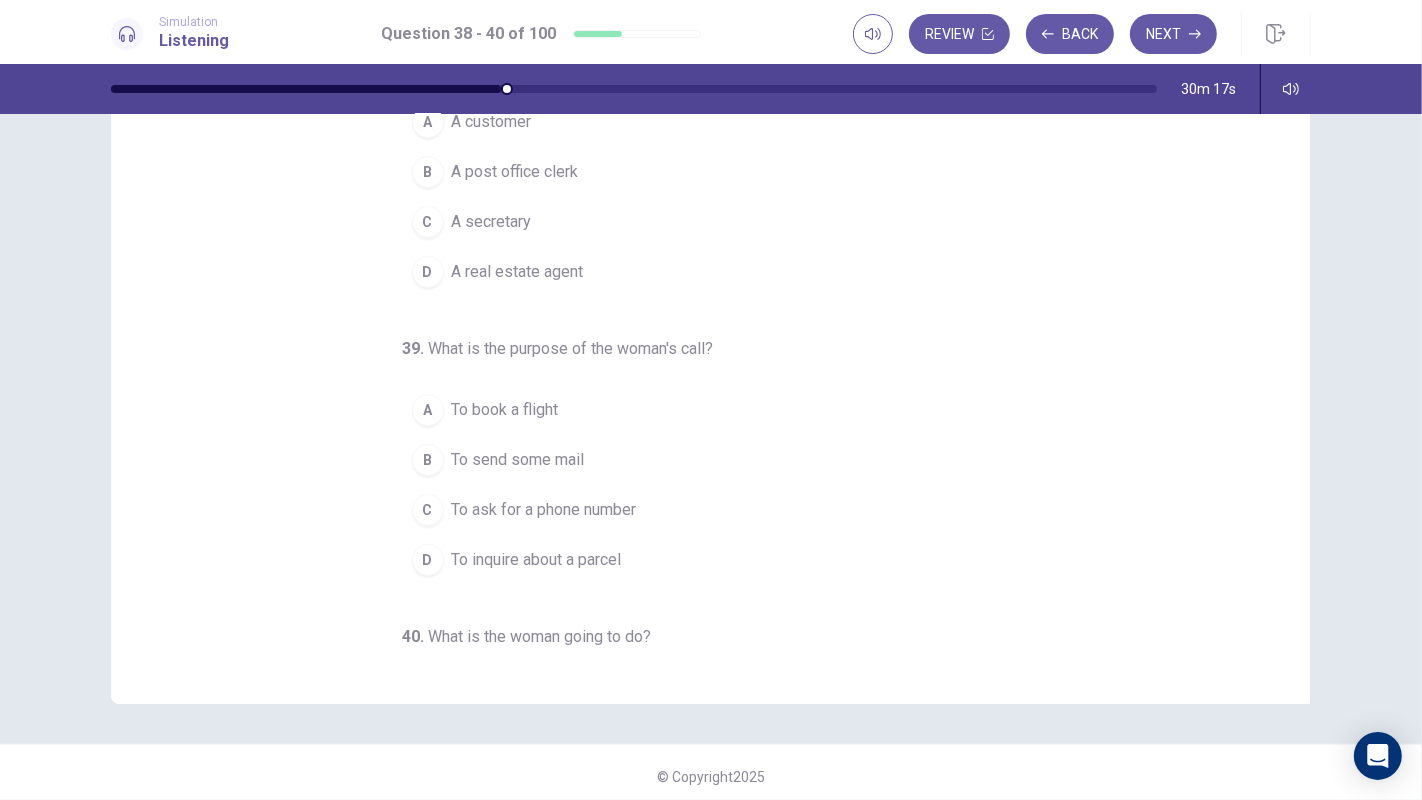scroll, scrollTop: 152, scrollLeft: 0, axis: vertical 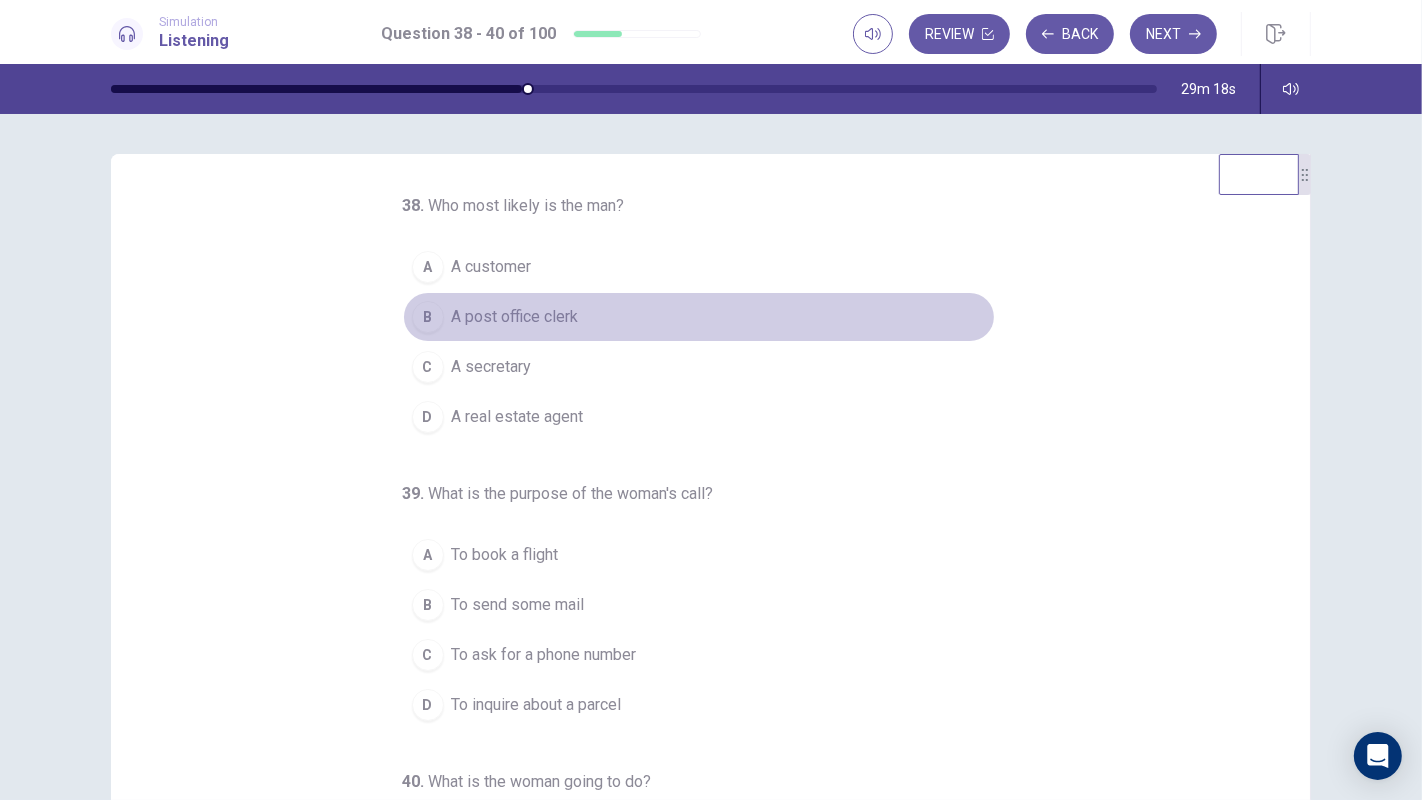 click on "A post office clerk" at bounding box center [515, 317] 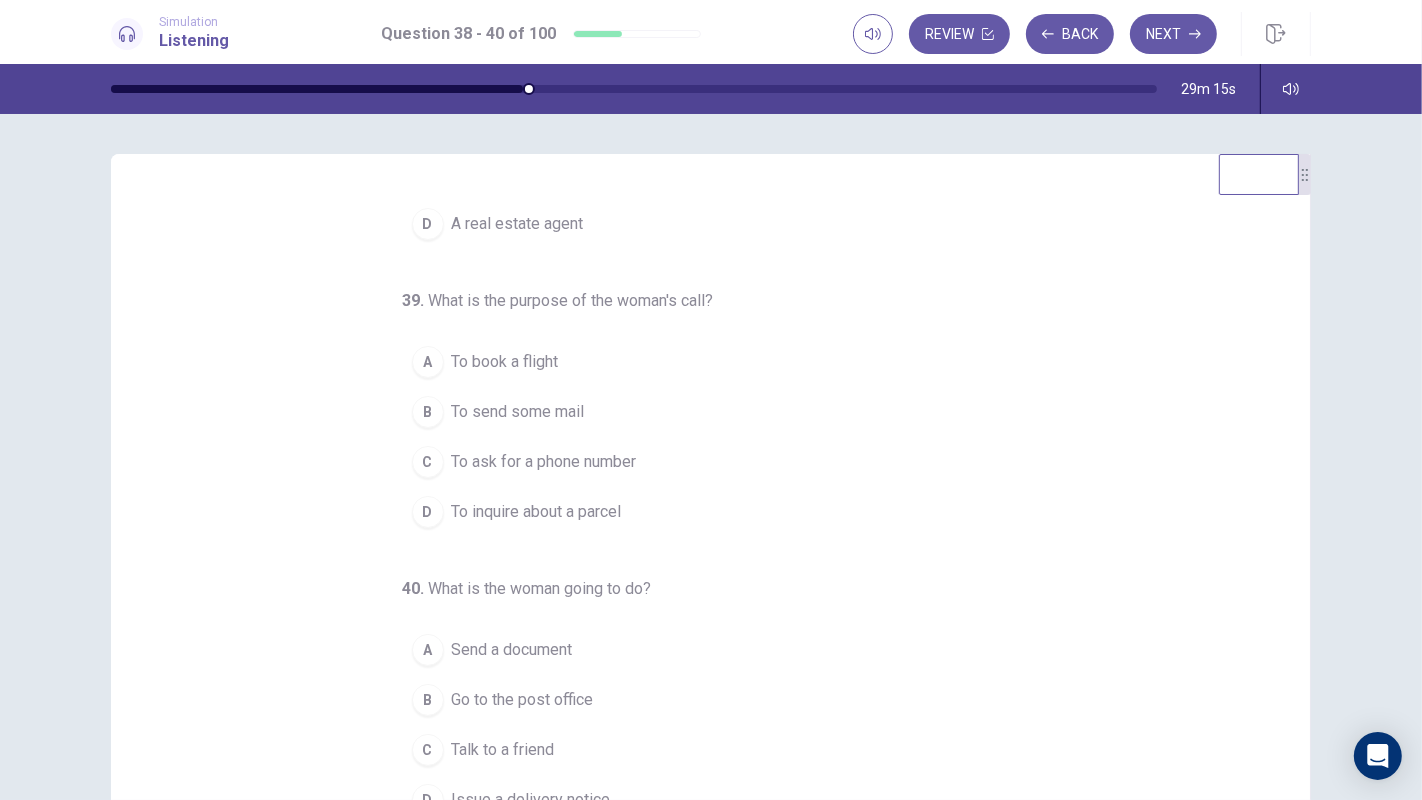 scroll, scrollTop: 202, scrollLeft: 0, axis: vertical 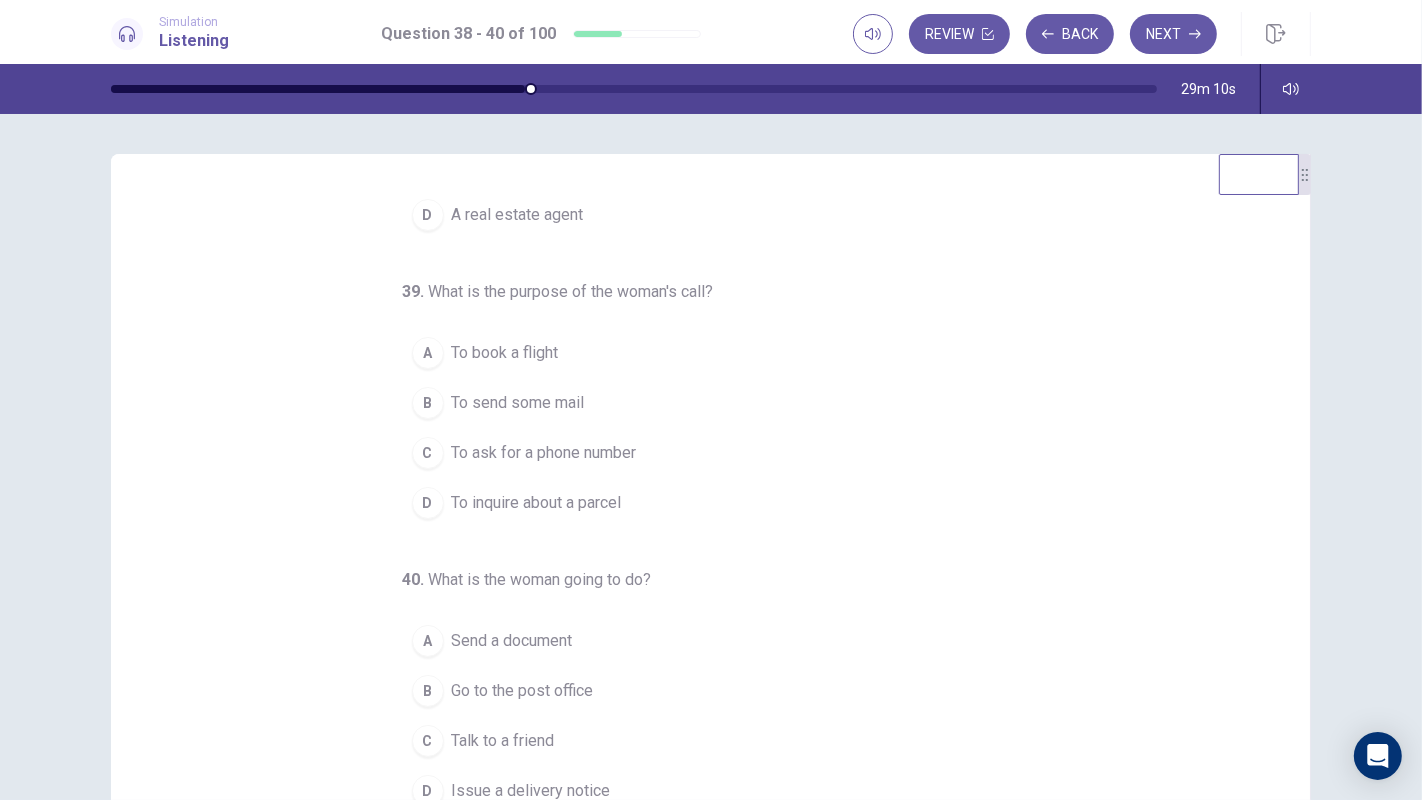 click on "To inquire about a parcel" at bounding box center [537, 503] 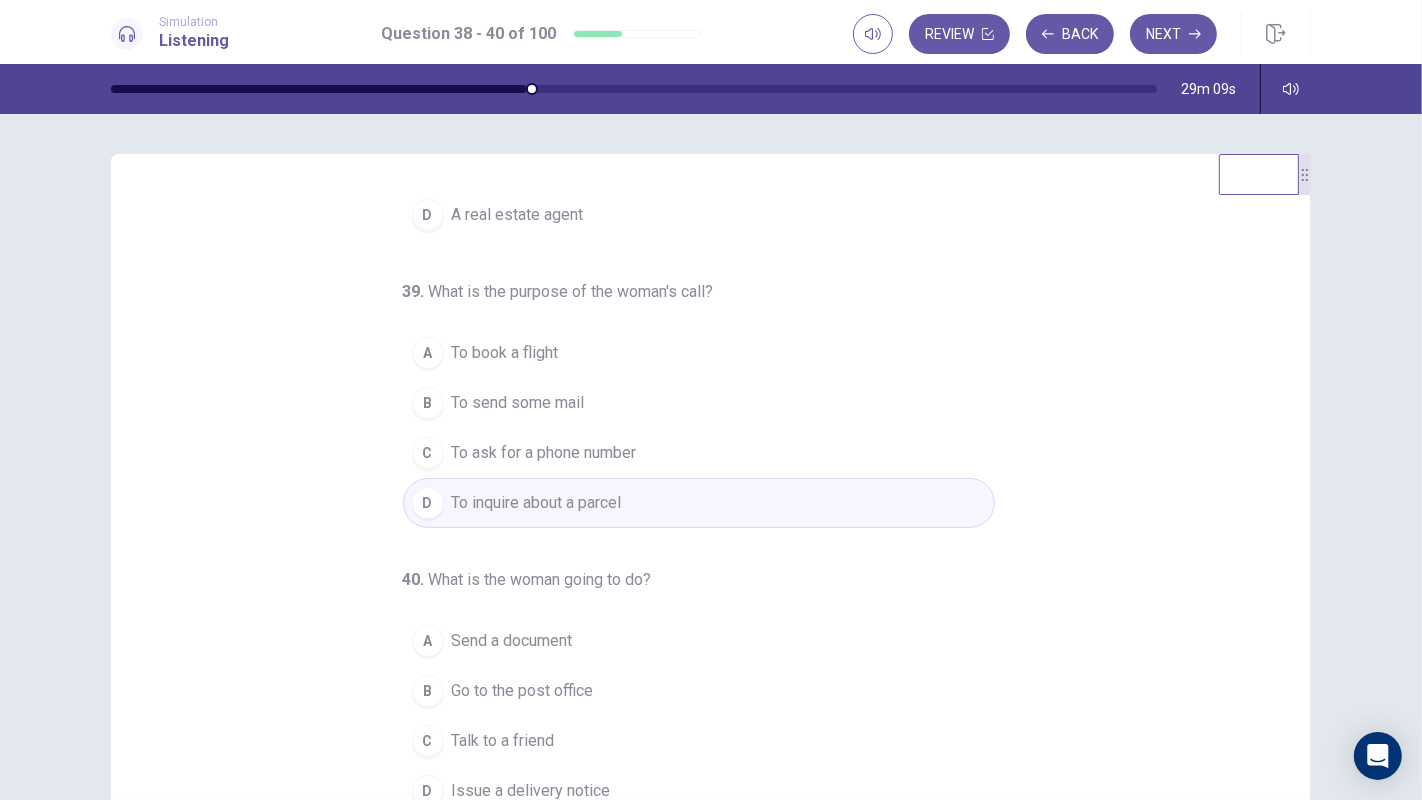 scroll, scrollTop: 152, scrollLeft: 0, axis: vertical 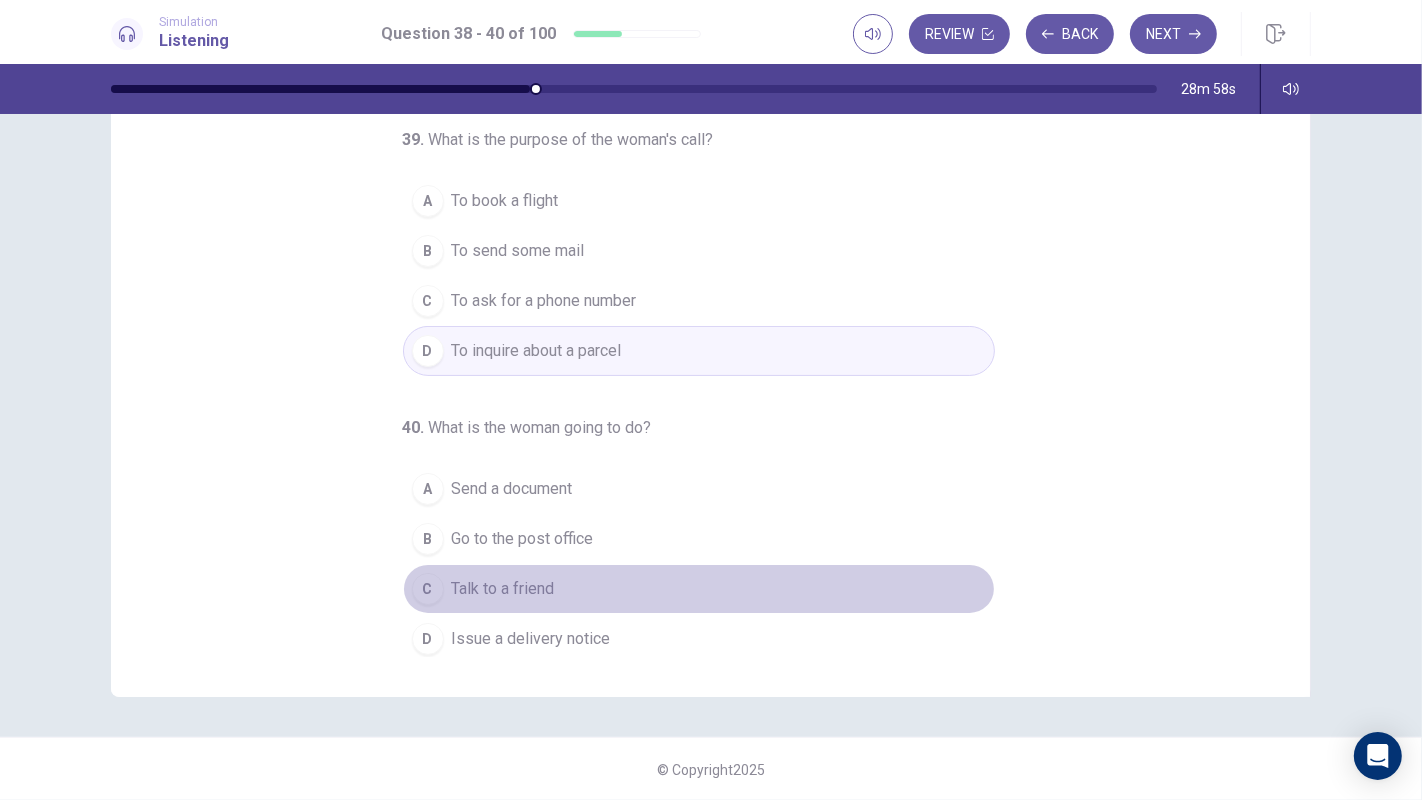 click on "Talk to a friend" at bounding box center (503, 589) 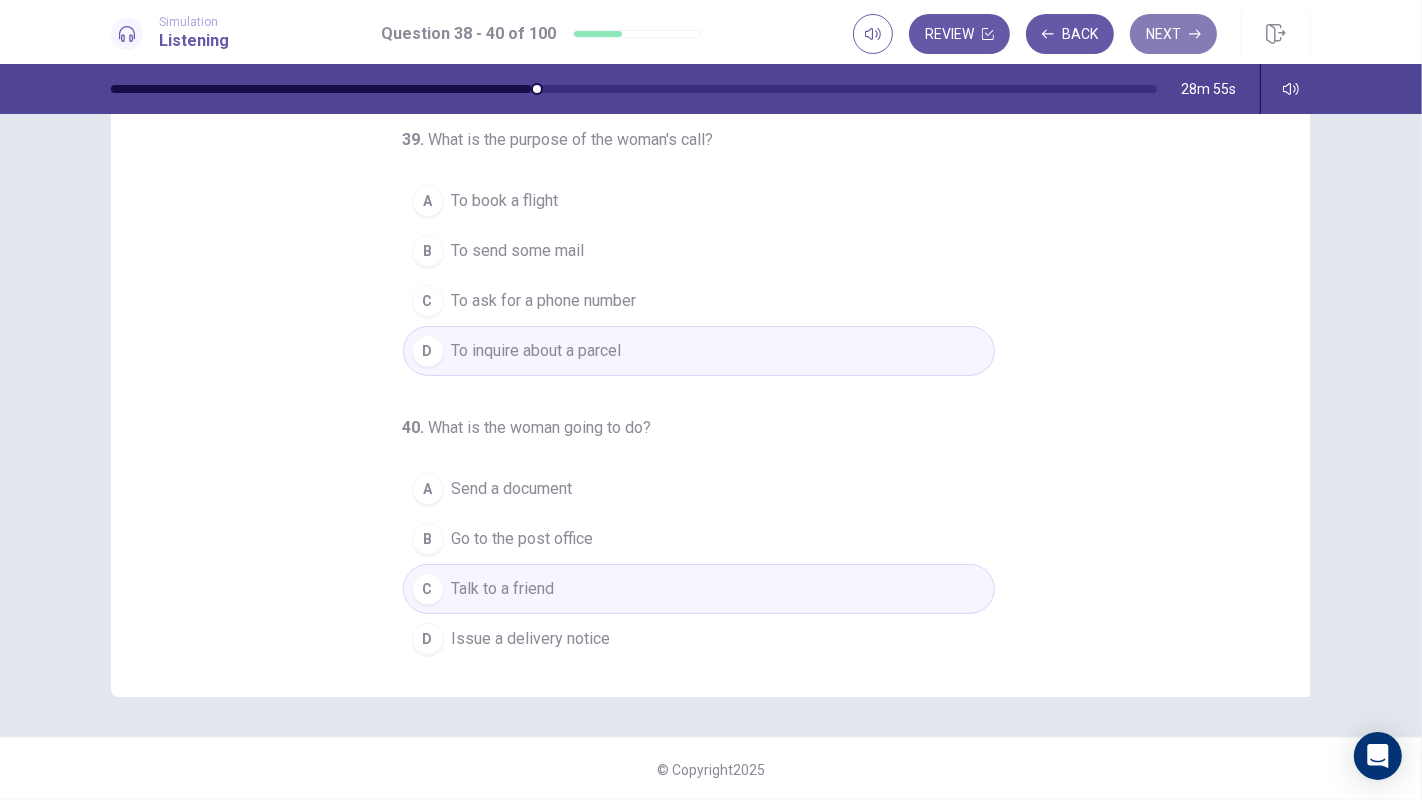 click on "Next" at bounding box center [1173, 34] 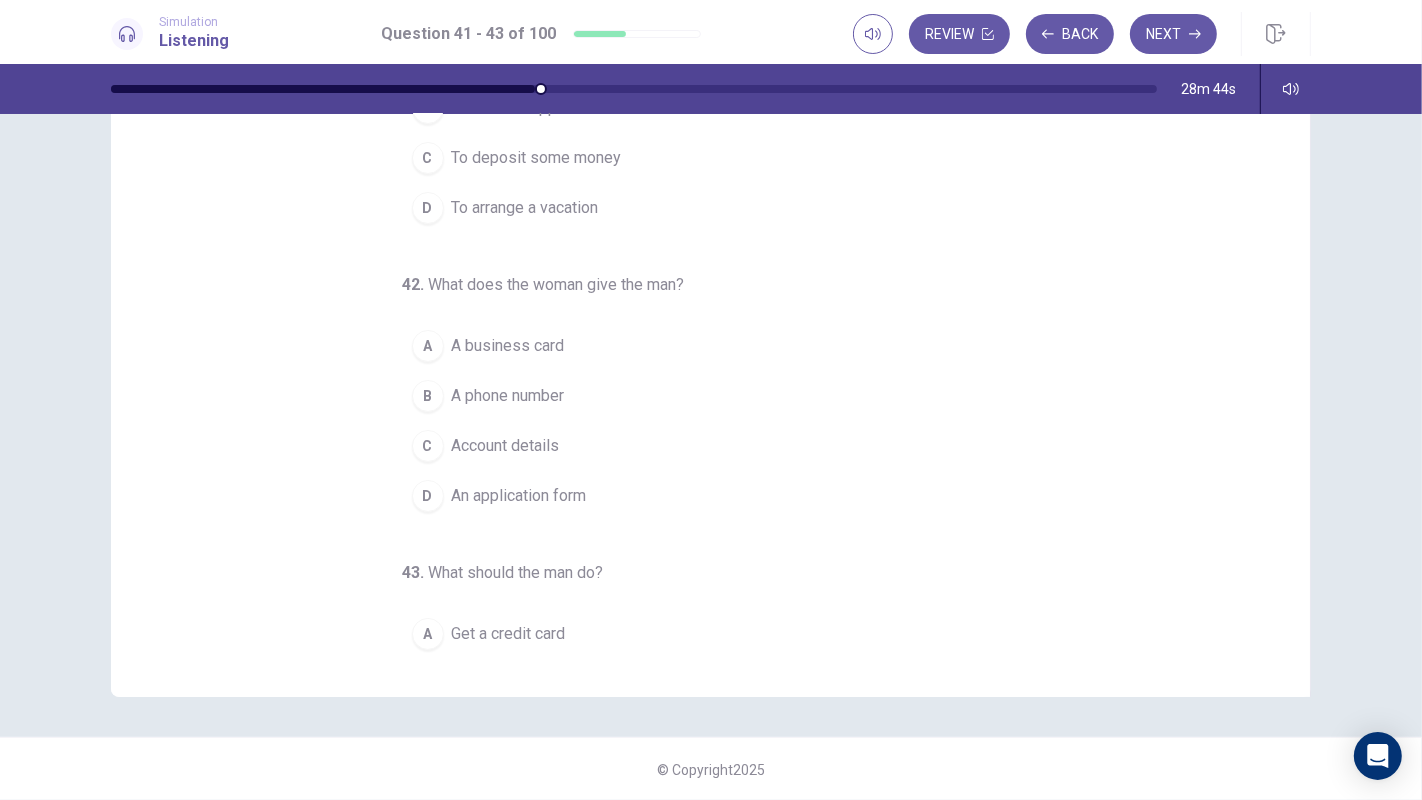 scroll, scrollTop: 0, scrollLeft: 0, axis: both 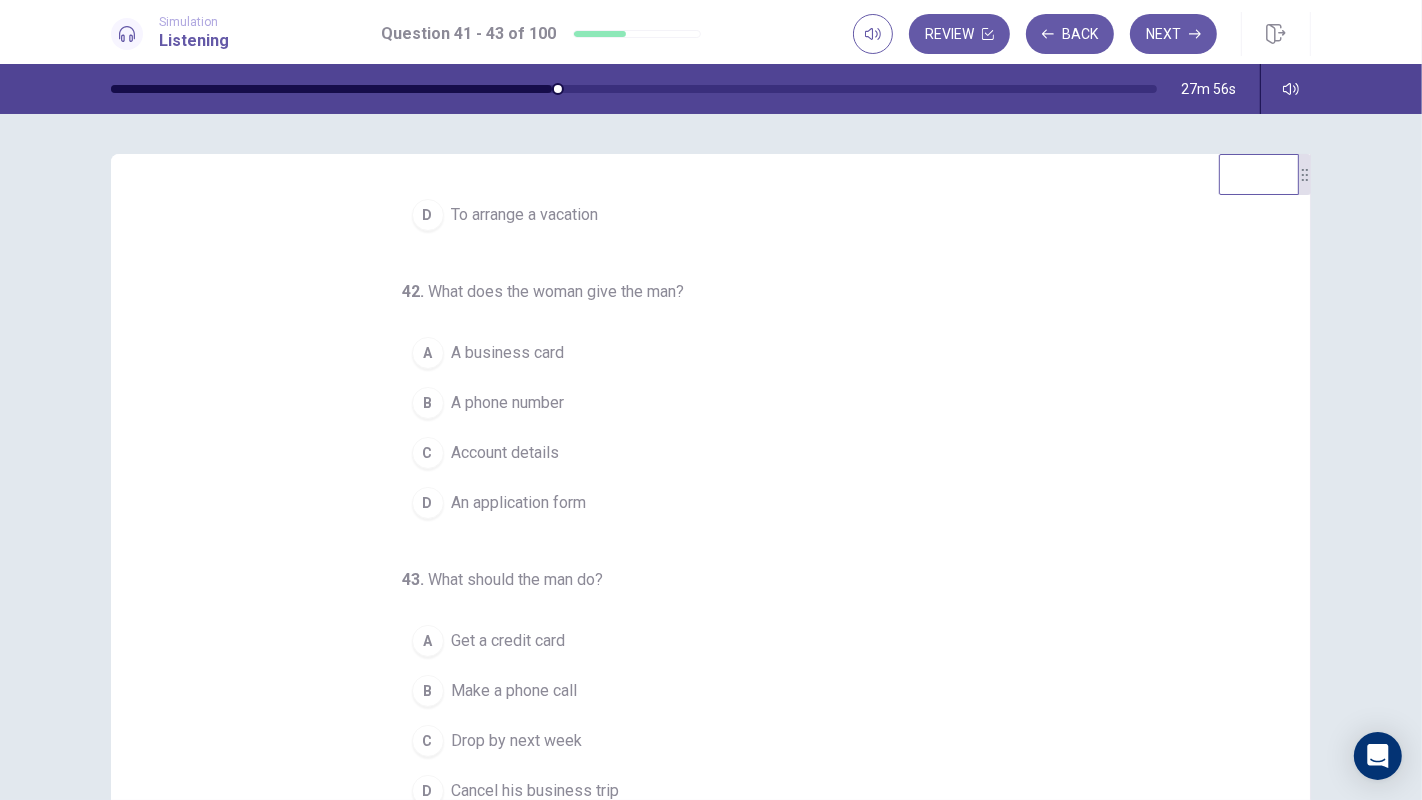 click on "41 .   What is the man asking for? A To open an account B To book an appointment C To deposit some money D To arrange a vacation 42 .   What does the woman give the man? A A business card B A phone number C Account details D An application form 43 .   What should the man do? A Get a credit card B Make a phone call C Drop by next week D Cancel his business trip" at bounding box center [699, 339] 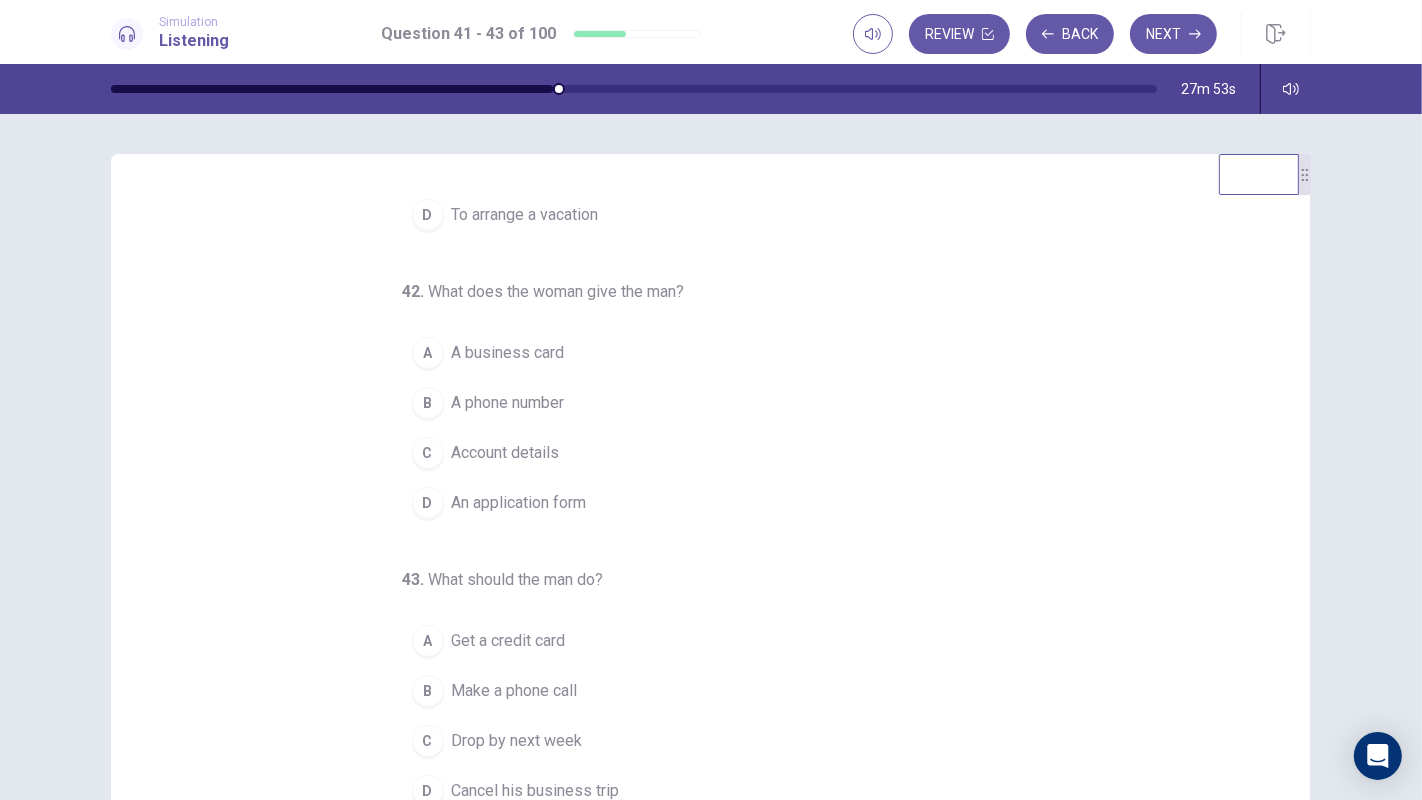 scroll, scrollTop: 0, scrollLeft: 0, axis: both 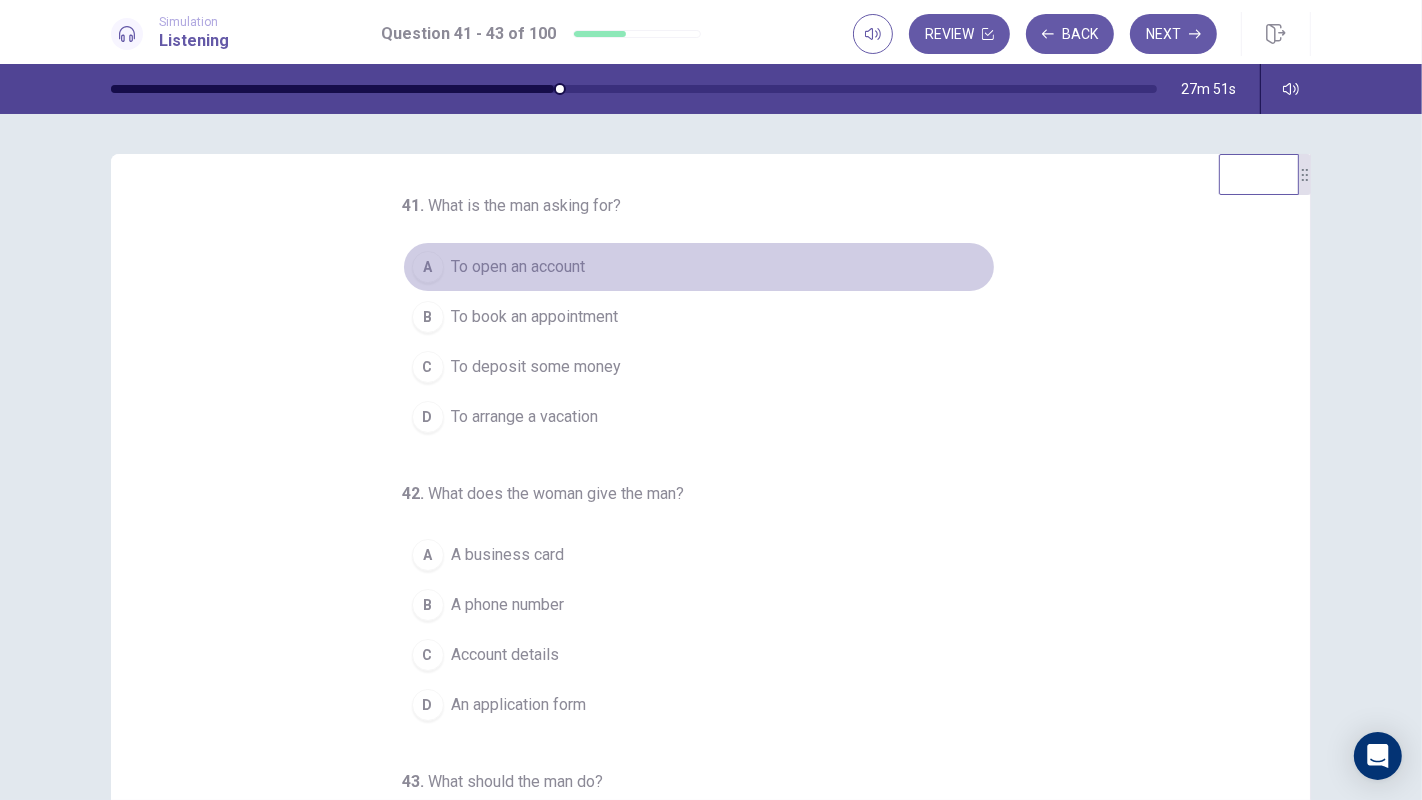 click on "To open an account" at bounding box center [519, 267] 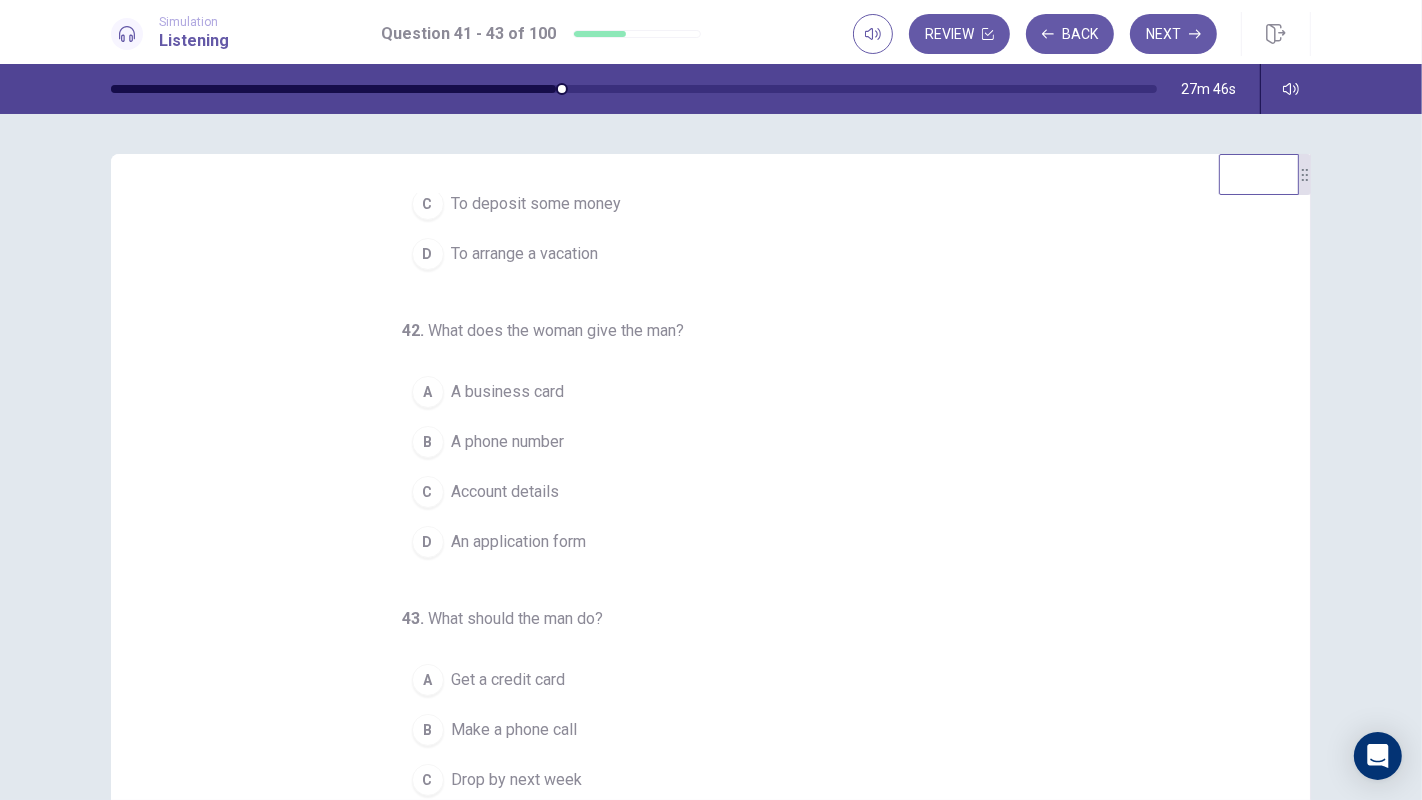scroll, scrollTop: 202, scrollLeft: 0, axis: vertical 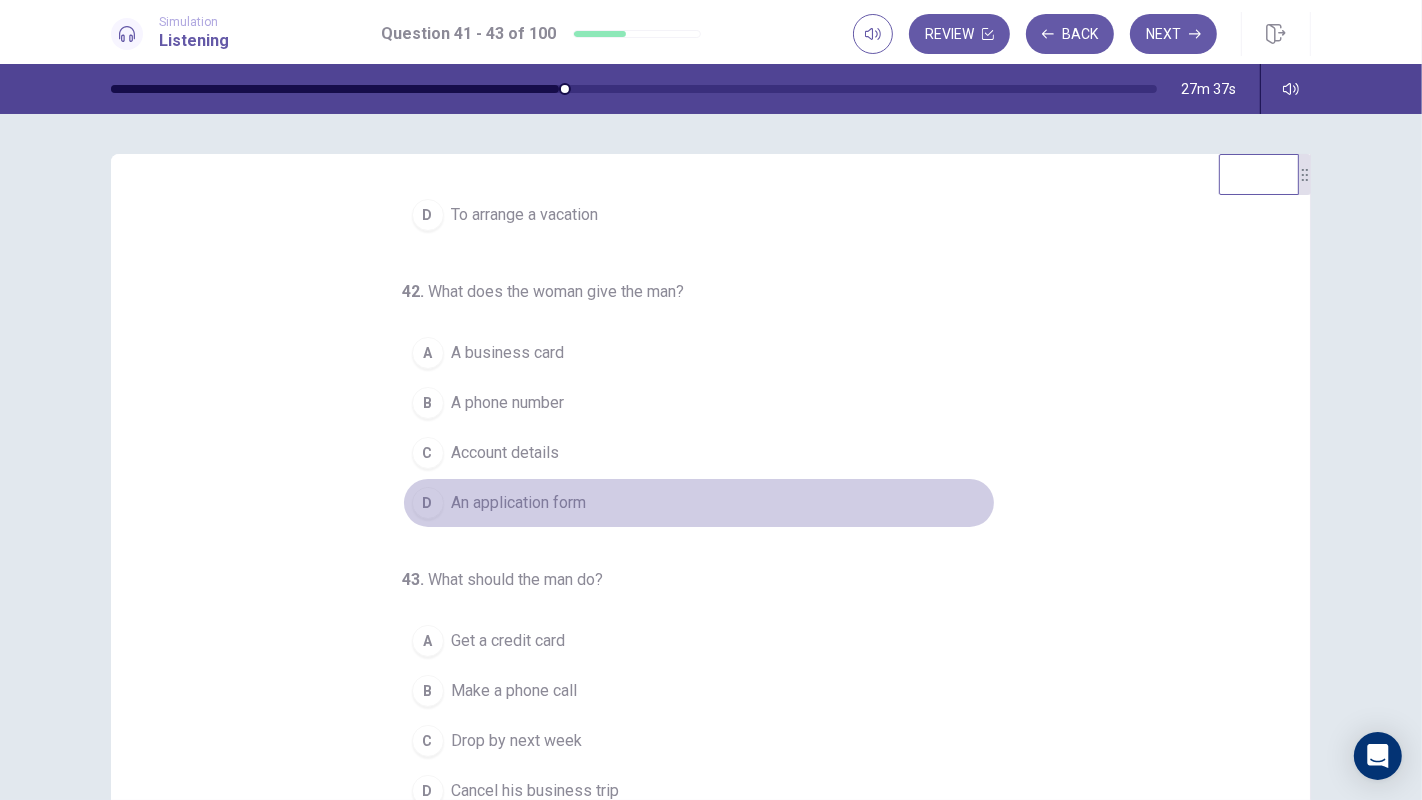 click on "An application form" at bounding box center (519, 503) 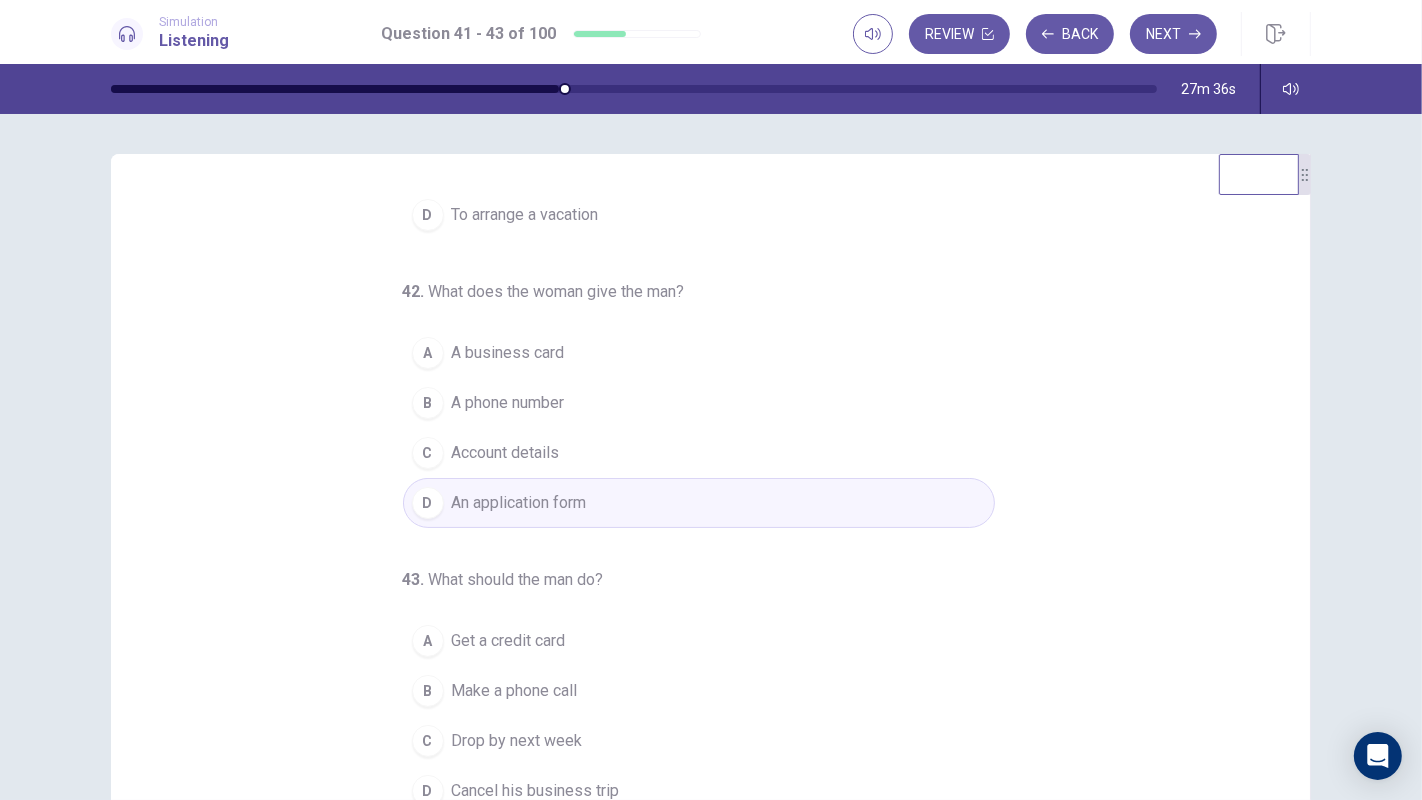 scroll, scrollTop: 152, scrollLeft: 0, axis: vertical 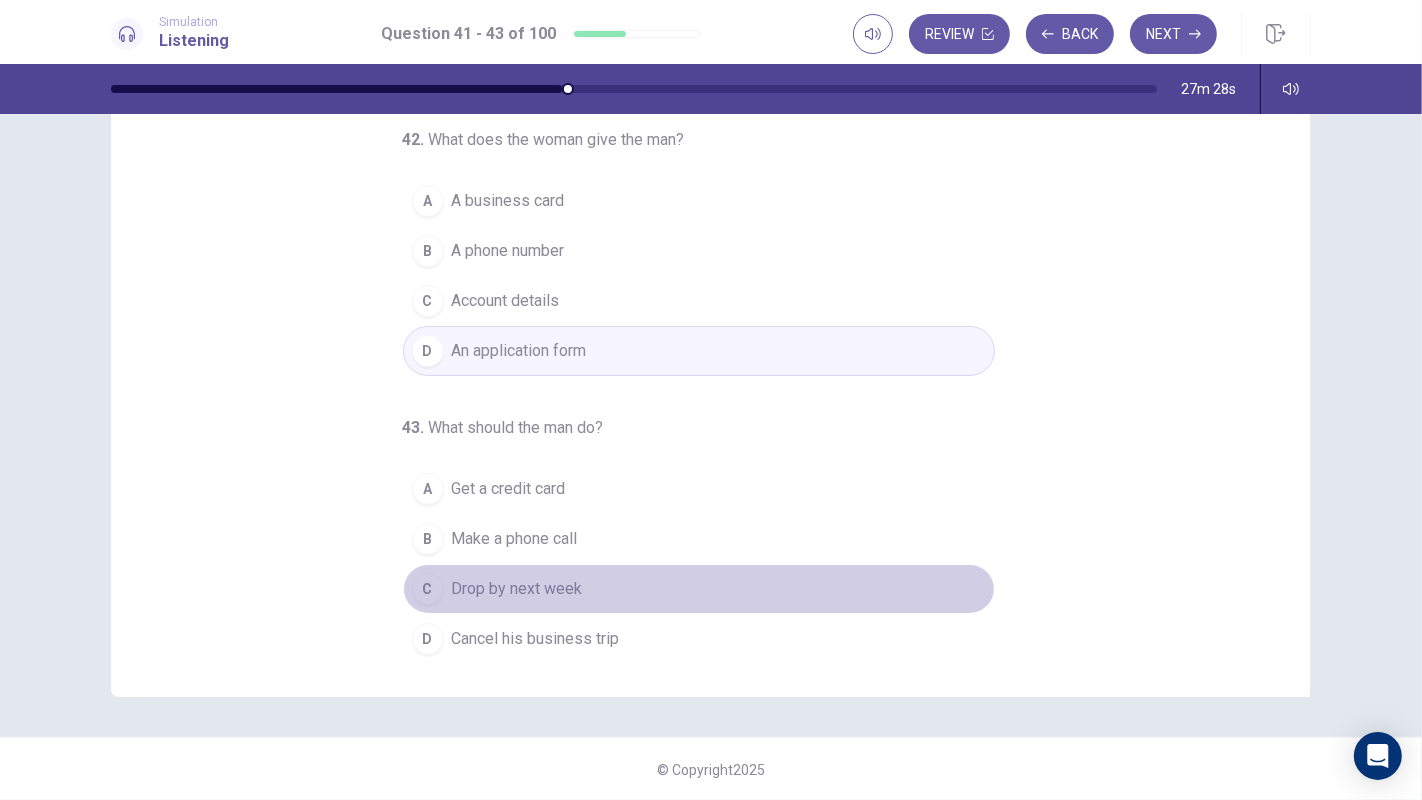 click on "Drop by next week" at bounding box center [517, 589] 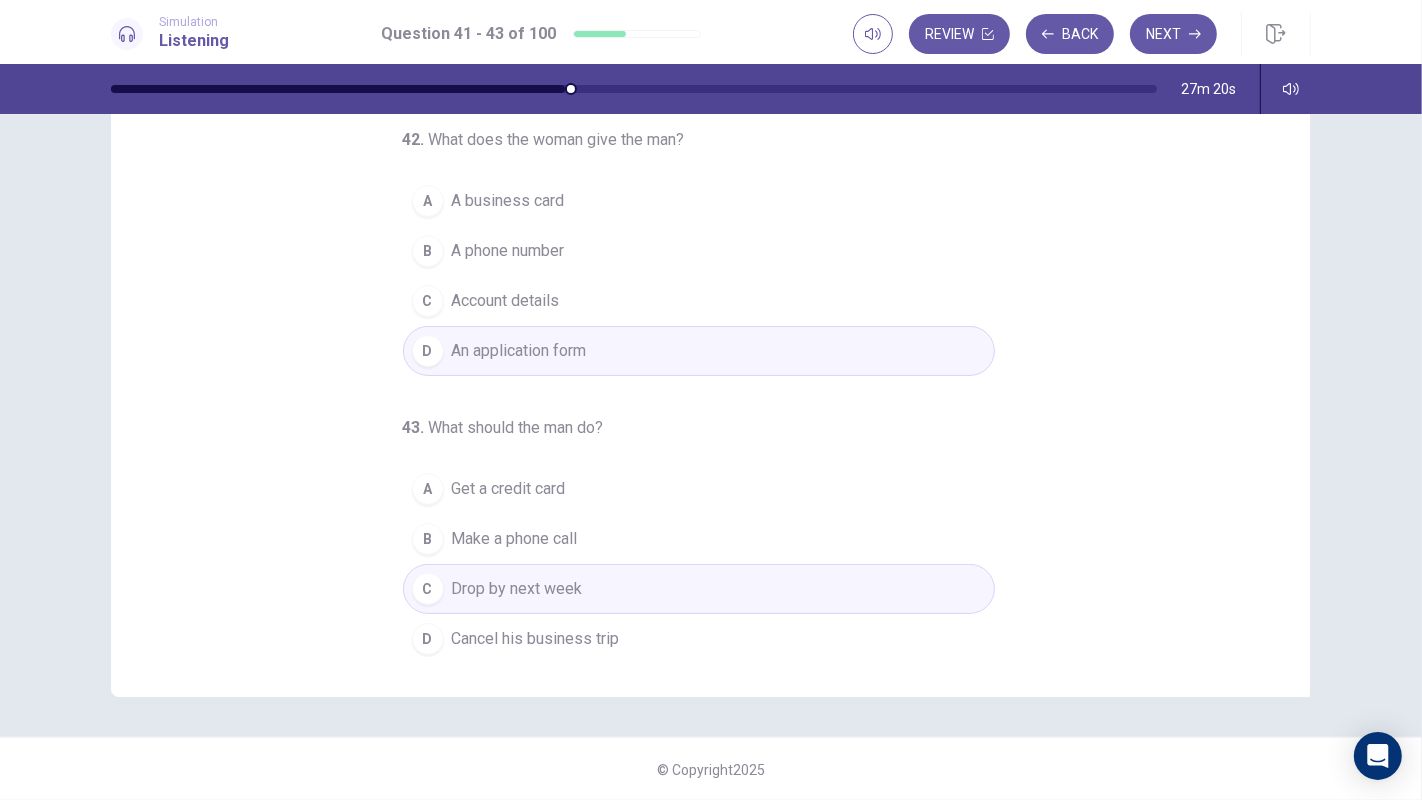 scroll, scrollTop: 0, scrollLeft: 0, axis: both 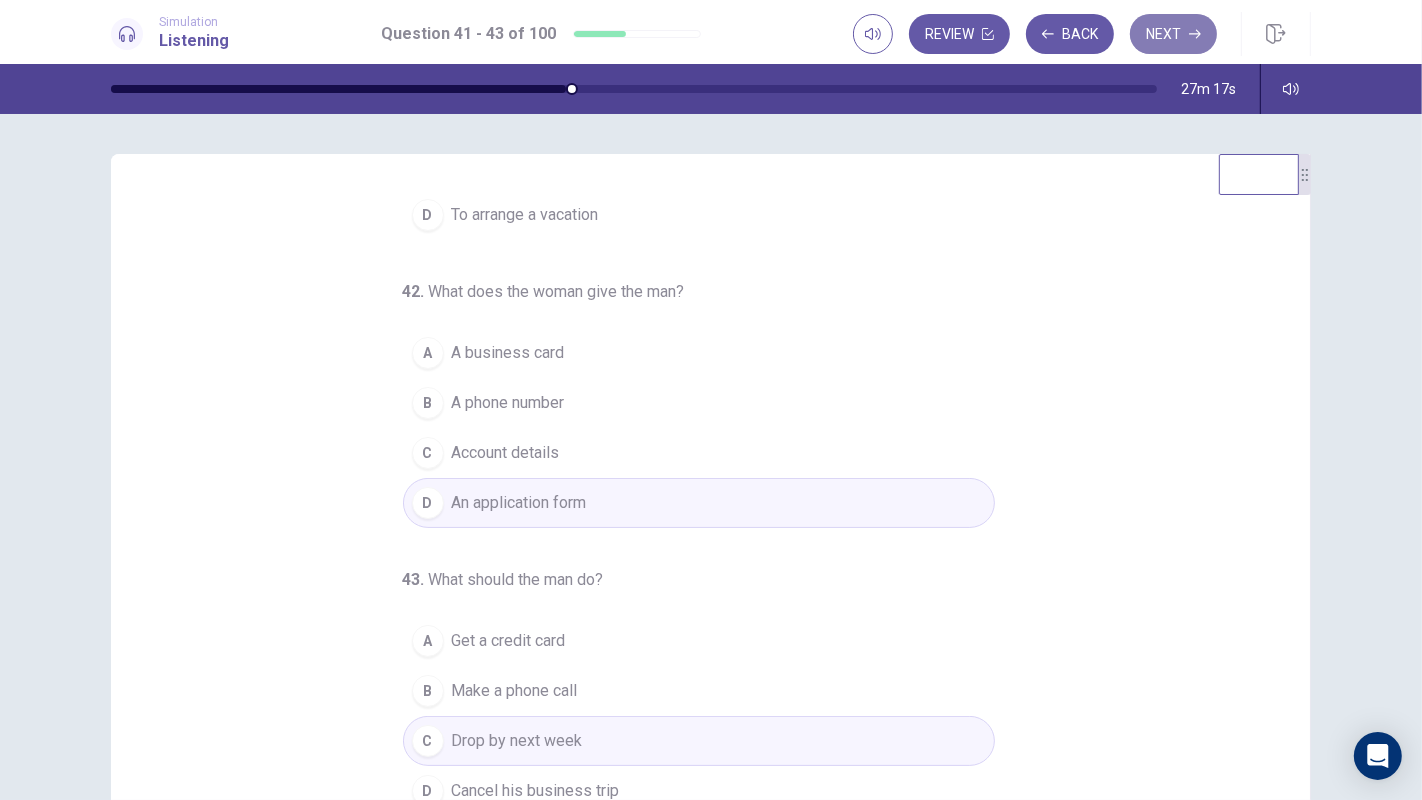 click on "Next" at bounding box center (1173, 34) 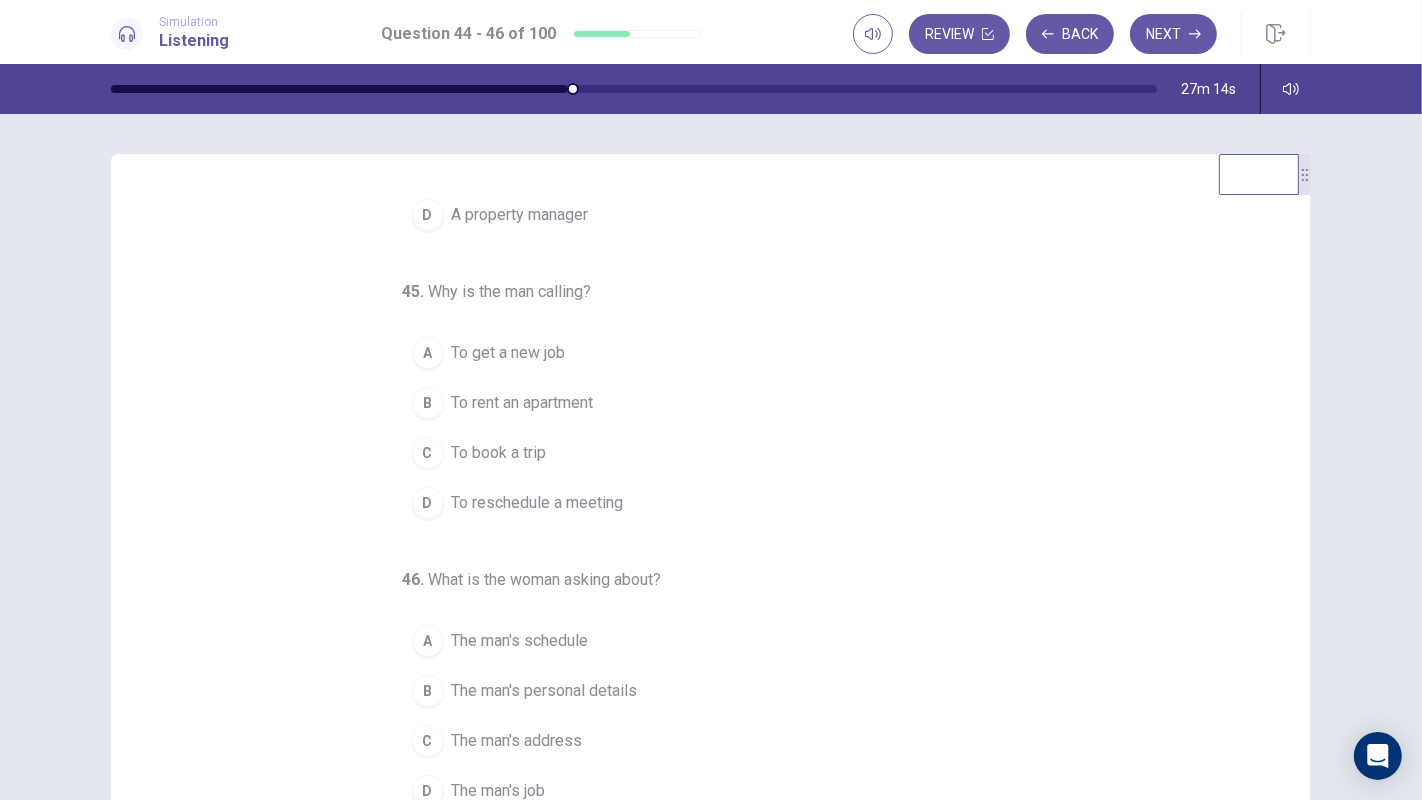 scroll, scrollTop: 0, scrollLeft: 0, axis: both 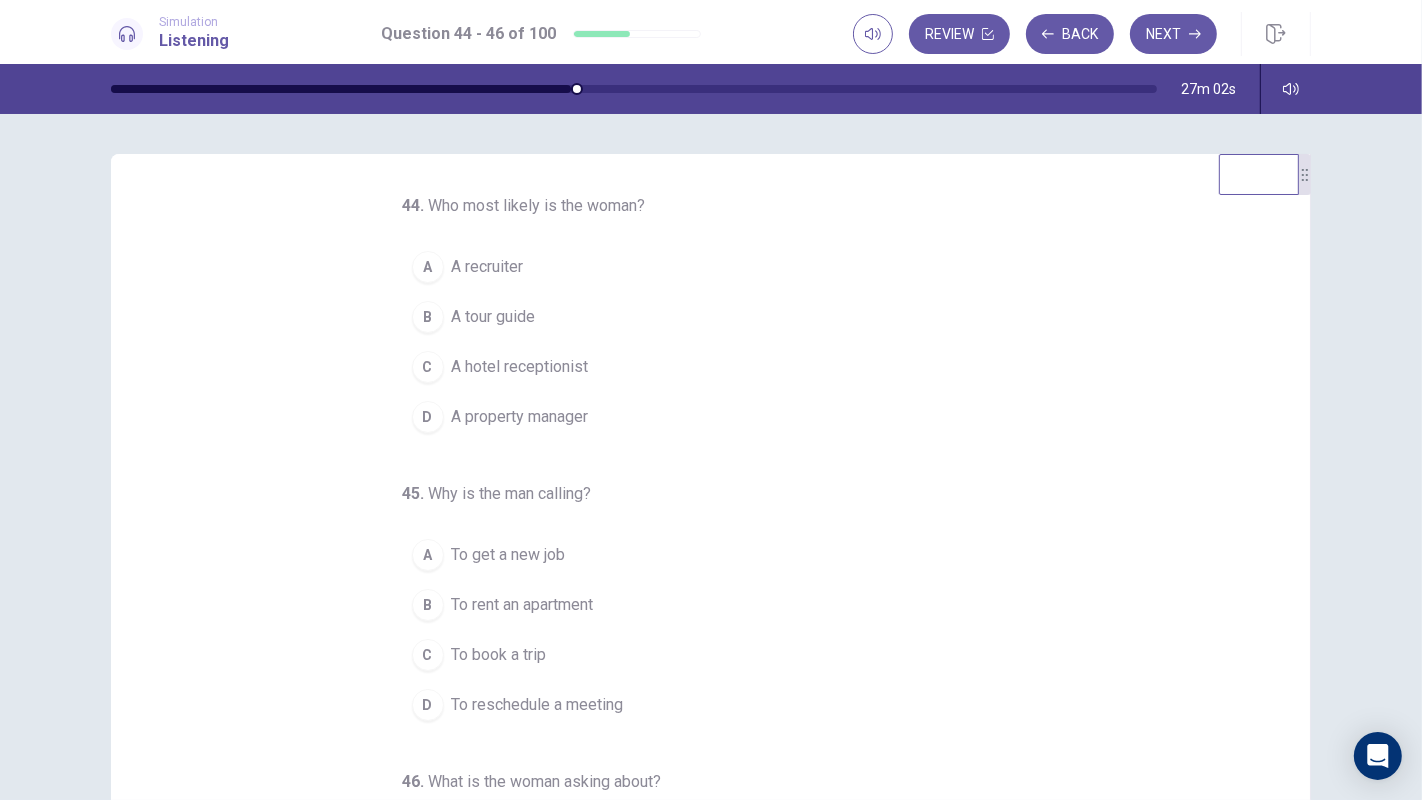click on "44 .   Who most likely is the woman? A A recruiter B A tour guide C A hotel receptionist D A property manager 45 .   Why is the man calling? A To get a new job B To rent an apartment C To book a trip D To reschedule a meeting 46 .   What is the woman asking about? A The man's schedule B The man's personal details C The man's address D The man's job" at bounding box center (718, 501) 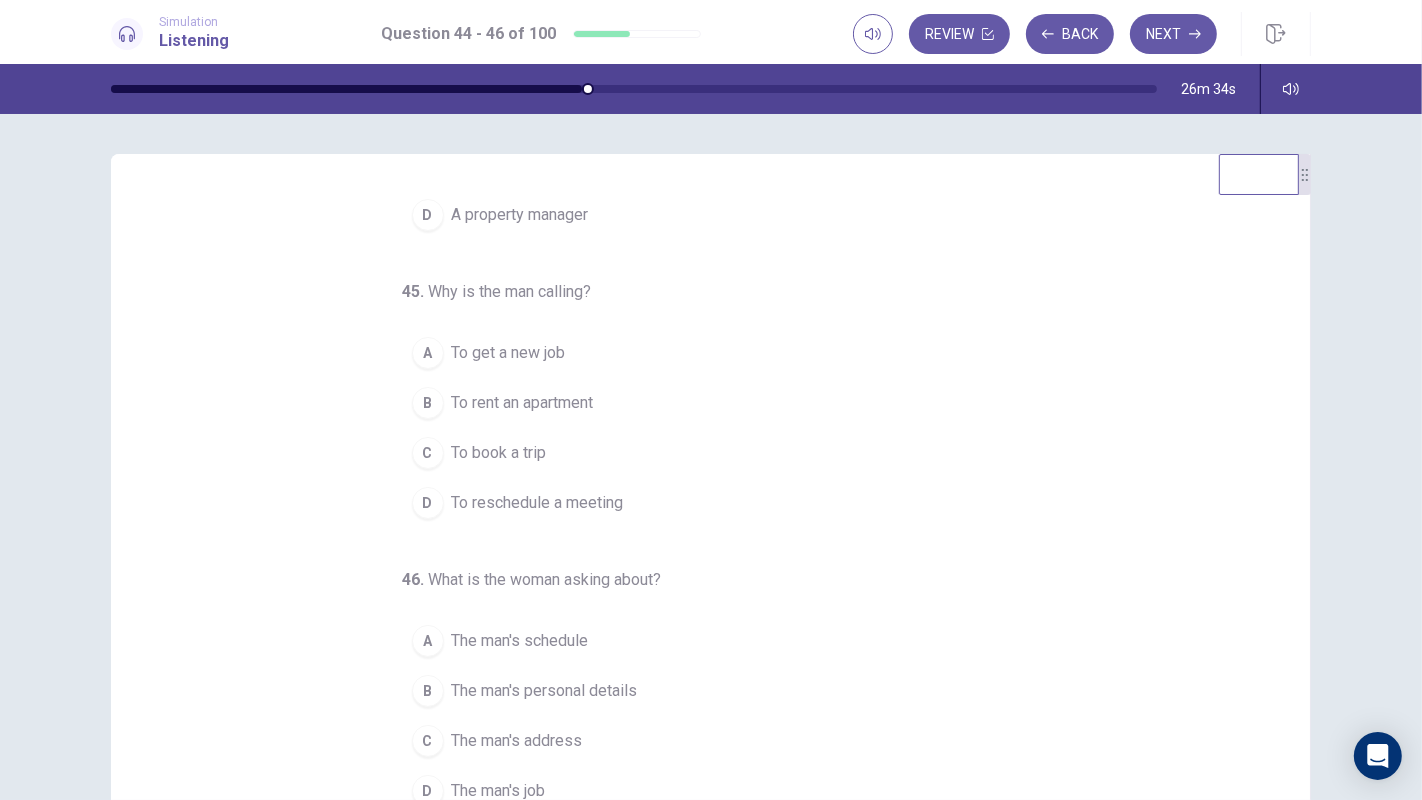 scroll, scrollTop: 0, scrollLeft: 0, axis: both 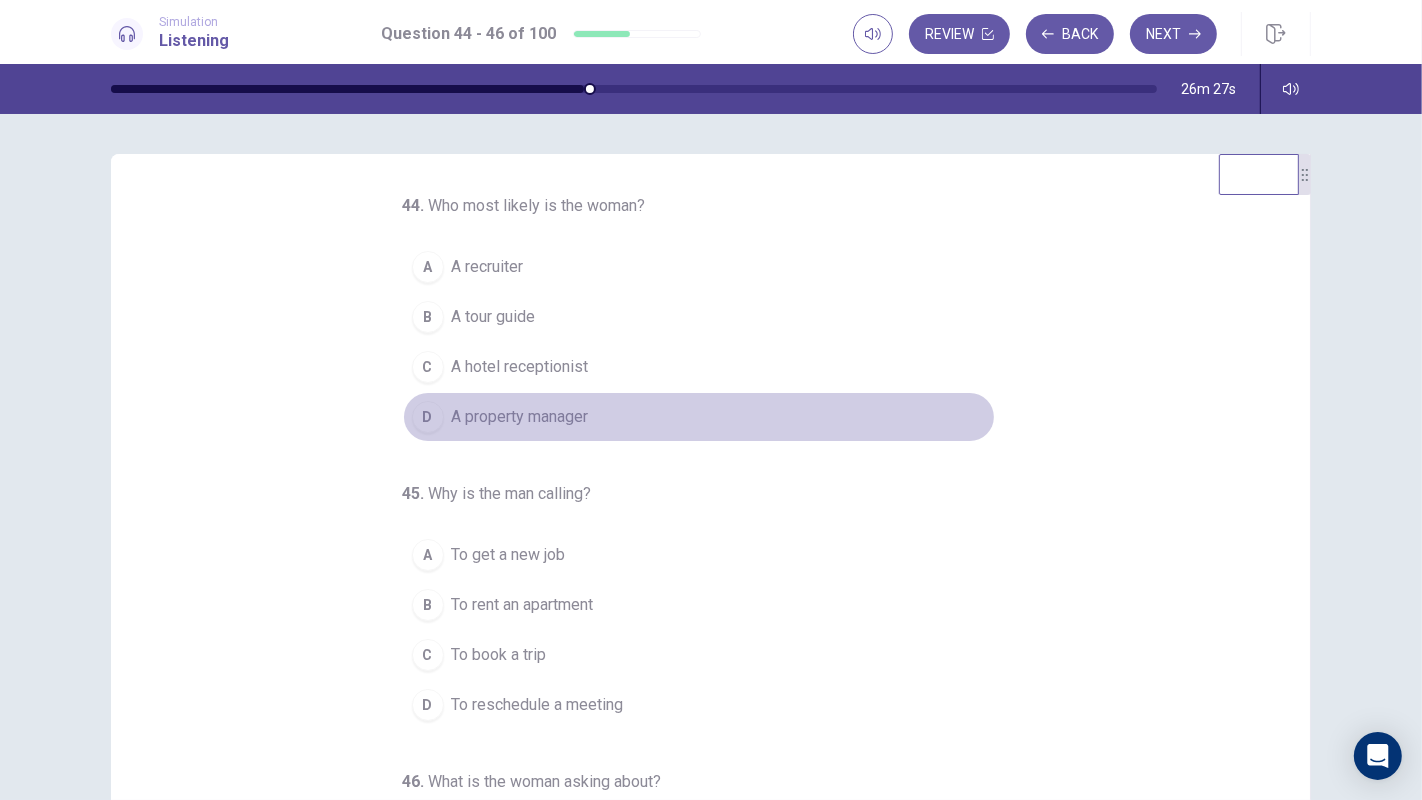 click on "A property manager" at bounding box center (520, 417) 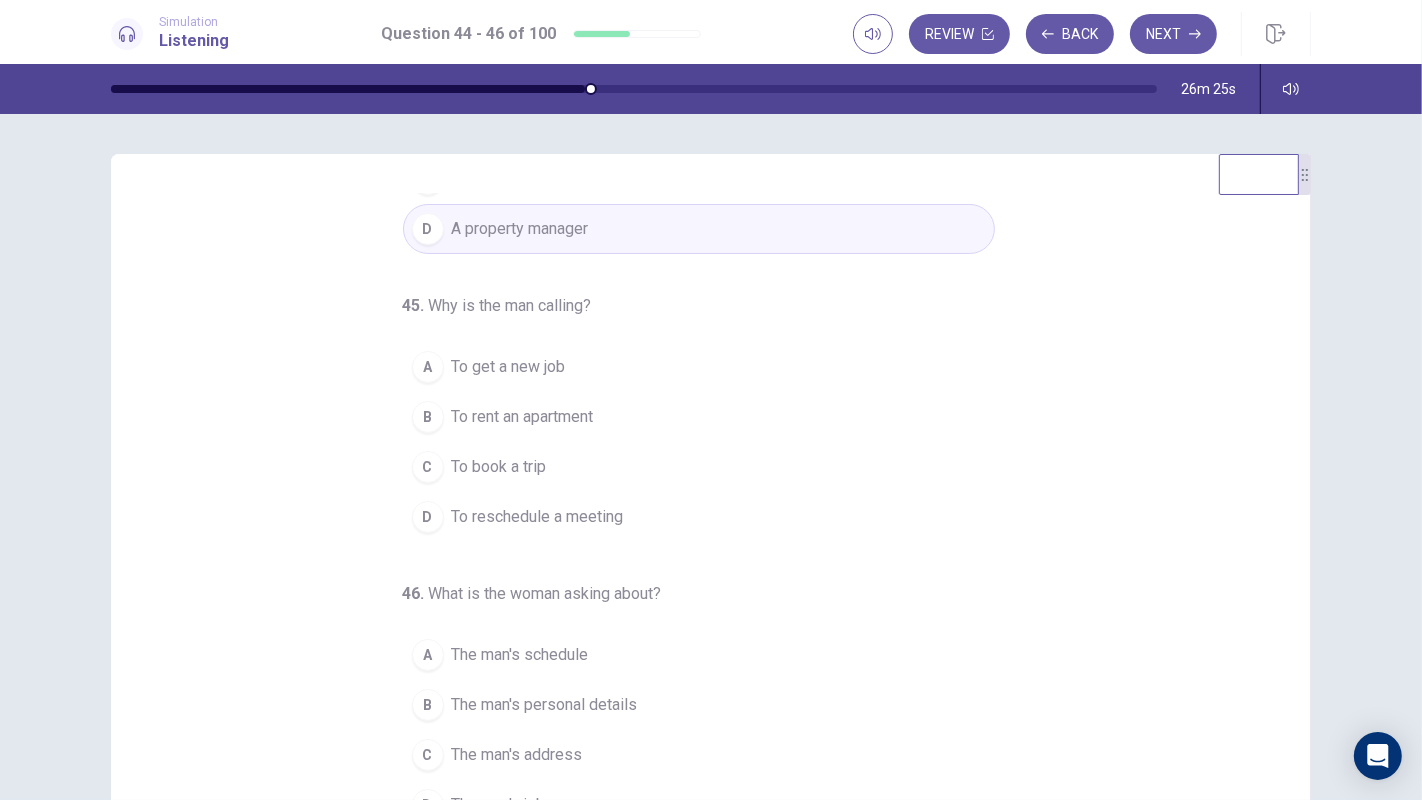 scroll, scrollTop: 202, scrollLeft: 0, axis: vertical 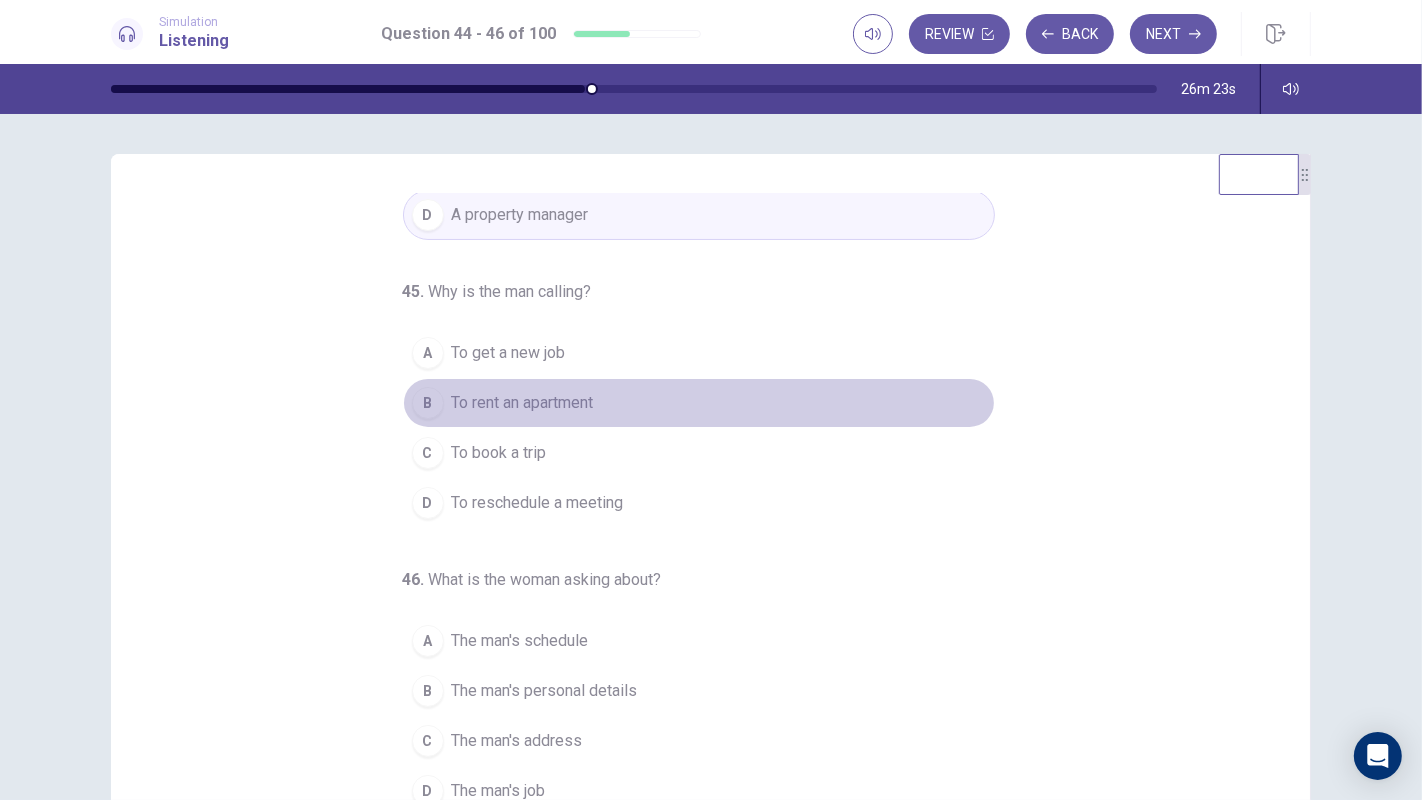 click on "To rent an apartment" at bounding box center [523, 403] 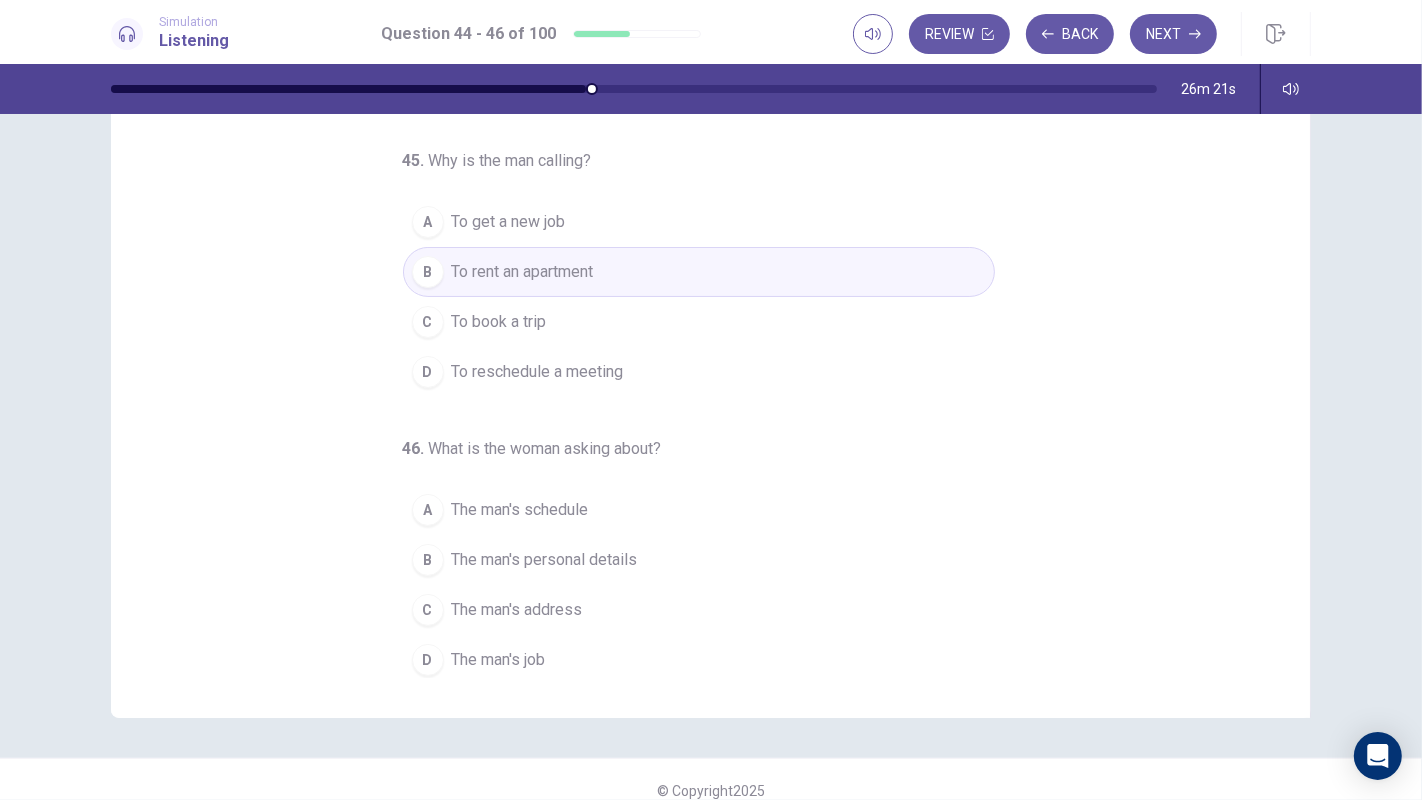 scroll, scrollTop: 152, scrollLeft: 0, axis: vertical 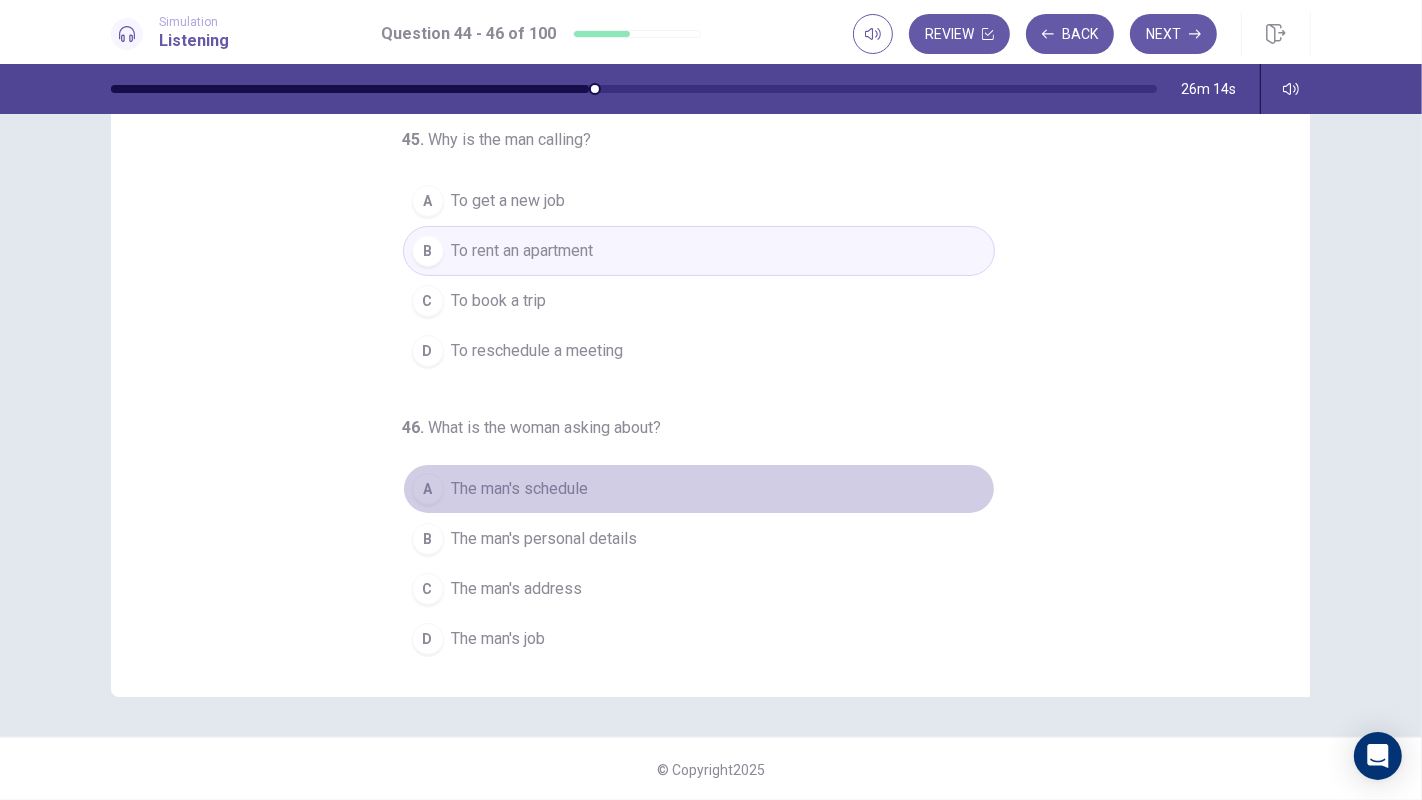 click on "The man's schedule" at bounding box center (520, 489) 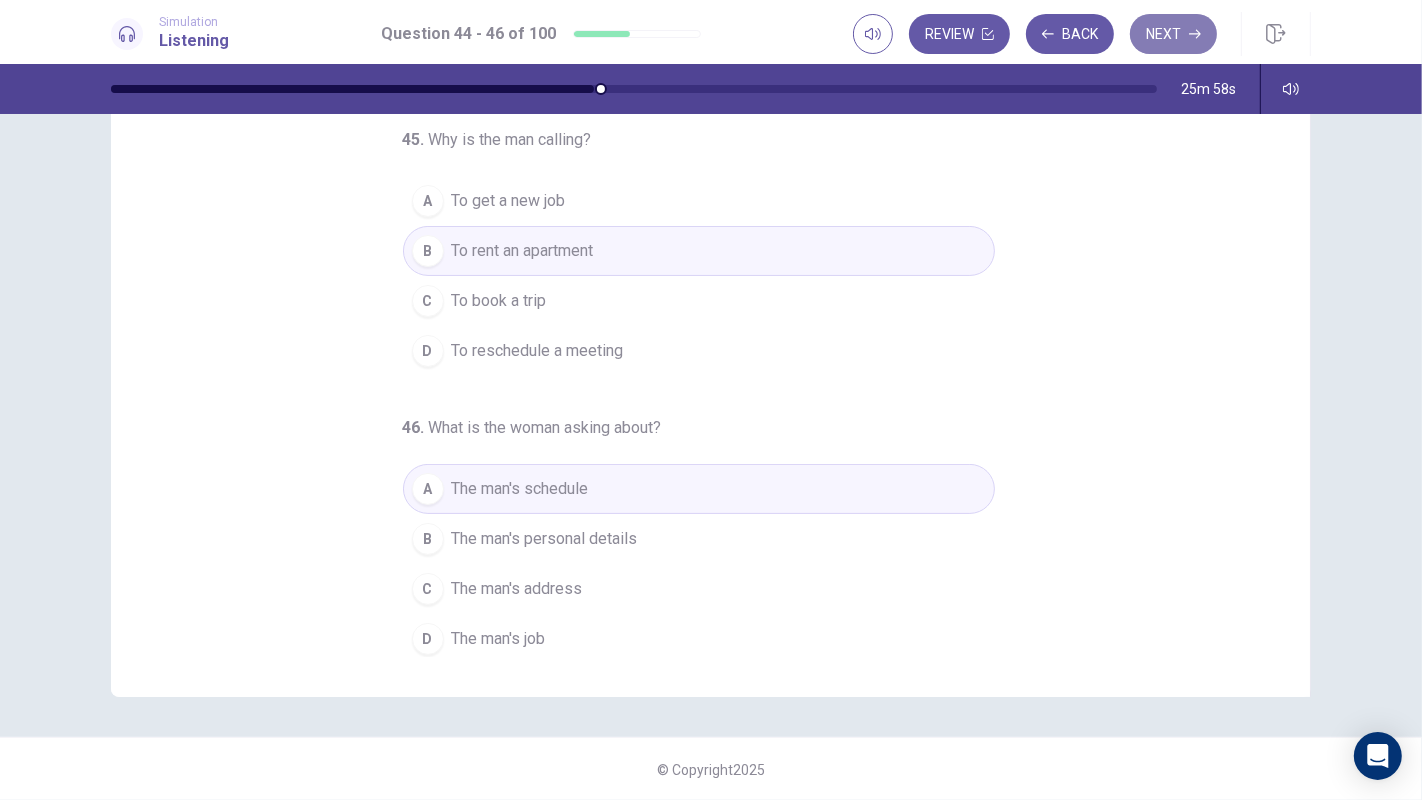 click on "Next" at bounding box center [1173, 34] 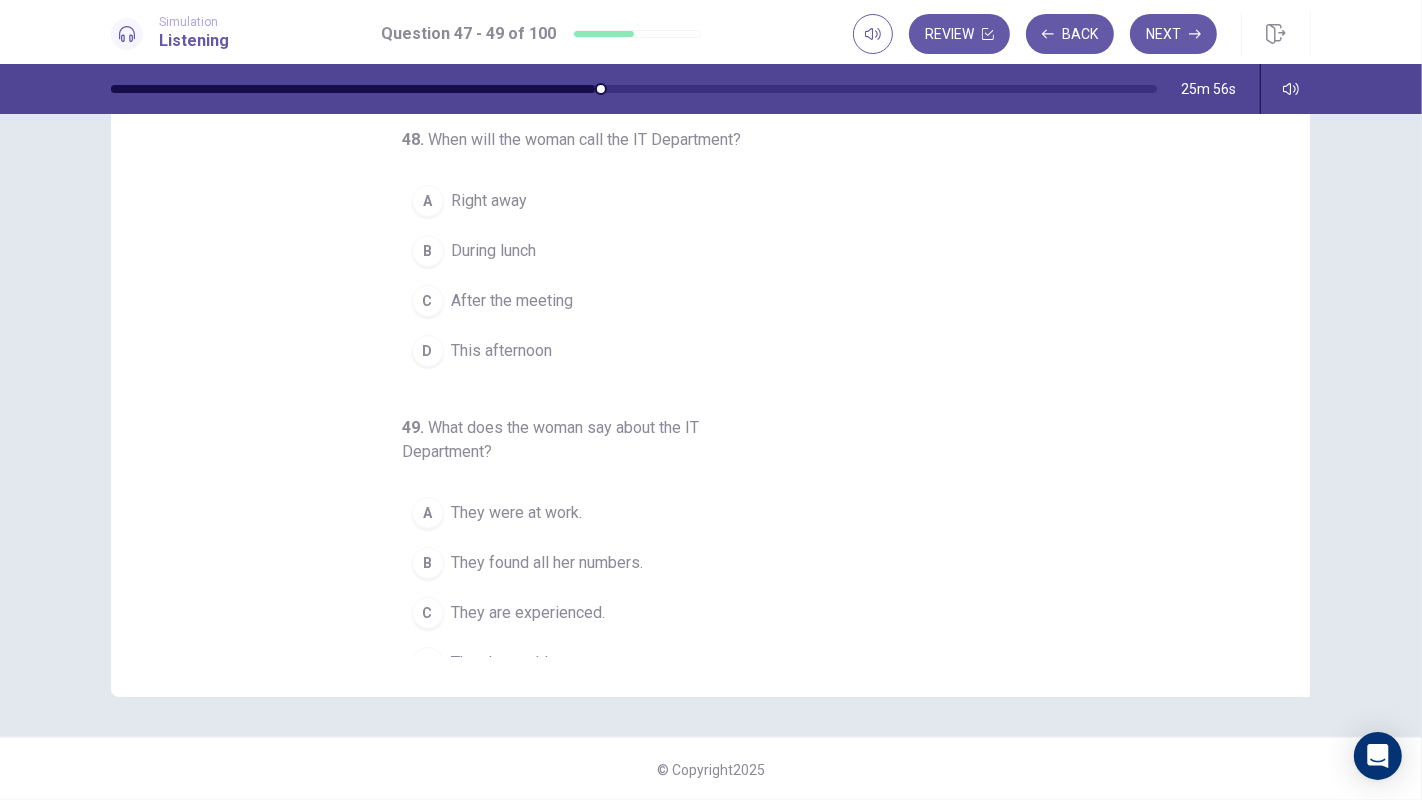 scroll, scrollTop: 0, scrollLeft: 0, axis: both 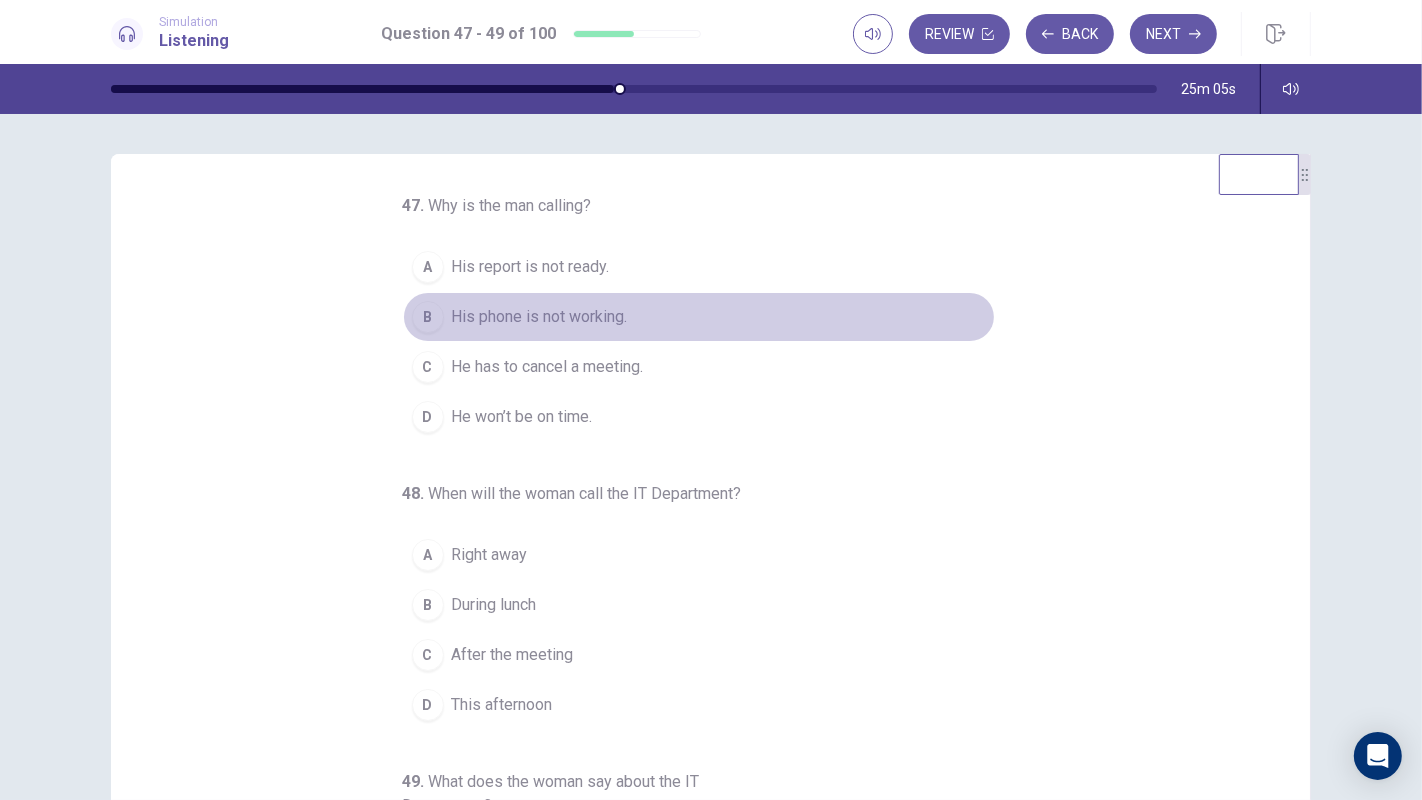 click on "His phone is not working." at bounding box center [540, 317] 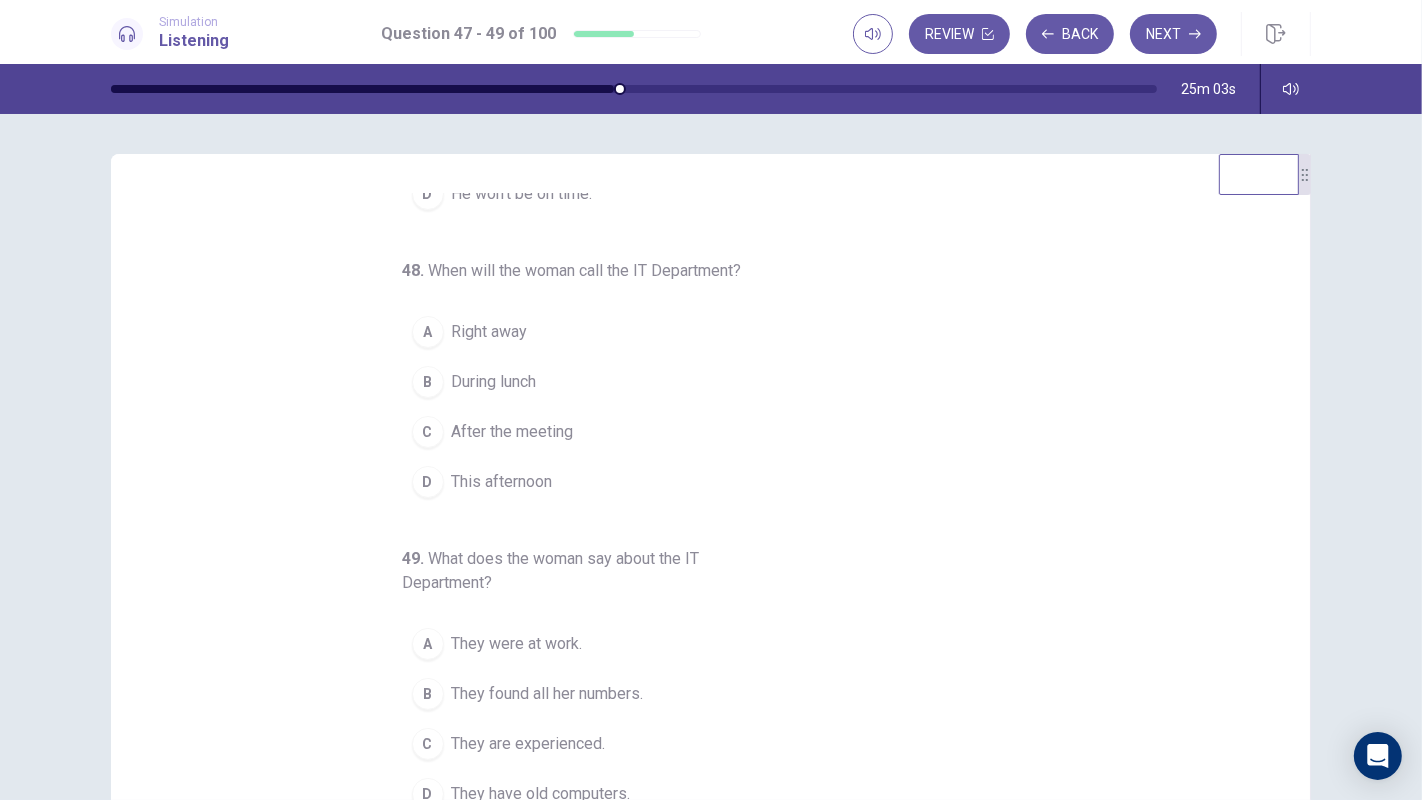 scroll, scrollTop: 226, scrollLeft: 0, axis: vertical 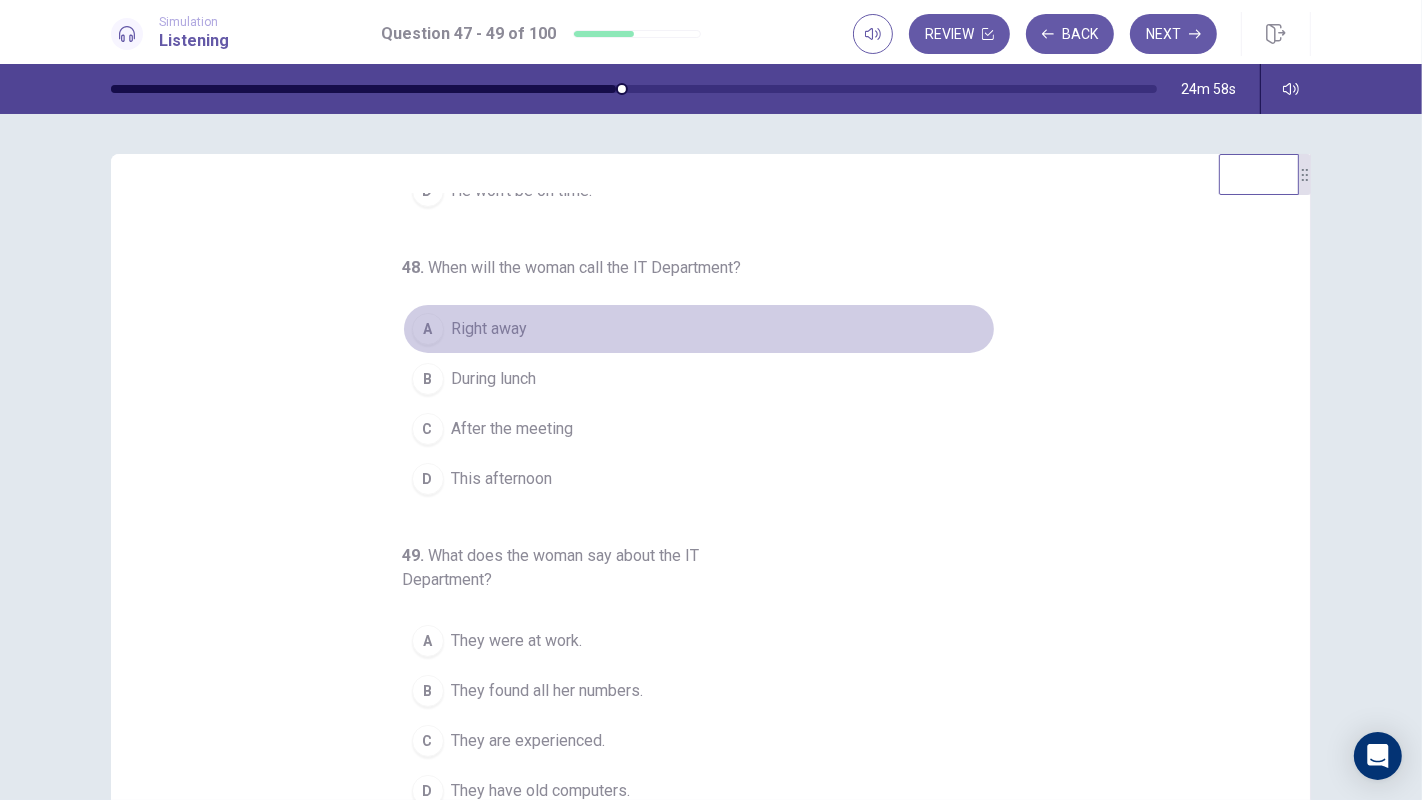 click on "Right away" at bounding box center (490, 329) 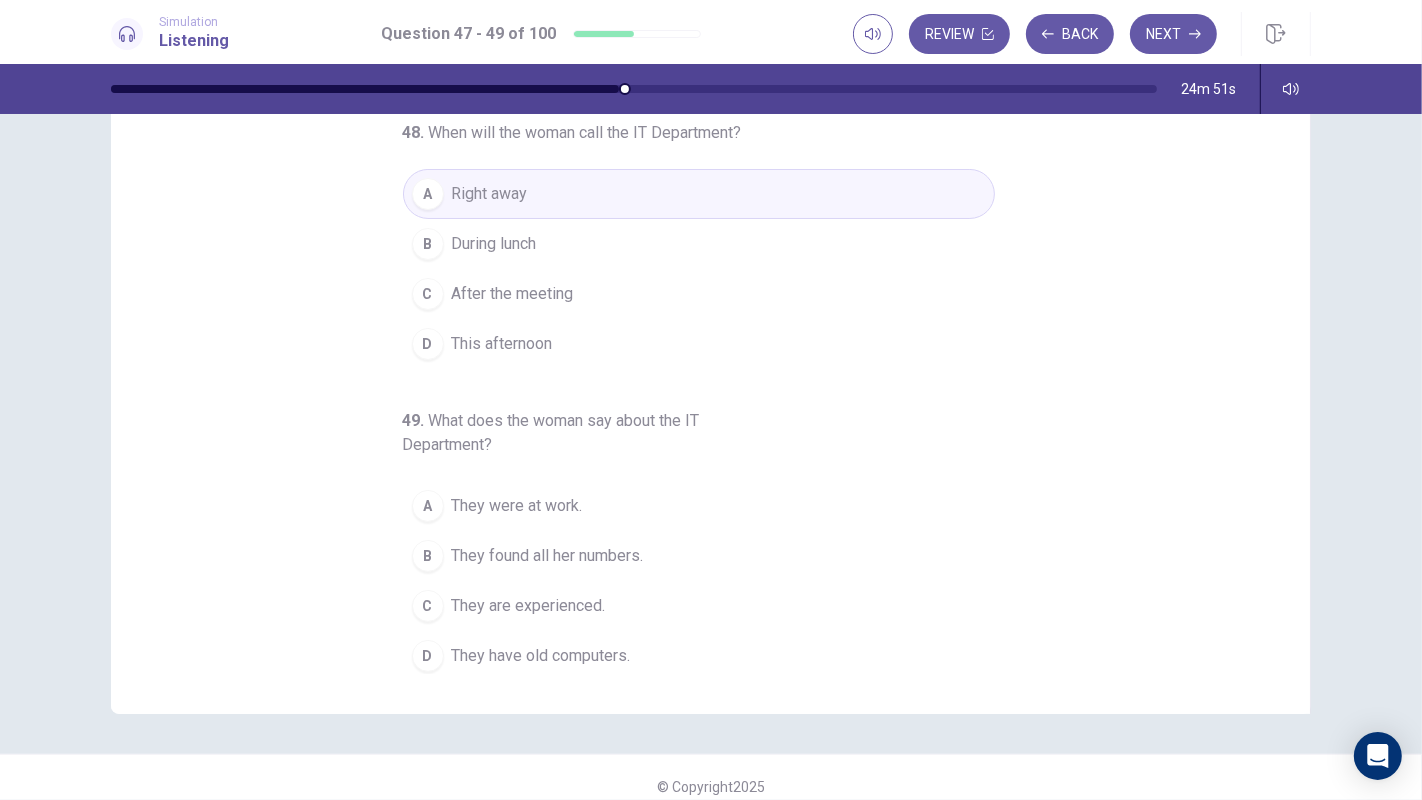 scroll, scrollTop: 152, scrollLeft: 0, axis: vertical 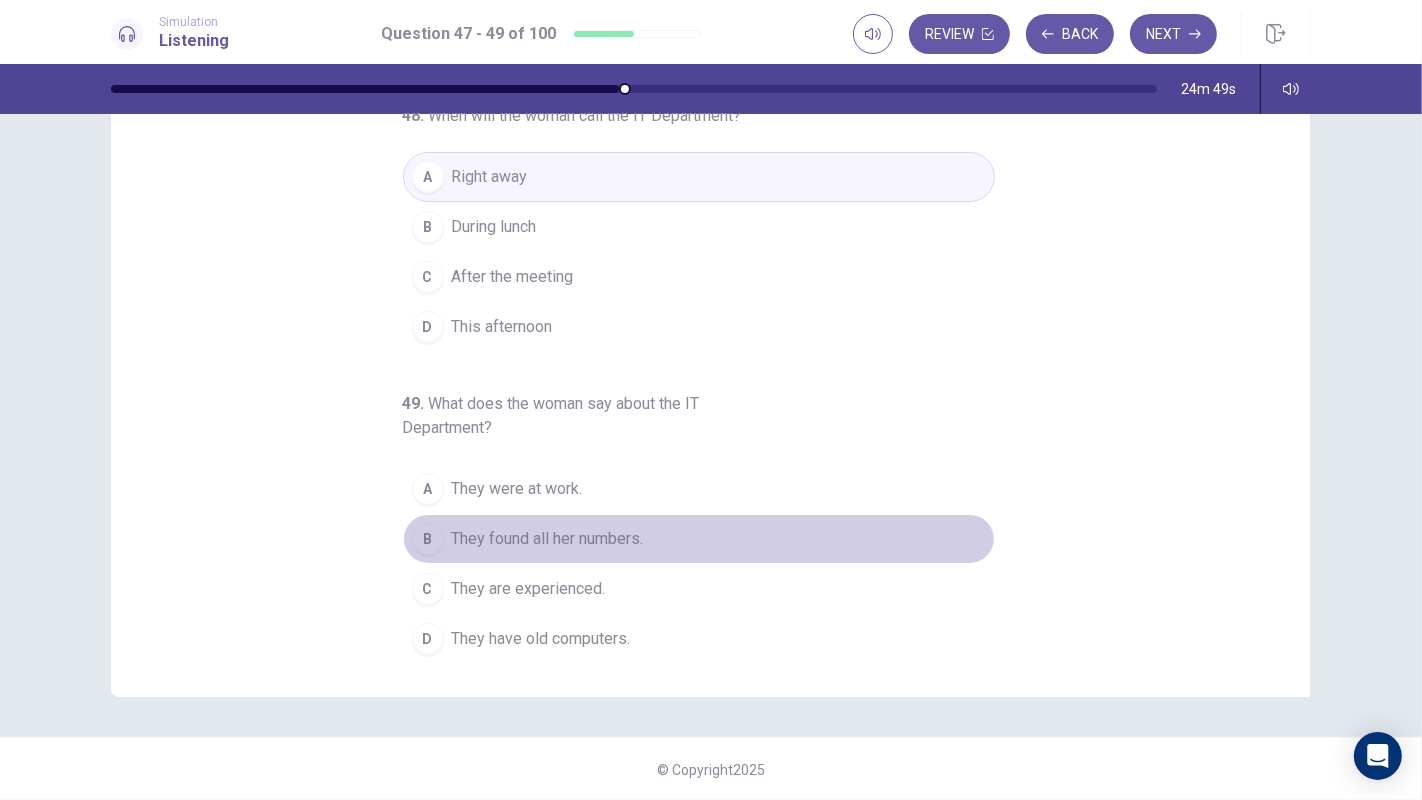 click on "They found all her numbers." at bounding box center [548, 539] 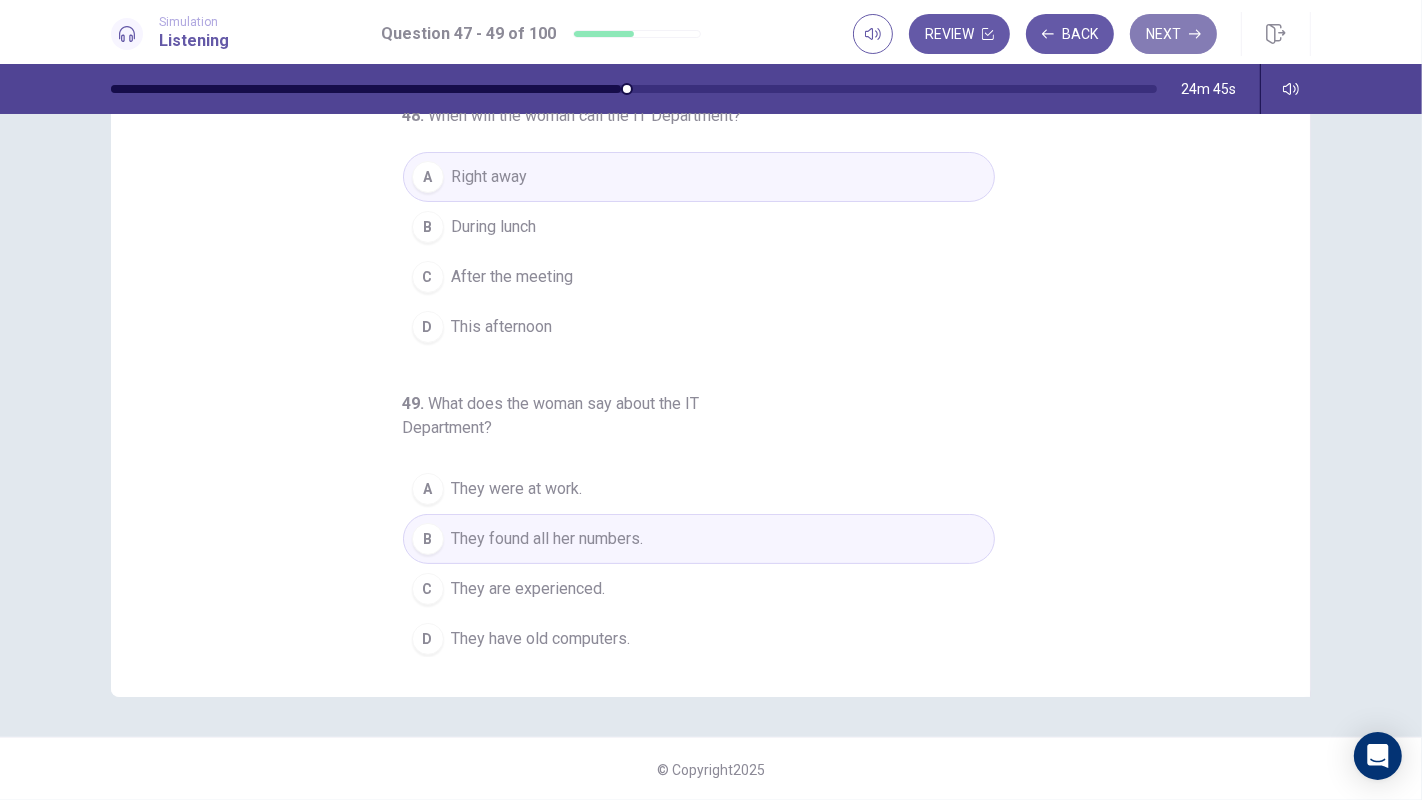 click on "Next" at bounding box center (1173, 34) 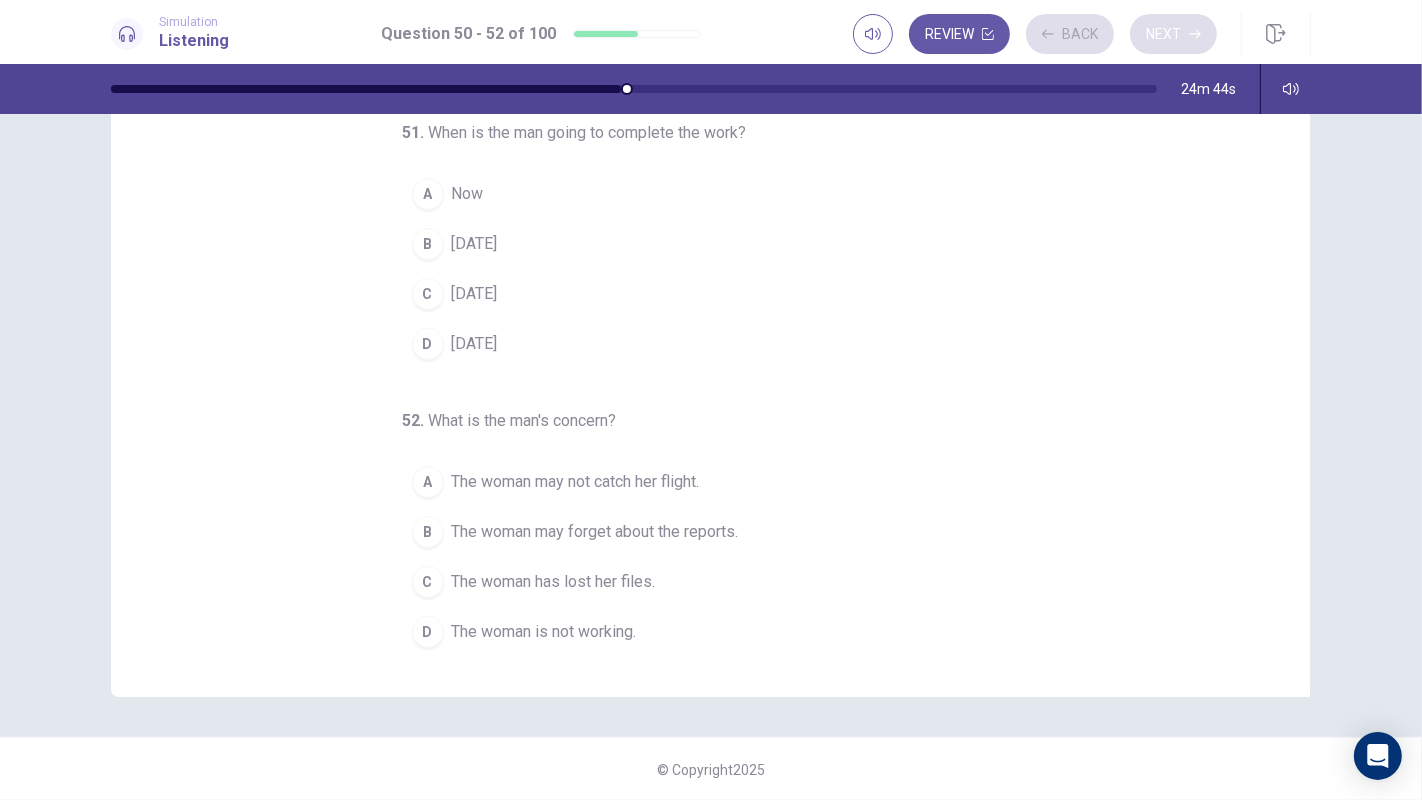scroll, scrollTop: 202, scrollLeft: 0, axis: vertical 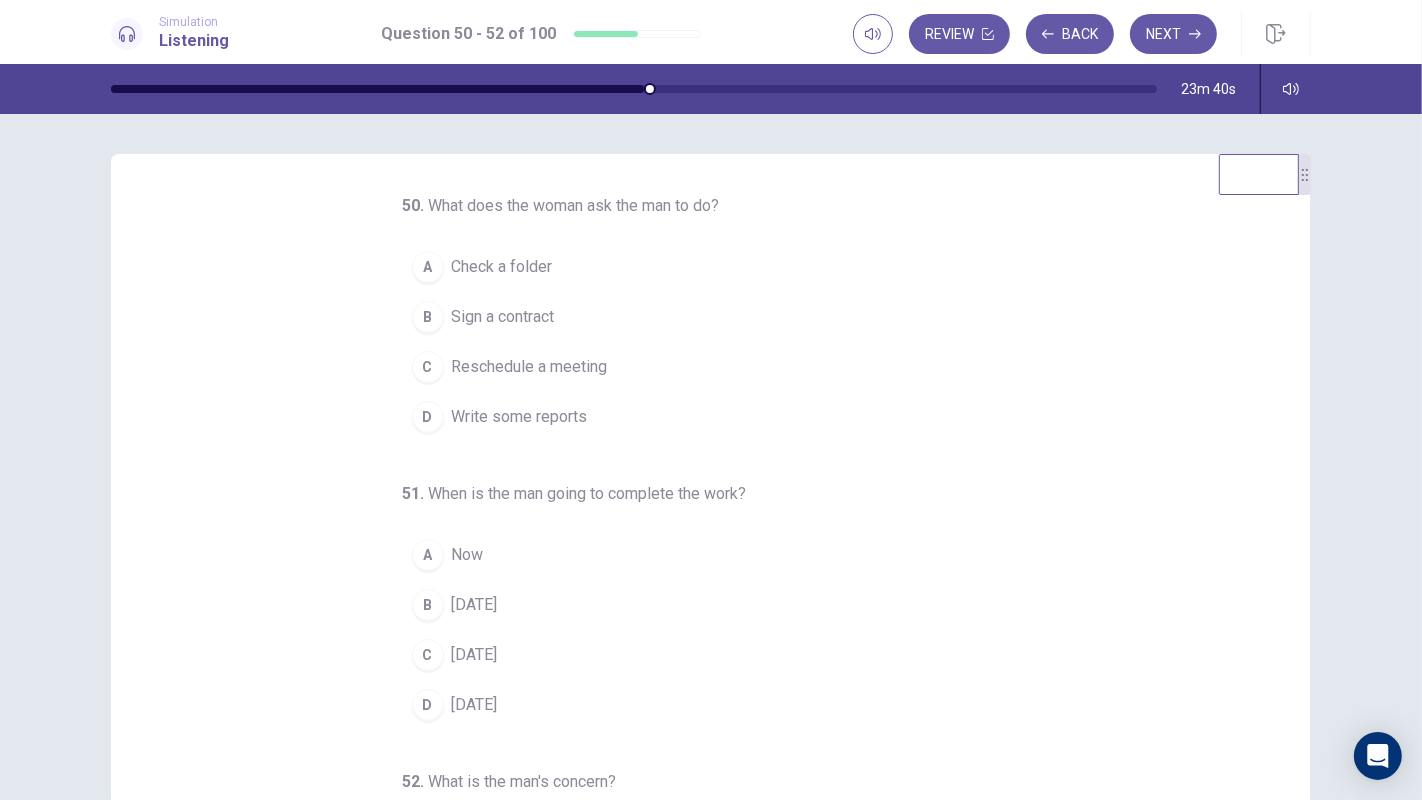 click on "Write some reports" at bounding box center [520, 417] 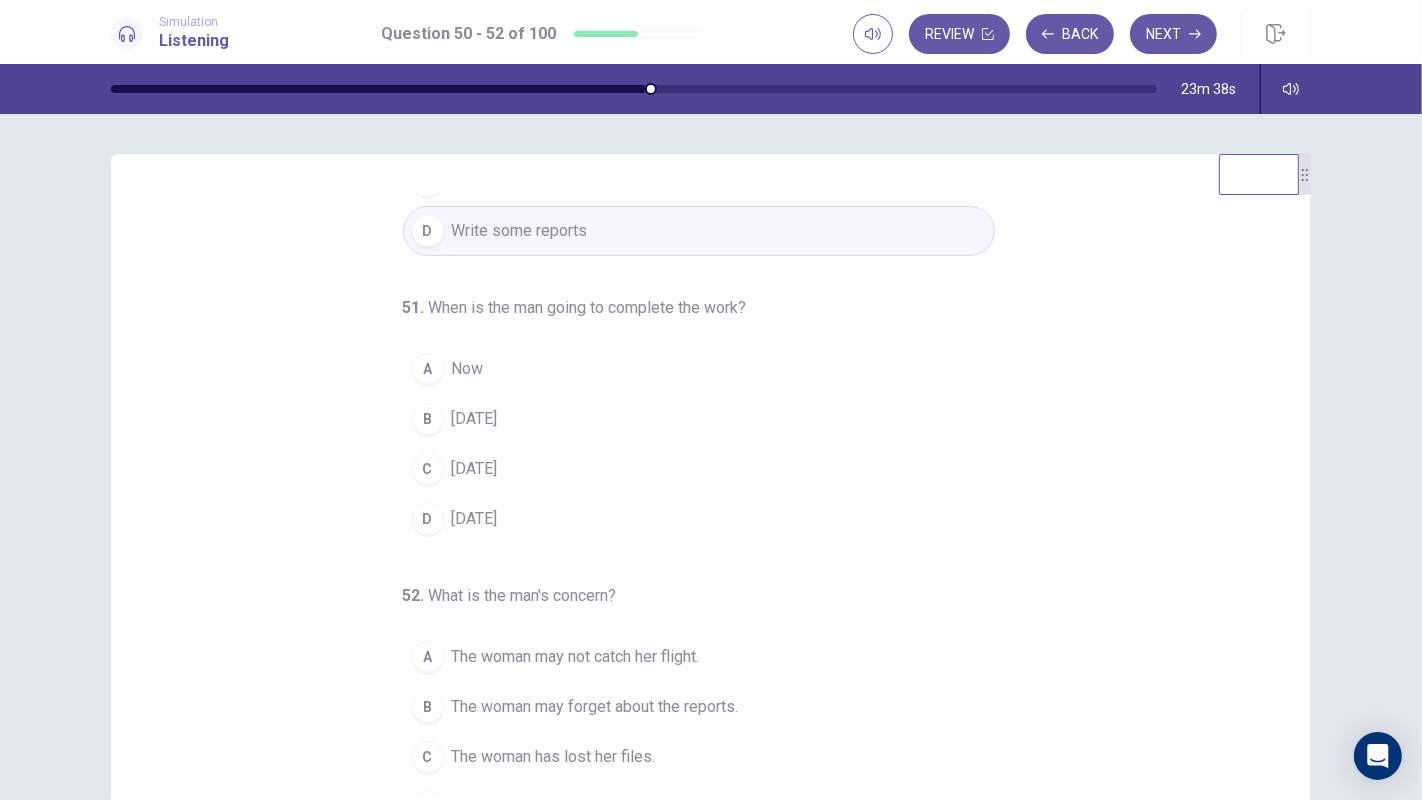 scroll, scrollTop: 202, scrollLeft: 0, axis: vertical 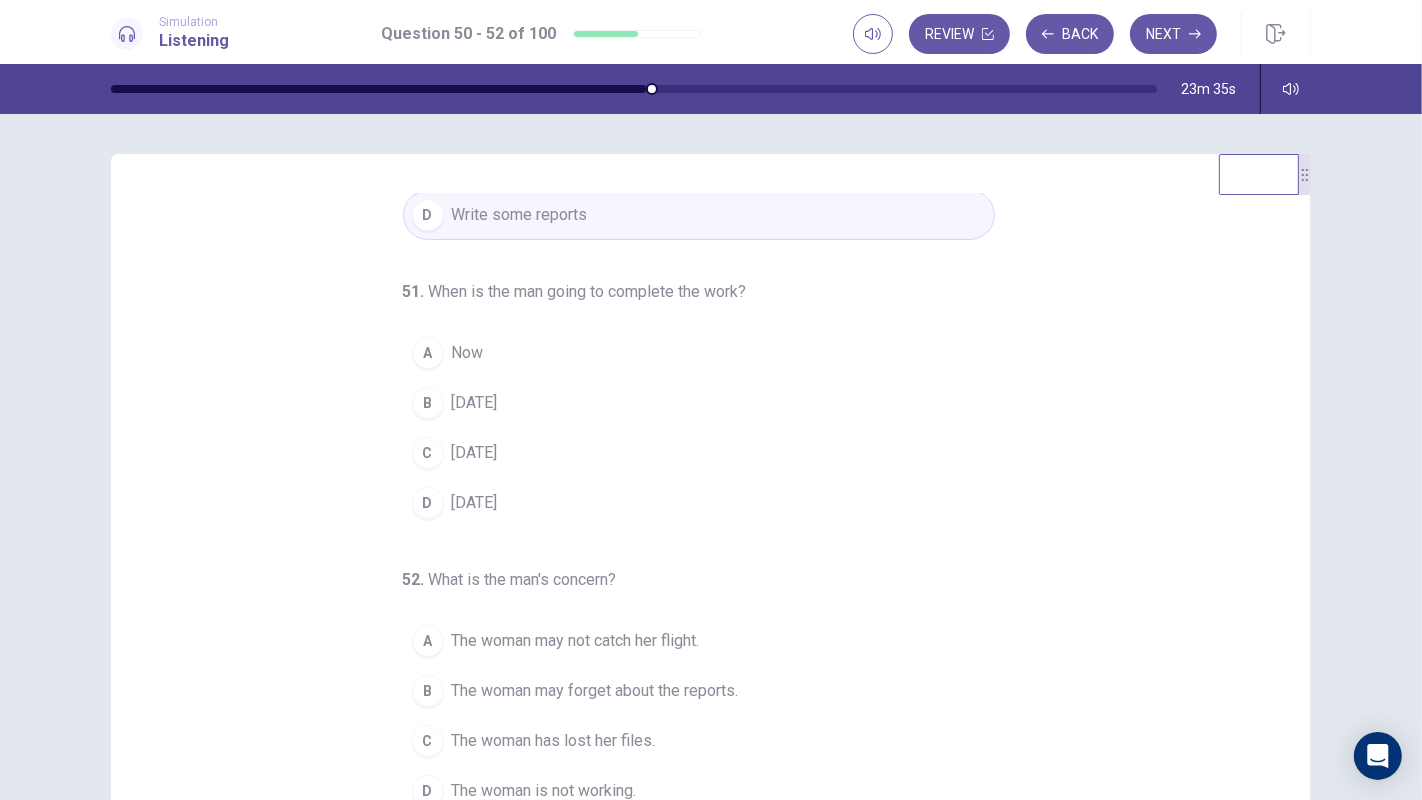 click on "[DATE]" at bounding box center (475, 403) 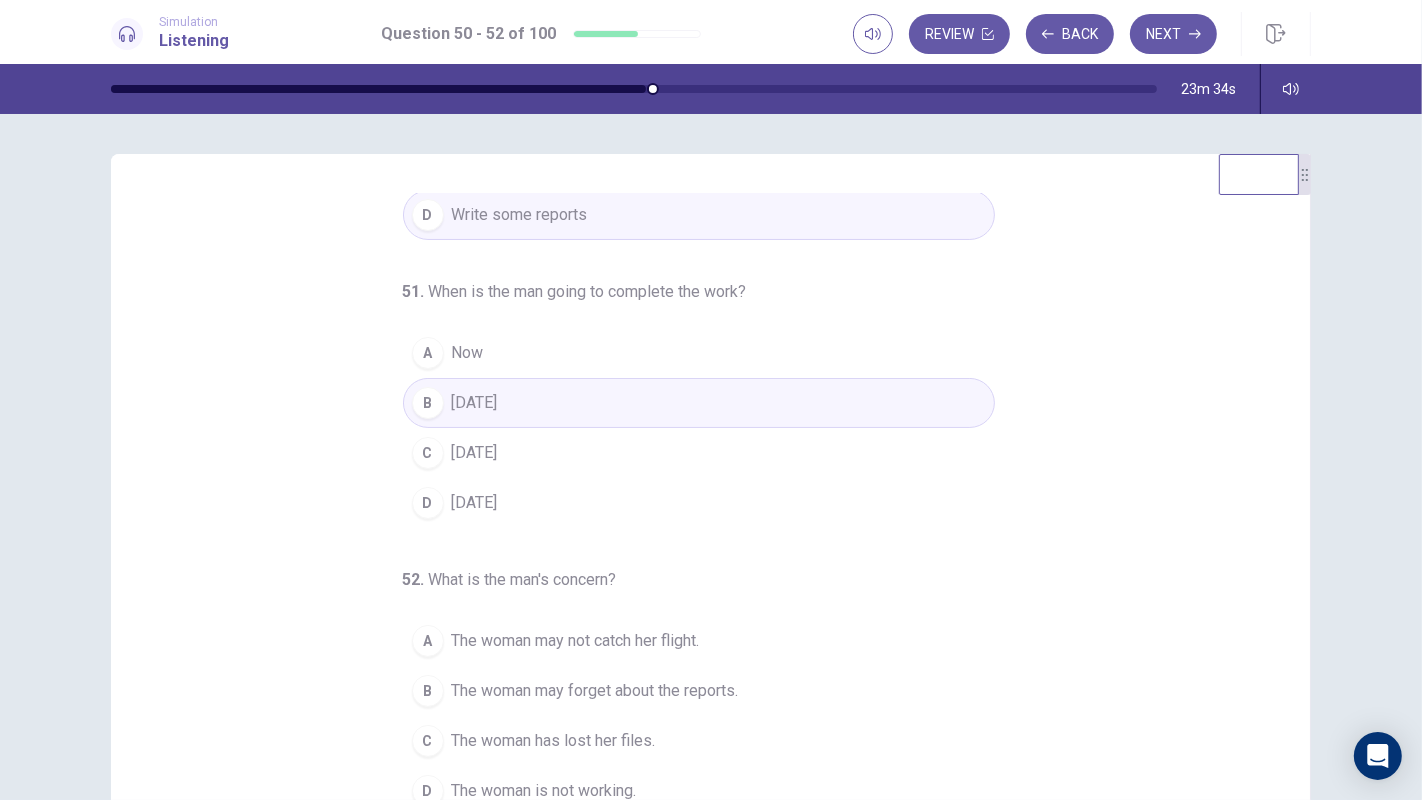 scroll, scrollTop: 152, scrollLeft: 0, axis: vertical 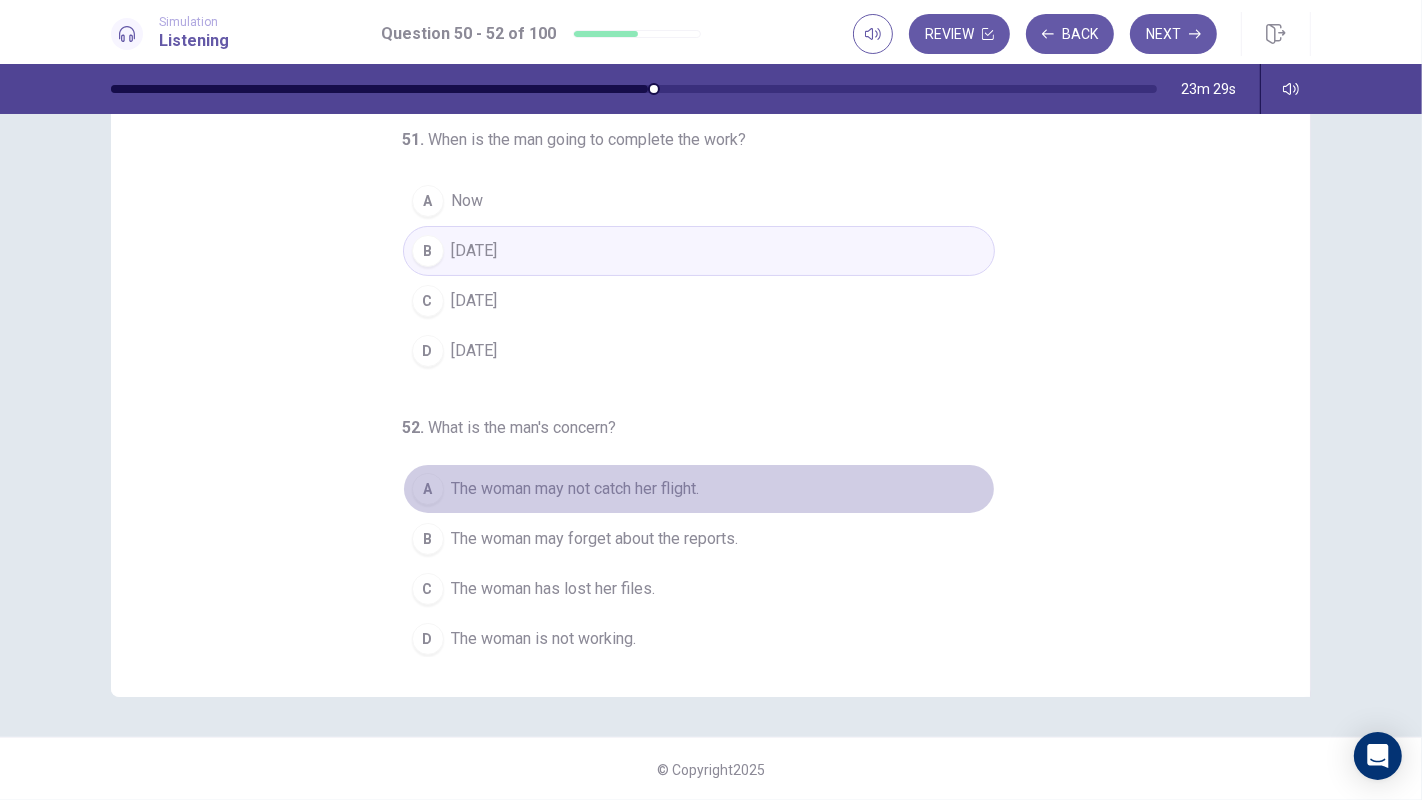 click on "The woman may not catch her flight." at bounding box center (576, 489) 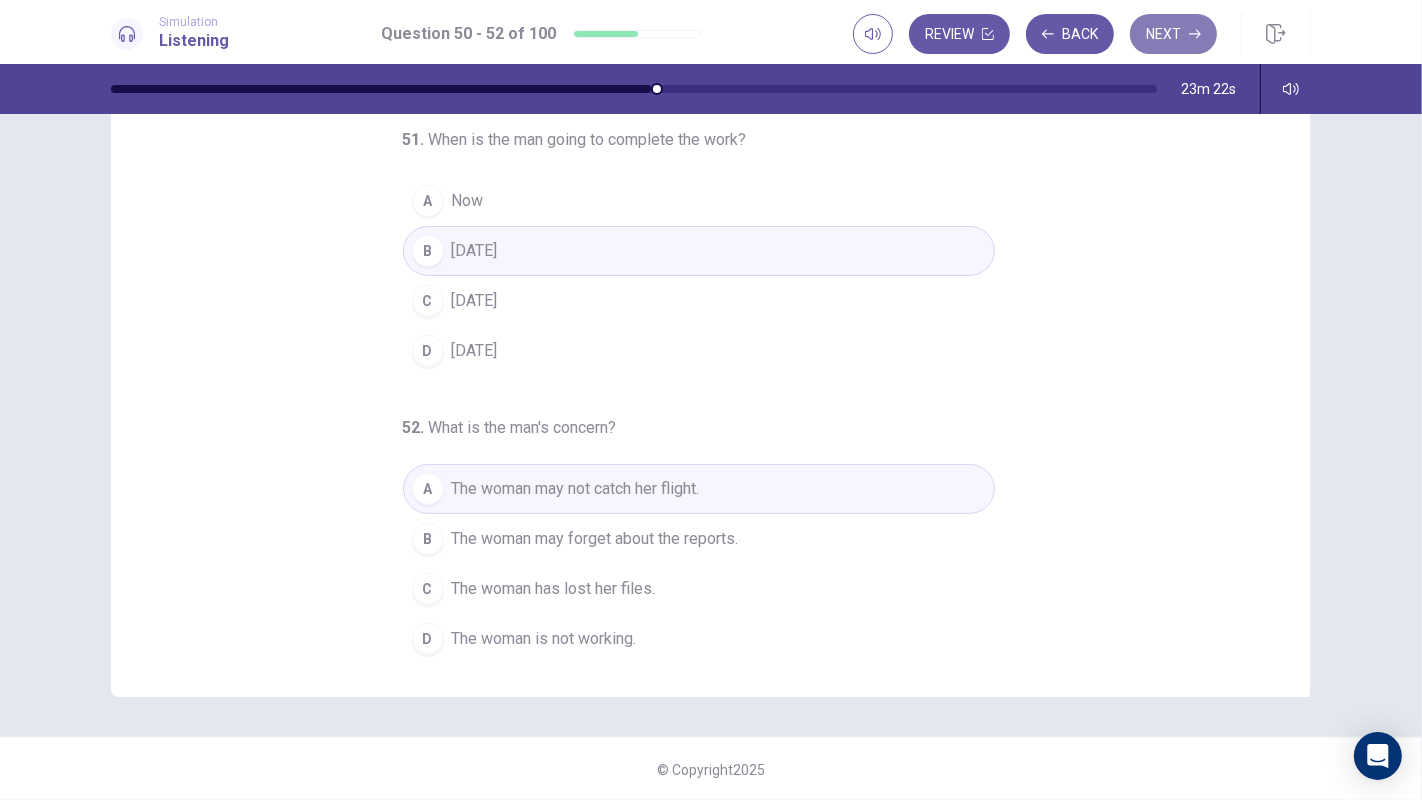 click on "Next" at bounding box center [1173, 34] 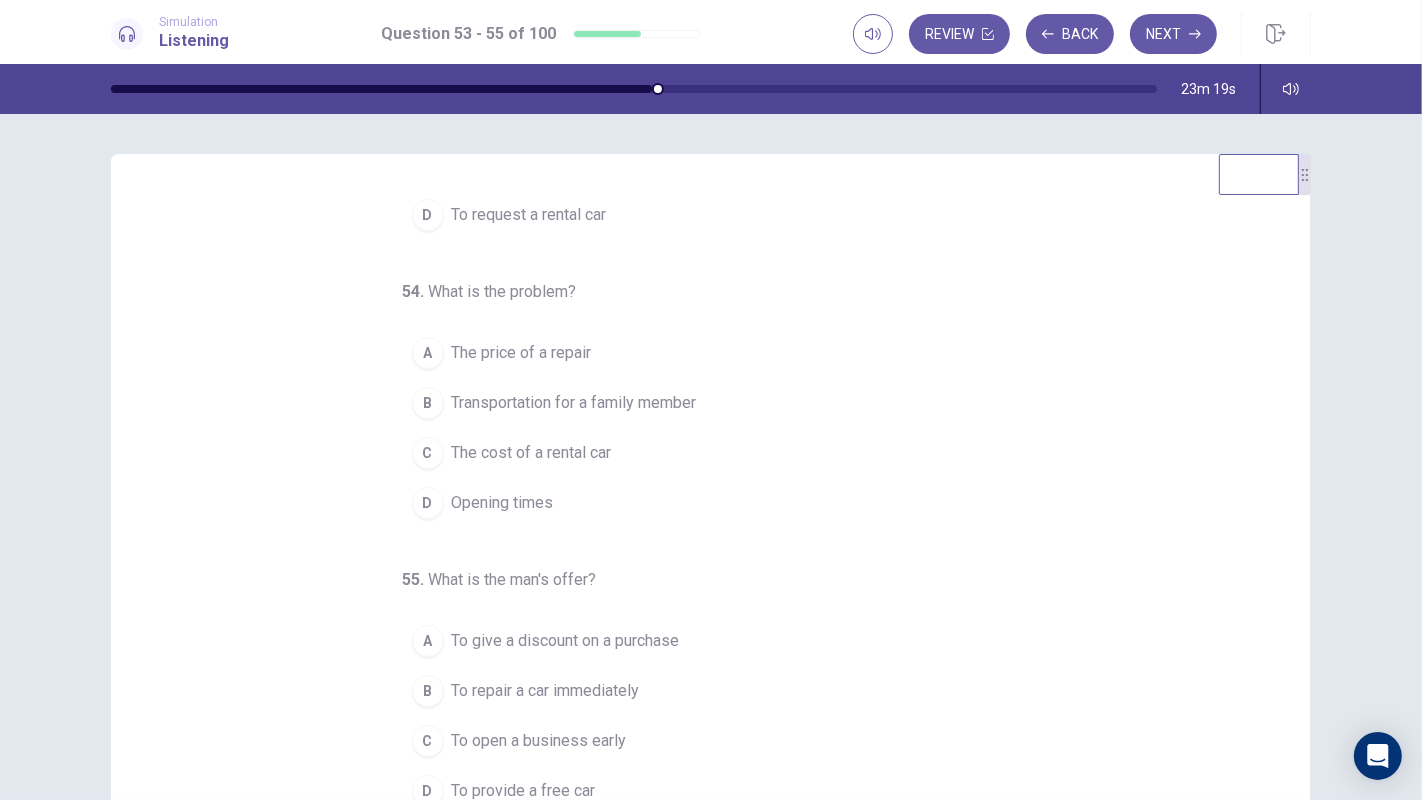 scroll, scrollTop: 152, scrollLeft: 0, axis: vertical 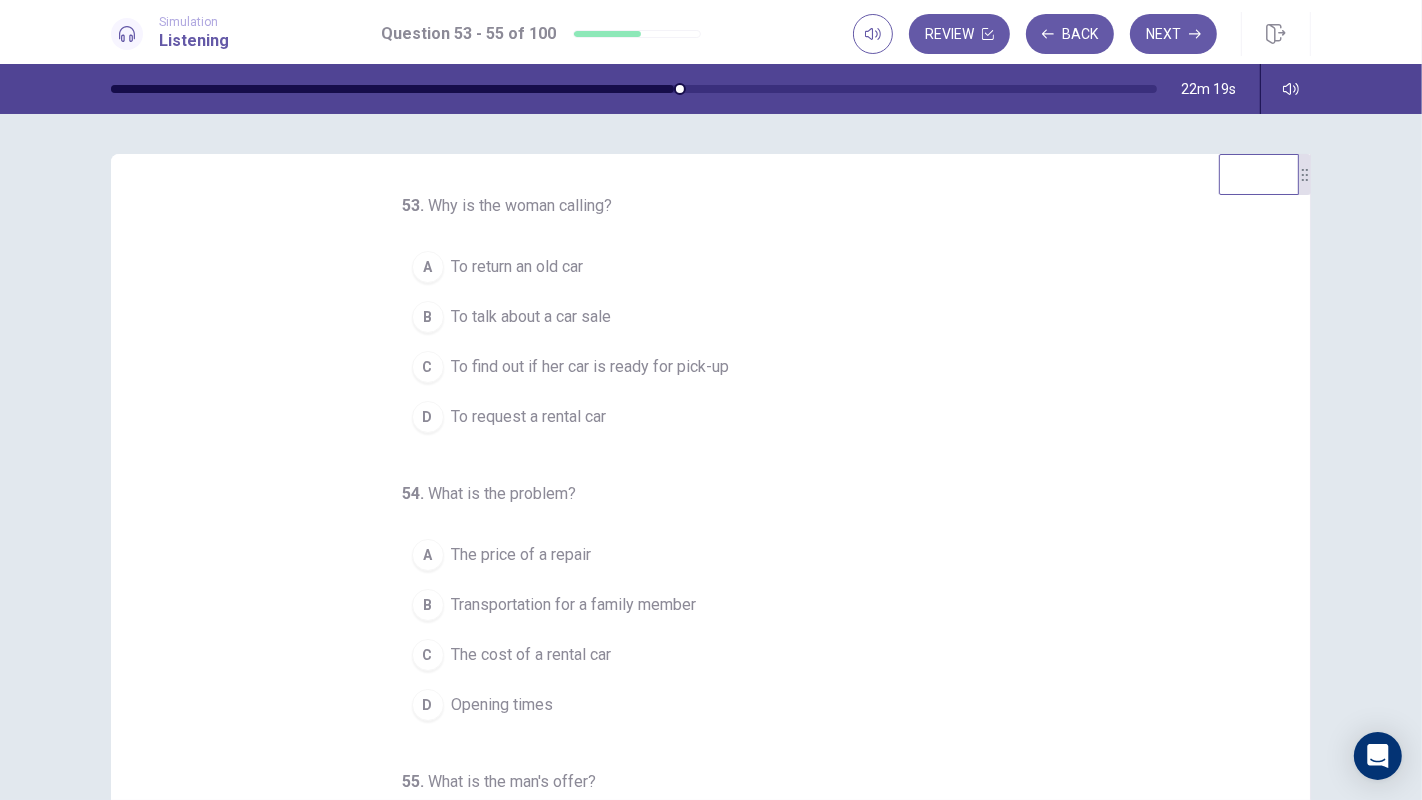 click on "To find out if her car is ready for pick-up" at bounding box center [591, 367] 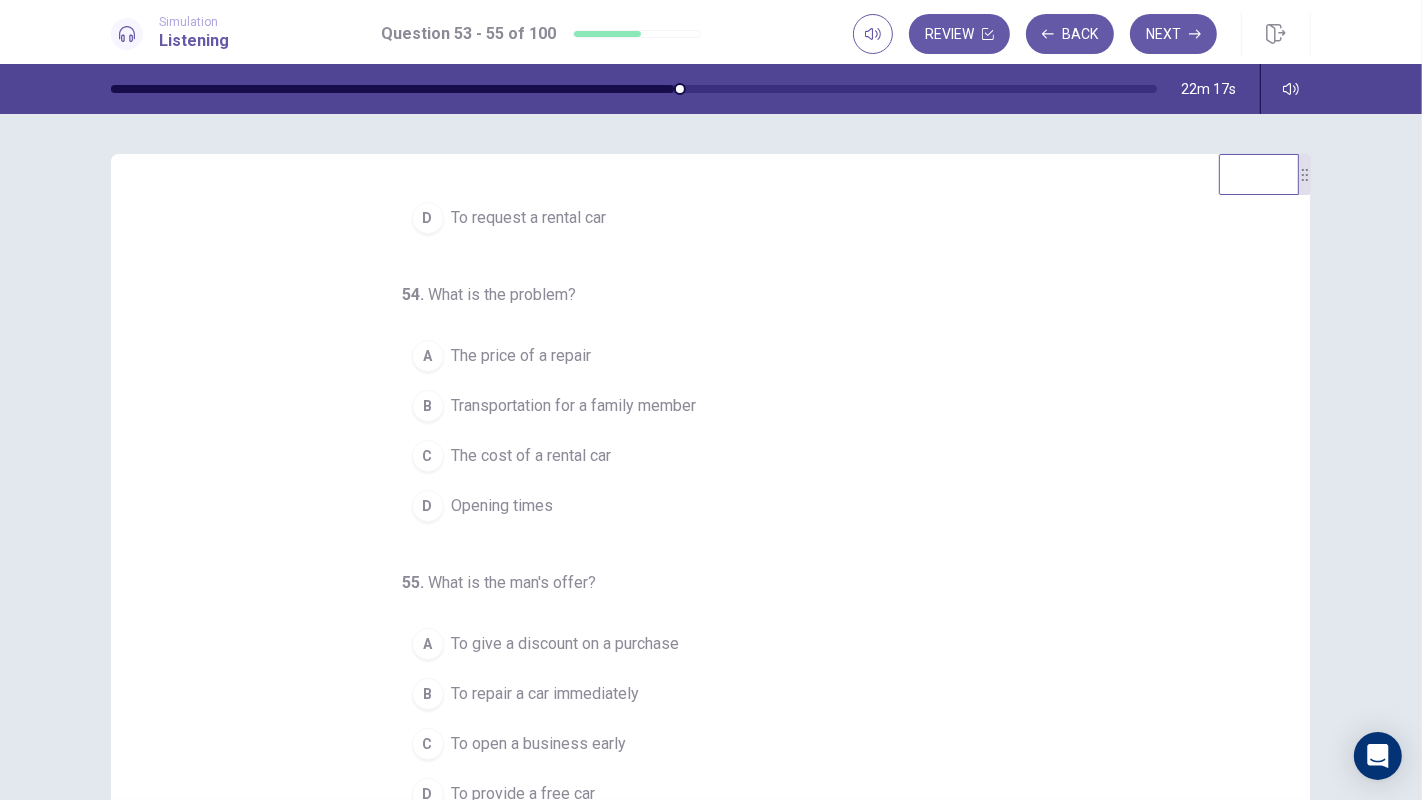 scroll, scrollTop: 202, scrollLeft: 0, axis: vertical 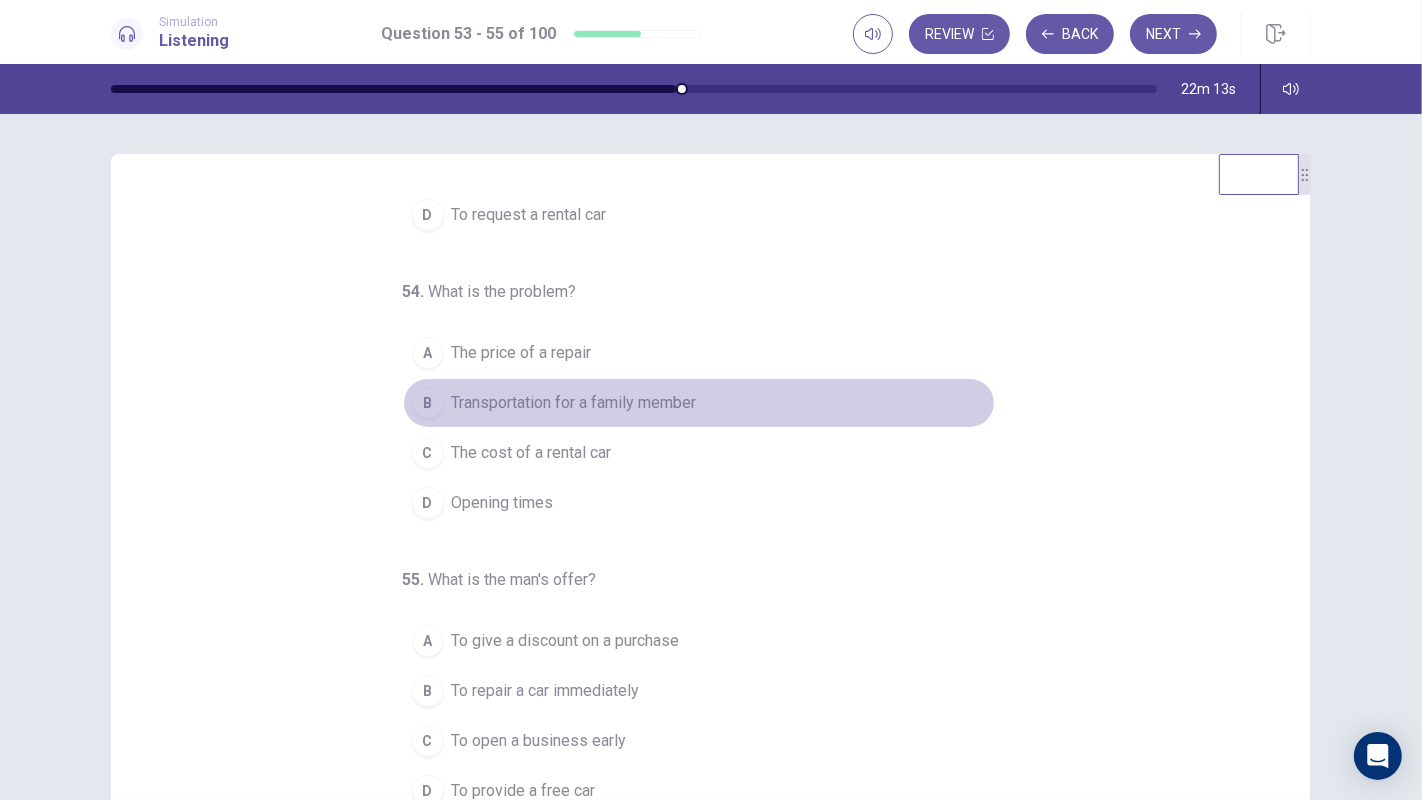 click on "Transportation for a family member" at bounding box center (574, 403) 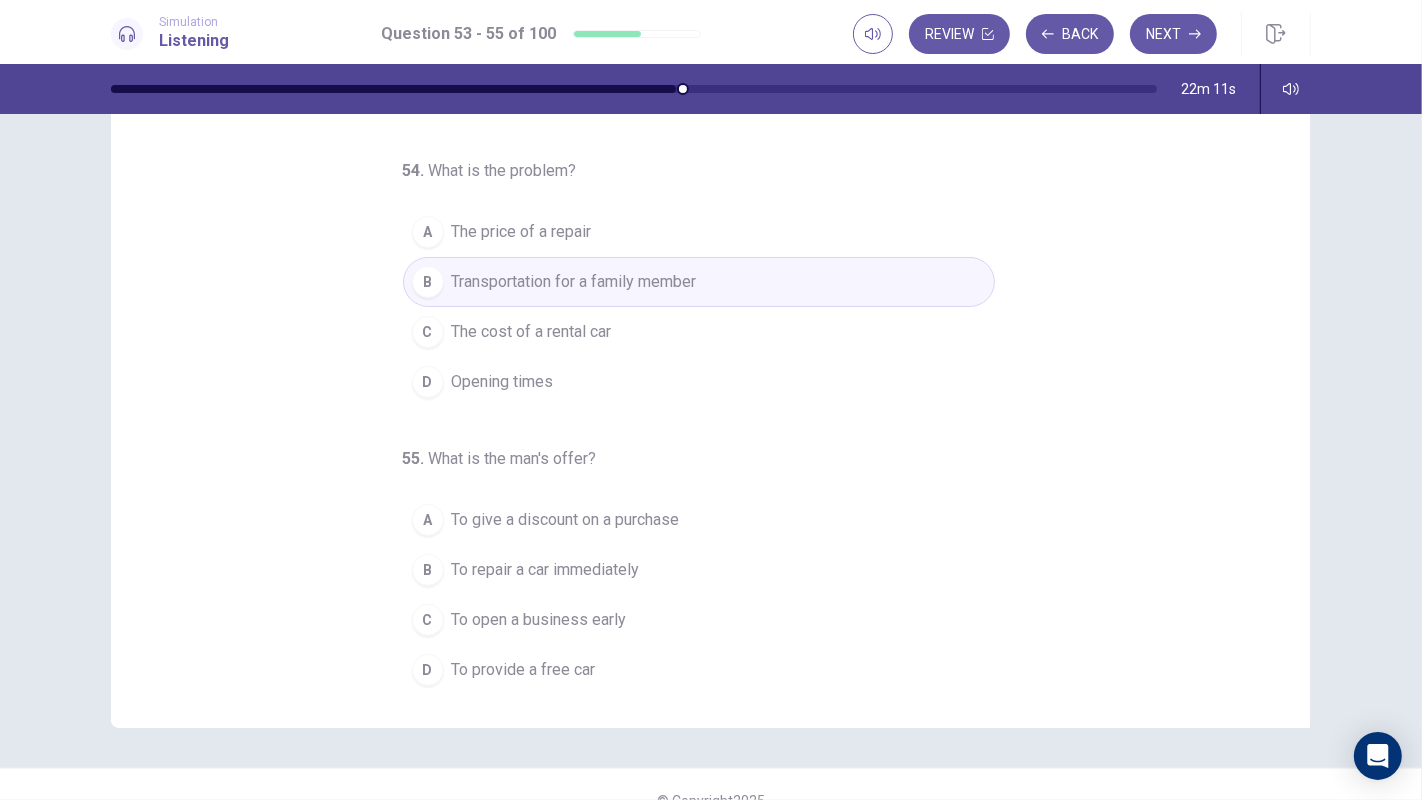 scroll, scrollTop: 152, scrollLeft: 0, axis: vertical 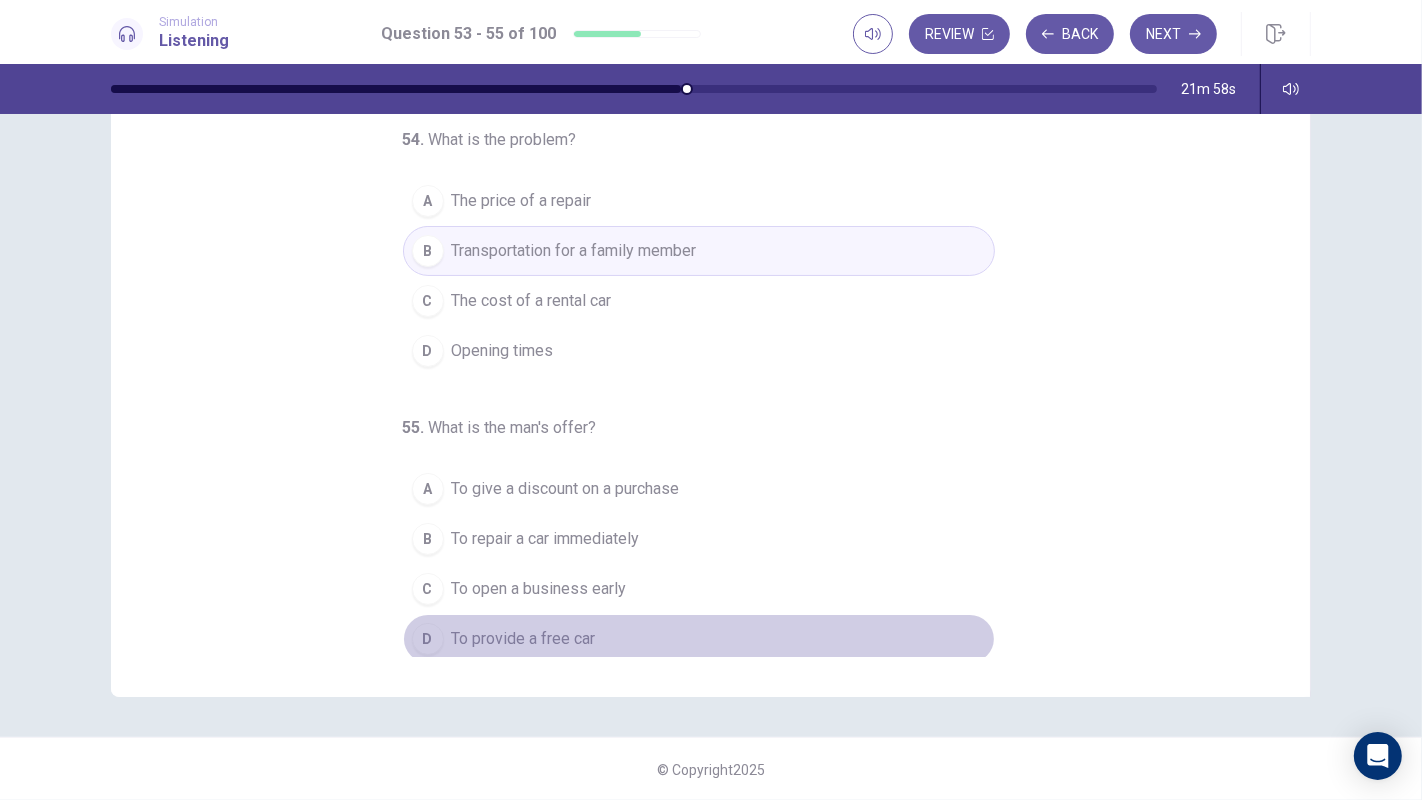 click on "To provide a free car" at bounding box center [524, 639] 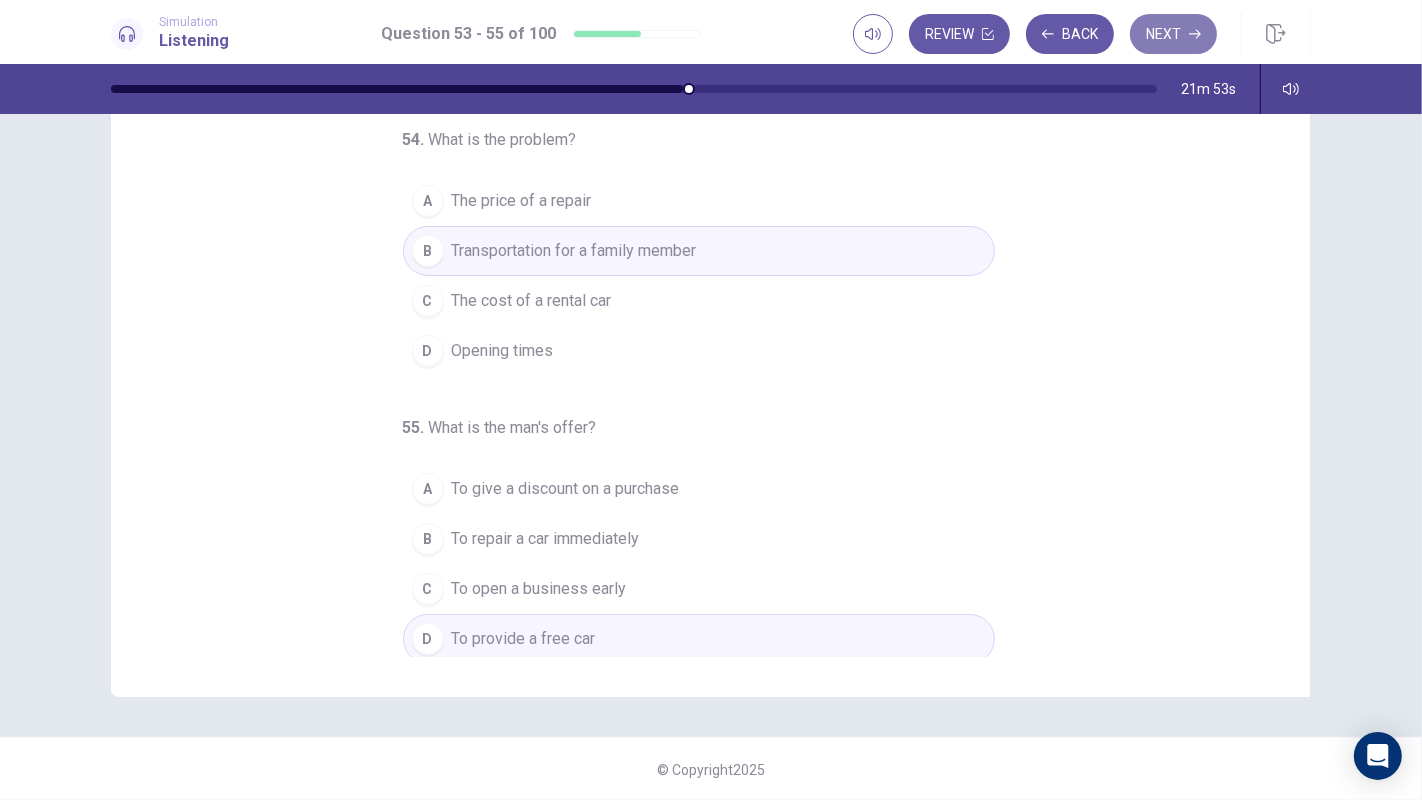 click 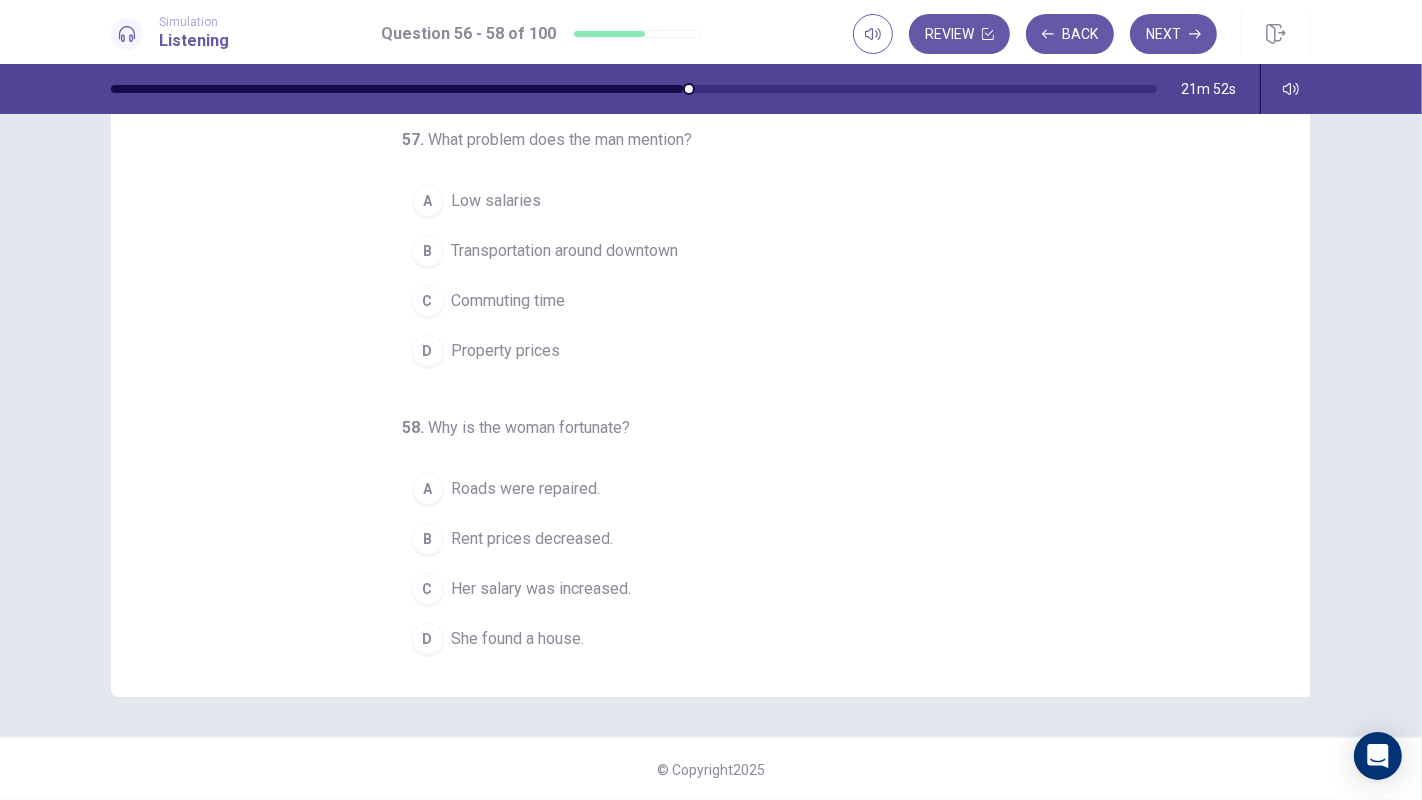 scroll, scrollTop: 0, scrollLeft: 0, axis: both 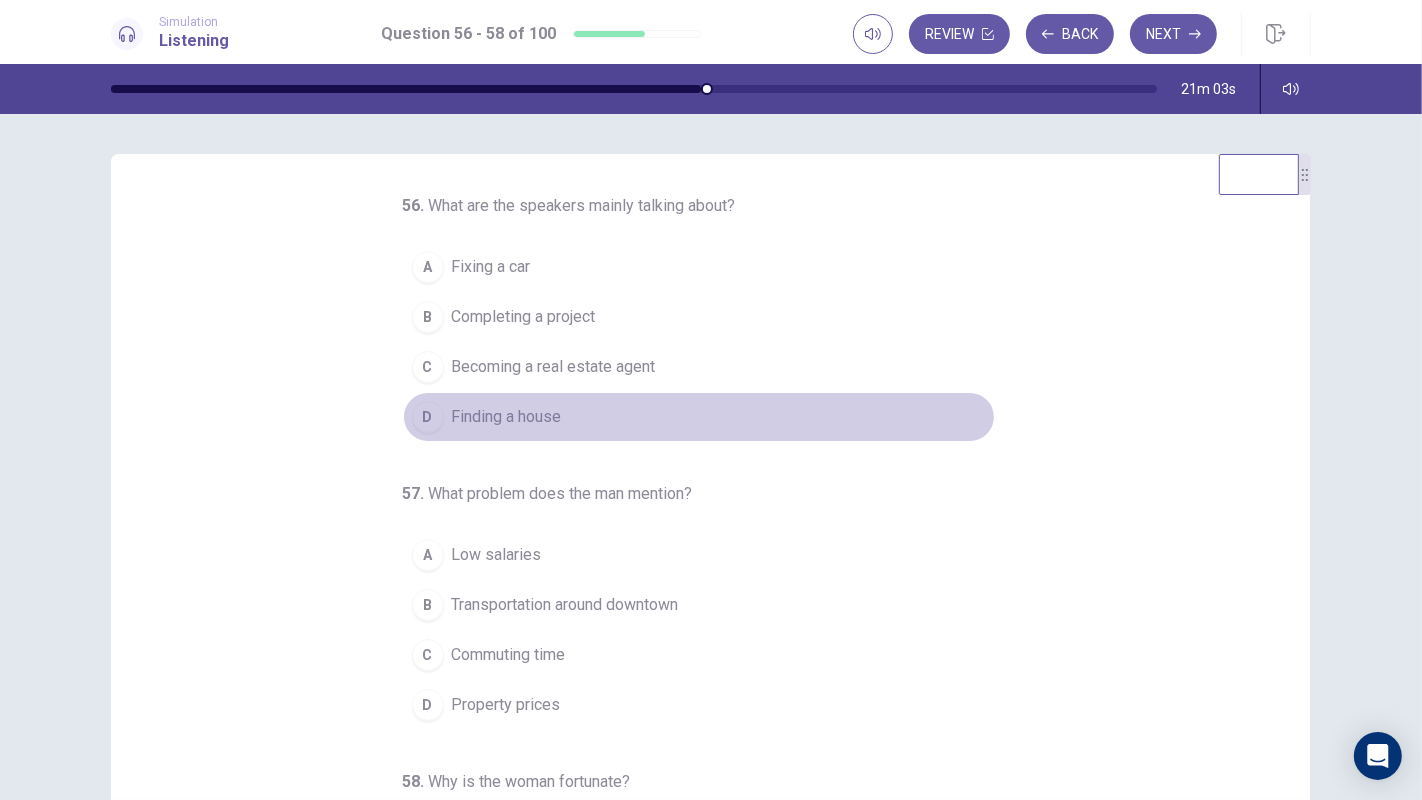 click on "Finding a house" at bounding box center (507, 417) 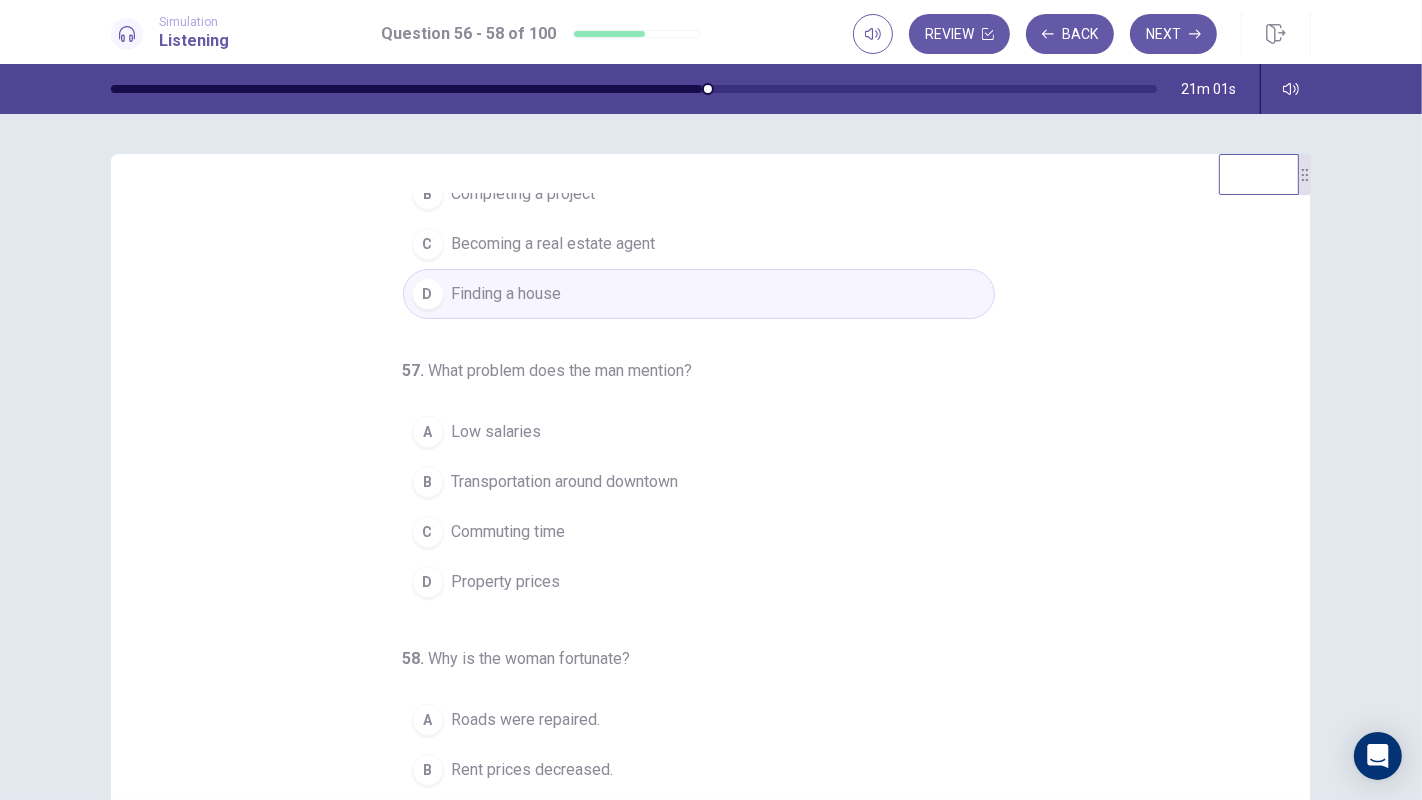 scroll, scrollTop: 202, scrollLeft: 0, axis: vertical 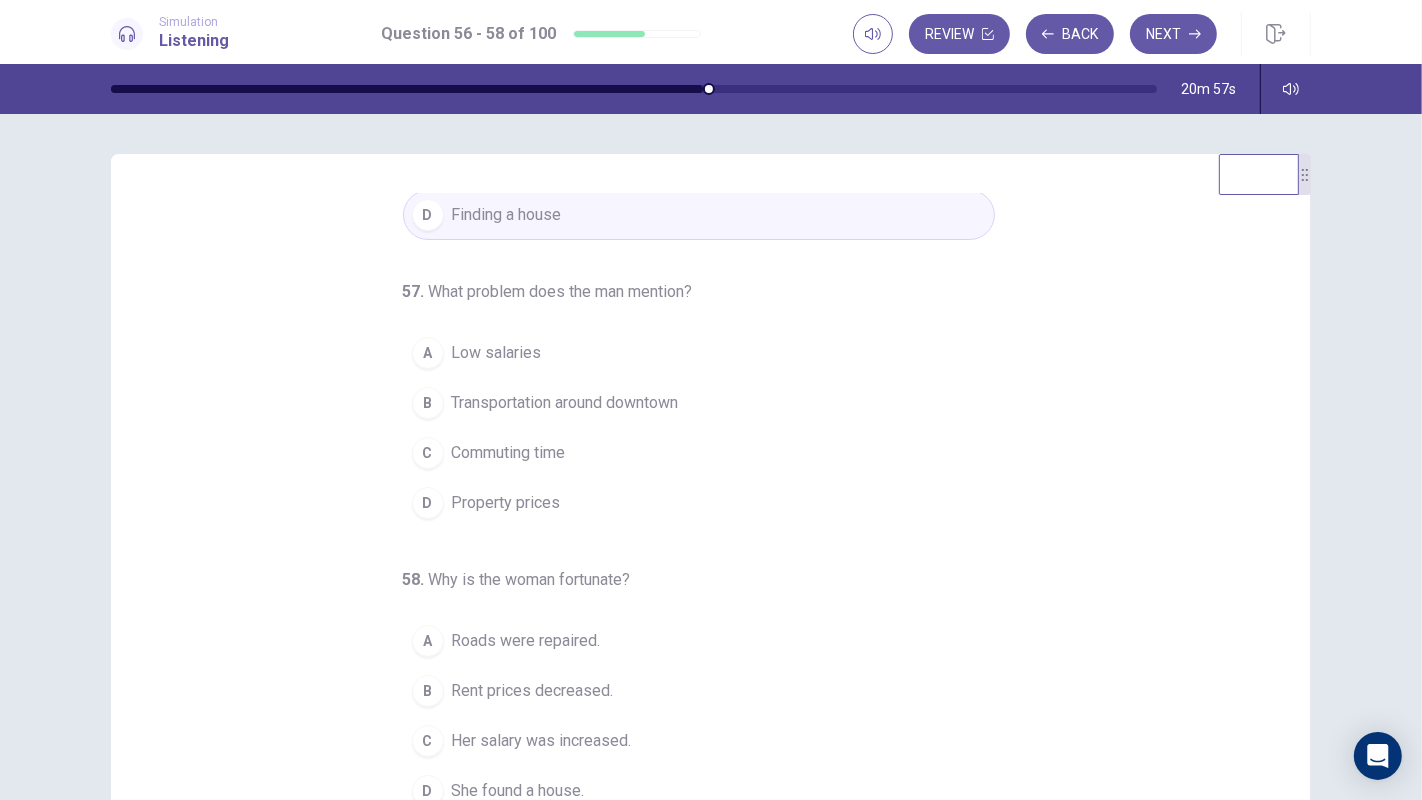 click on "Property prices" at bounding box center [506, 503] 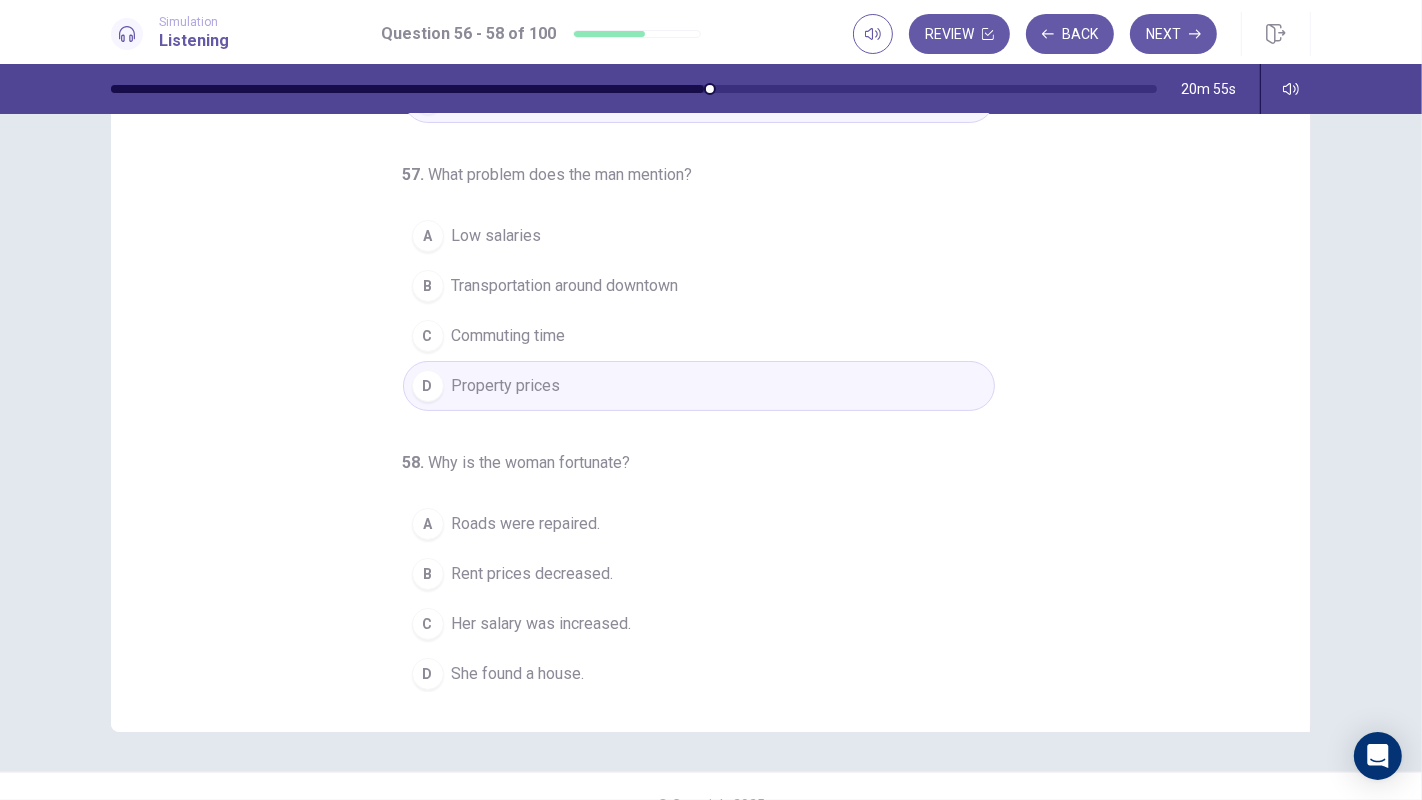 scroll, scrollTop: 152, scrollLeft: 0, axis: vertical 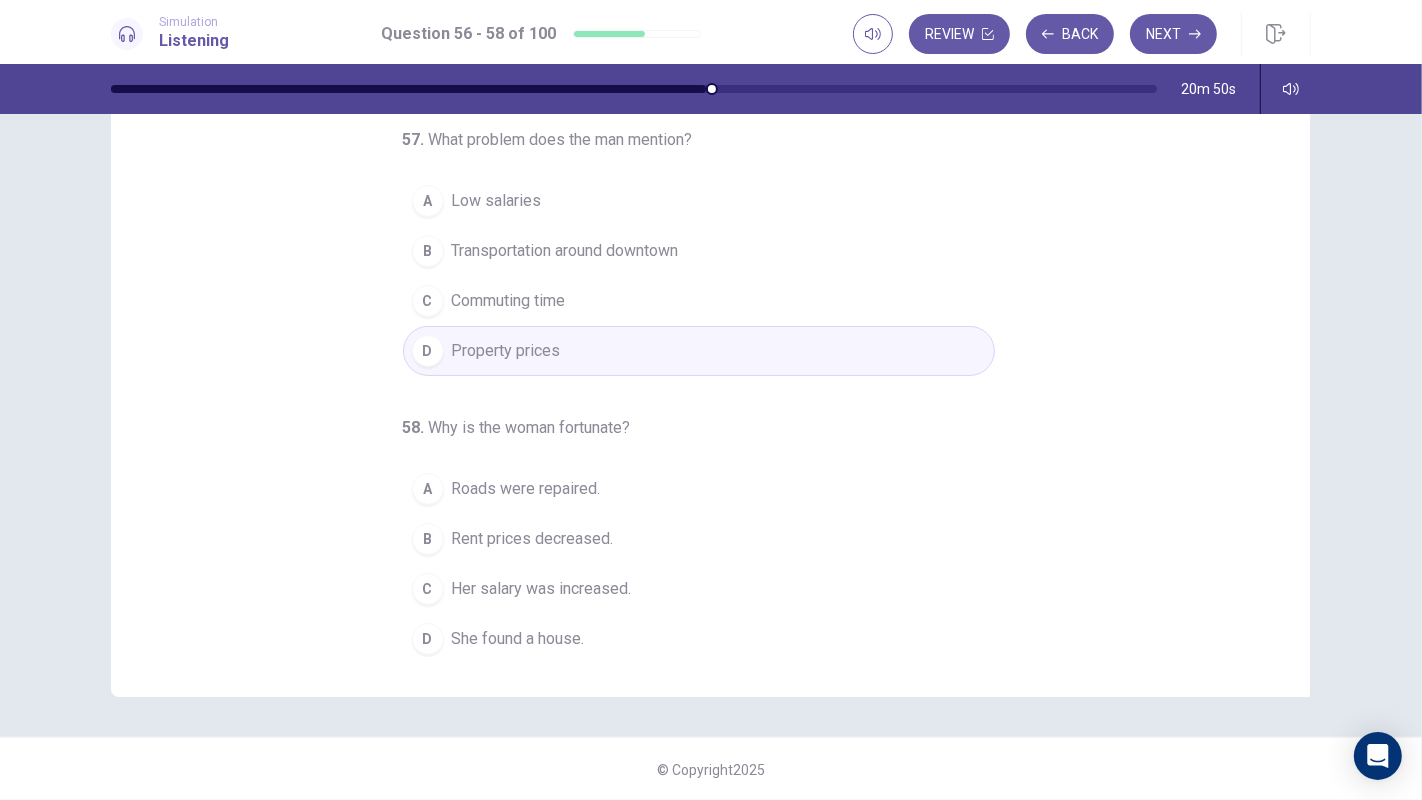 click on "Her salary was increased." at bounding box center [542, 589] 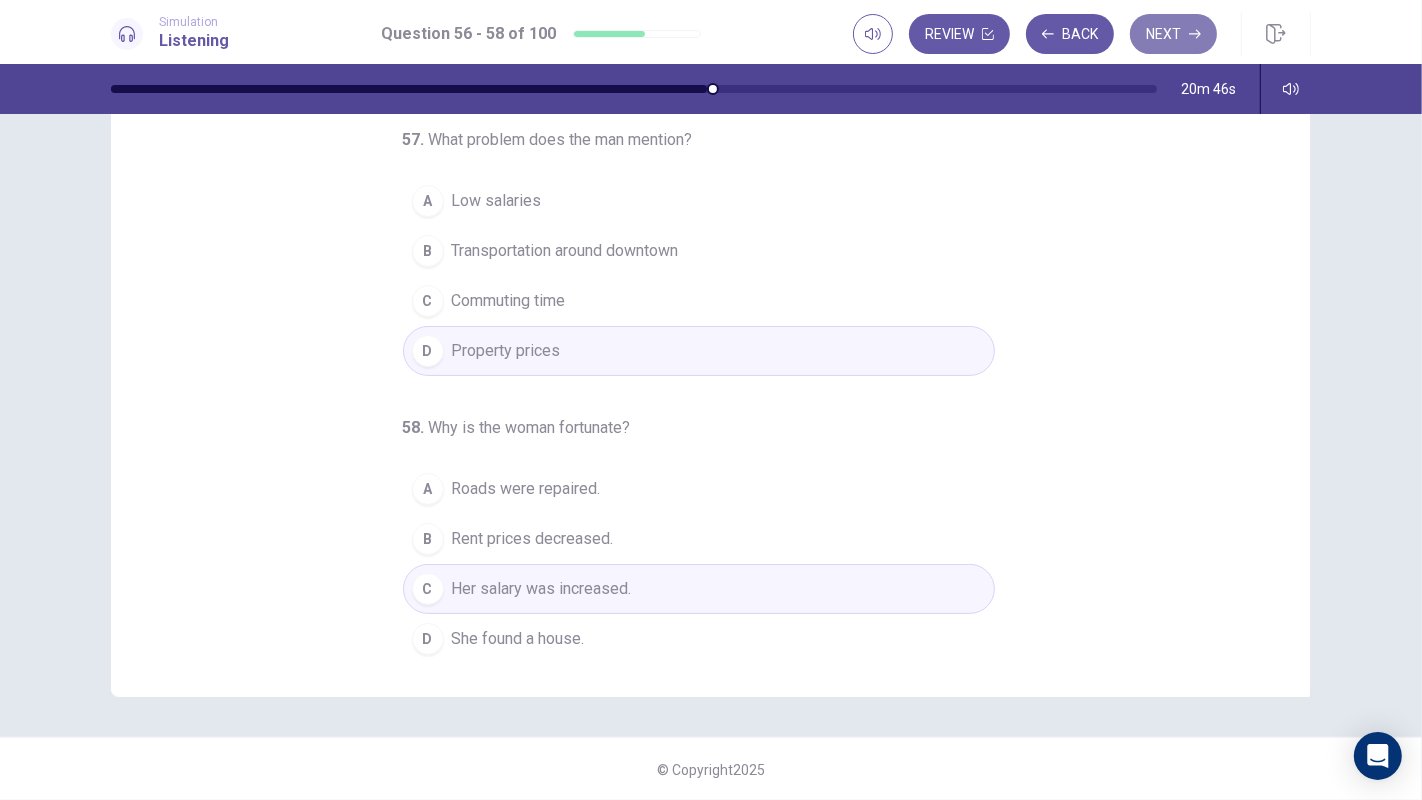 click on "Next" at bounding box center [1173, 34] 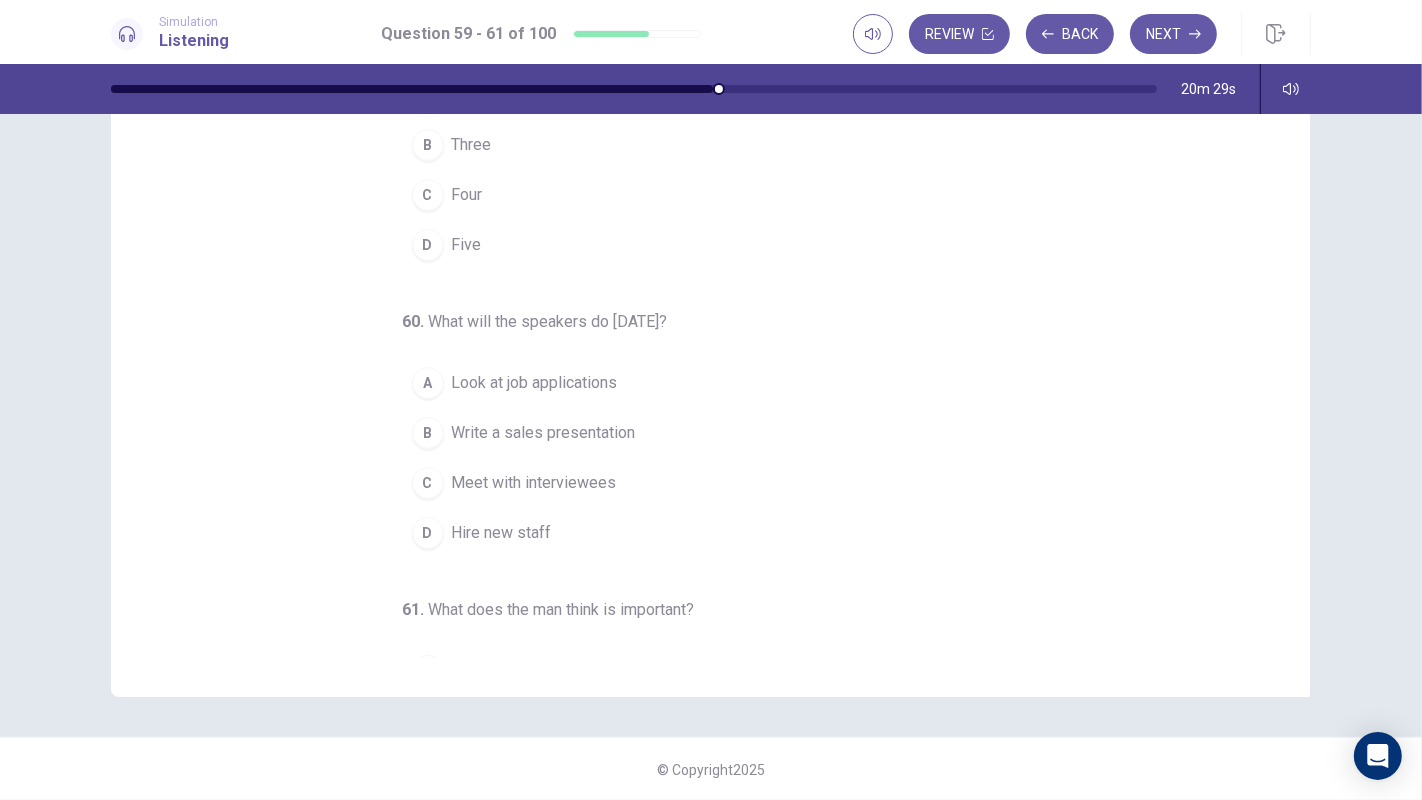scroll, scrollTop: 0, scrollLeft: 0, axis: both 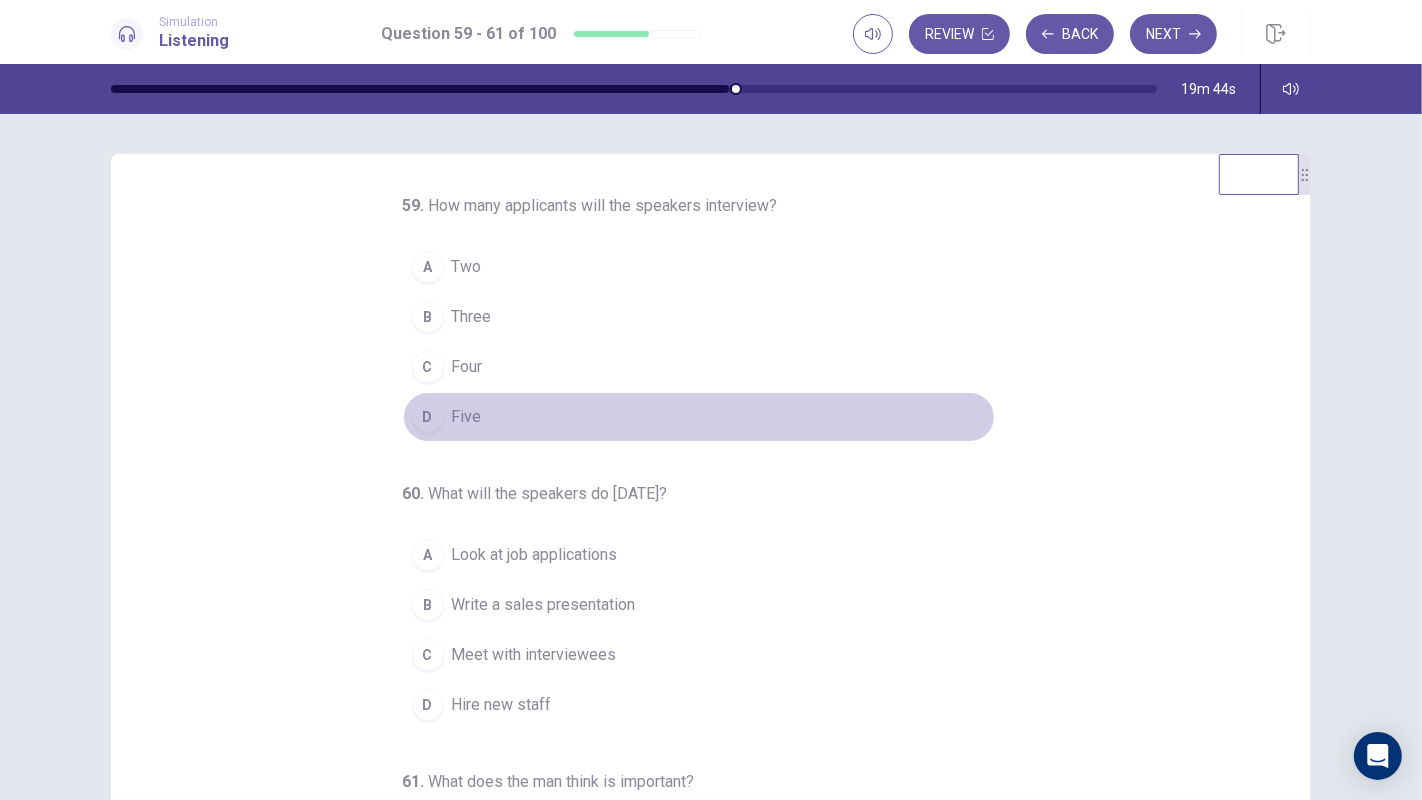 click on "Five" at bounding box center [467, 417] 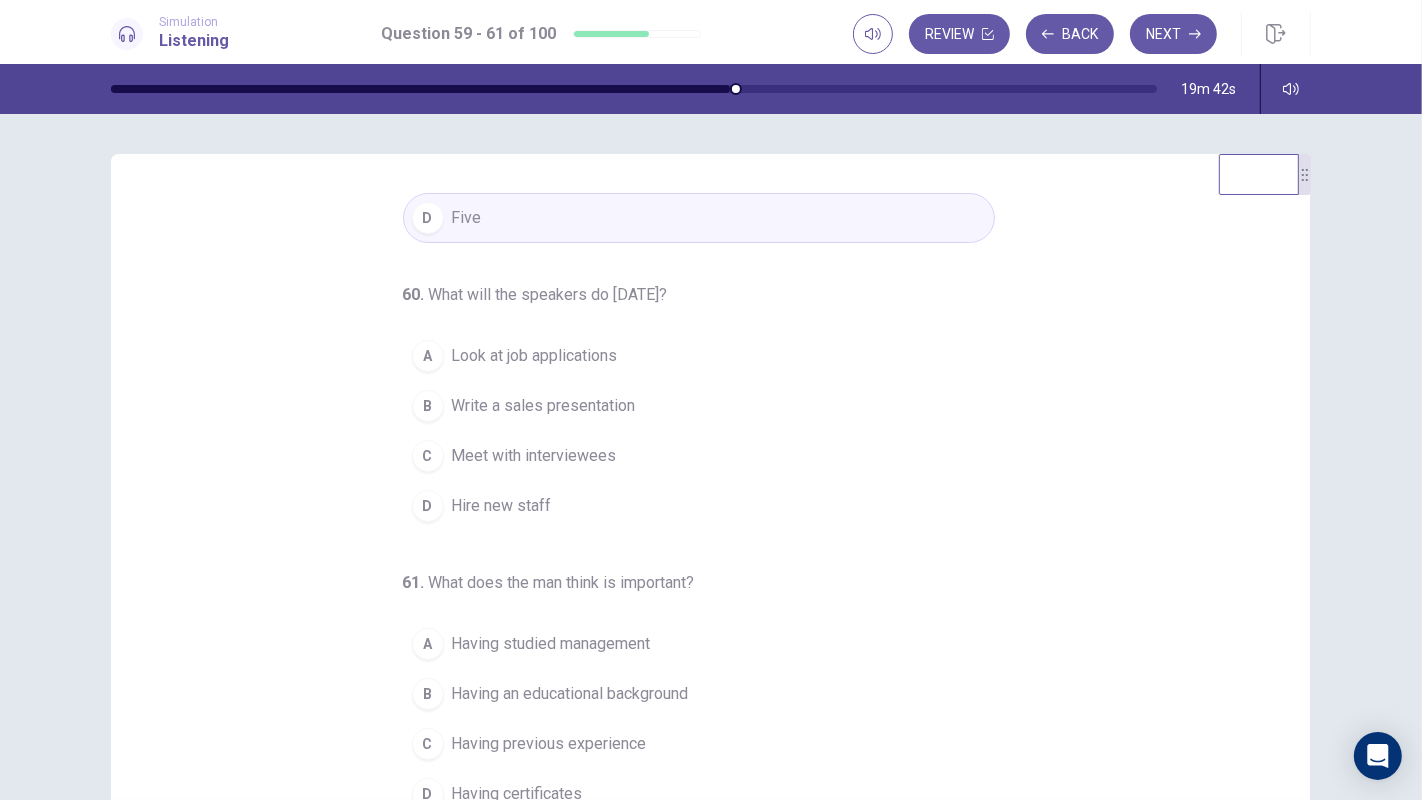 scroll, scrollTop: 202, scrollLeft: 0, axis: vertical 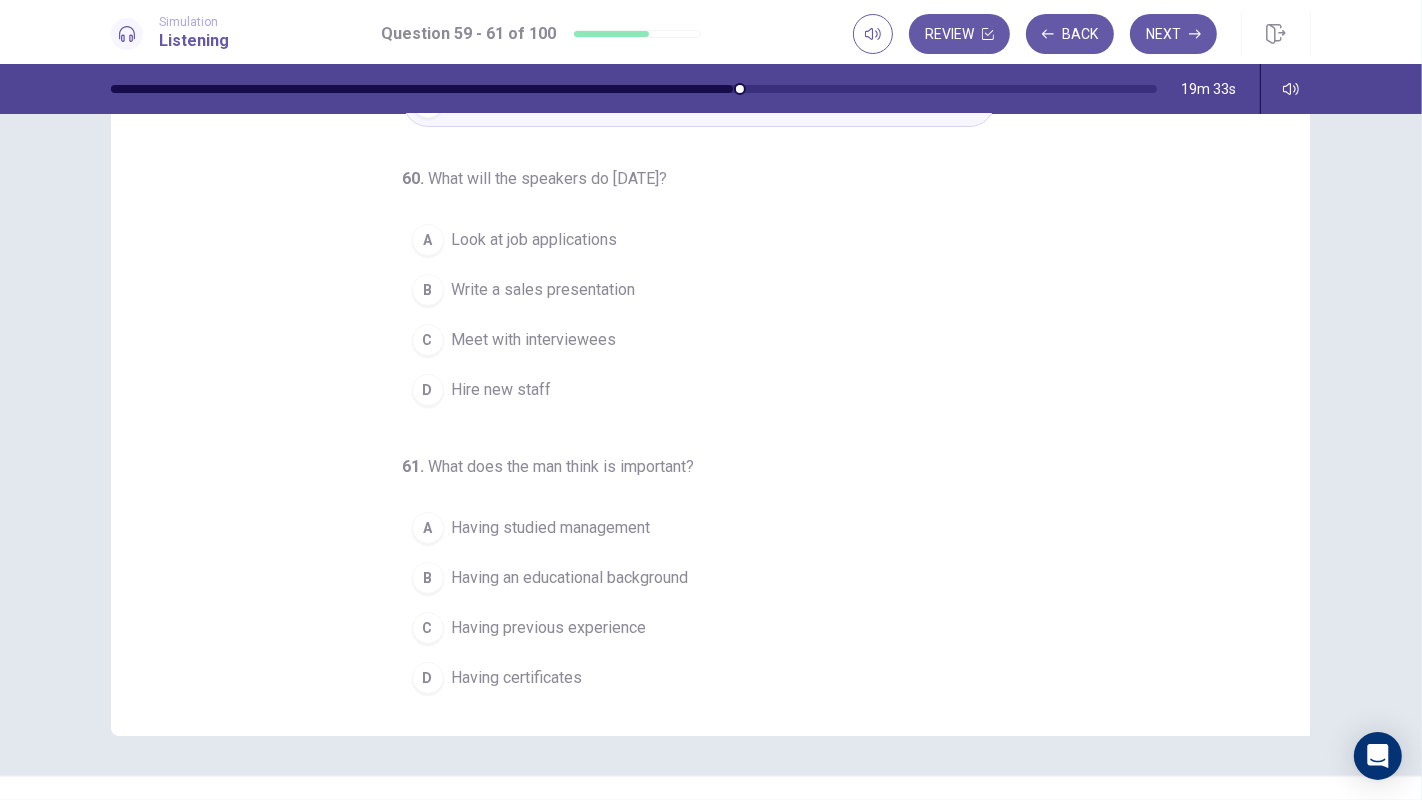 click on "Look at job applications" at bounding box center (535, 240) 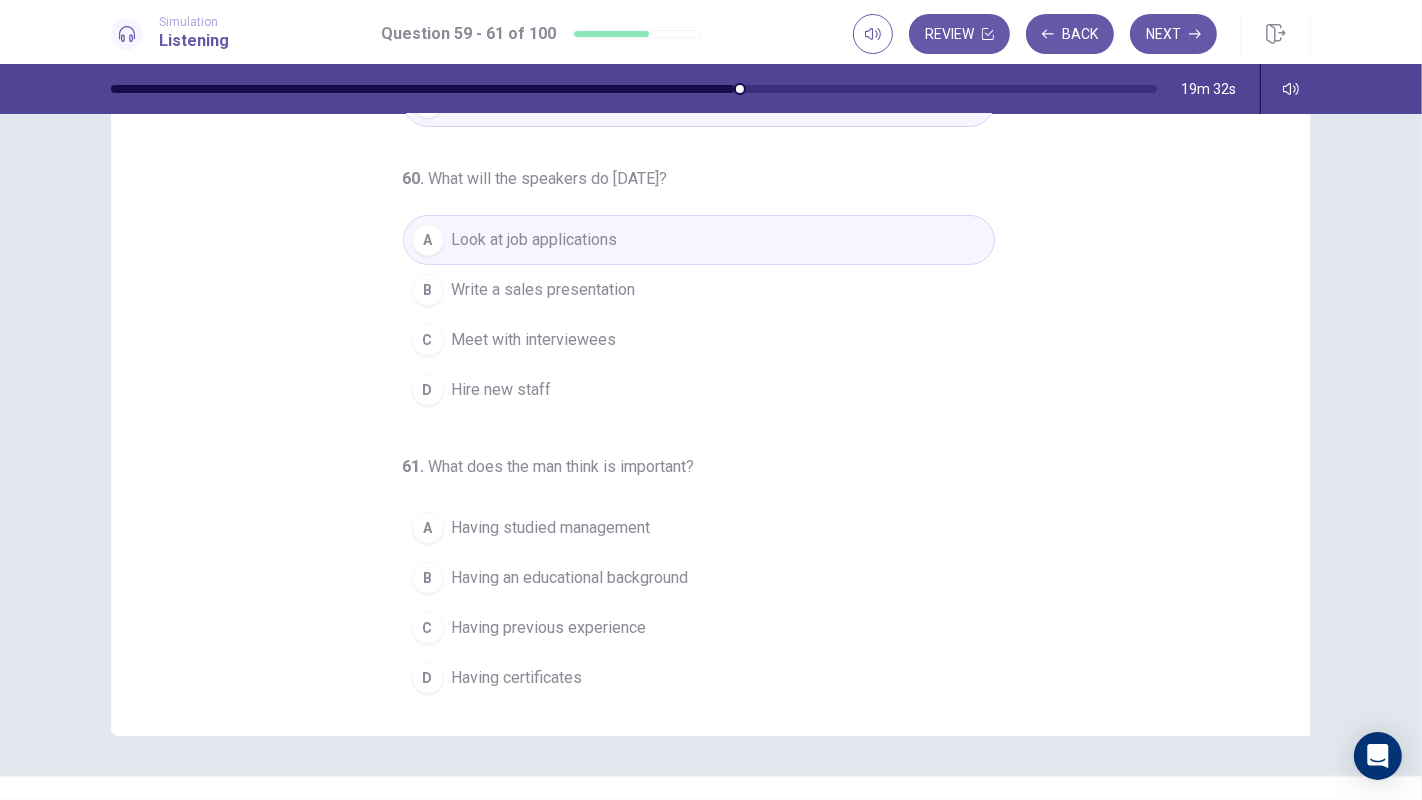scroll, scrollTop: 152, scrollLeft: 0, axis: vertical 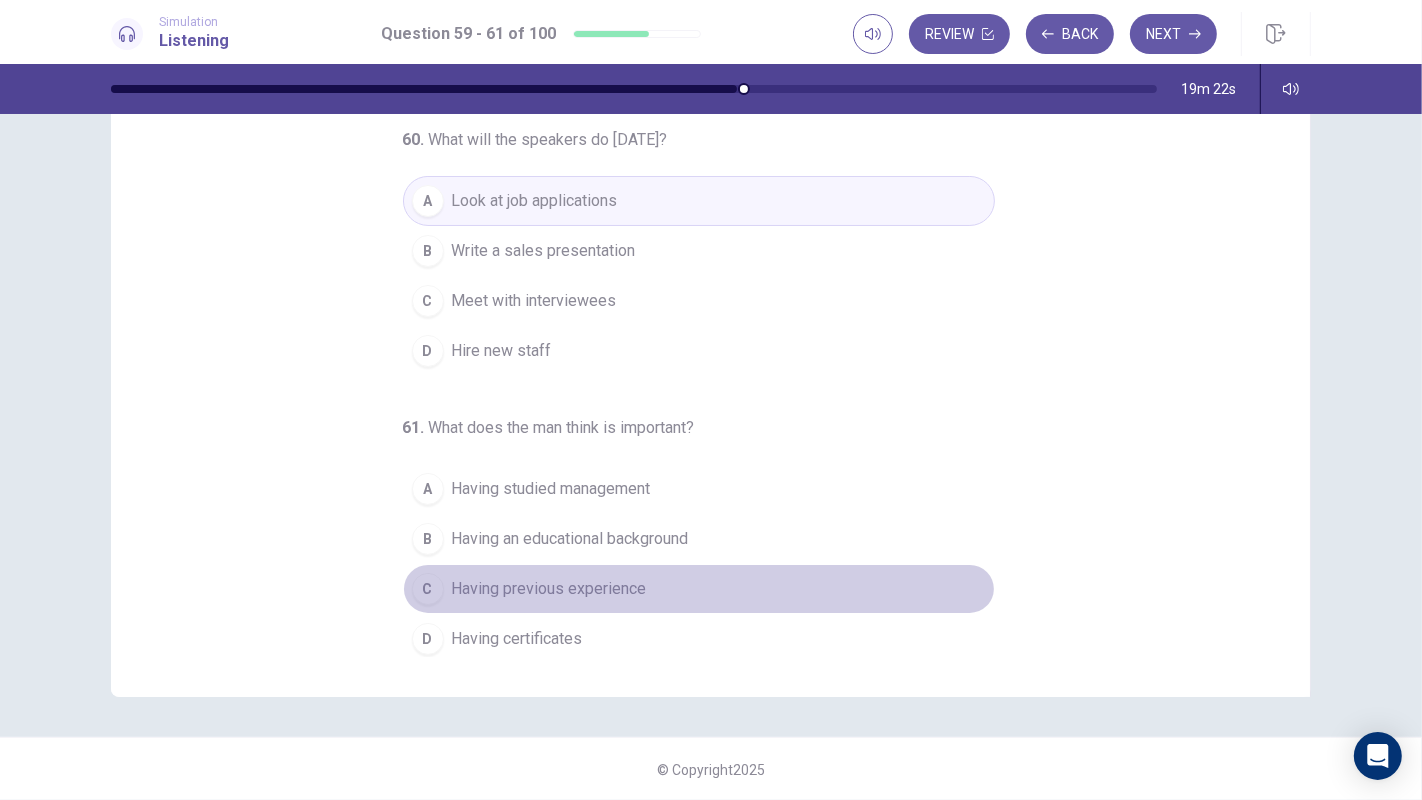 click on "Having previous experience" at bounding box center (549, 589) 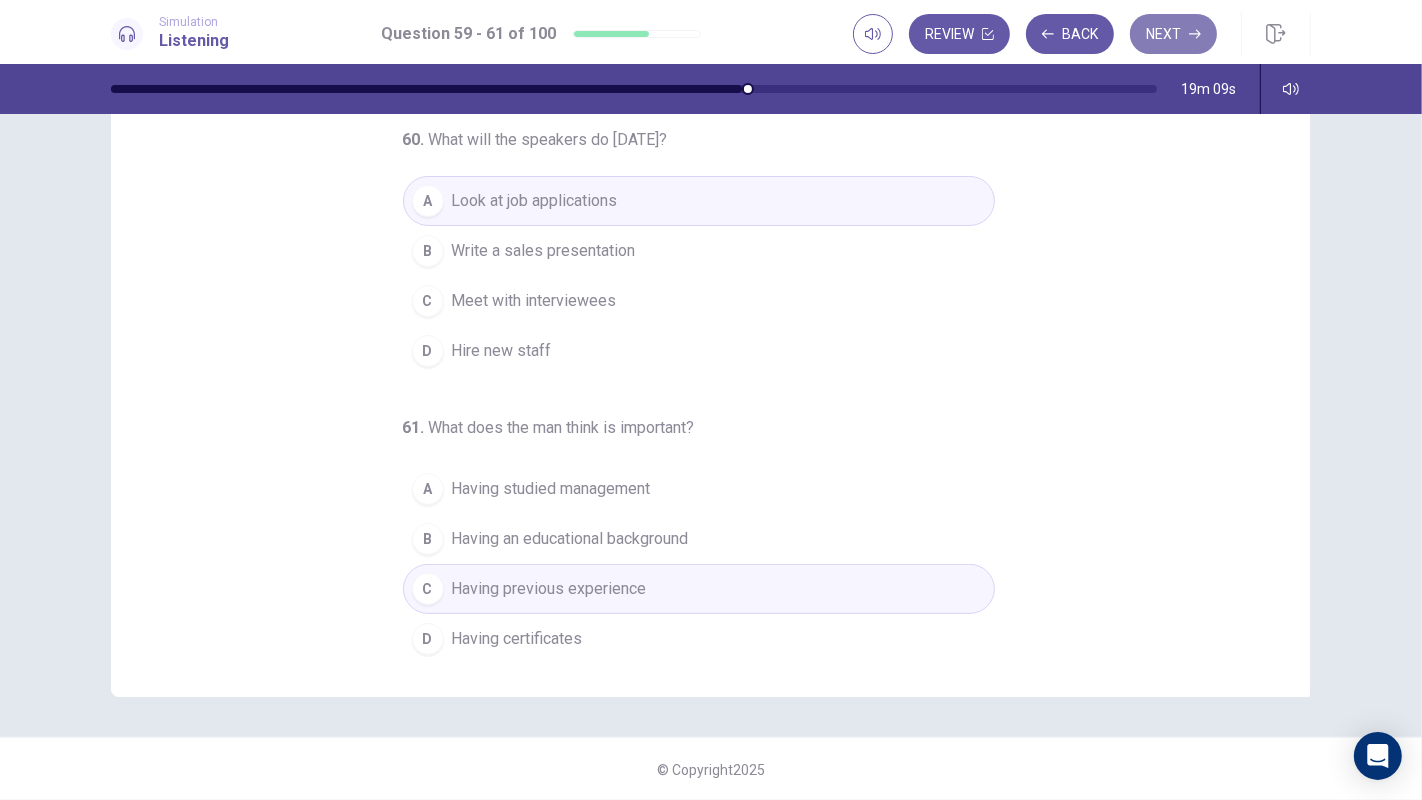 click on "Next" at bounding box center [1173, 34] 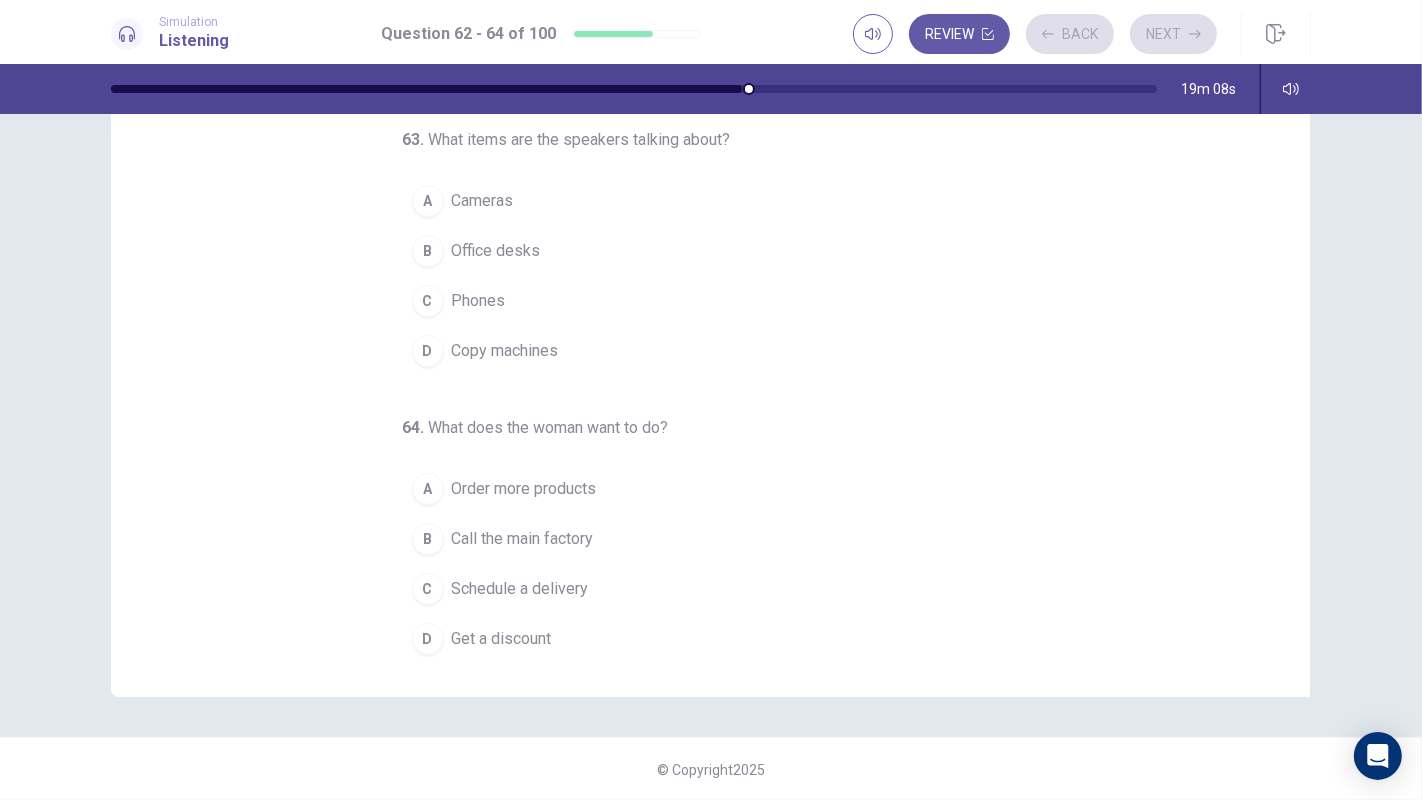 scroll, scrollTop: 0, scrollLeft: 0, axis: both 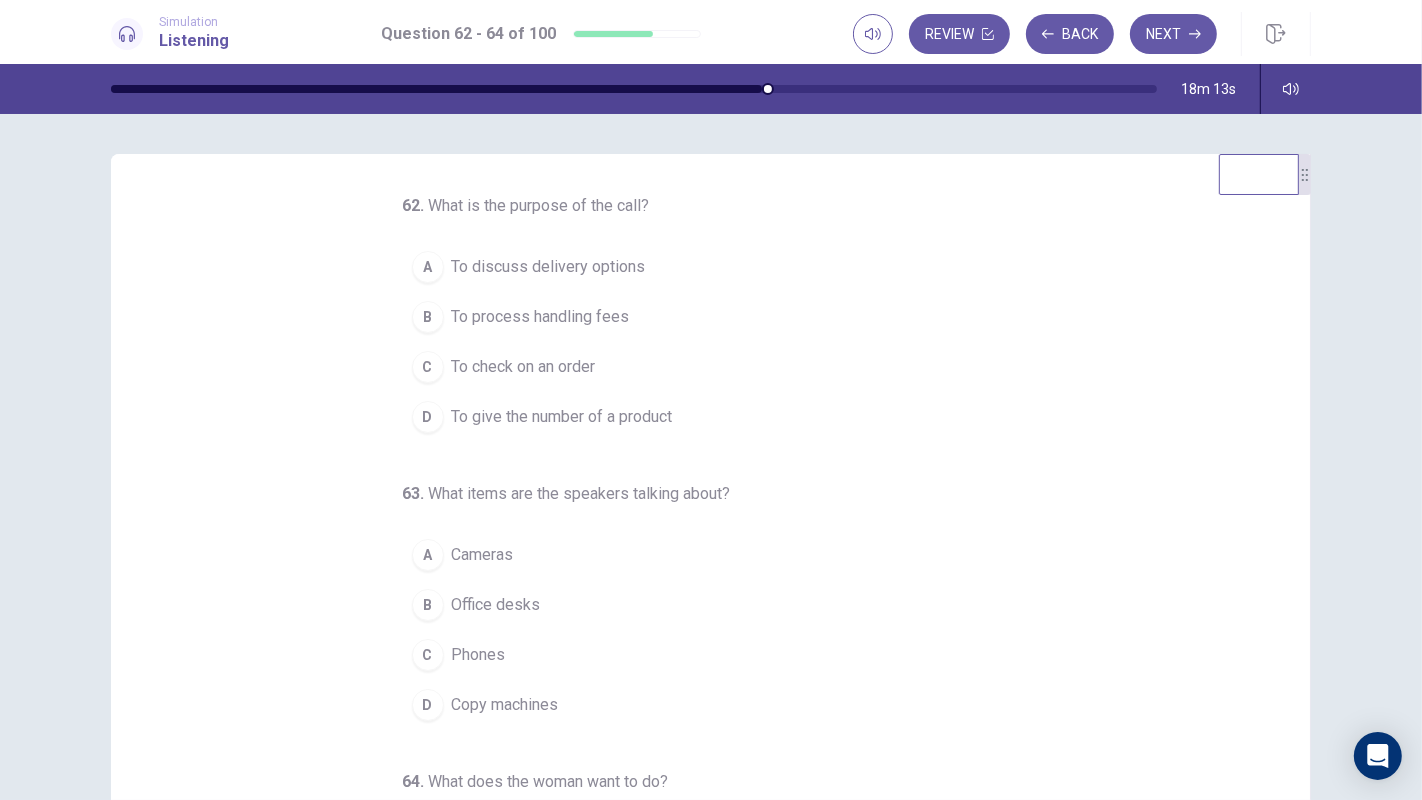 click on "To check on an order" at bounding box center (524, 367) 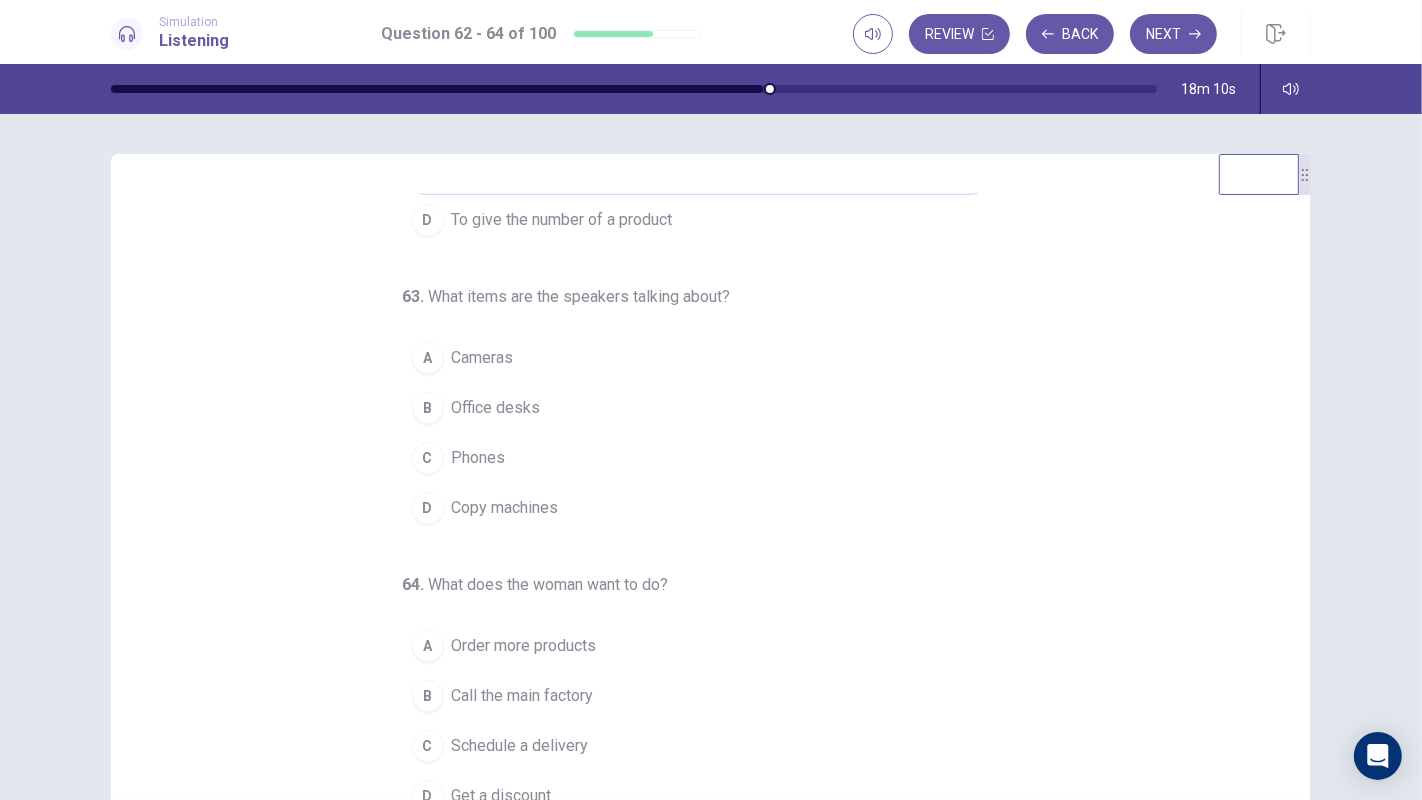 scroll, scrollTop: 202, scrollLeft: 0, axis: vertical 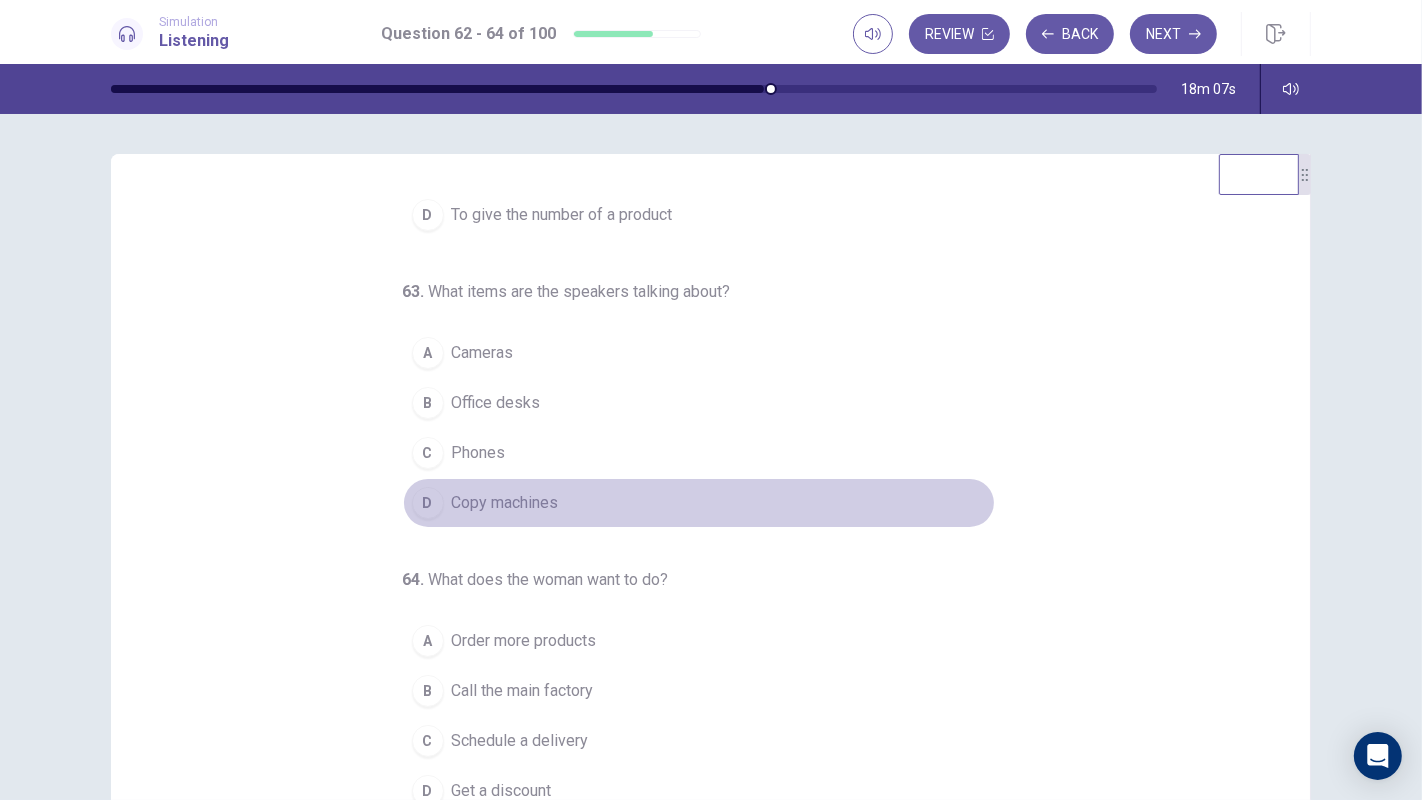 click on "Copy machines" at bounding box center (505, 503) 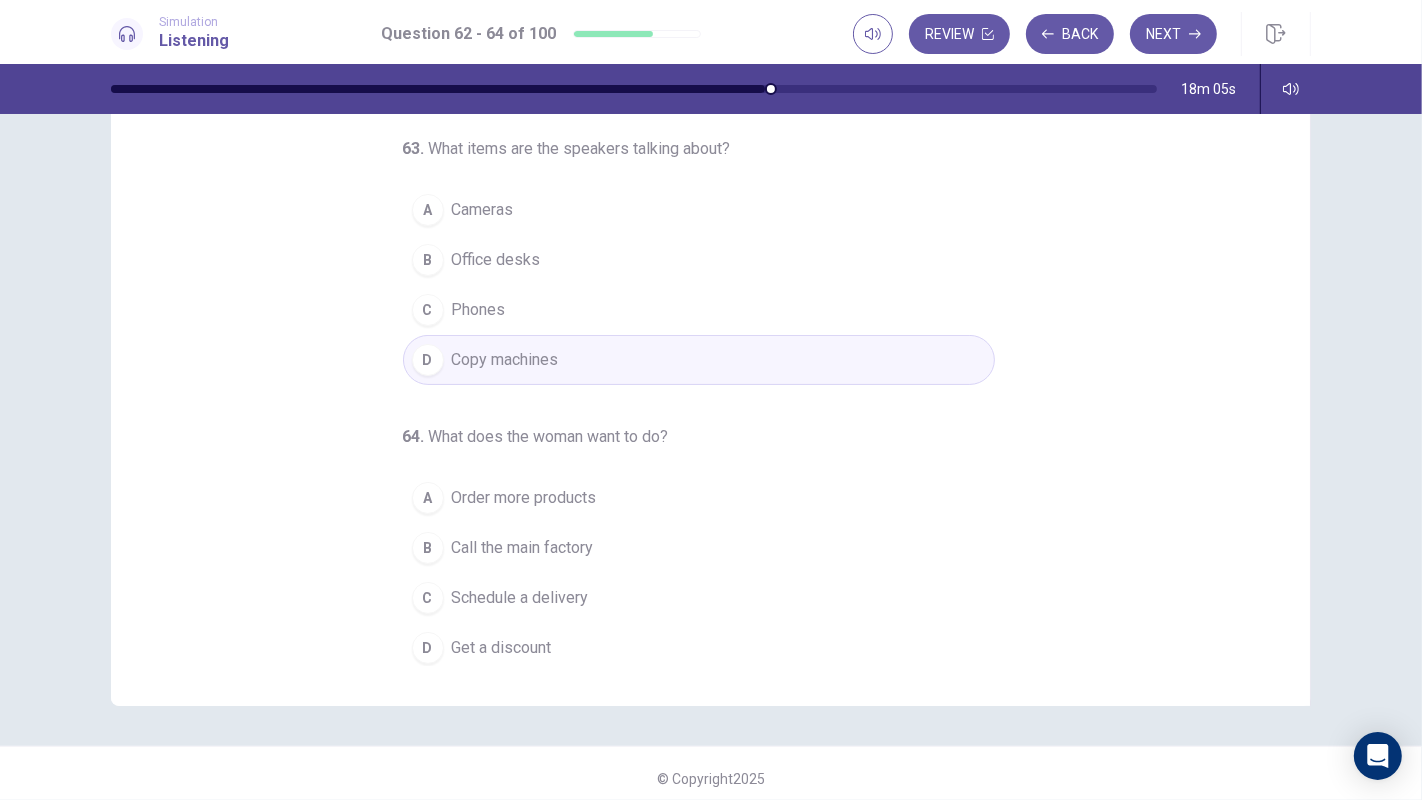 scroll, scrollTop: 144, scrollLeft: 0, axis: vertical 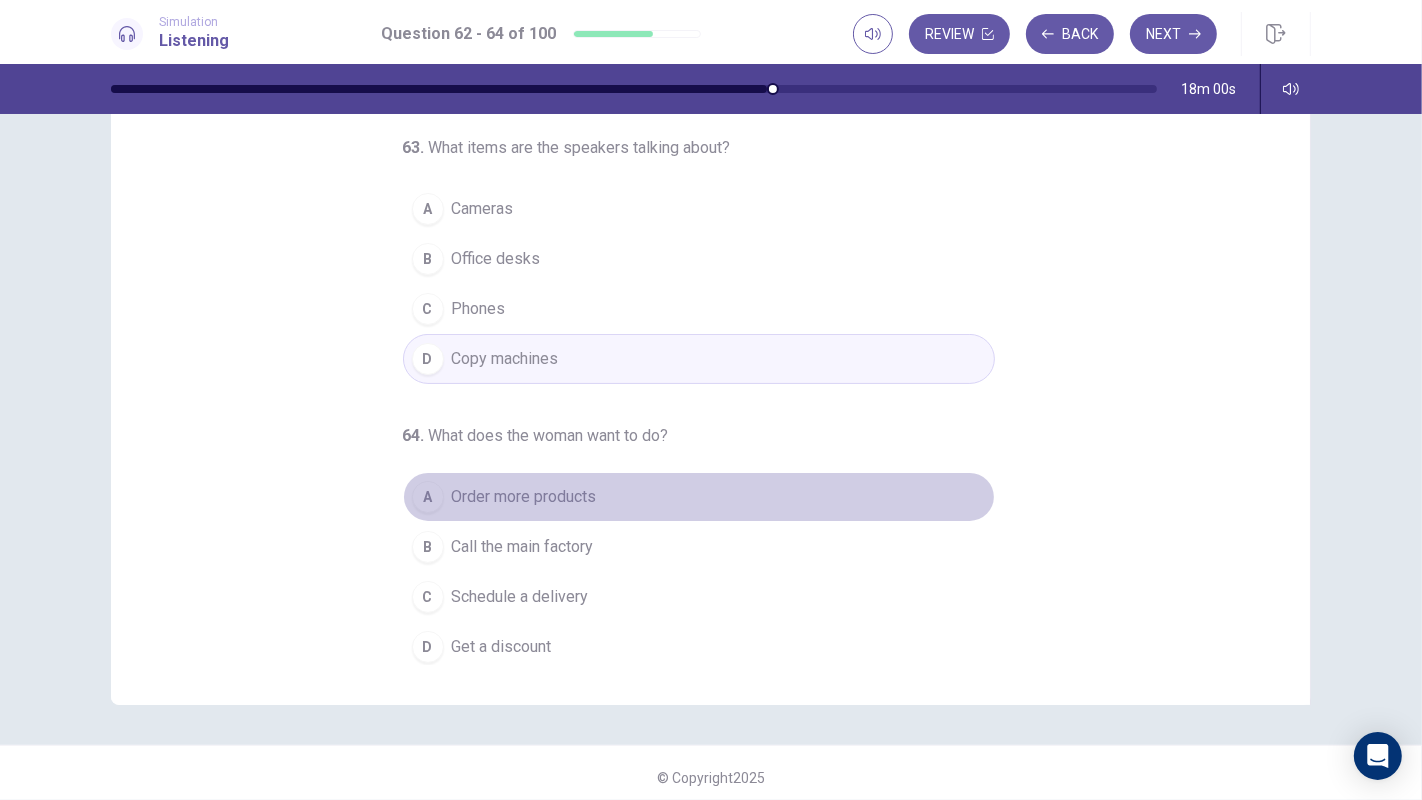 click on "Order more products" at bounding box center (524, 497) 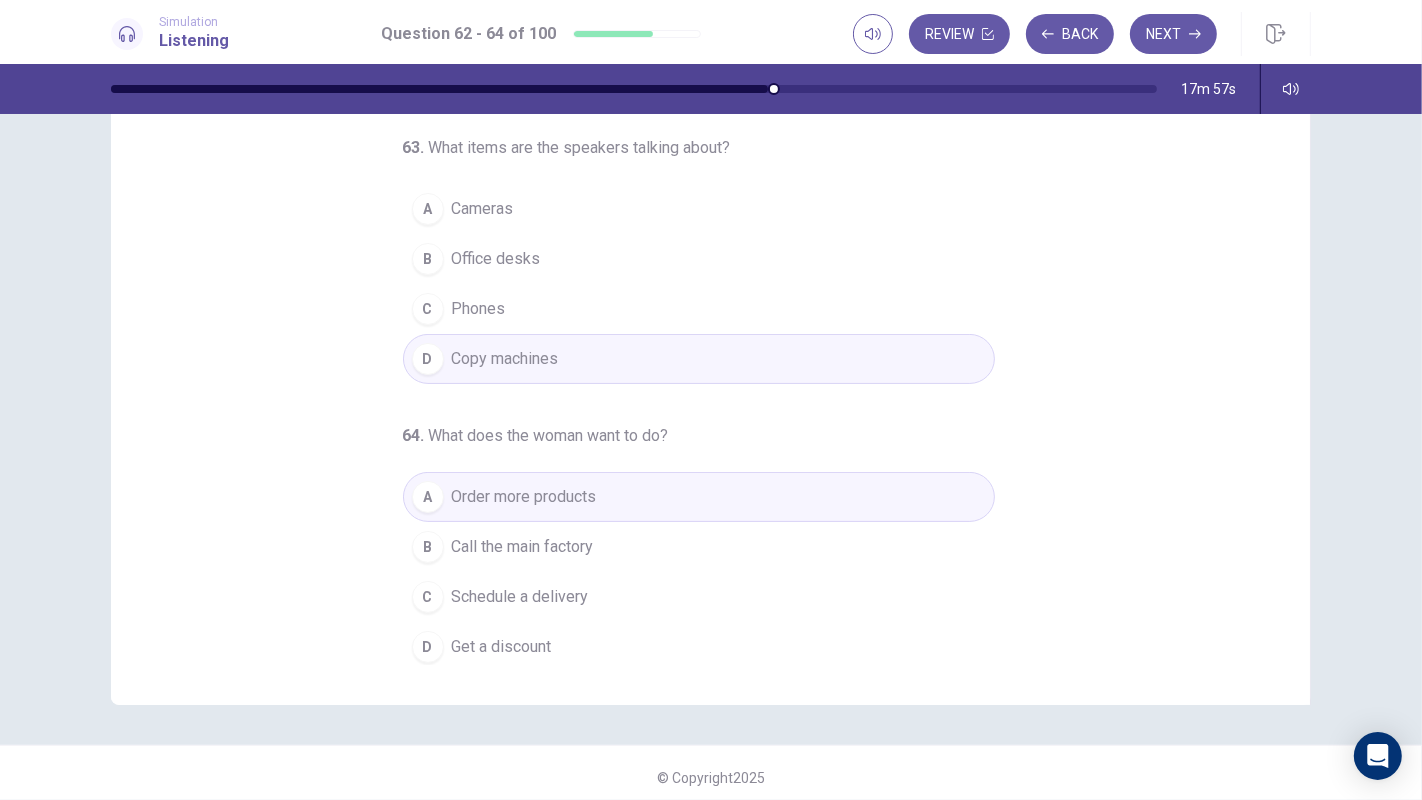scroll, scrollTop: 146, scrollLeft: 0, axis: vertical 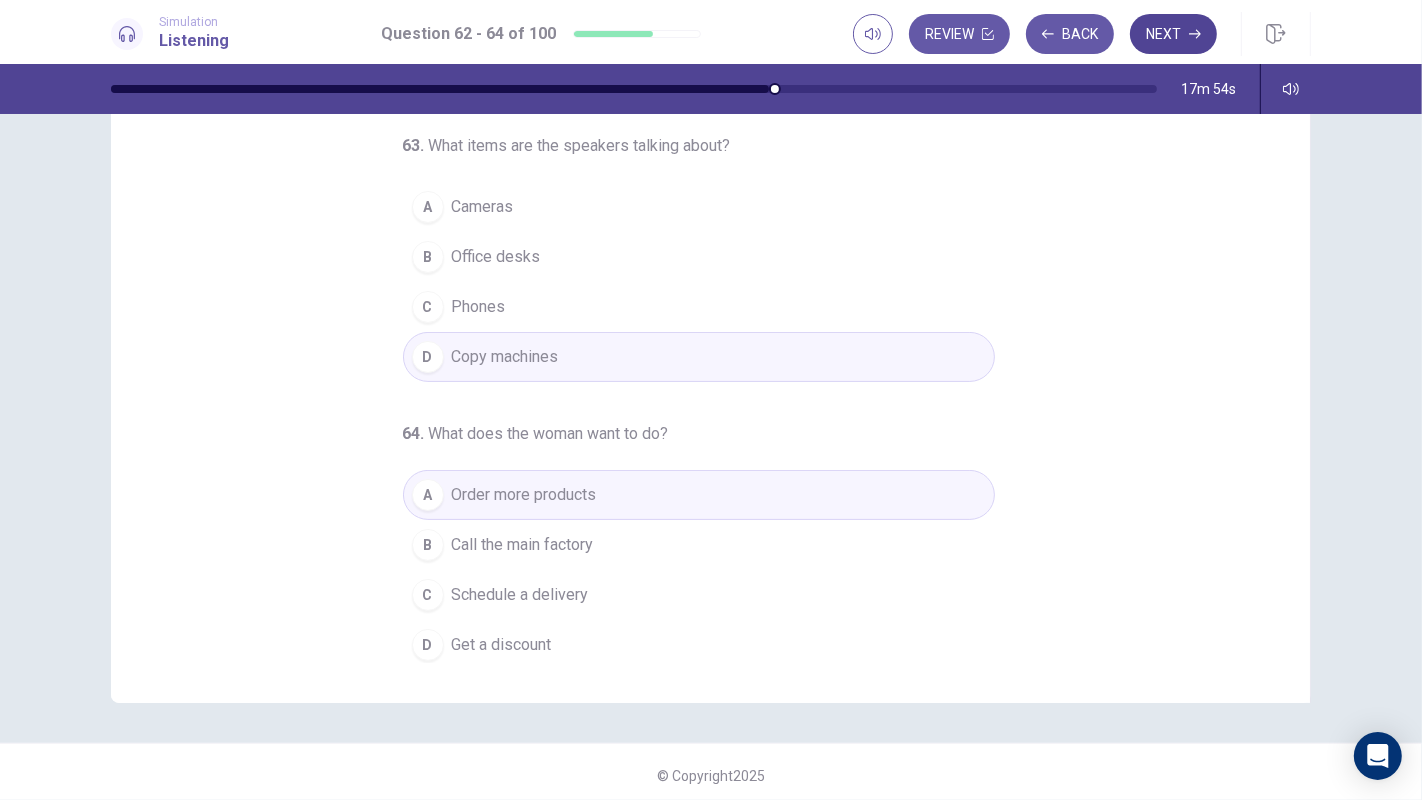 click on "Next" at bounding box center [1173, 34] 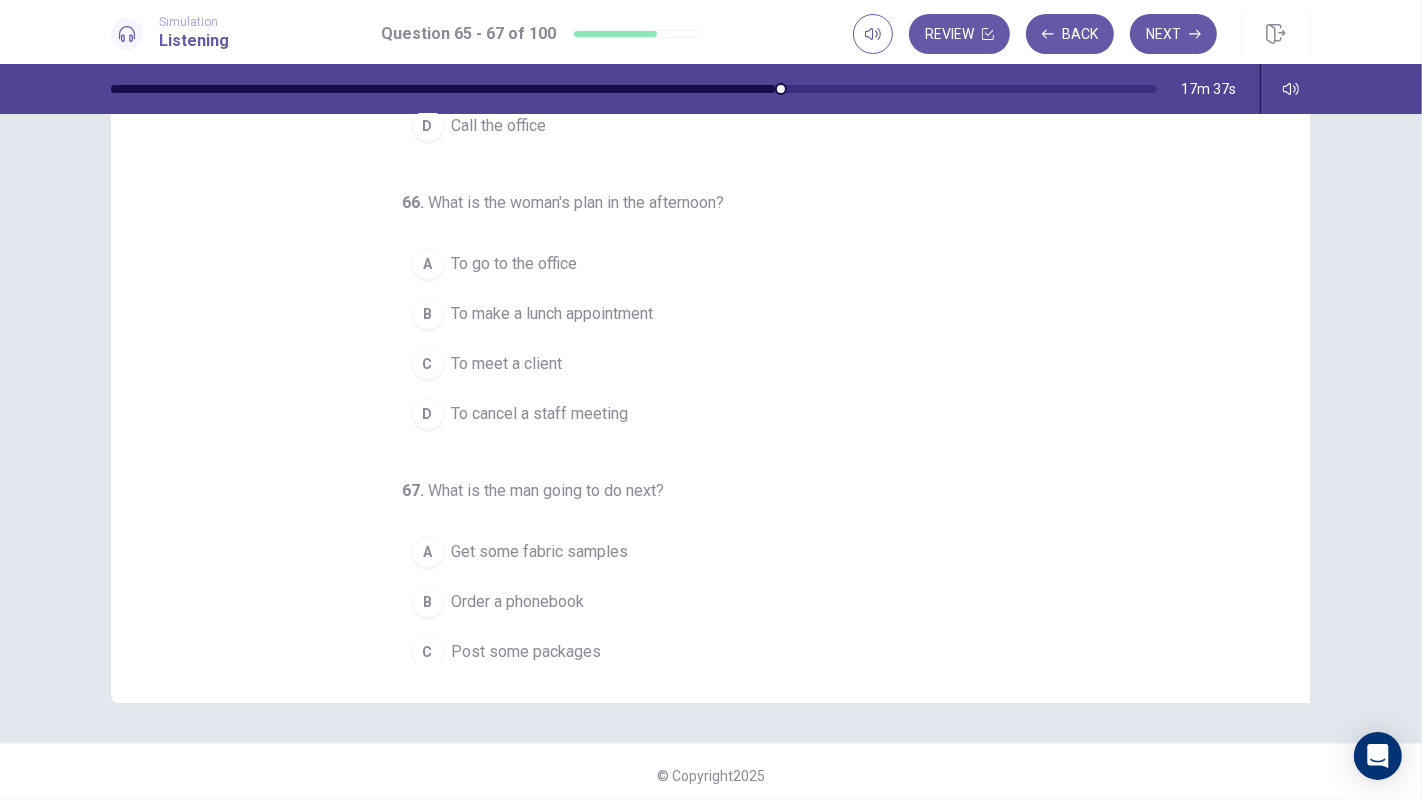 scroll, scrollTop: 0, scrollLeft: 0, axis: both 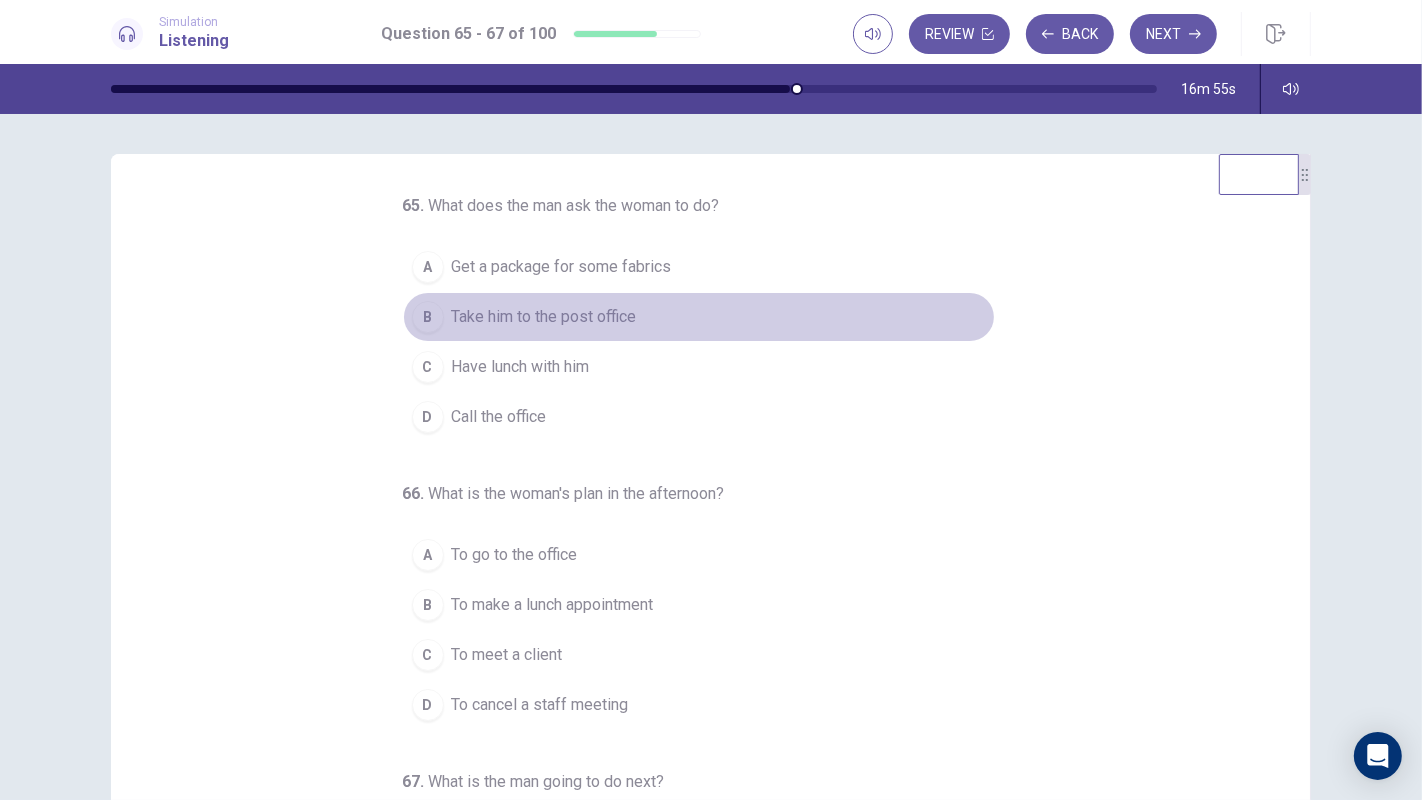 click on "Take him to the post office" at bounding box center [544, 317] 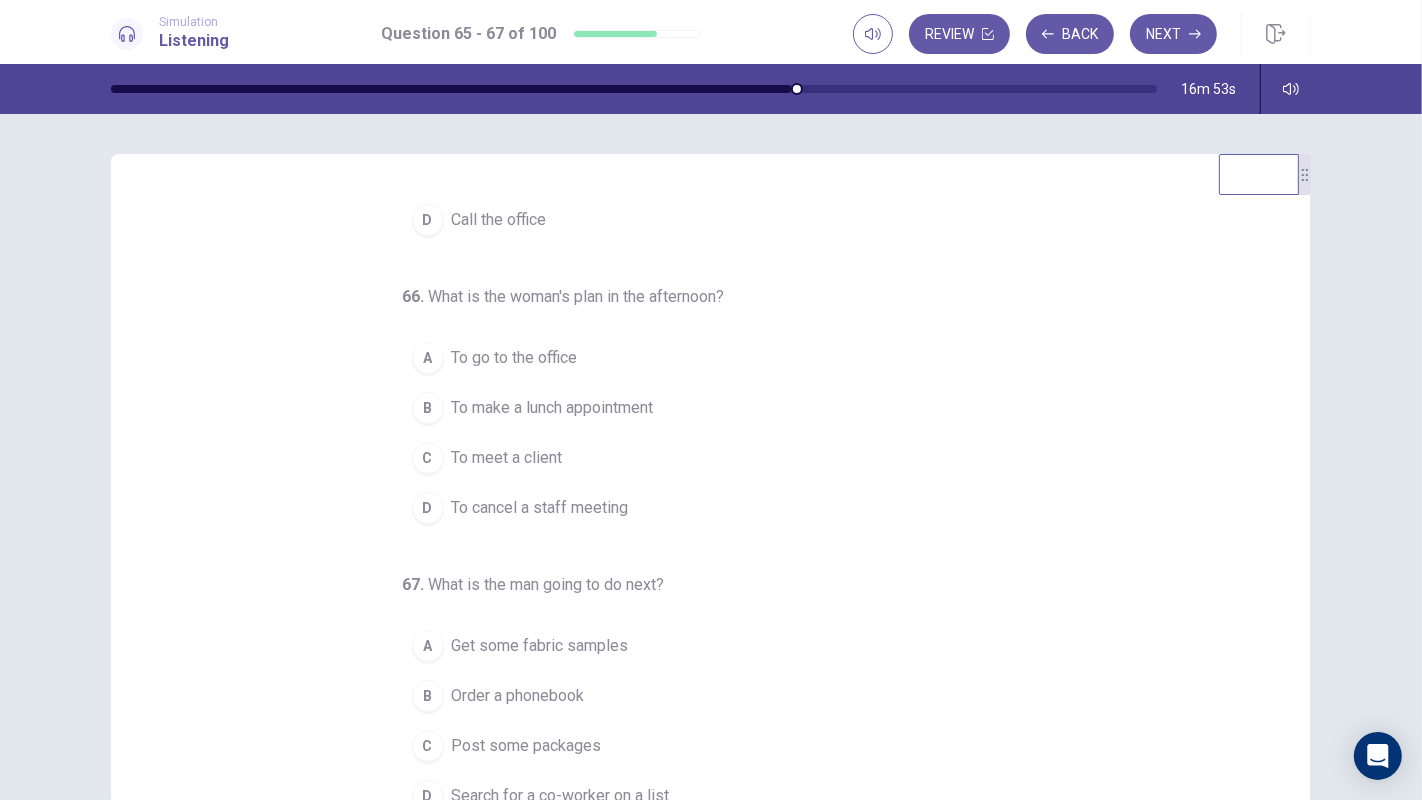 scroll, scrollTop: 197, scrollLeft: 0, axis: vertical 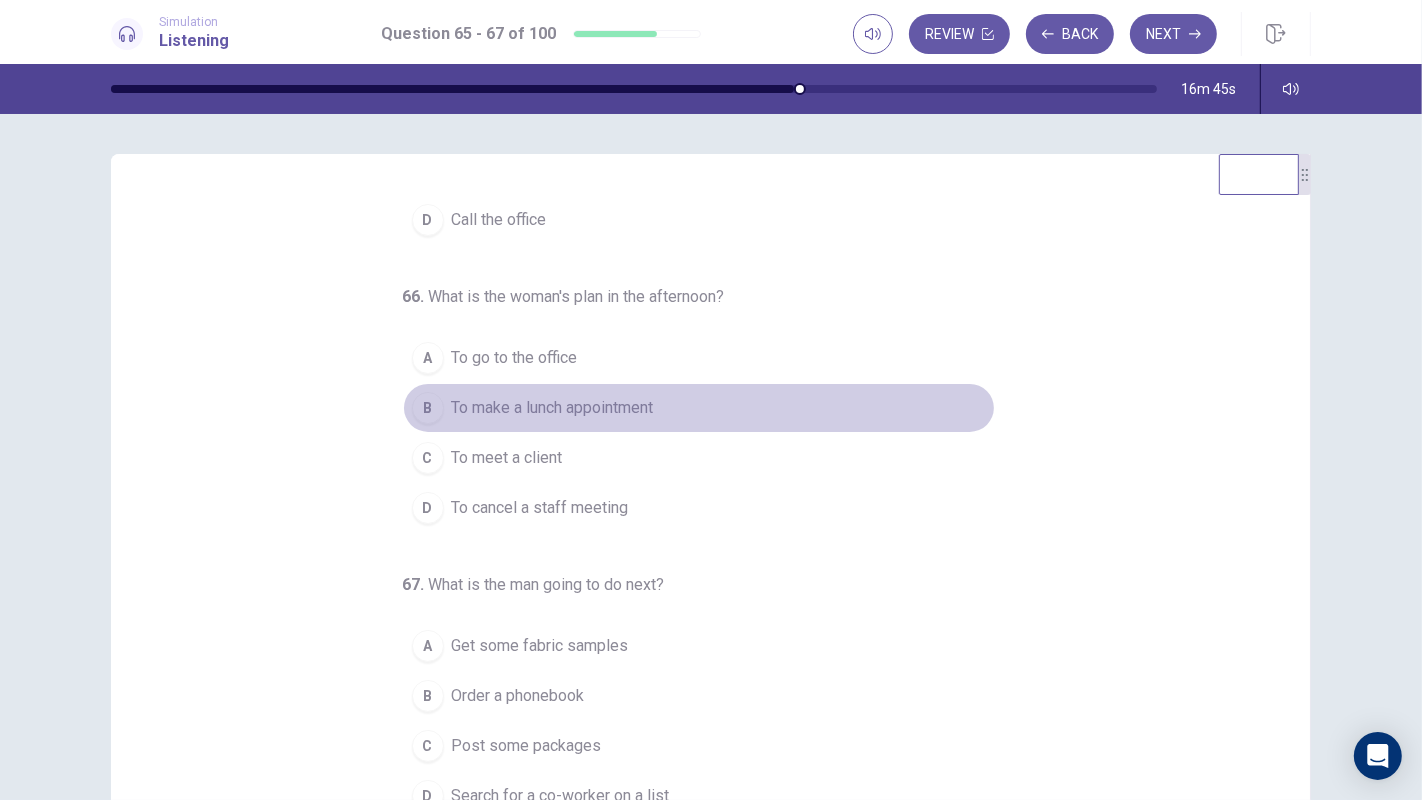 click on "To make a lunch appointment" at bounding box center [553, 408] 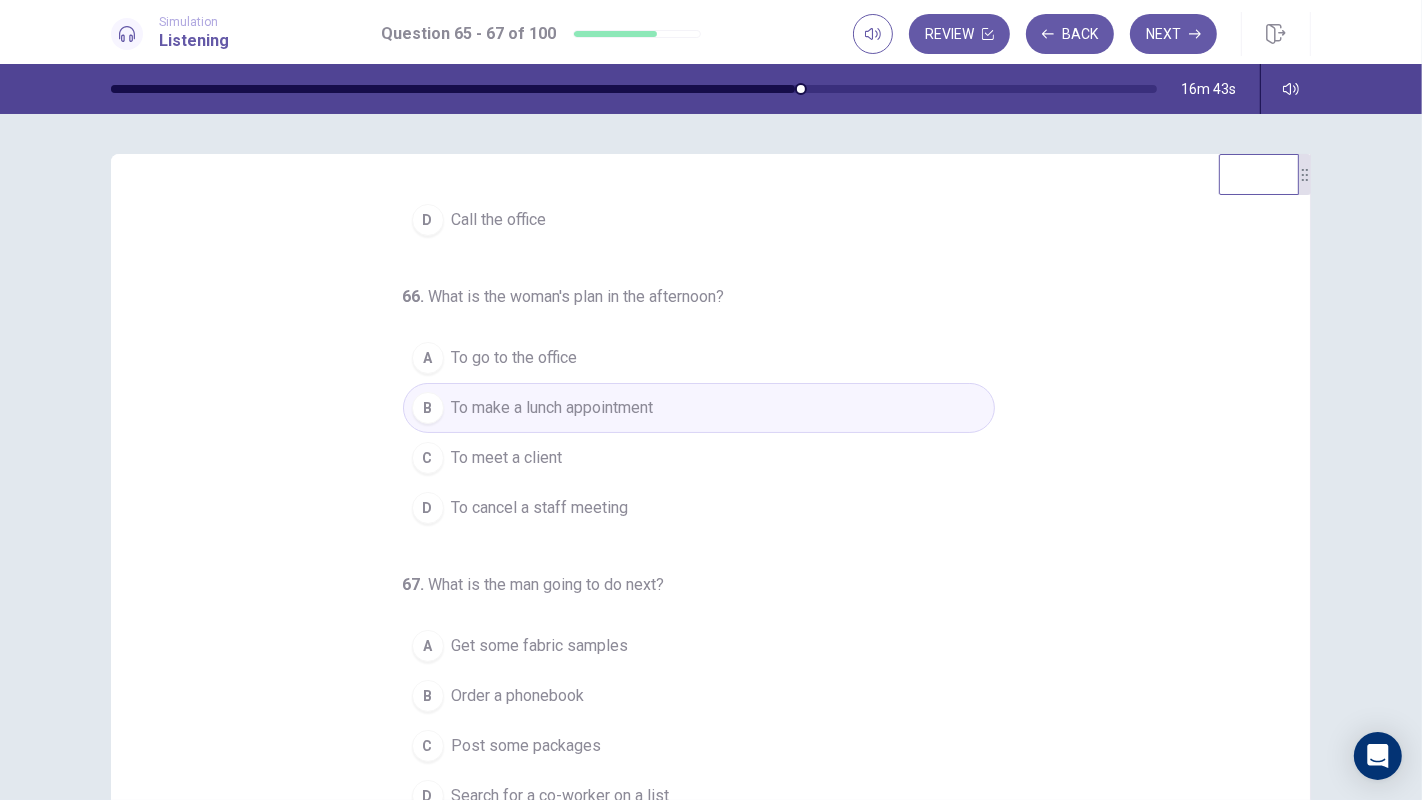 scroll, scrollTop: 202, scrollLeft: 0, axis: vertical 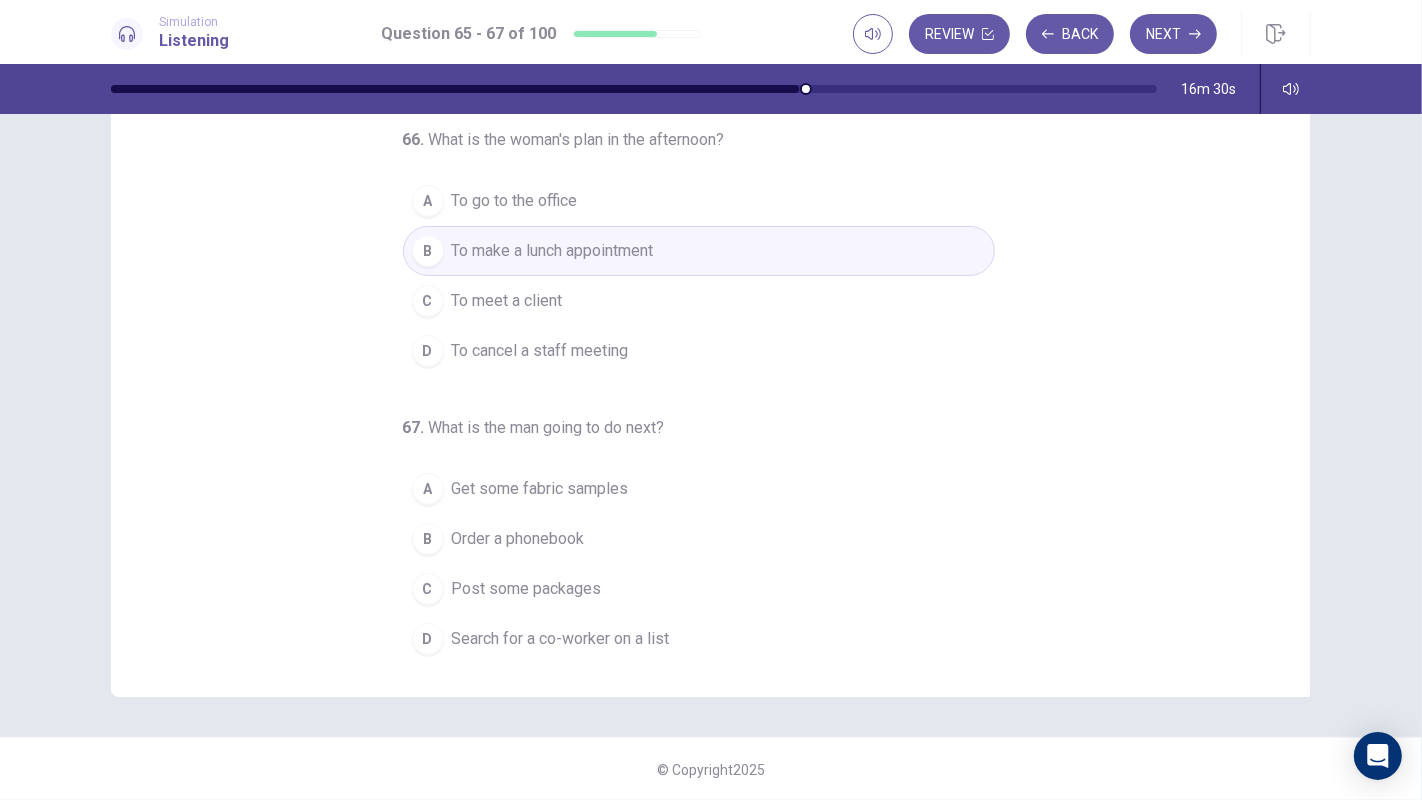 click on "Search for a co-worker on a list" at bounding box center (561, 639) 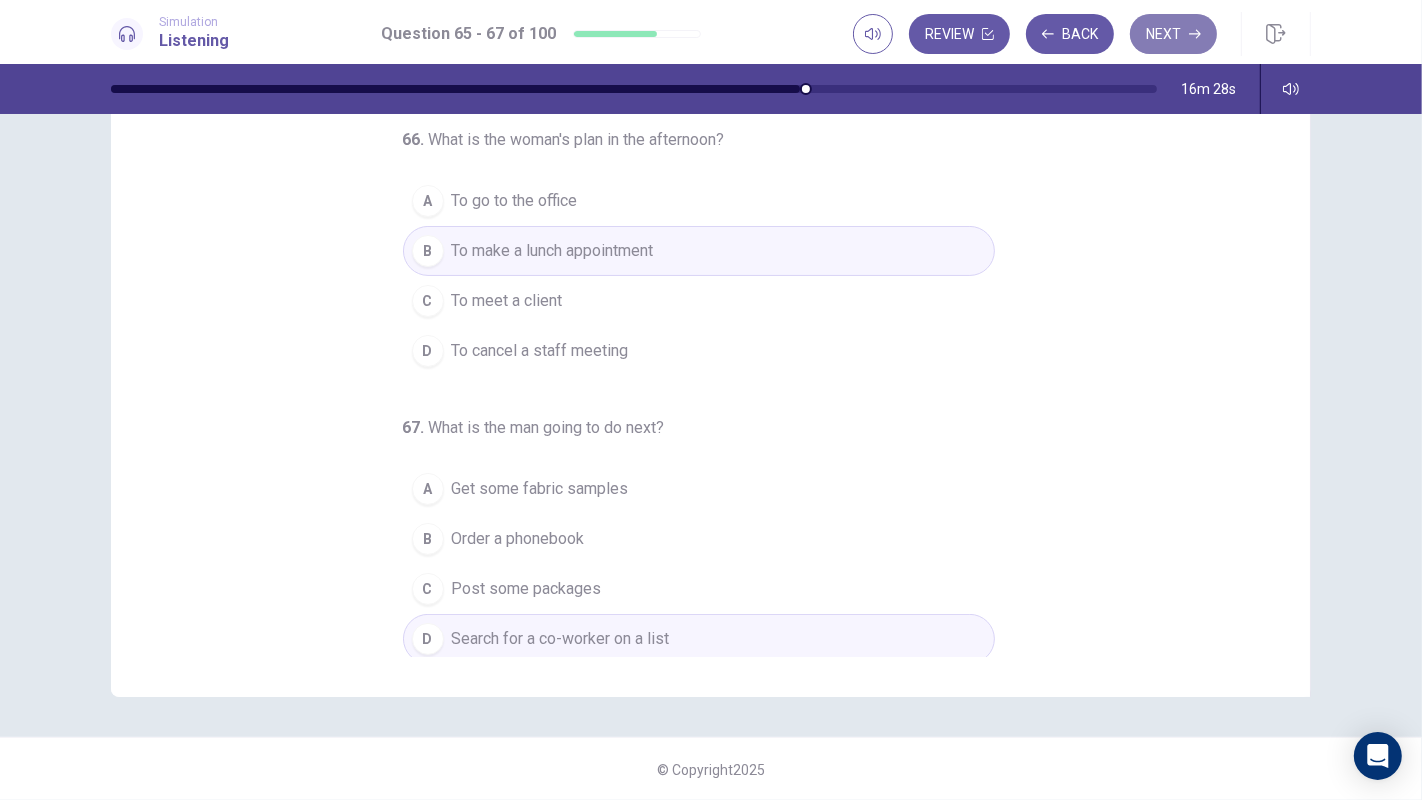 click on "Next" at bounding box center [1173, 34] 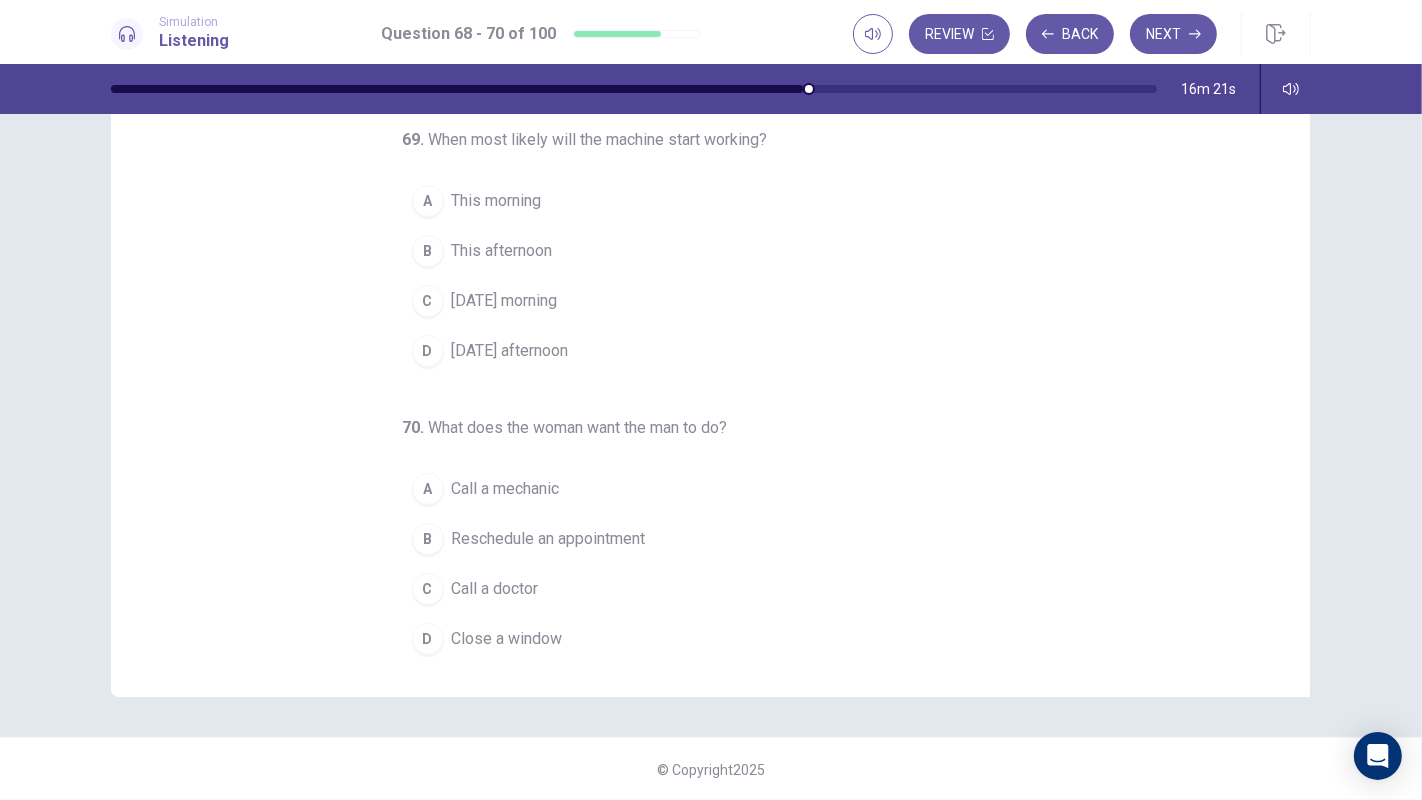 scroll, scrollTop: 0, scrollLeft: 0, axis: both 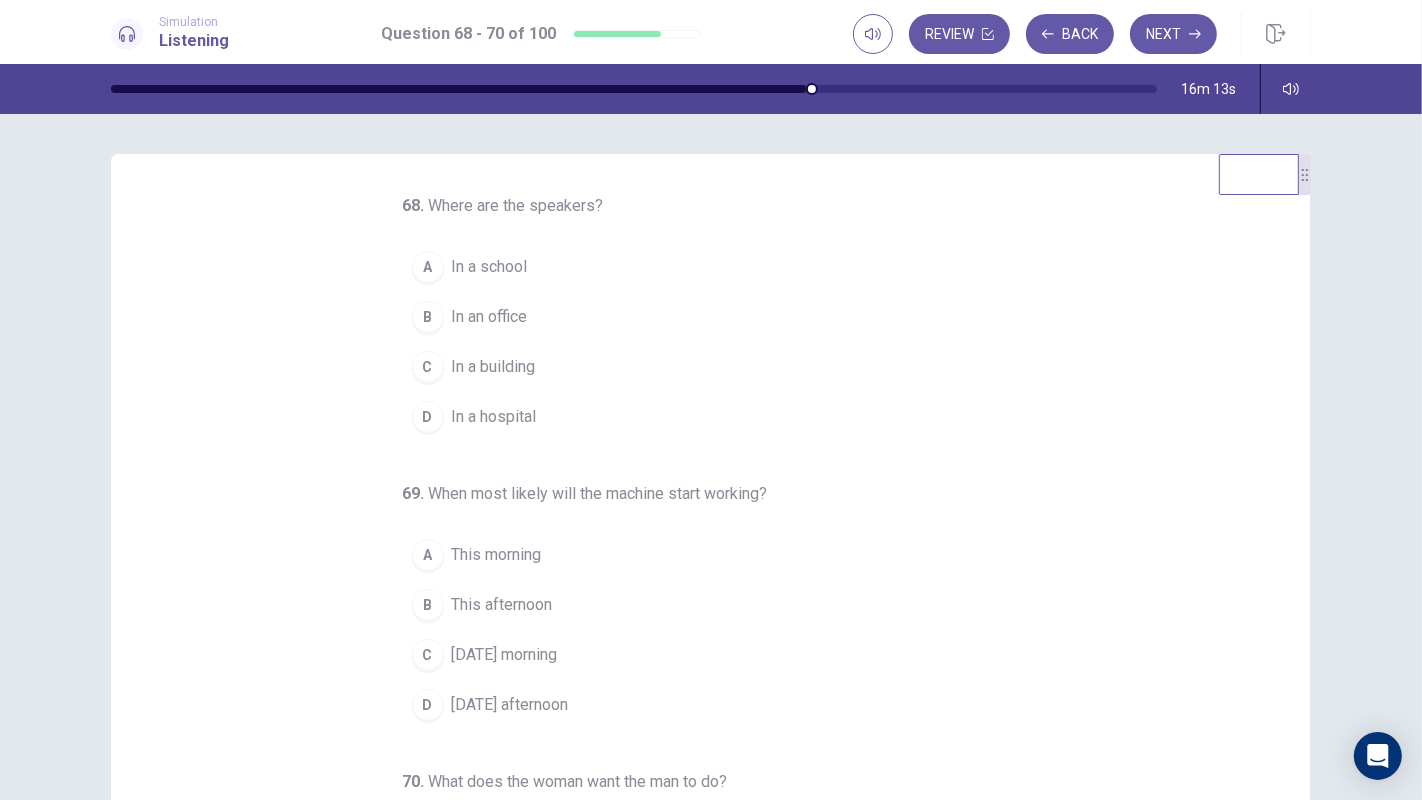 drag, startPoint x: 1105, startPoint y: 325, endPoint x: 1124, endPoint y: 425, distance: 101.788994 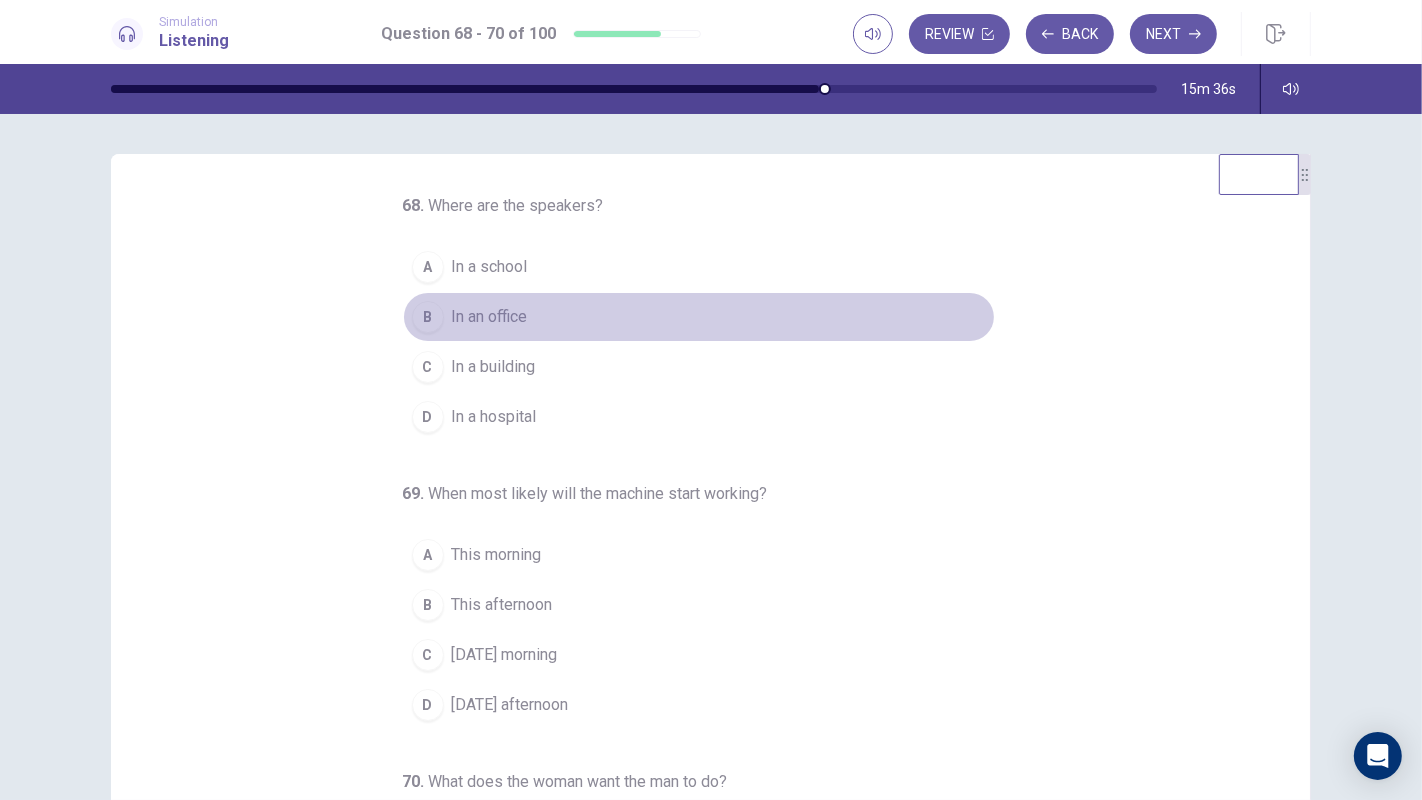 click on "In an office" at bounding box center (490, 317) 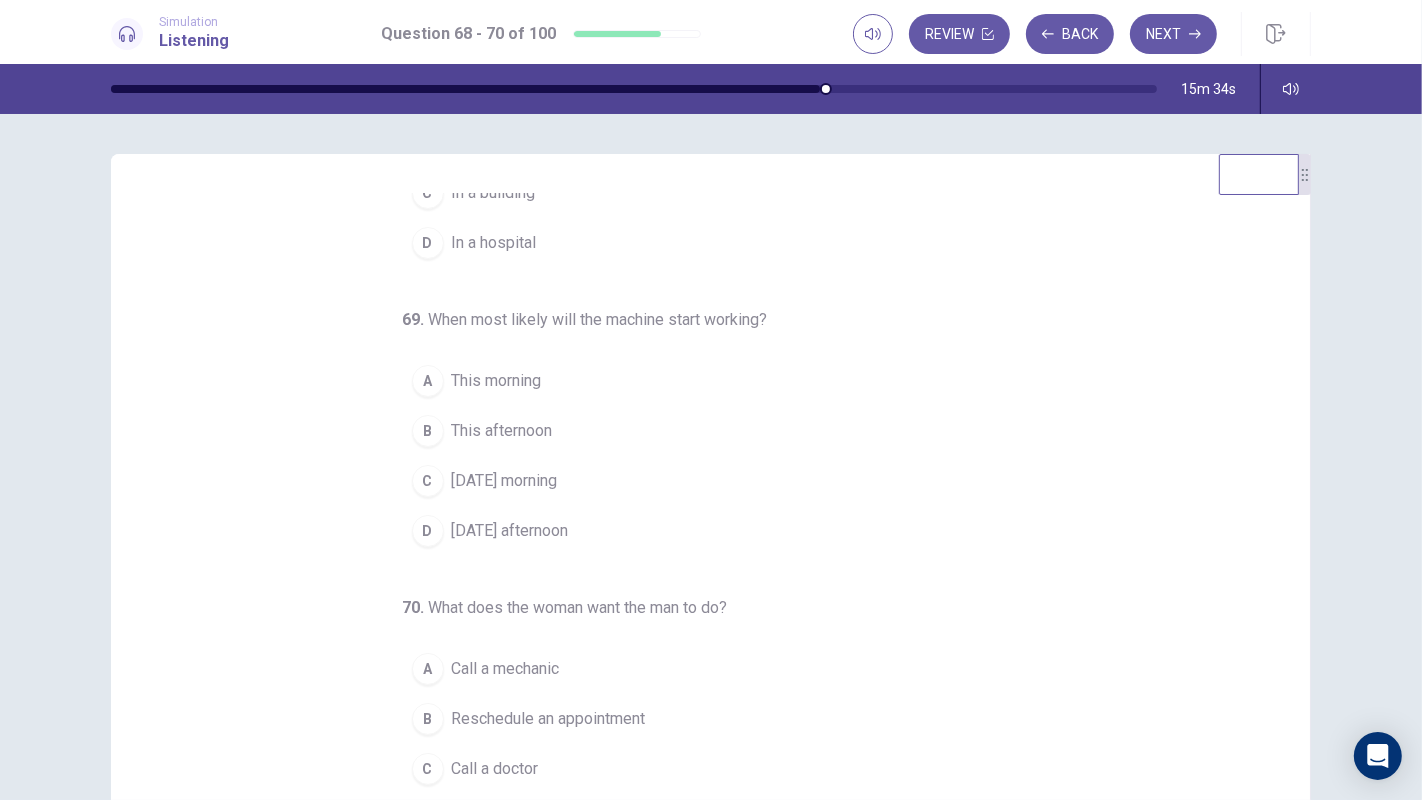 scroll, scrollTop: 177, scrollLeft: 0, axis: vertical 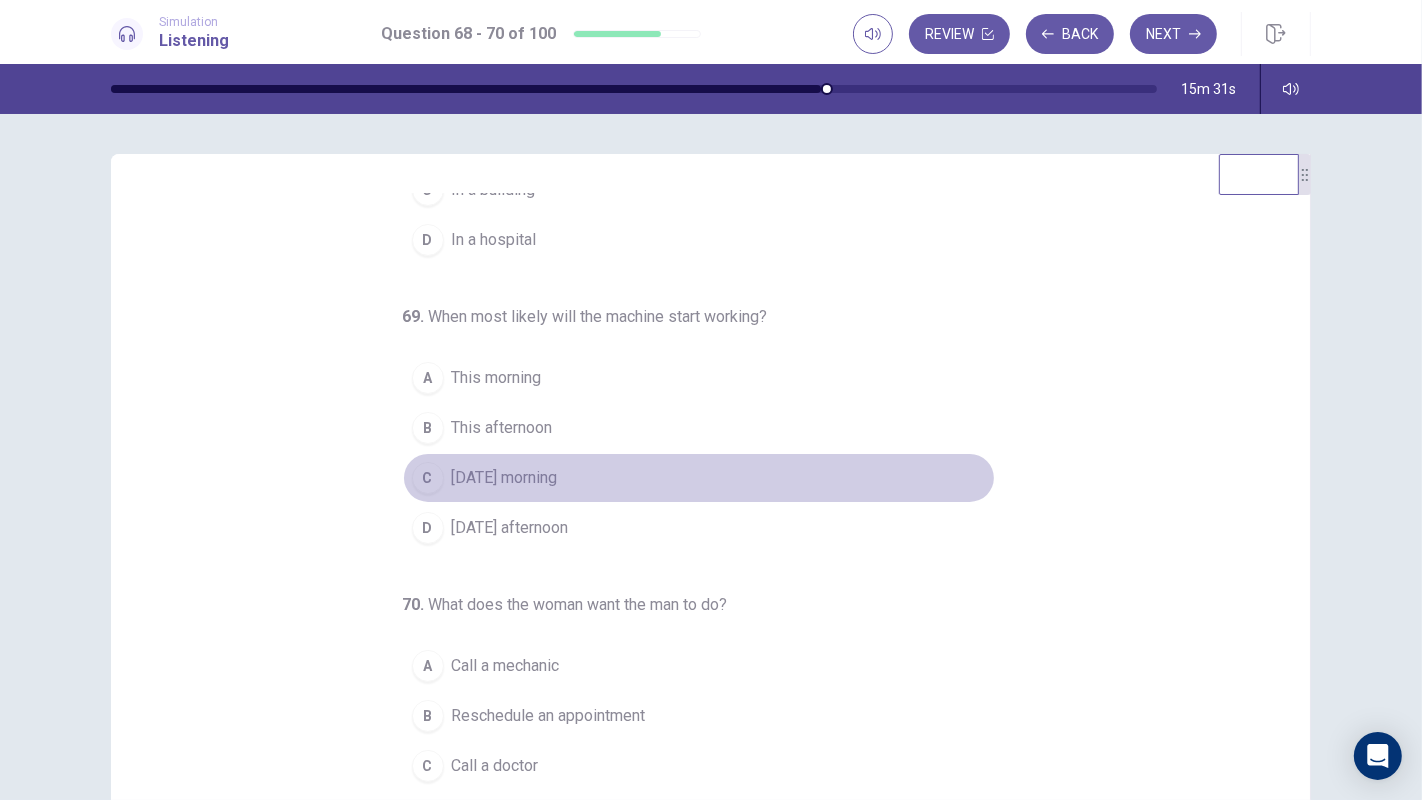 click on "[DATE] morning" at bounding box center [505, 478] 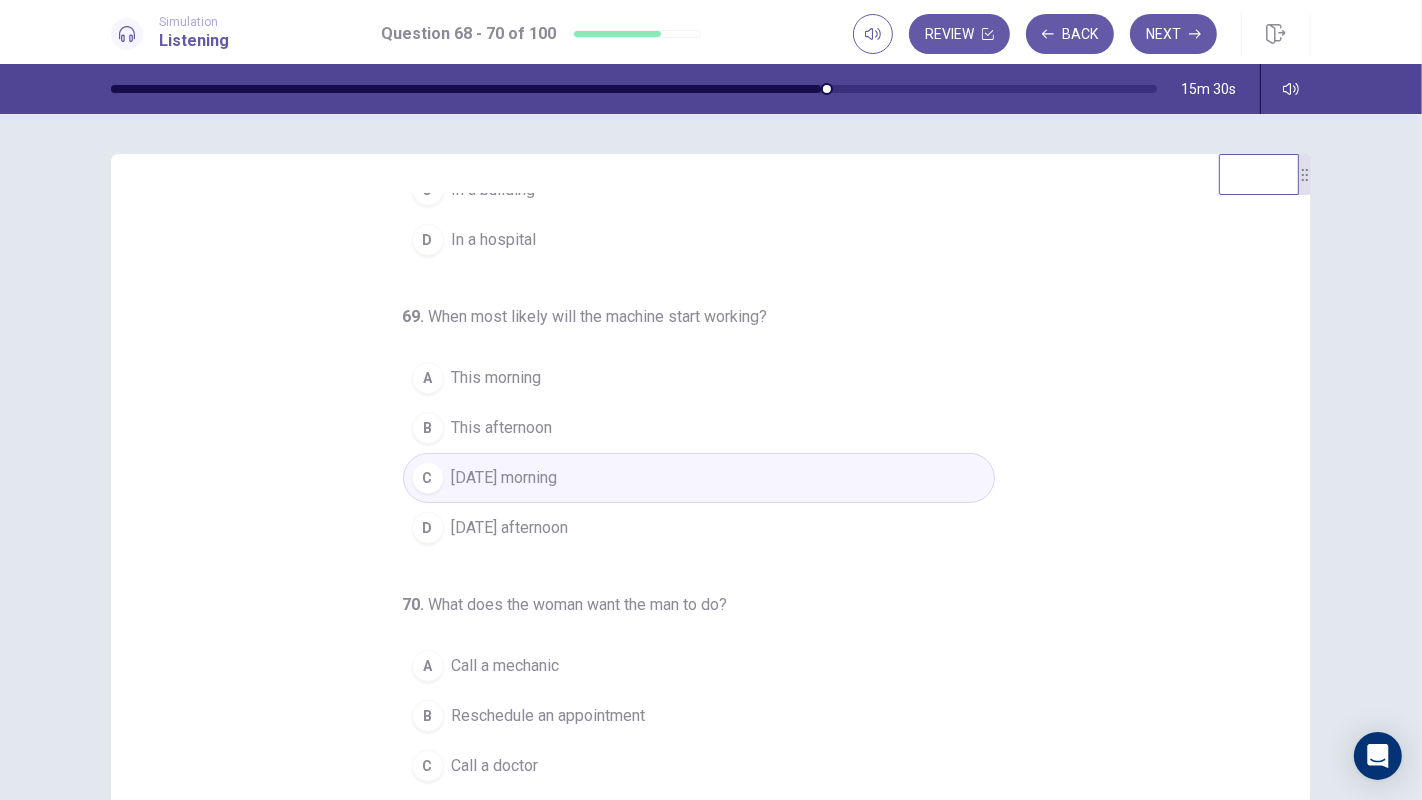 scroll, scrollTop: 202, scrollLeft: 0, axis: vertical 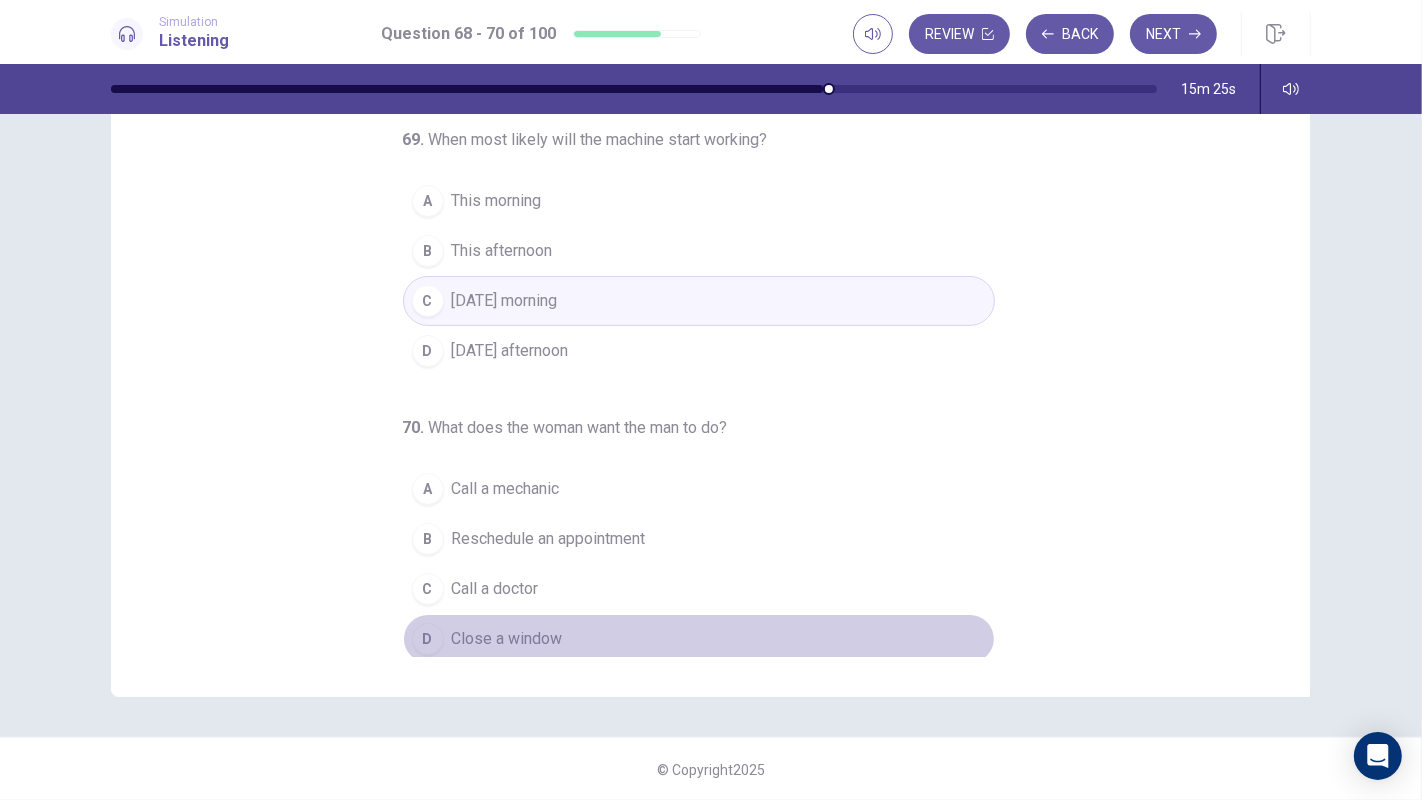 click on "Close a window" at bounding box center [507, 639] 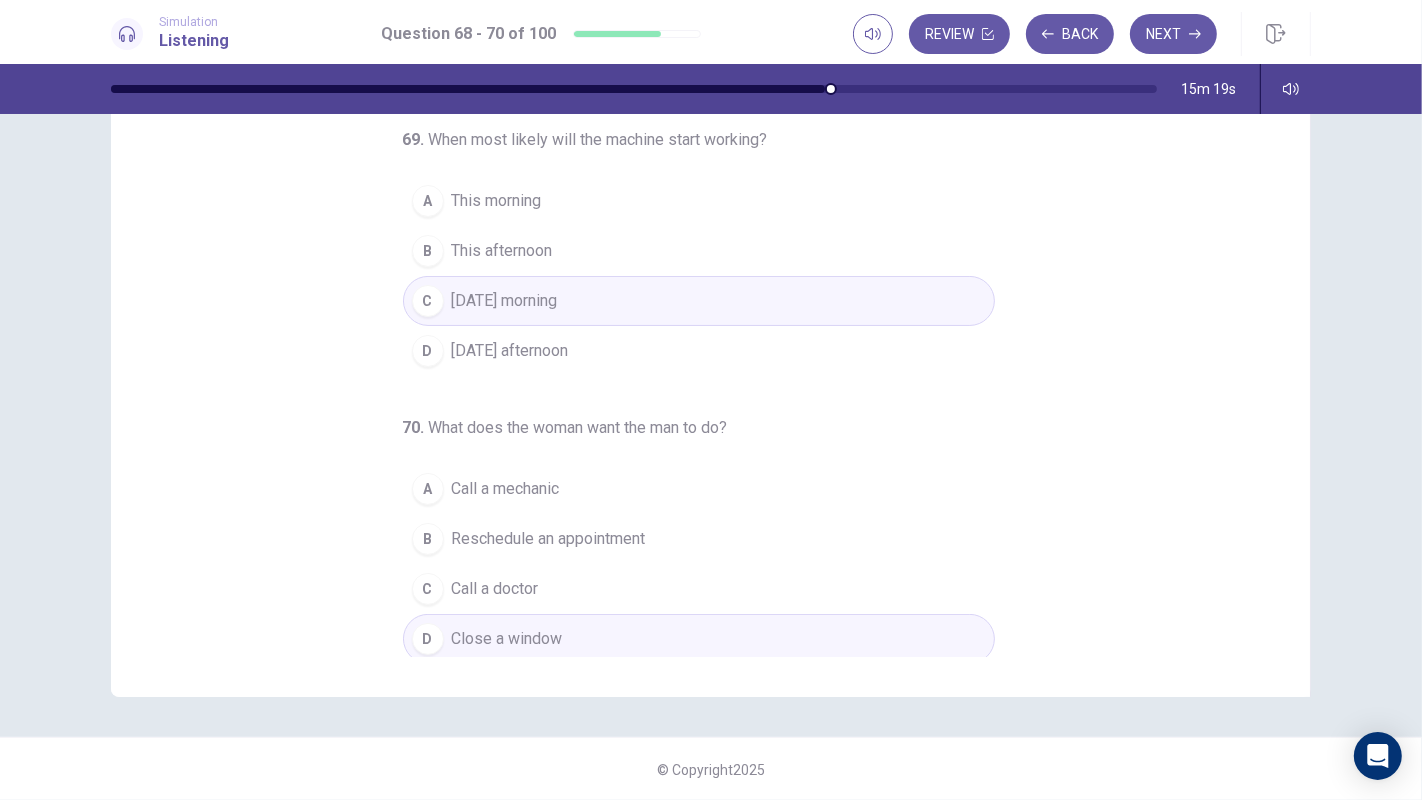 scroll, scrollTop: 0, scrollLeft: 0, axis: both 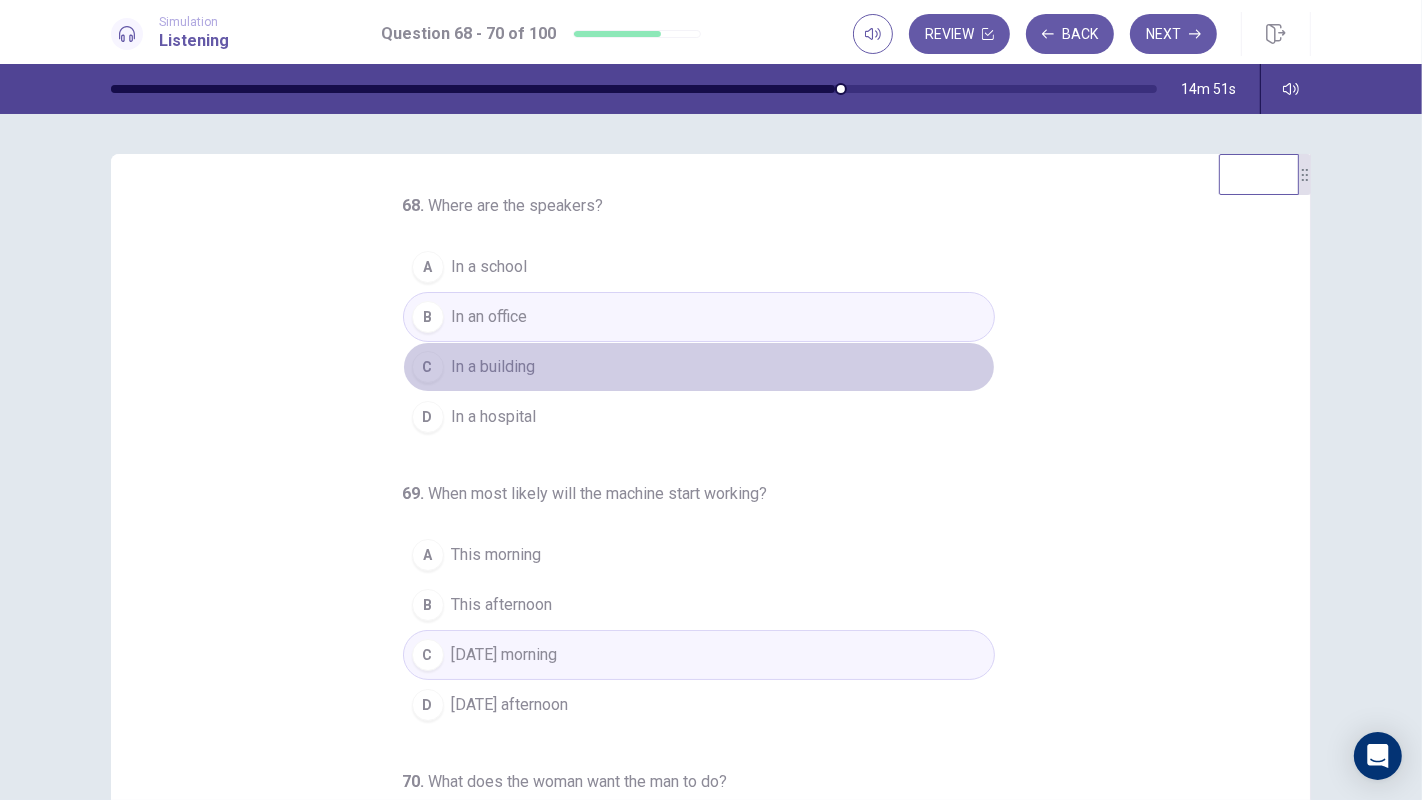 click on "C In a building" at bounding box center [699, 367] 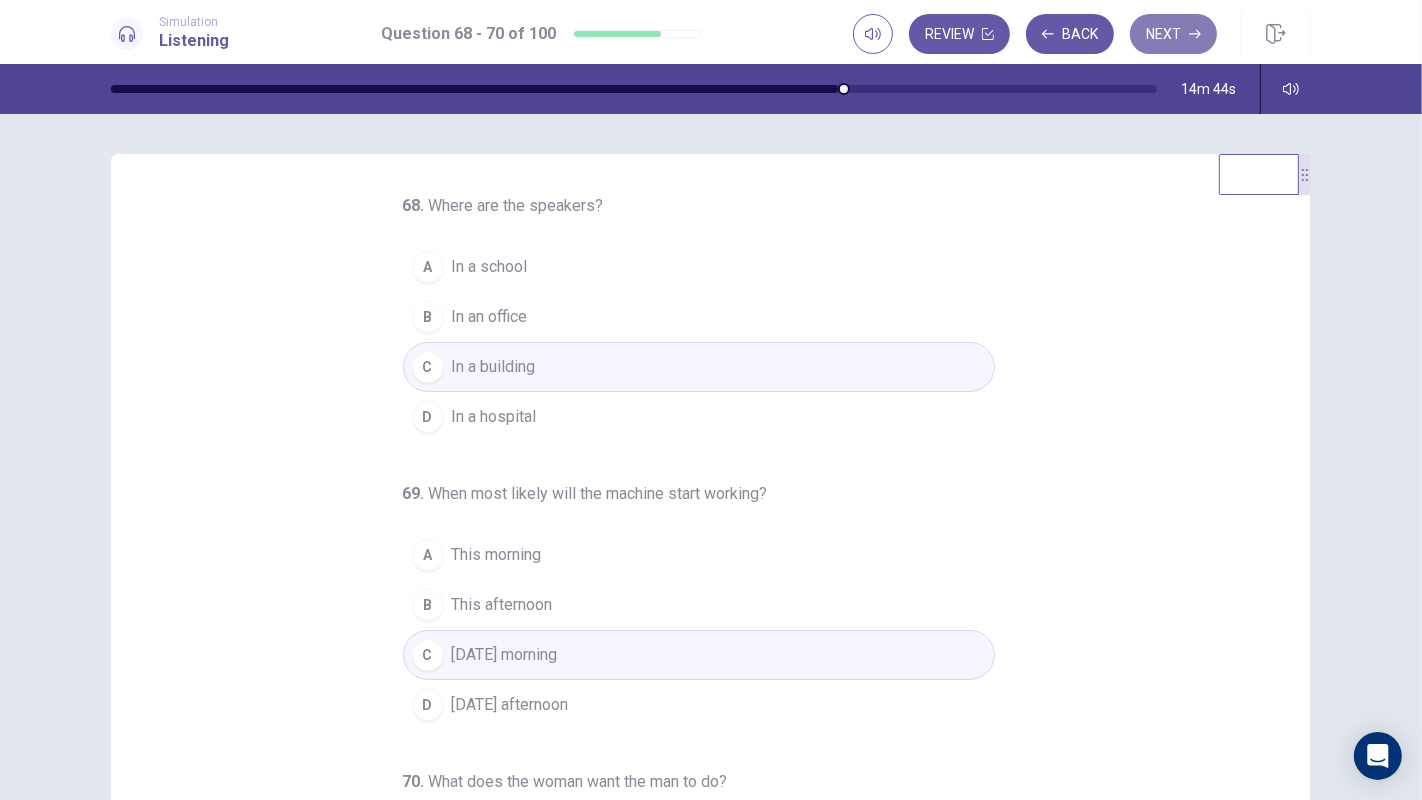 click on "Next" at bounding box center [1173, 34] 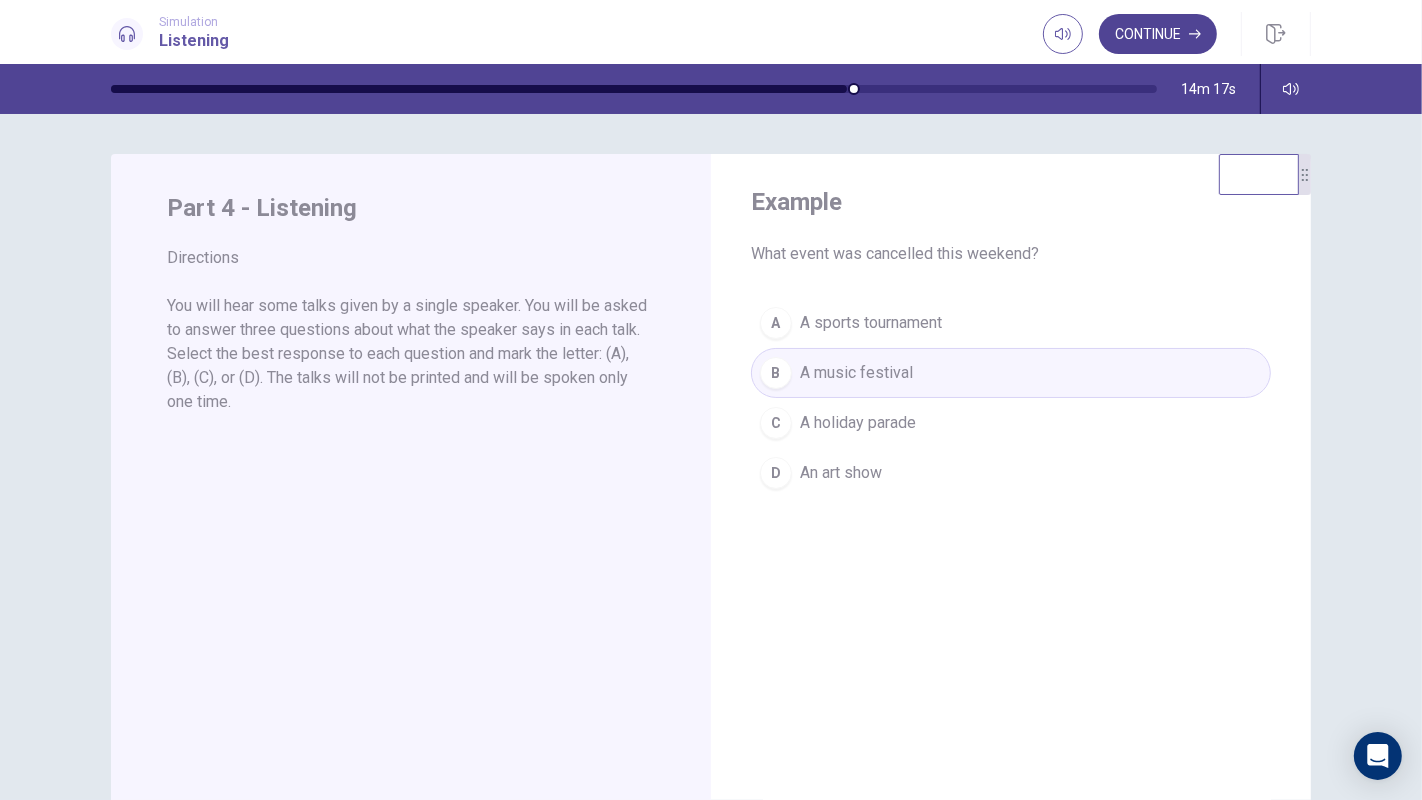 click on "Continue" at bounding box center (1158, 34) 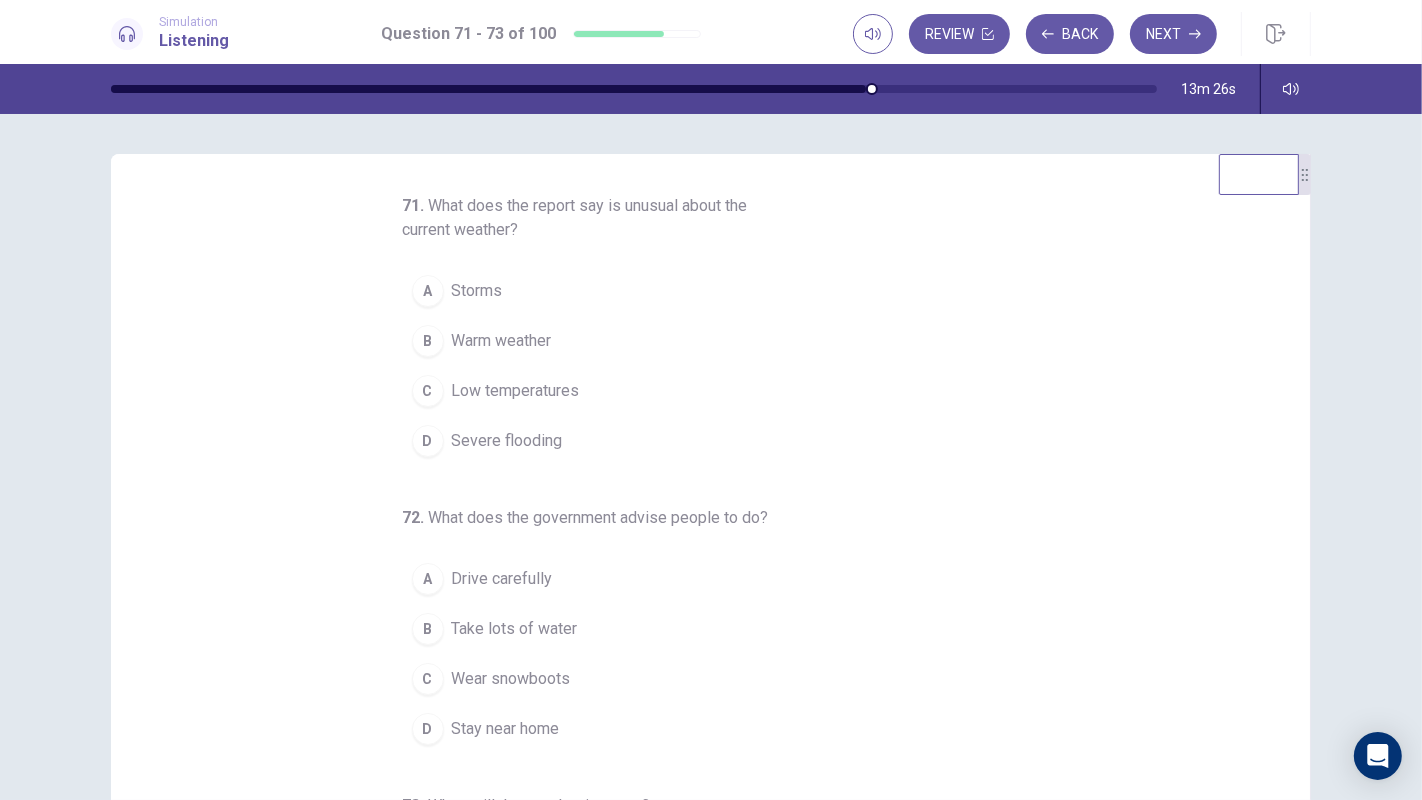 click on "Low temperatures" at bounding box center (516, 391) 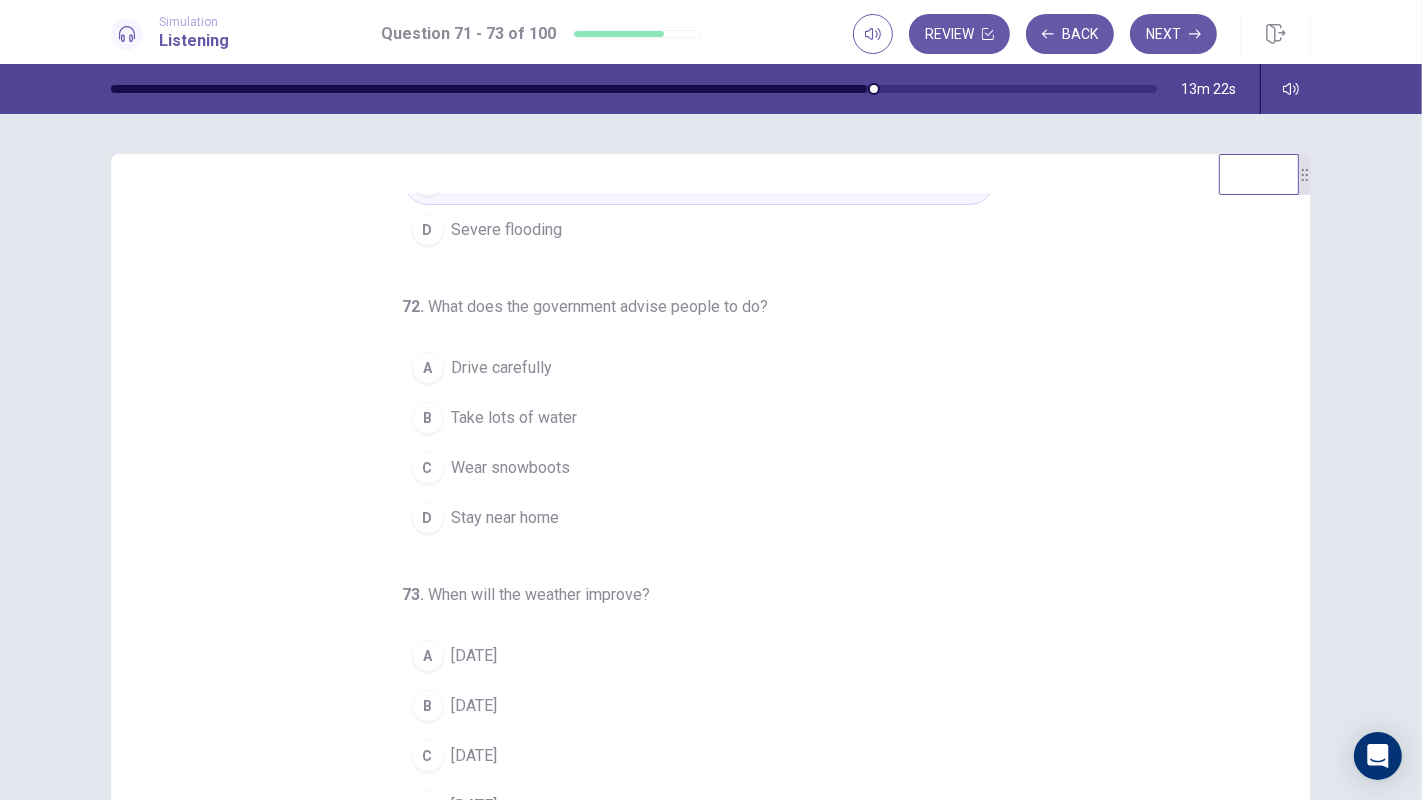 scroll, scrollTop: 226, scrollLeft: 0, axis: vertical 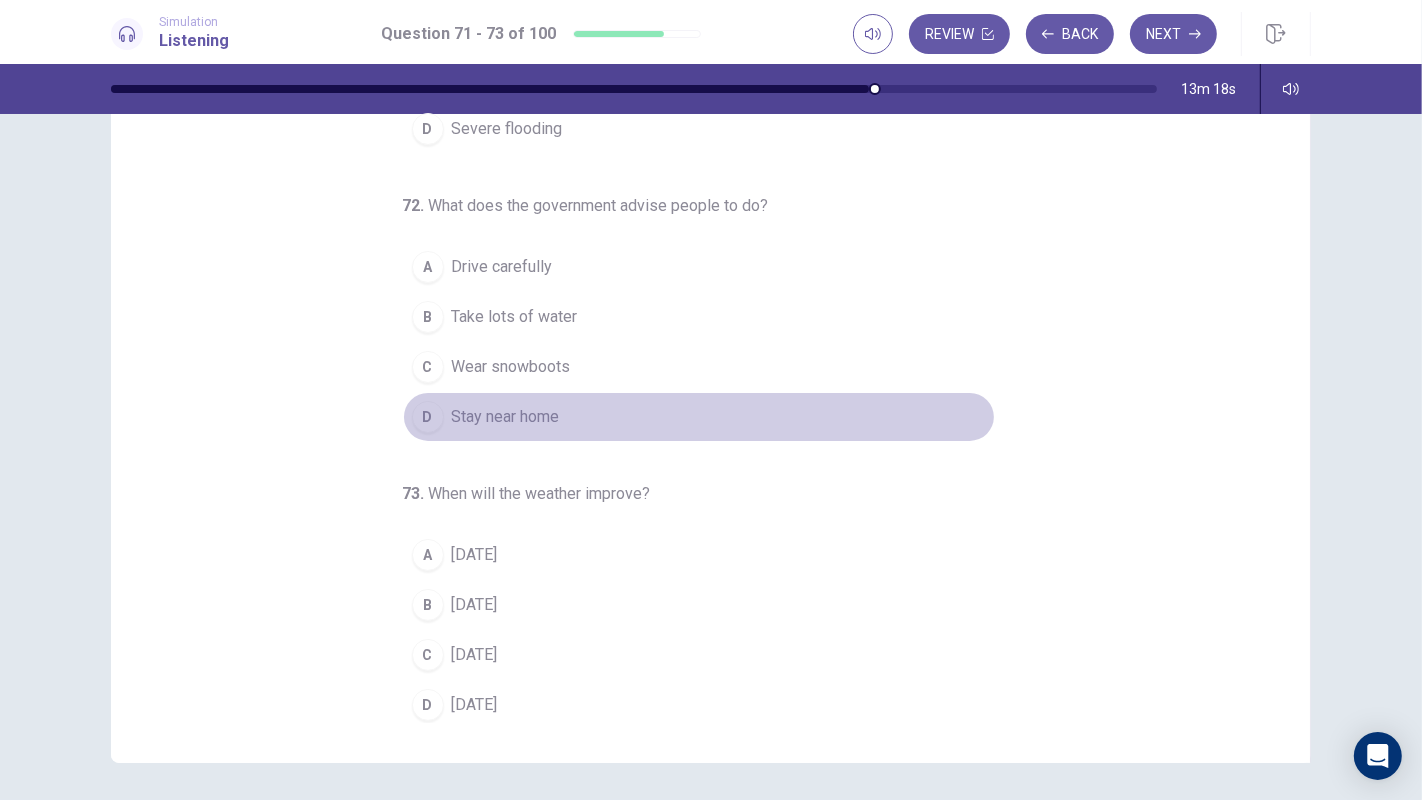 click on "Stay near home" at bounding box center [506, 417] 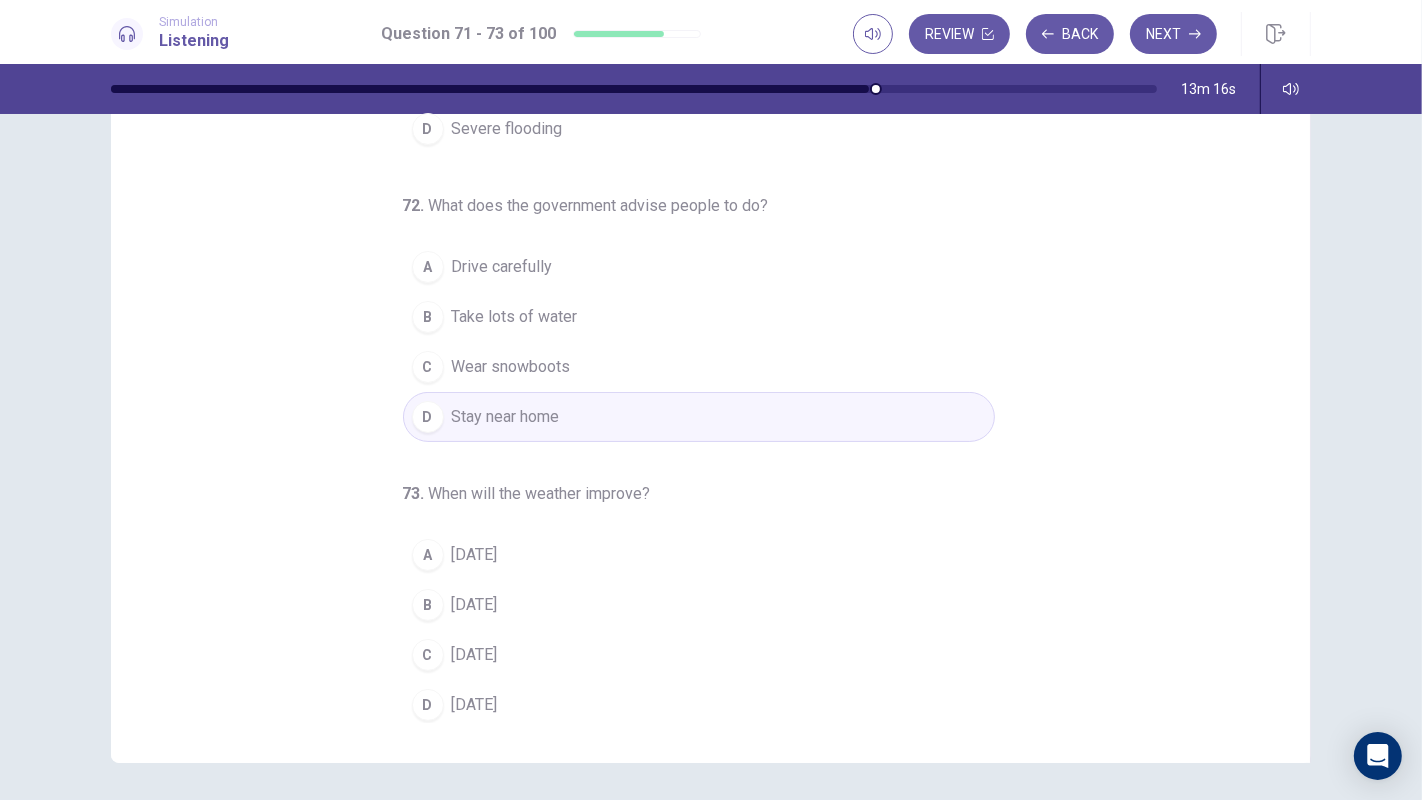 scroll, scrollTop: 152, scrollLeft: 0, axis: vertical 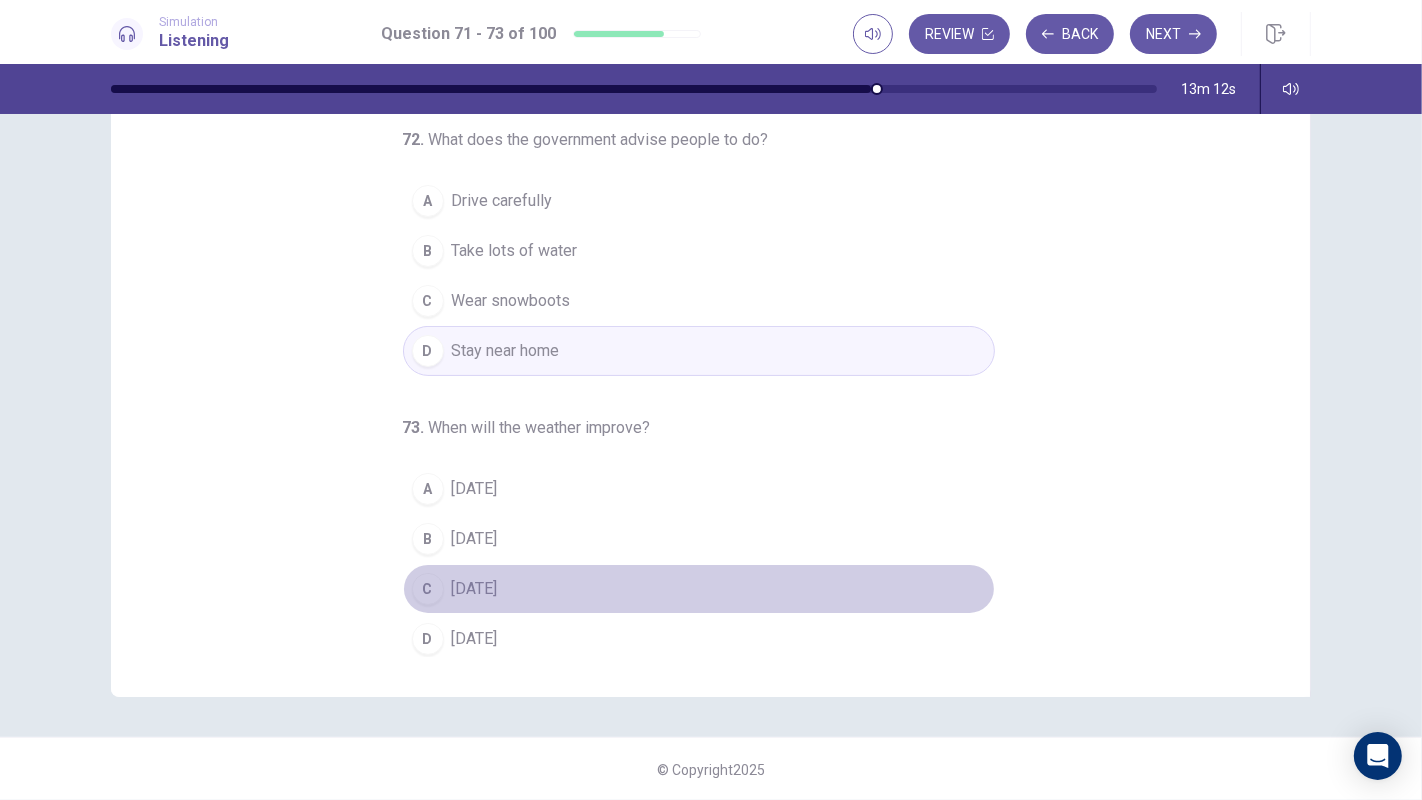 click on "[DATE]" at bounding box center [475, 589] 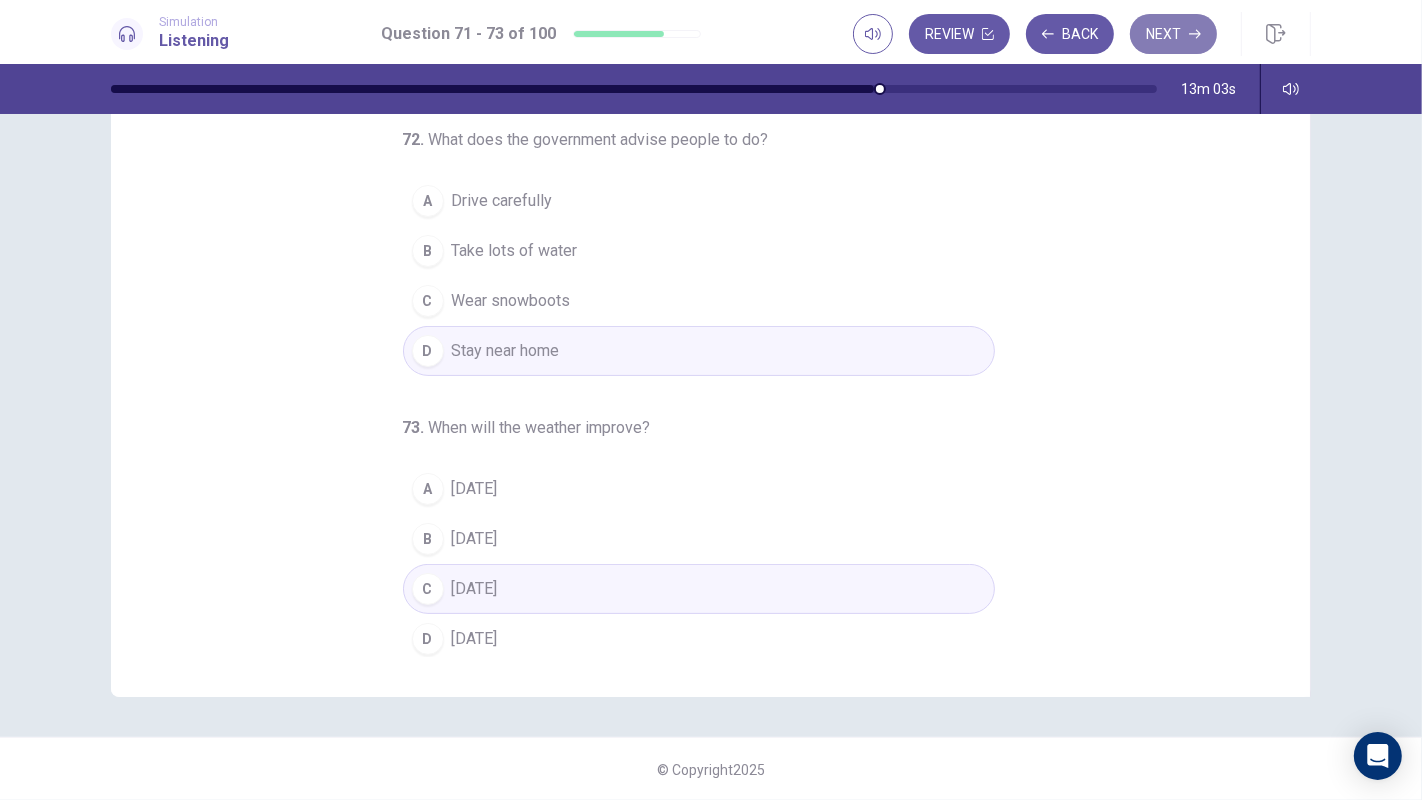 click on "Next" at bounding box center [1173, 34] 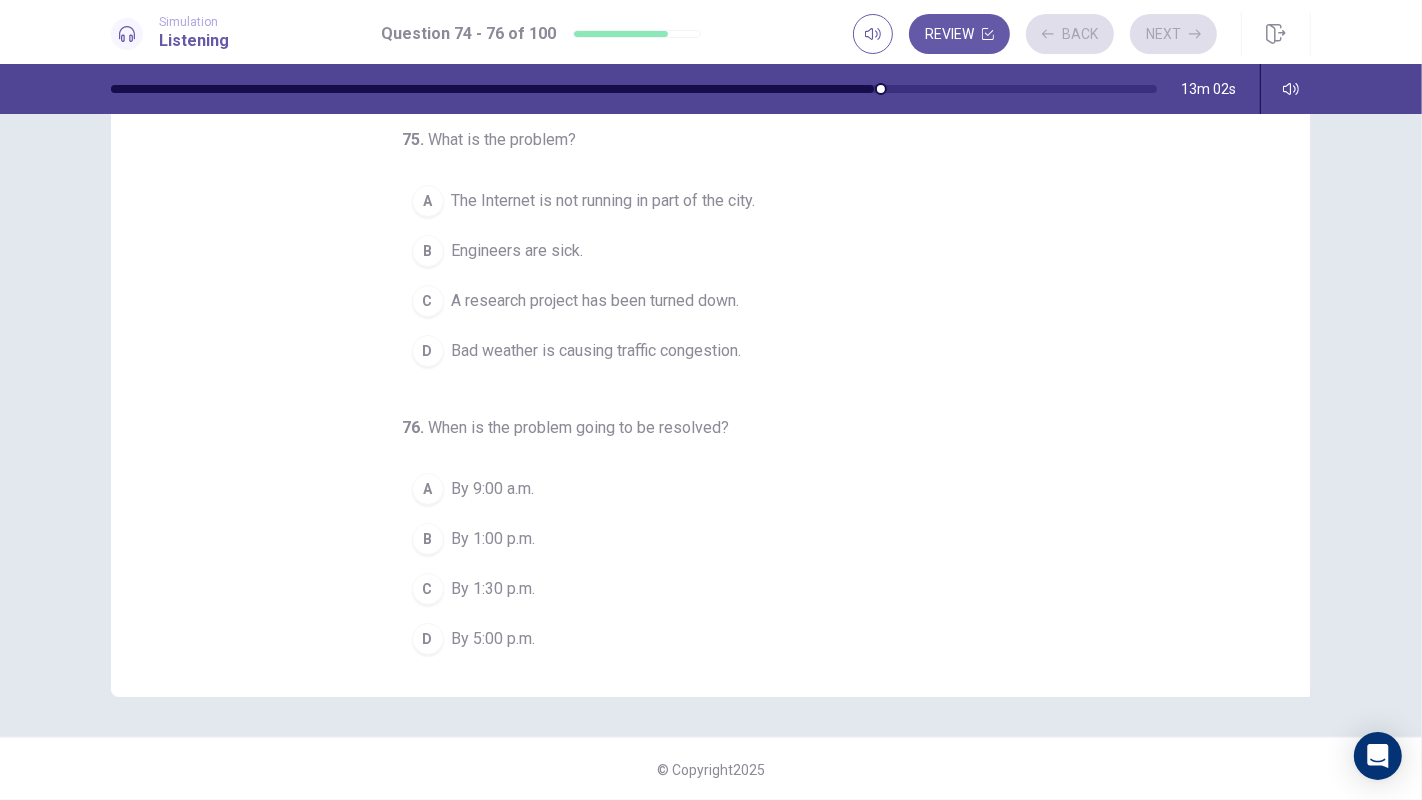 scroll, scrollTop: 0, scrollLeft: 0, axis: both 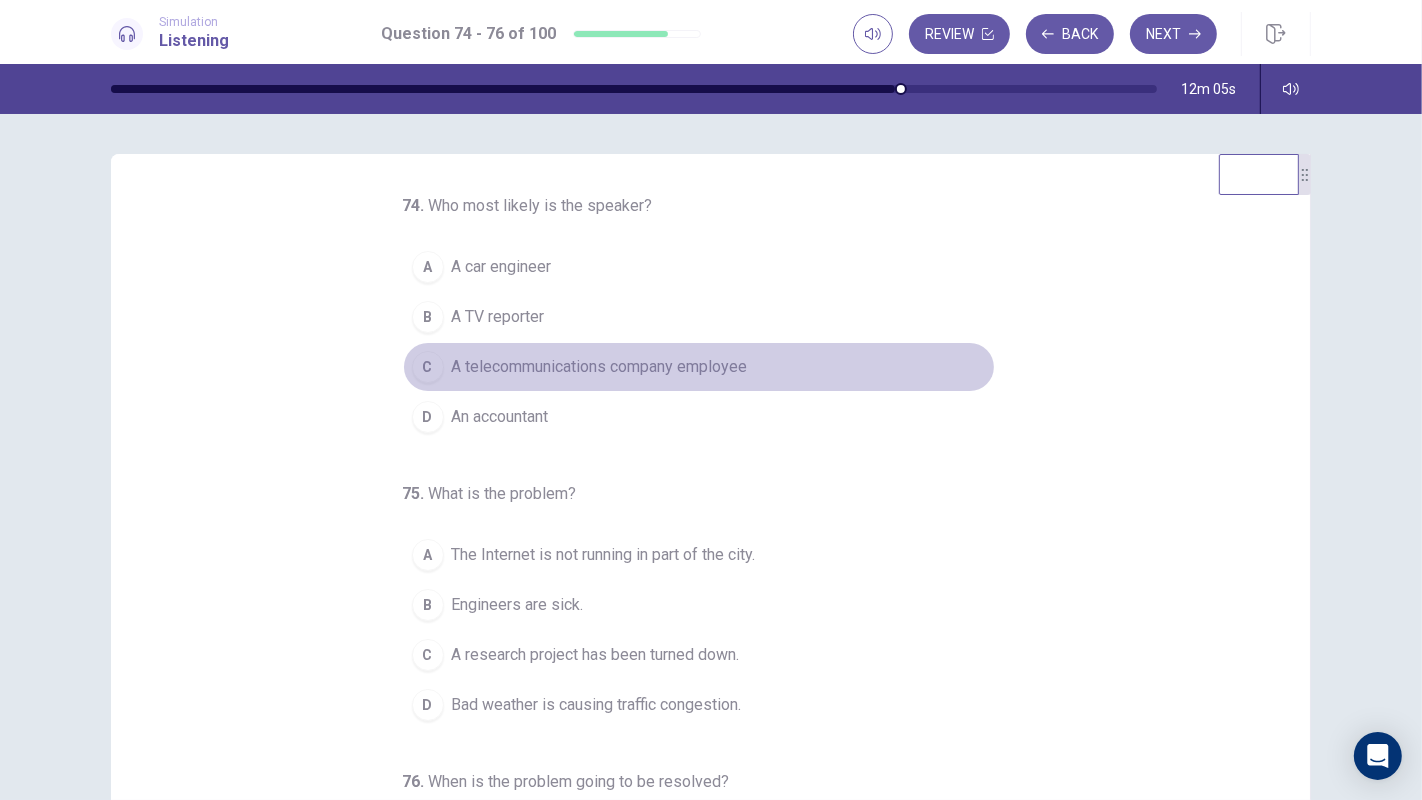 click on "A telecommunications company employee" at bounding box center (600, 367) 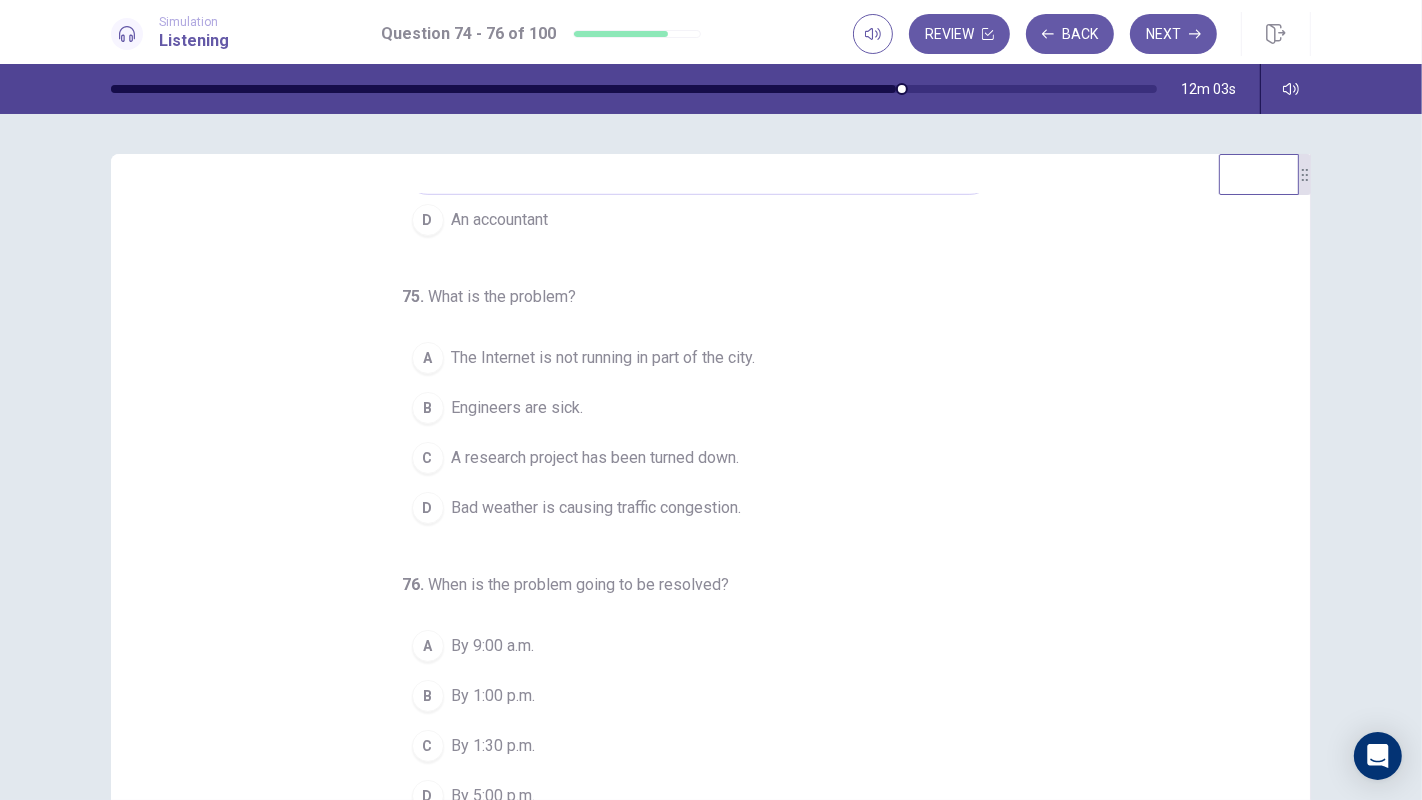 scroll, scrollTop: 202, scrollLeft: 0, axis: vertical 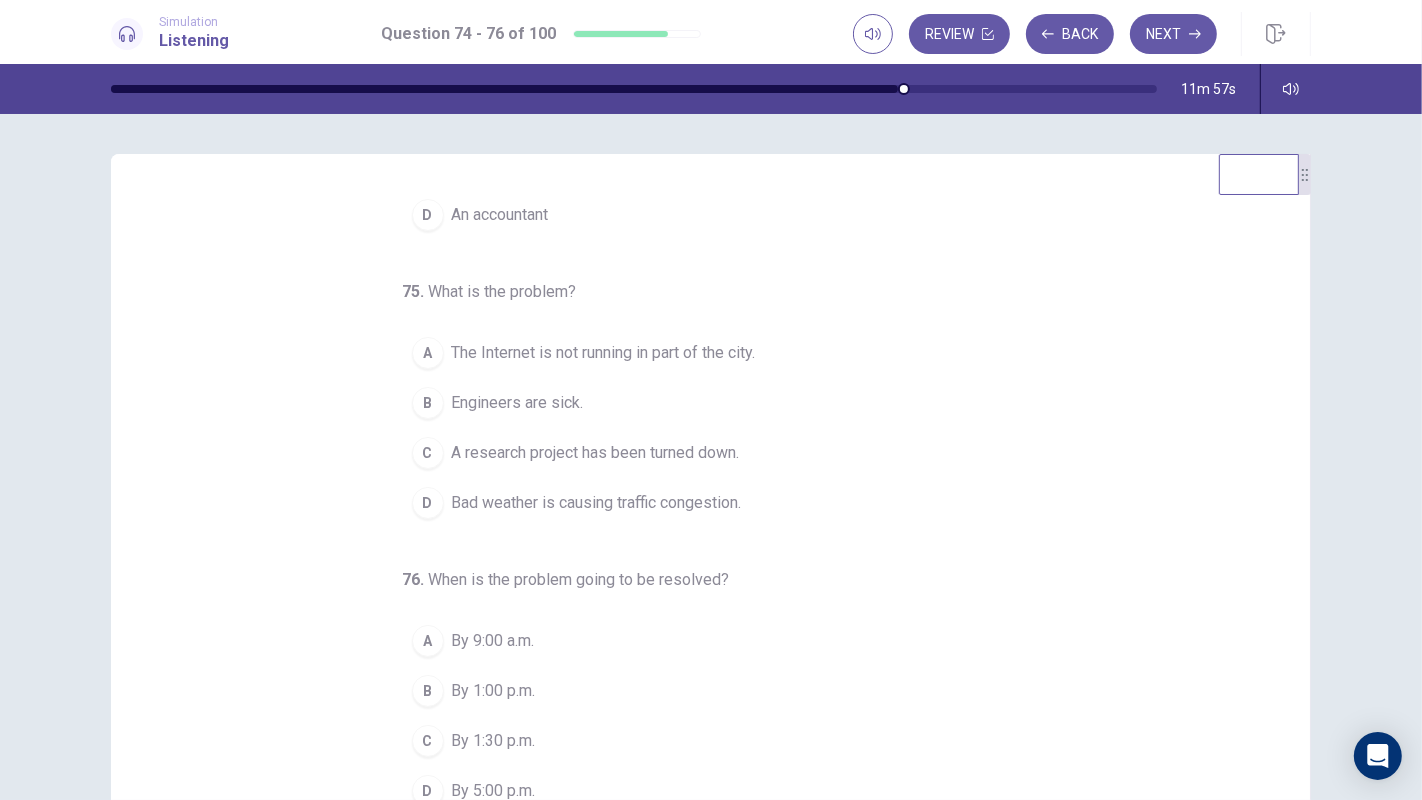 click on "The Internet is not running in part of the city." at bounding box center [604, 353] 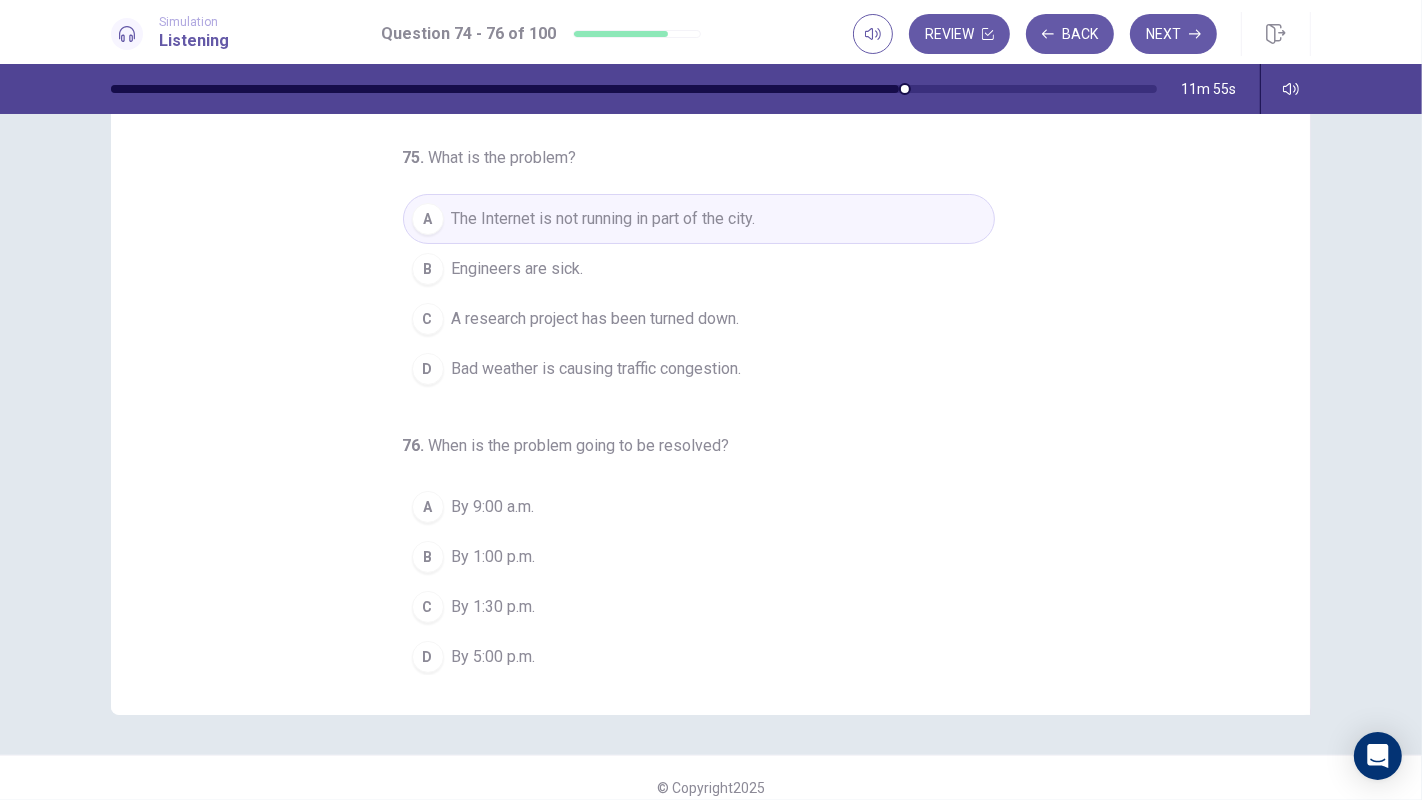 scroll, scrollTop: 152, scrollLeft: 0, axis: vertical 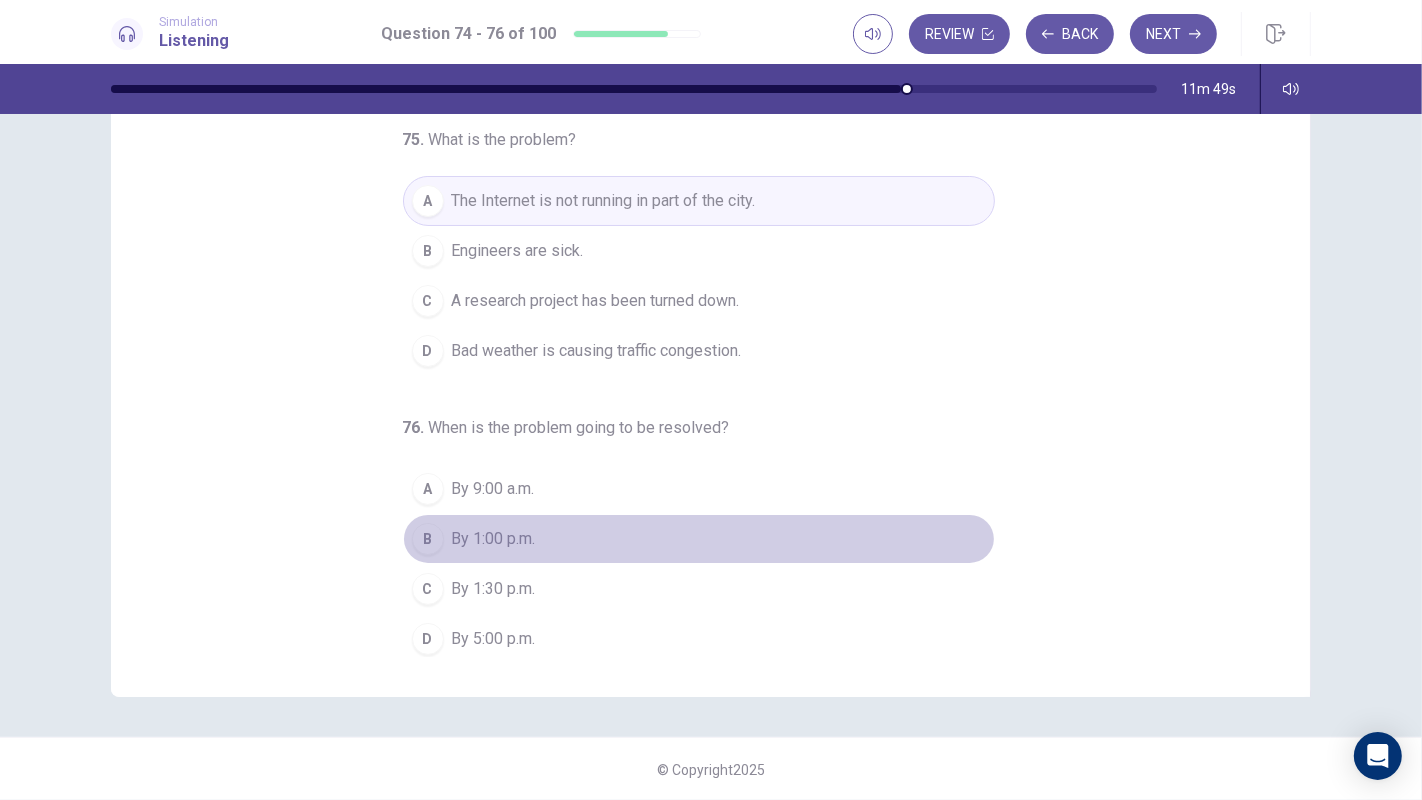 click on "By 1:00 p.m." at bounding box center (494, 539) 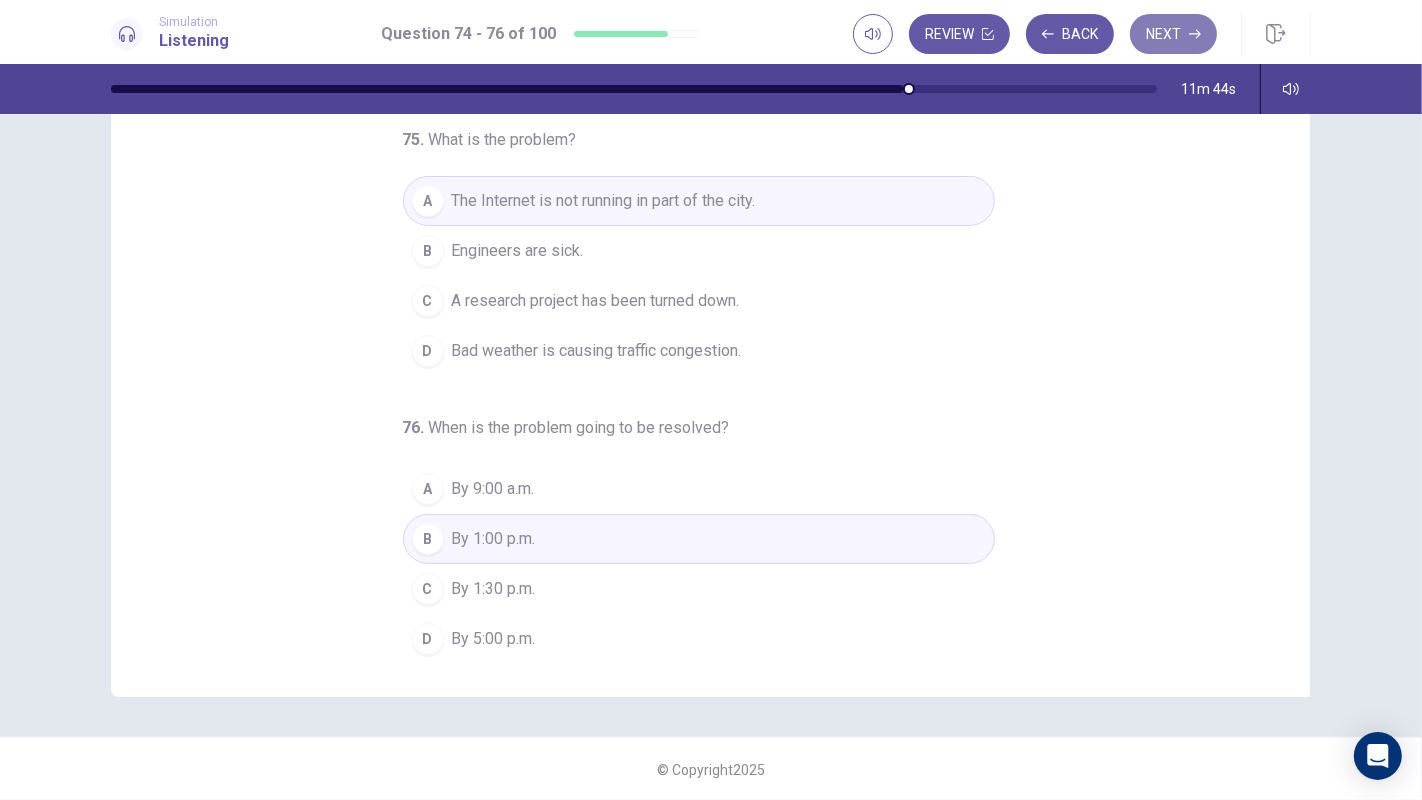 click on "Next" at bounding box center (1173, 34) 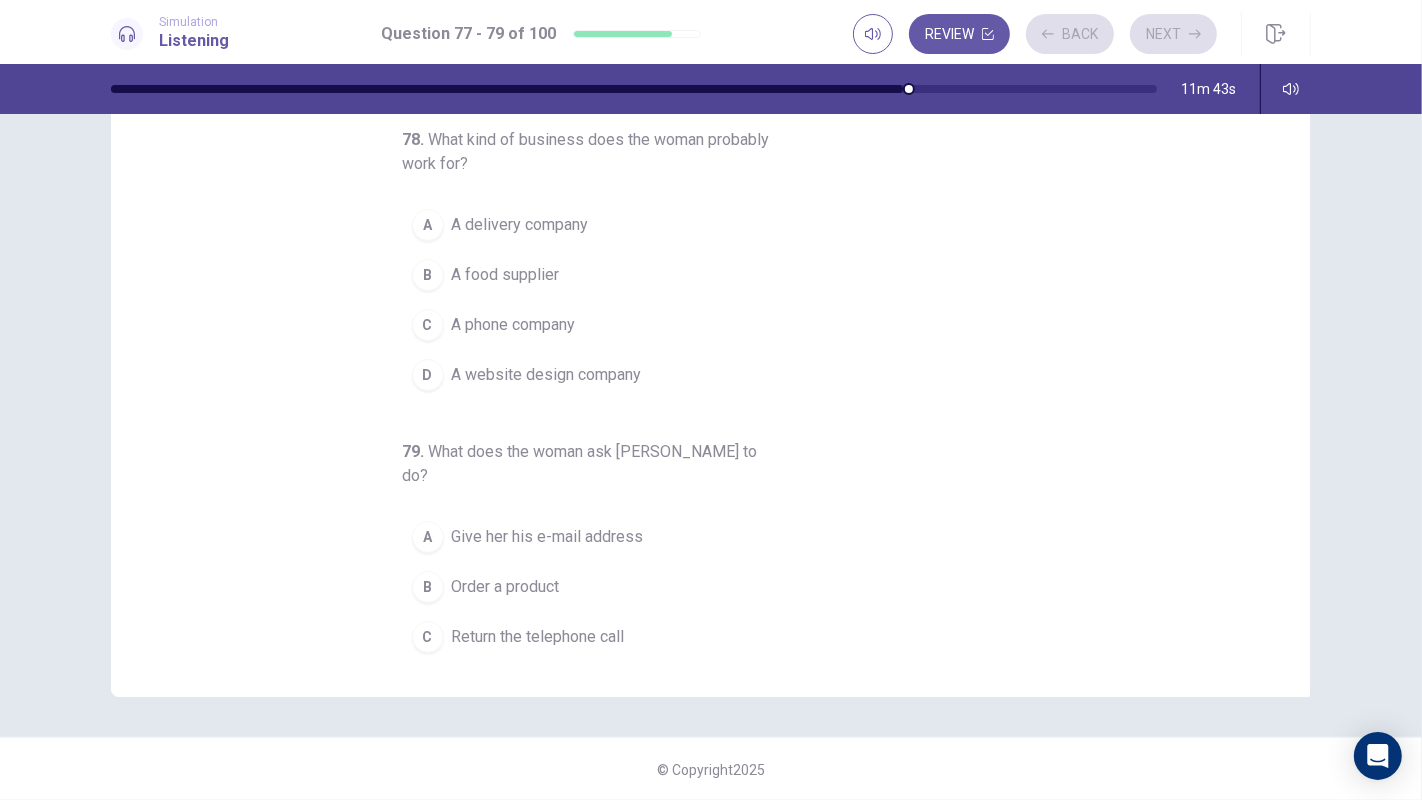 scroll, scrollTop: 0, scrollLeft: 0, axis: both 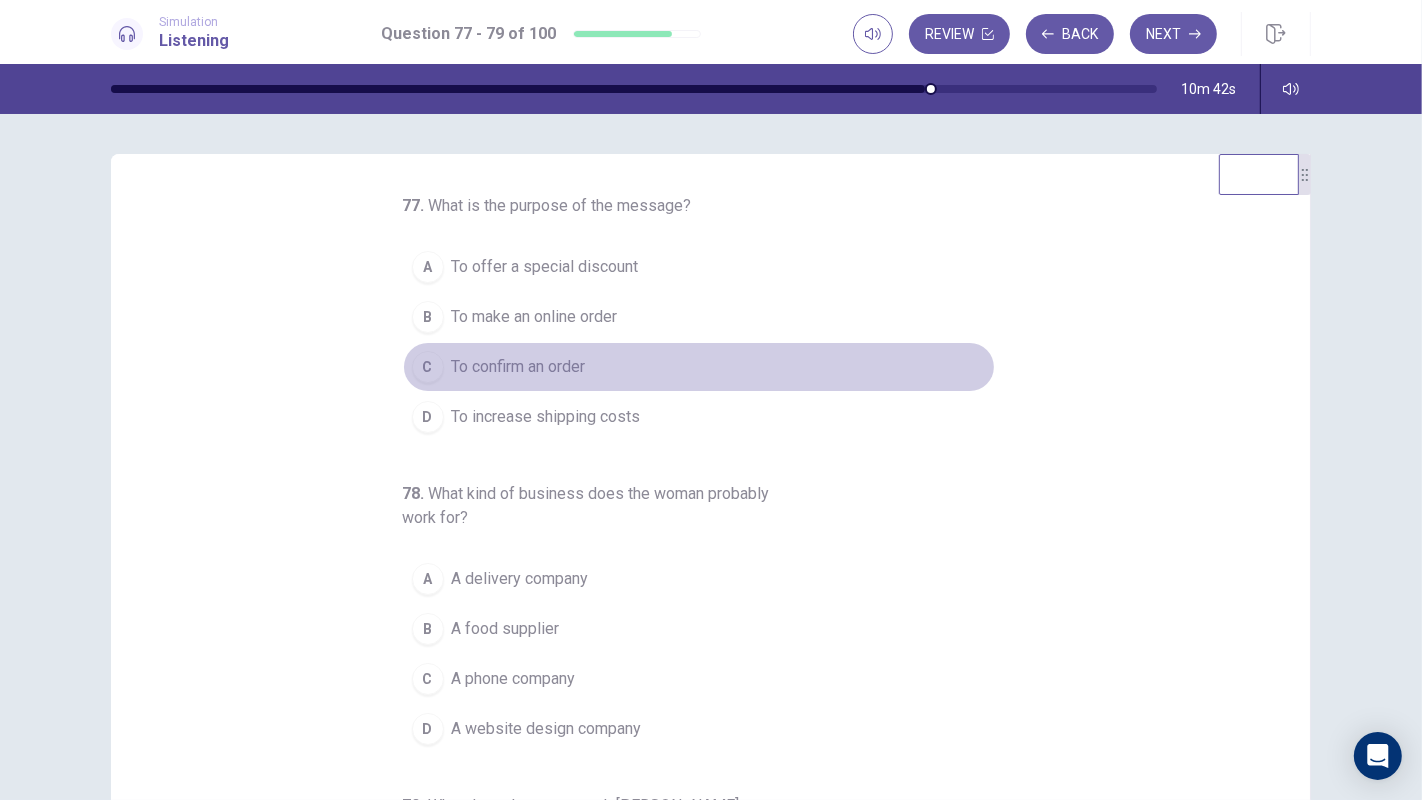 click on "To confirm an order" at bounding box center (519, 367) 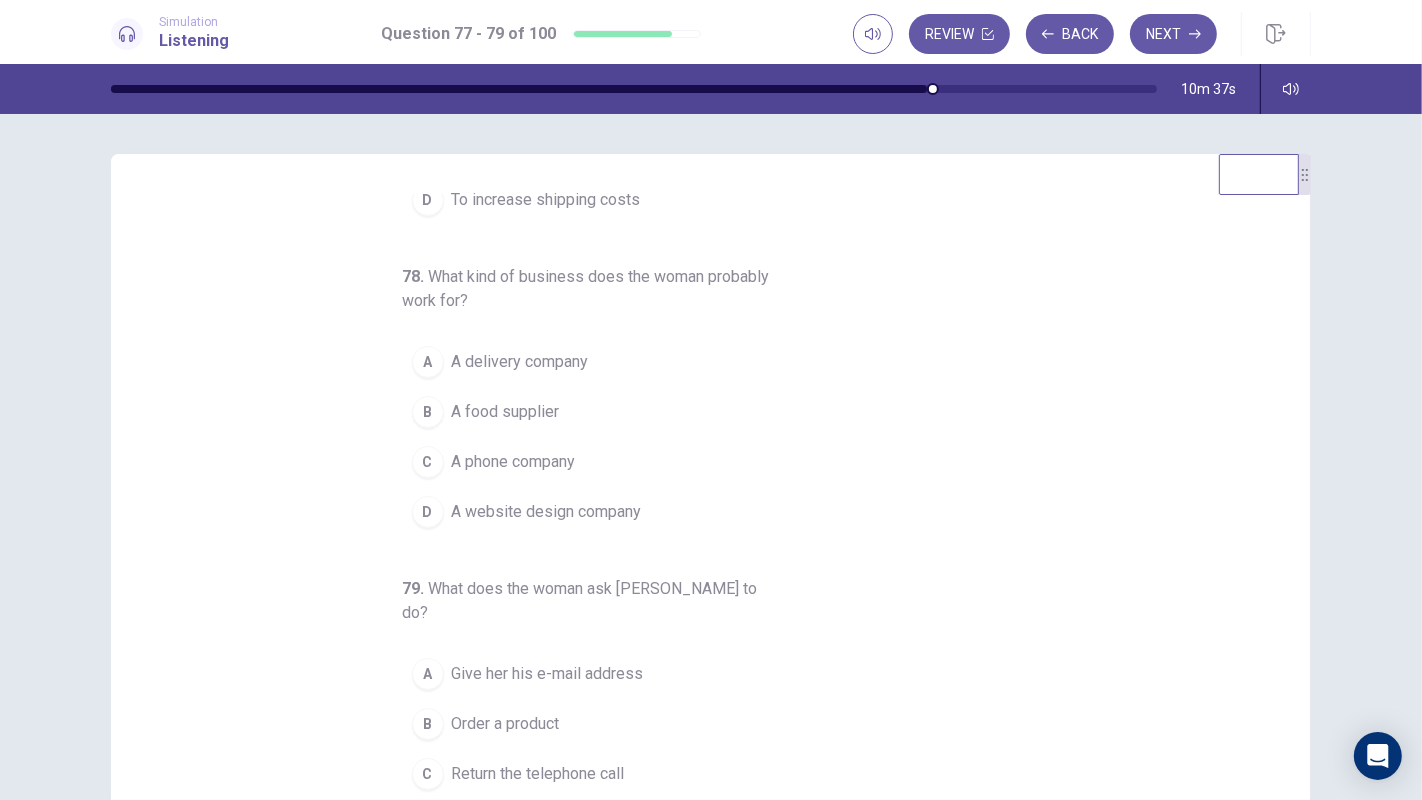 scroll, scrollTop: 226, scrollLeft: 0, axis: vertical 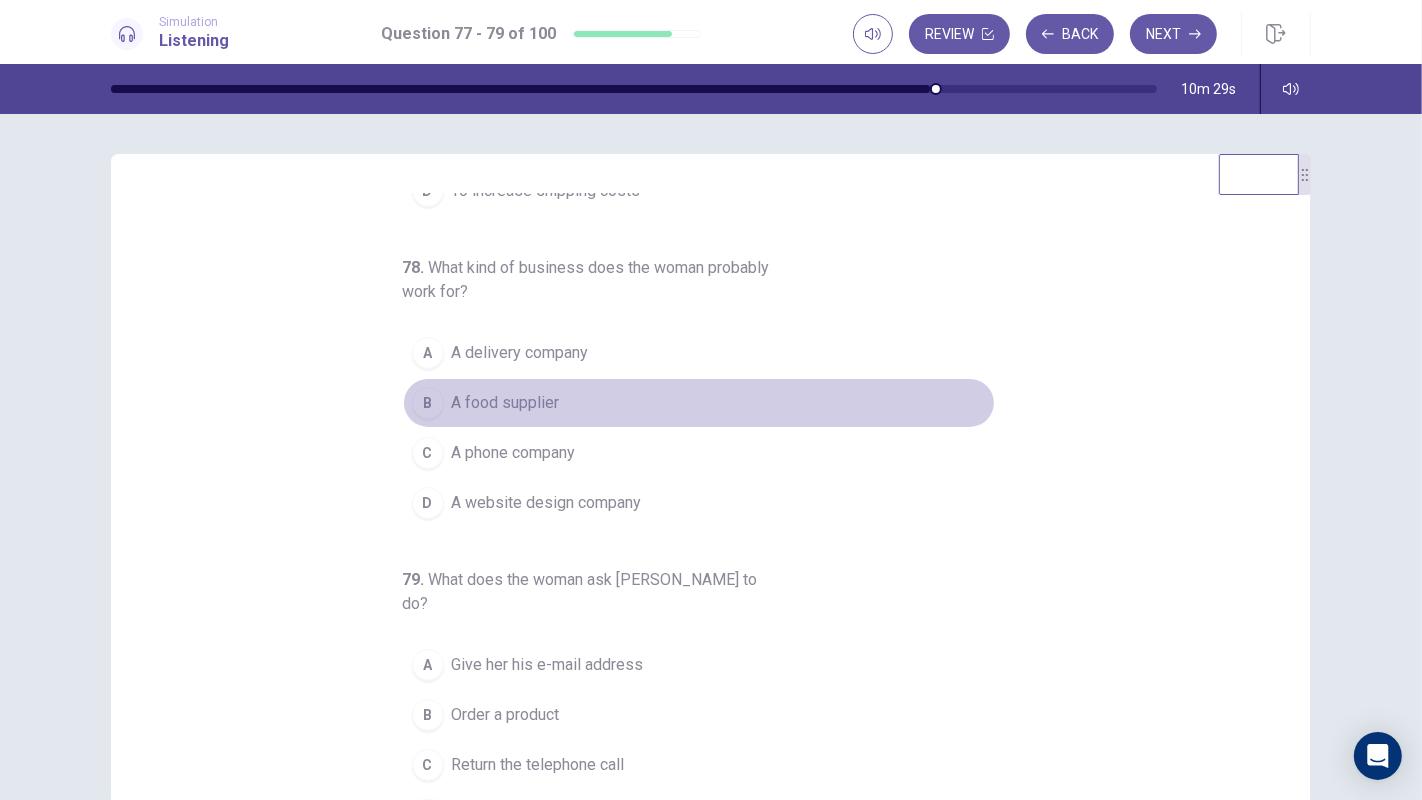 click on "A food supplier" at bounding box center [506, 403] 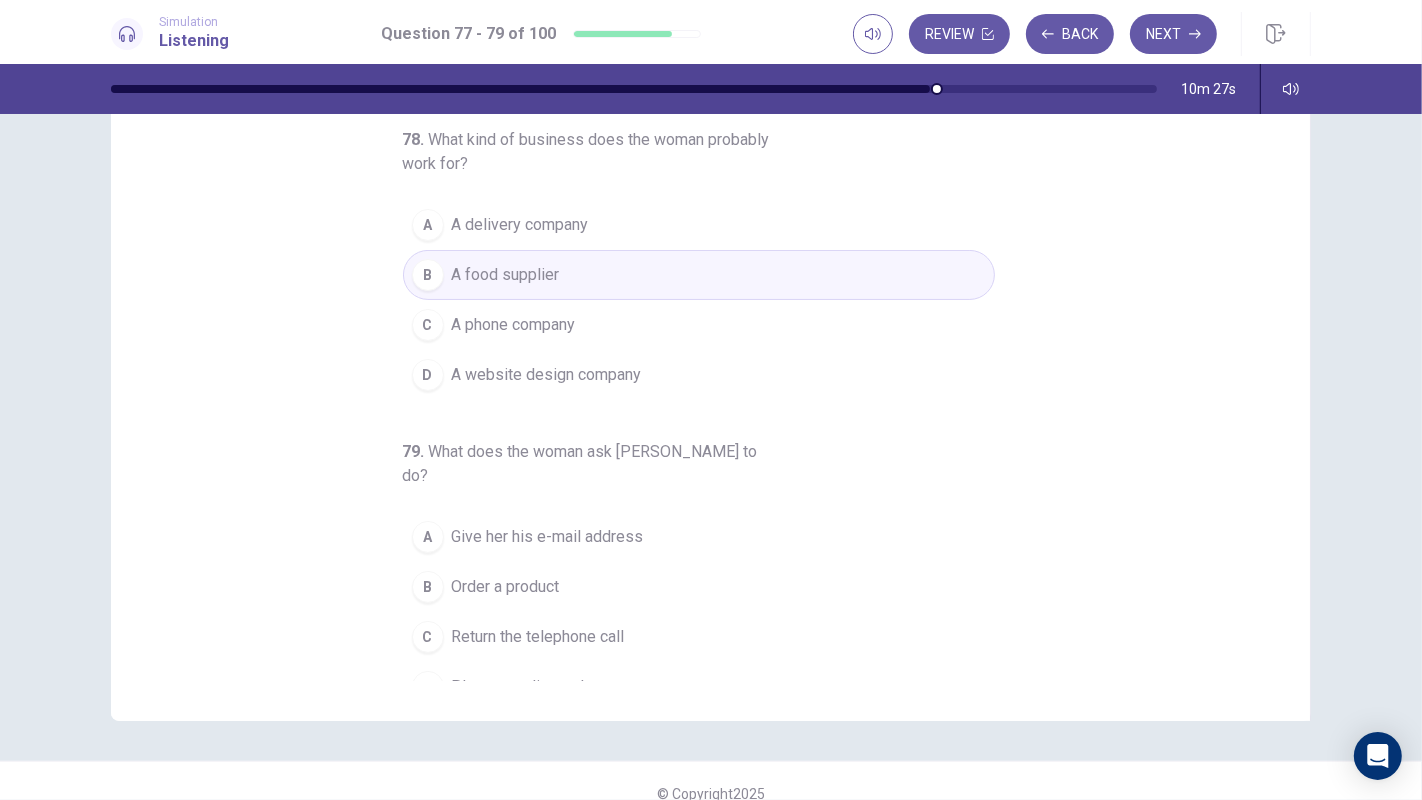scroll, scrollTop: 152, scrollLeft: 0, axis: vertical 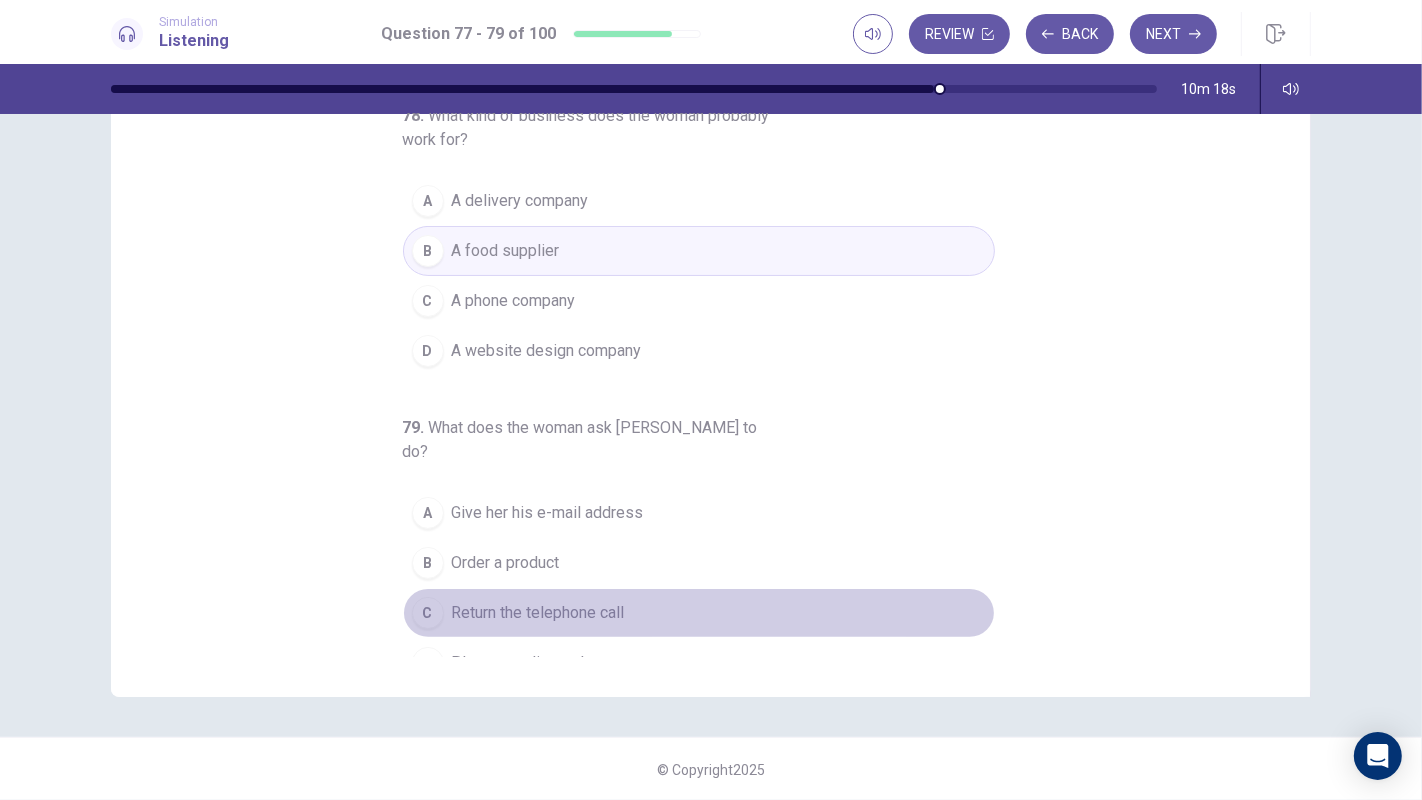 click on "Return the telephone call" at bounding box center (538, 613) 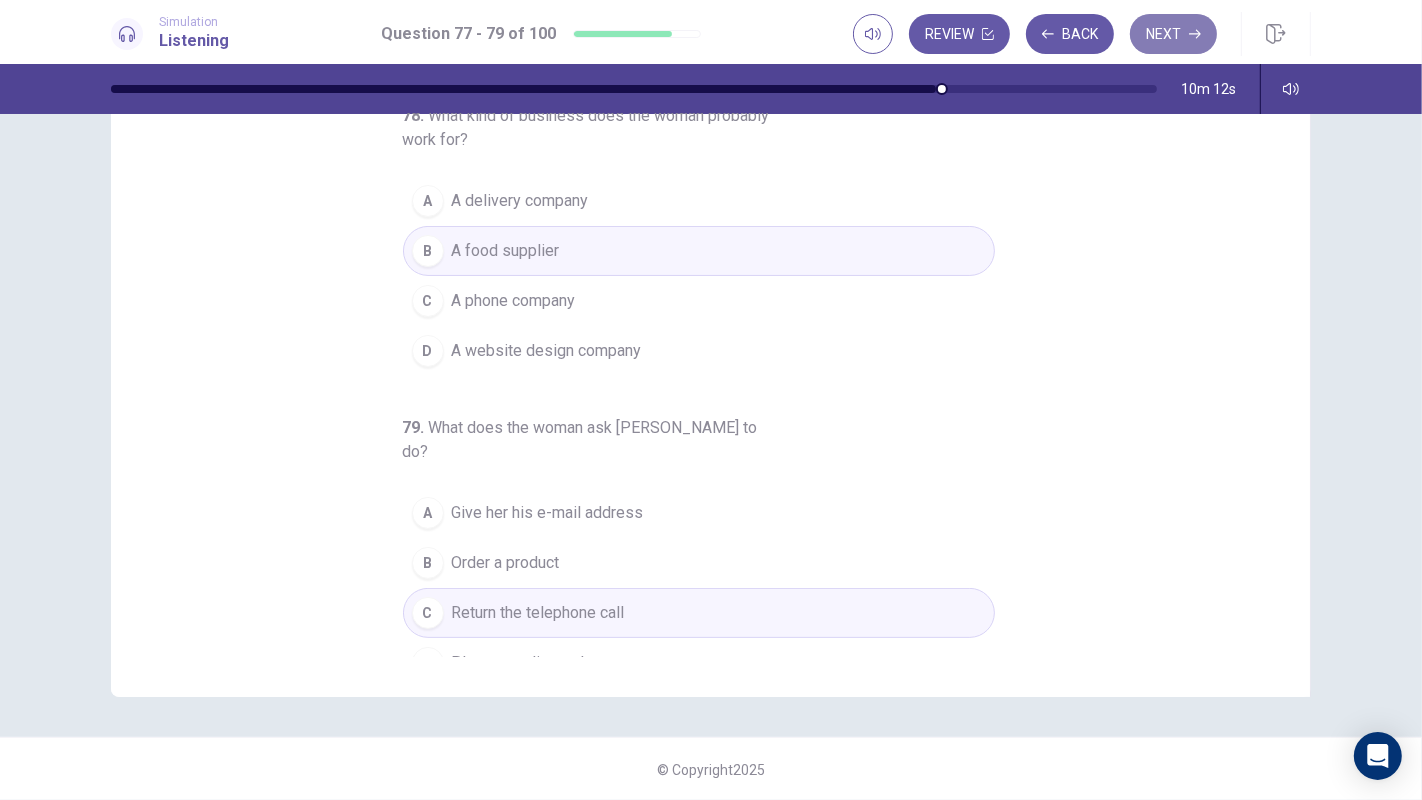 click on "Next" at bounding box center (1173, 34) 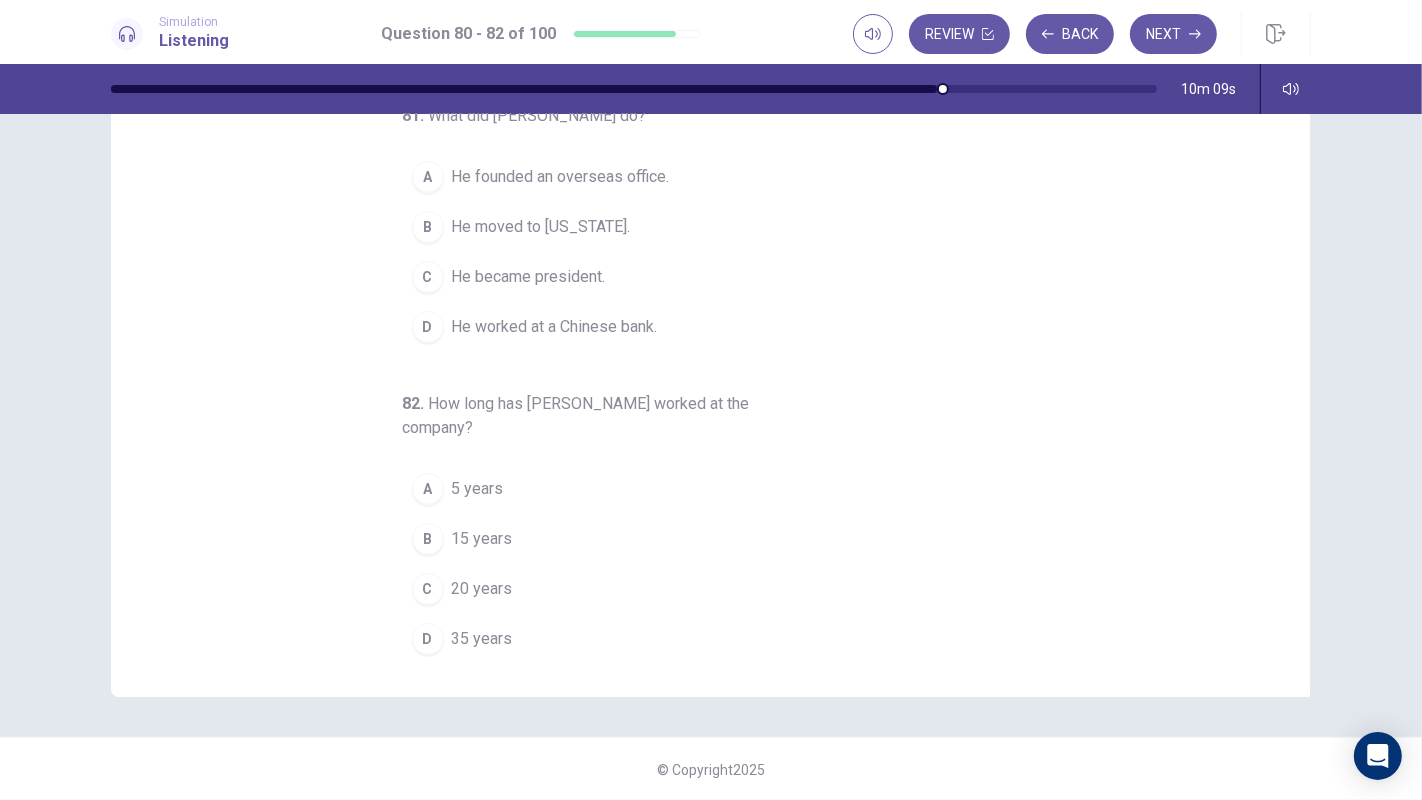 scroll, scrollTop: 0, scrollLeft: 0, axis: both 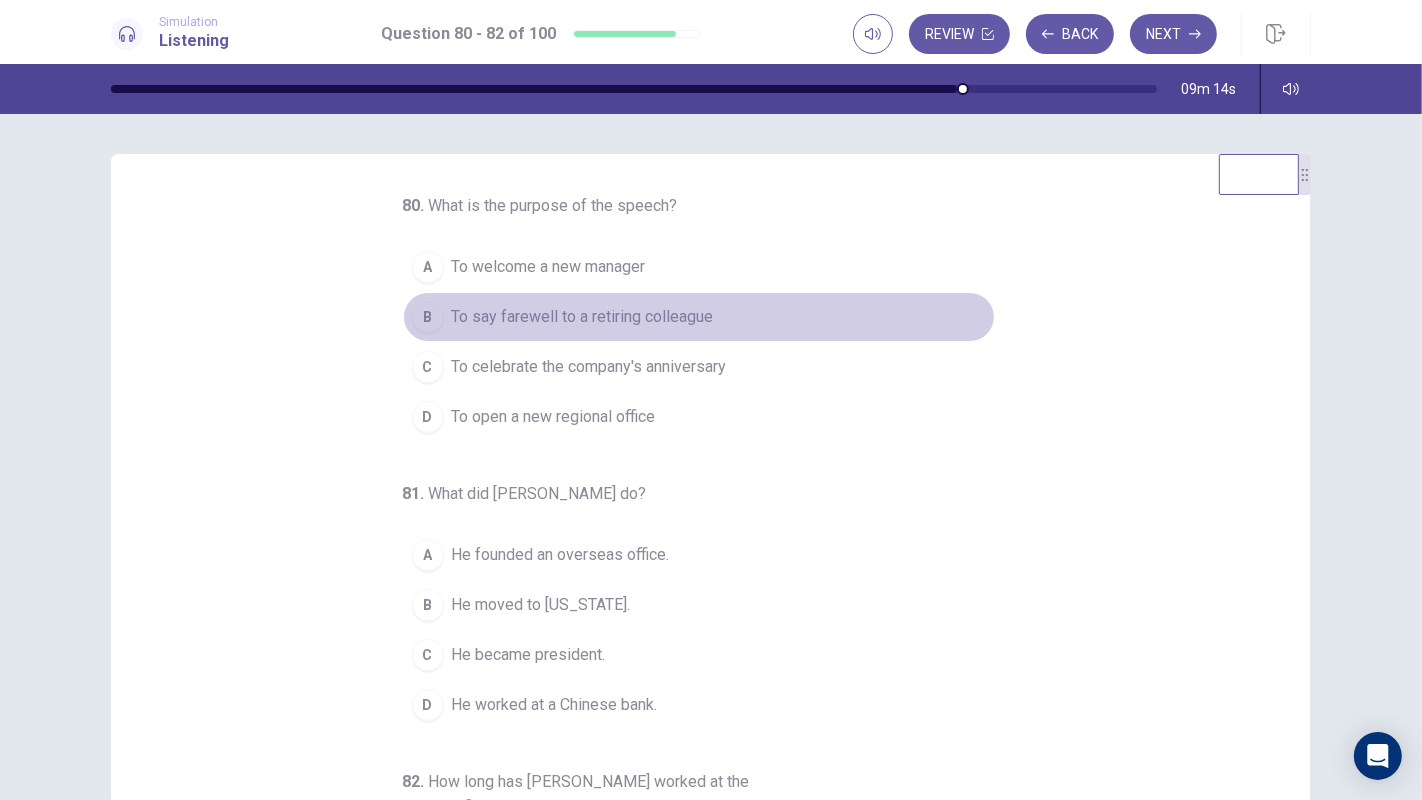 click on "To say farewell to a retiring colleague" at bounding box center (583, 317) 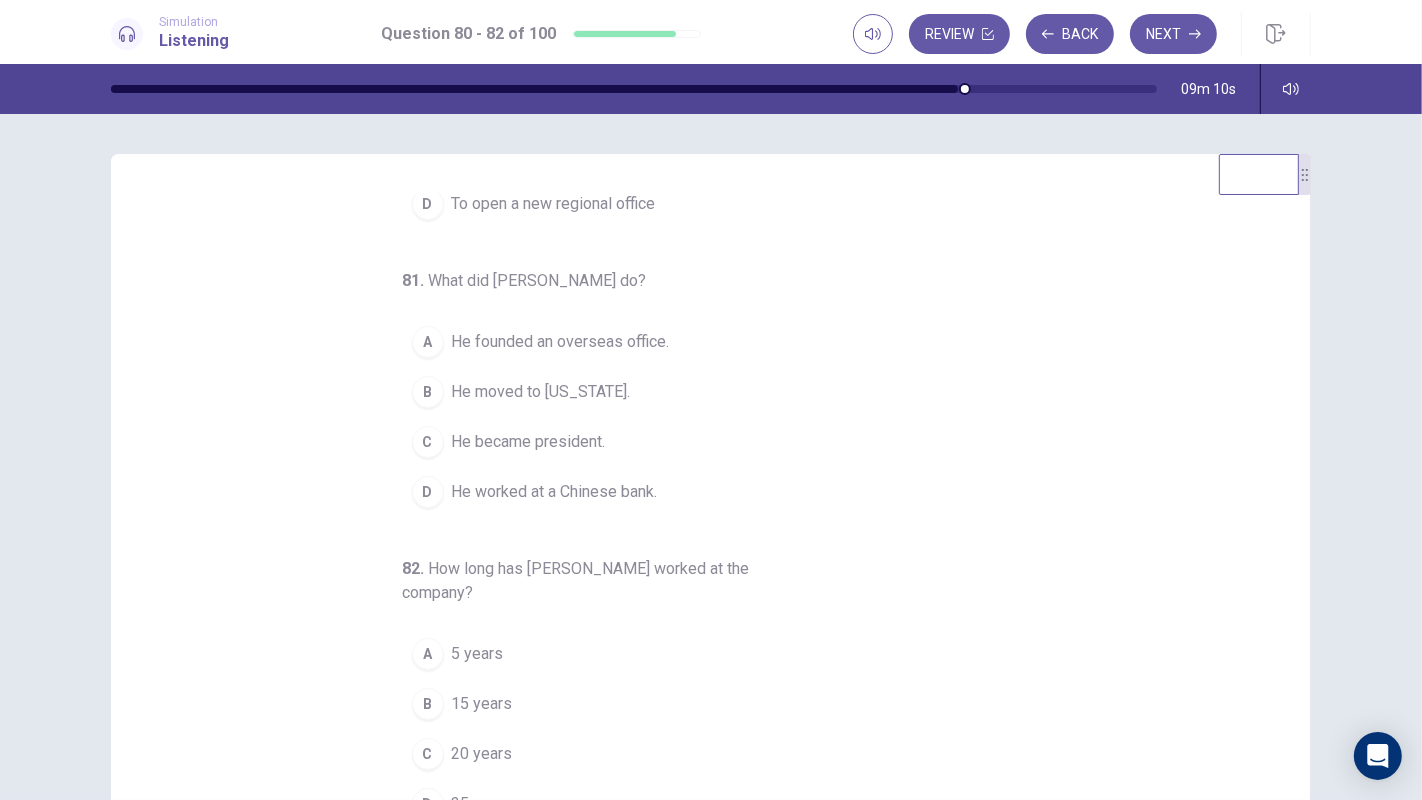 scroll, scrollTop: 226, scrollLeft: 0, axis: vertical 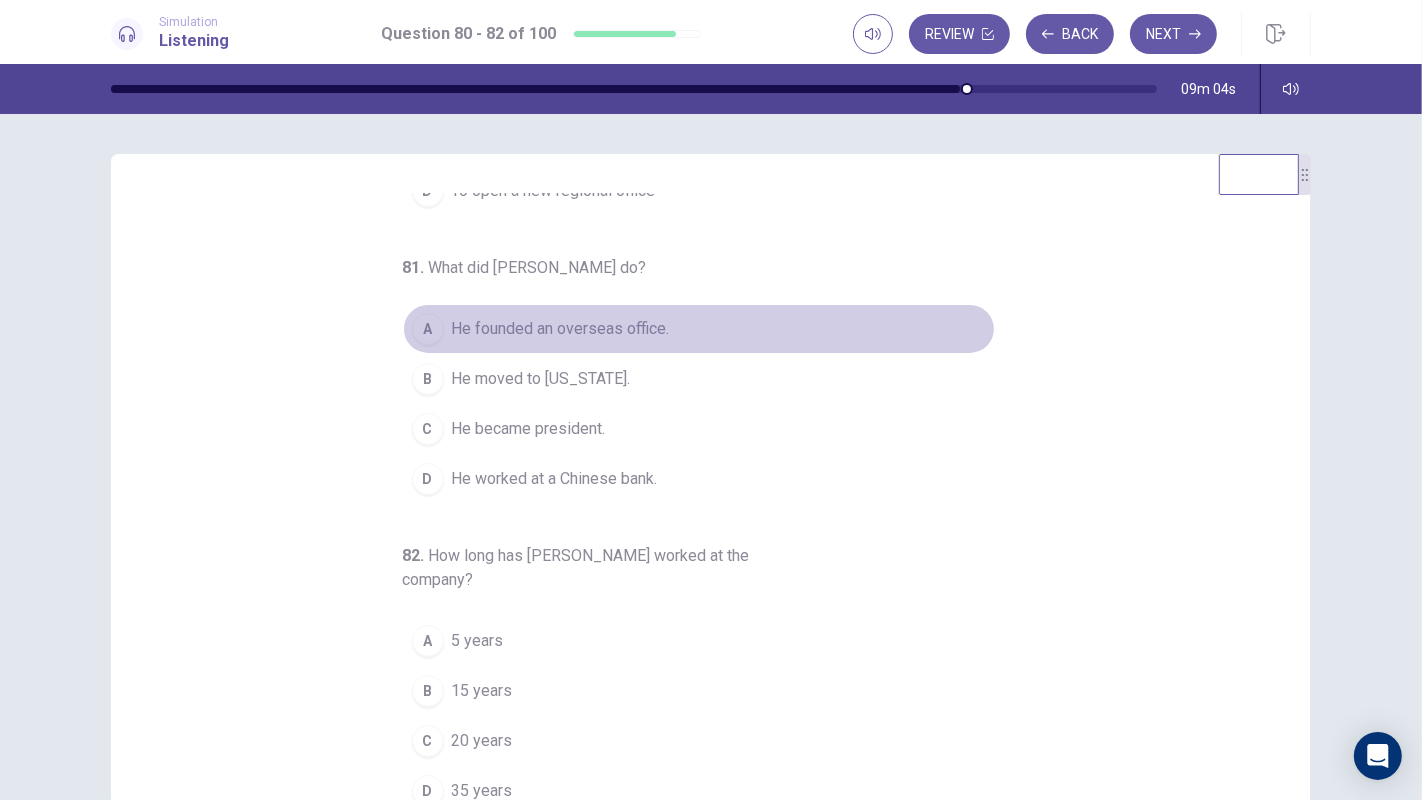 click on "He founded an overseas office." at bounding box center [561, 329] 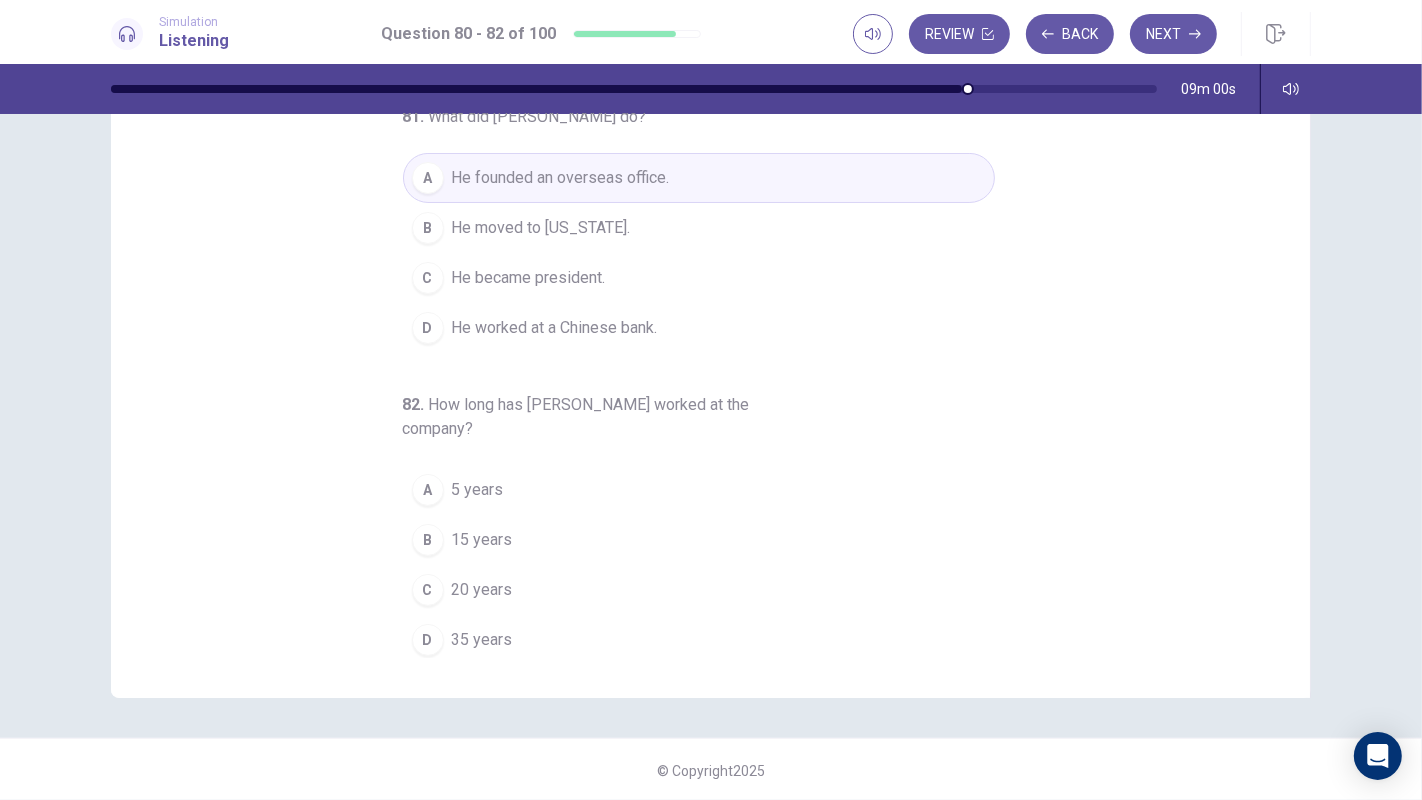 scroll, scrollTop: 152, scrollLeft: 0, axis: vertical 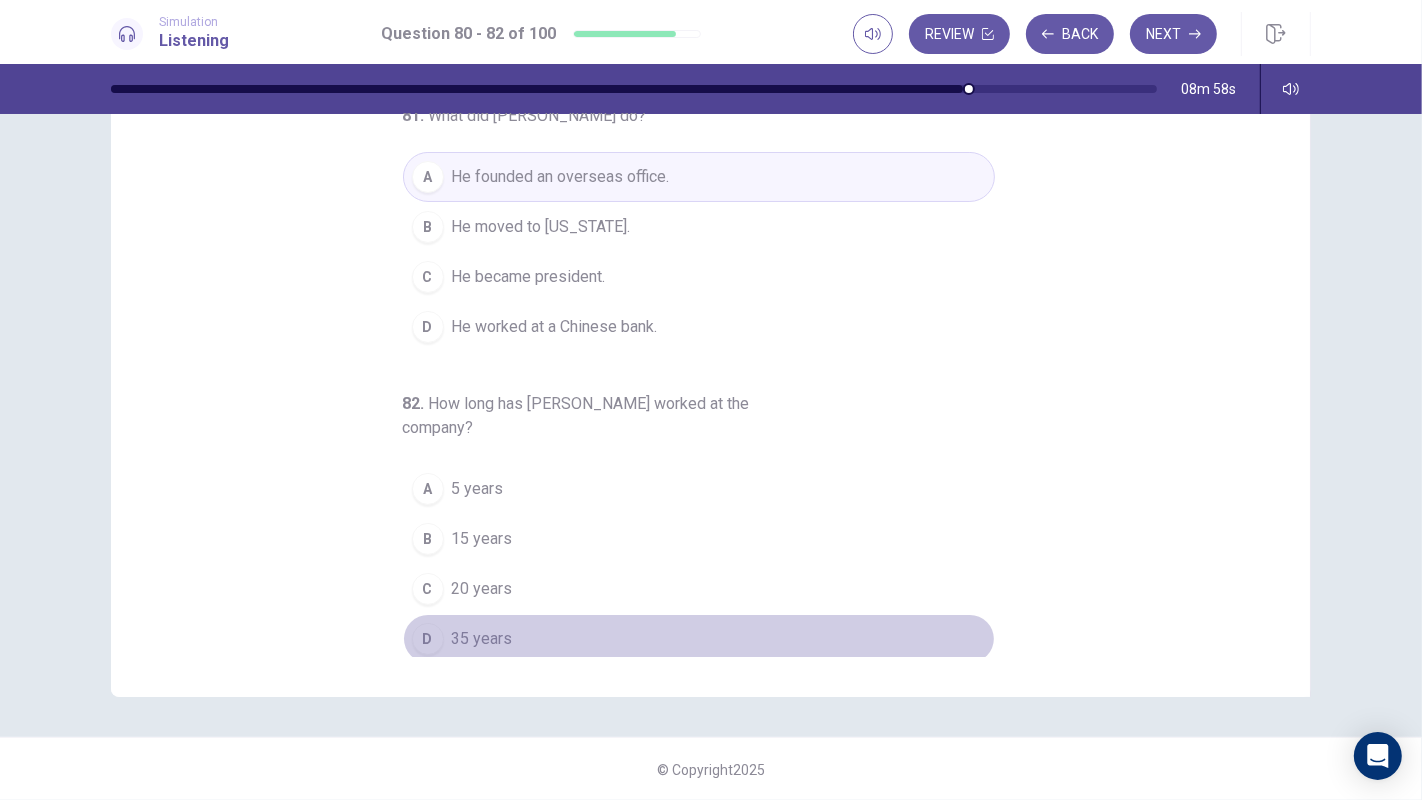 click on "35 years" at bounding box center (482, 639) 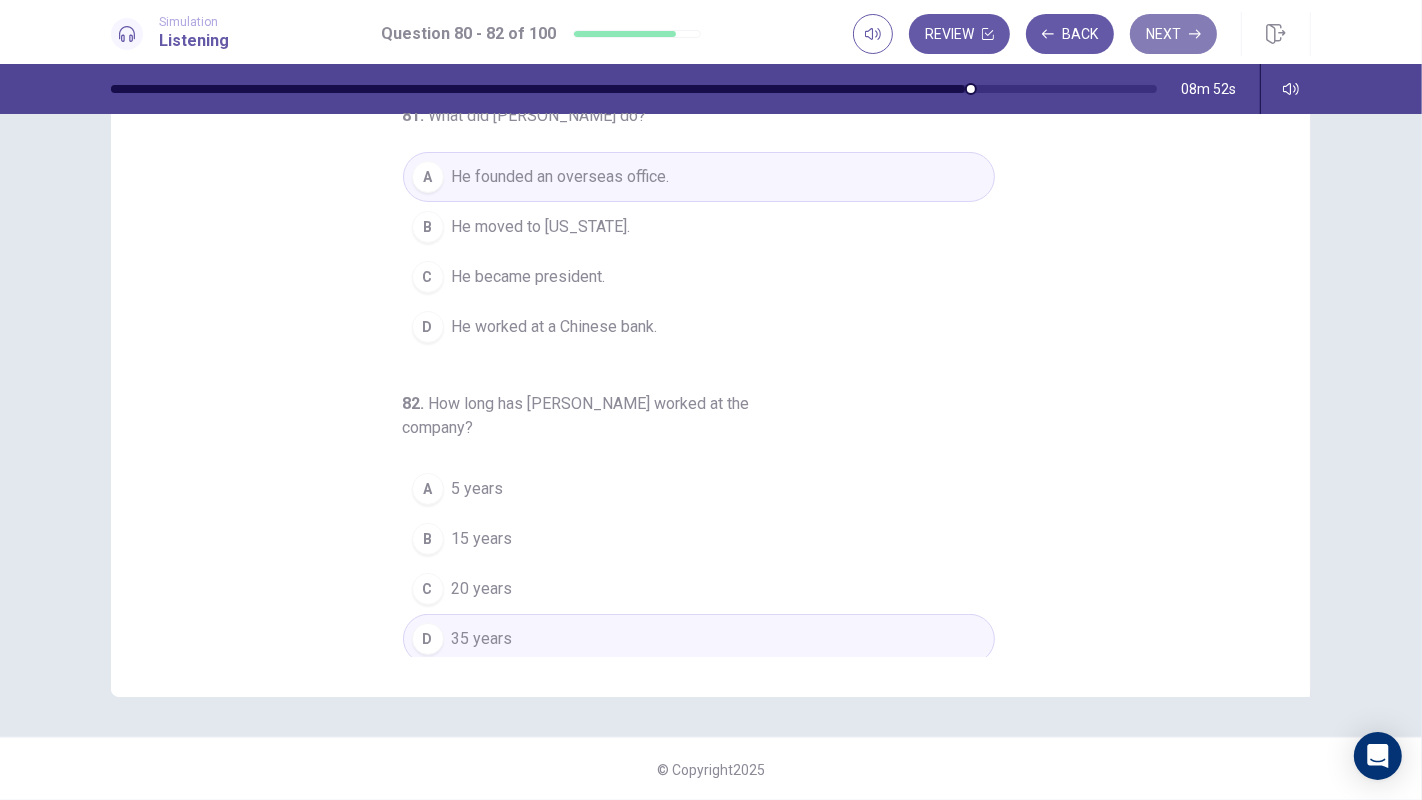 click on "Next" at bounding box center (1173, 34) 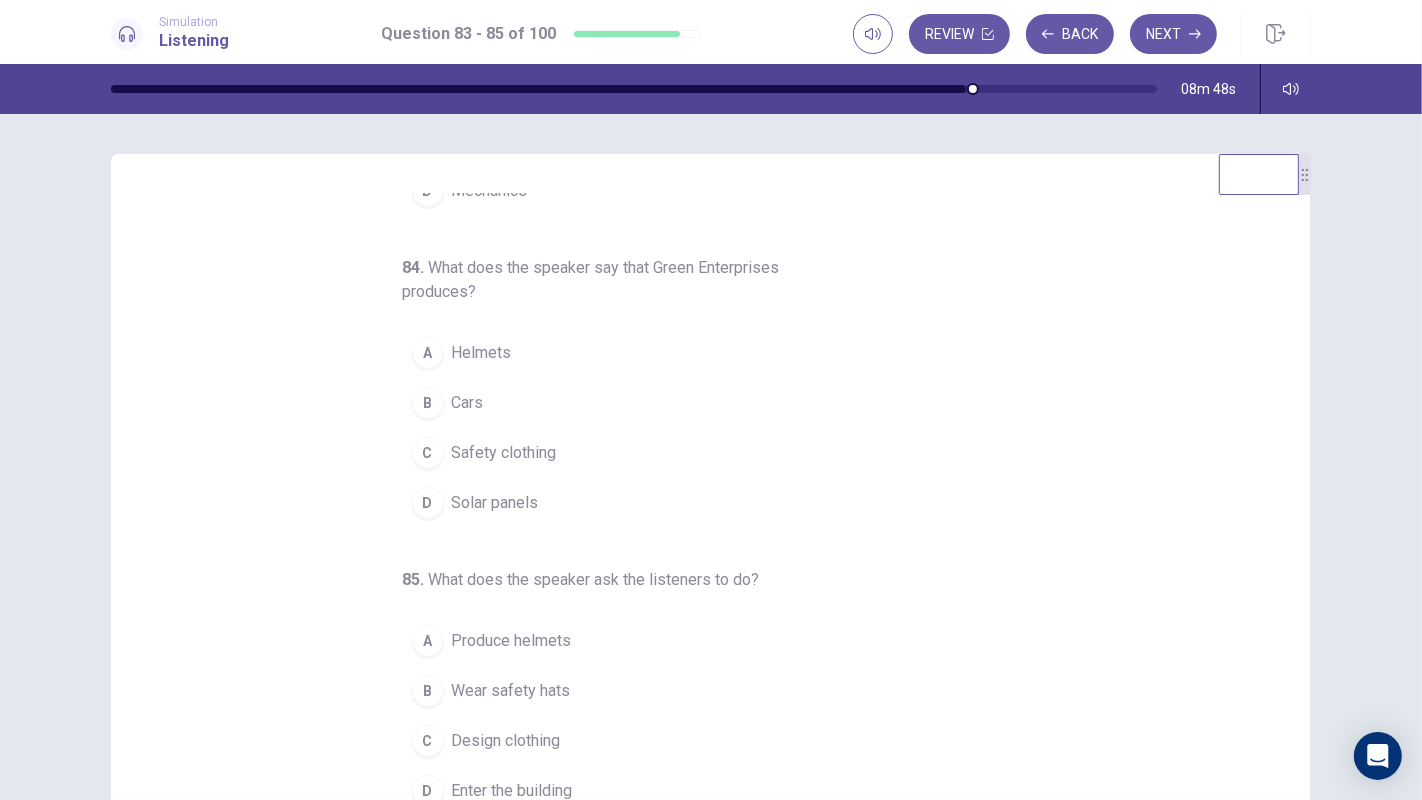 scroll, scrollTop: 152, scrollLeft: 0, axis: vertical 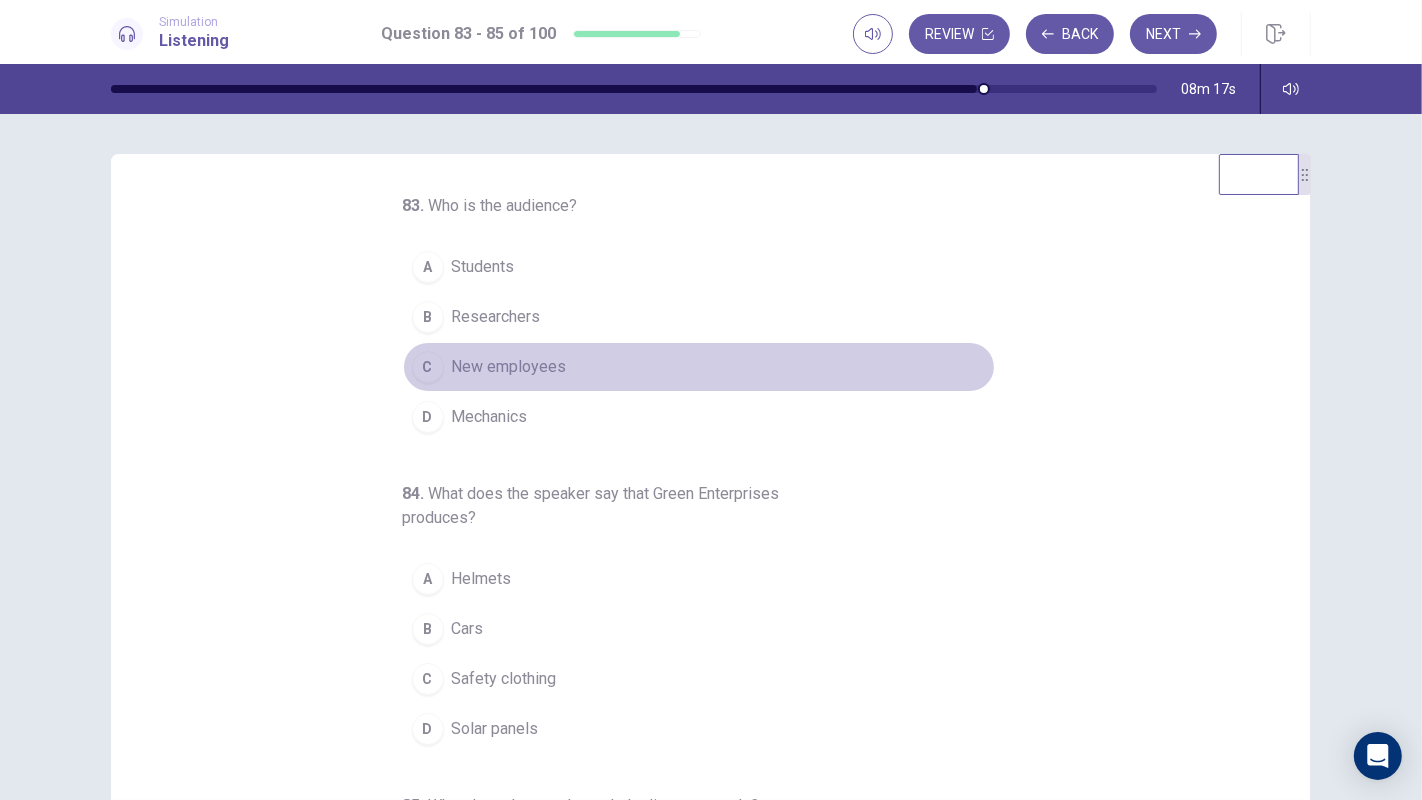 click on "New employees" at bounding box center (509, 367) 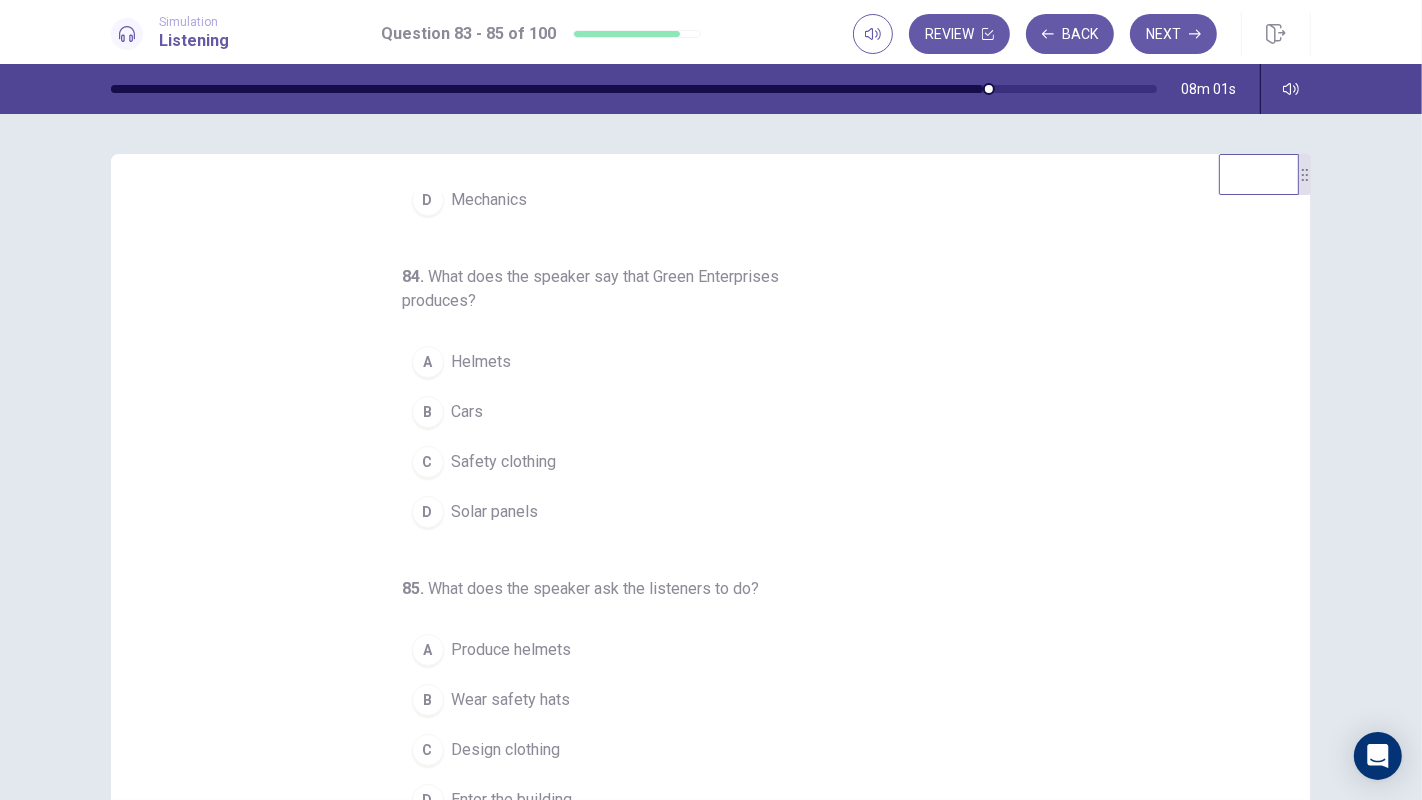 scroll, scrollTop: 226, scrollLeft: 0, axis: vertical 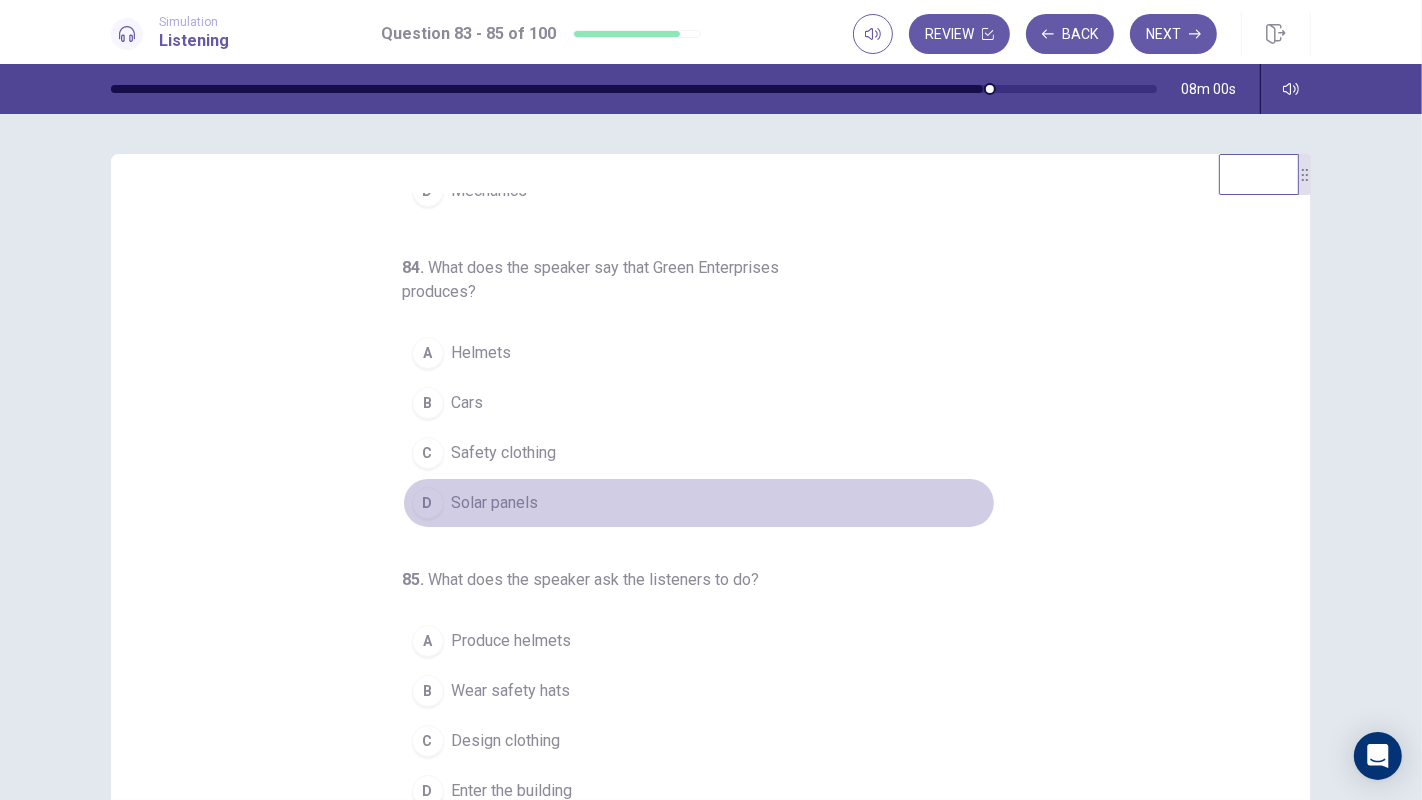 click on "Solar panels" at bounding box center (495, 503) 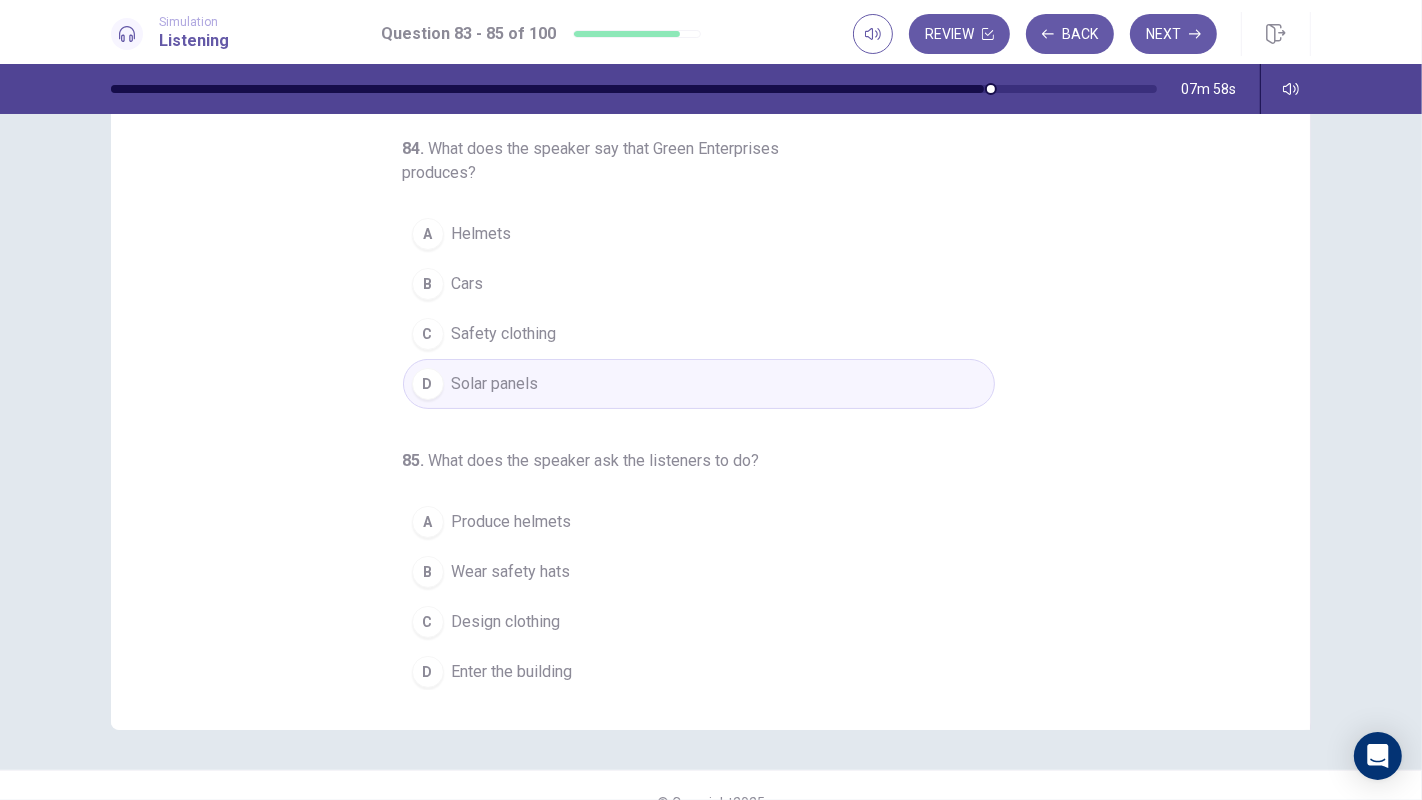 scroll, scrollTop: 152, scrollLeft: 0, axis: vertical 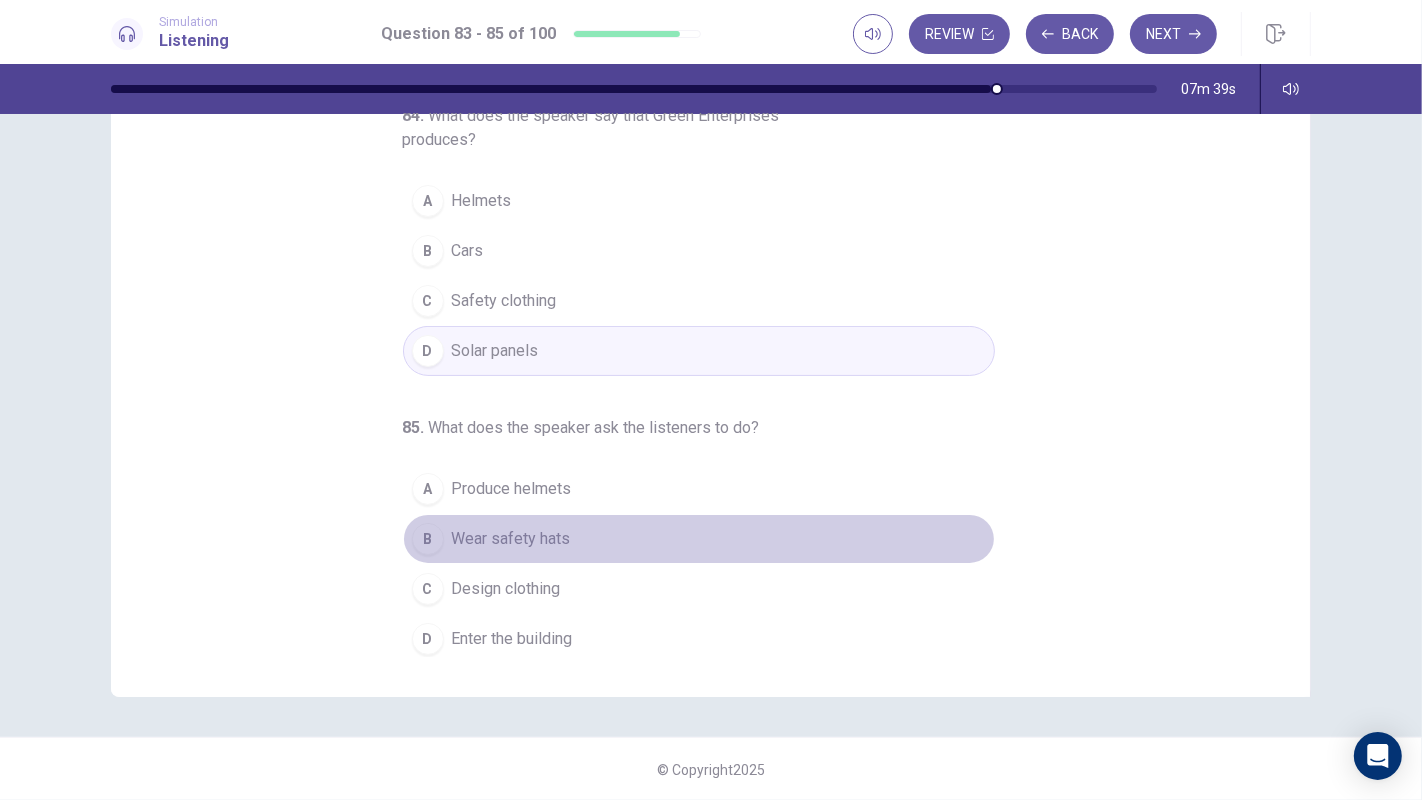 click on "Wear safety hats" at bounding box center (511, 539) 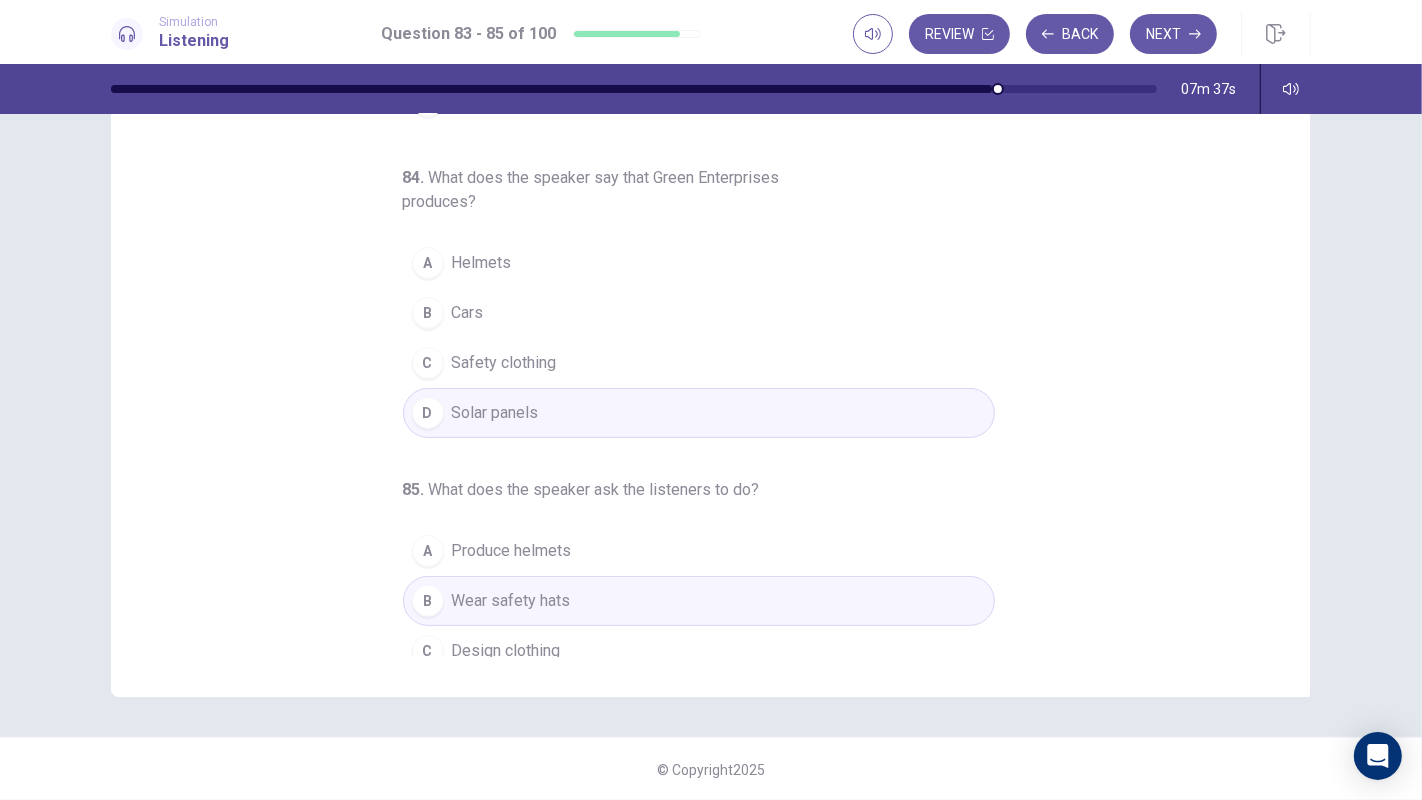 scroll, scrollTop: 0, scrollLeft: 0, axis: both 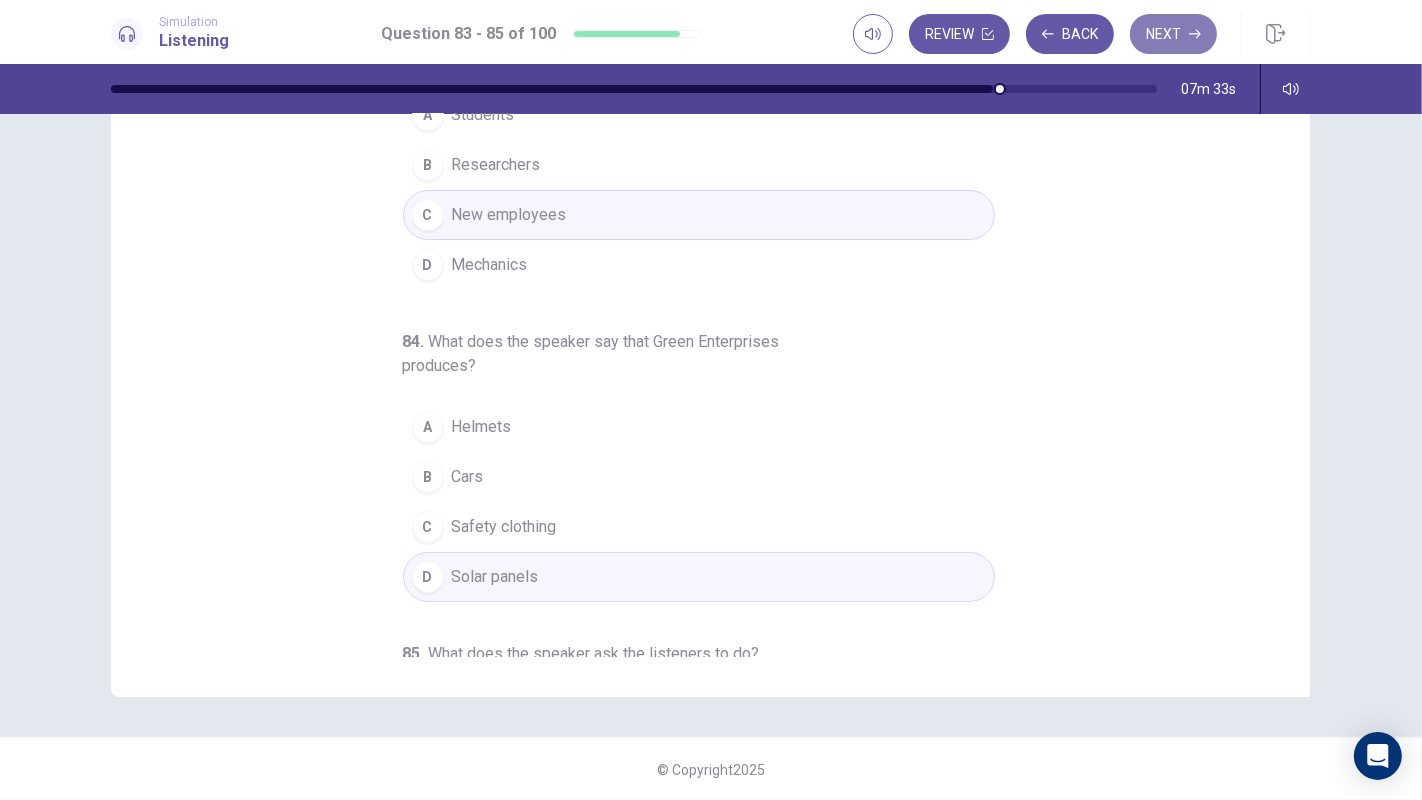 click on "Next" at bounding box center (1173, 34) 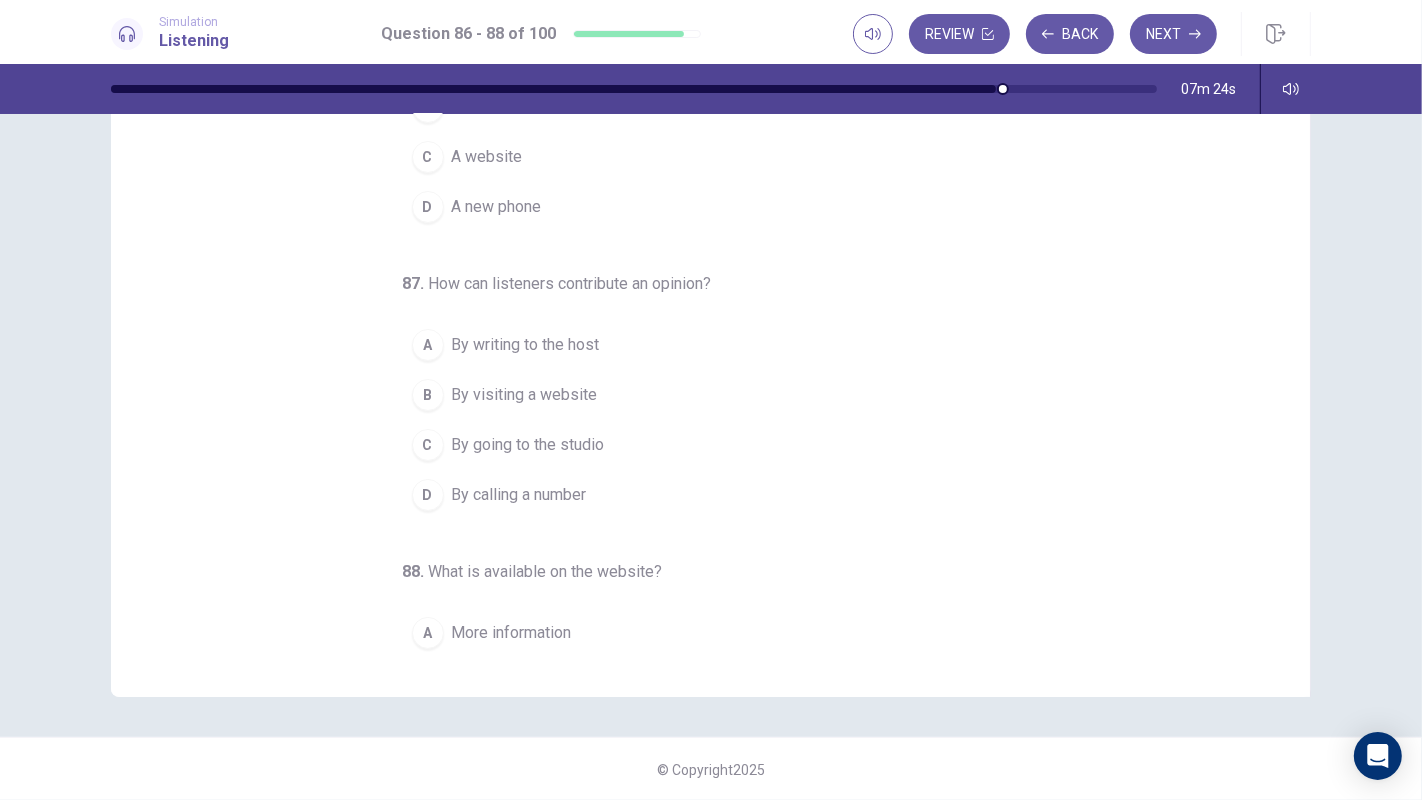 scroll, scrollTop: 0, scrollLeft: 0, axis: both 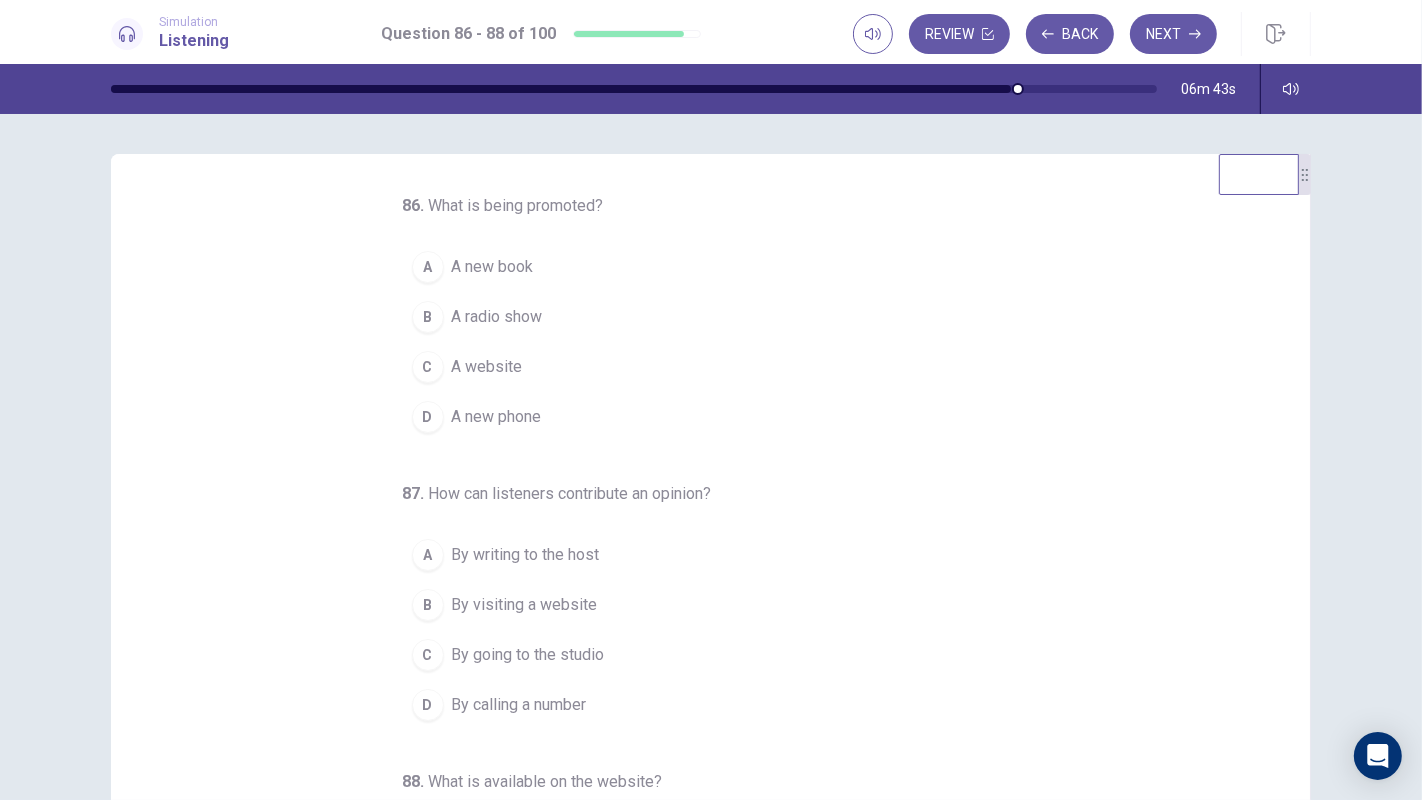click on "A new book" at bounding box center (493, 267) 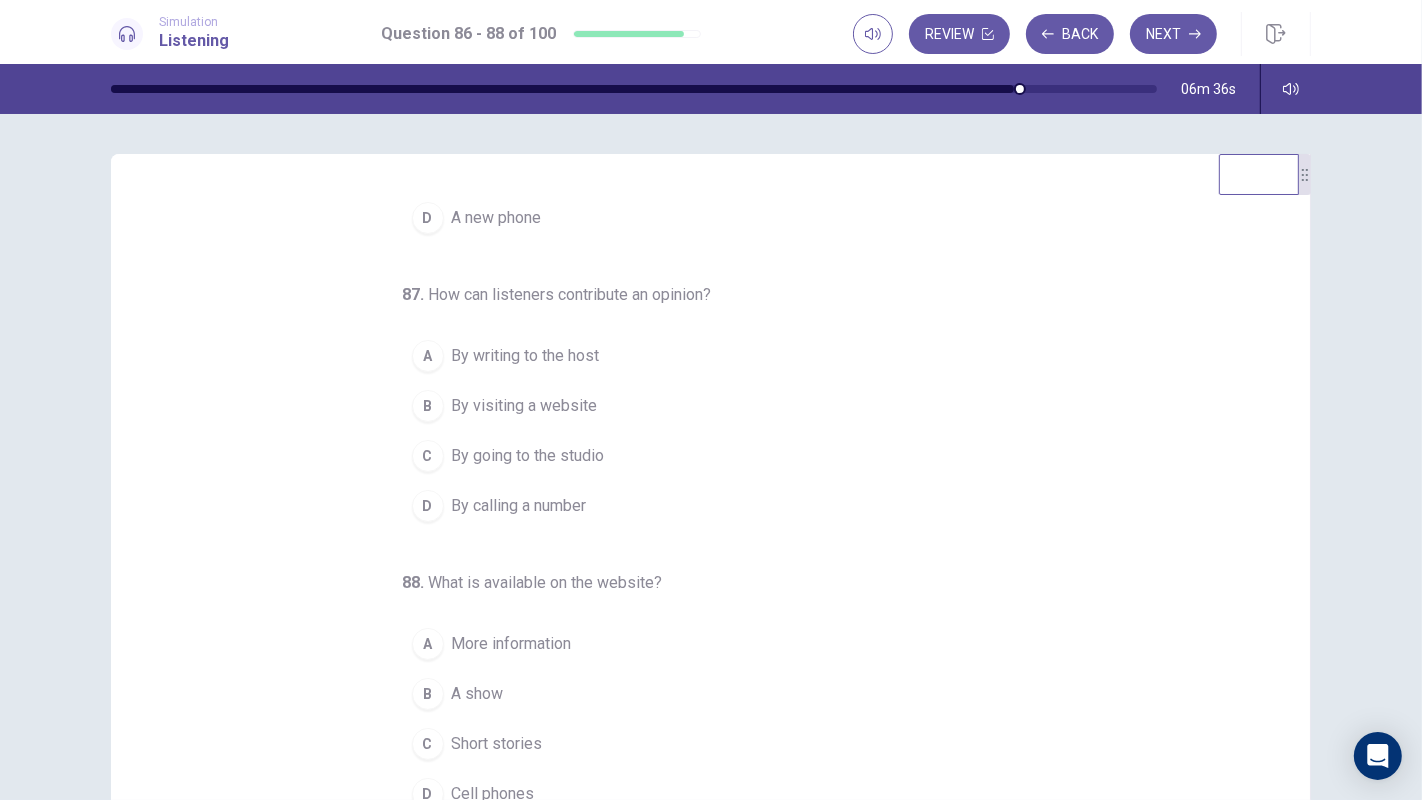 scroll, scrollTop: 0, scrollLeft: 0, axis: both 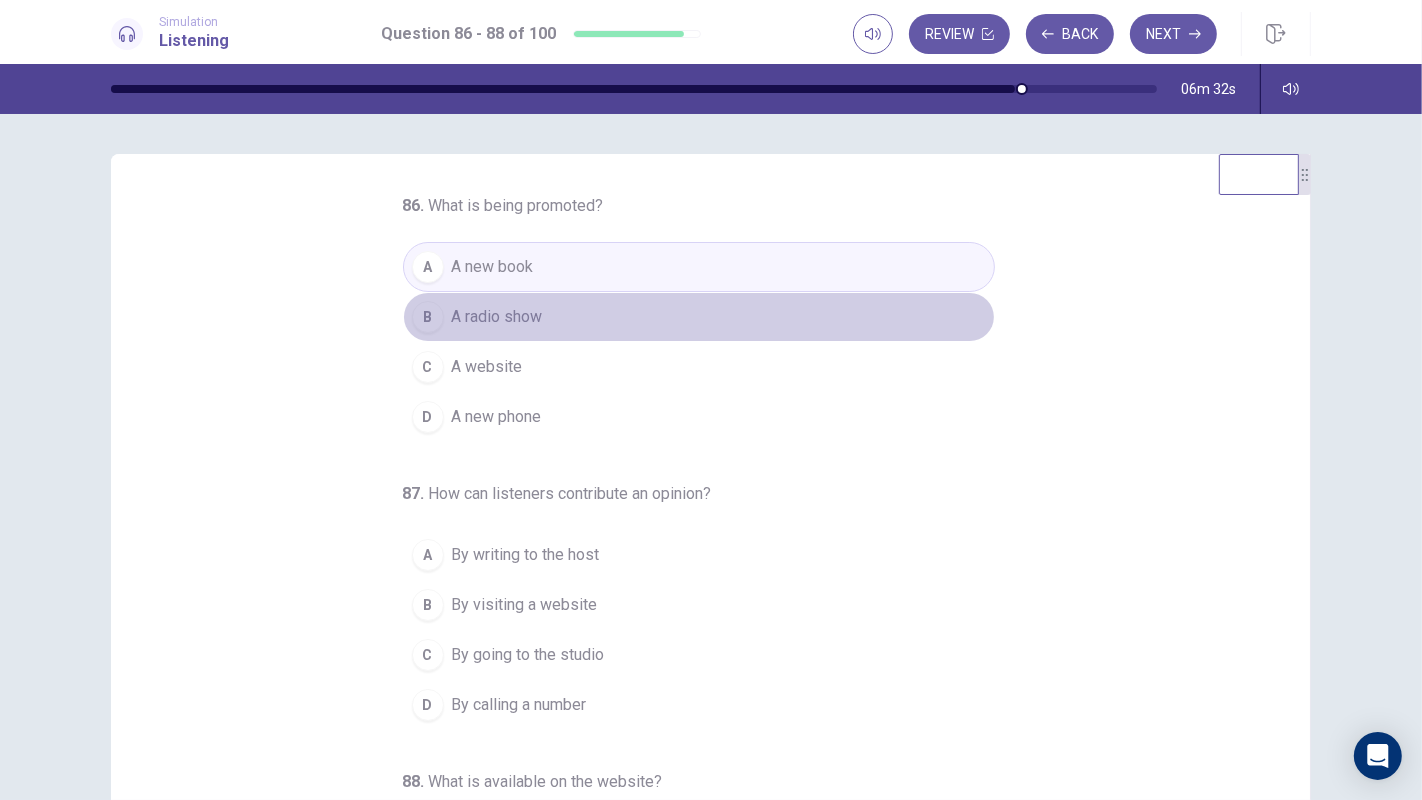 click on "A radio show" at bounding box center [497, 317] 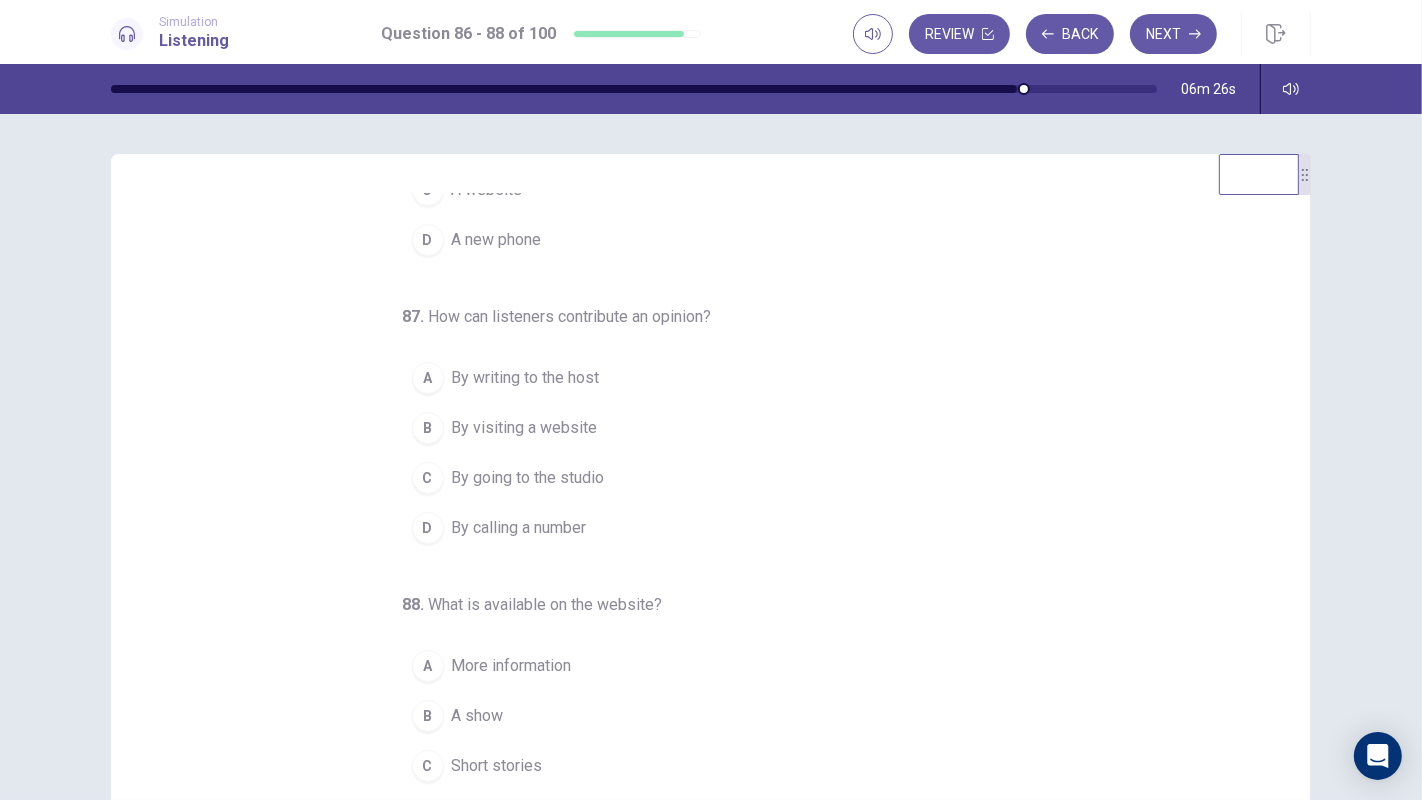 scroll, scrollTop: 181, scrollLeft: 0, axis: vertical 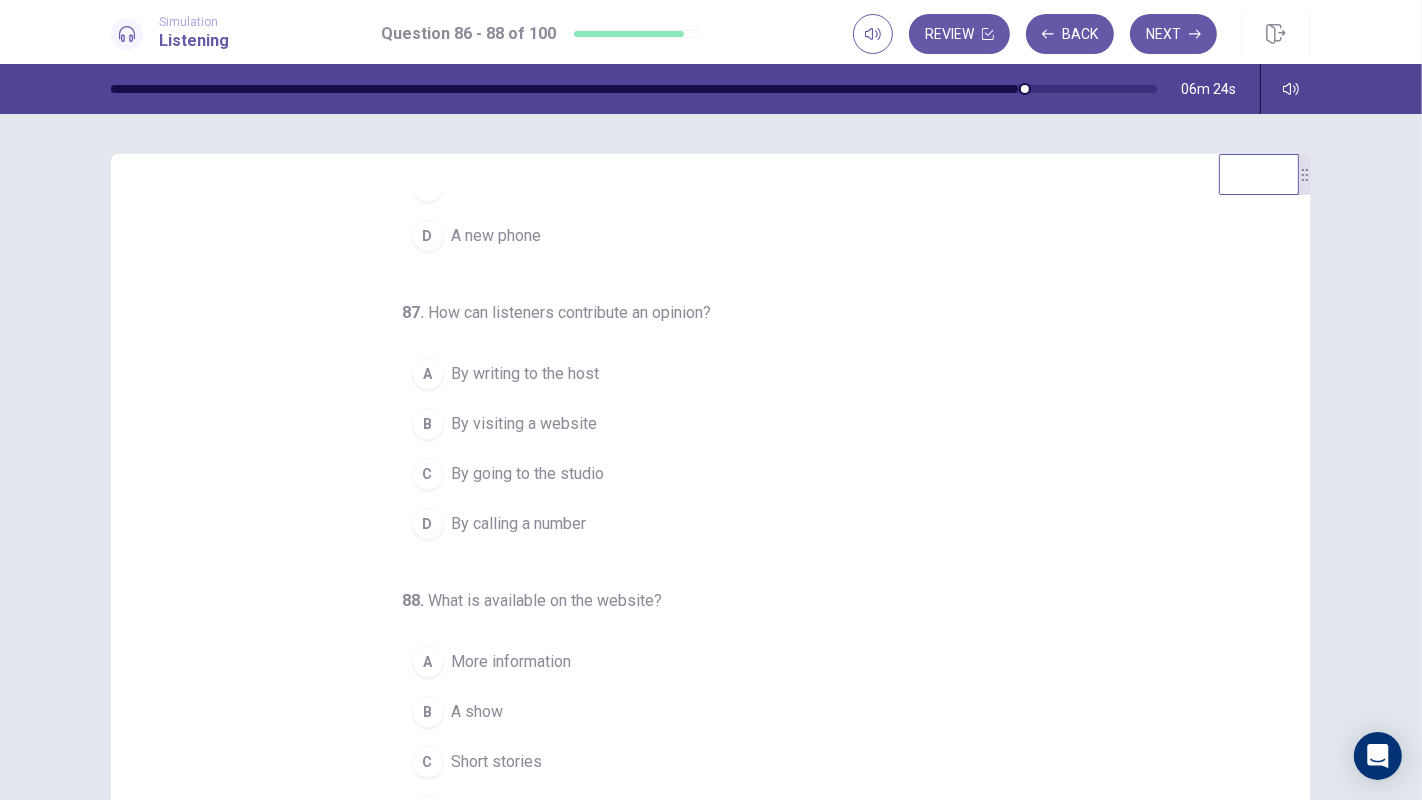 click on "B By visiting a website" at bounding box center (699, 424) 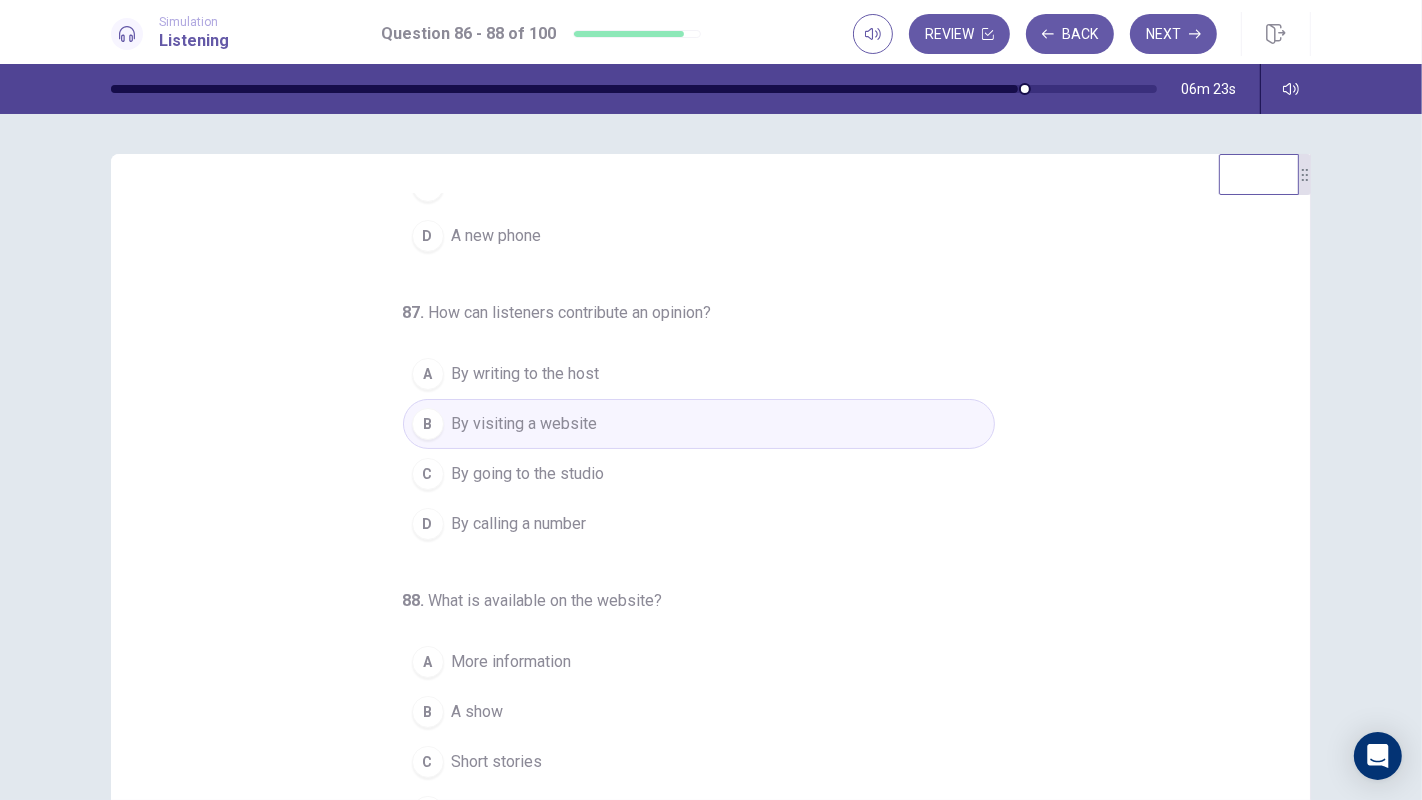 scroll, scrollTop: 0, scrollLeft: 0, axis: both 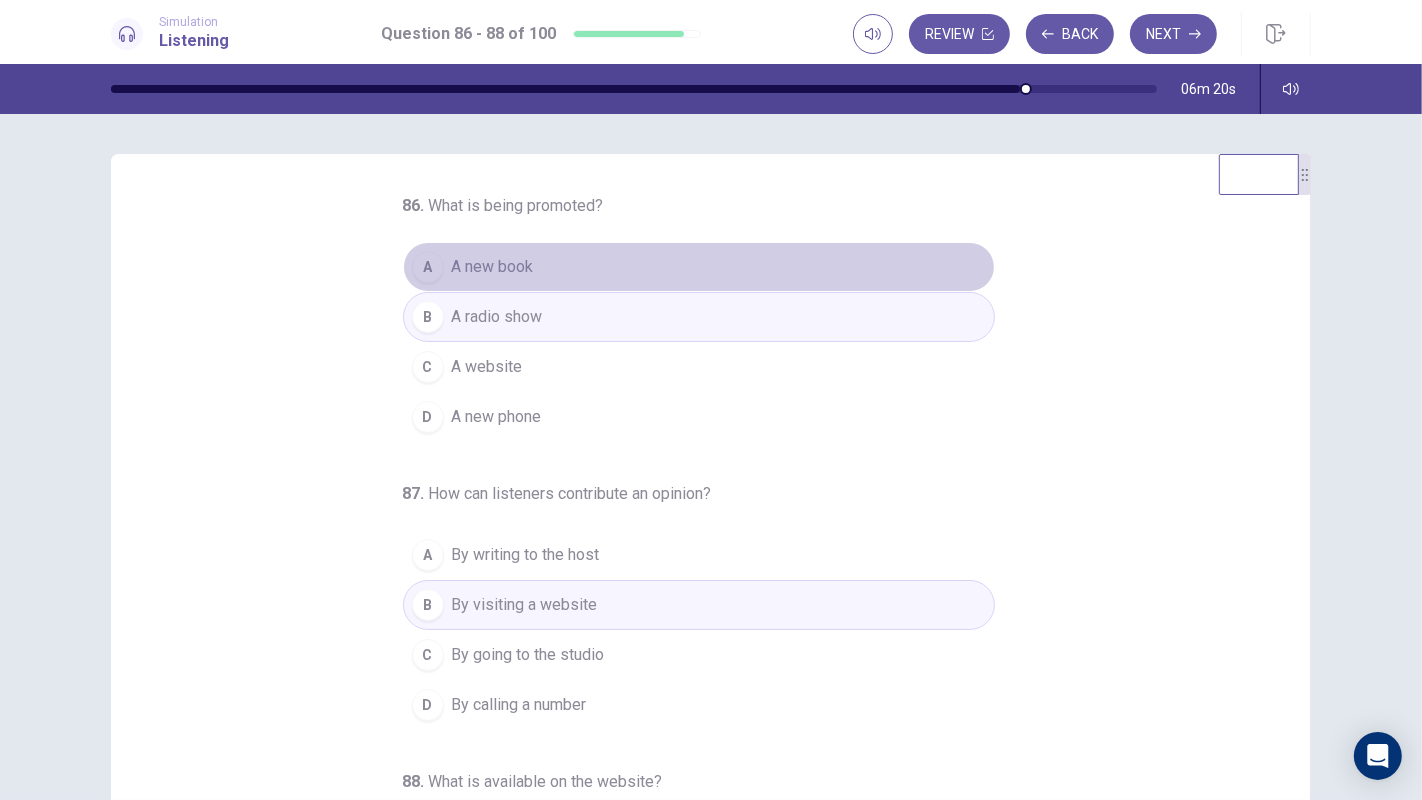 click on "A new book" at bounding box center (493, 267) 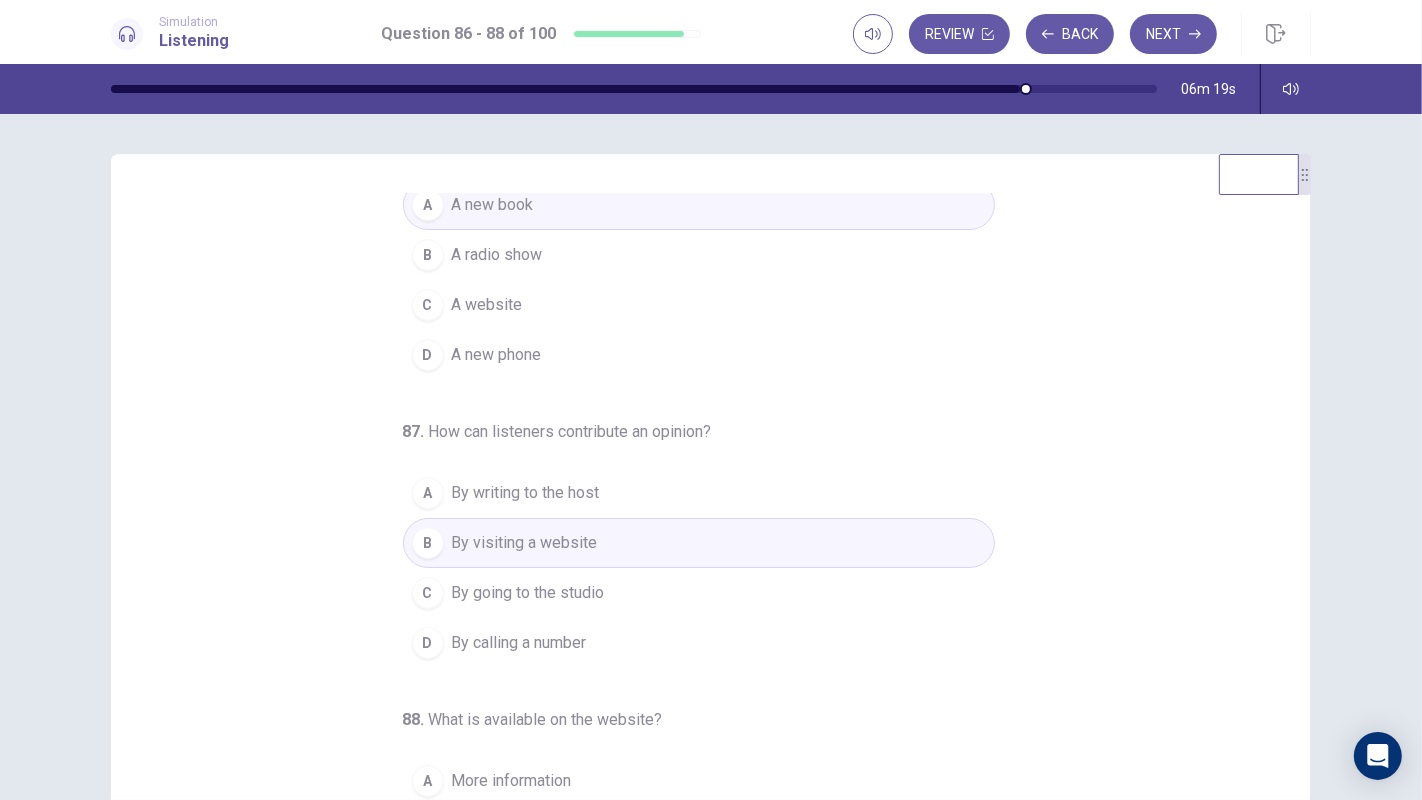 scroll, scrollTop: 202, scrollLeft: 0, axis: vertical 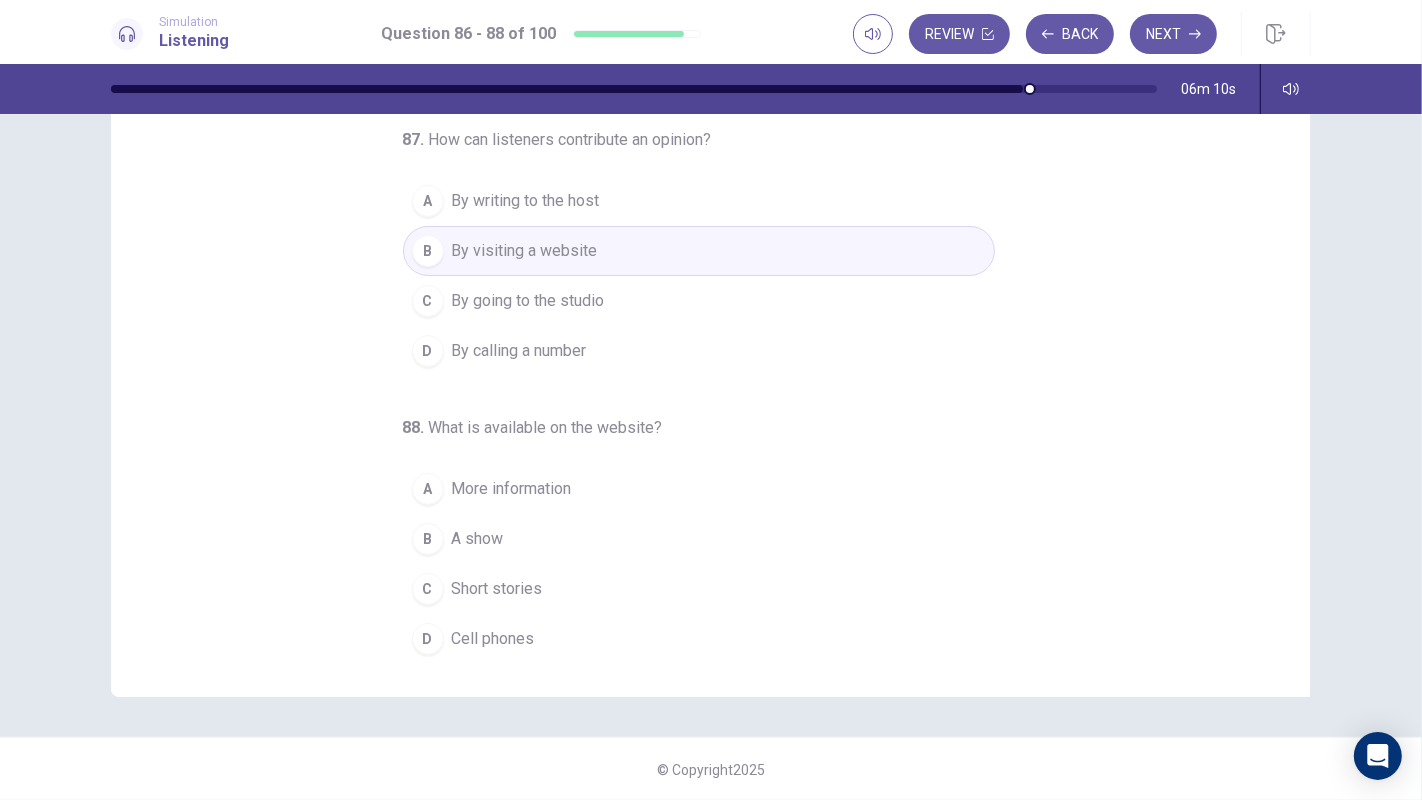 click on "A More information" at bounding box center (699, 489) 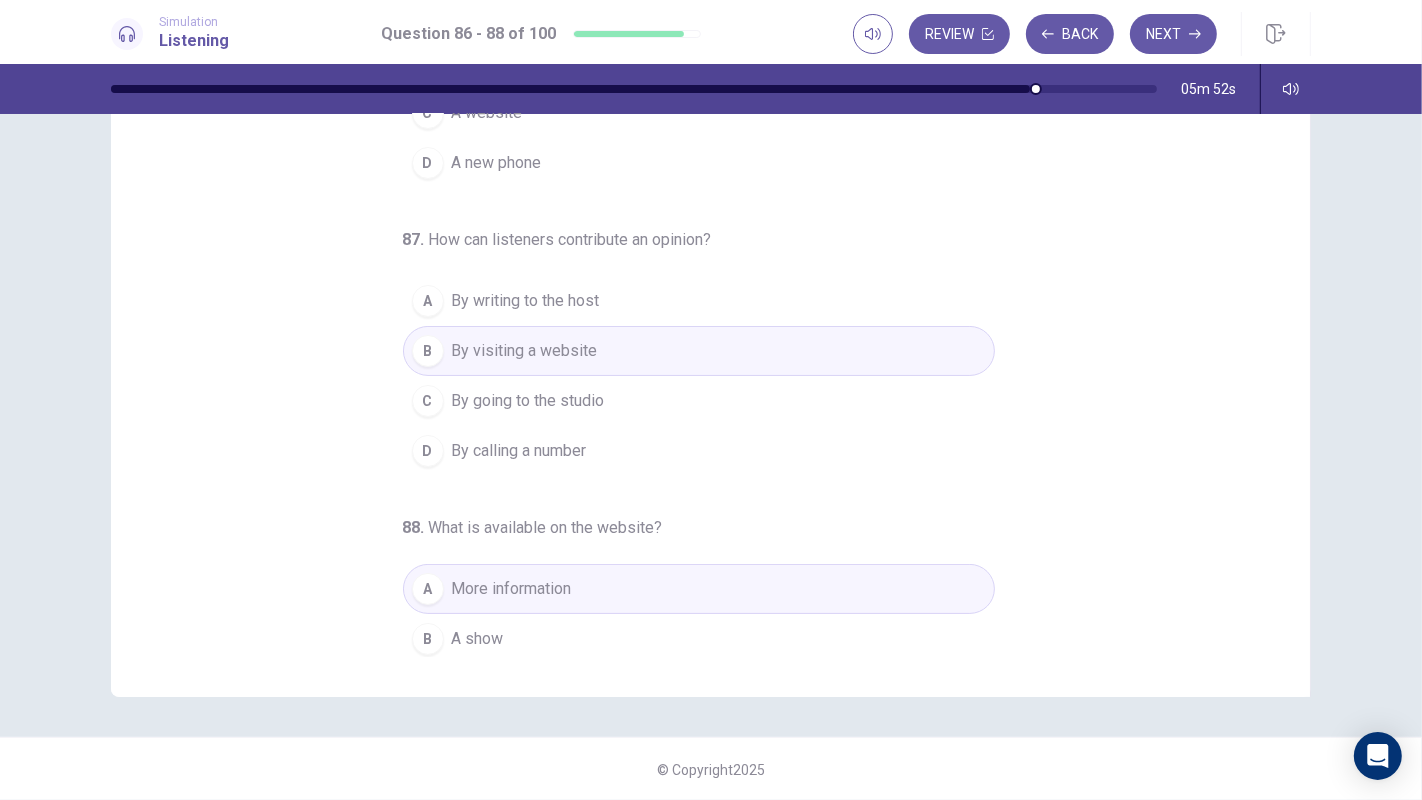 scroll, scrollTop: 0, scrollLeft: 0, axis: both 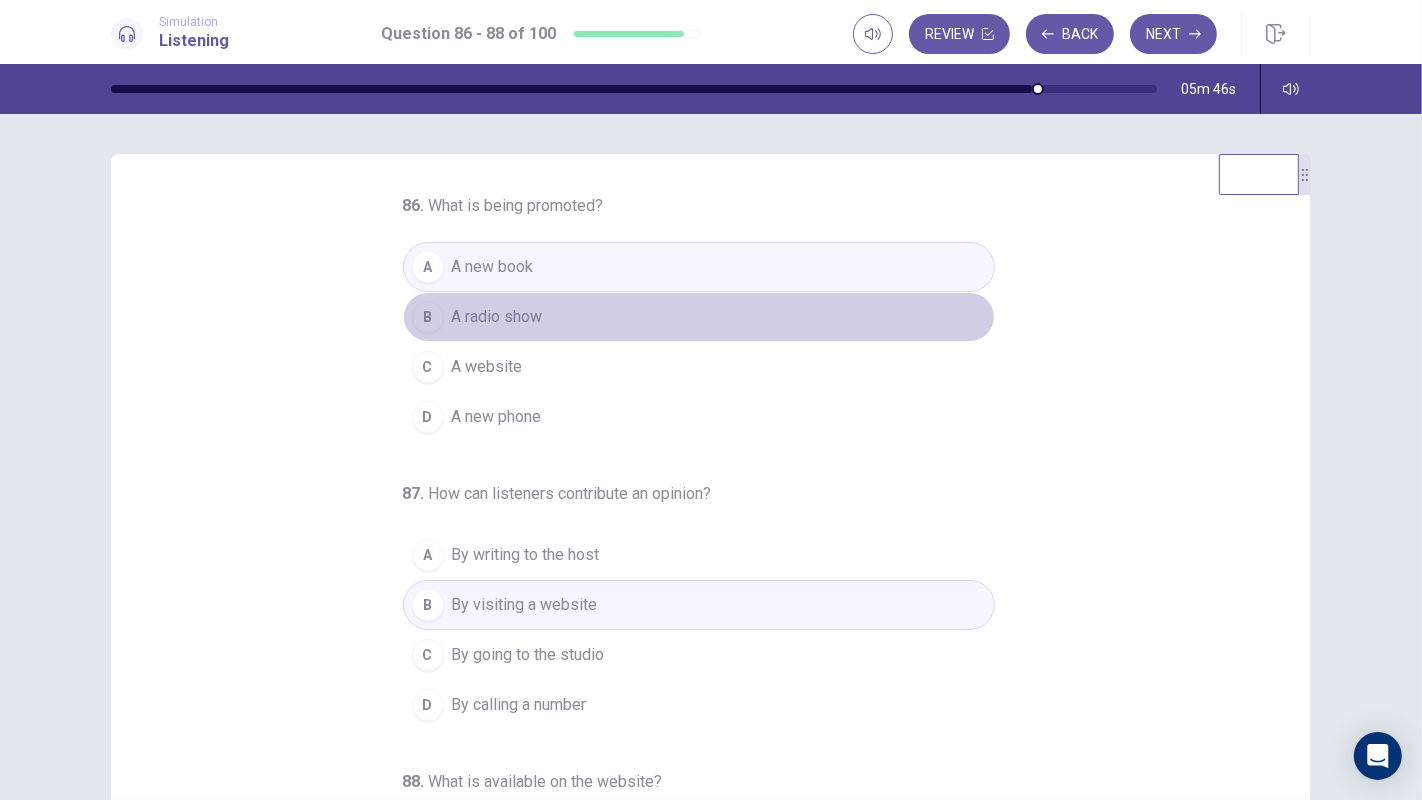 click on "B A radio show" at bounding box center [699, 317] 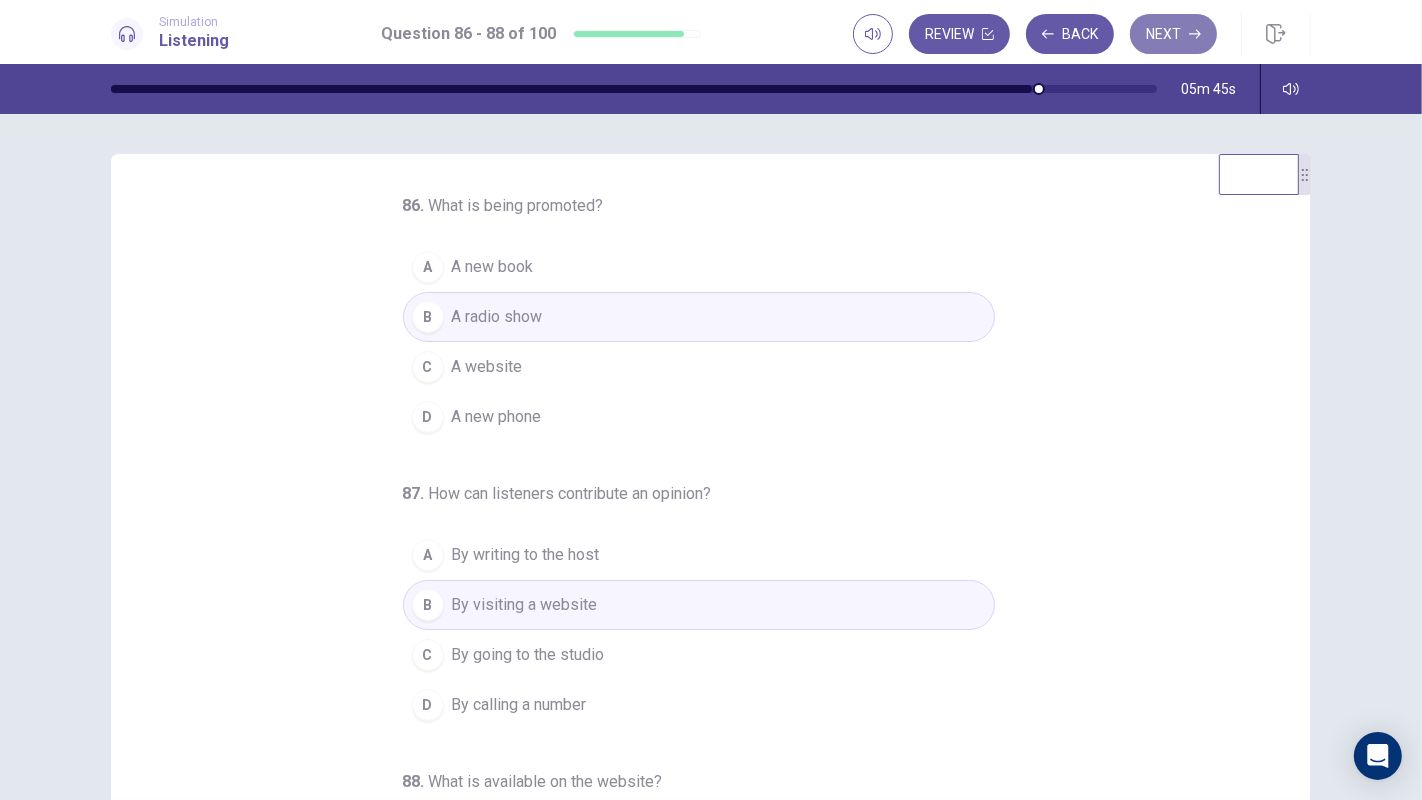 click on "Next" at bounding box center [1173, 34] 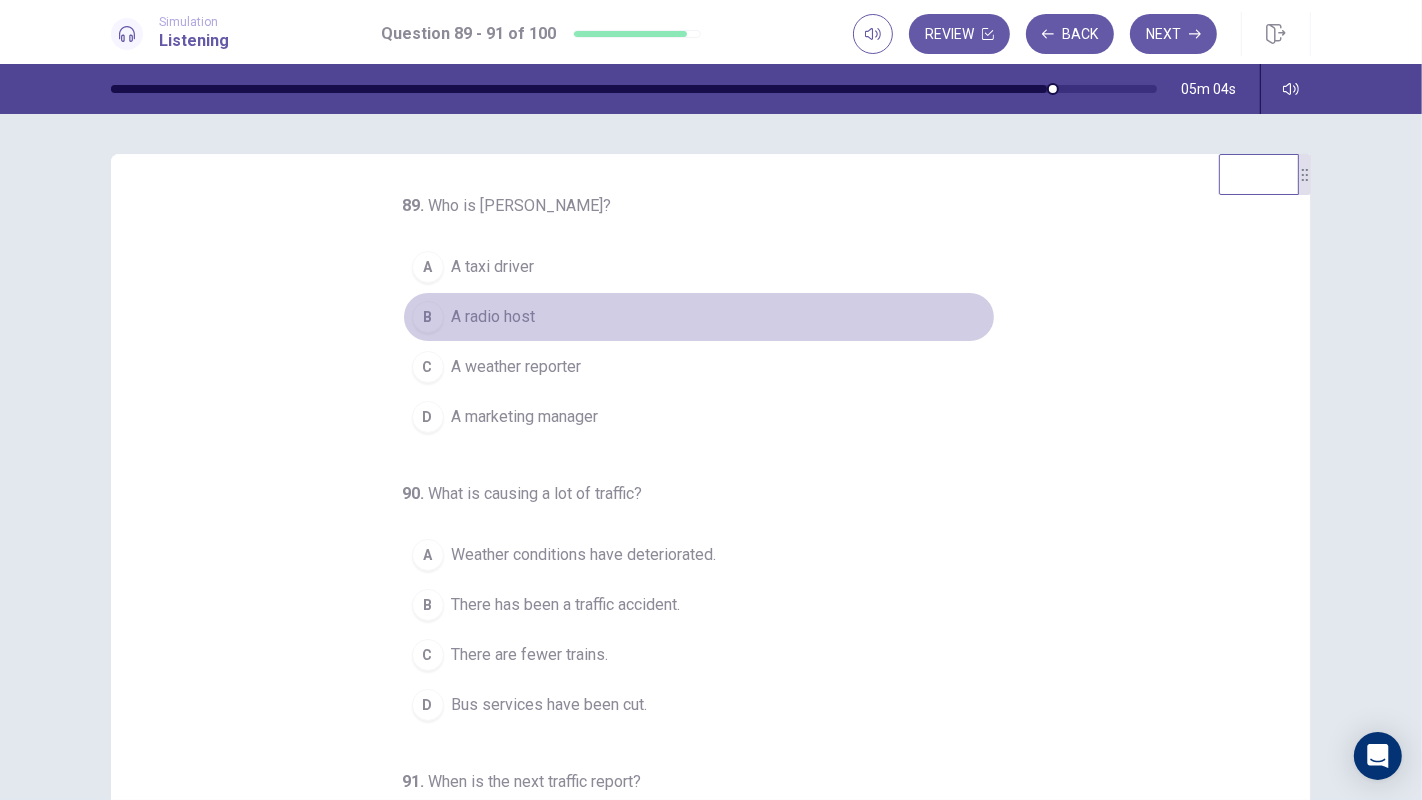 click on "A radio host" at bounding box center (494, 317) 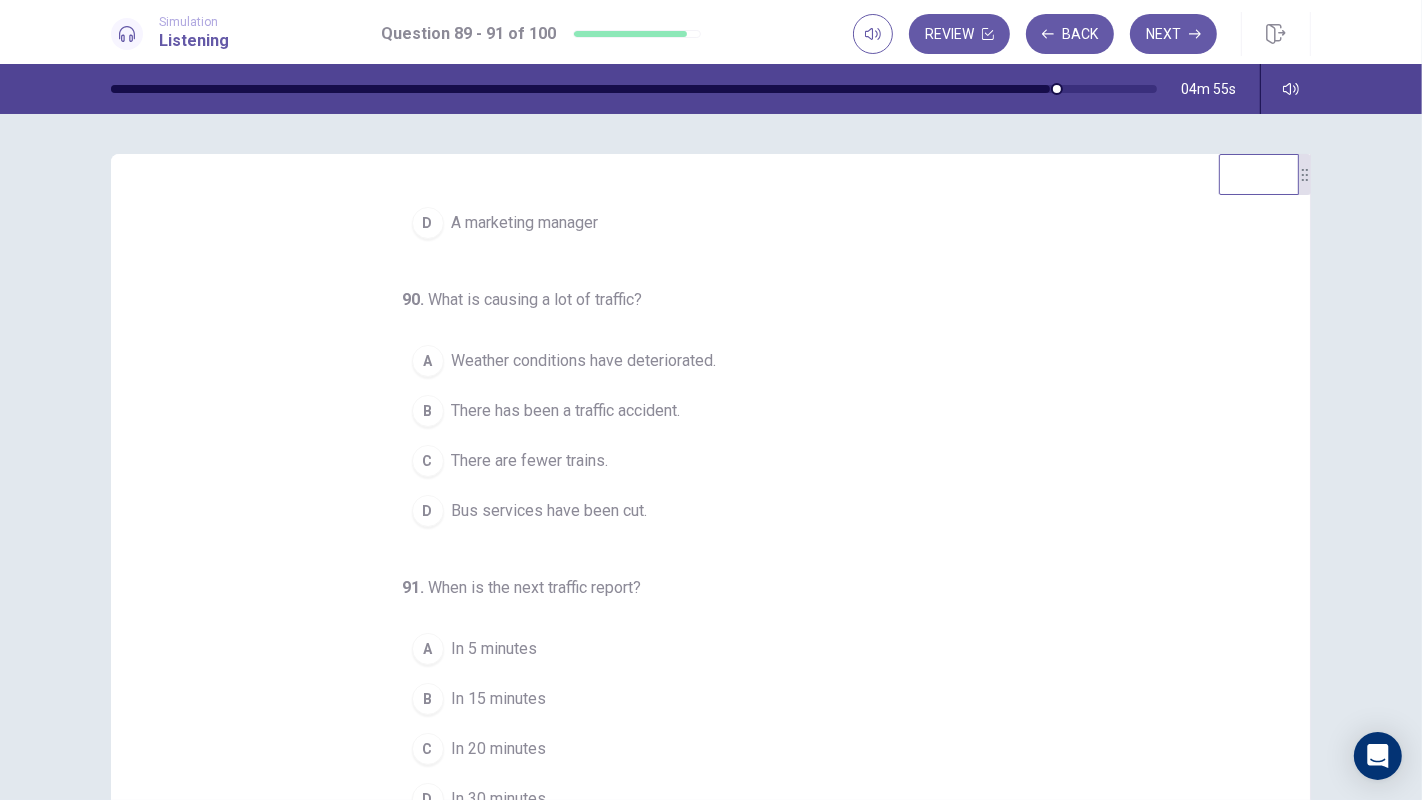 scroll, scrollTop: 195, scrollLeft: 0, axis: vertical 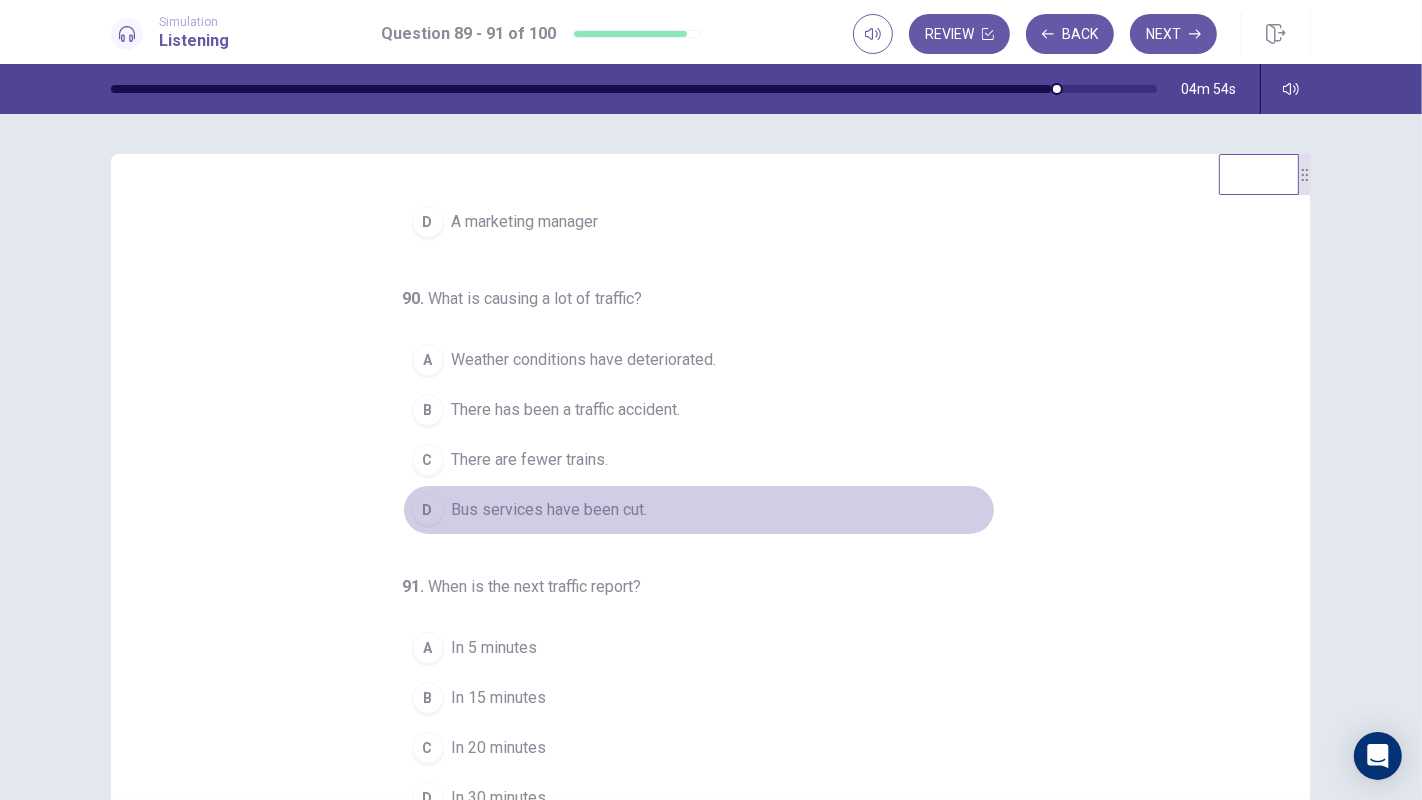 click on "Bus services have been cut." at bounding box center (550, 510) 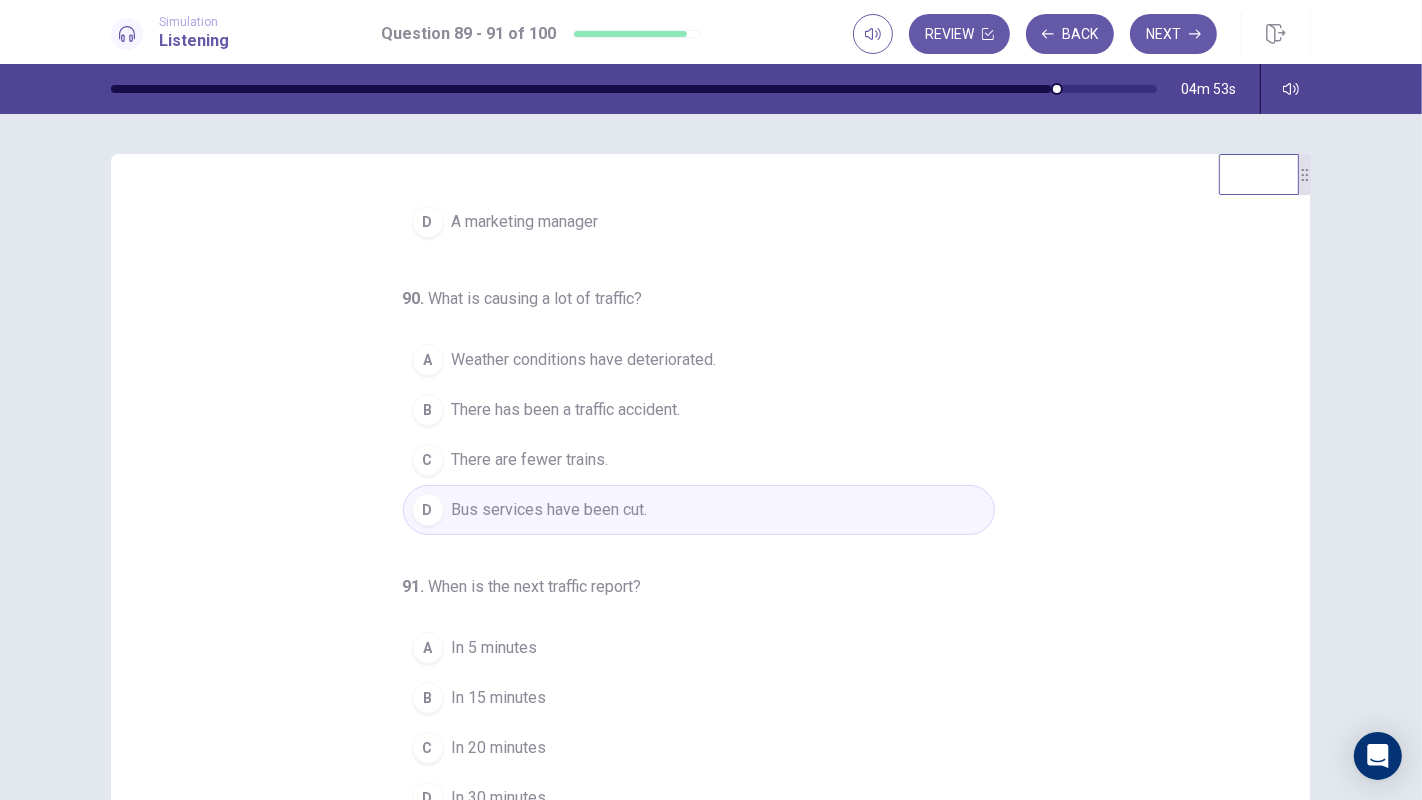 scroll, scrollTop: 202, scrollLeft: 0, axis: vertical 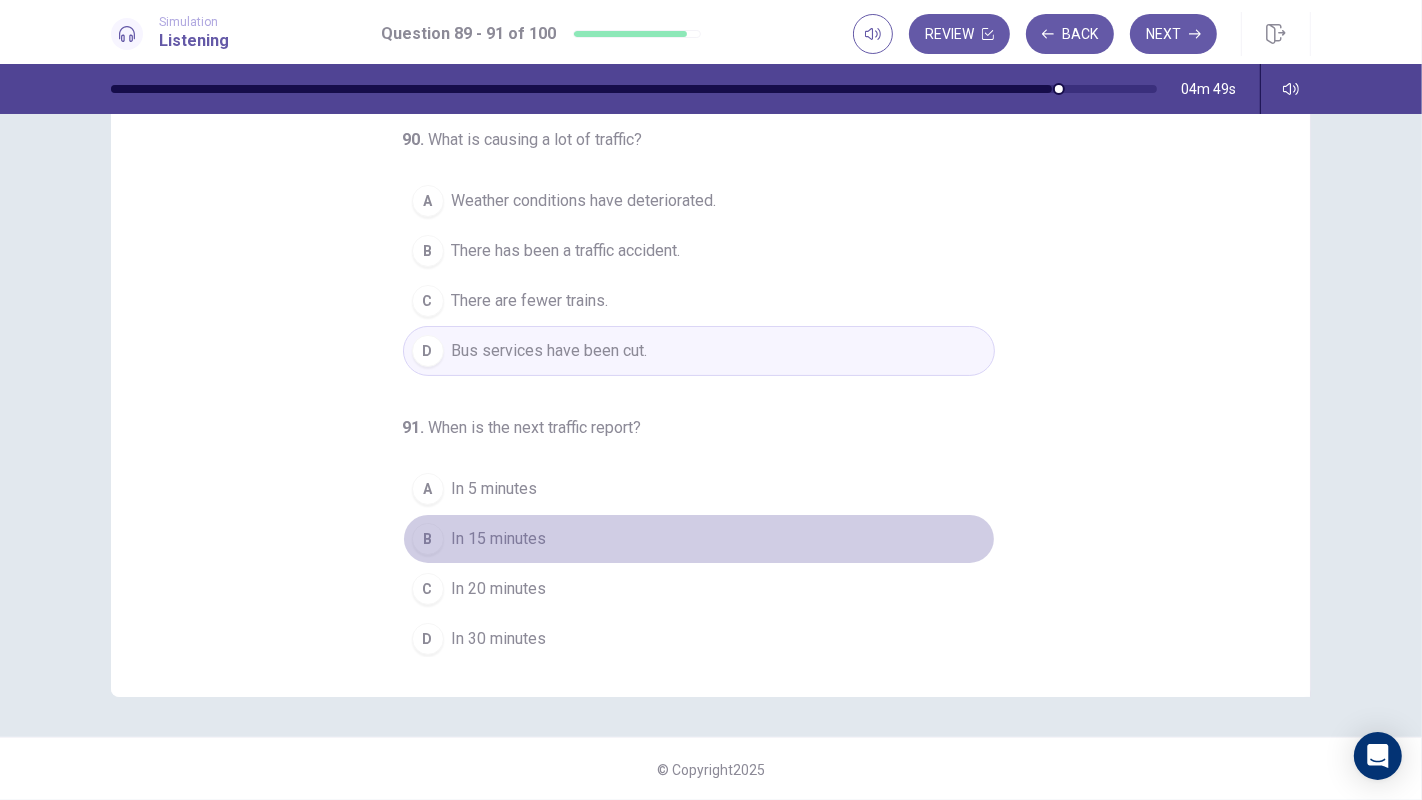 click on "B In 15 minutes" at bounding box center [699, 539] 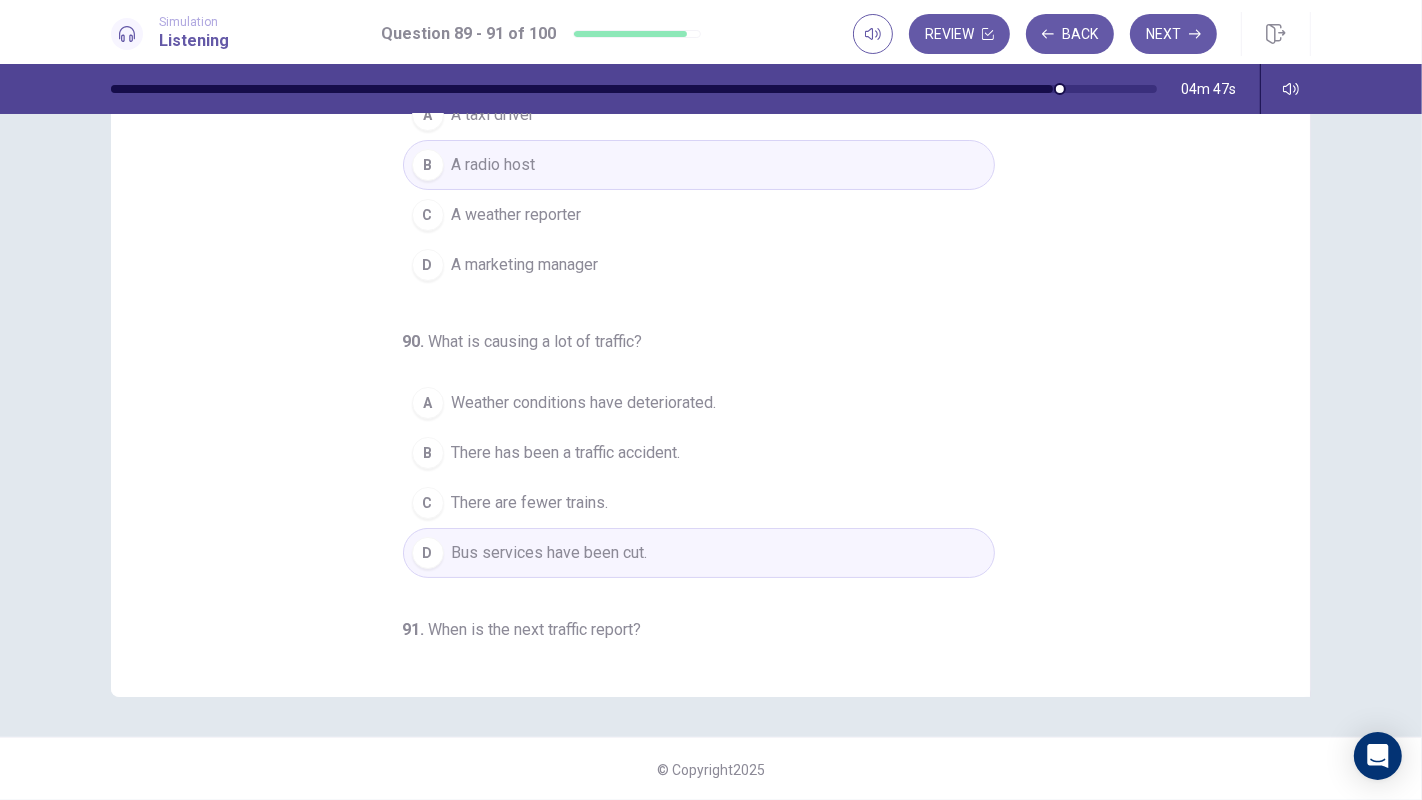 scroll, scrollTop: 0, scrollLeft: 0, axis: both 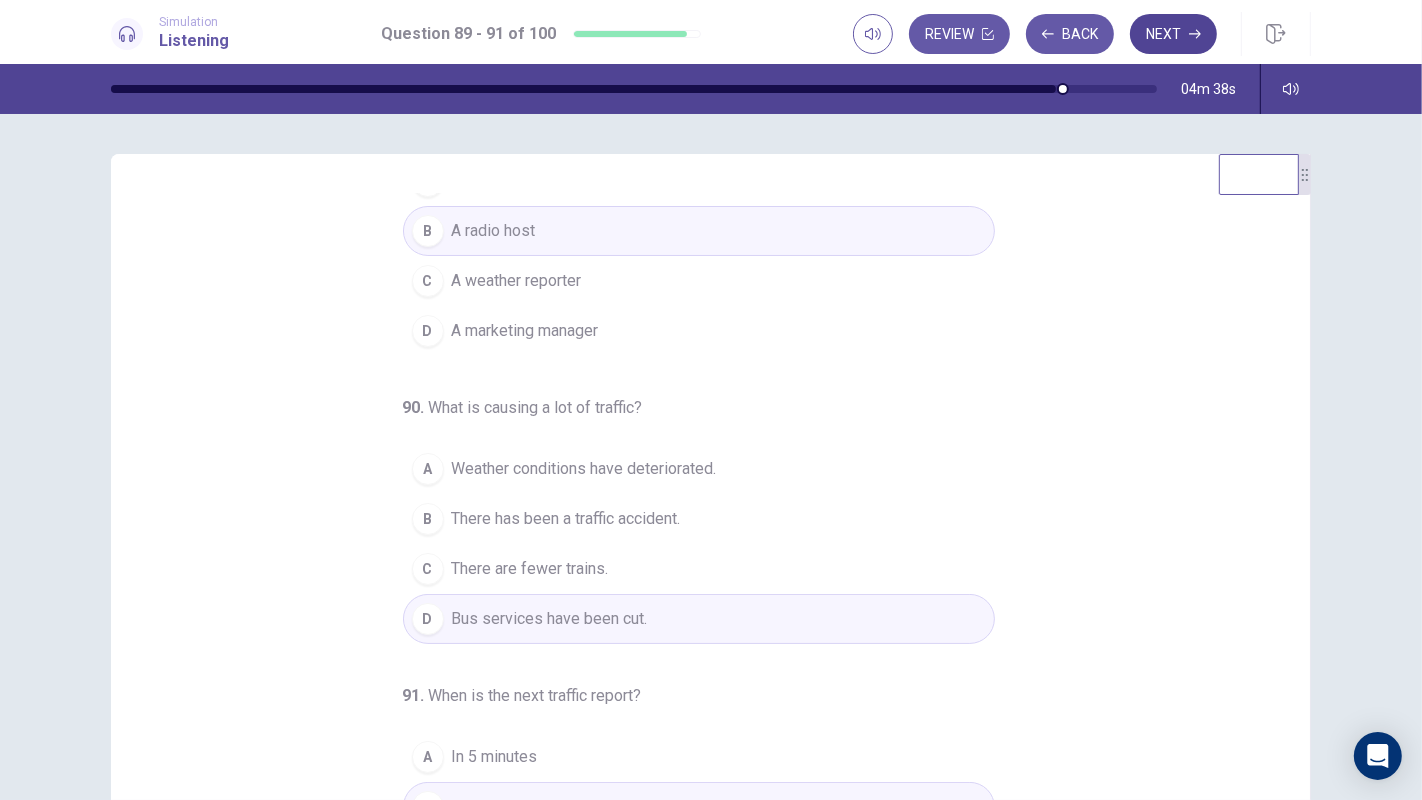click on "Next" at bounding box center (1173, 34) 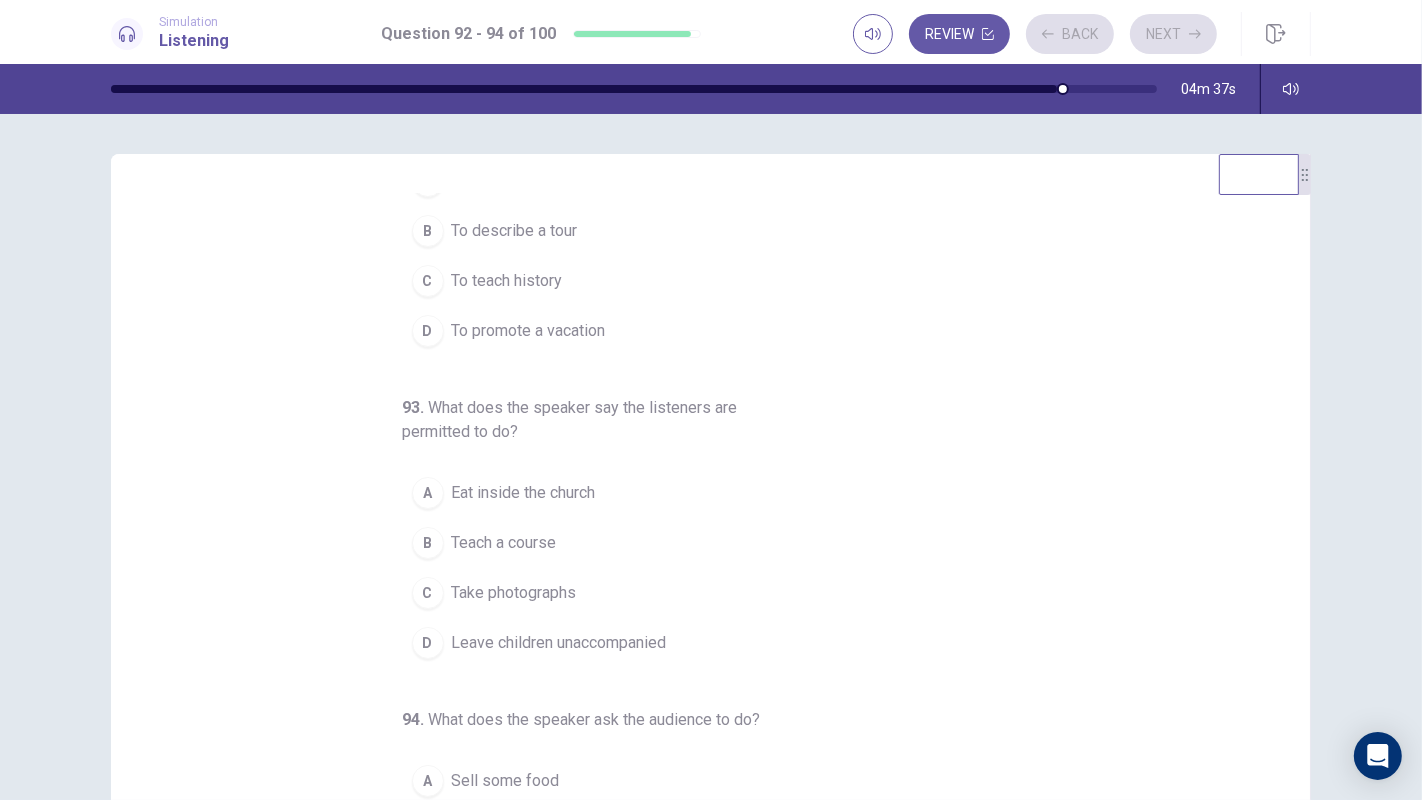 scroll, scrollTop: 226, scrollLeft: 0, axis: vertical 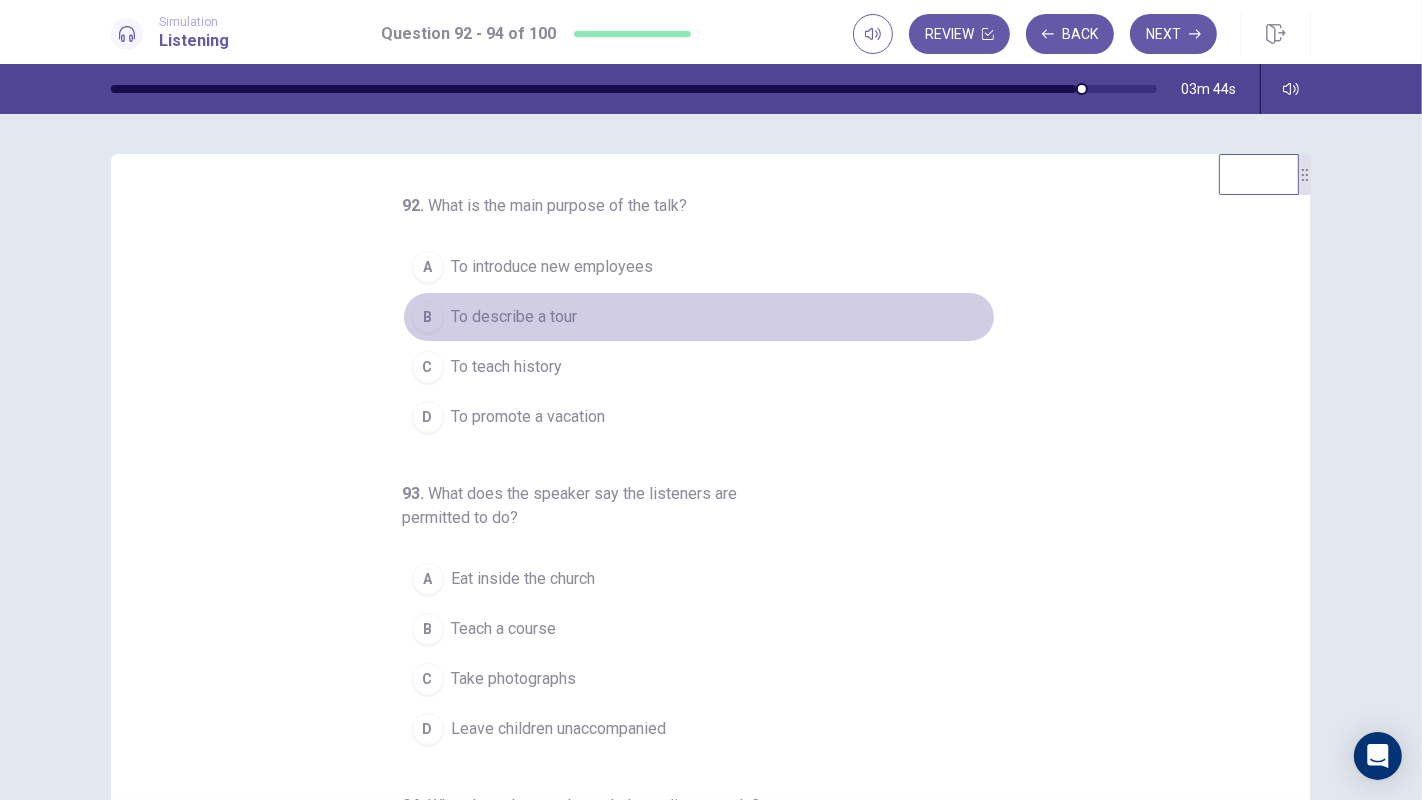 click on "To describe a tour" at bounding box center [515, 317] 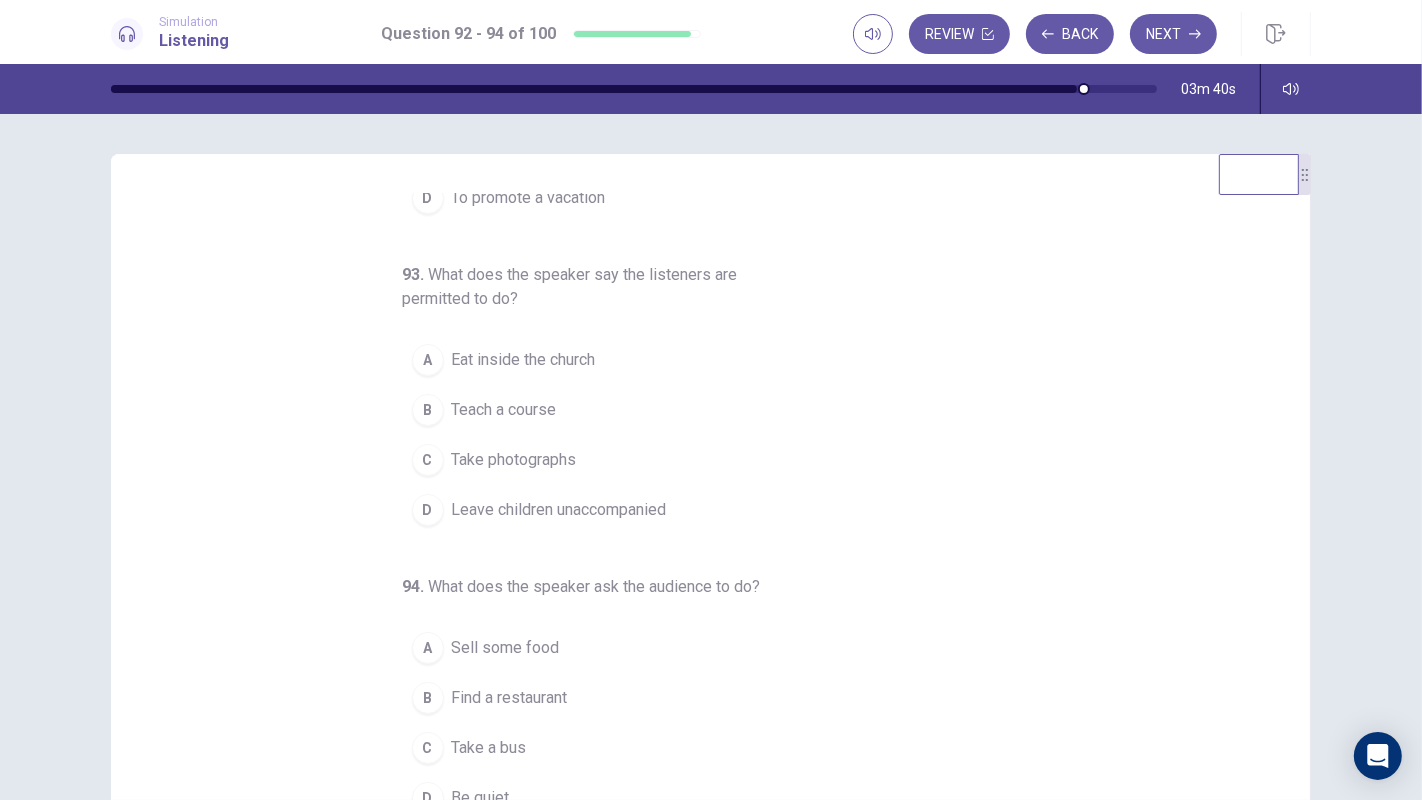 scroll, scrollTop: 226, scrollLeft: 0, axis: vertical 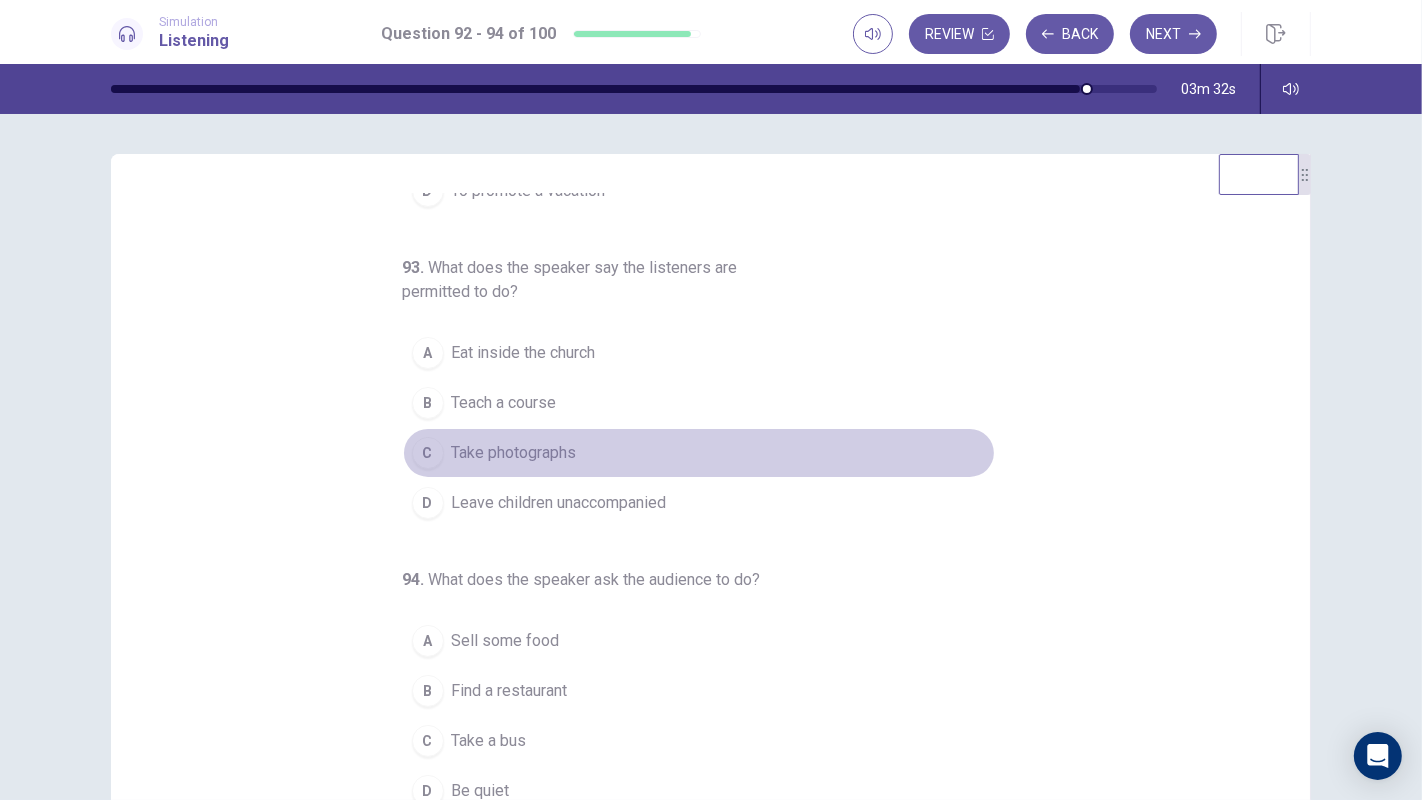 click on "Take photographs" at bounding box center (514, 453) 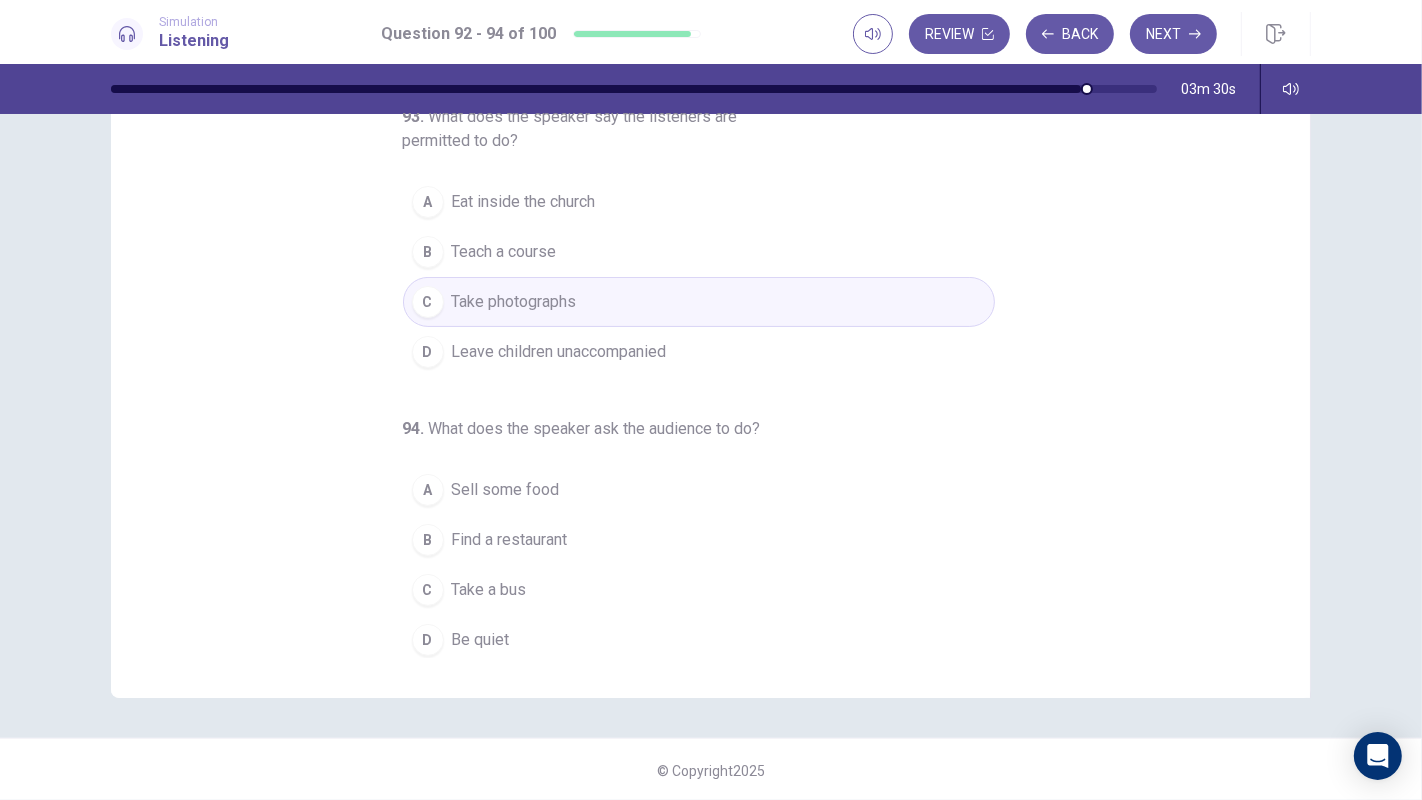 scroll, scrollTop: 152, scrollLeft: 0, axis: vertical 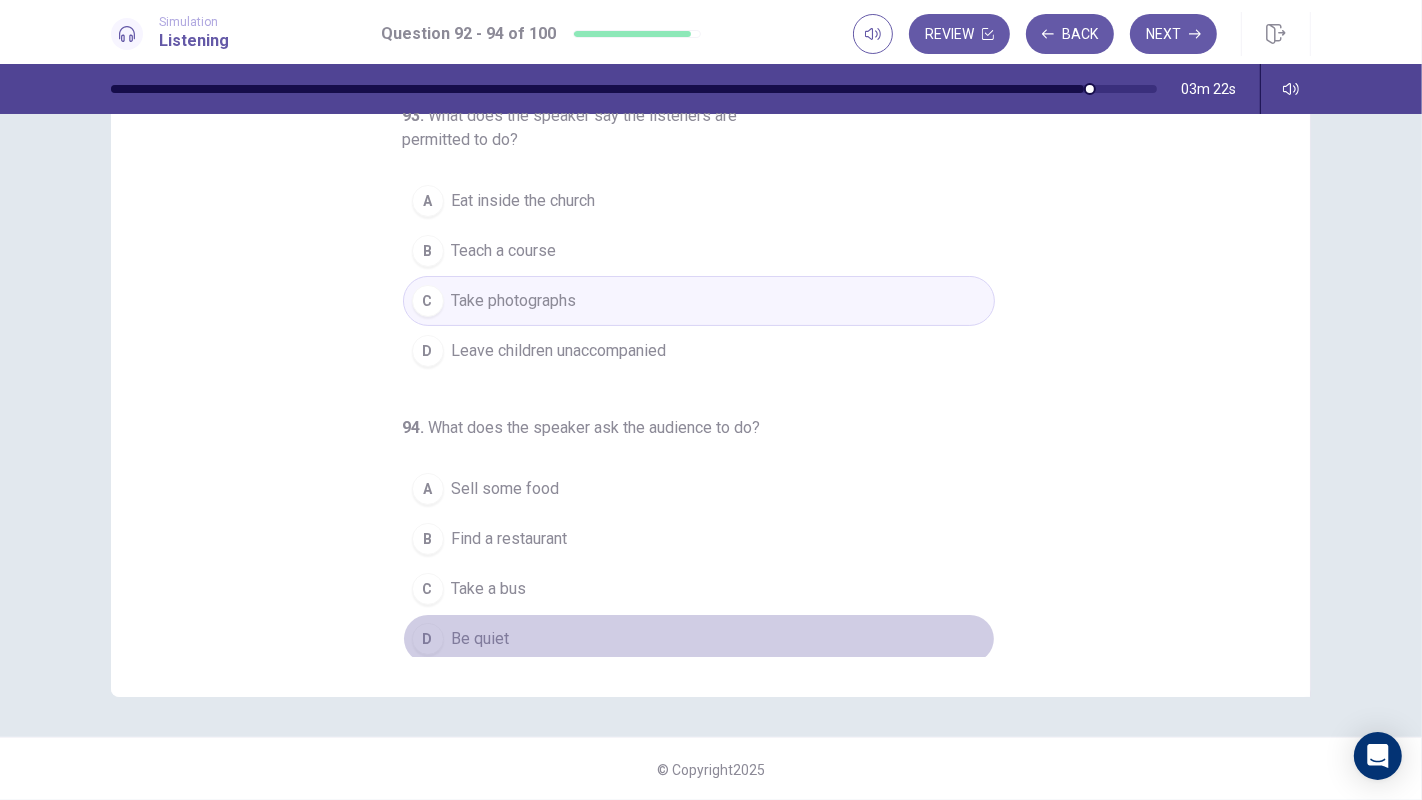 click on "Be quiet" at bounding box center [481, 639] 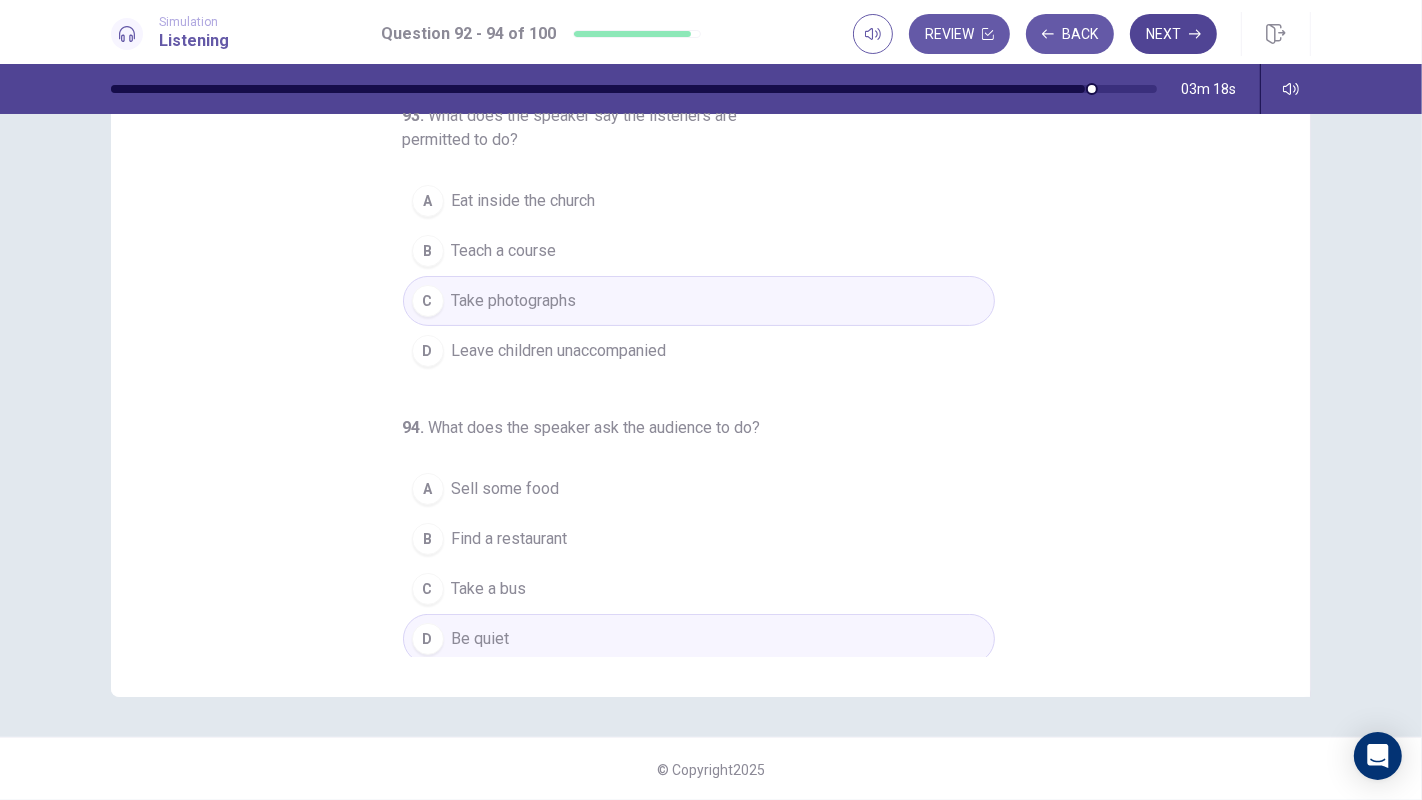 click 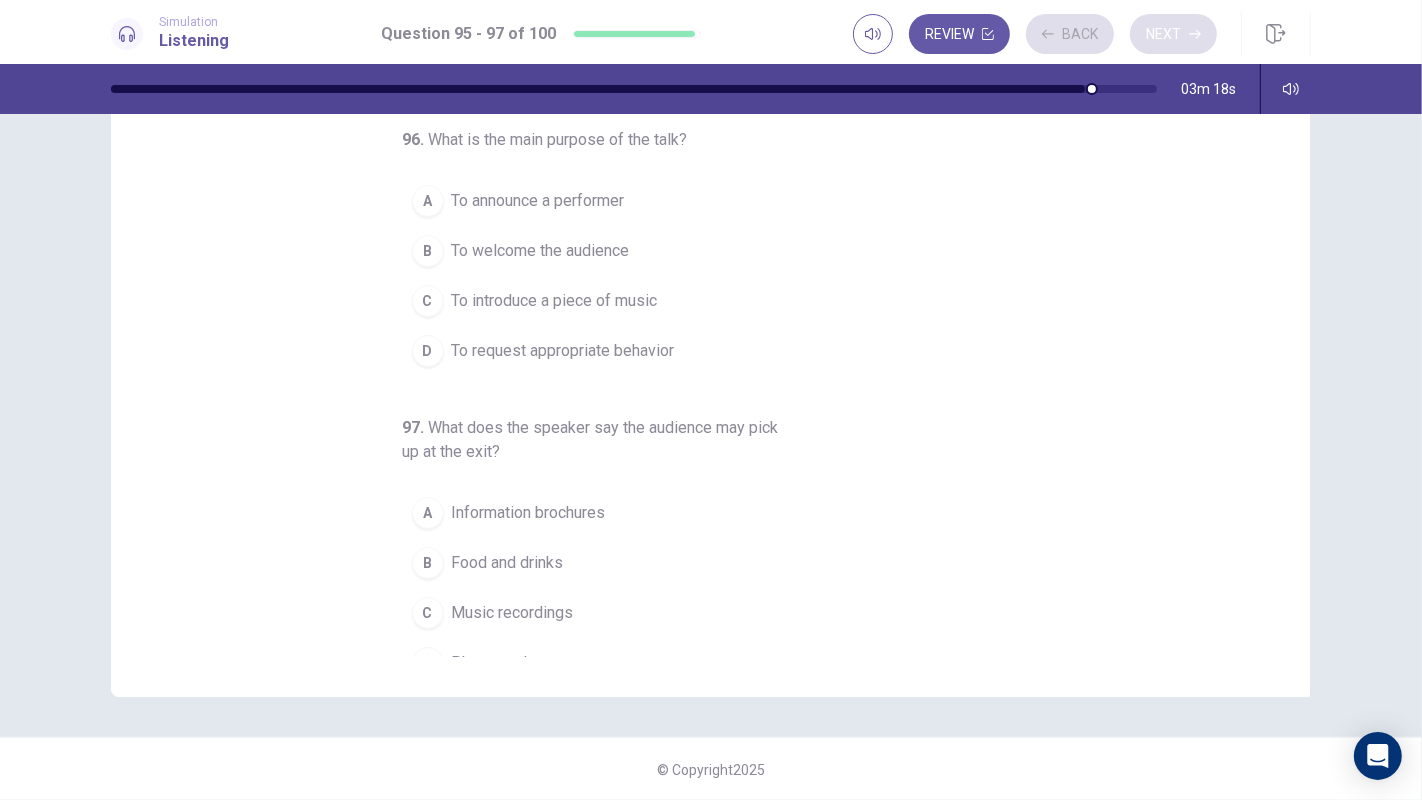scroll, scrollTop: 152, scrollLeft: 0, axis: vertical 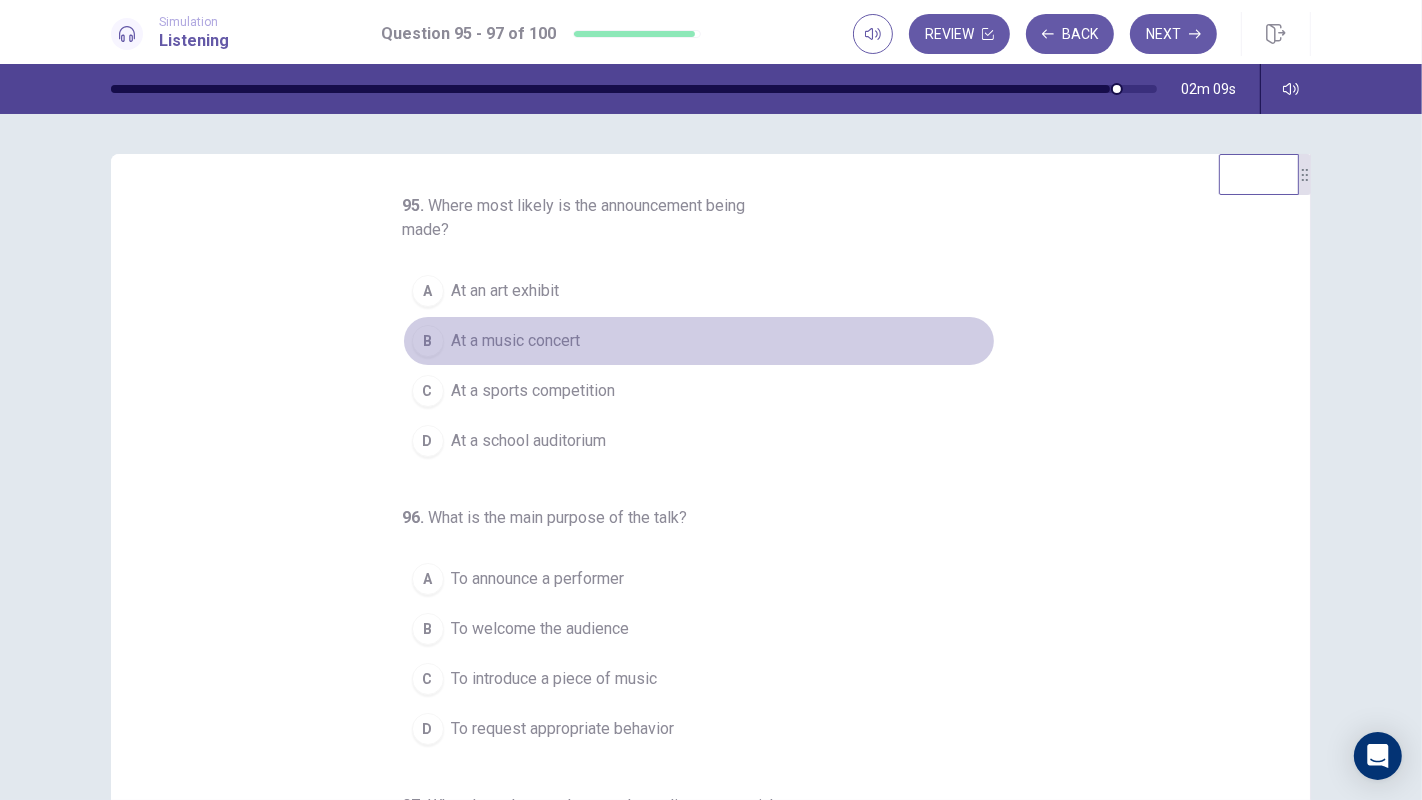 click on "At a music concert" at bounding box center (516, 341) 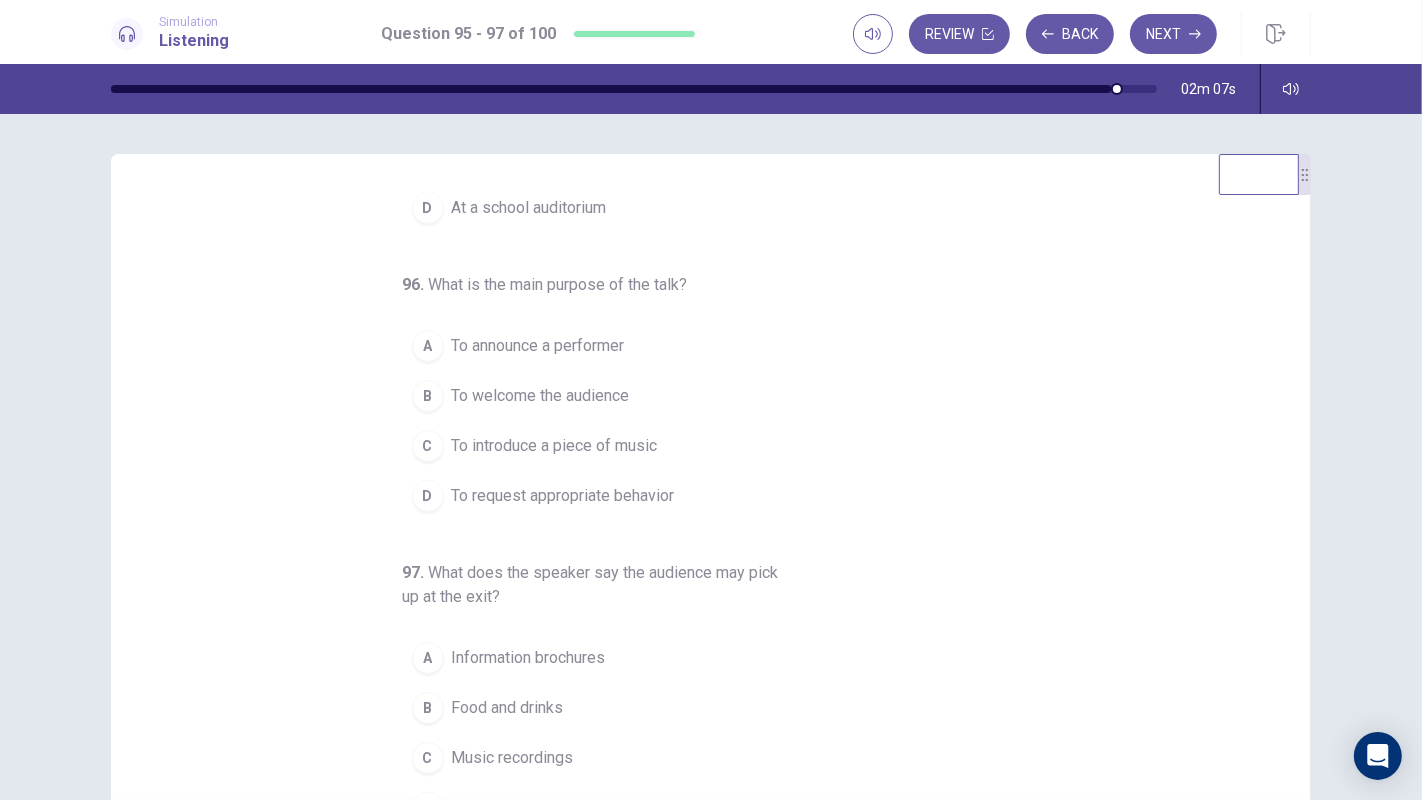 scroll, scrollTop: 244, scrollLeft: 0, axis: vertical 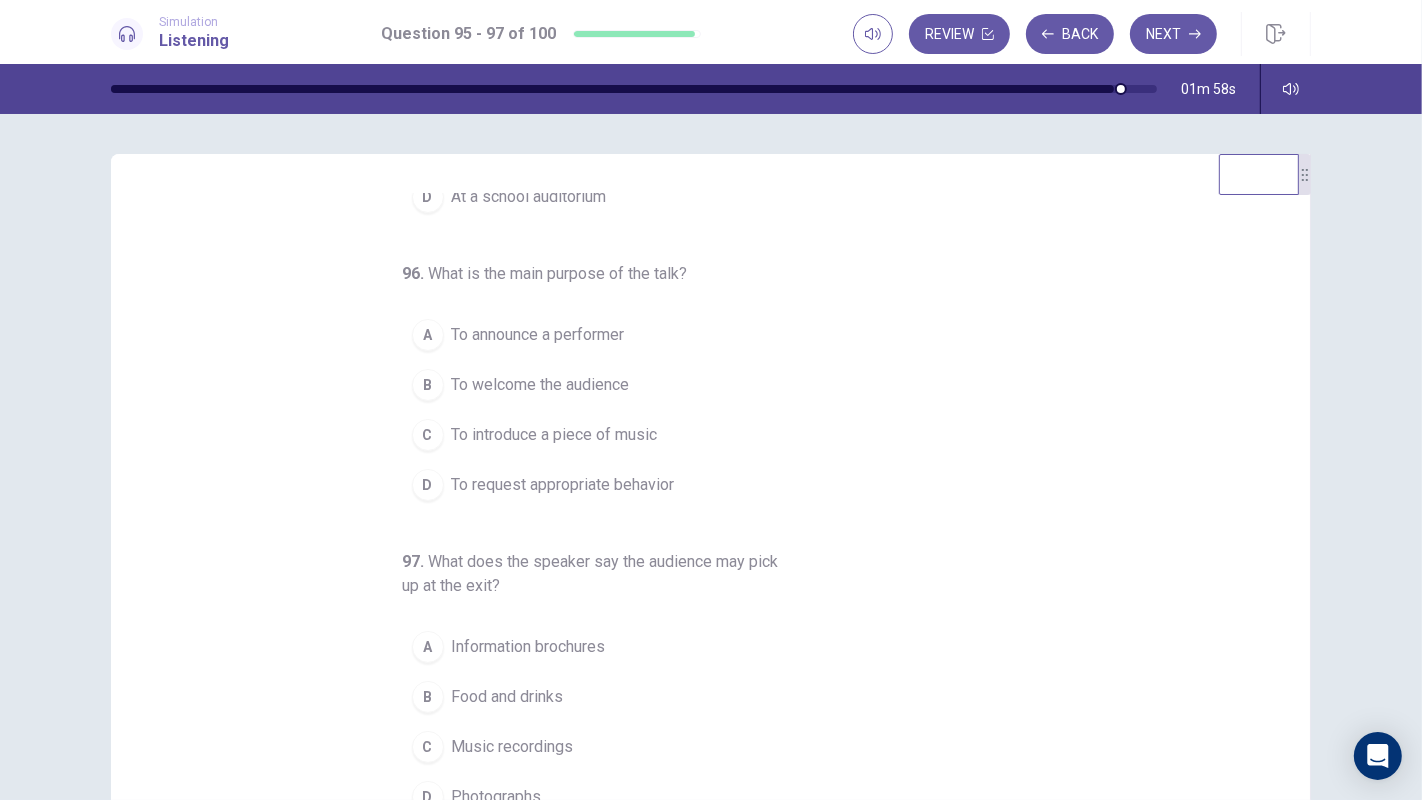 click on "To request appropriate behavior" at bounding box center [563, 485] 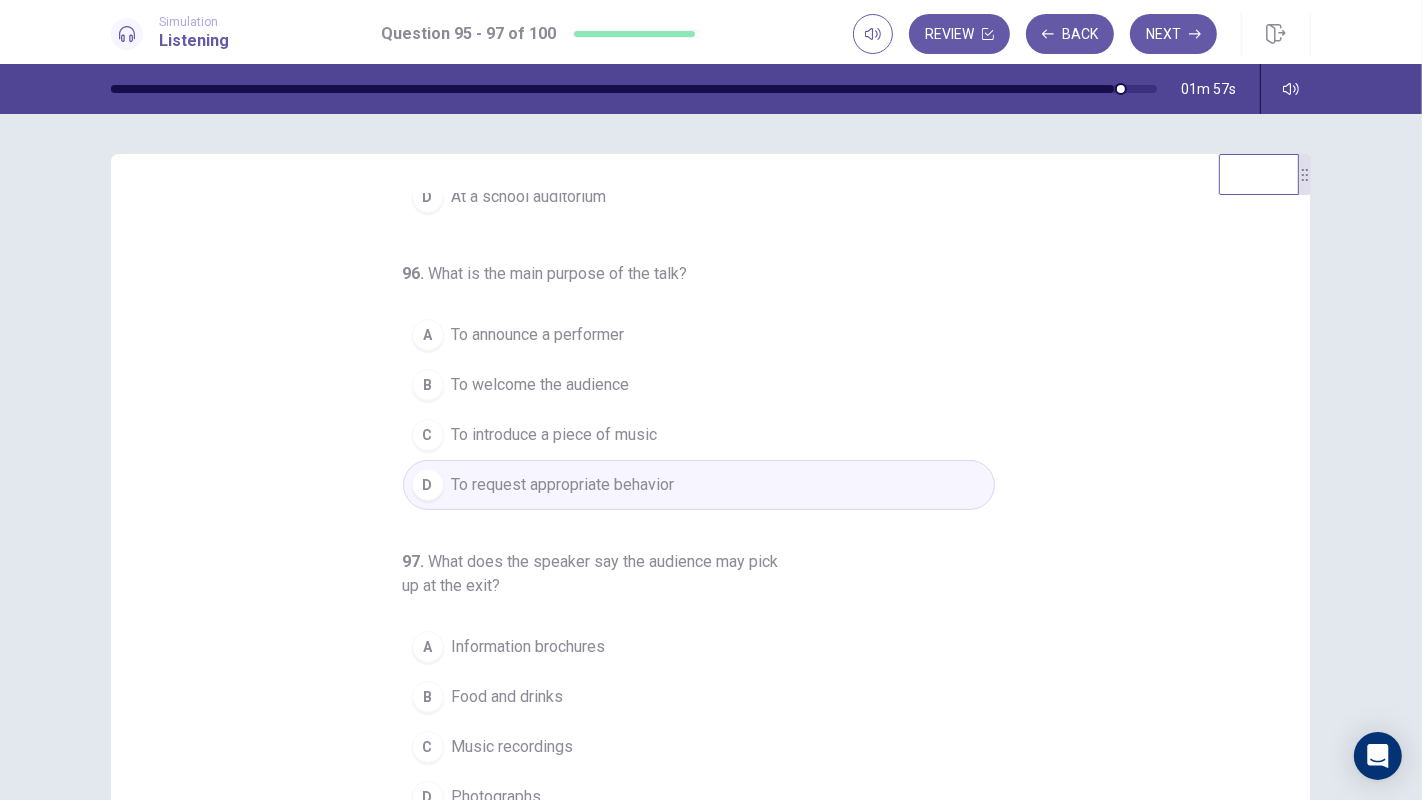 scroll, scrollTop: 250, scrollLeft: 0, axis: vertical 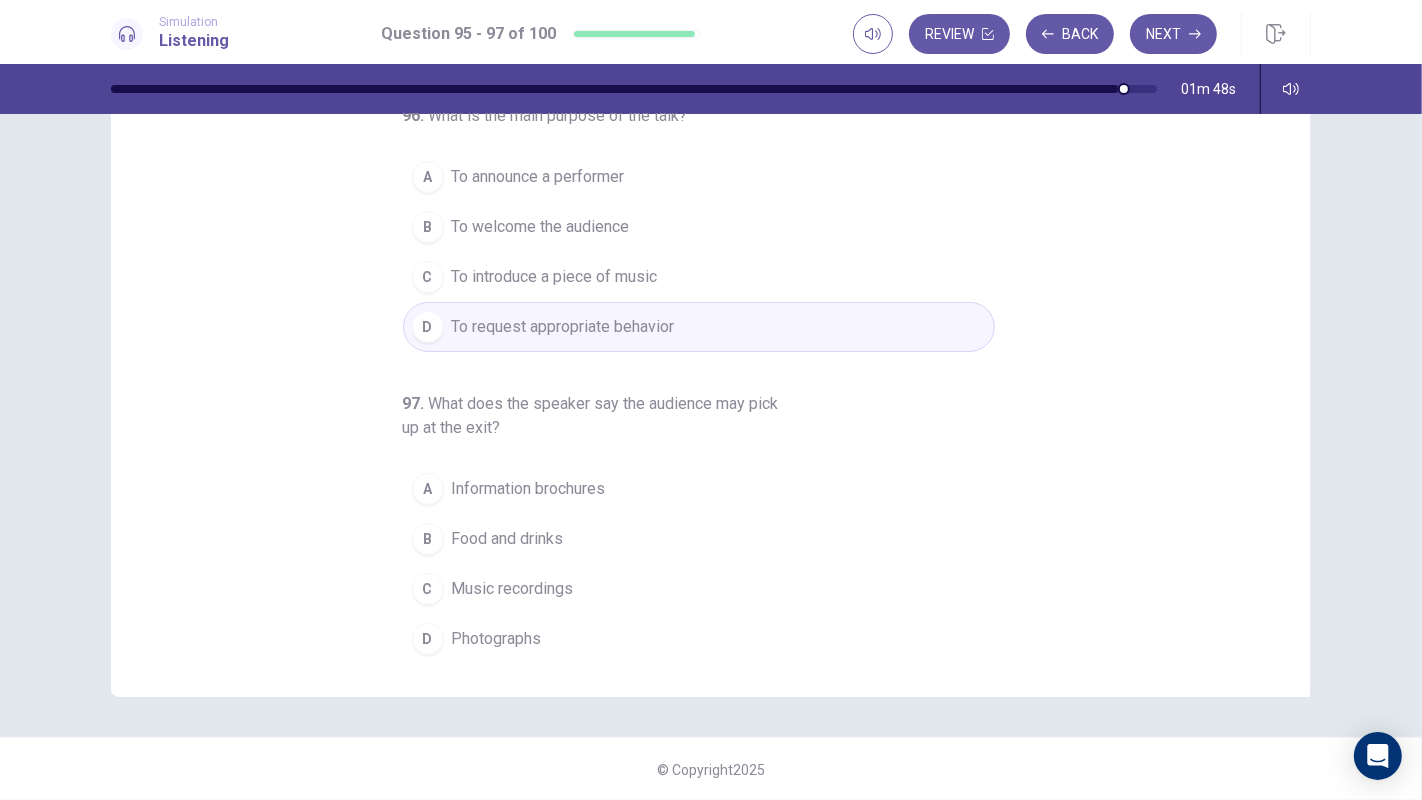 click on "Information brochures" at bounding box center [529, 489] 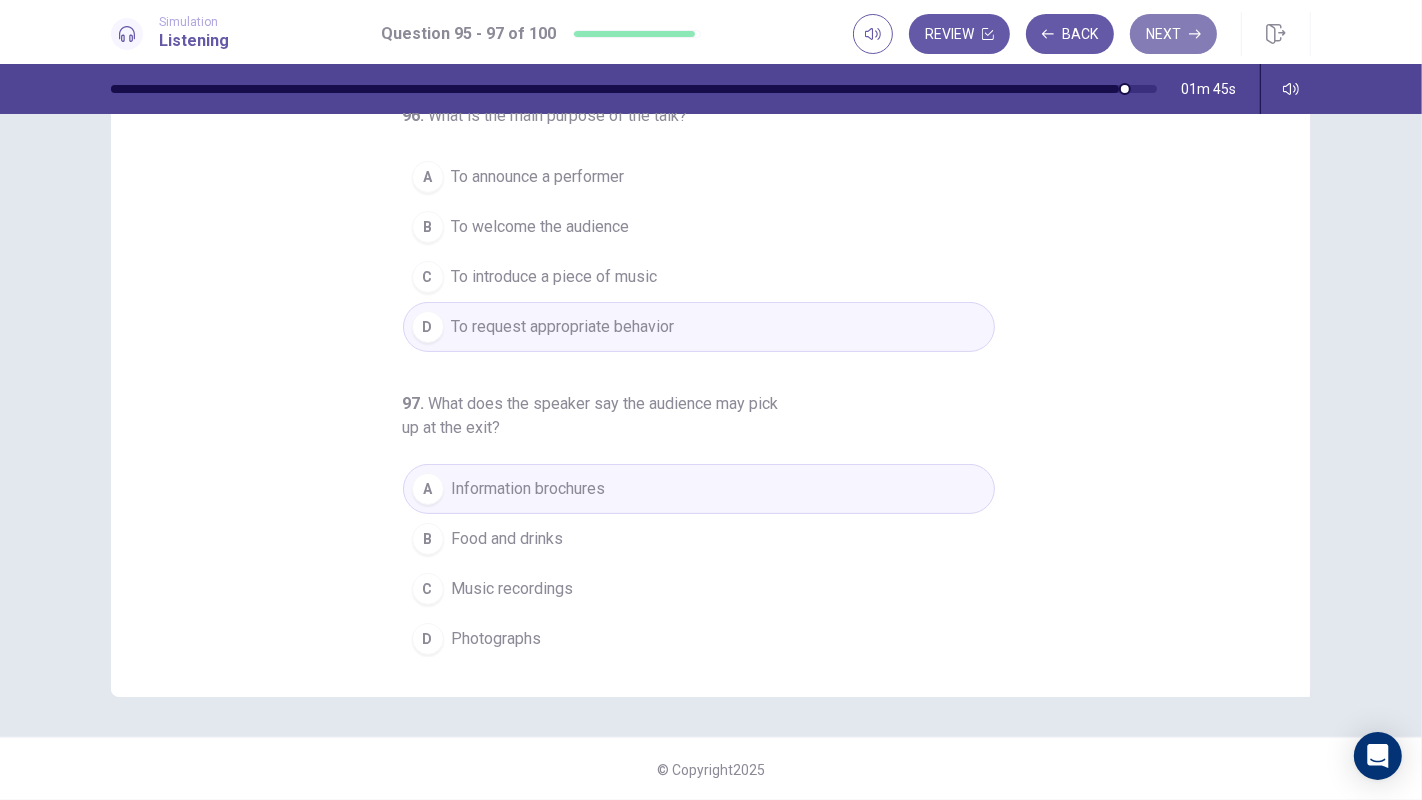 click on "Next" at bounding box center [1173, 34] 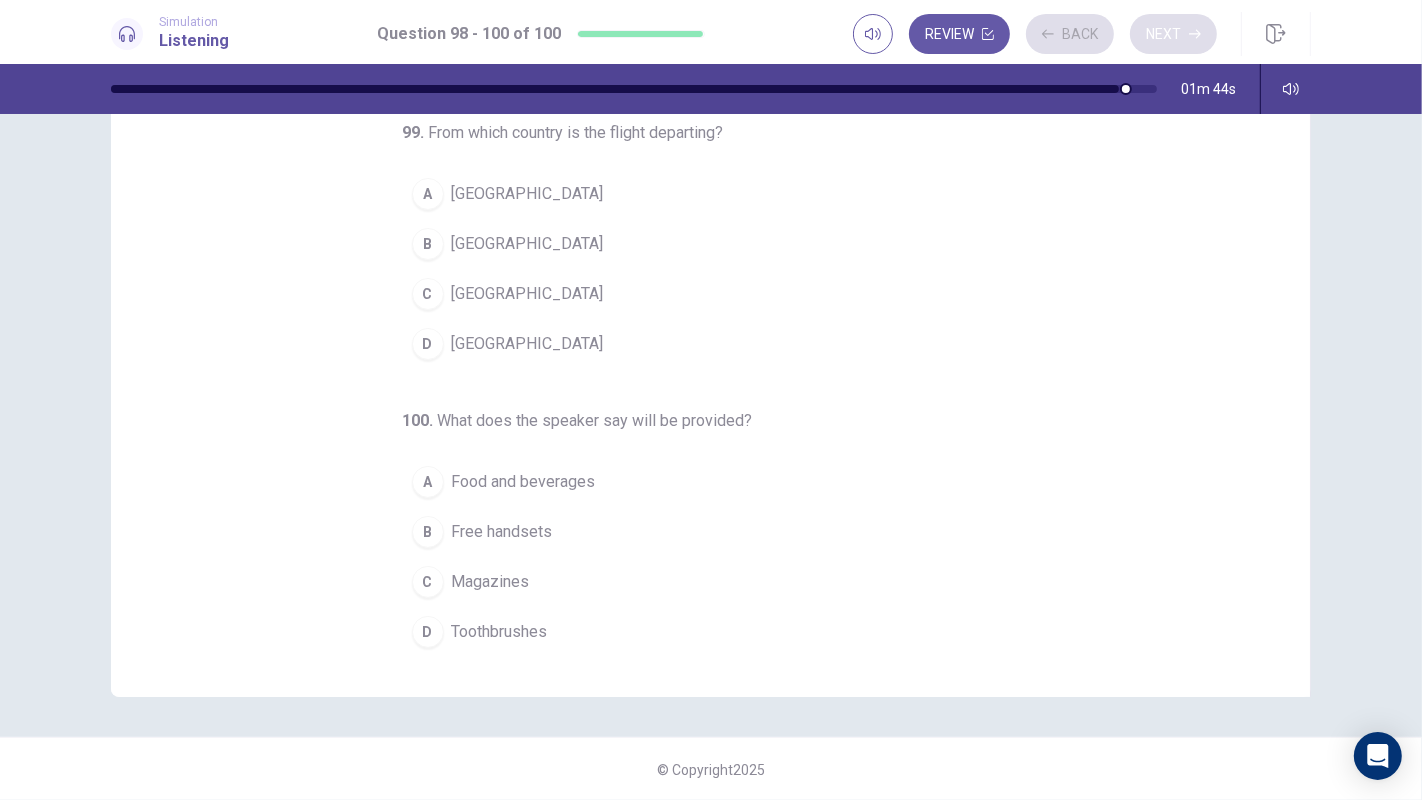 scroll, scrollTop: 202, scrollLeft: 0, axis: vertical 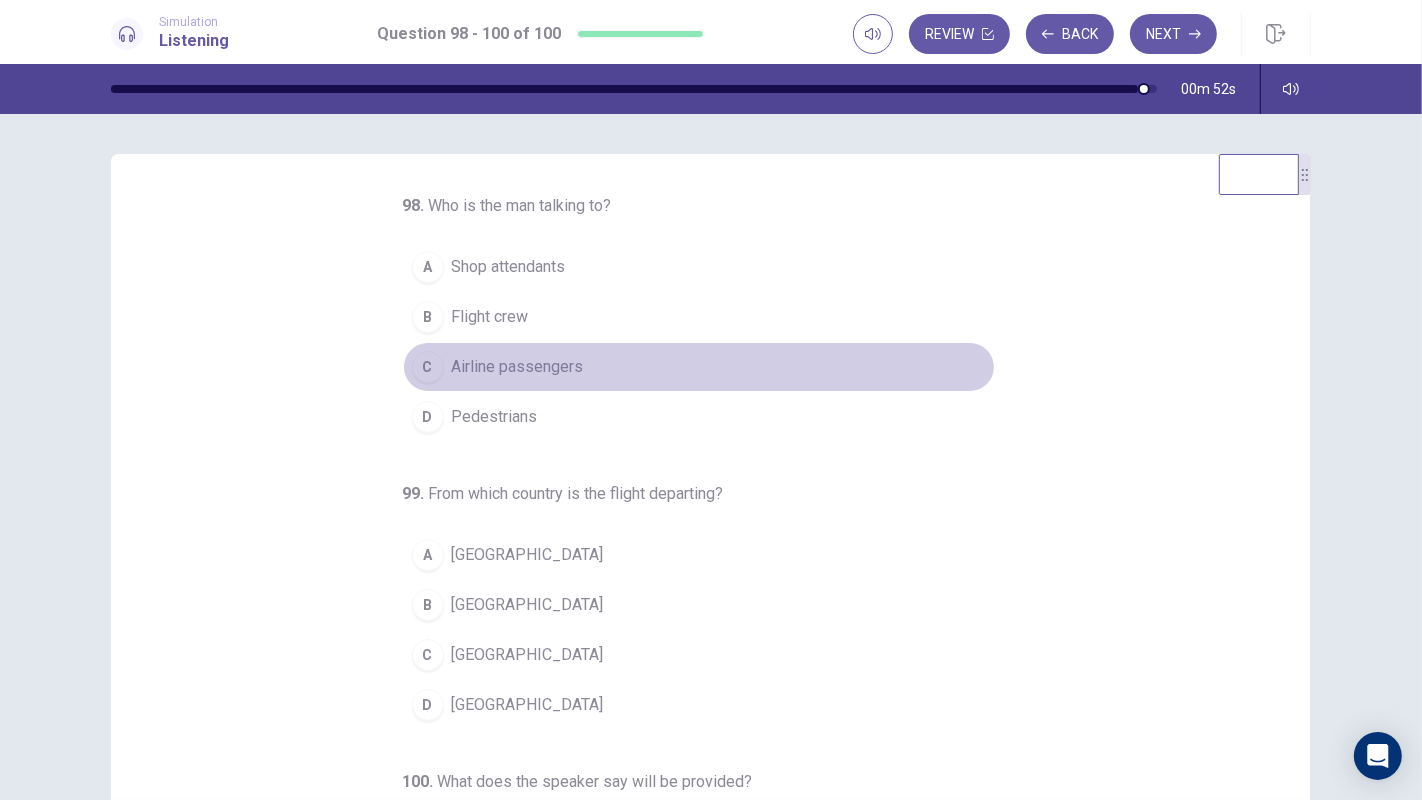 click on "C Airline passengers" at bounding box center [699, 367] 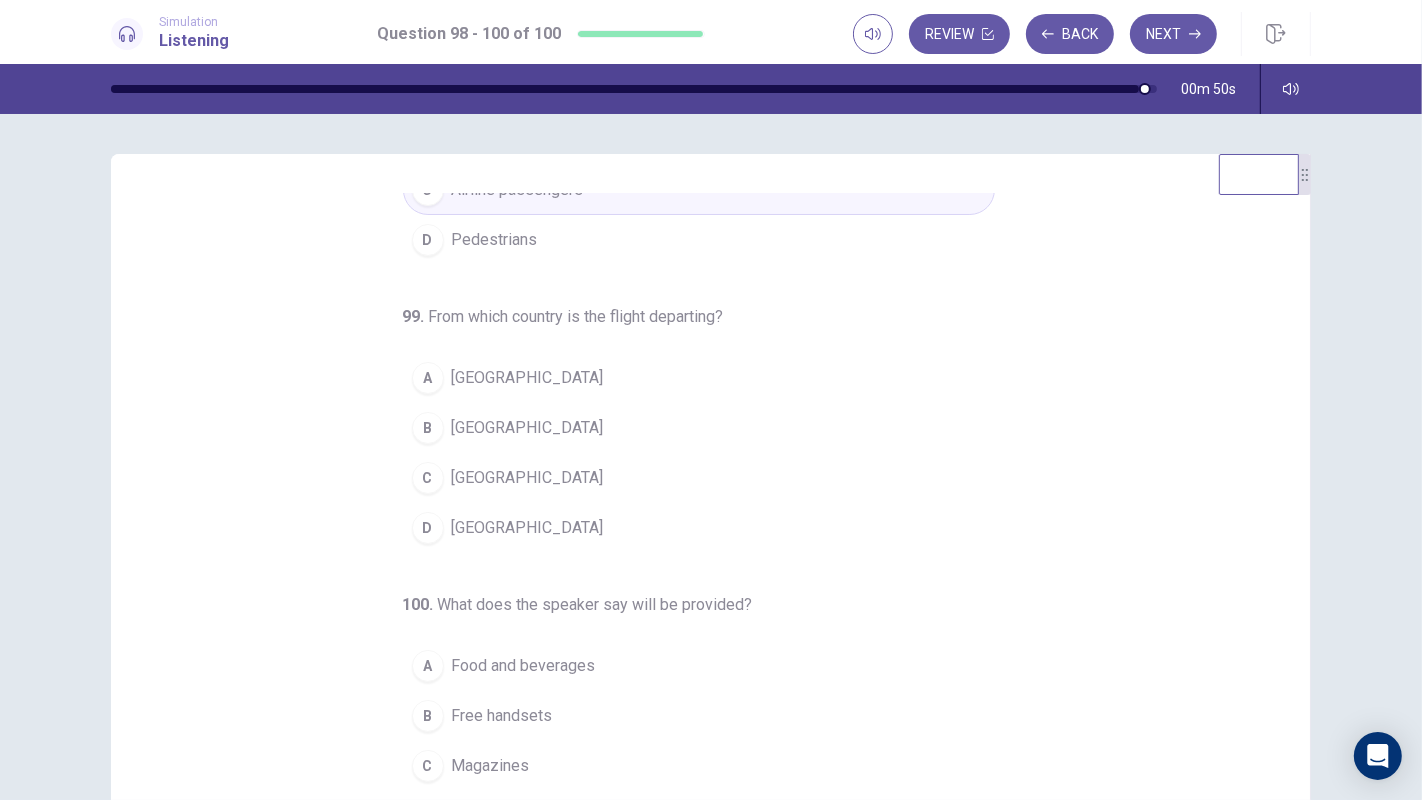 scroll, scrollTop: 202, scrollLeft: 0, axis: vertical 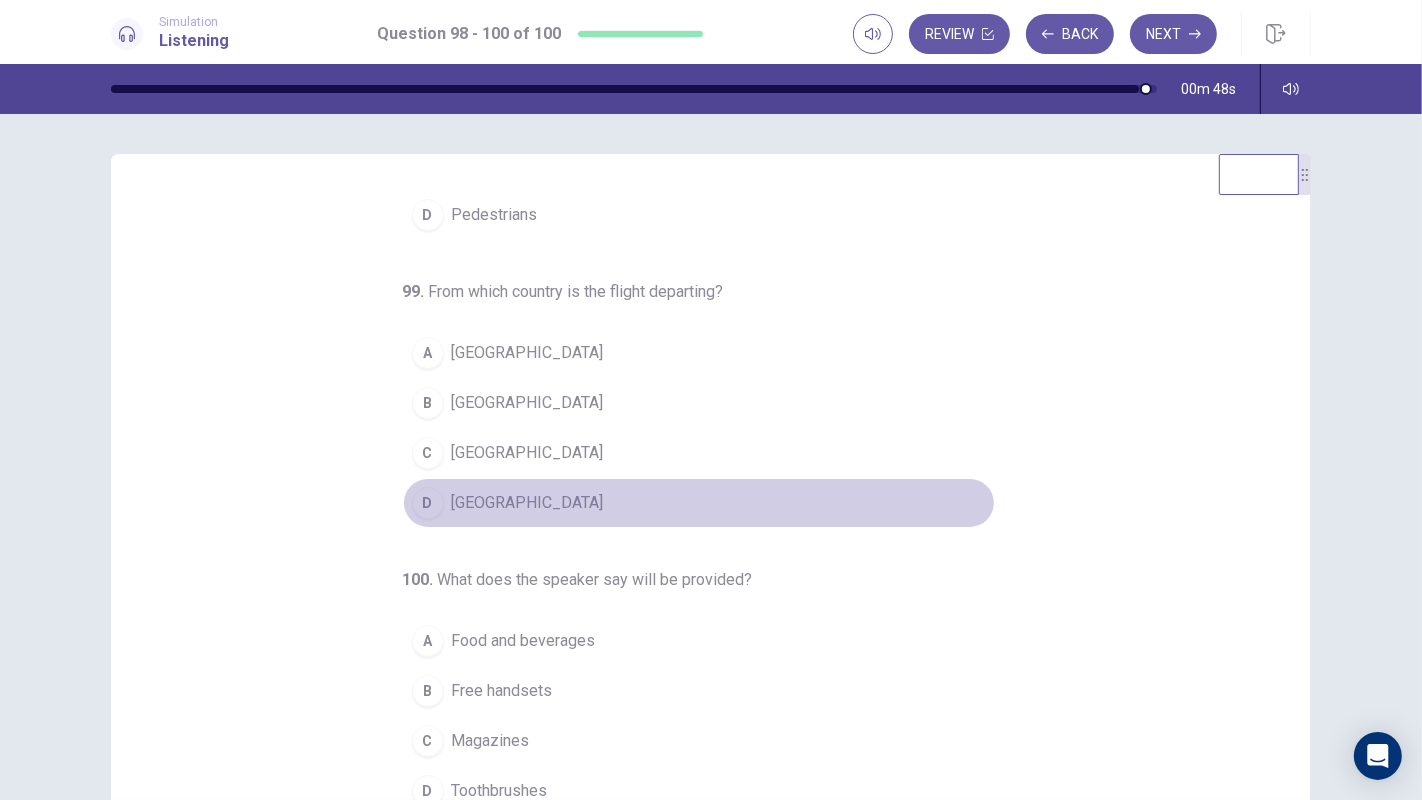 click on "D [GEOGRAPHIC_DATA]" at bounding box center [699, 503] 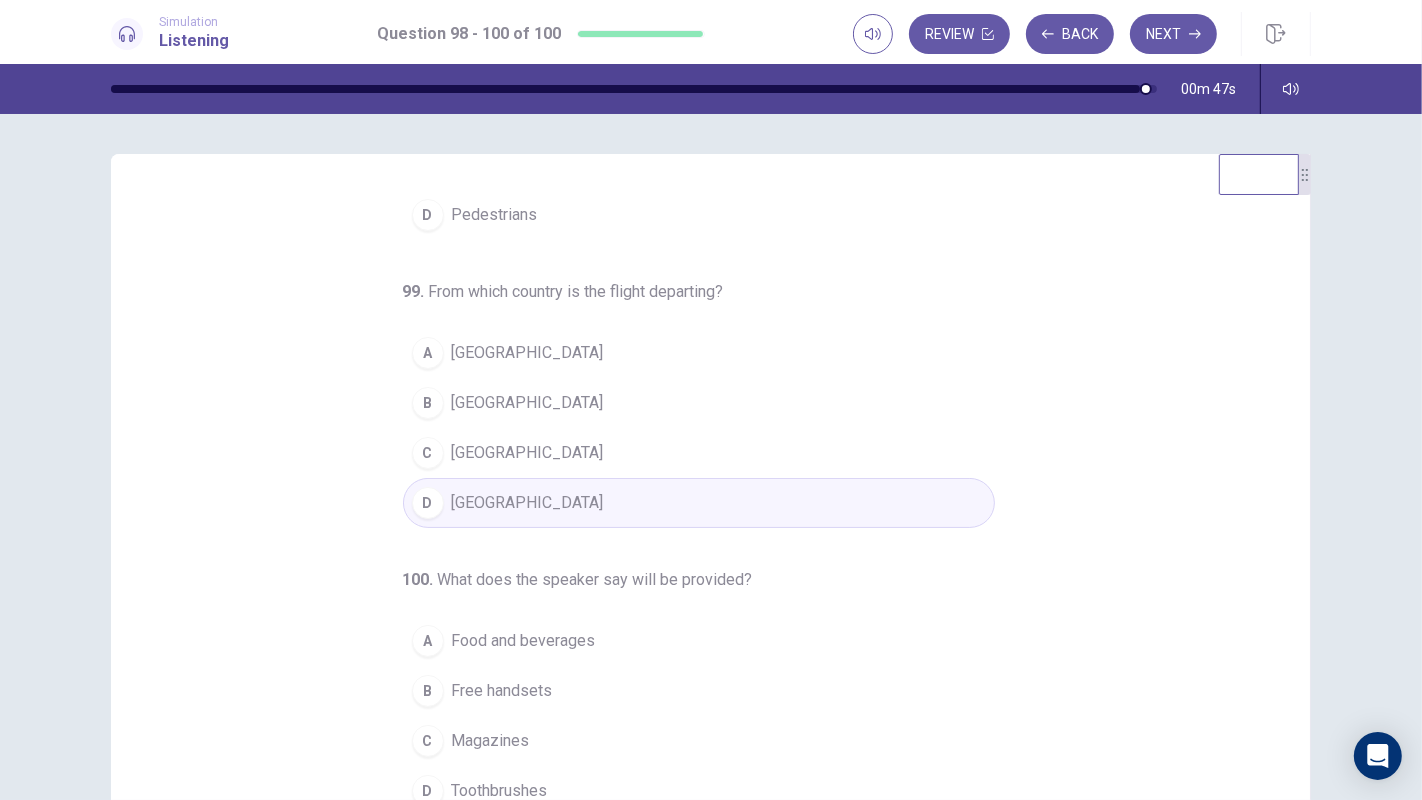 scroll, scrollTop: 152, scrollLeft: 0, axis: vertical 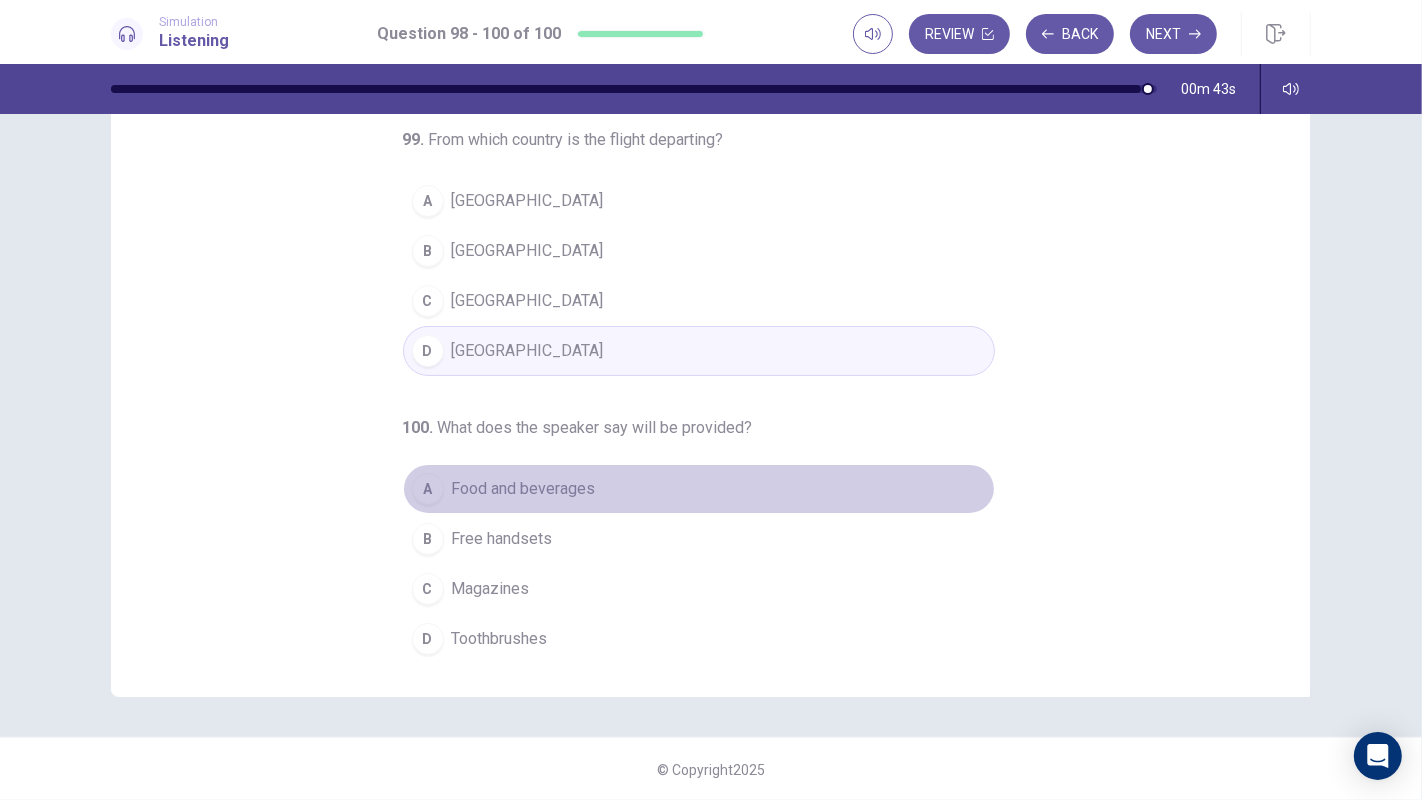click on "A Food and beverages" at bounding box center [699, 489] 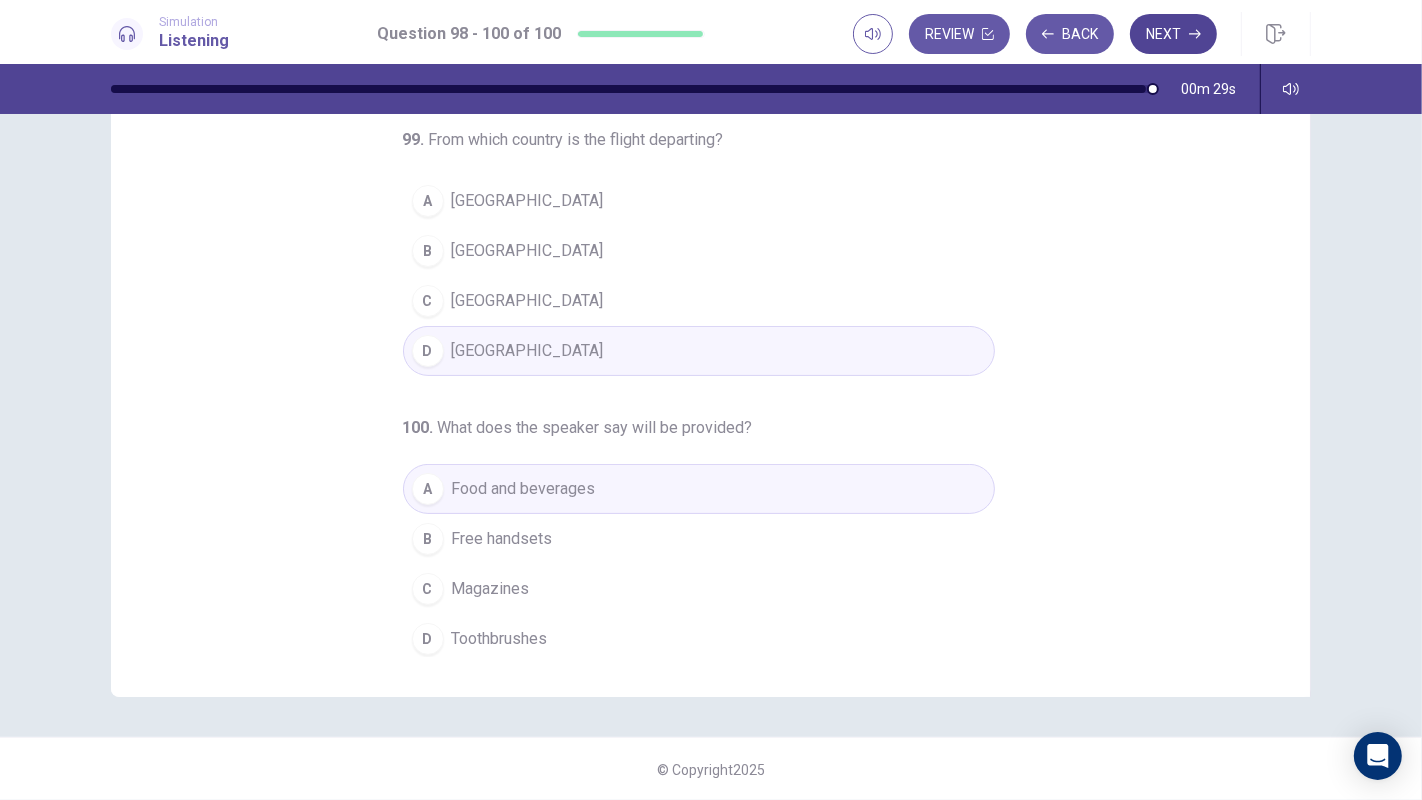 click on "Next" at bounding box center (1173, 34) 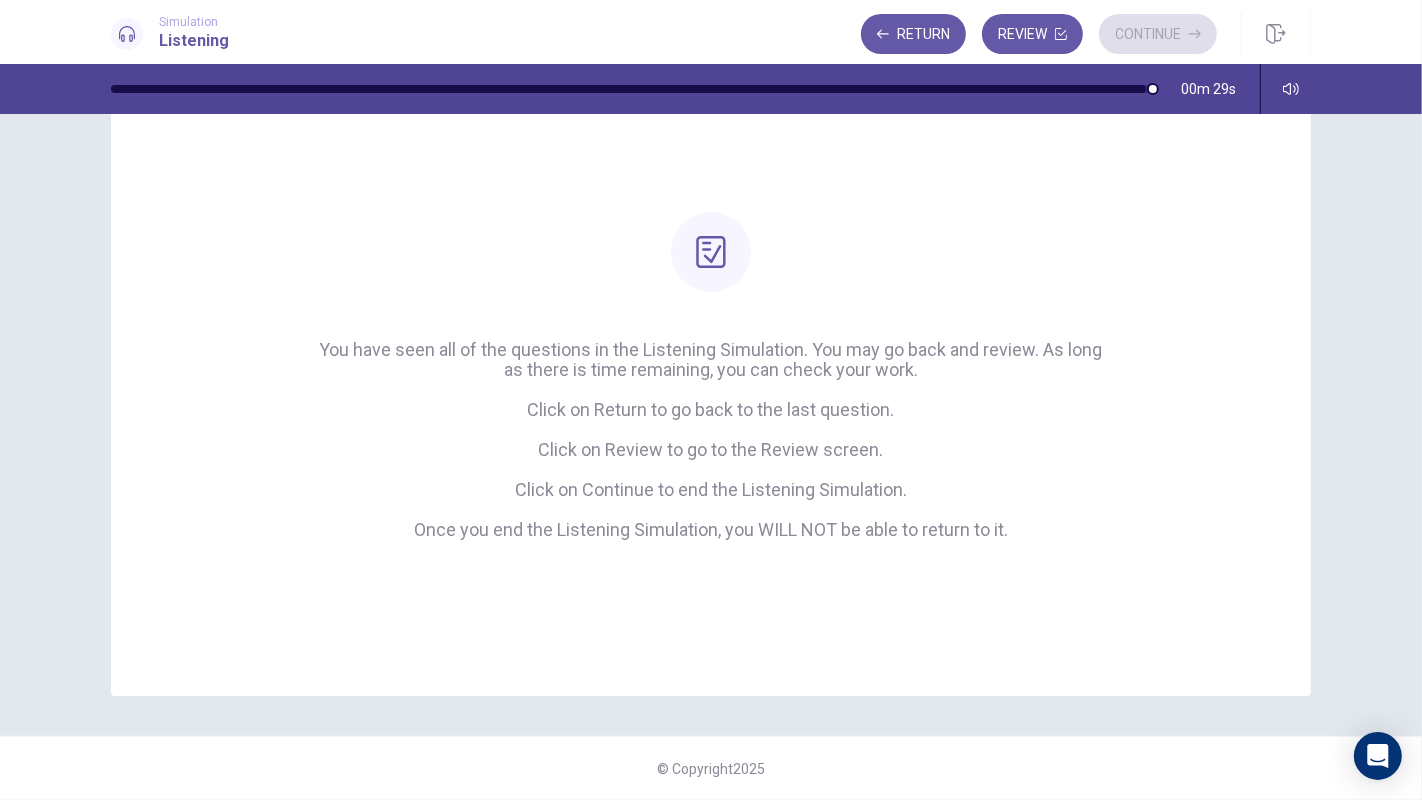 scroll, scrollTop: 97, scrollLeft: 0, axis: vertical 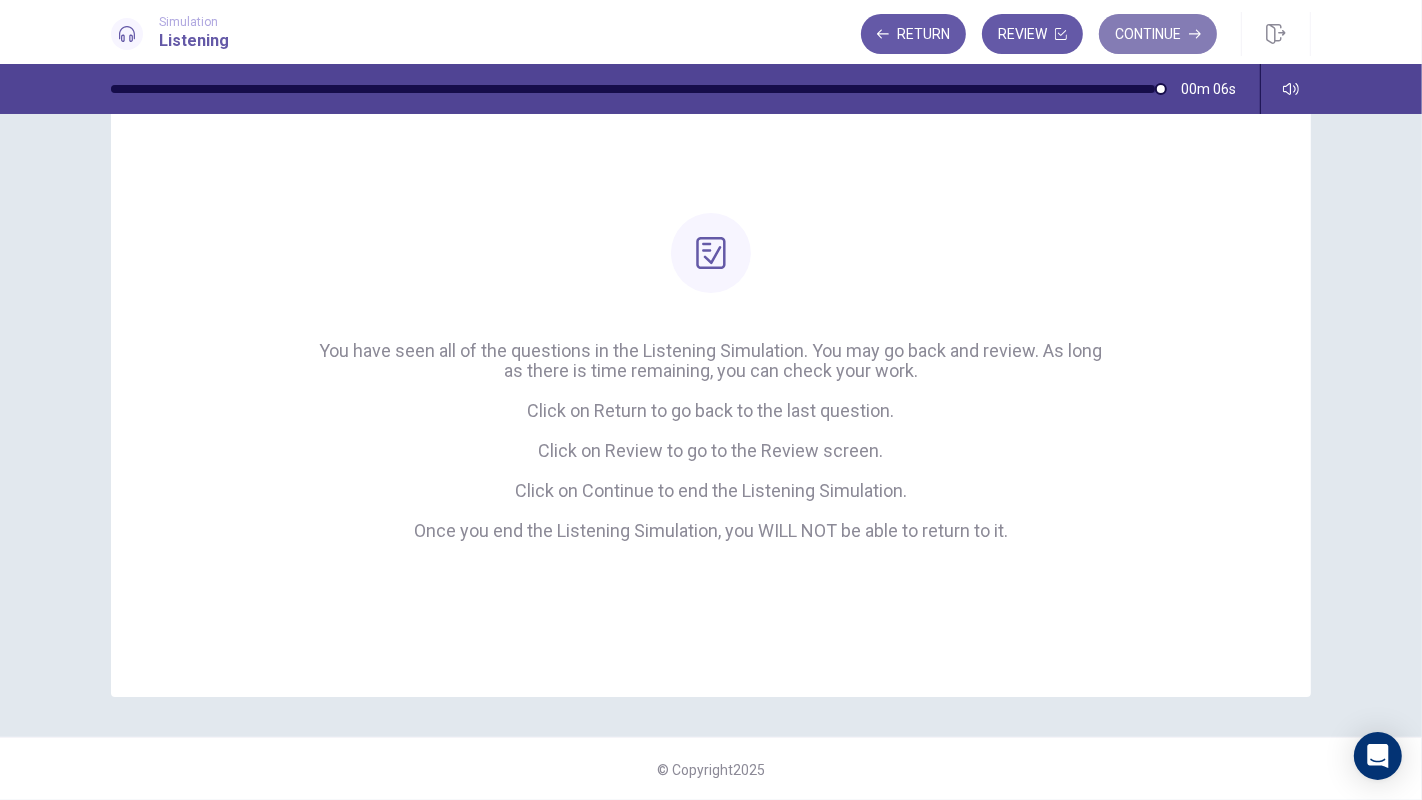 click on "Continue" at bounding box center (1158, 34) 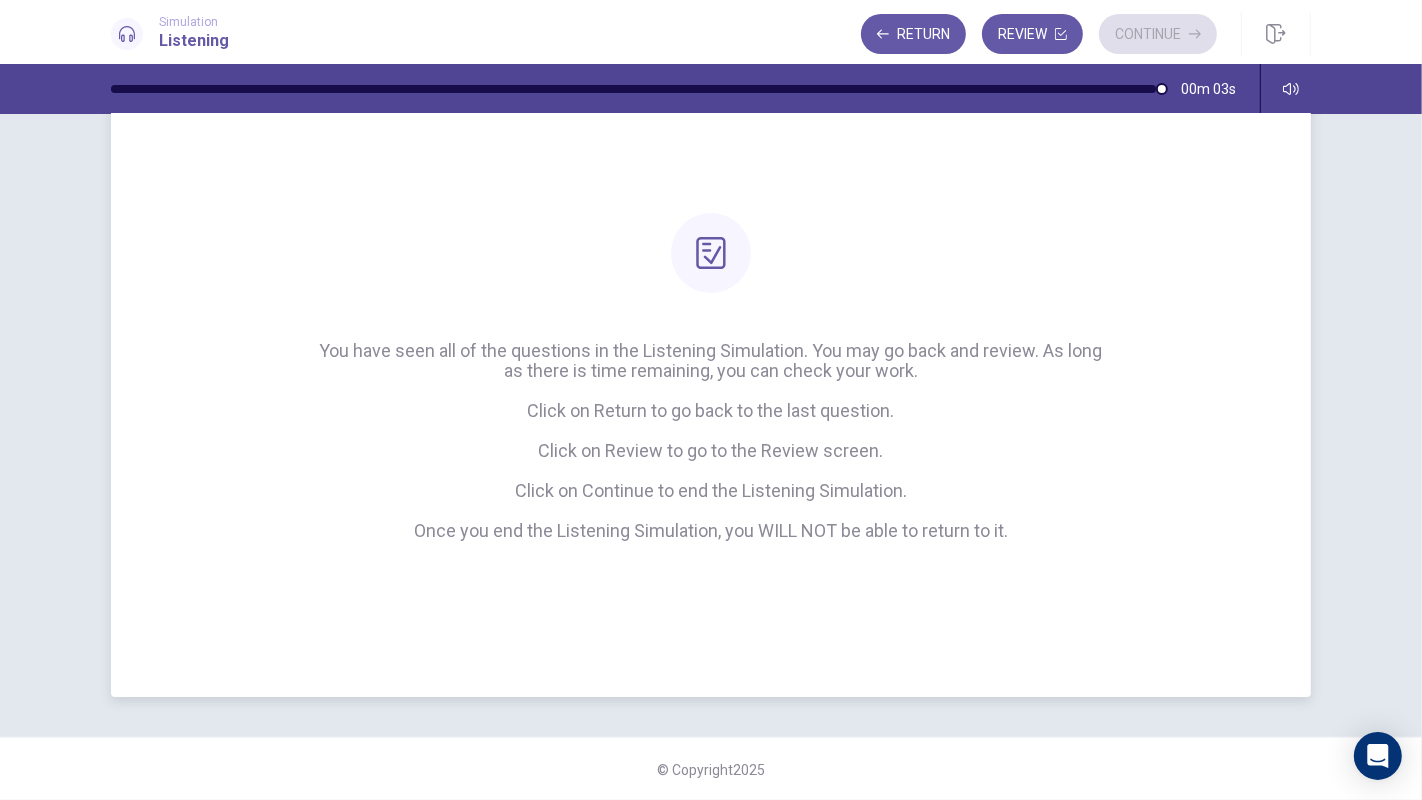 scroll, scrollTop: 0, scrollLeft: 0, axis: both 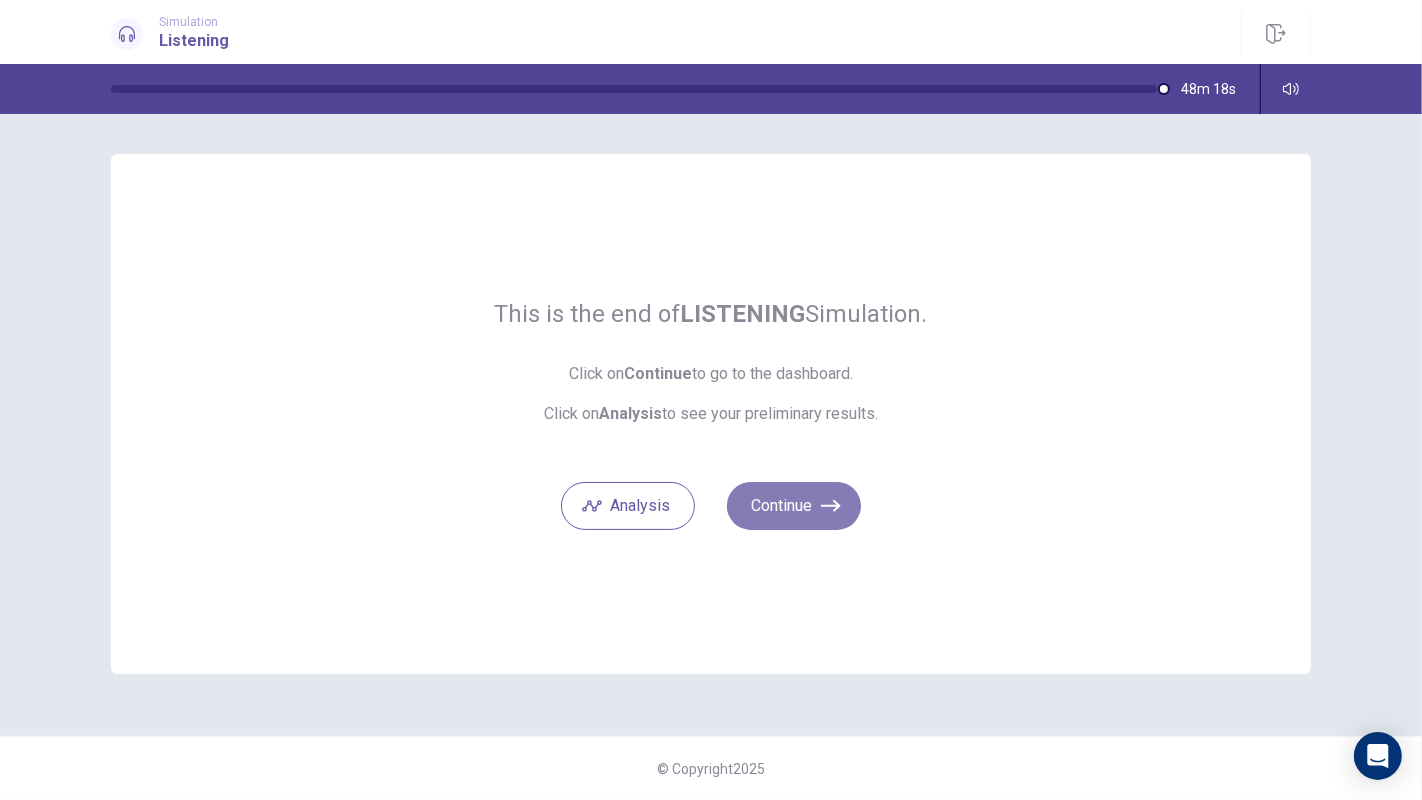 click on "Continue" at bounding box center [794, 506] 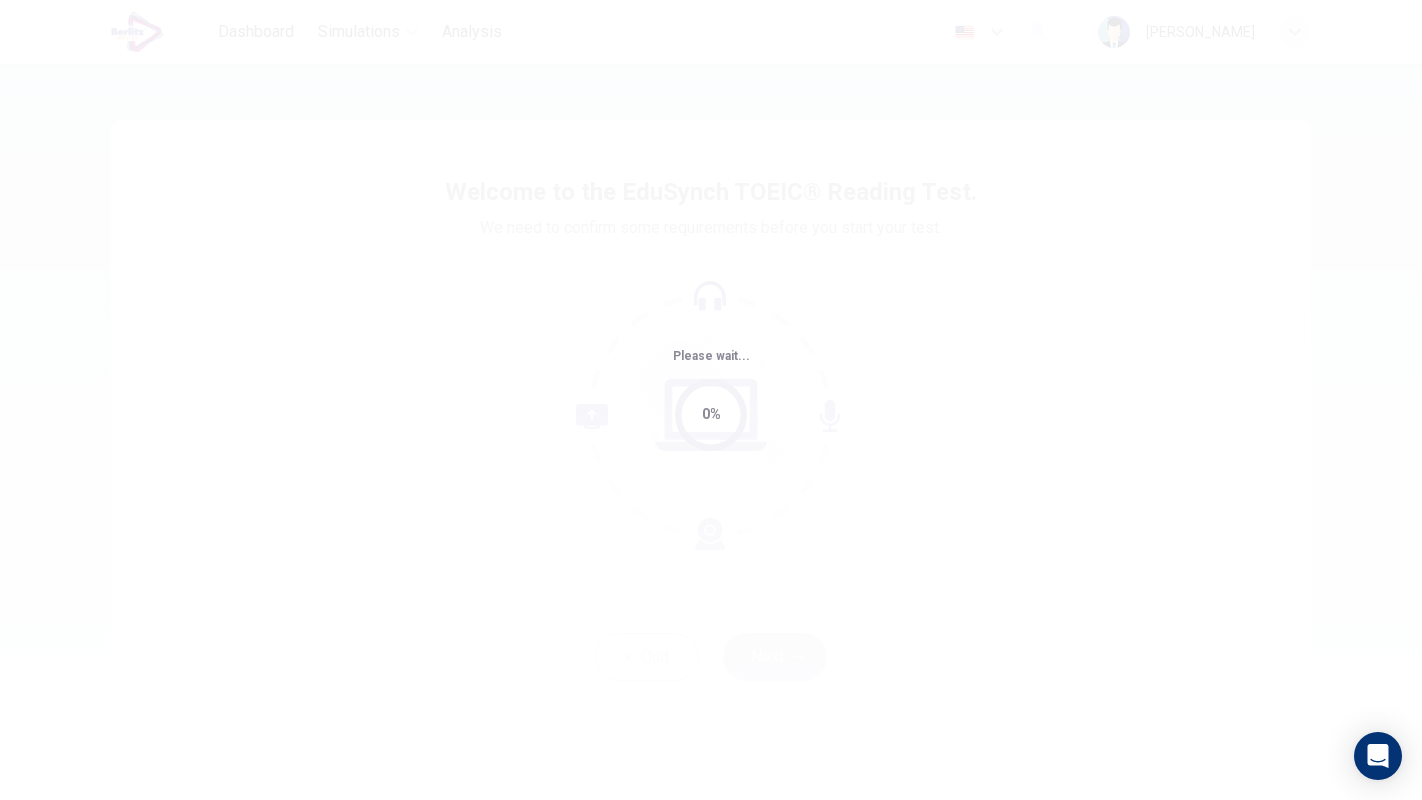 scroll, scrollTop: 0, scrollLeft: 0, axis: both 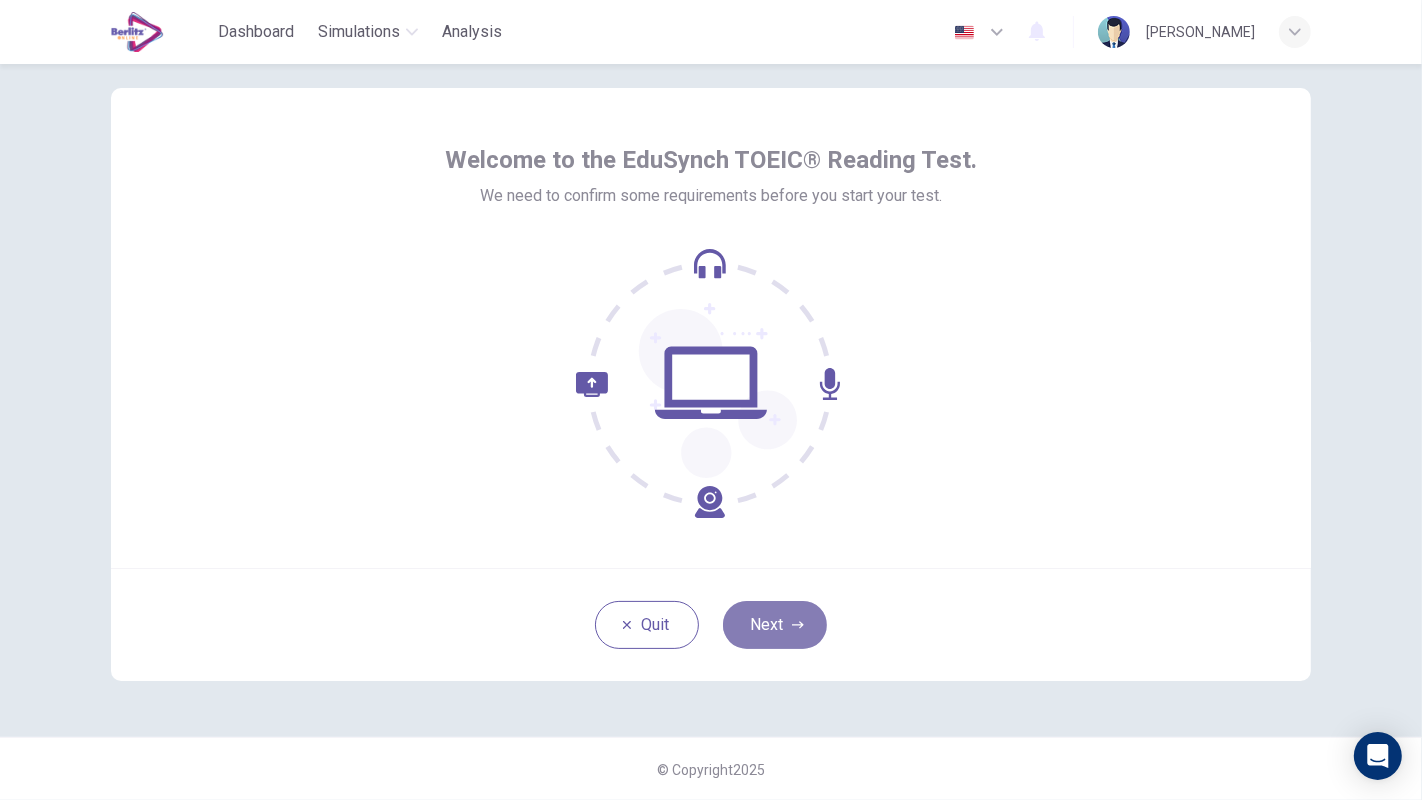 click on "Next" at bounding box center [775, 625] 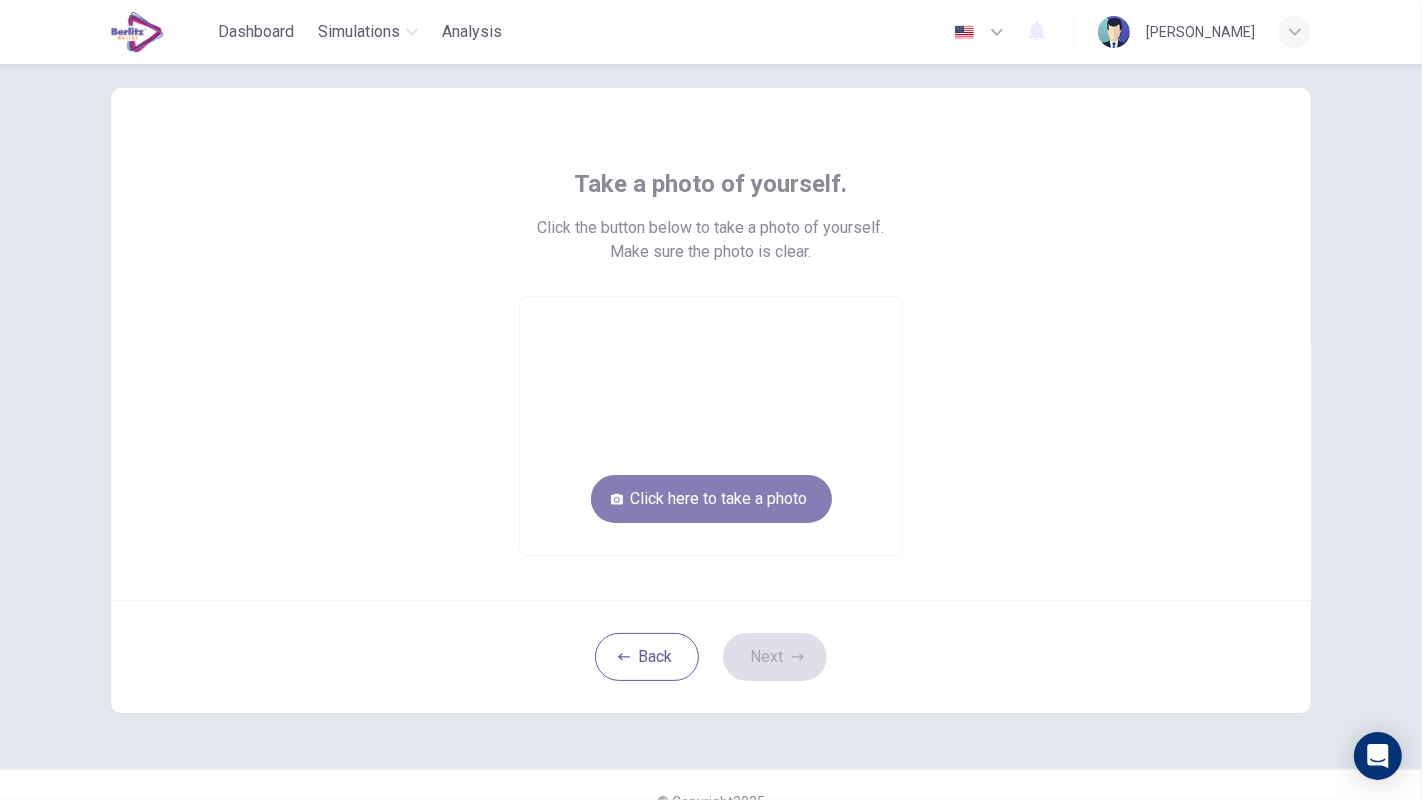 click on "Click here to take a photo" at bounding box center [711, 499] 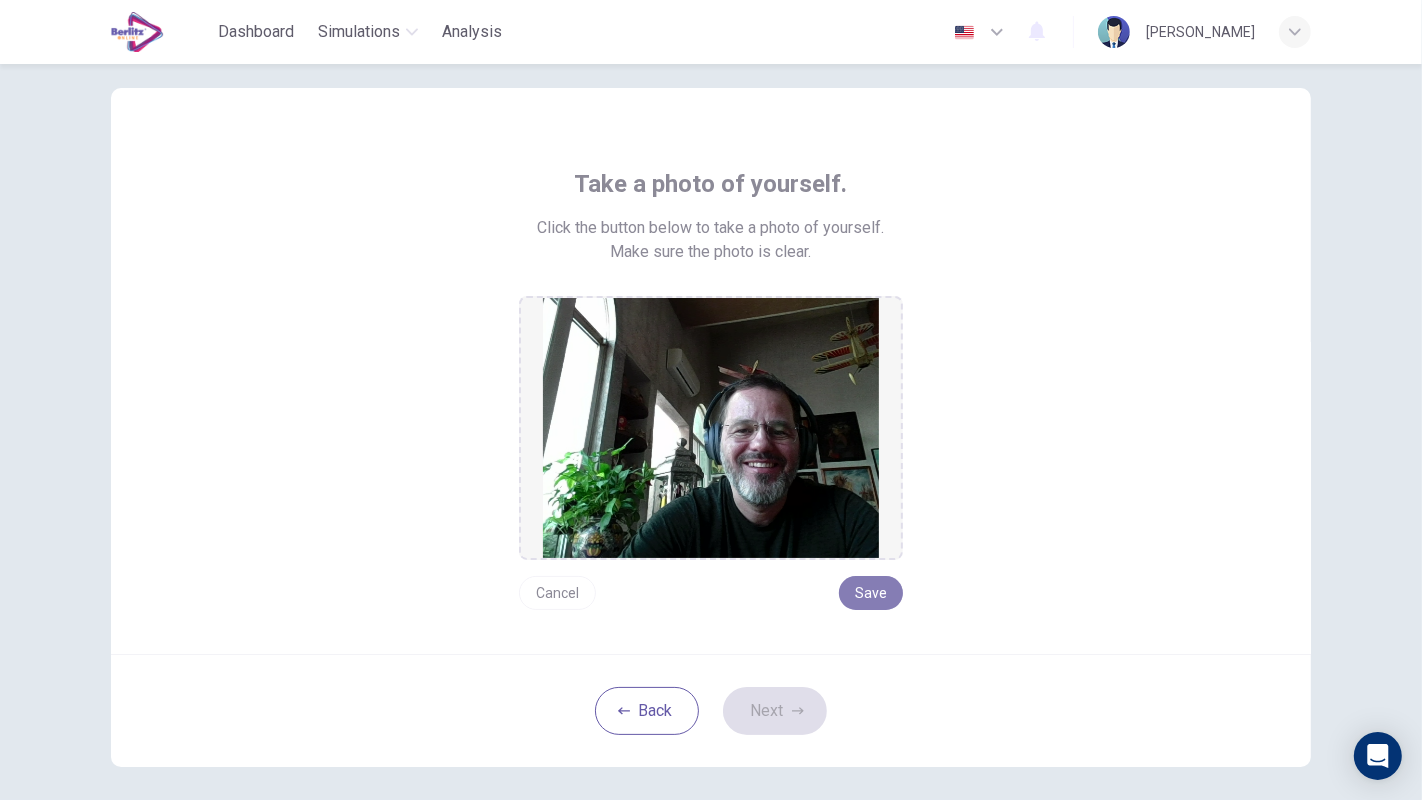 click on "Save" at bounding box center [871, 593] 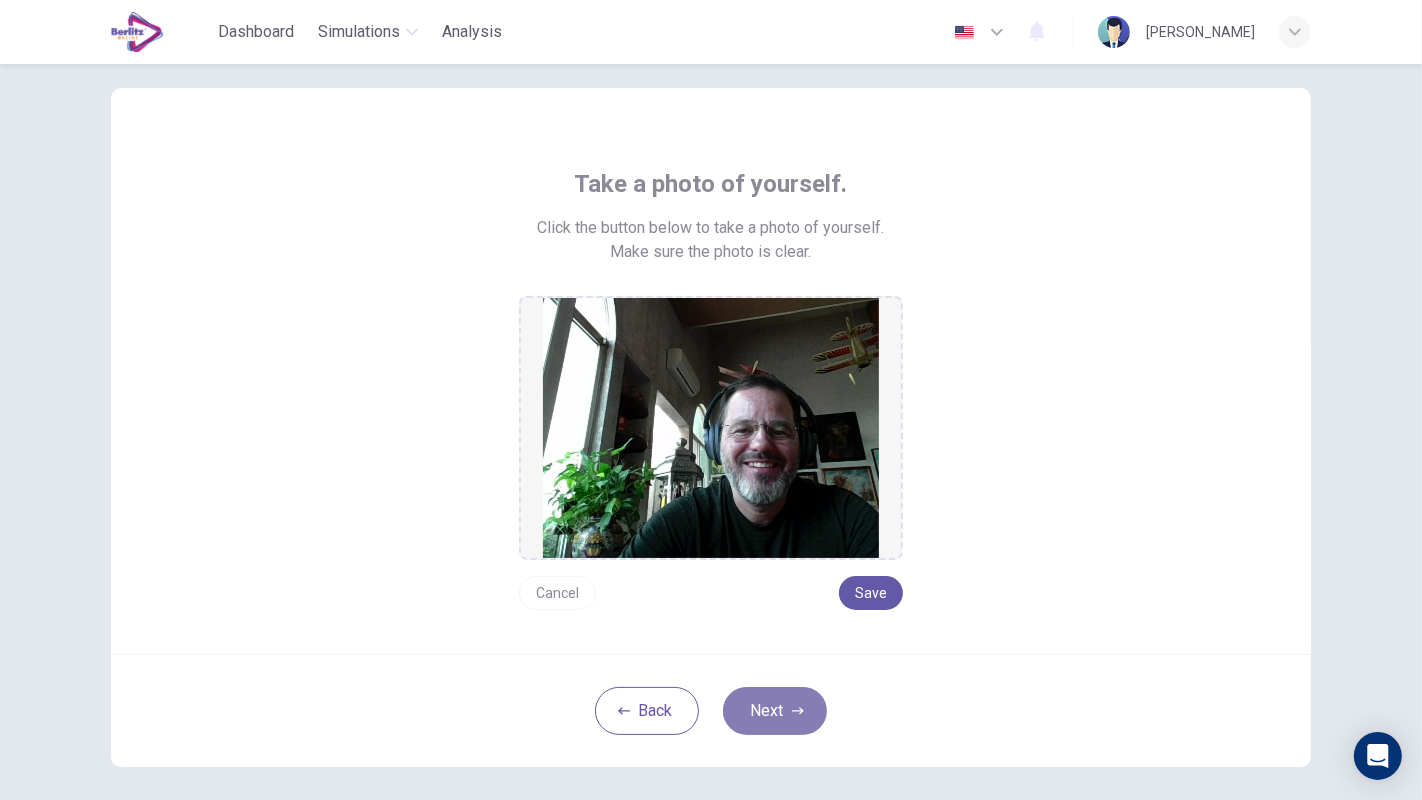 click on "Next" at bounding box center [775, 711] 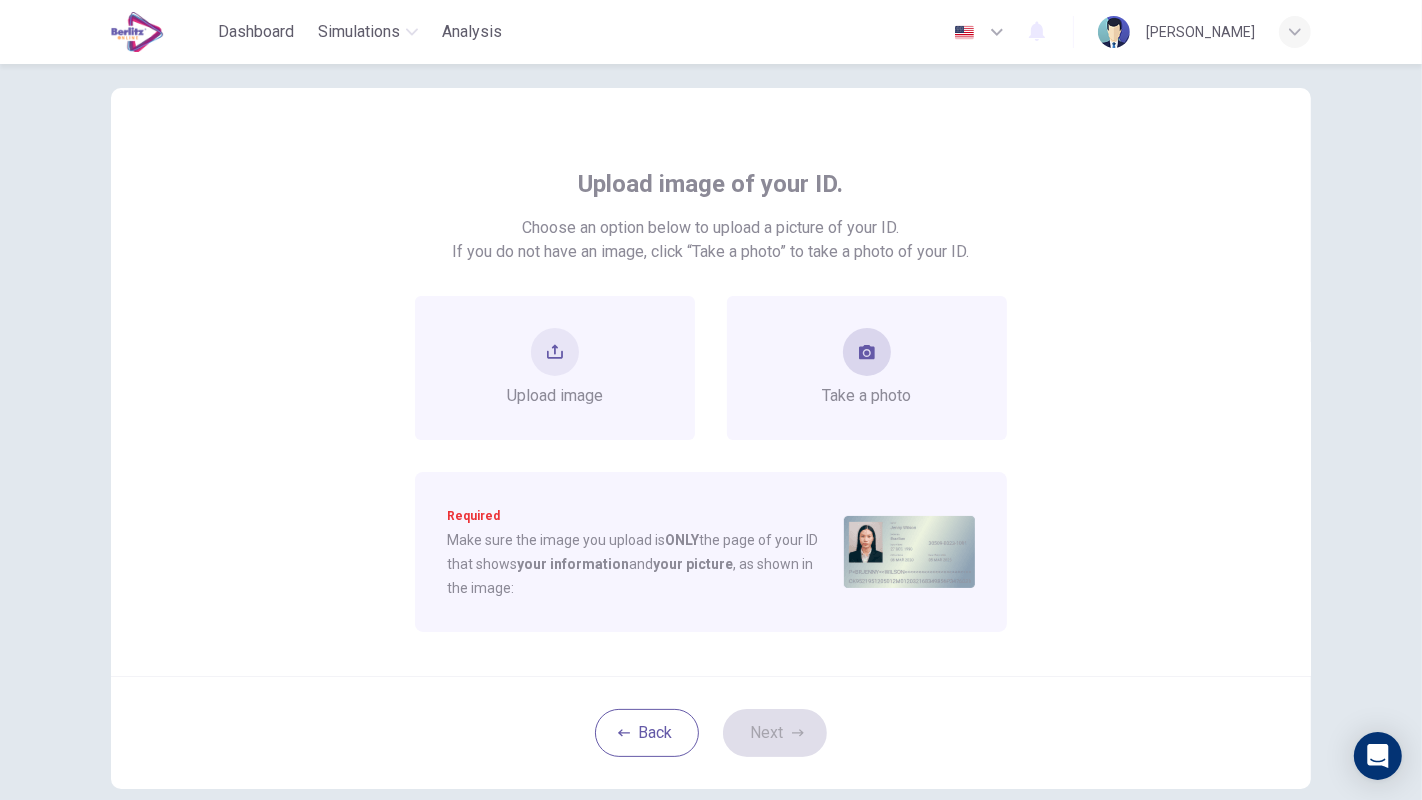 click on "Take a photo" at bounding box center (867, 396) 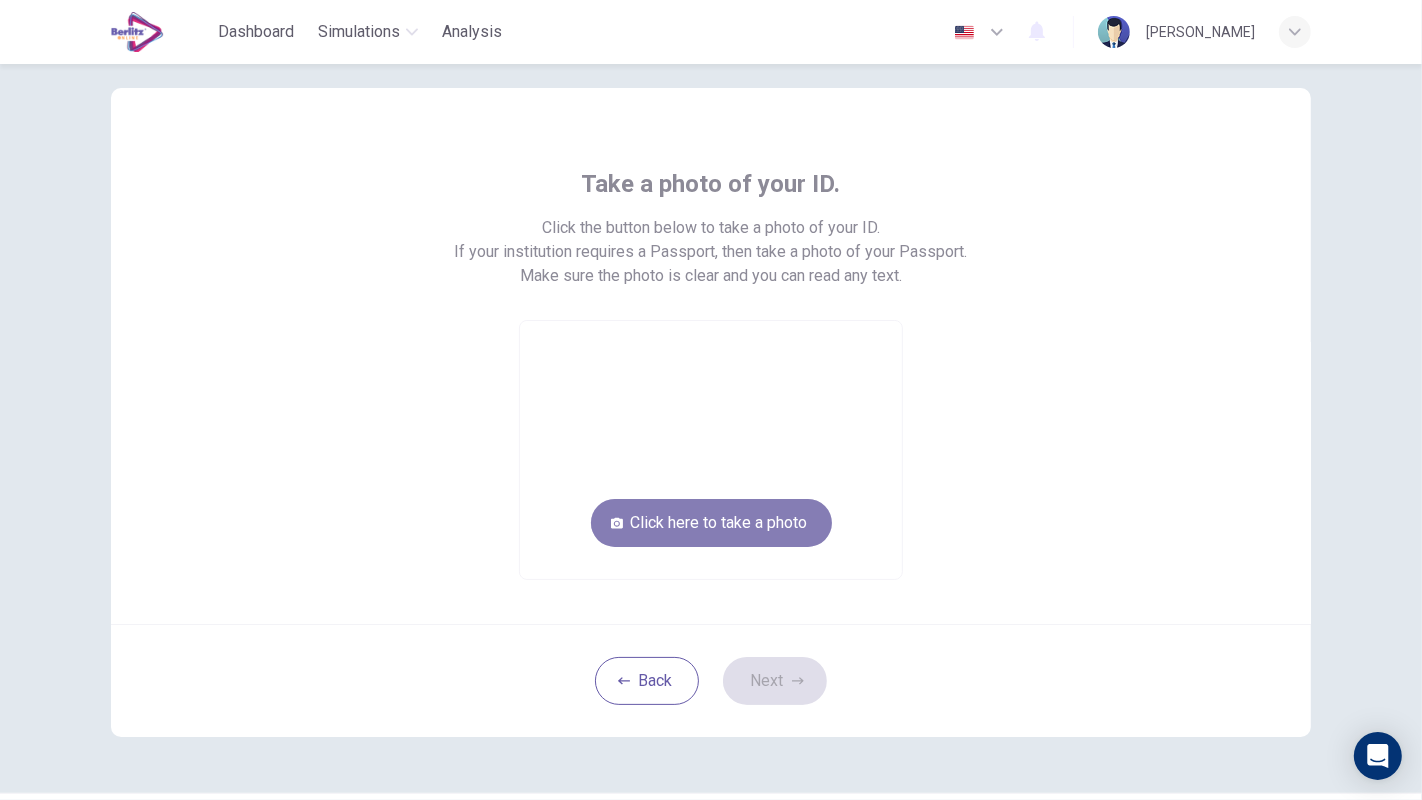 click on "Click here to take a photo" at bounding box center [711, 523] 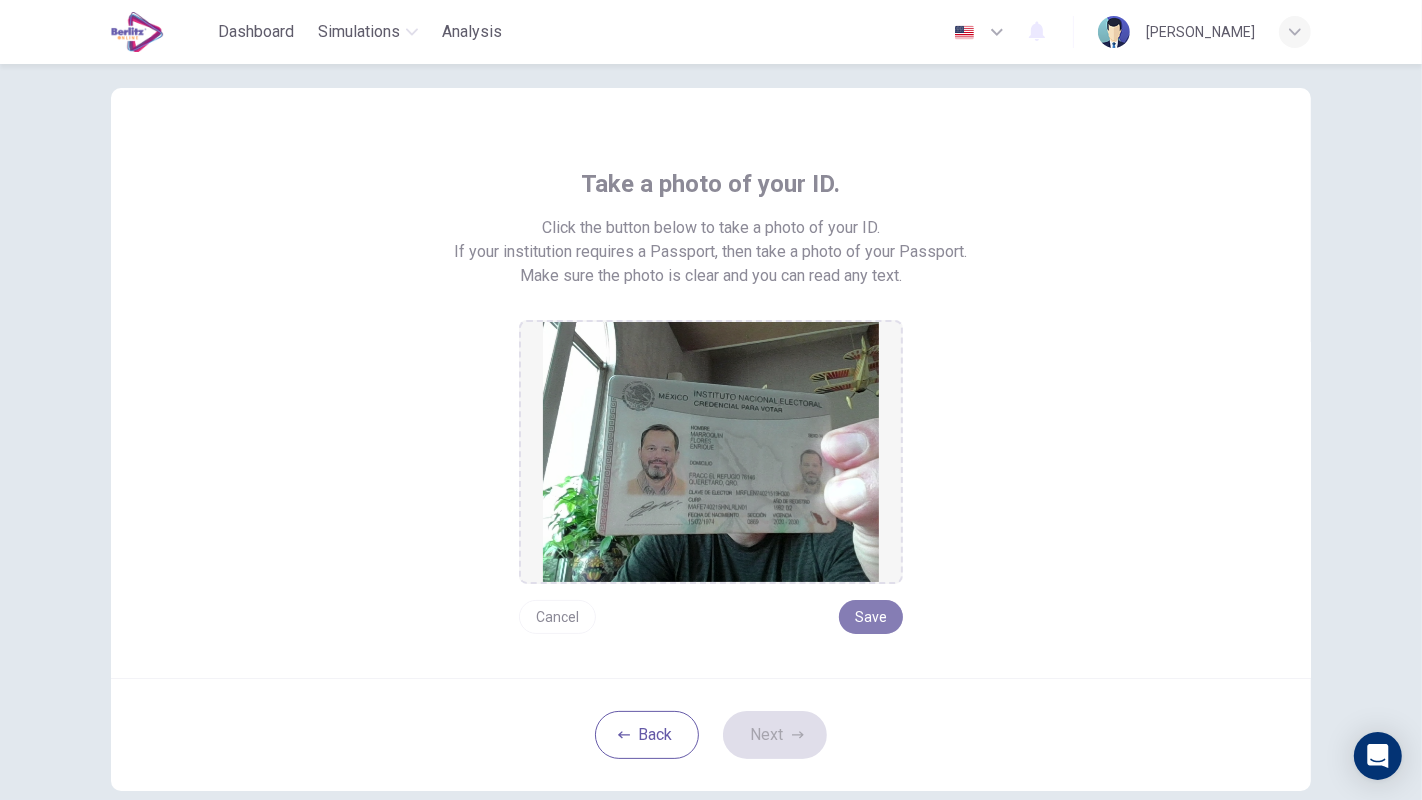 click on "Save" at bounding box center (871, 617) 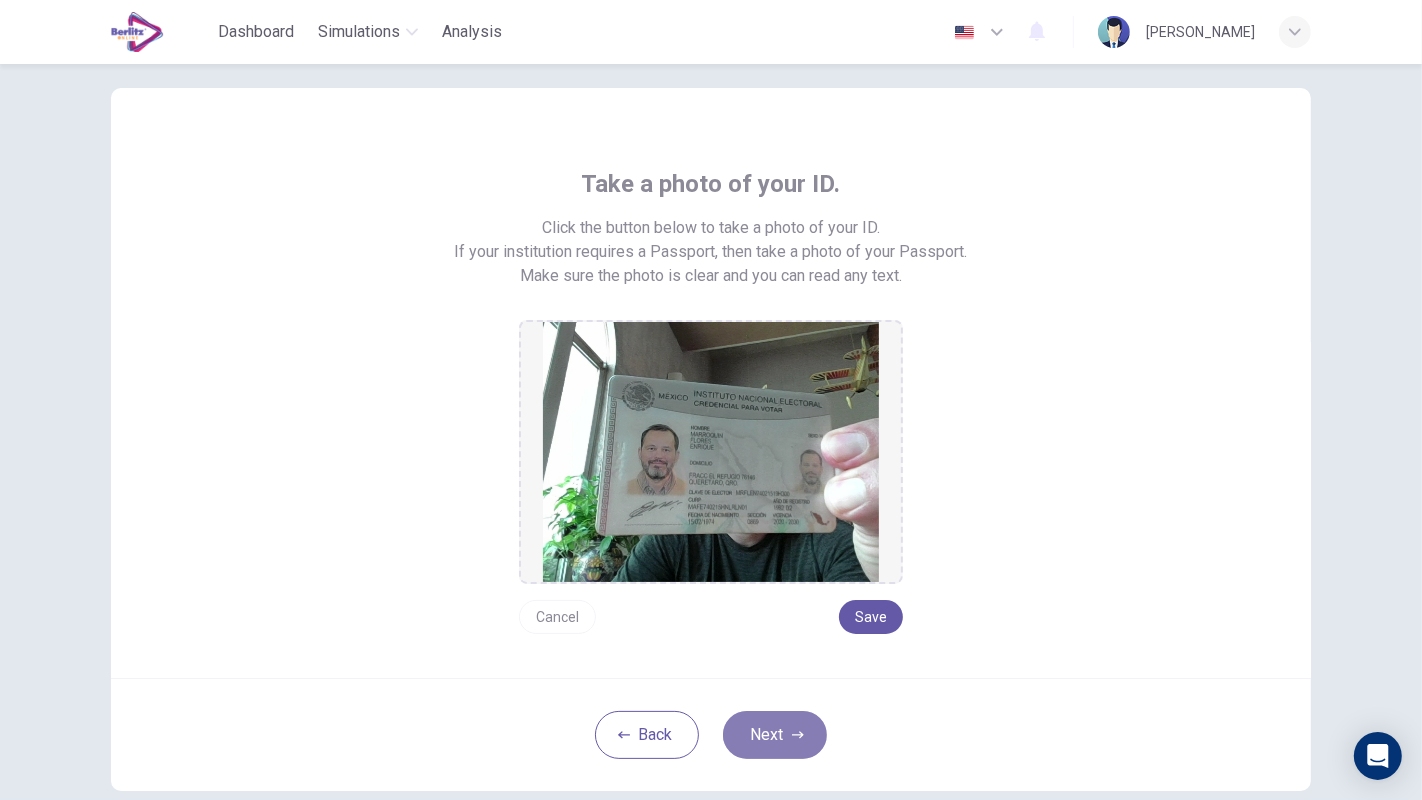 click on "Next" at bounding box center (775, 735) 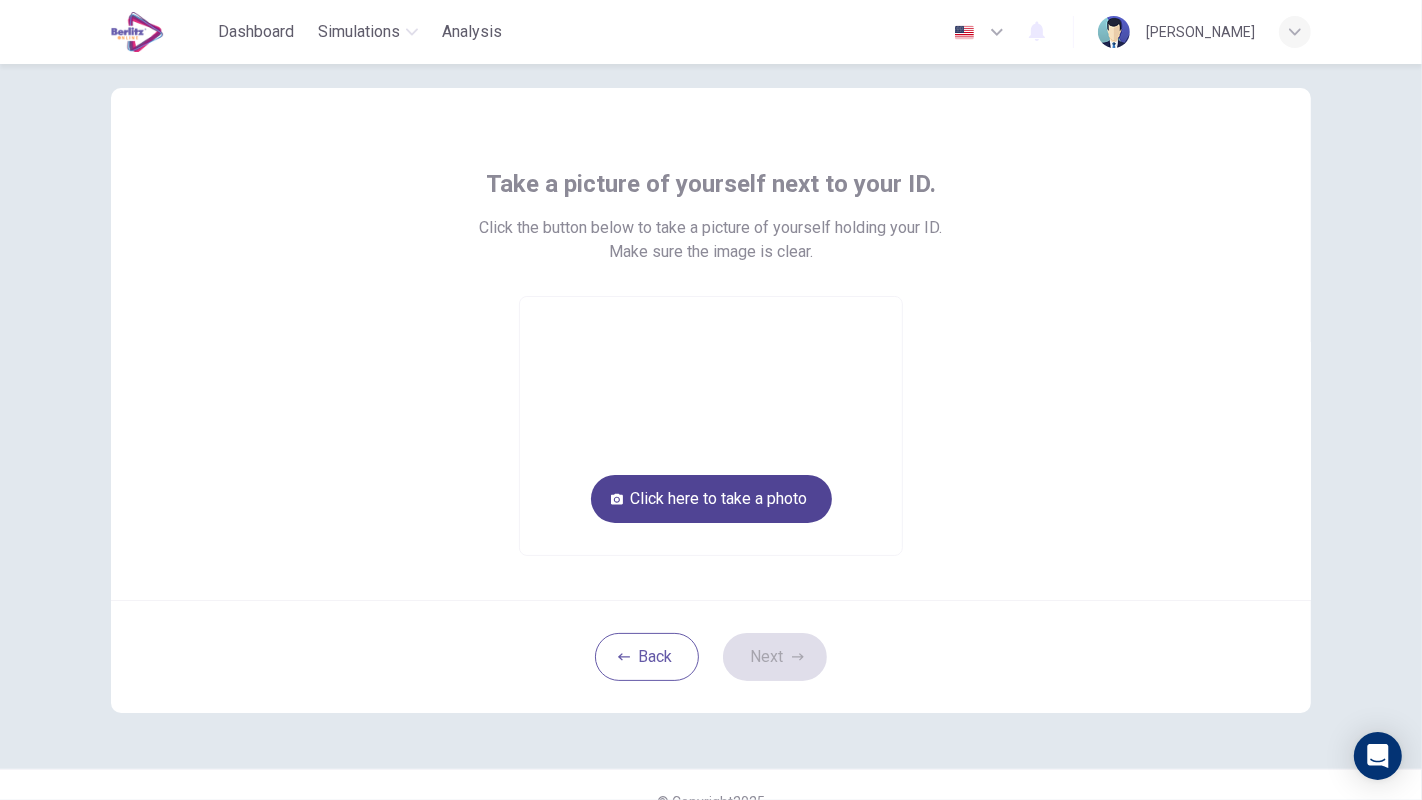 click on "Click here to take a photo" at bounding box center [711, 499] 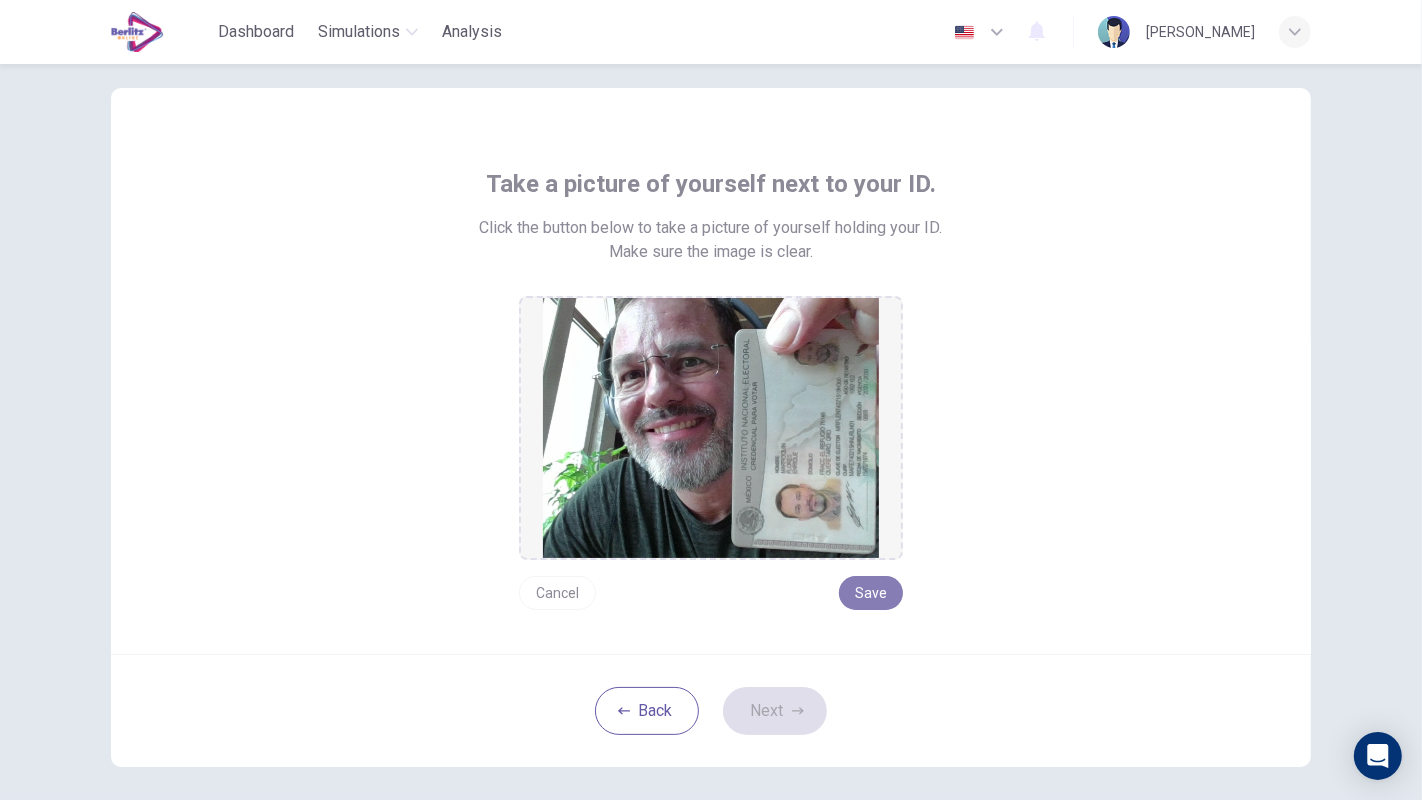 click on "Save" at bounding box center [871, 593] 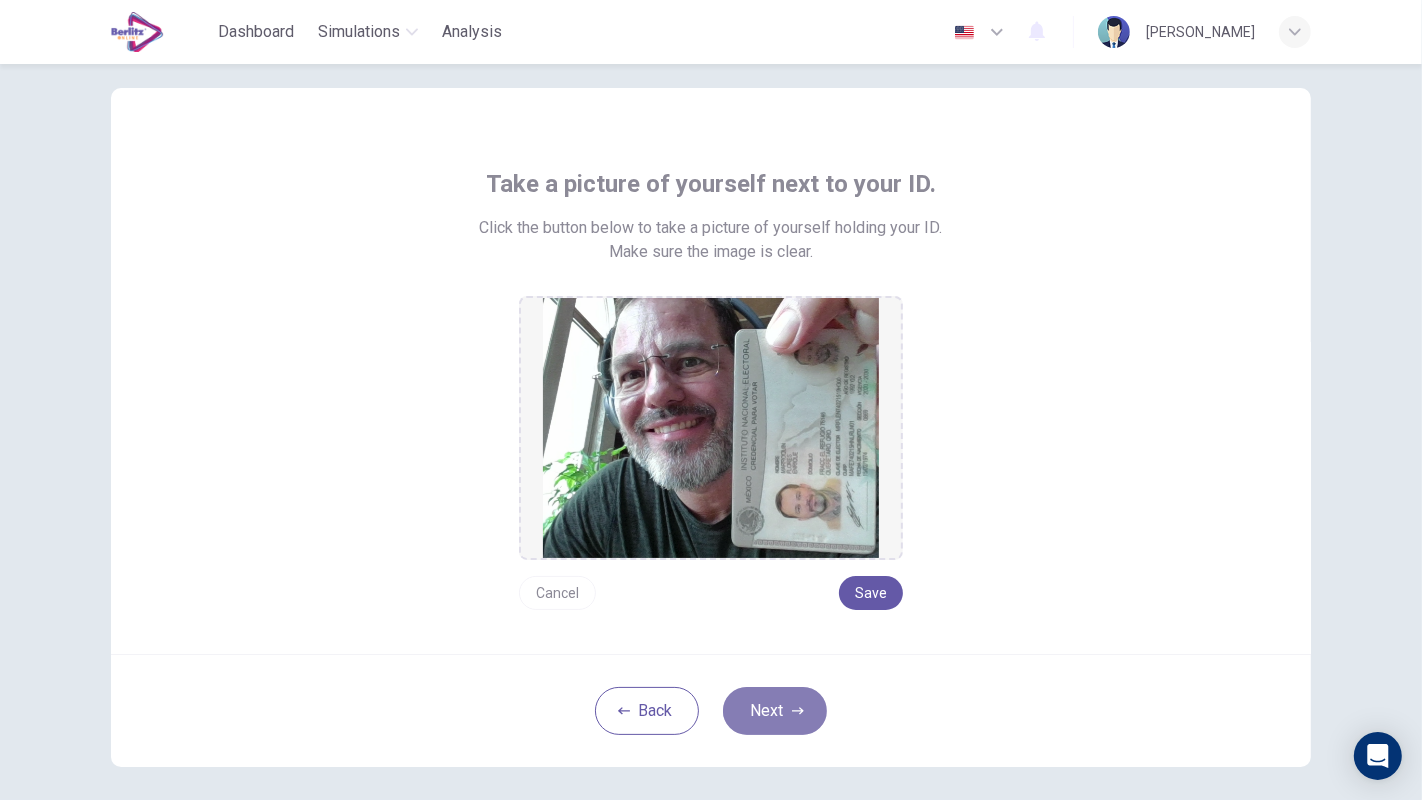 click on "Next" at bounding box center (775, 711) 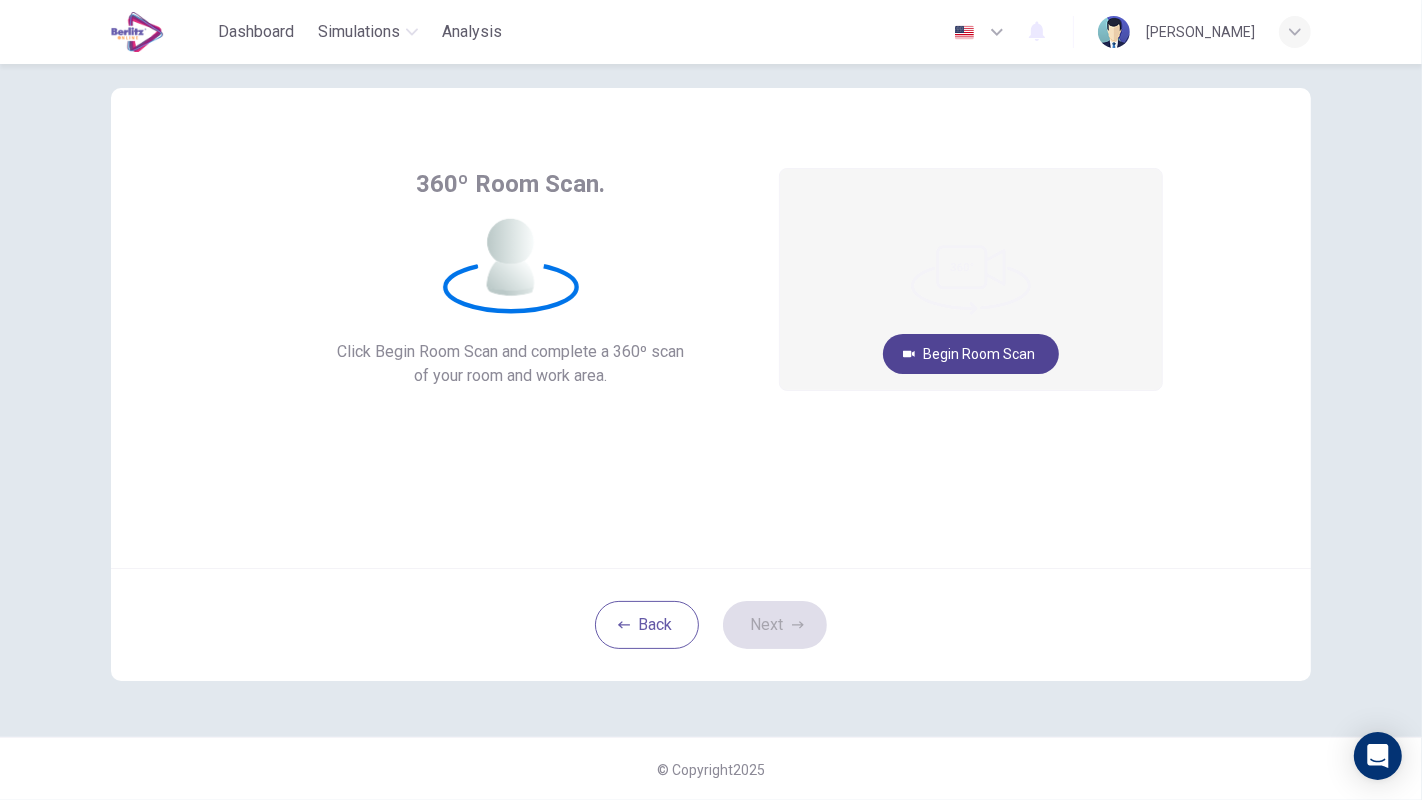 click on "Begin Room Scan" at bounding box center (971, 354) 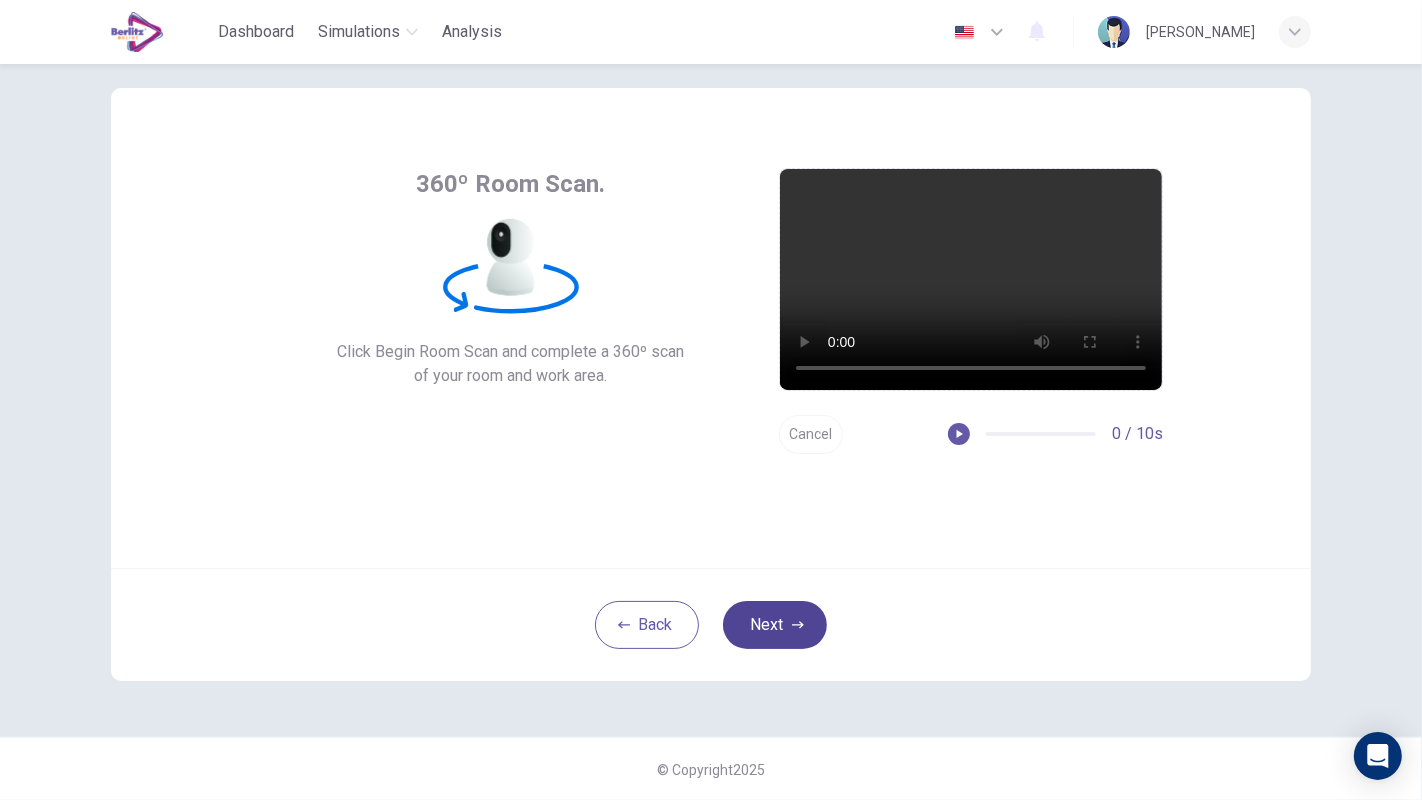 click on "Next" at bounding box center (775, 625) 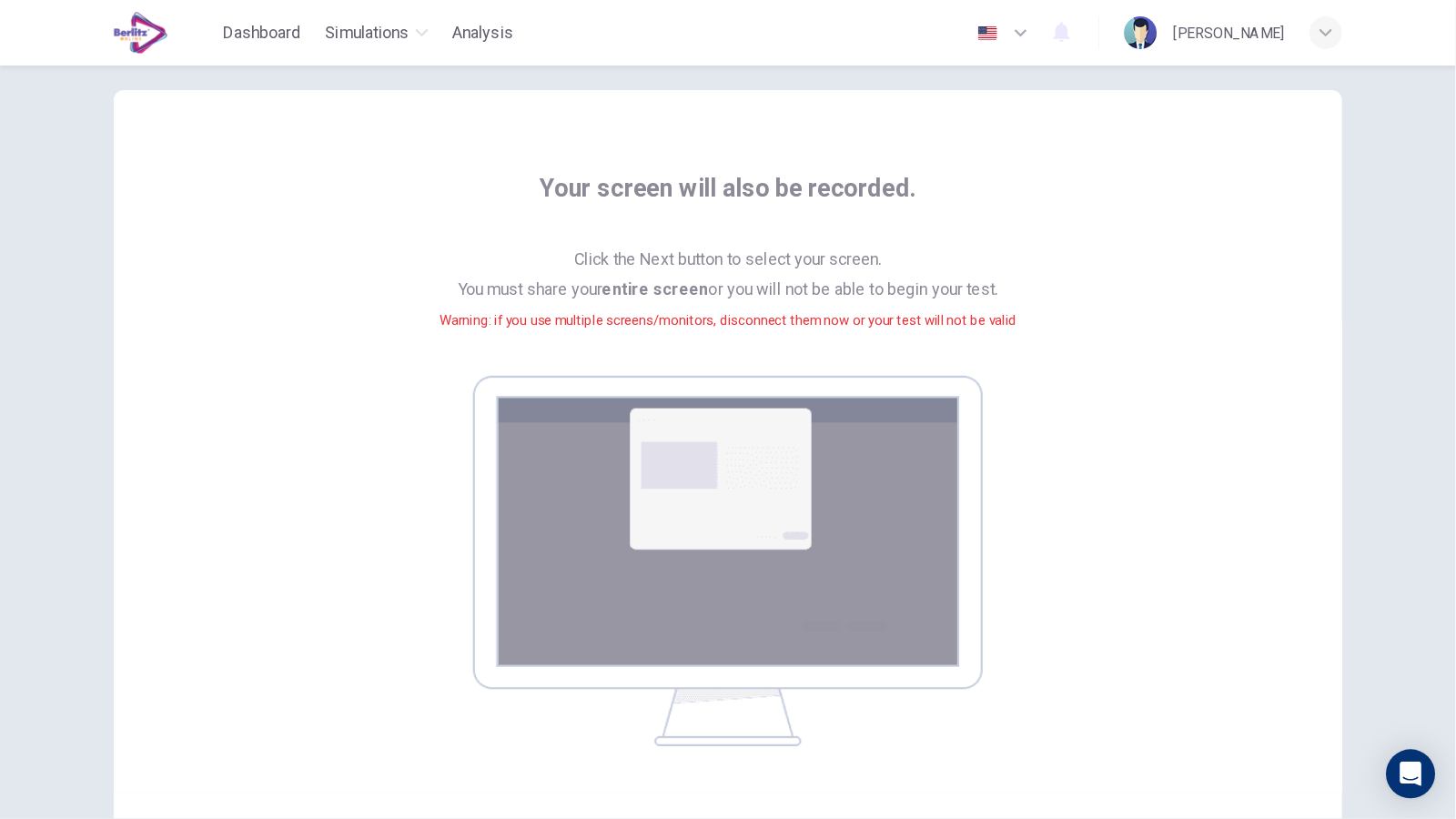 scroll, scrollTop: 217, scrollLeft: 0, axis: vertical 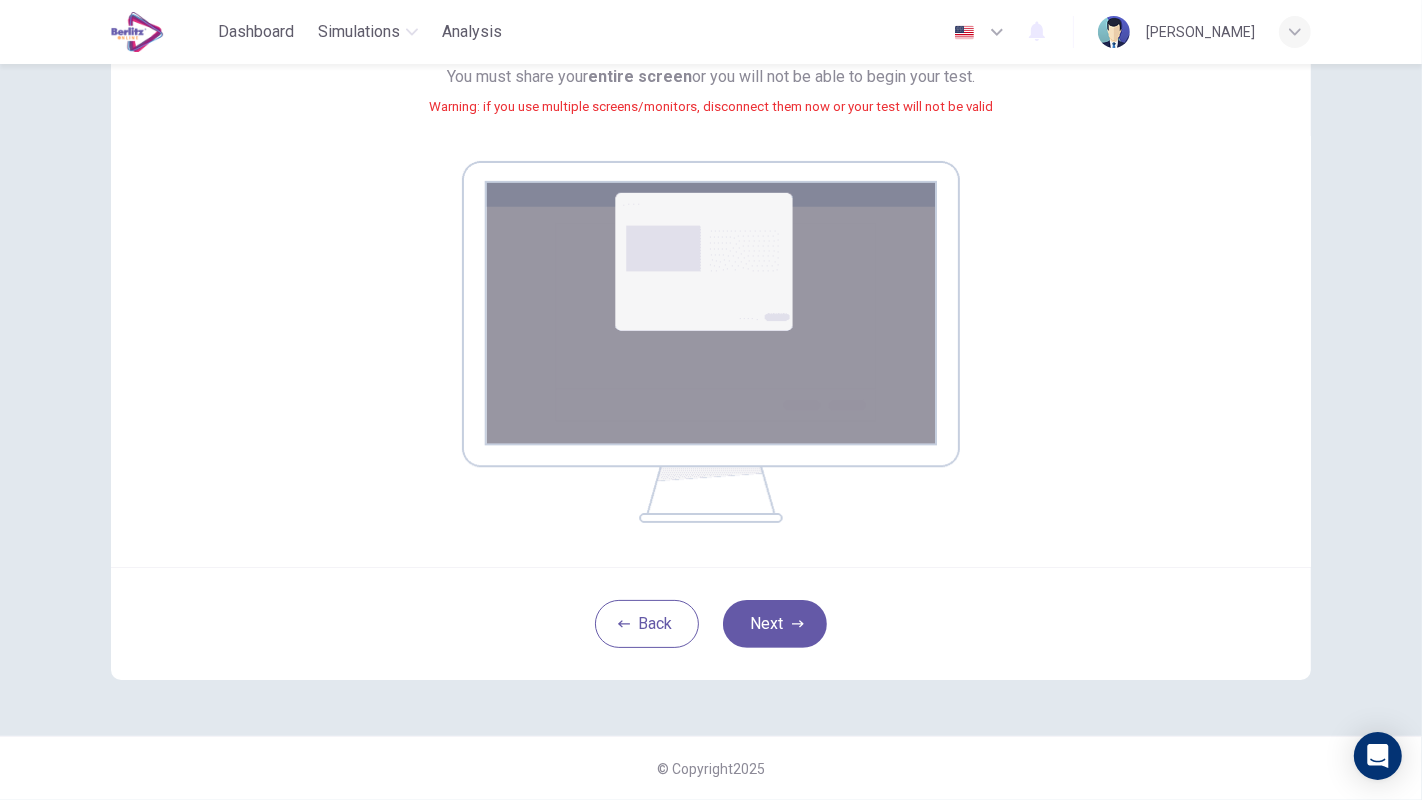 type 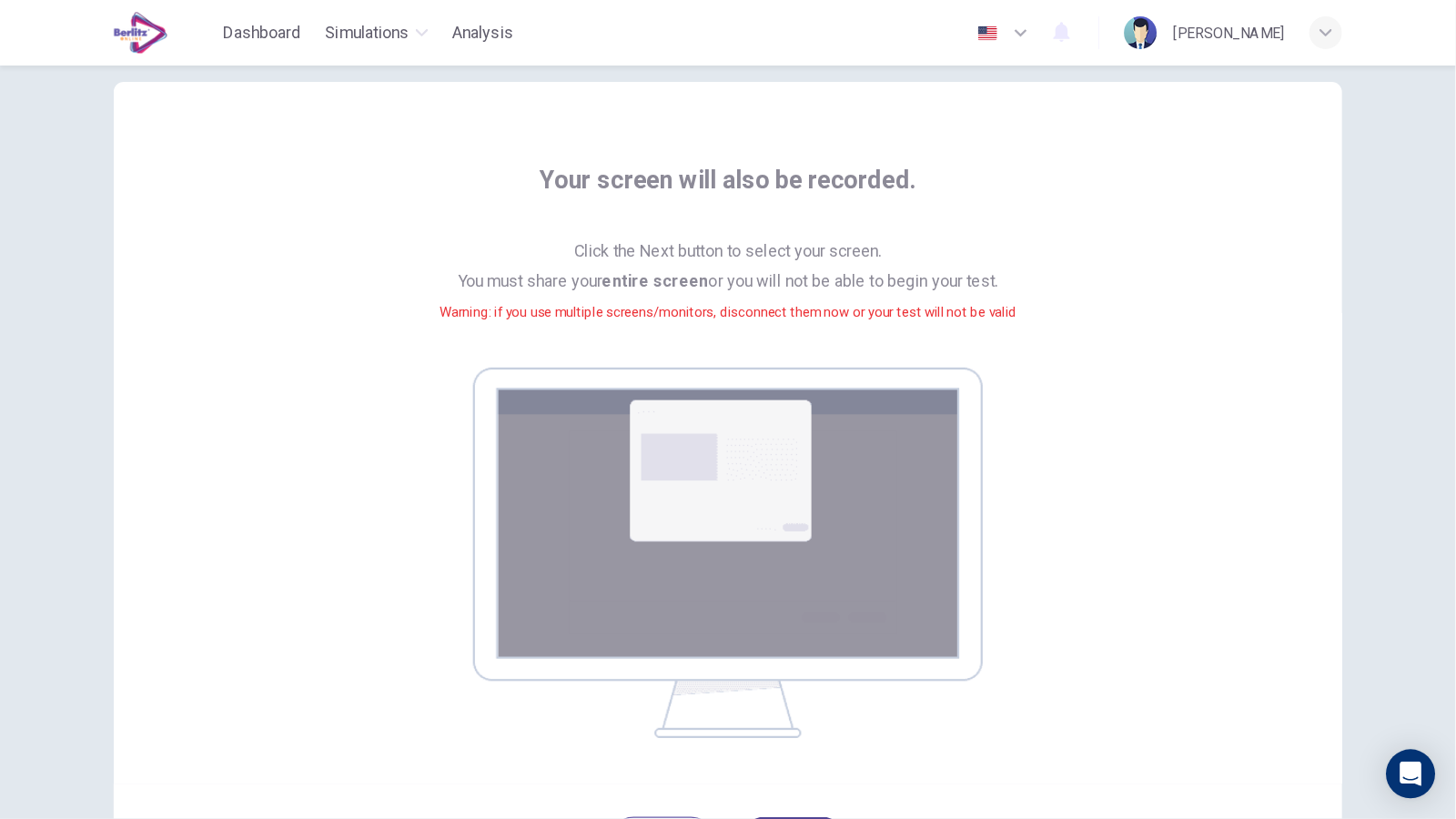 scroll, scrollTop: 36, scrollLeft: 0, axis: vertical 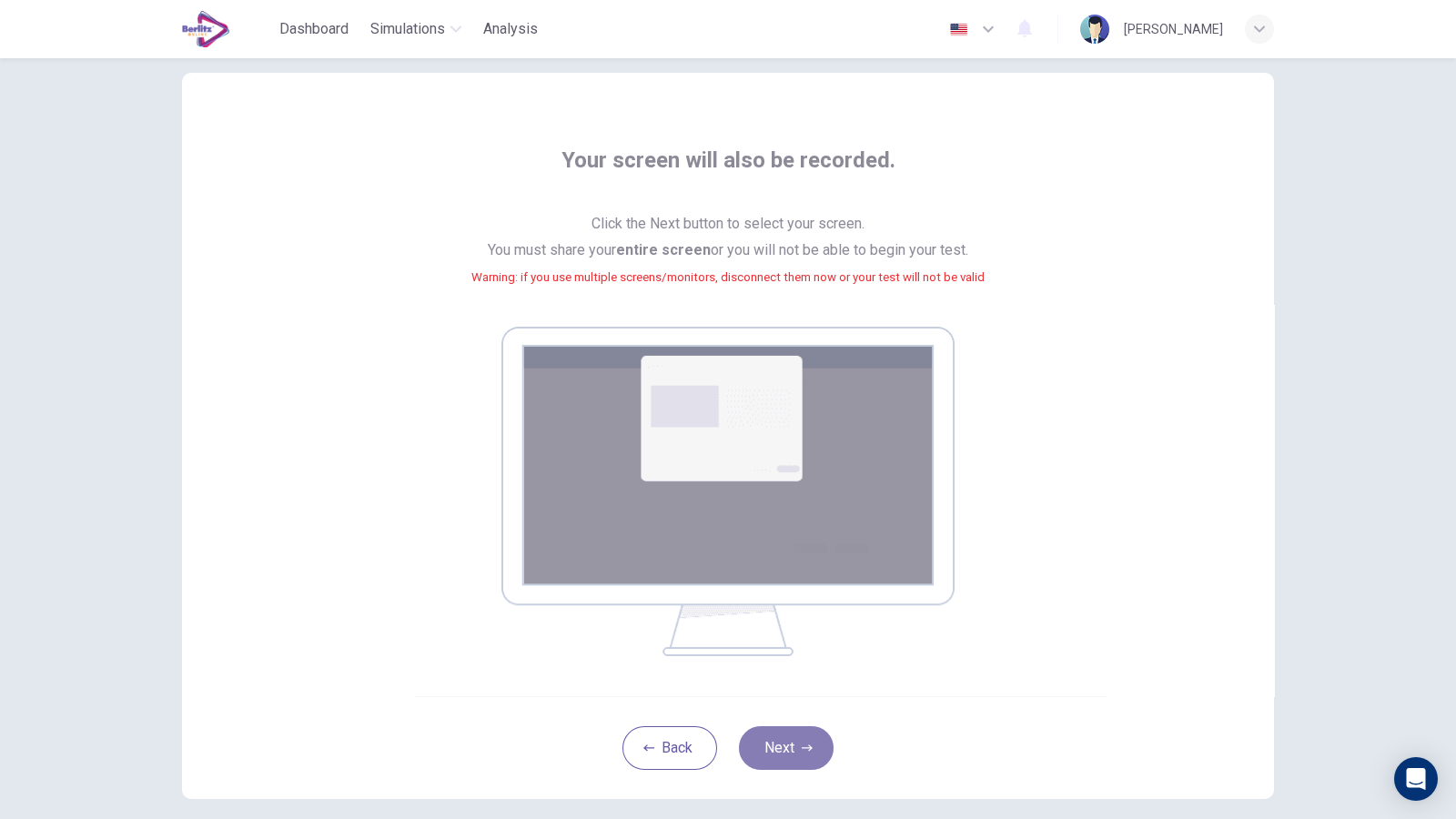 click 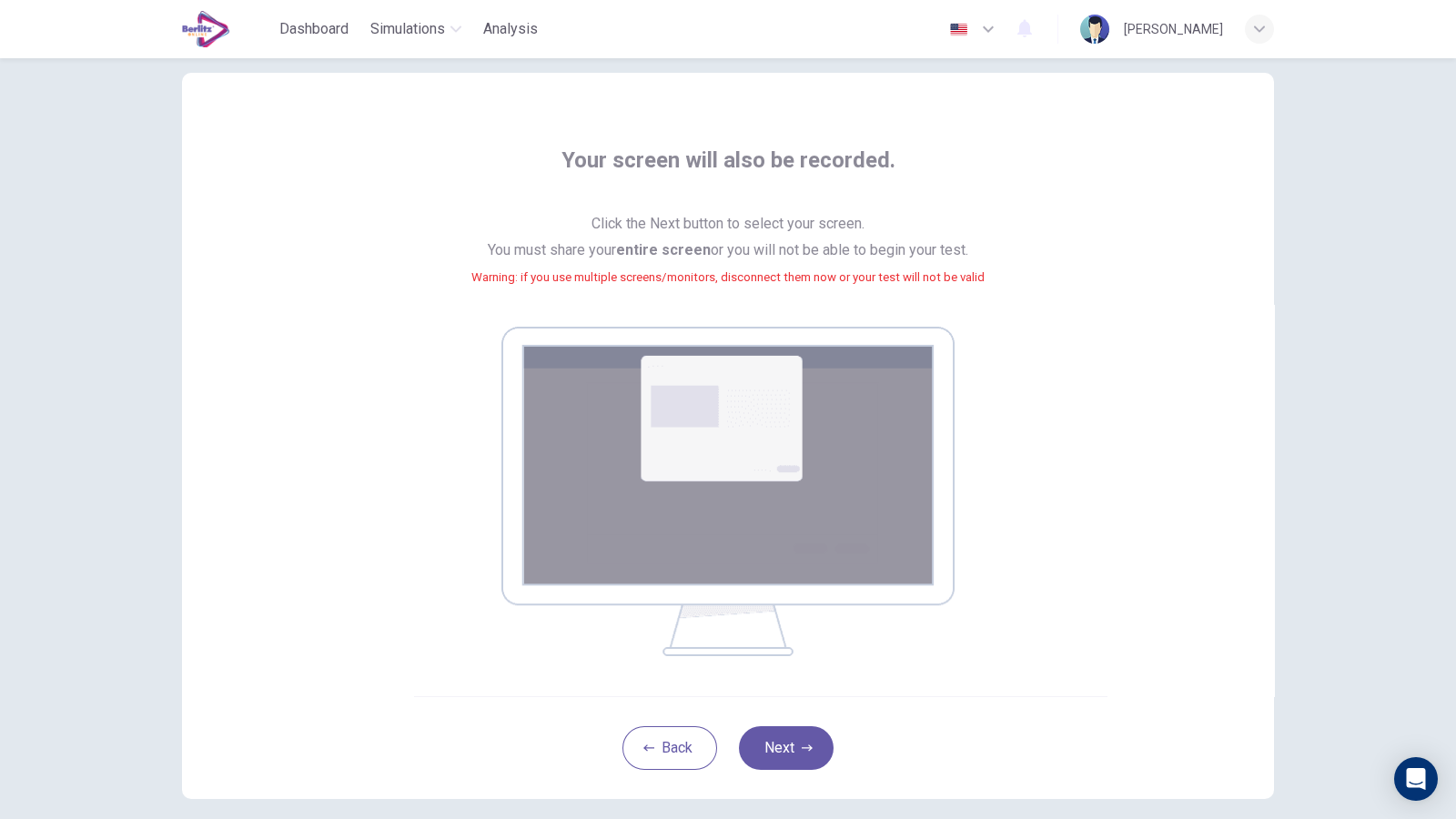 scroll, scrollTop: 0, scrollLeft: 0, axis: both 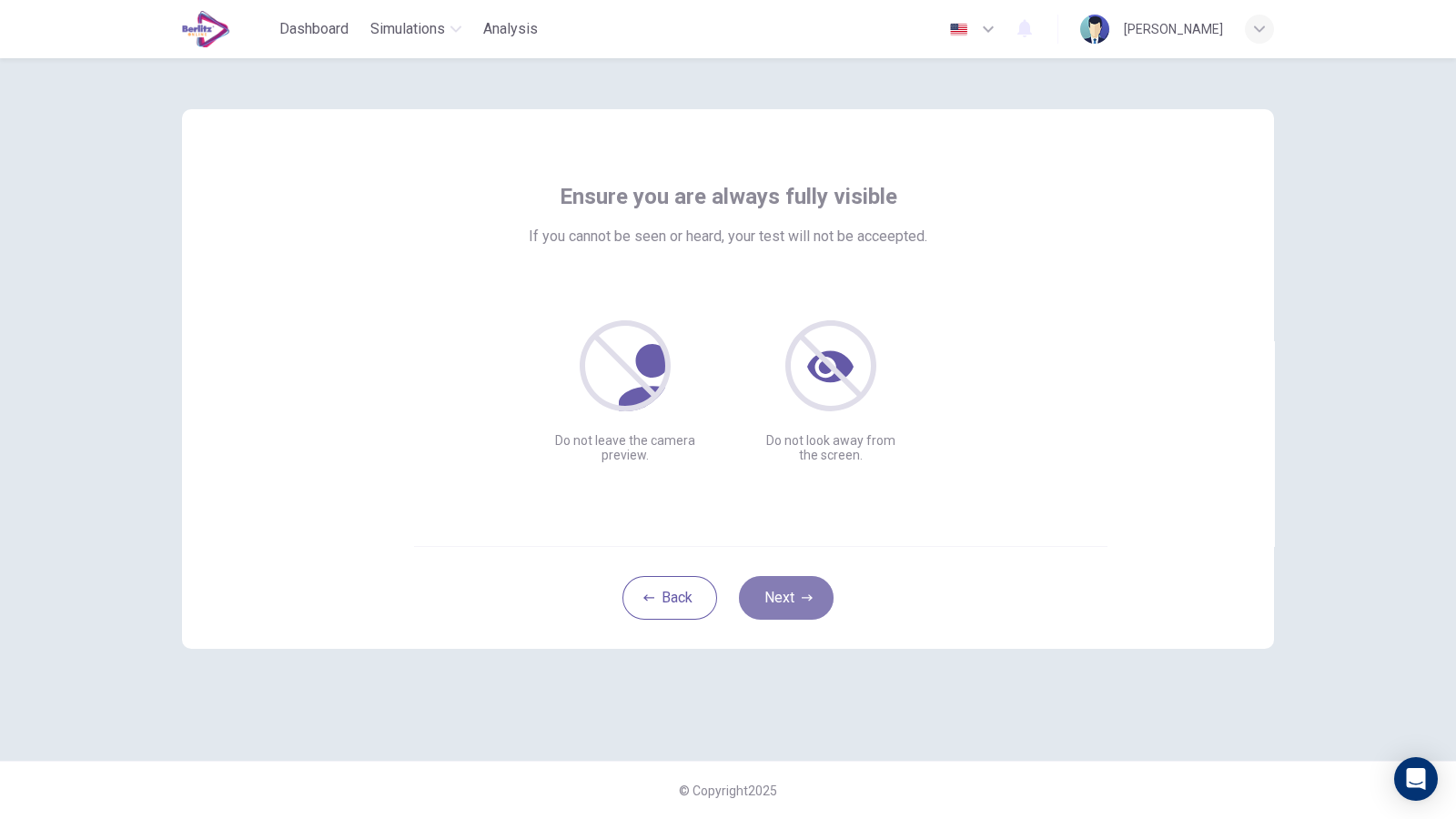 click 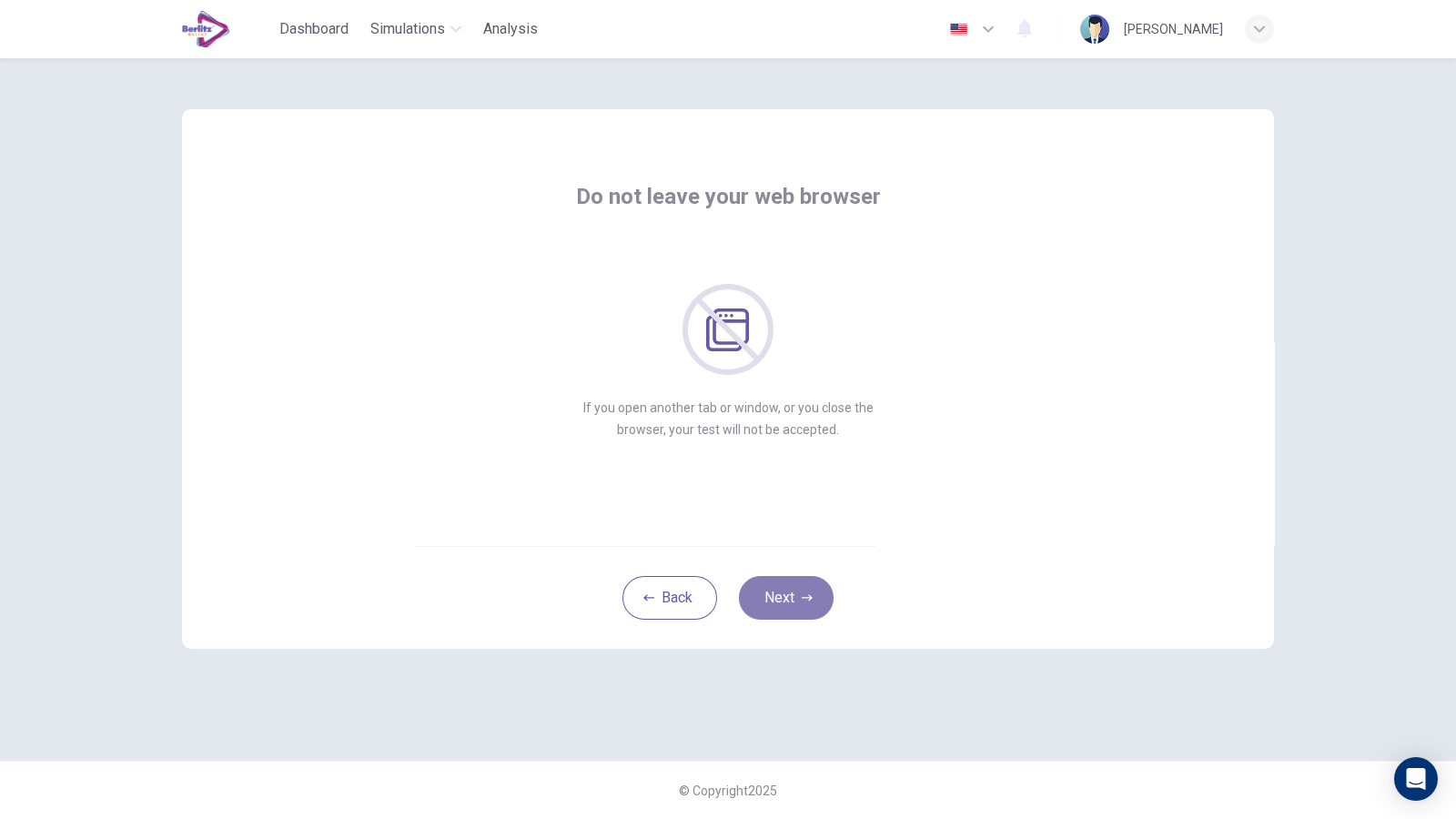 click 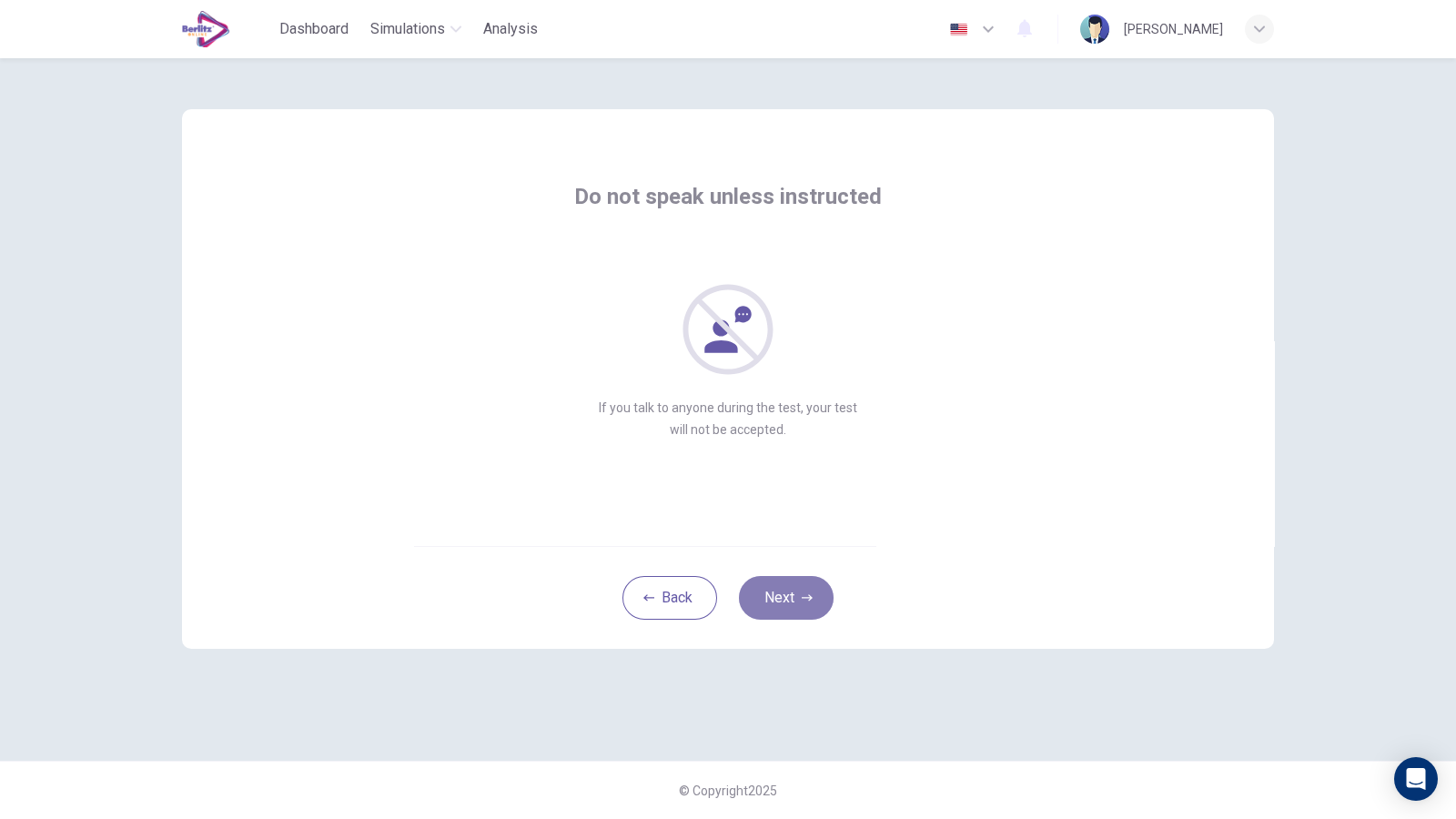 click 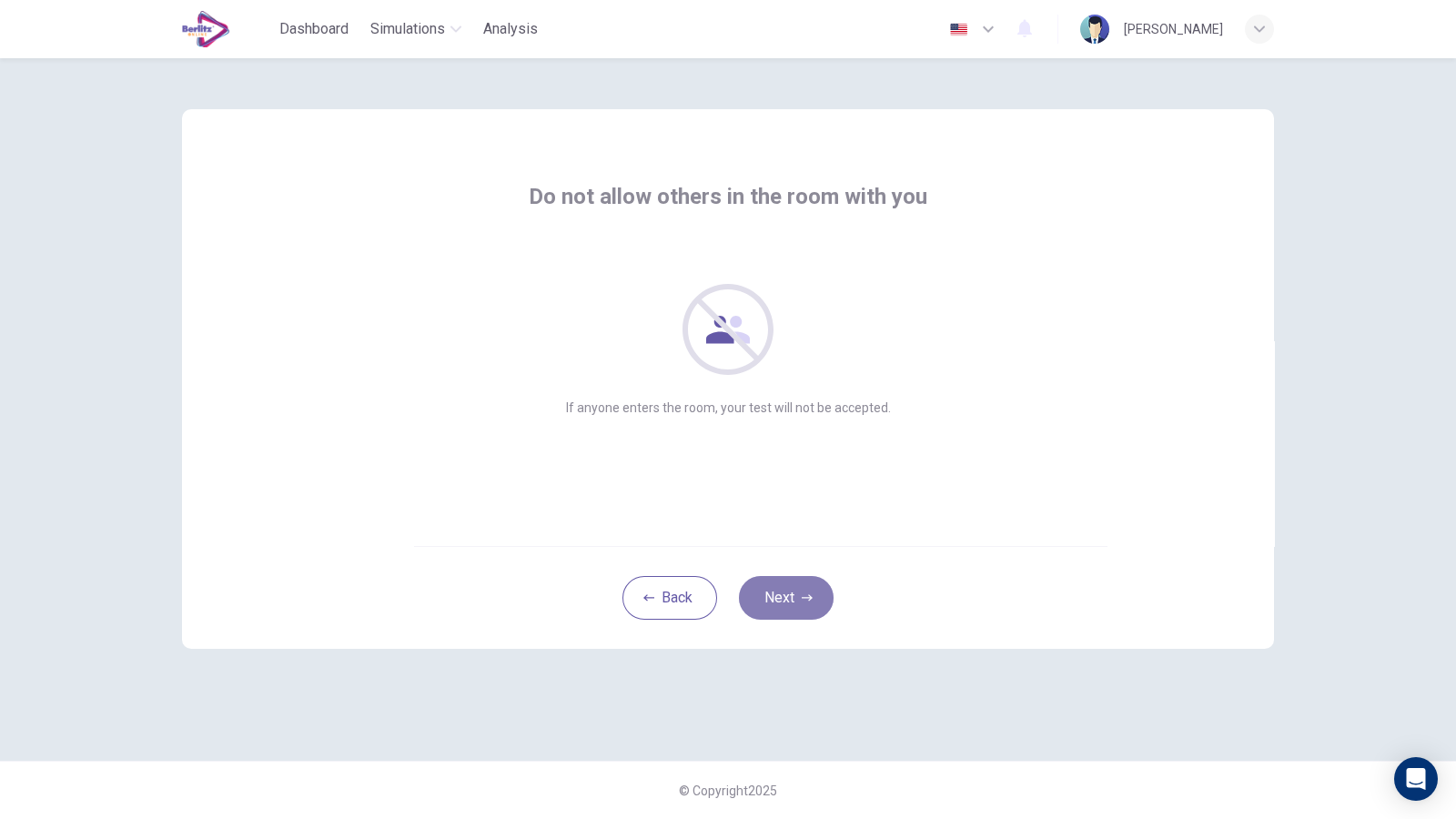 click 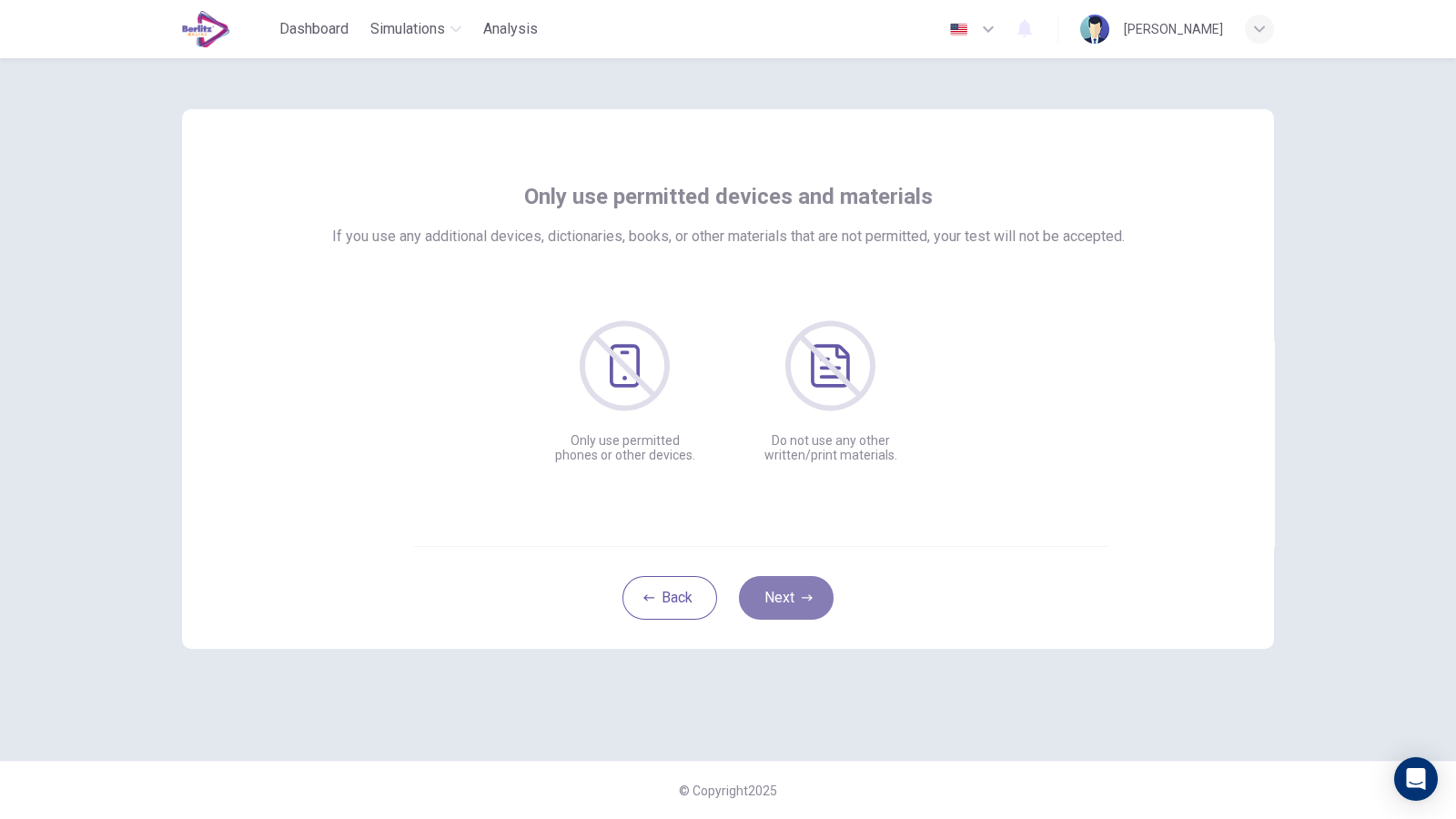 click 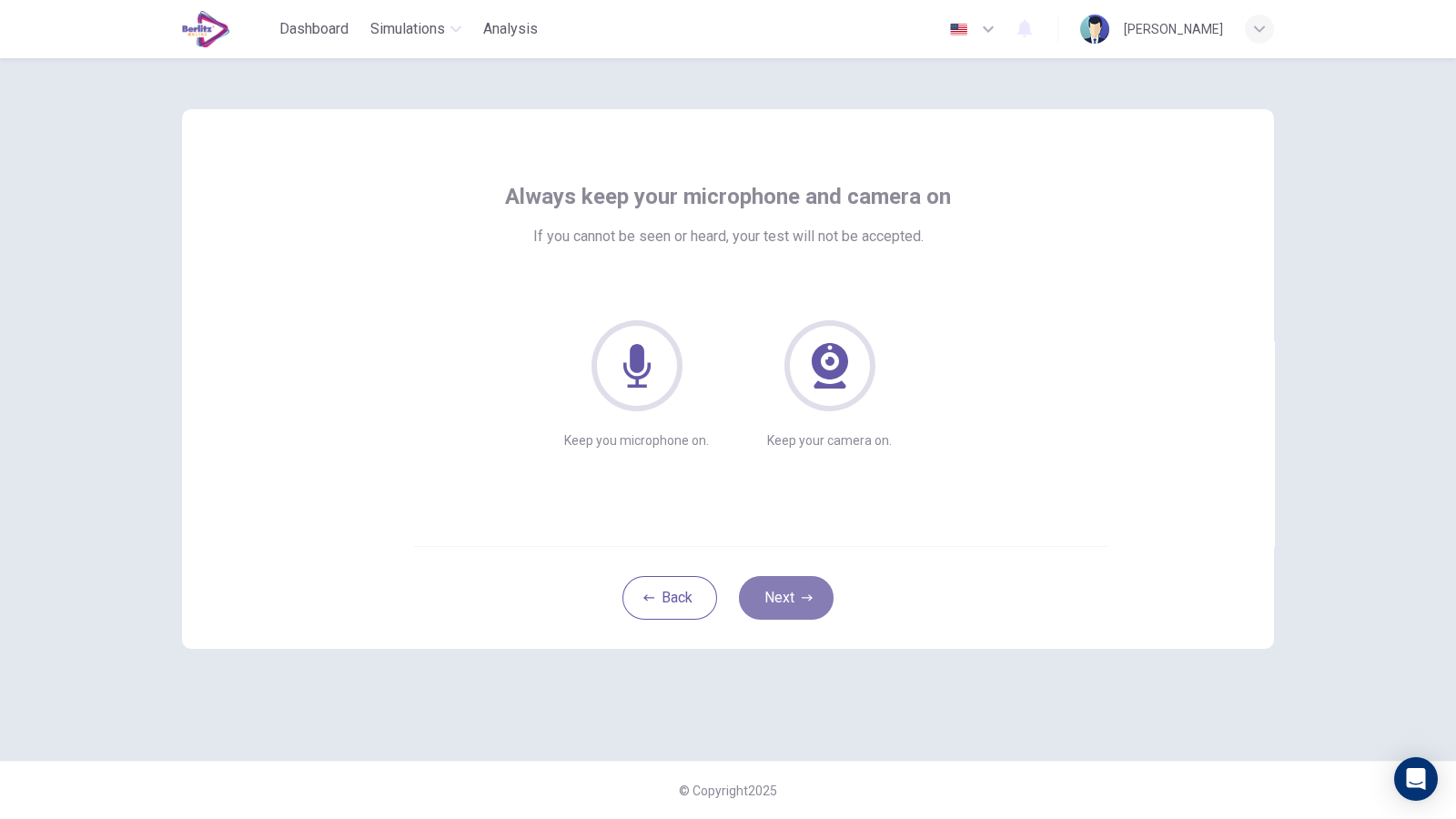 click 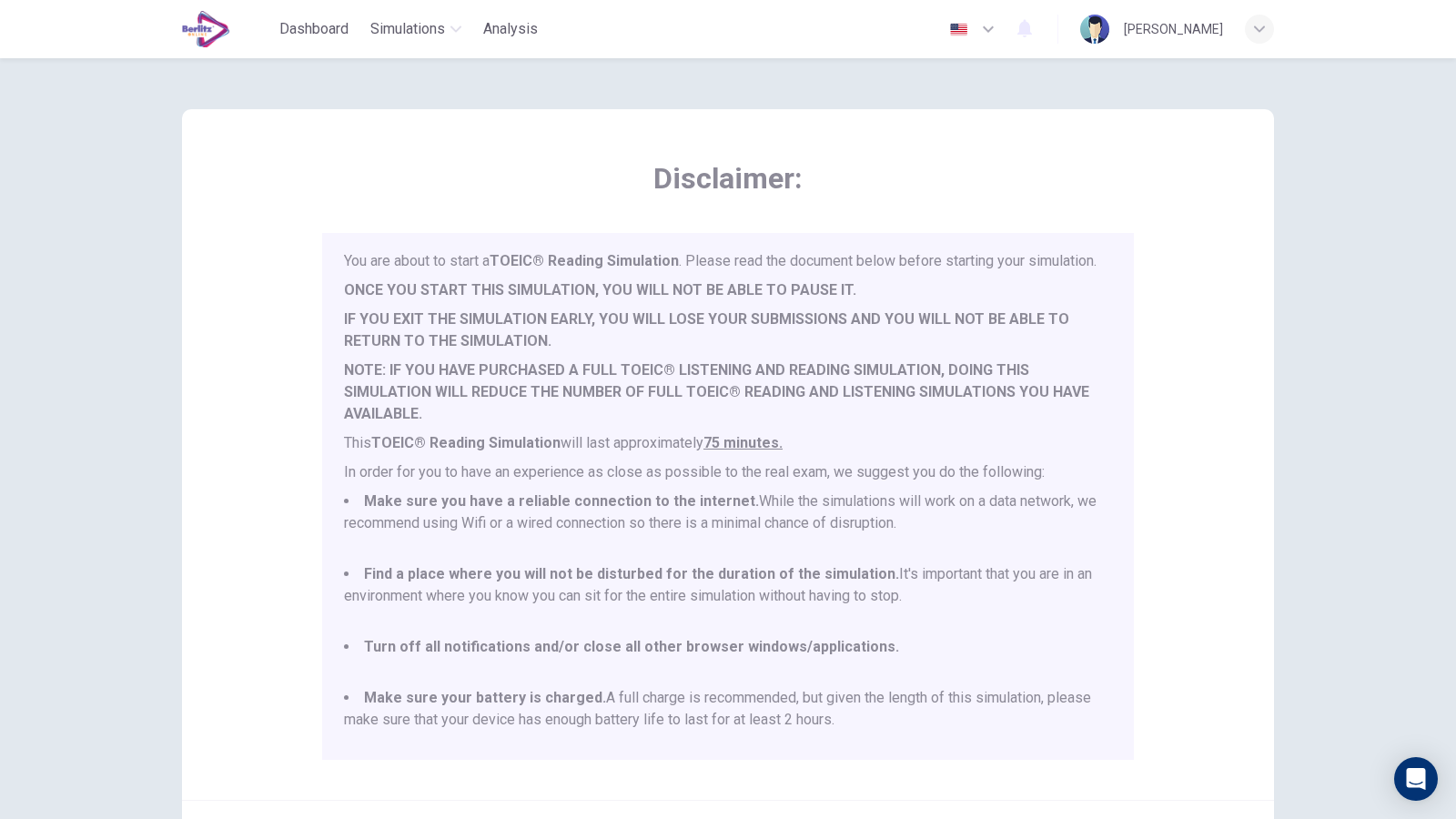 scroll, scrollTop: 48, scrollLeft: 0, axis: vertical 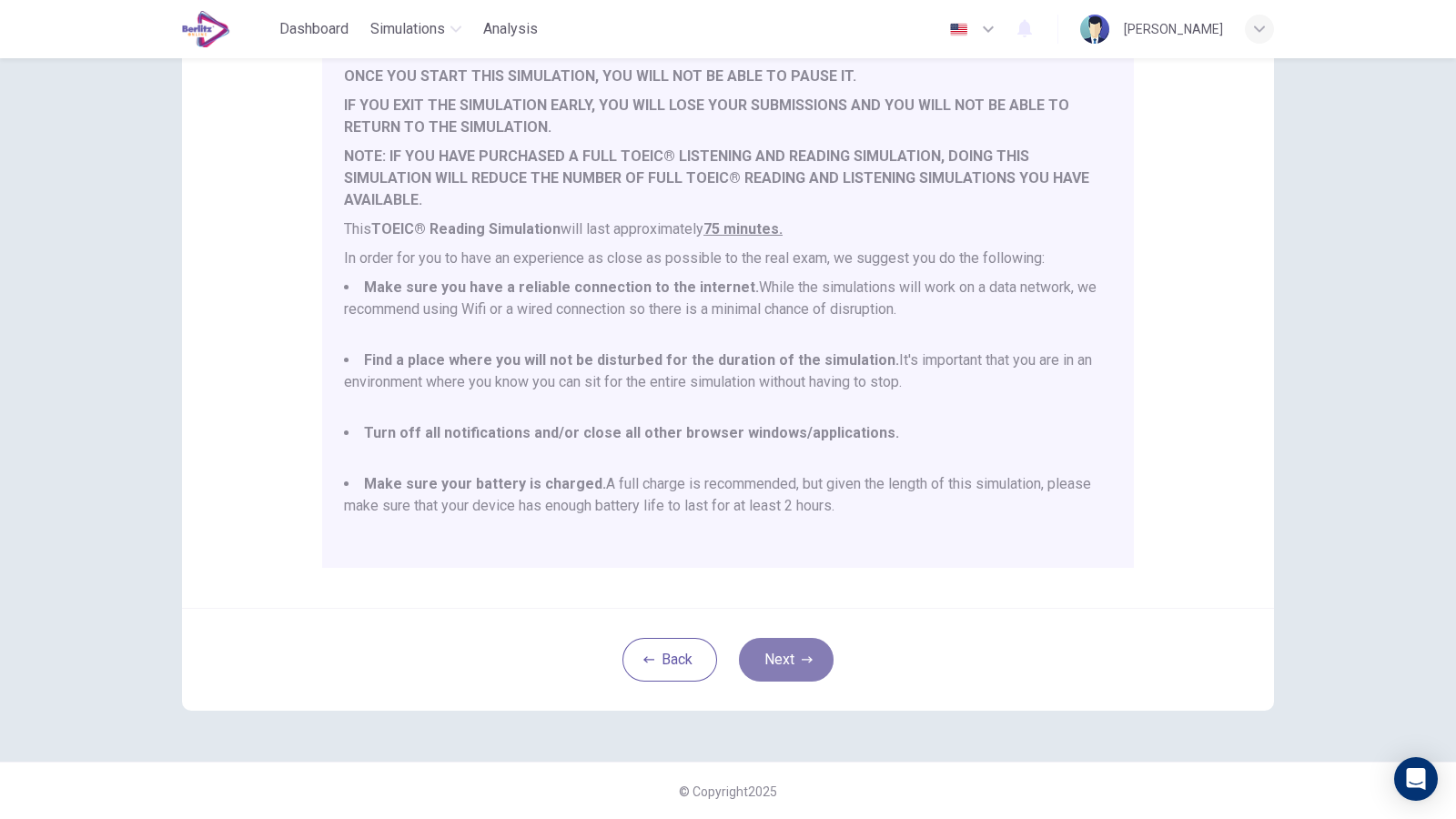 click on "Next" at bounding box center [786, 660] 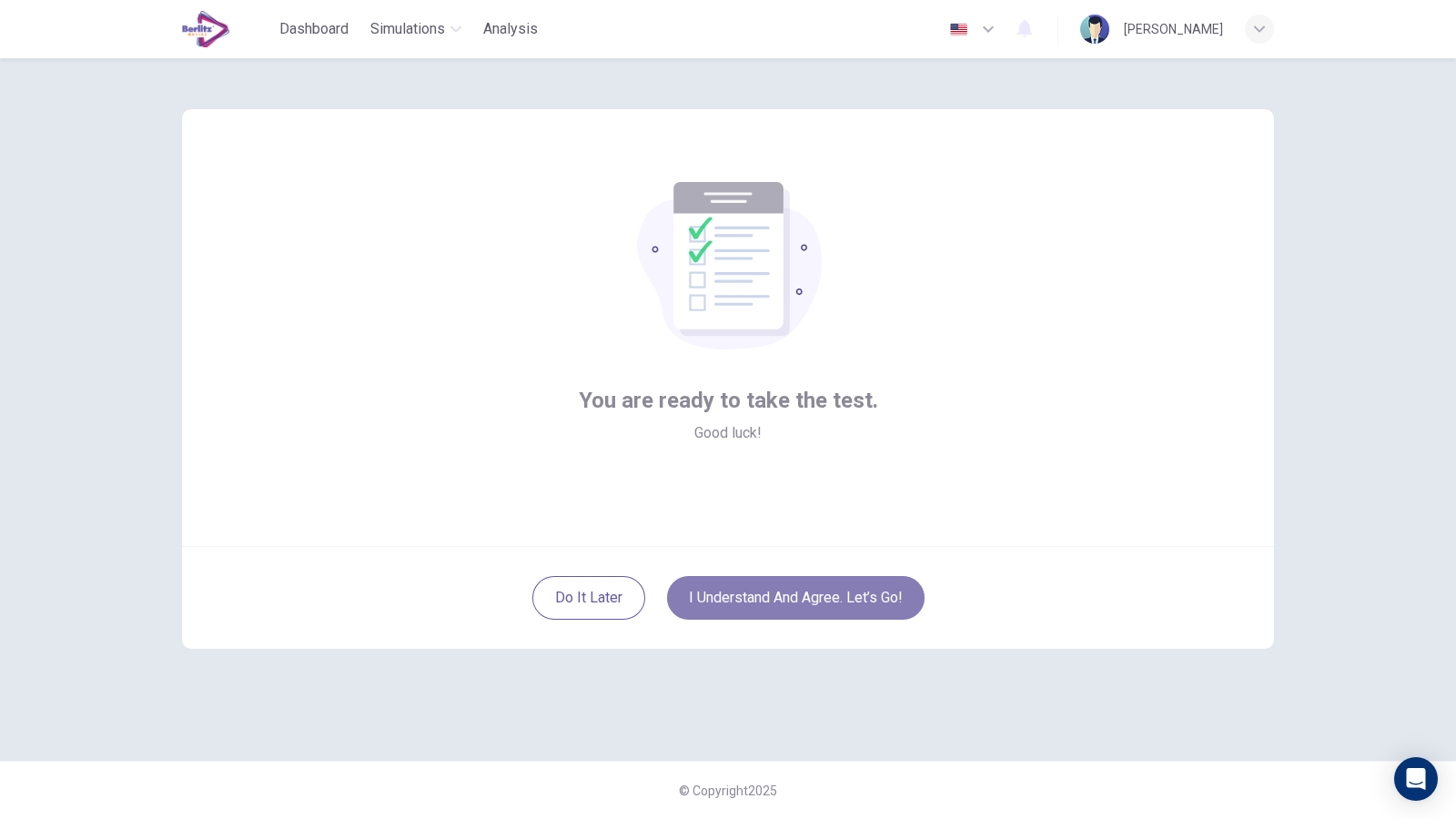 click on "I understand and agree. Let’s go!" at bounding box center (795, 598) 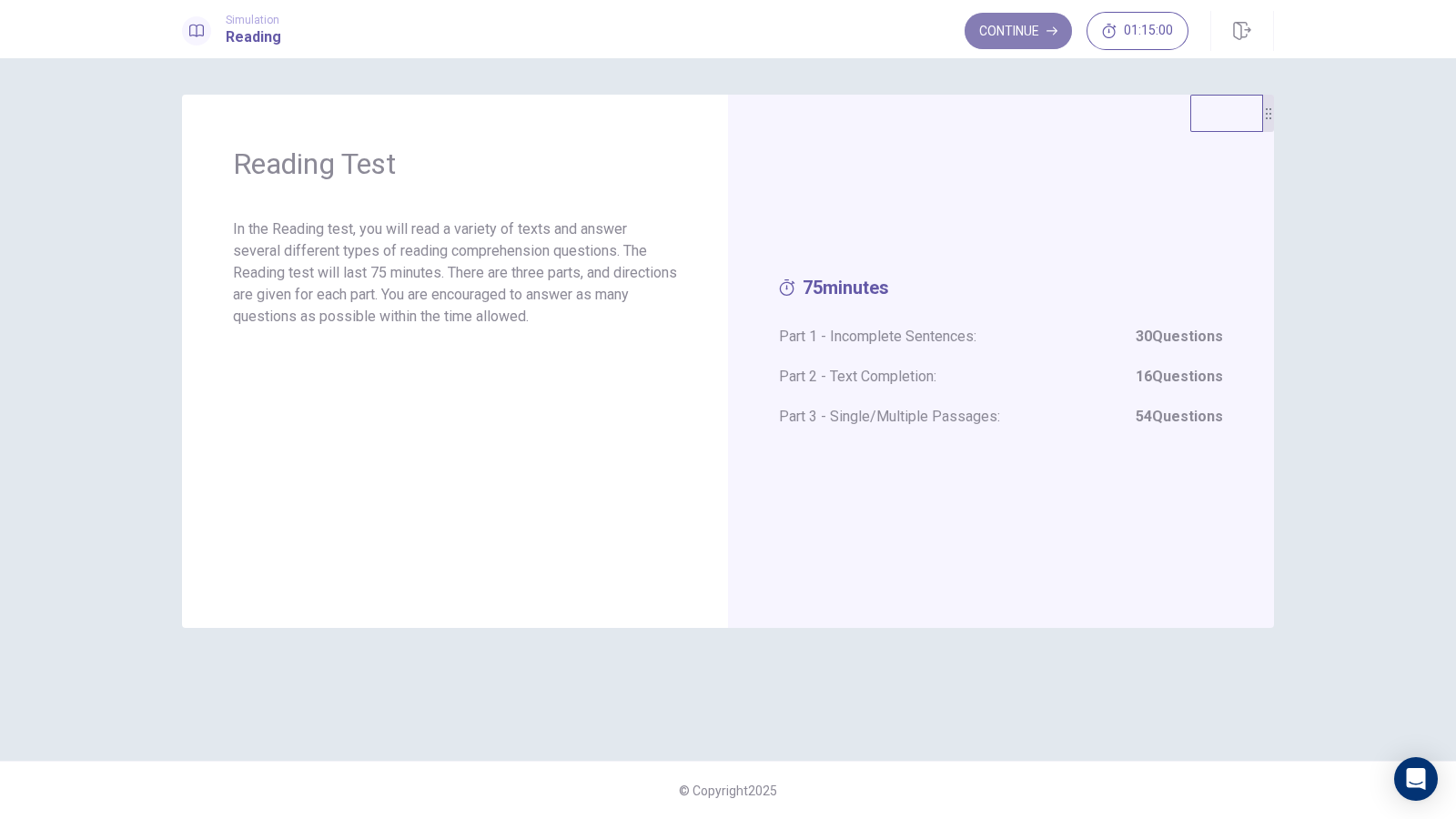 click on "Continue" at bounding box center [1018, 31] 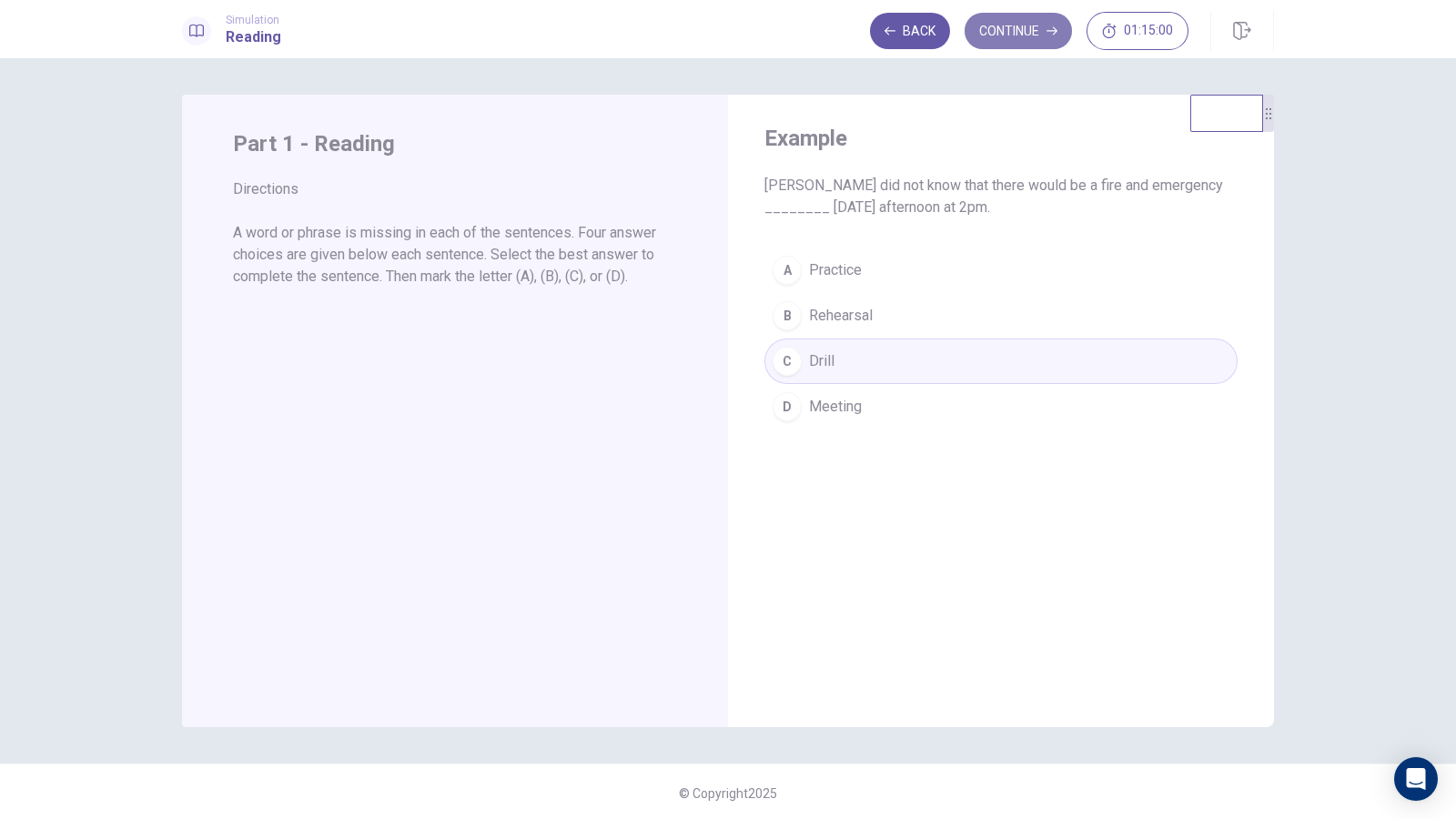 click on "Continue" at bounding box center [1018, 31] 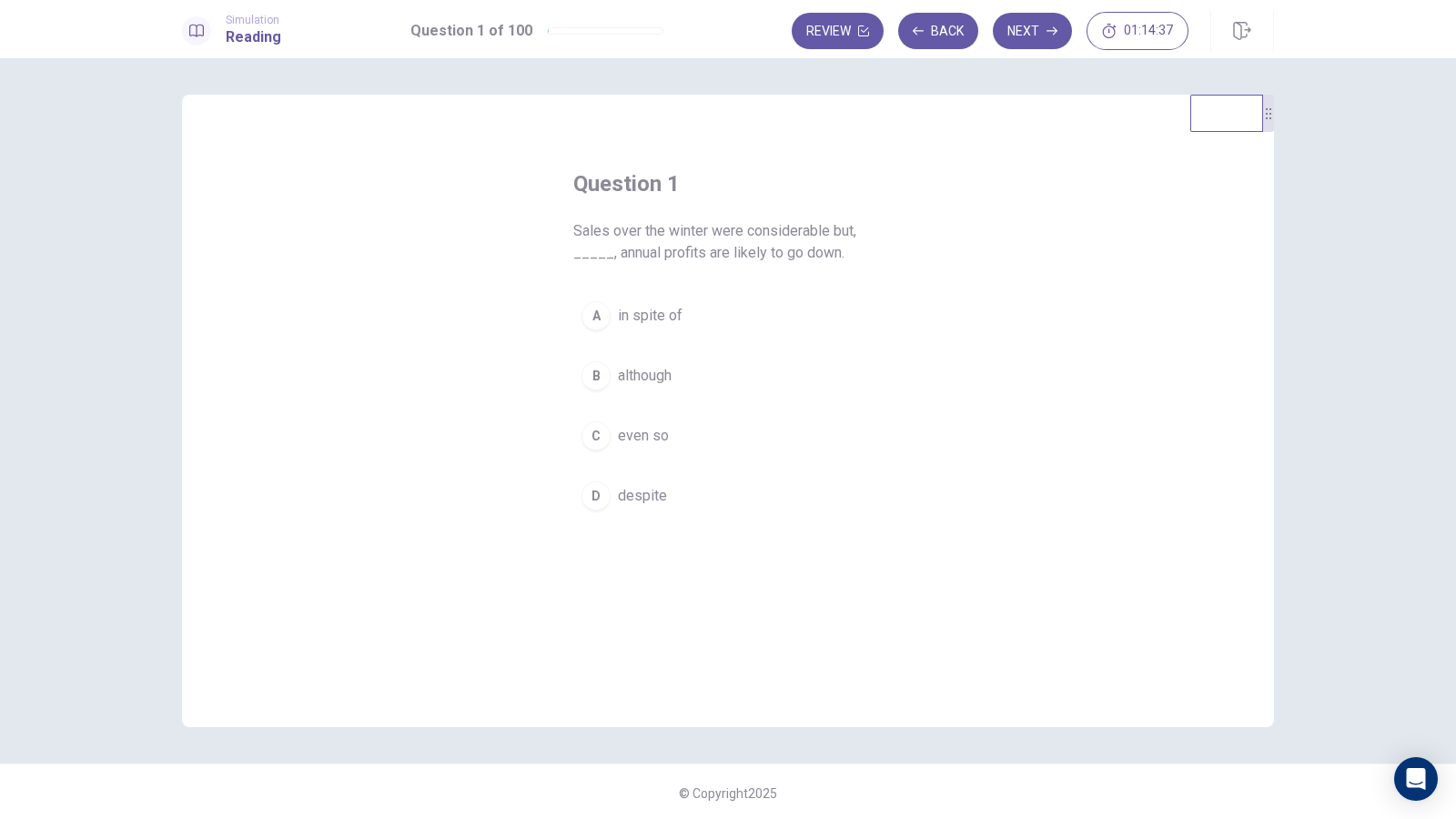 click on "C even so" at bounding box center (728, 436) 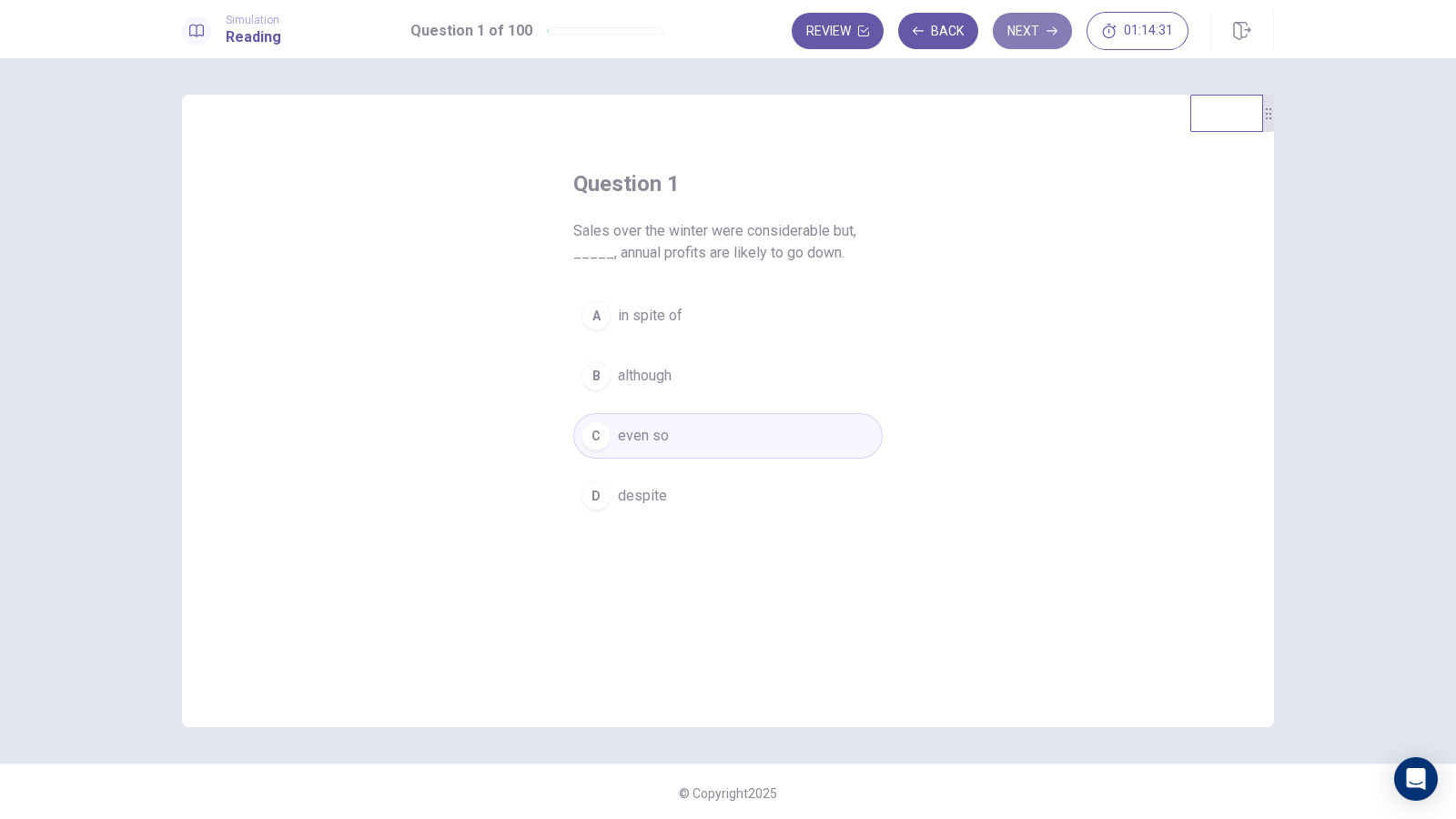 click on "Next" at bounding box center (1032, 31) 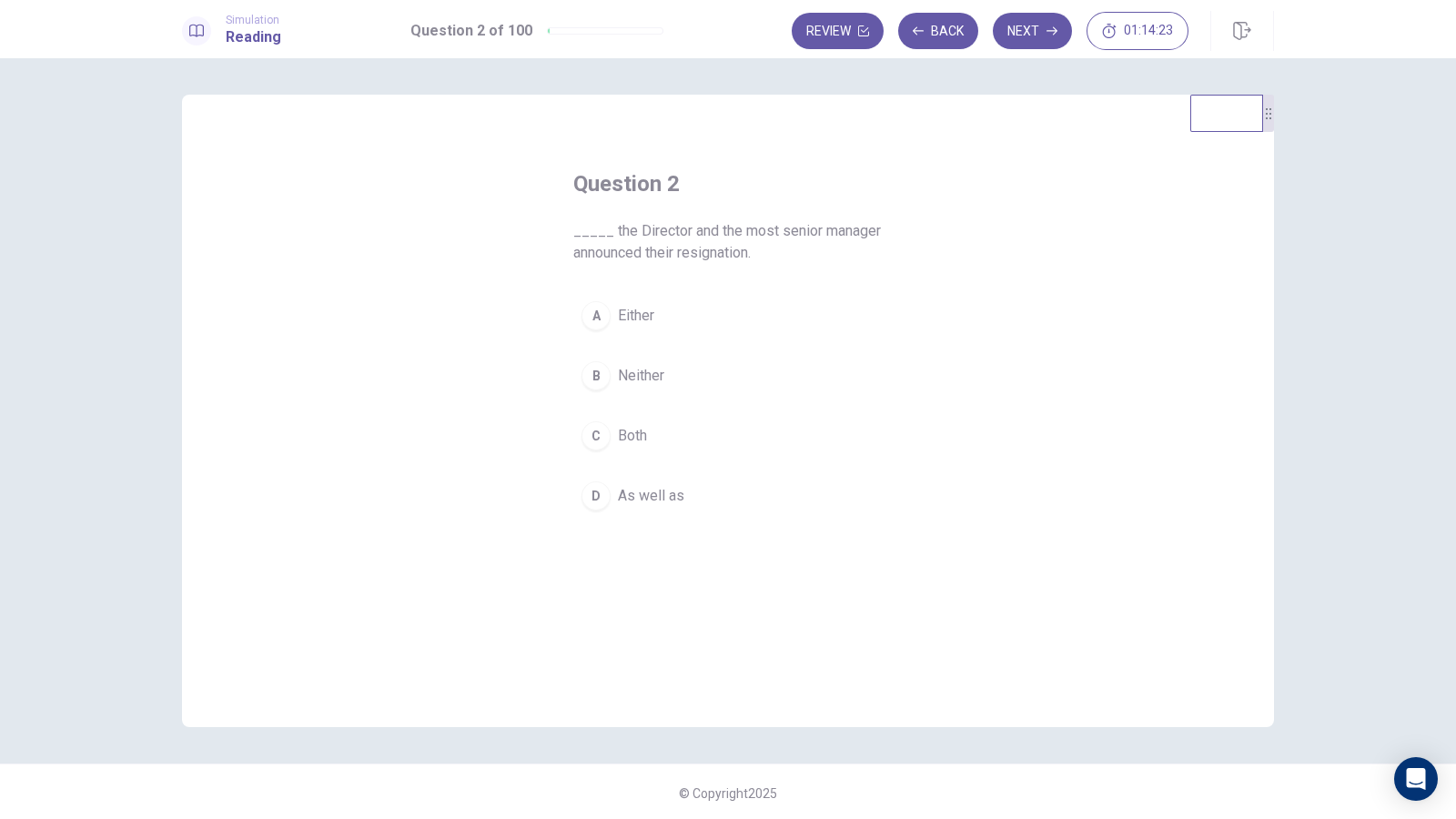 click on "Neither" at bounding box center [641, 376] 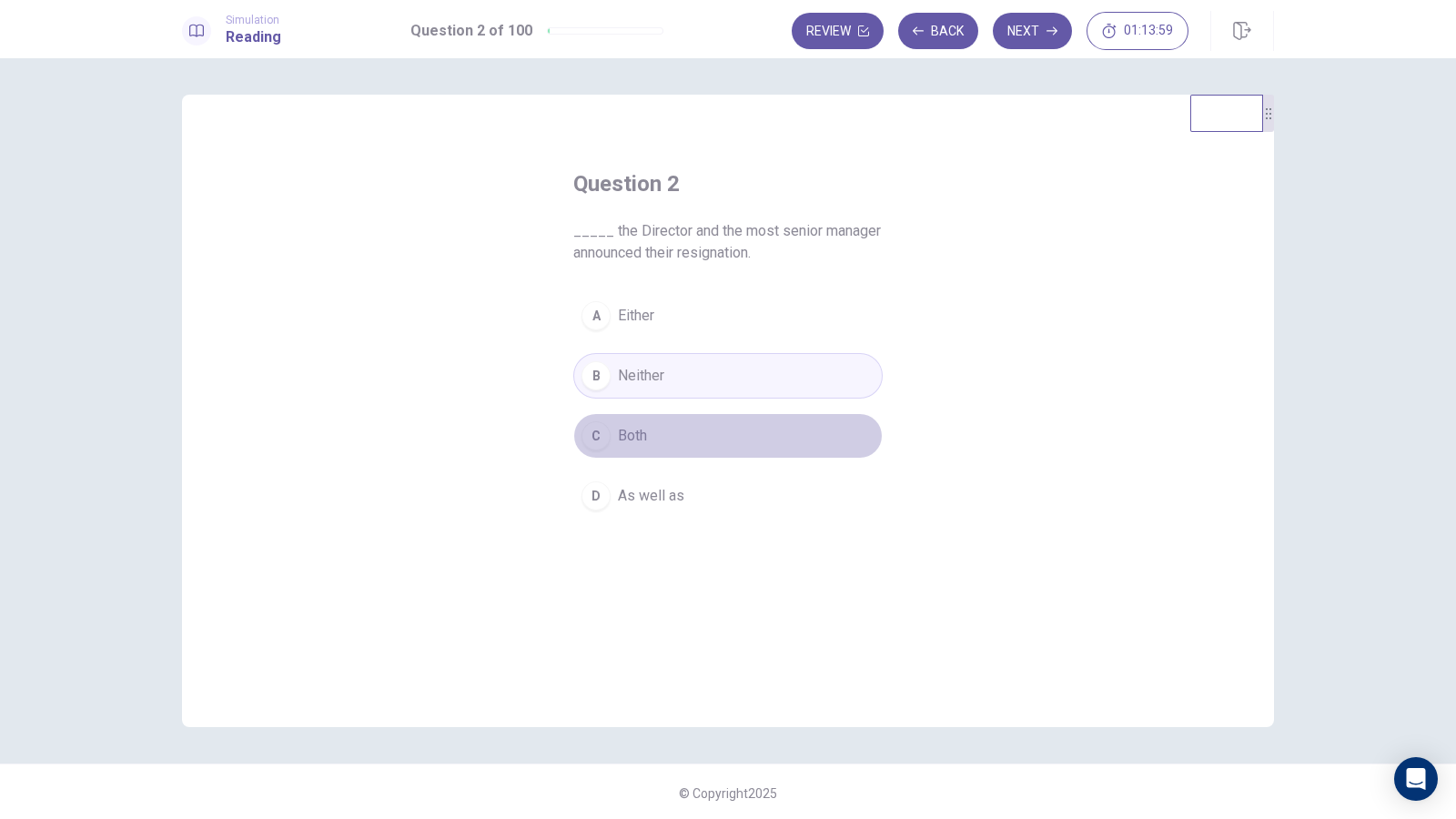 click on "Both" at bounding box center (632, 436) 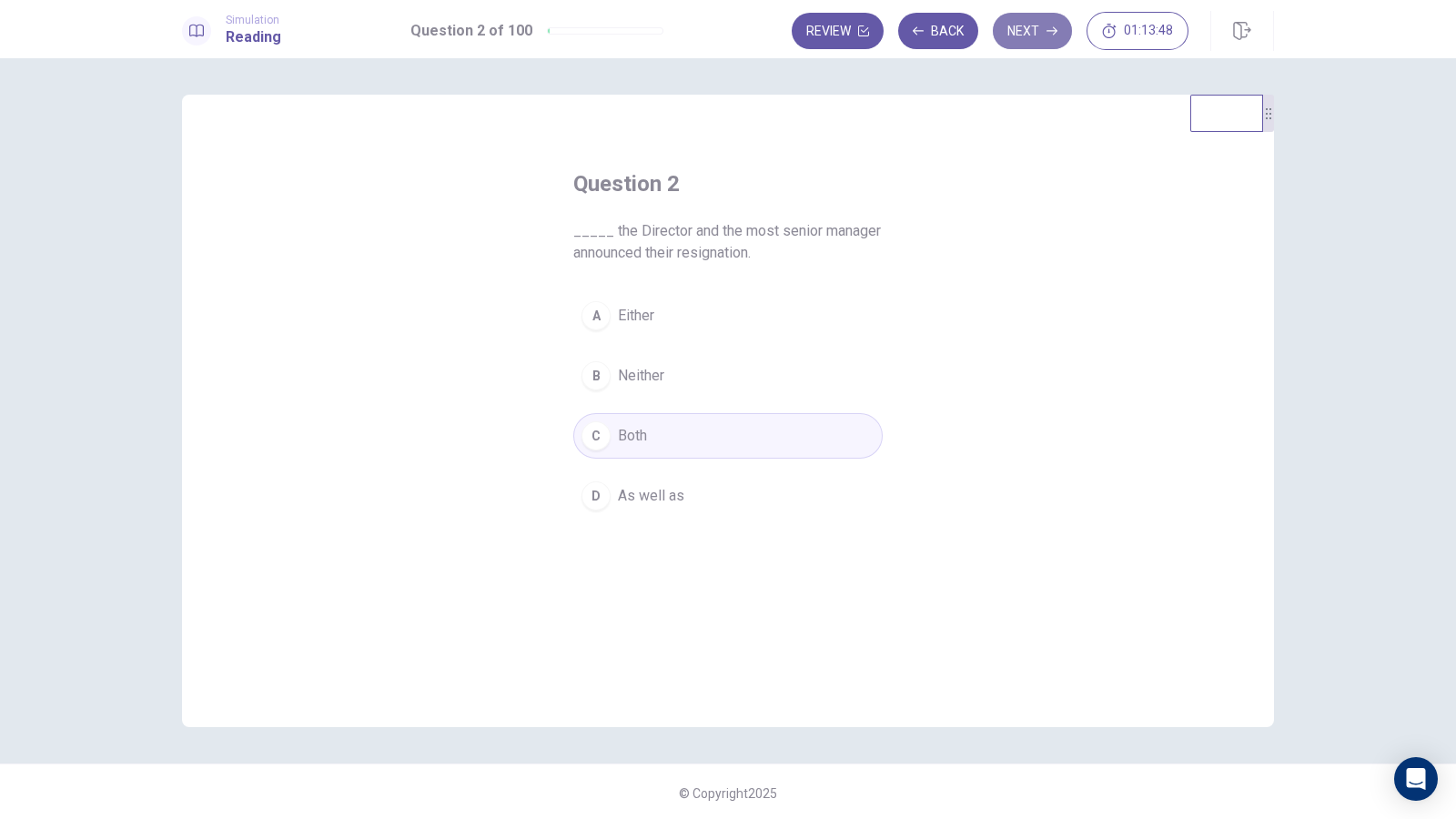 click on "Next" at bounding box center (1032, 31) 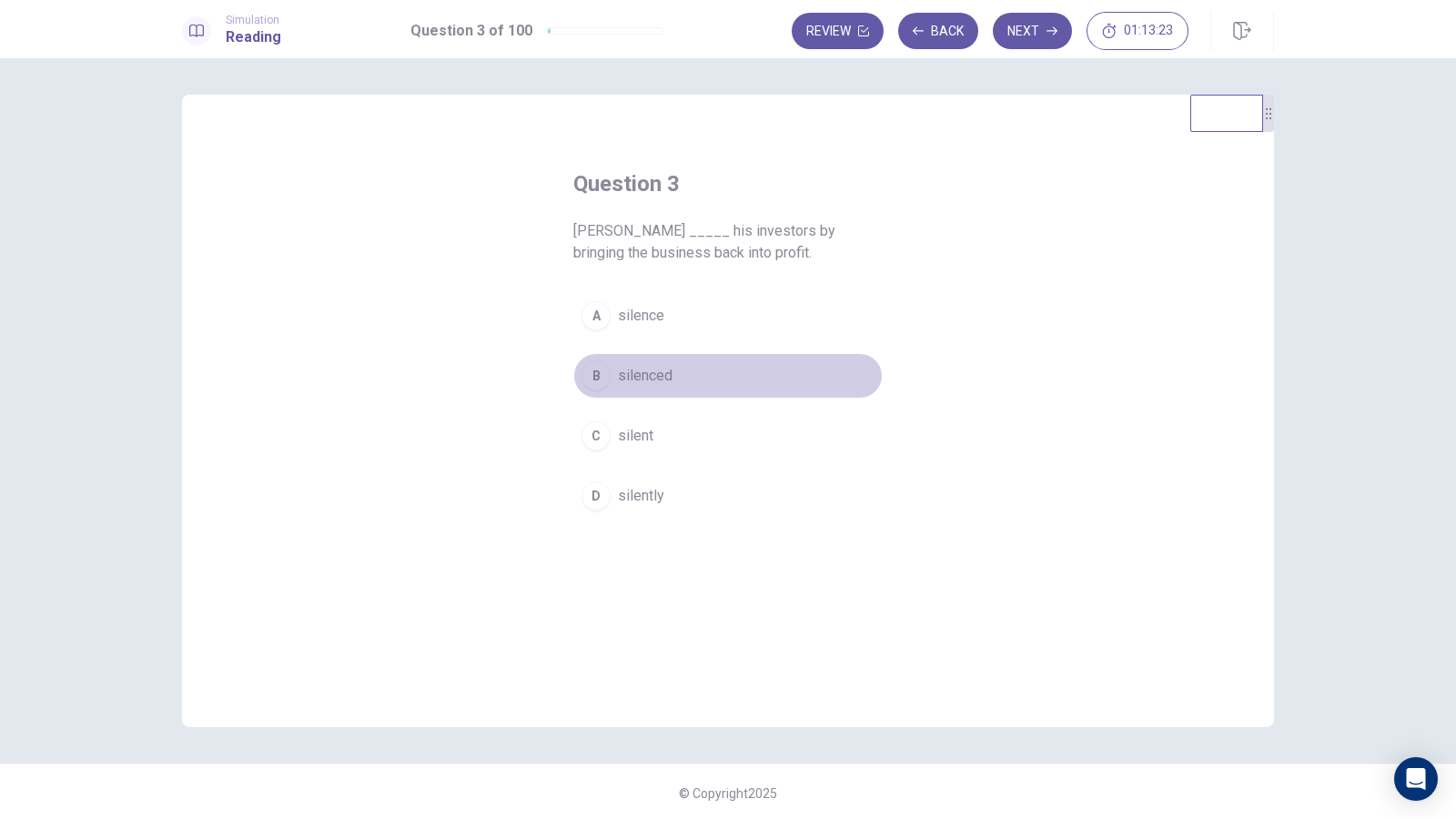 click on "silenced" at bounding box center (645, 376) 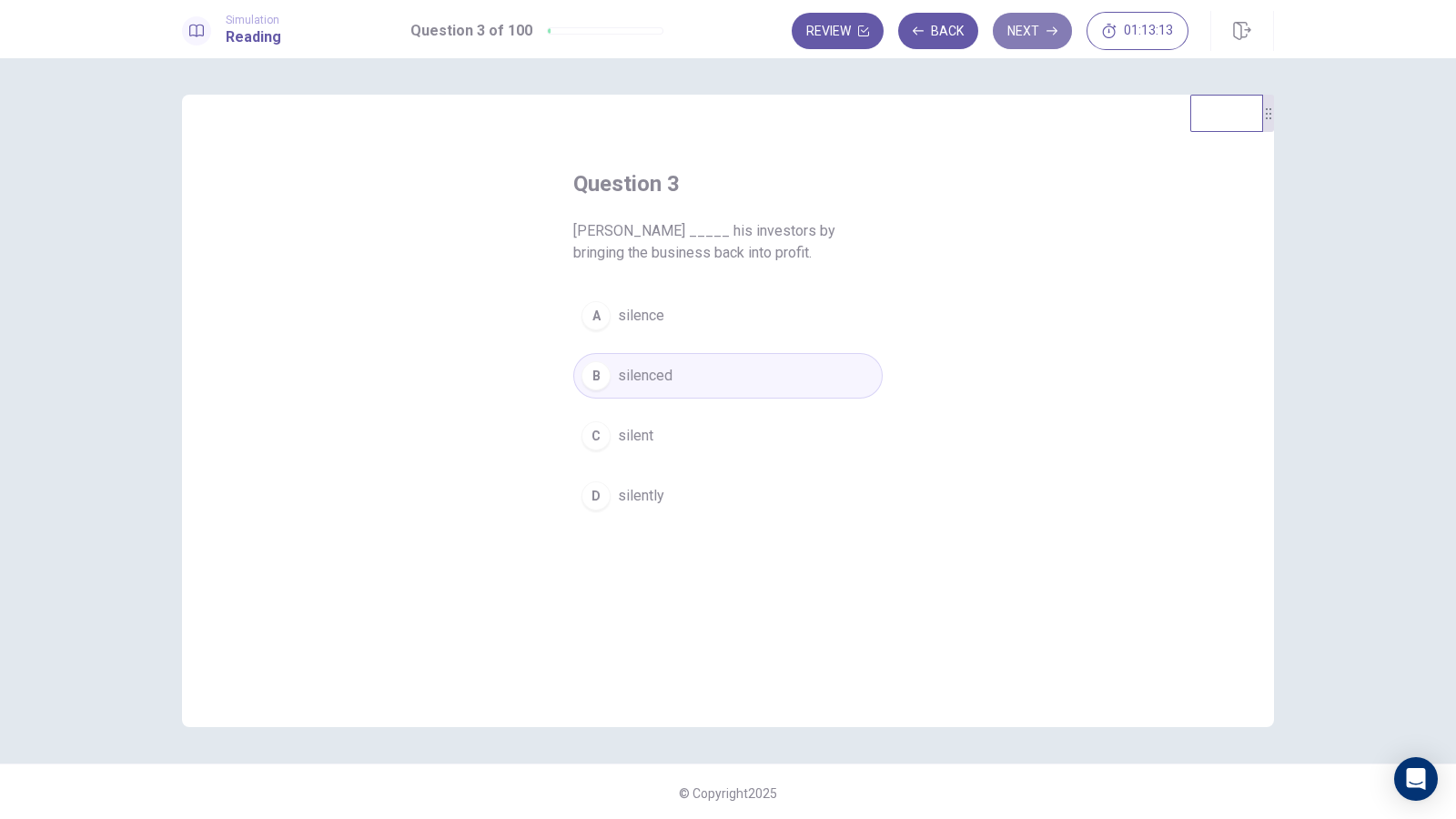 click on "Next" at bounding box center [1032, 31] 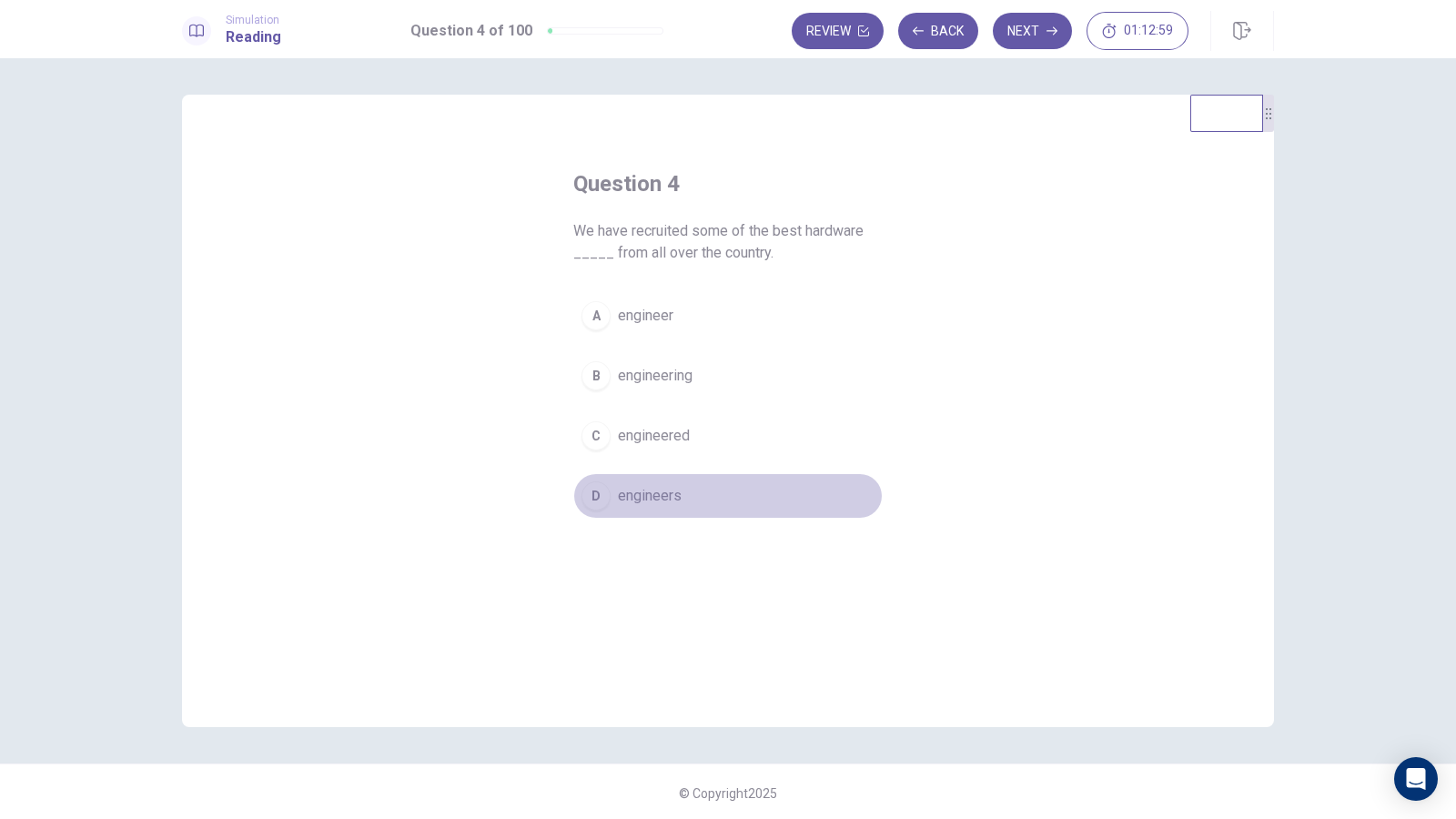 click on "D engineers" at bounding box center (728, 496) 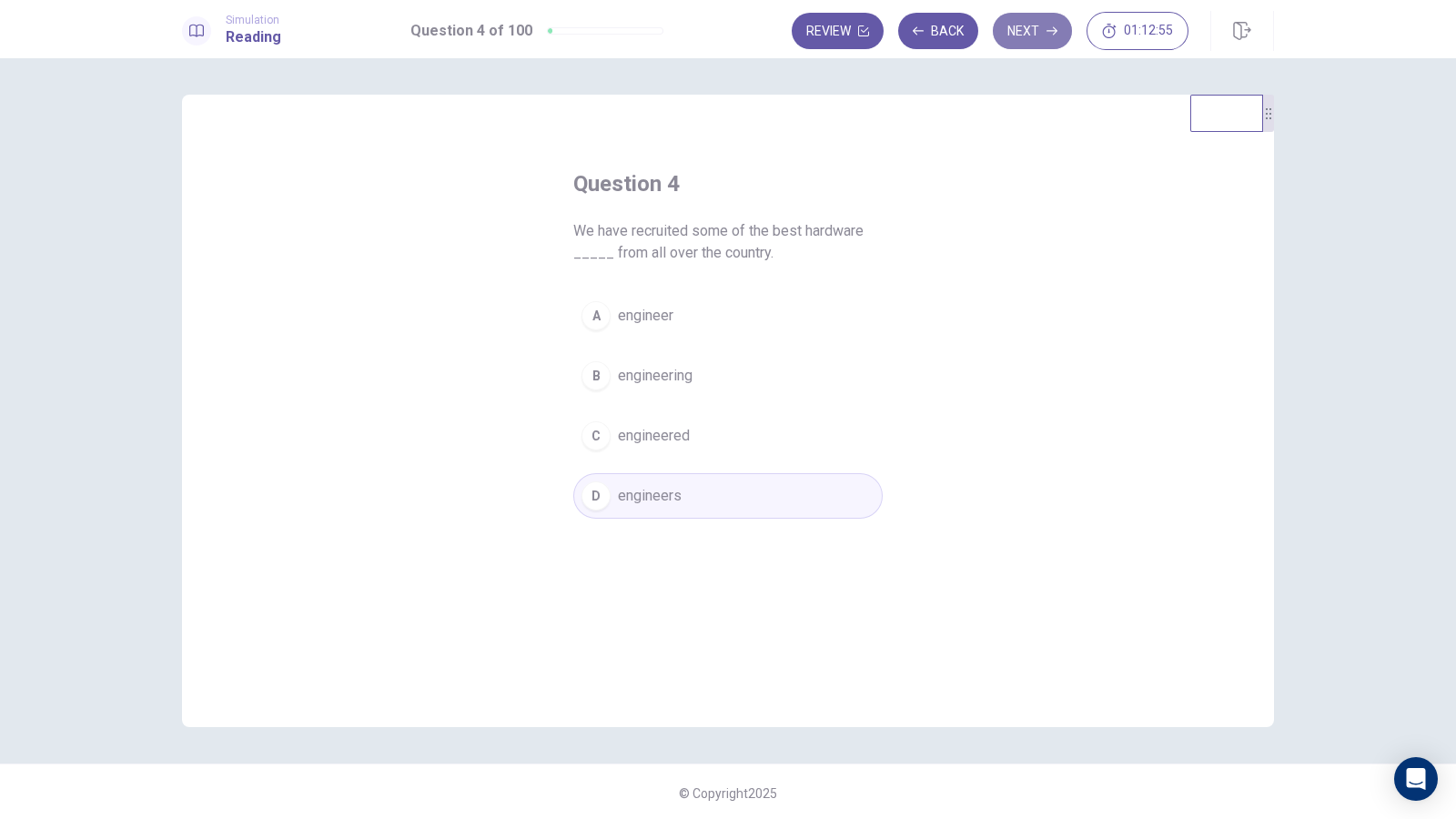 click on "Next" at bounding box center (1032, 31) 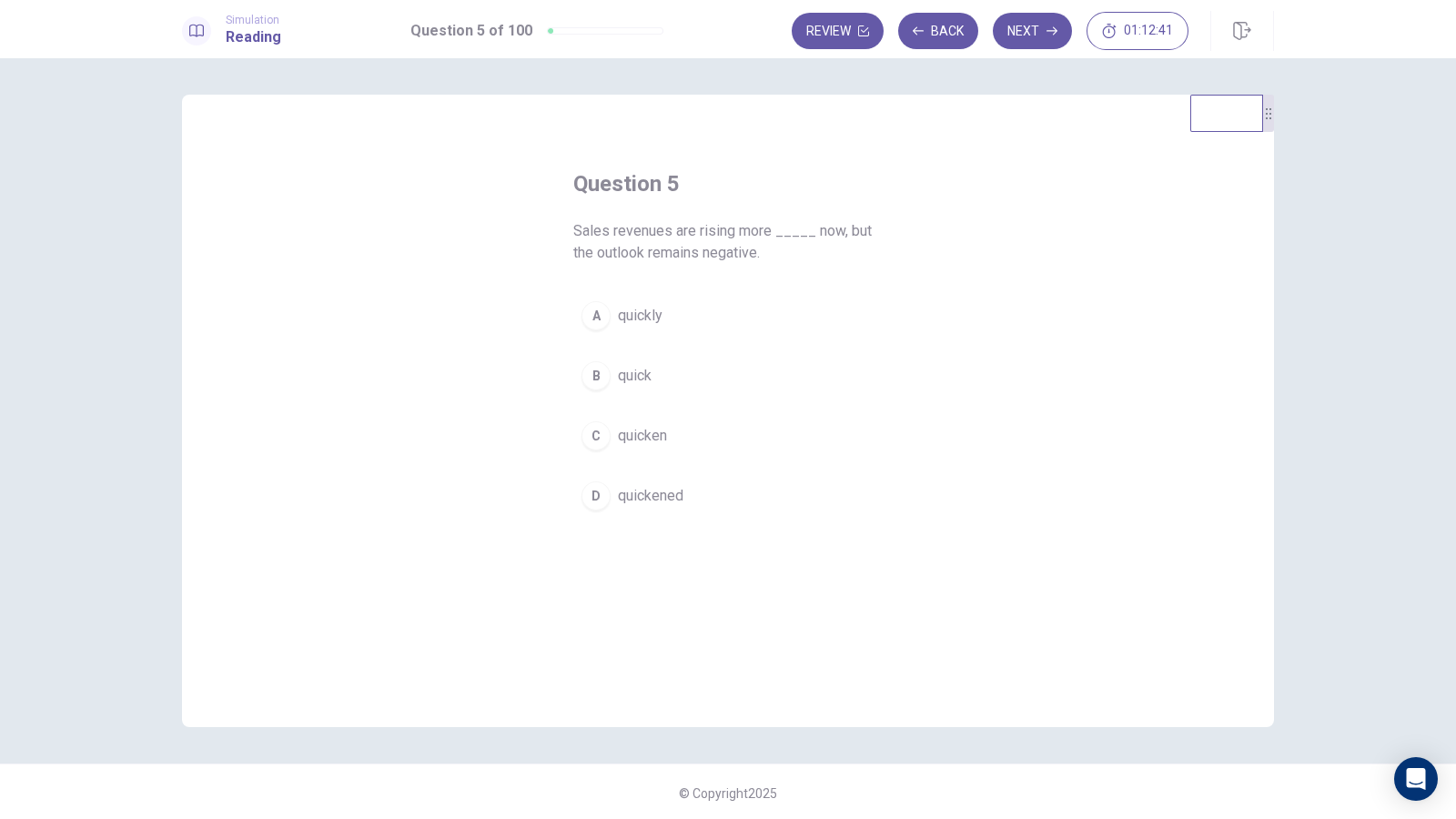 click on "quickly" at bounding box center (640, 316) 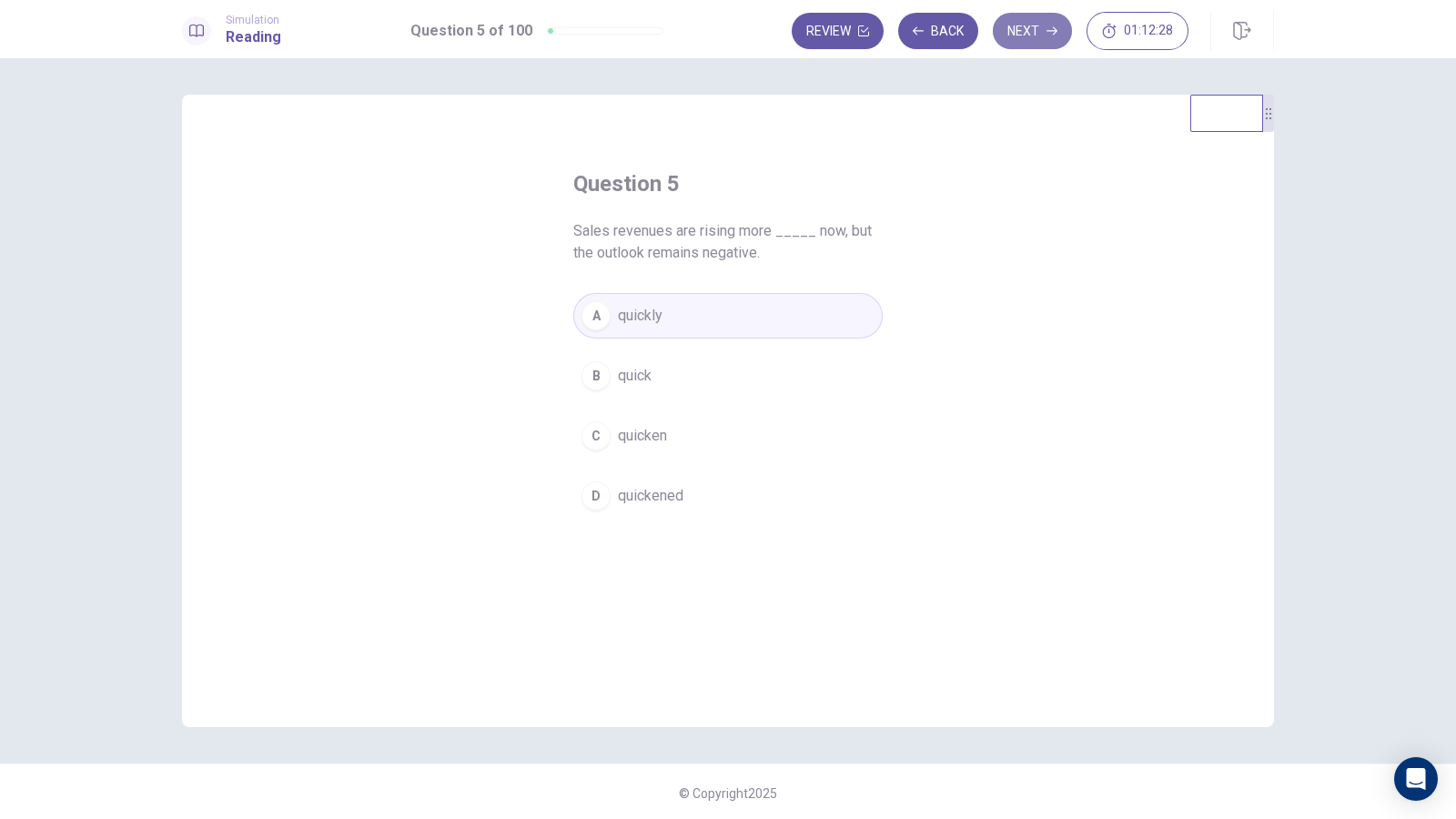 click on "Next" at bounding box center (1032, 31) 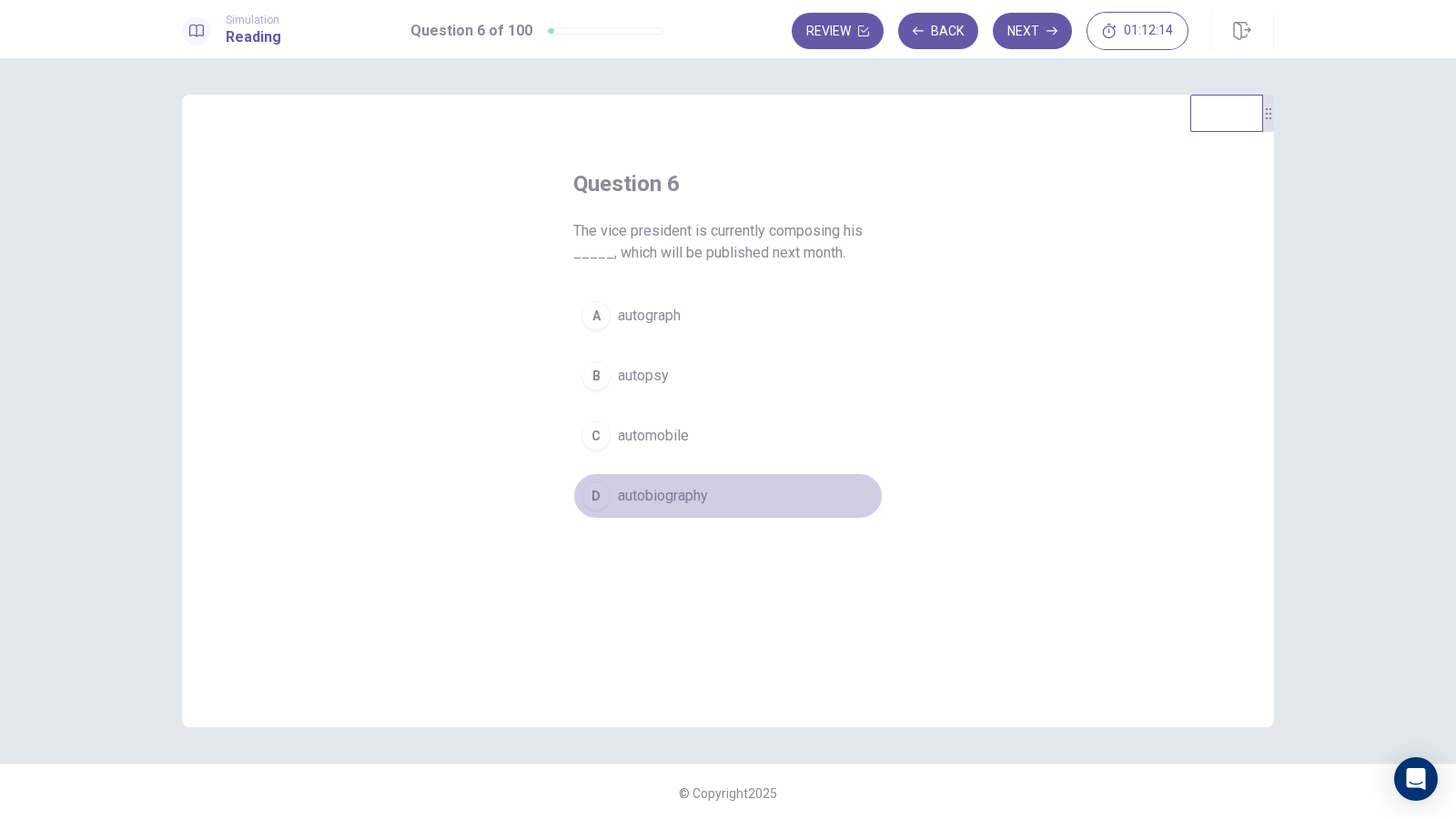 click on "autobiography" at bounding box center [662, 496] 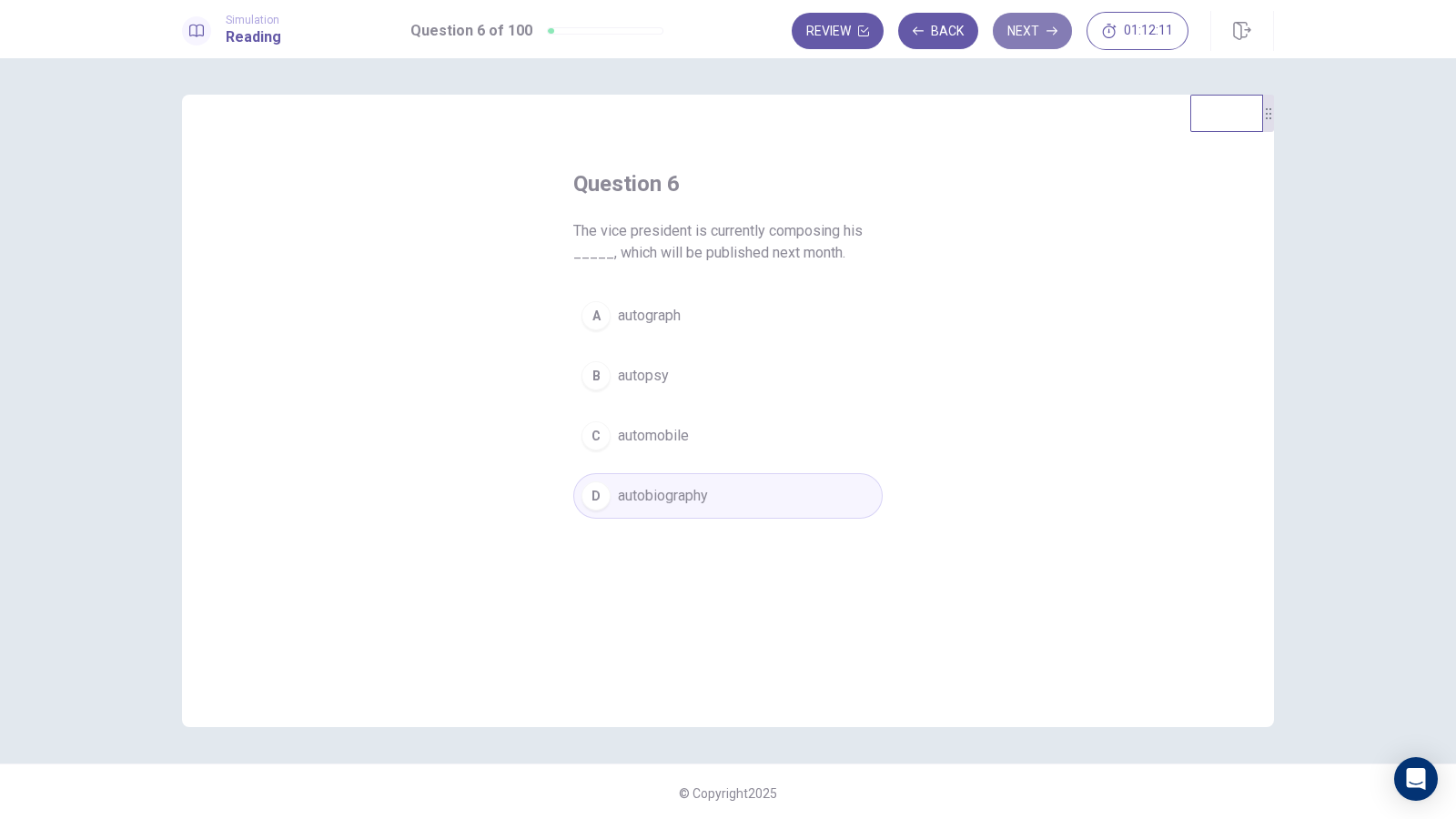 click on "Next" at bounding box center (1032, 31) 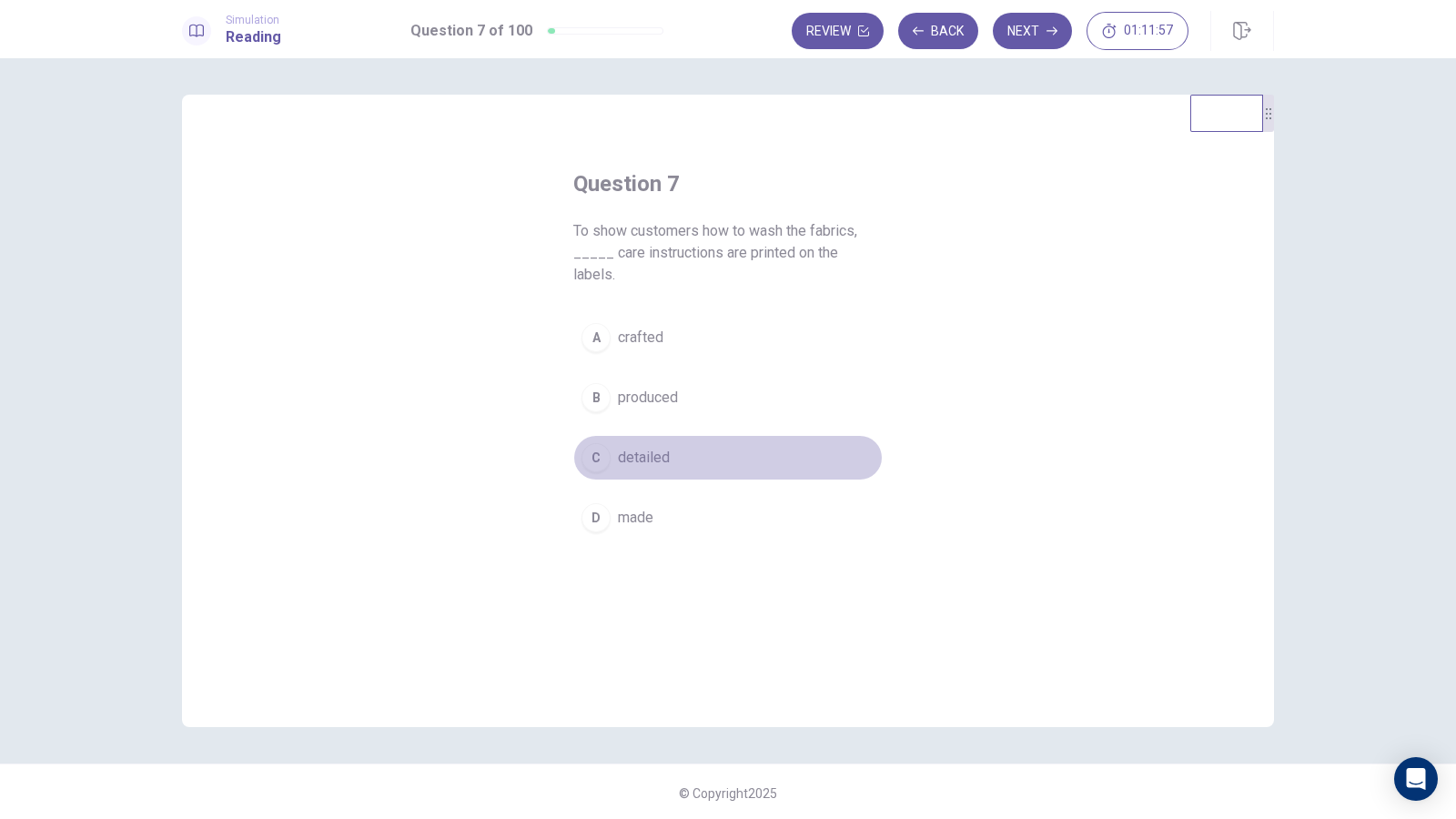 click on "detailed" at bounding box center [643, 458] 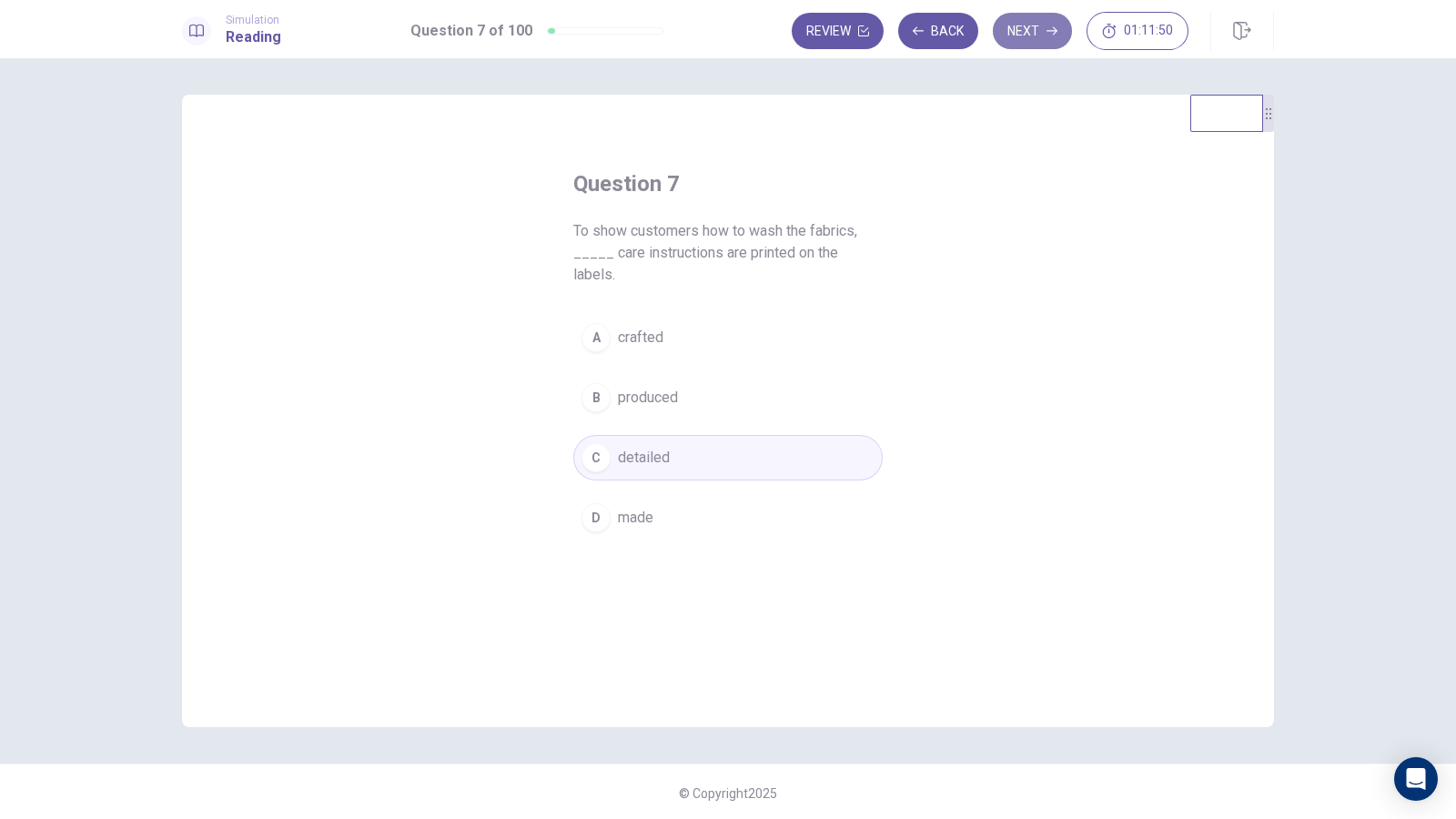 click on "Next" at bounding box center (1032, 31) 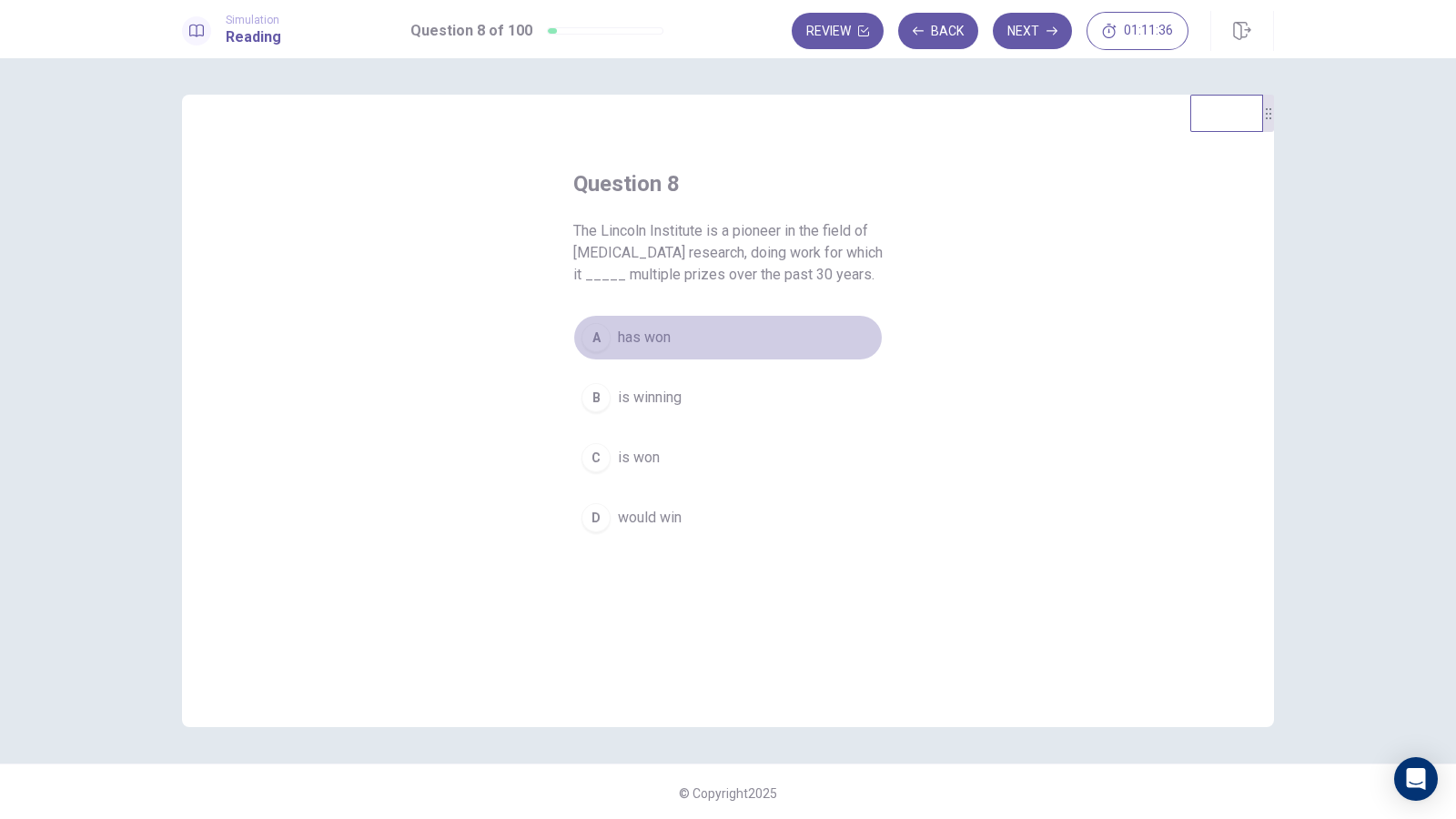 click on "A has won" at bounding box center (728, 338) 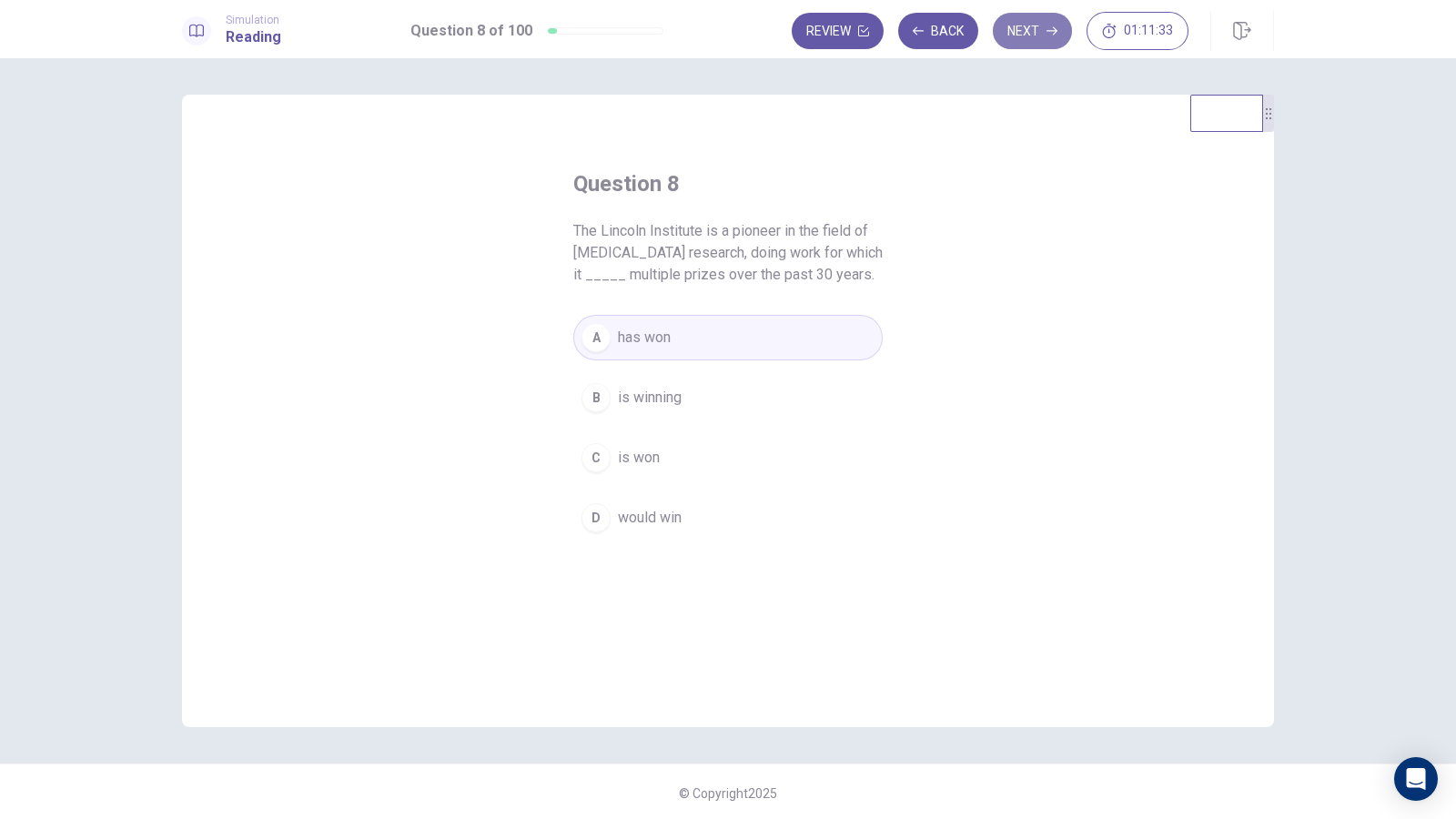 click 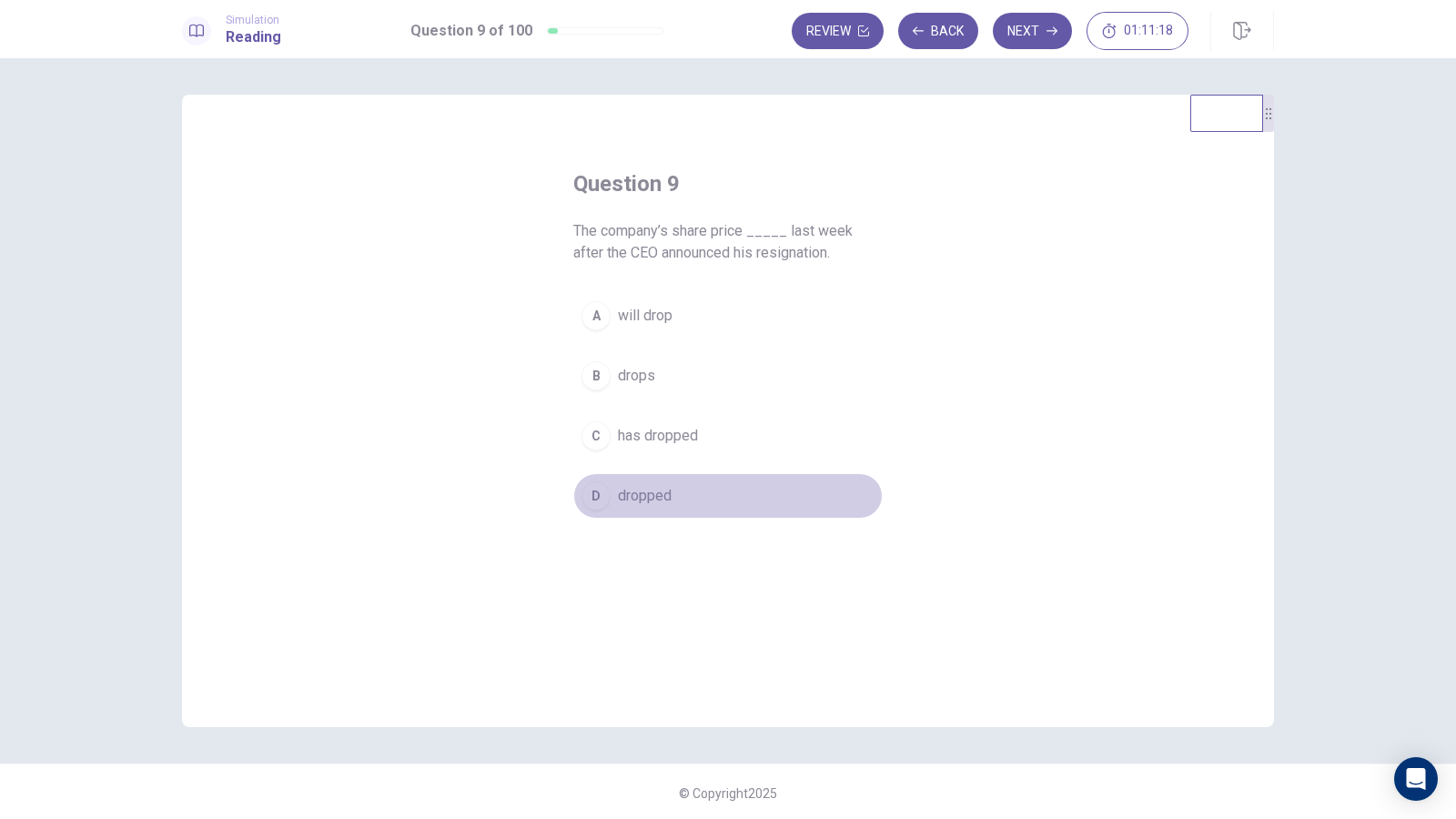 click on "D dropped" at bounding box center [728, 496] 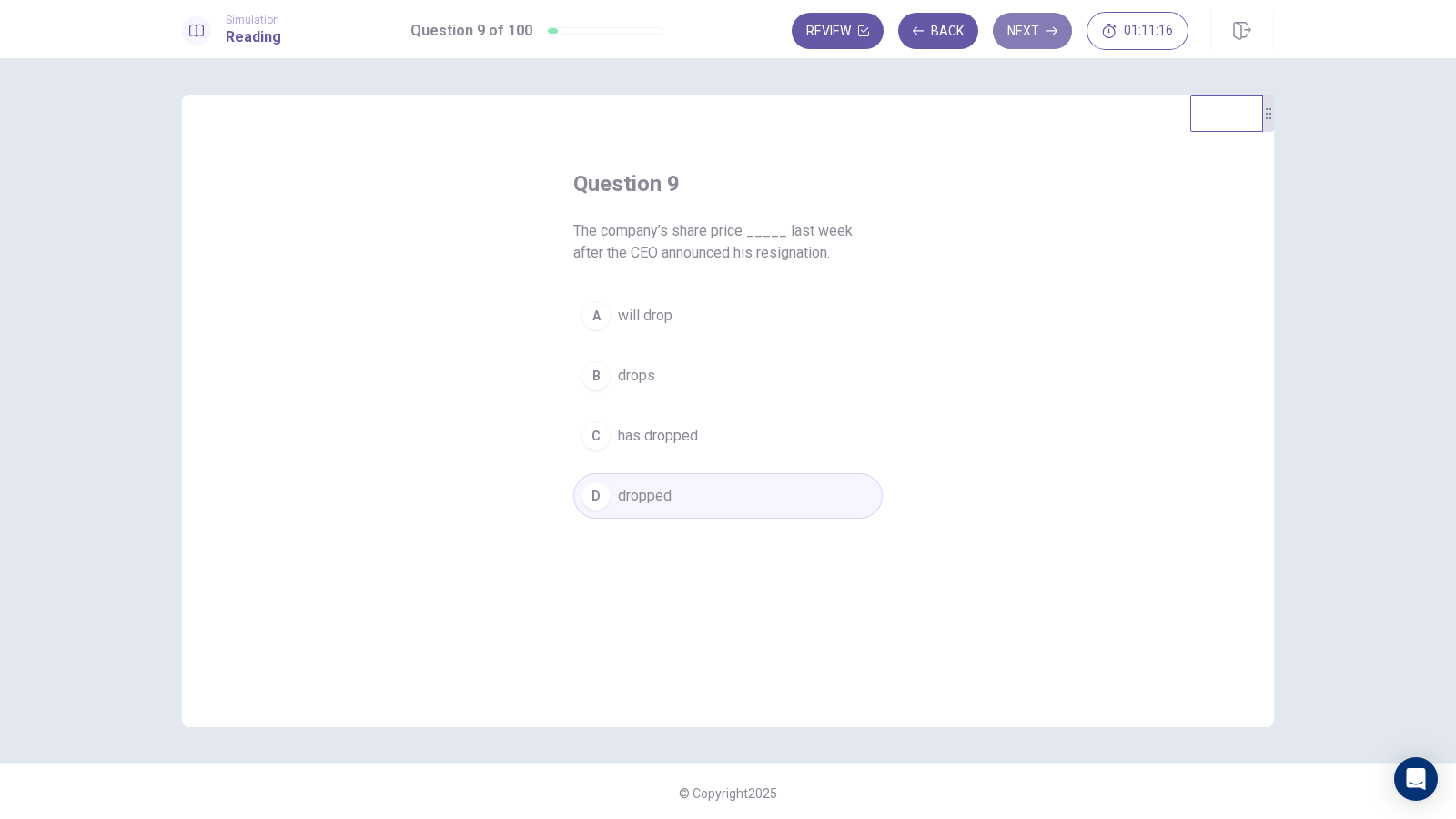 click on "Next" at bounding box center (1032, 31) 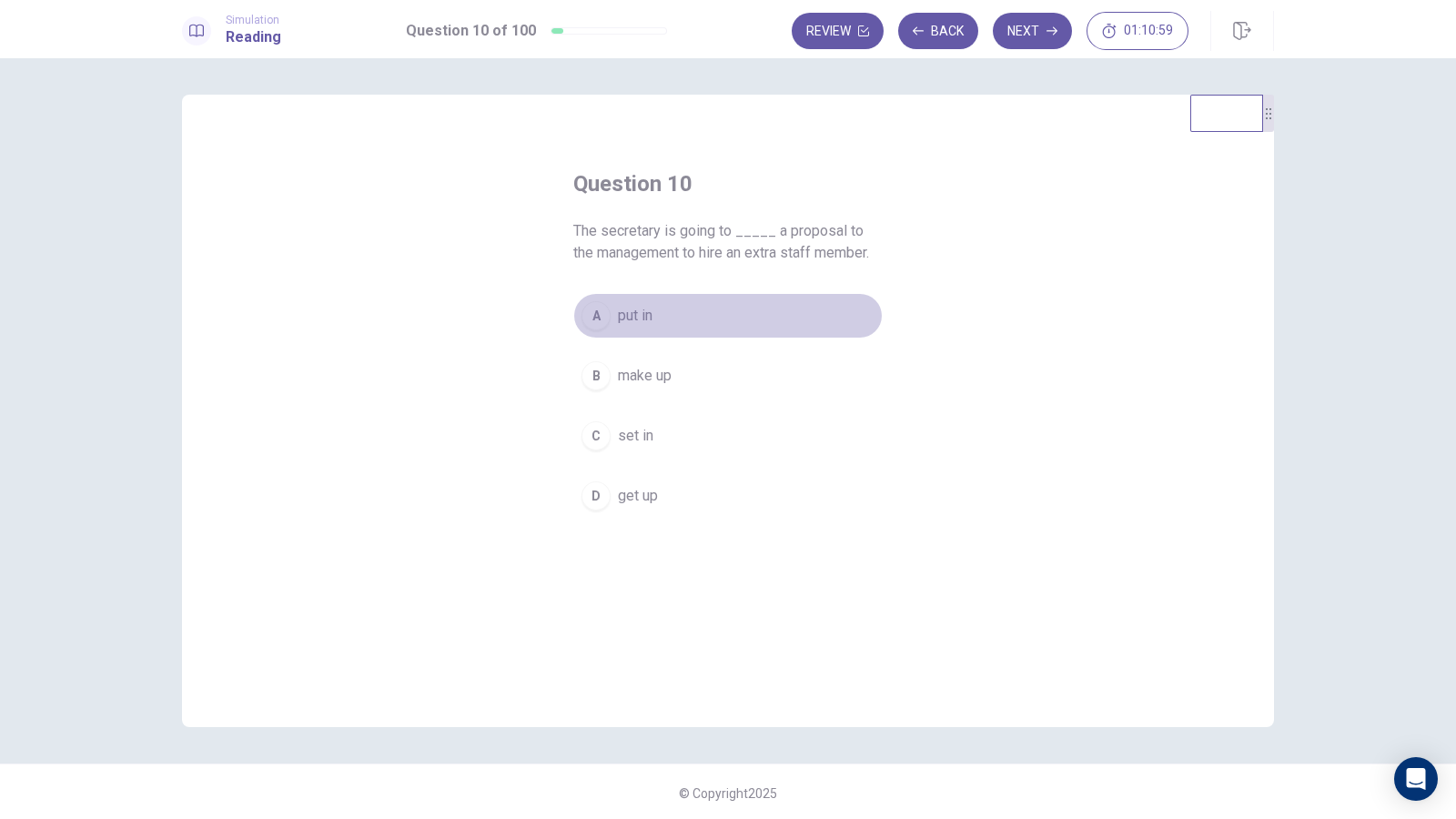 click on "A put in" at bounding box center (728, 316) 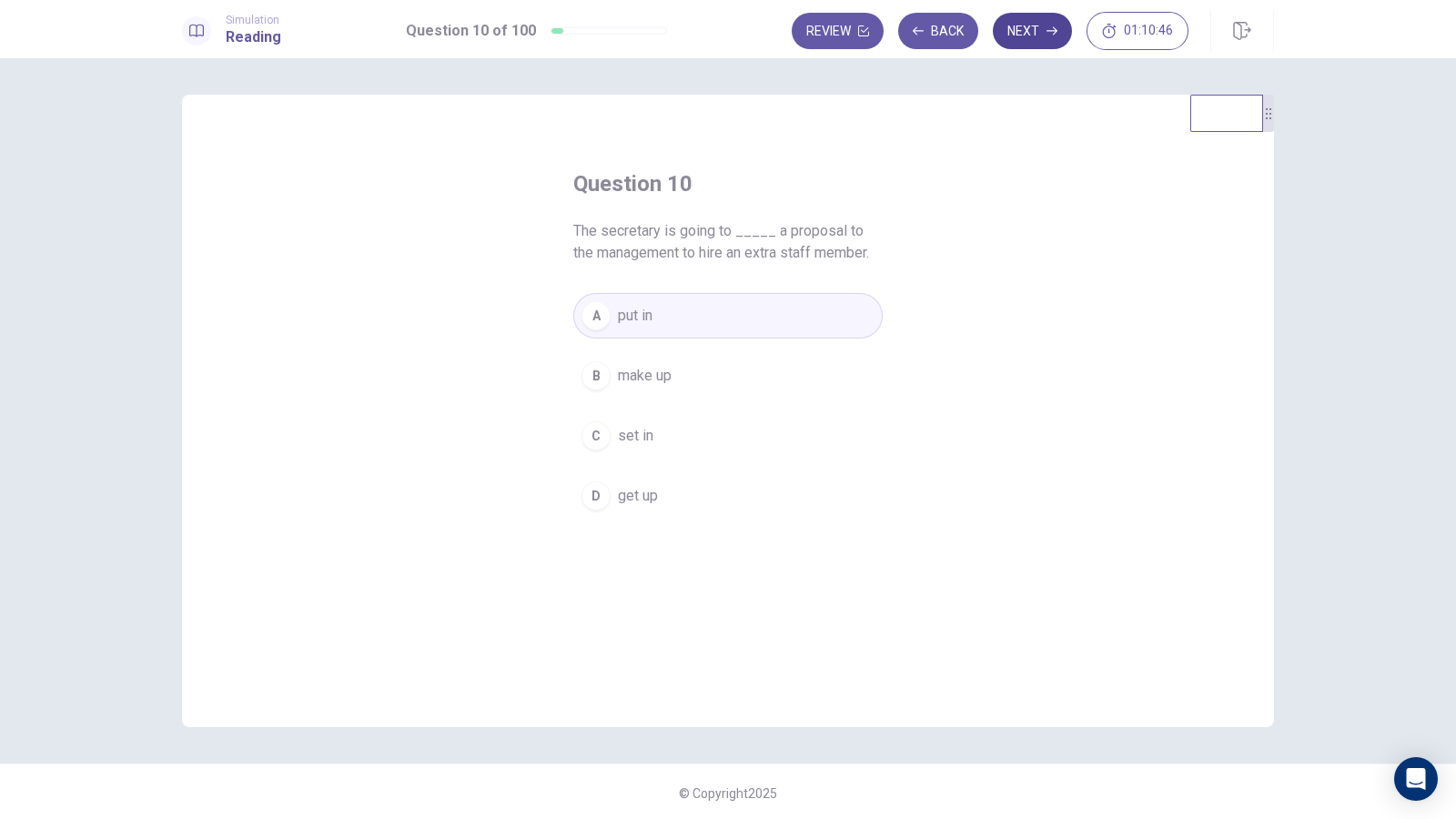 click 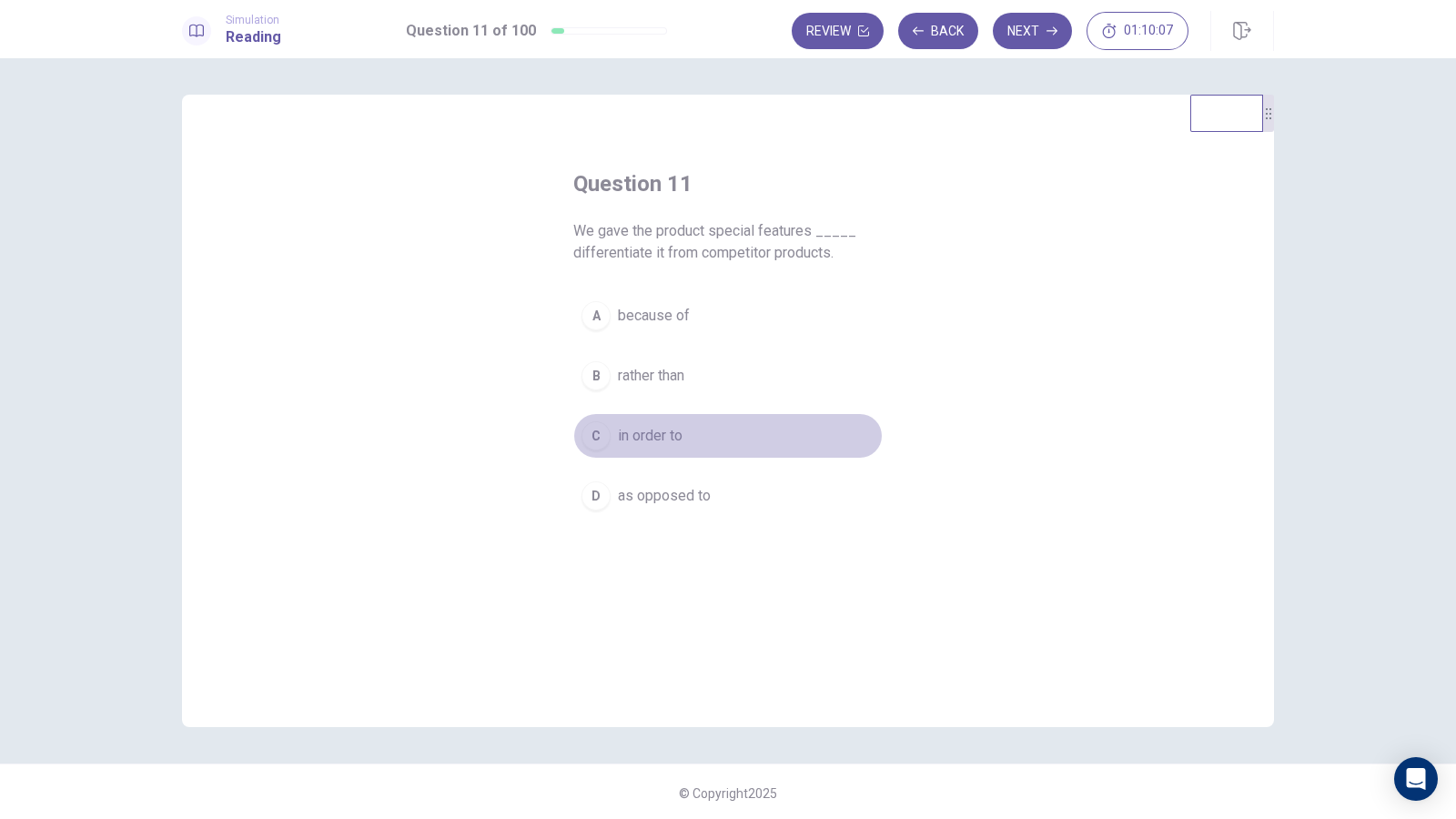 click on "C in order to" at bounding box center [728, 436] 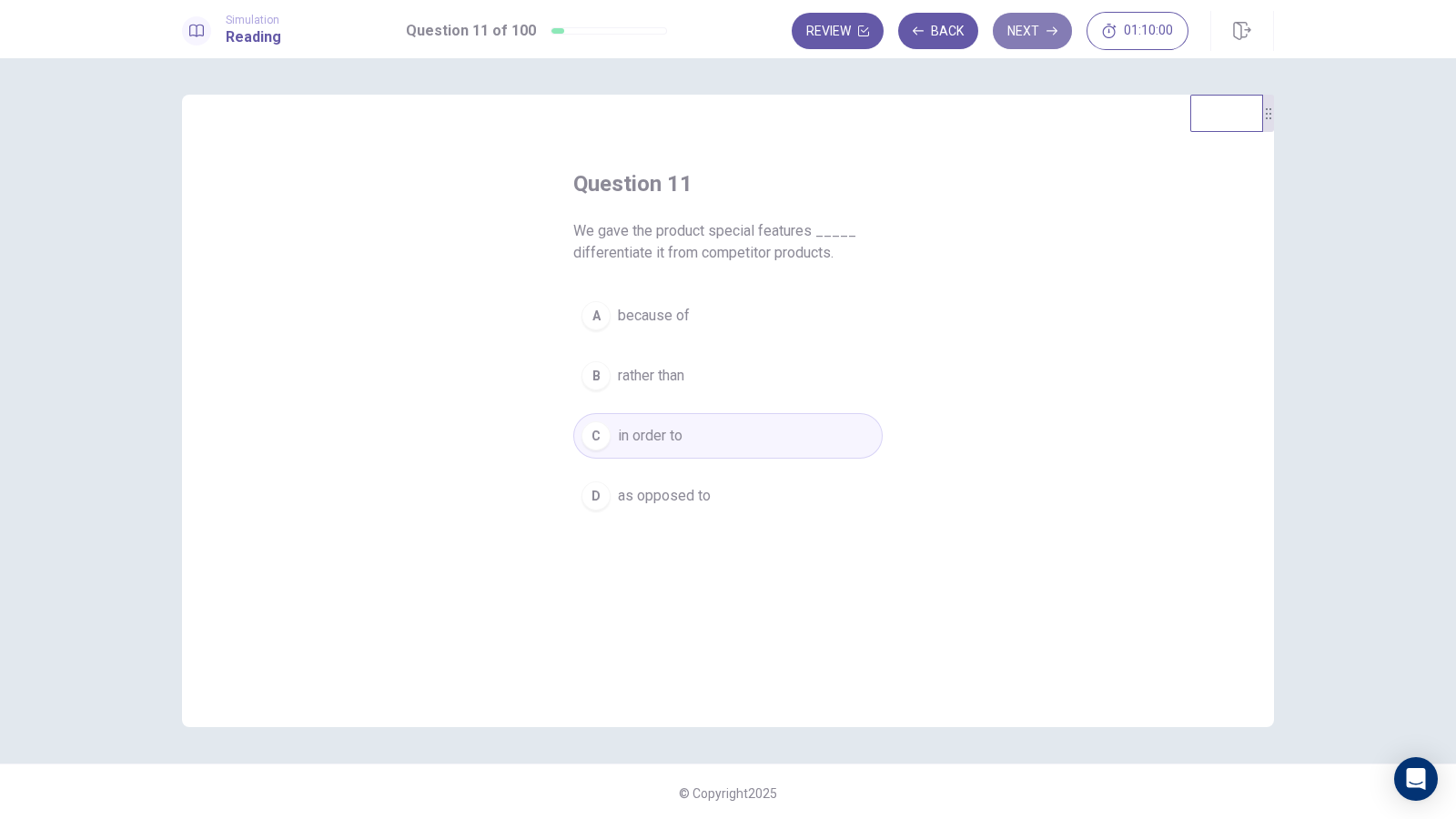 click on "Next" at bounding box center [1032, 31] 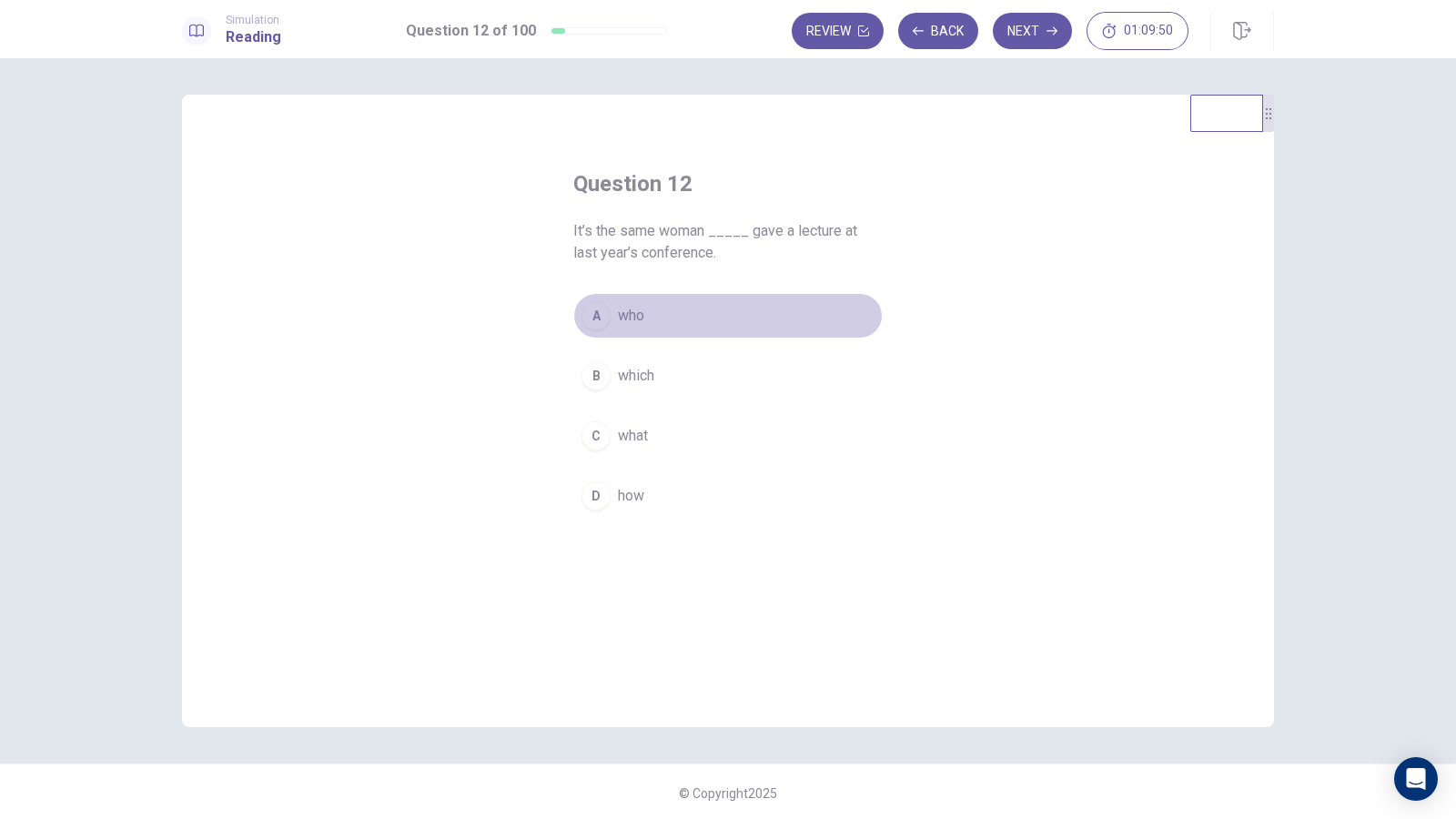 click on "who" at bounding box center [631, 316] 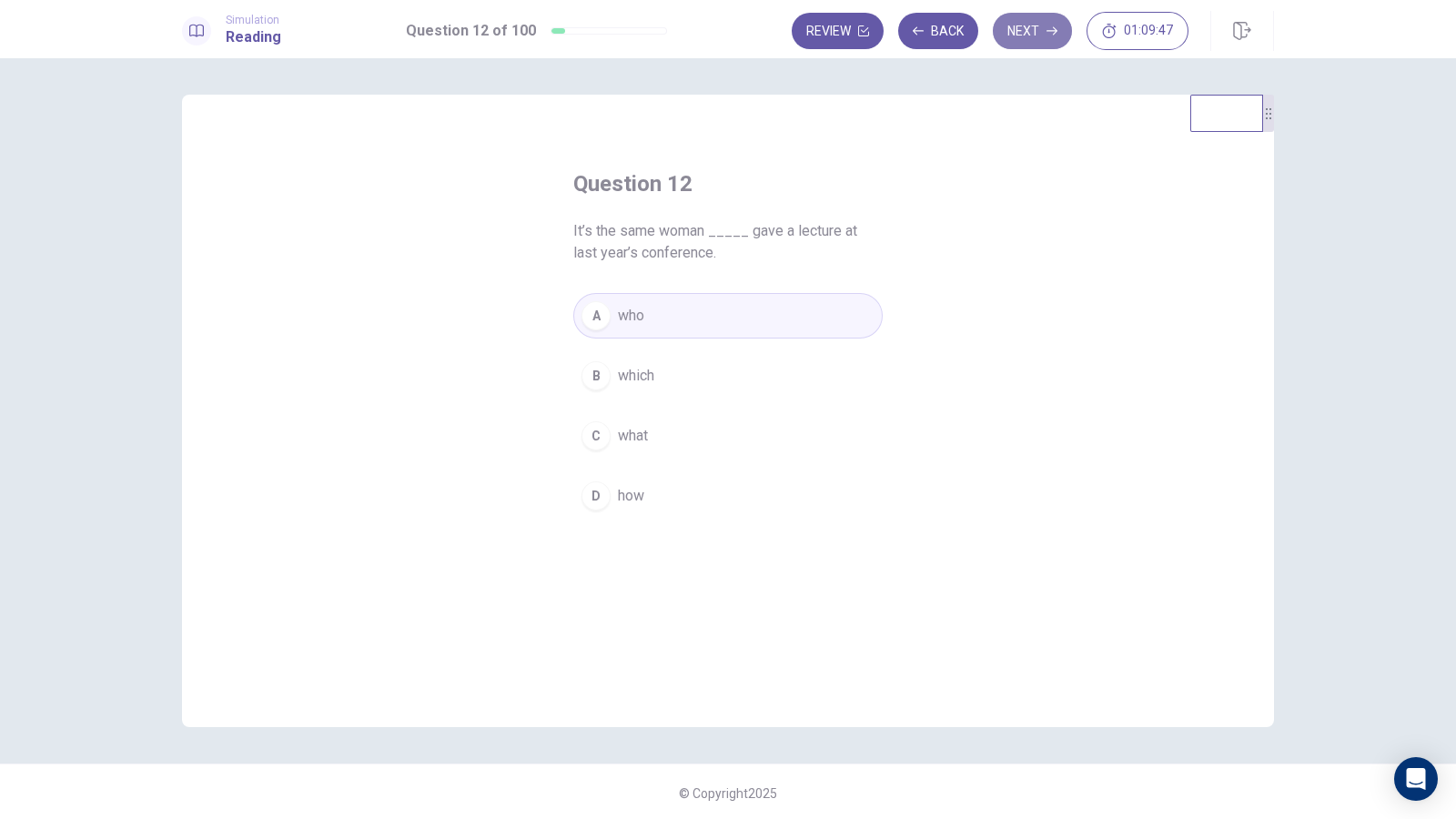 click on "Next" at bounding box center (1032, 31) 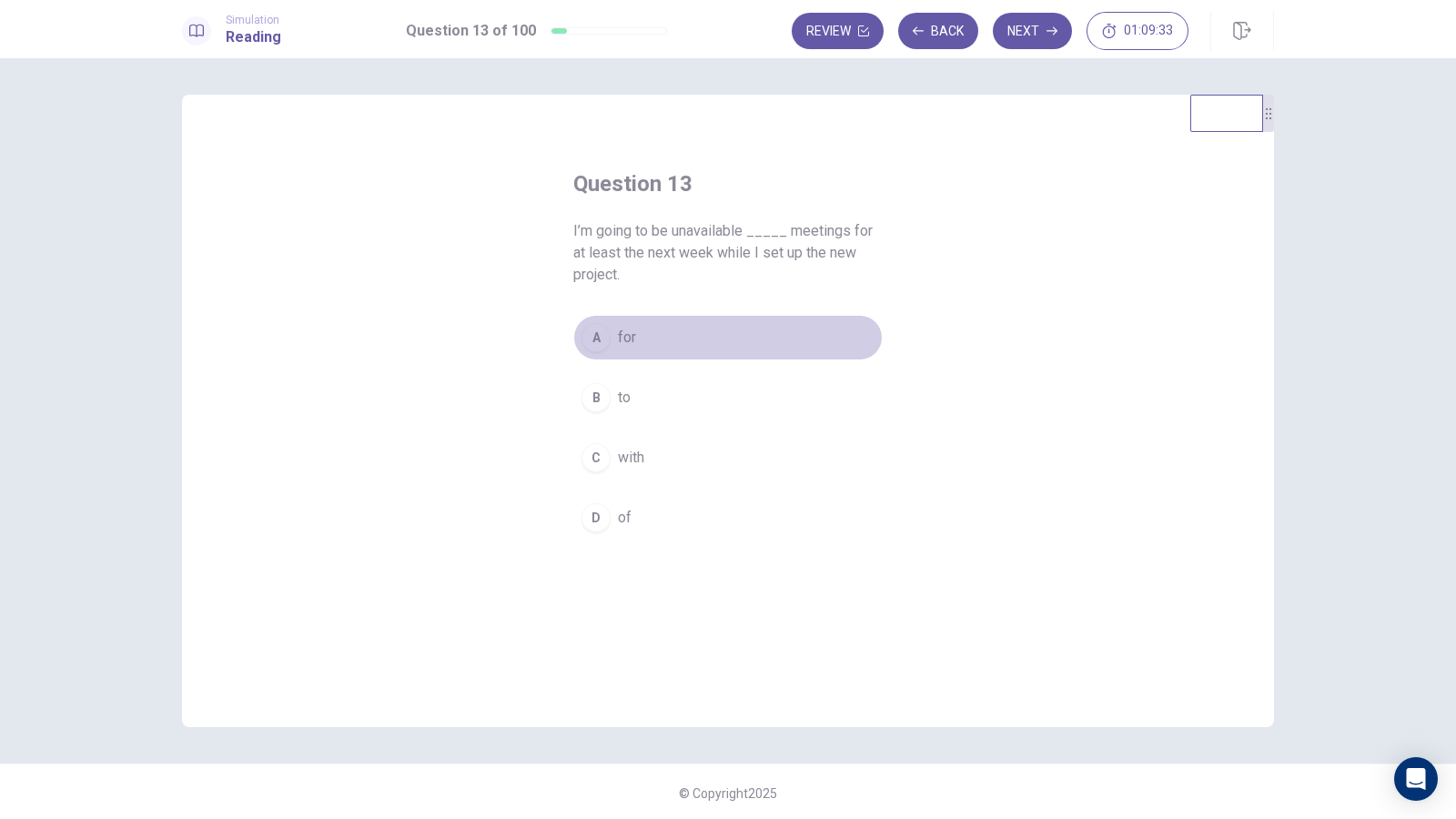 click on "for" at bounding box center [627, 338] 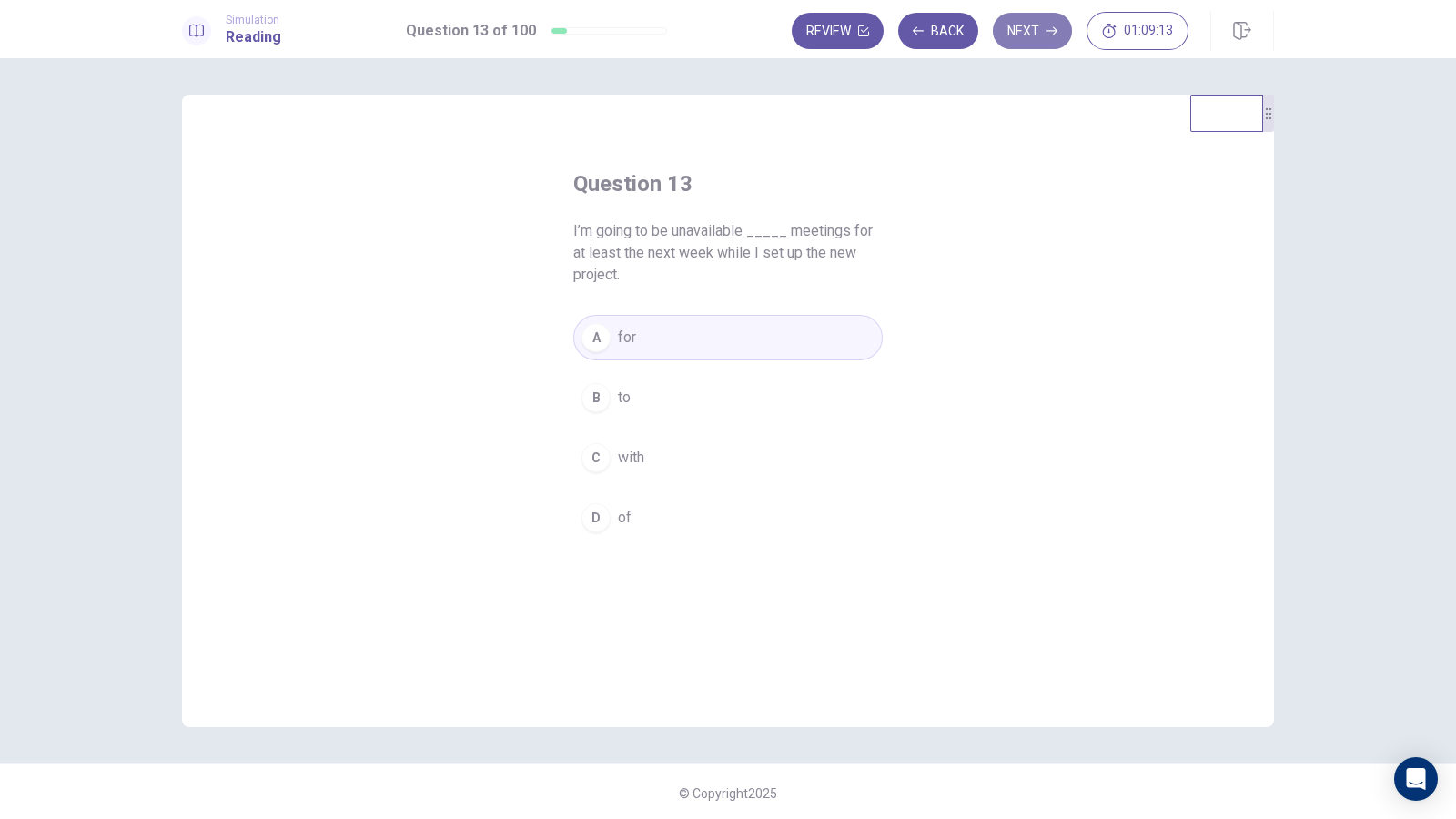 click on "Next" at bounding box center (1032, 31) 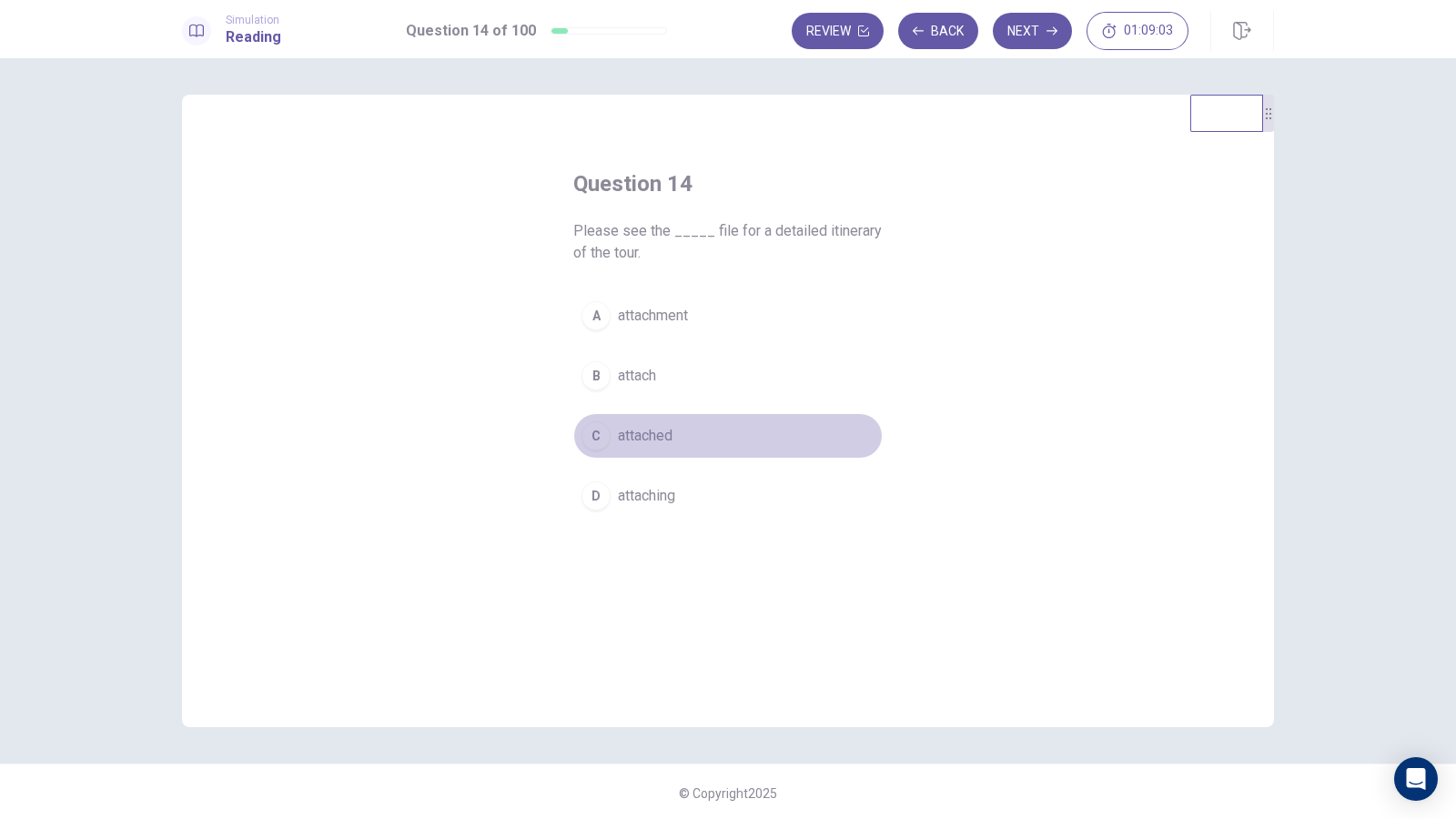 click on "C attached" at bounding box center (728, 436) 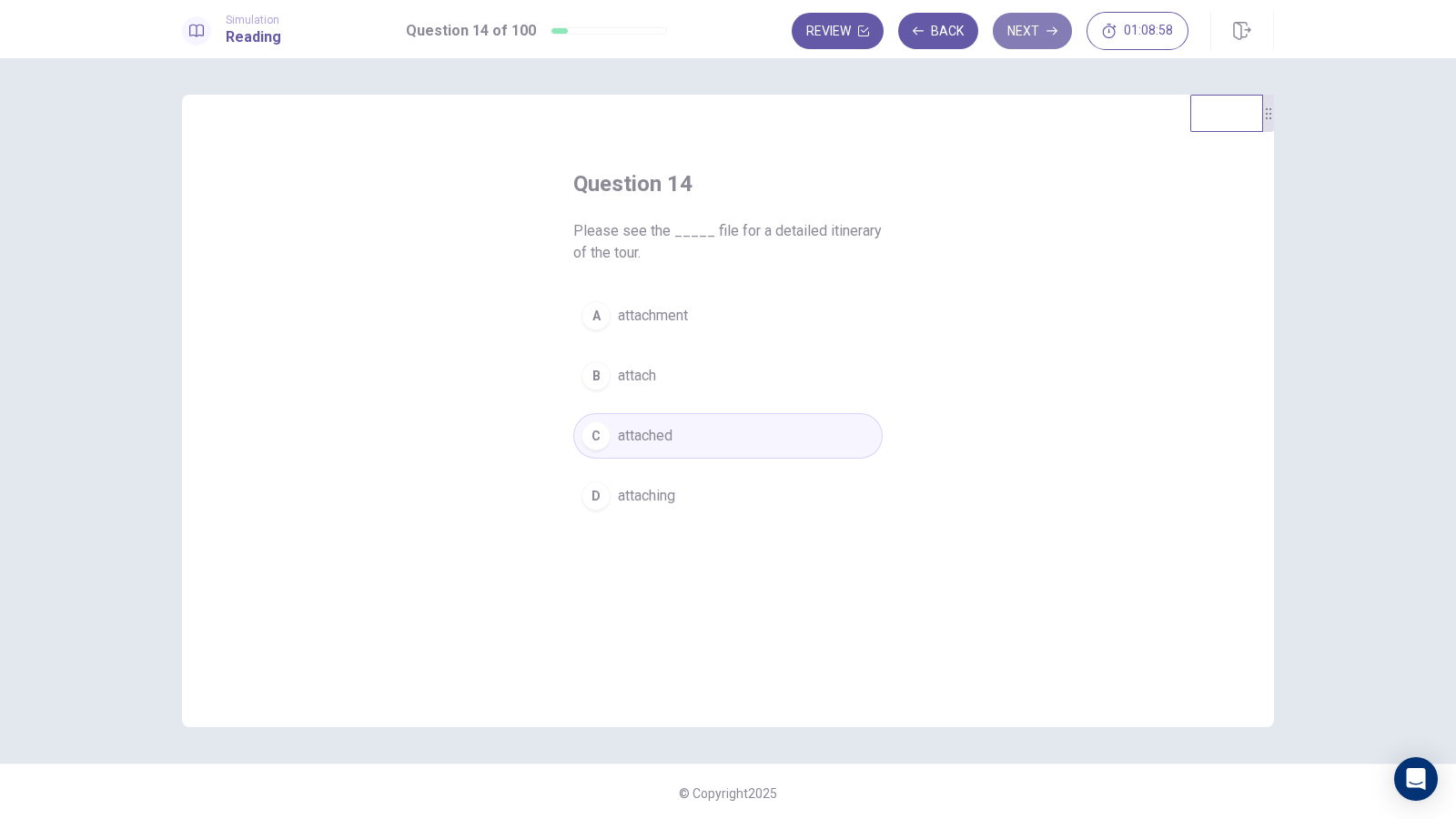 click on "Next" at bounding box center (1032, 31) 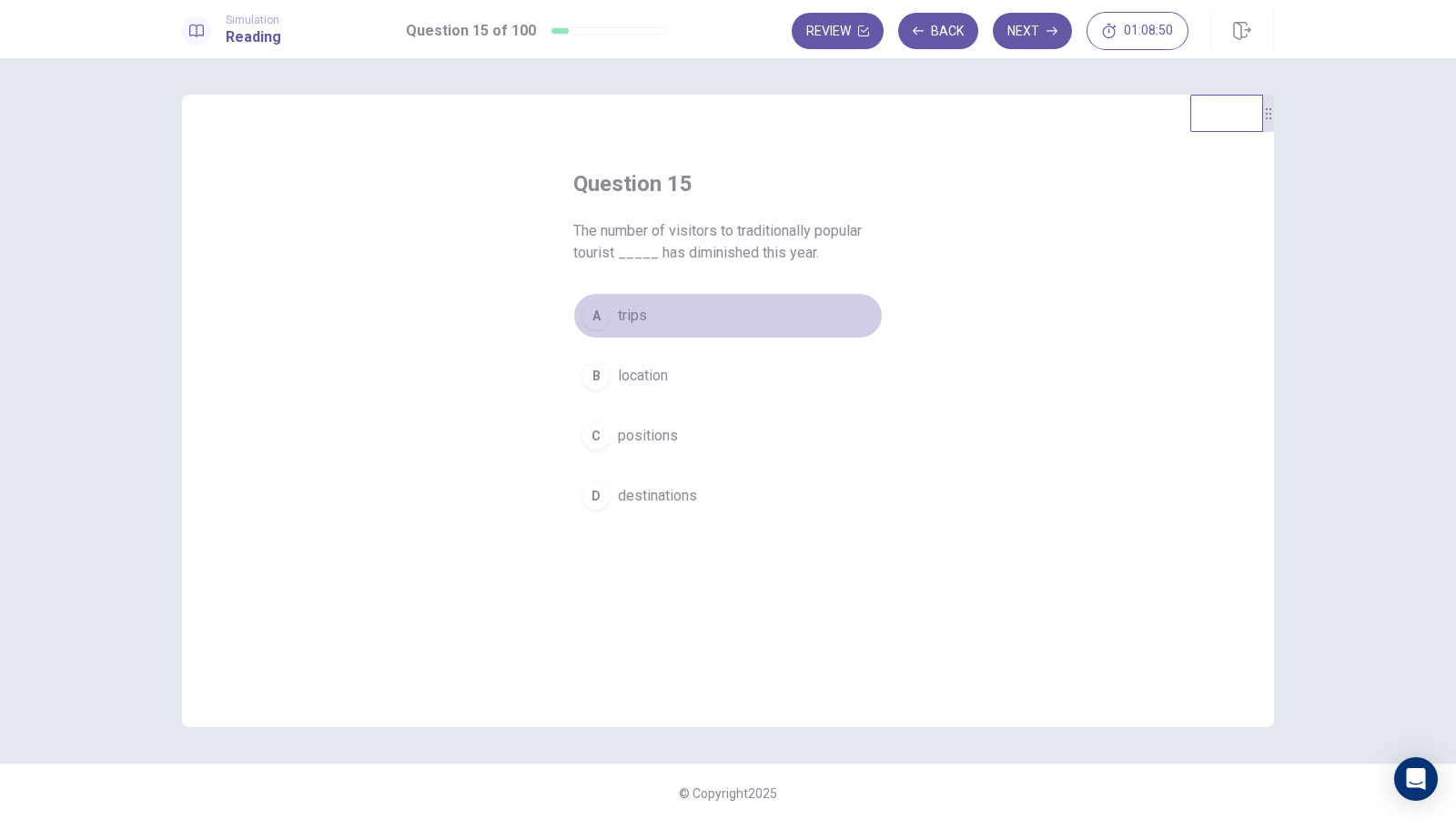 click on "trips" at bounding box center (632, 316) 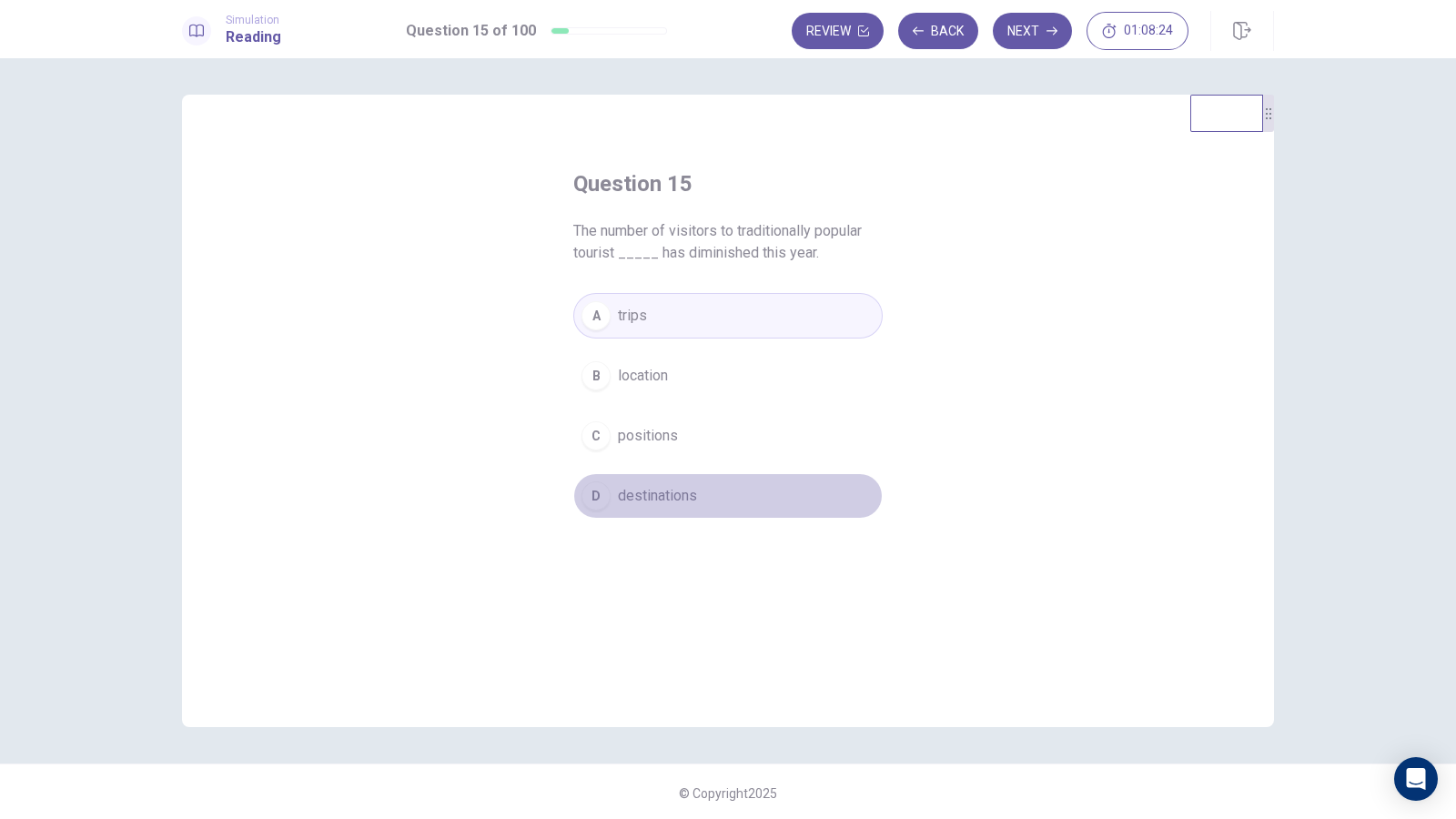 click on "D destinations" at bounding box center [728, 496] 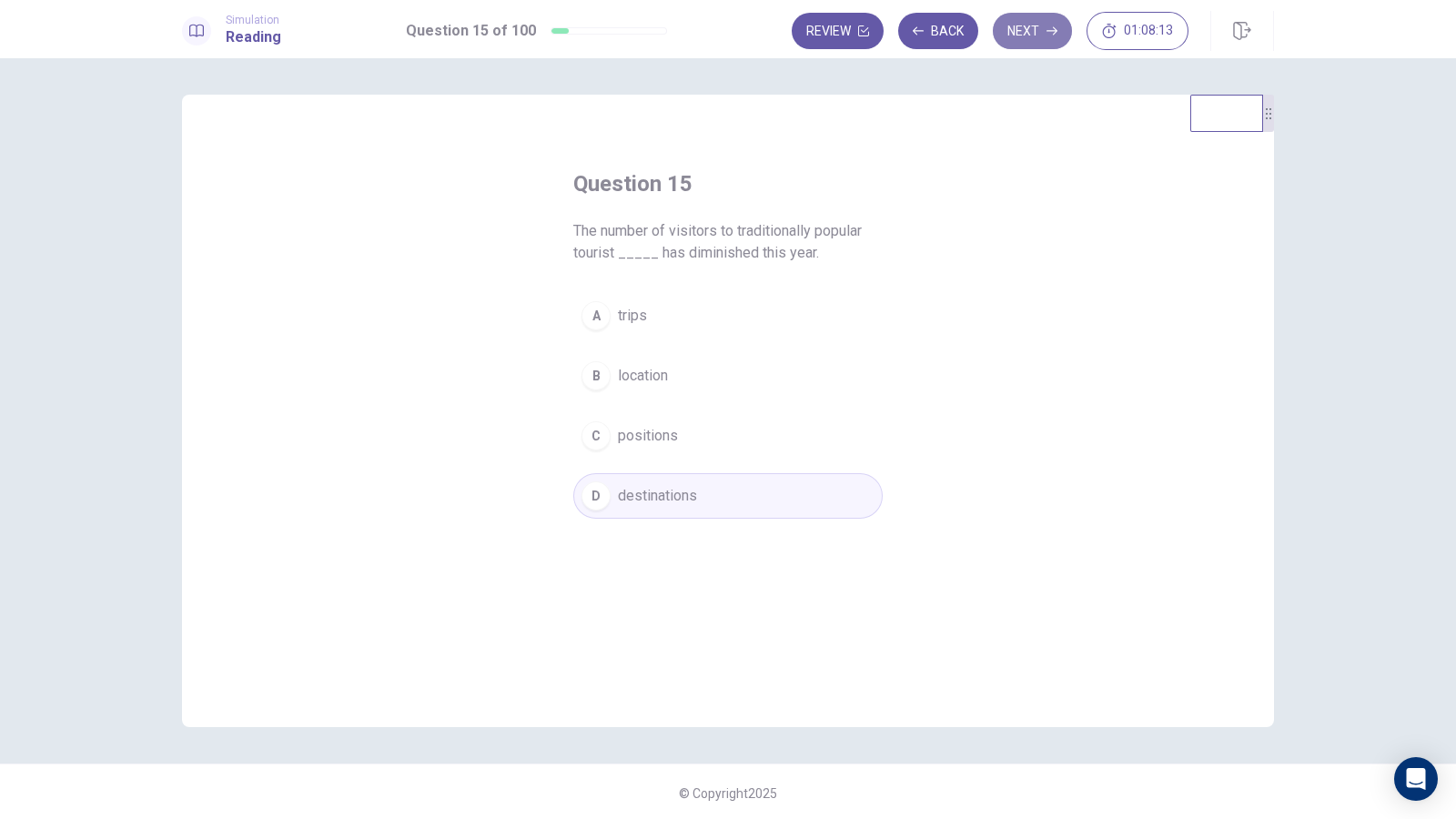 click on "Next" at bounding box center [1032, 31] 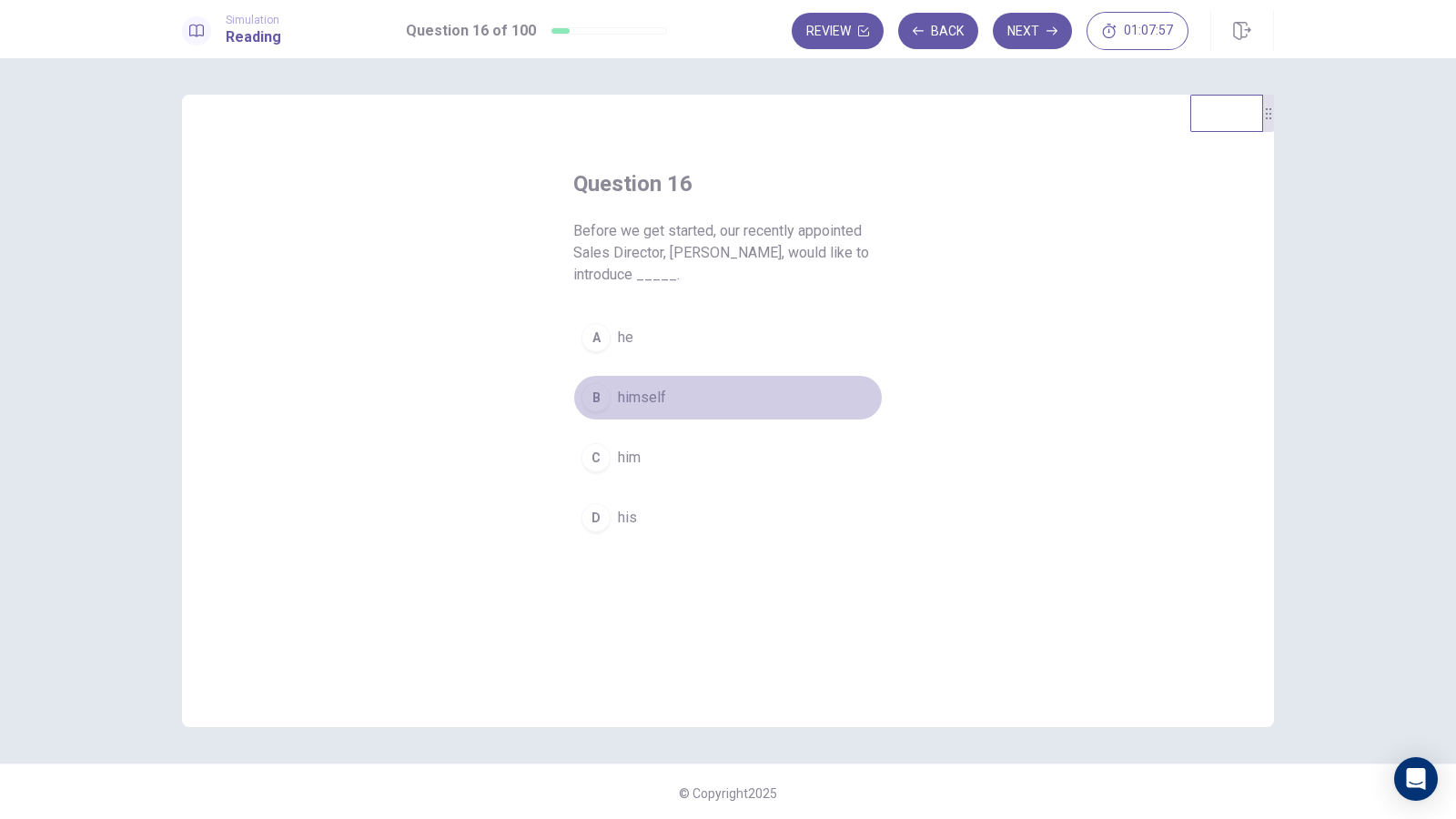 click on "B himself" at bounding box center (728, 398) 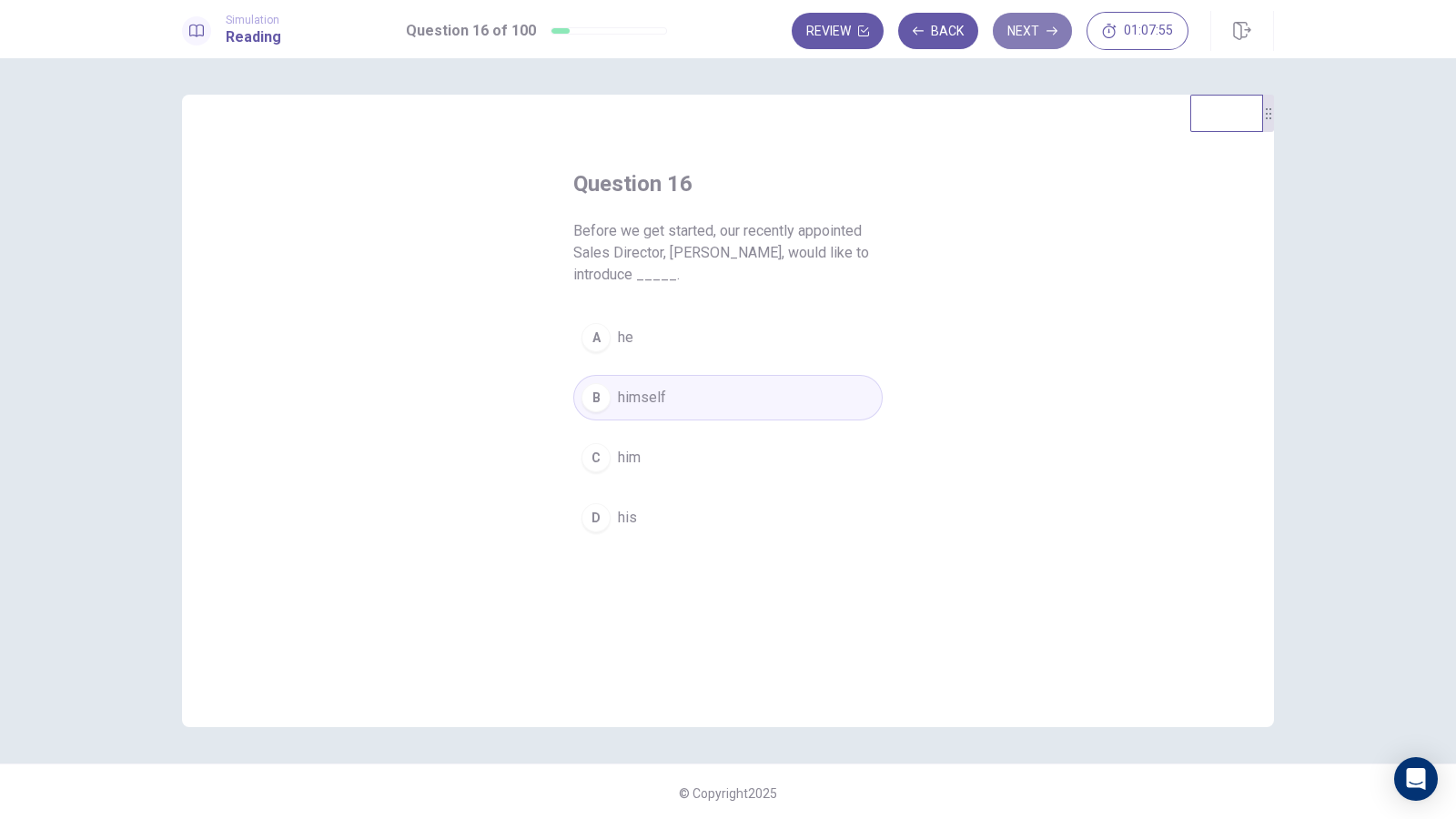 click on "Next" at bounding box center (1032, 31) 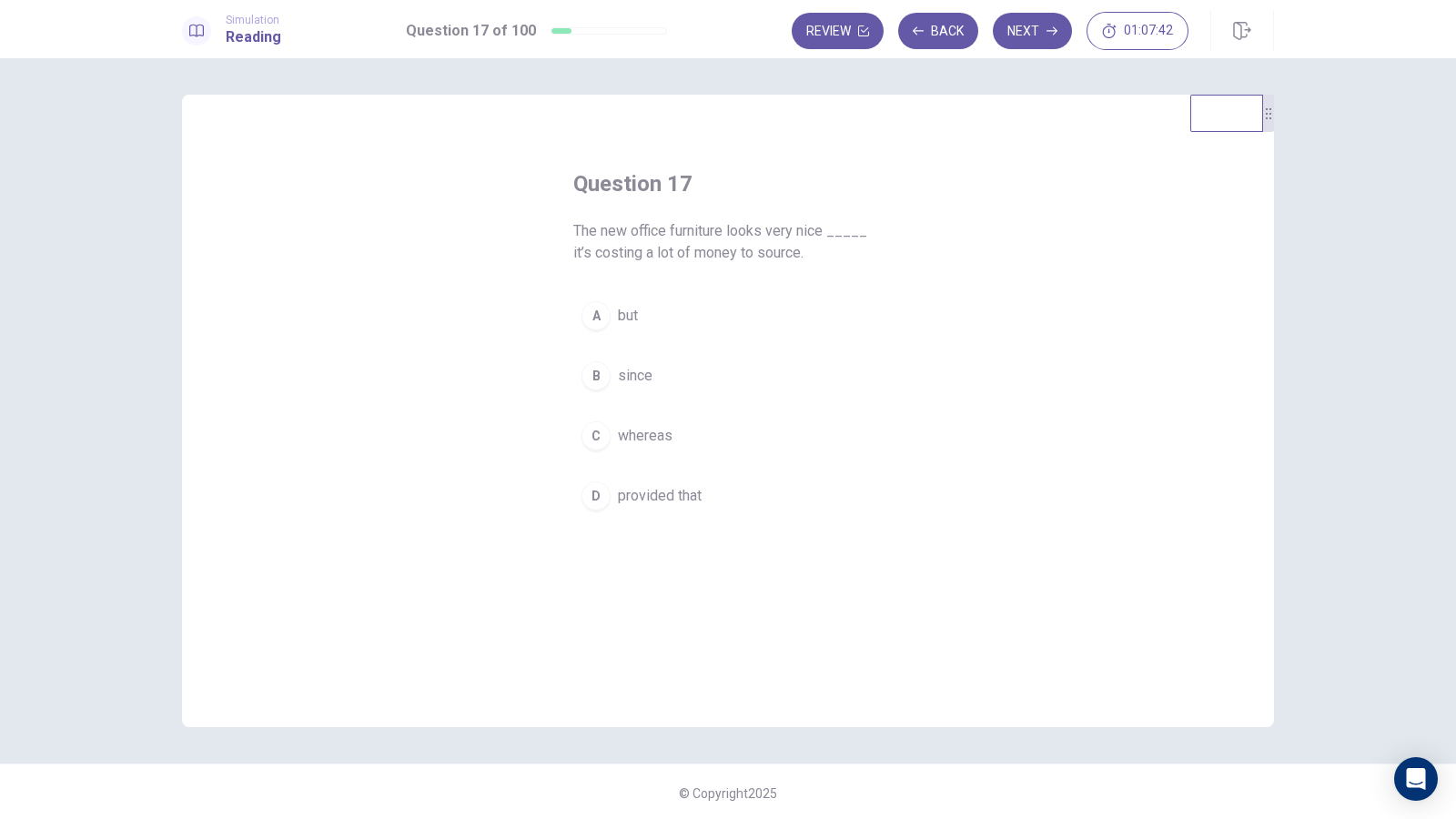click on "provided that" at bounding box center [660, 496] 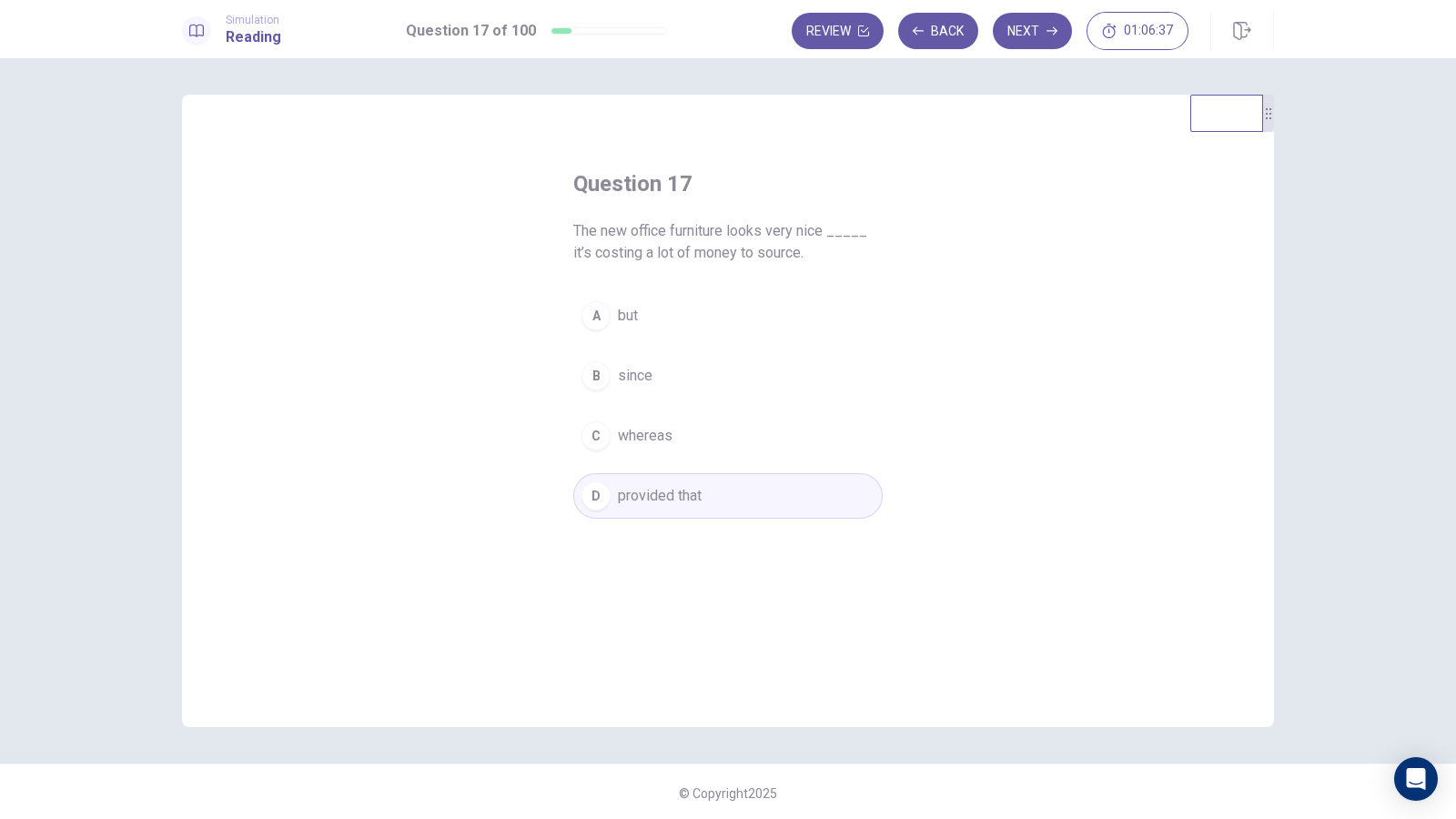 click on "A but" at bounding box center (728, 316) 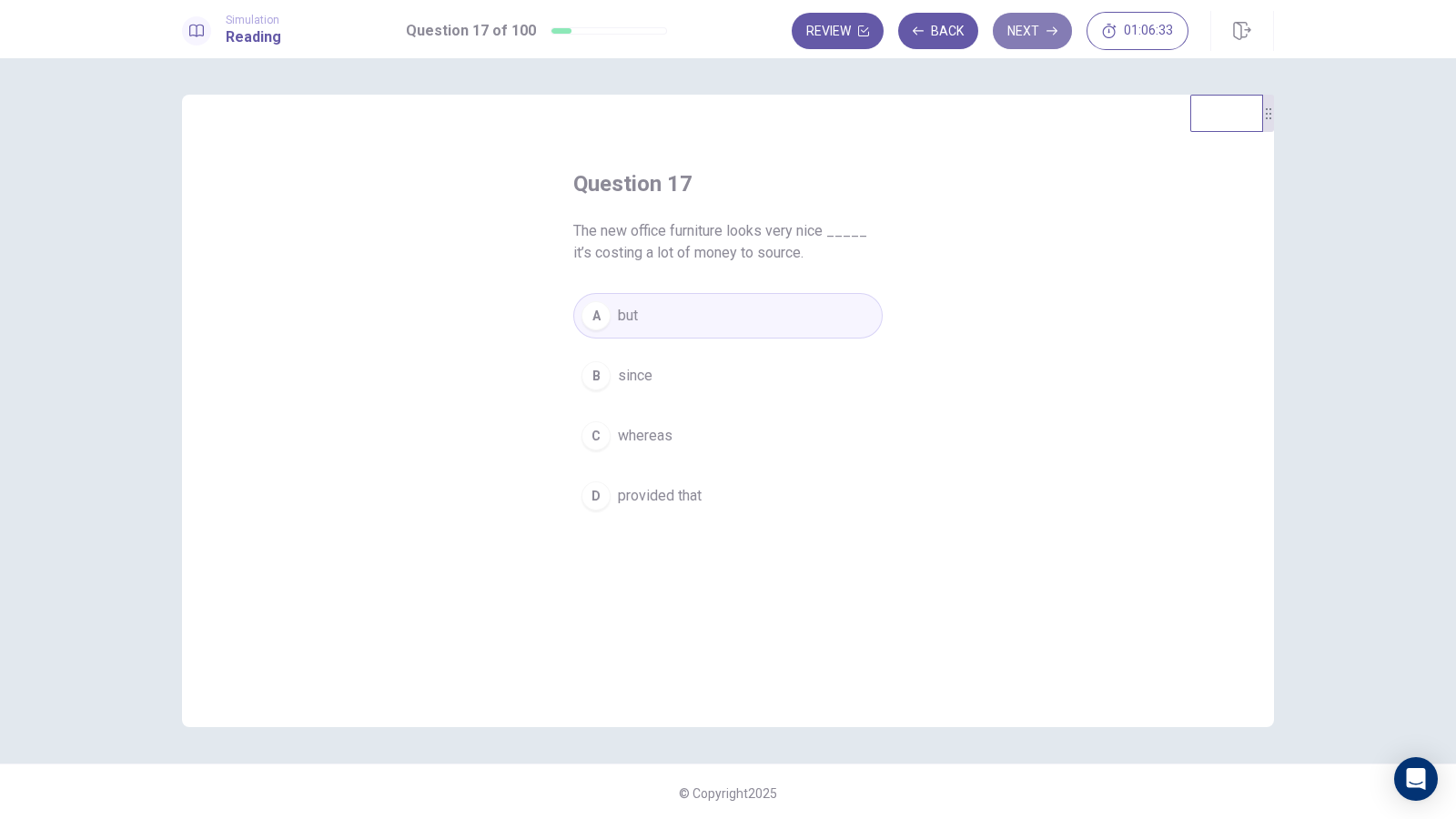 click on "Next" at bounding box center (1032, 31) 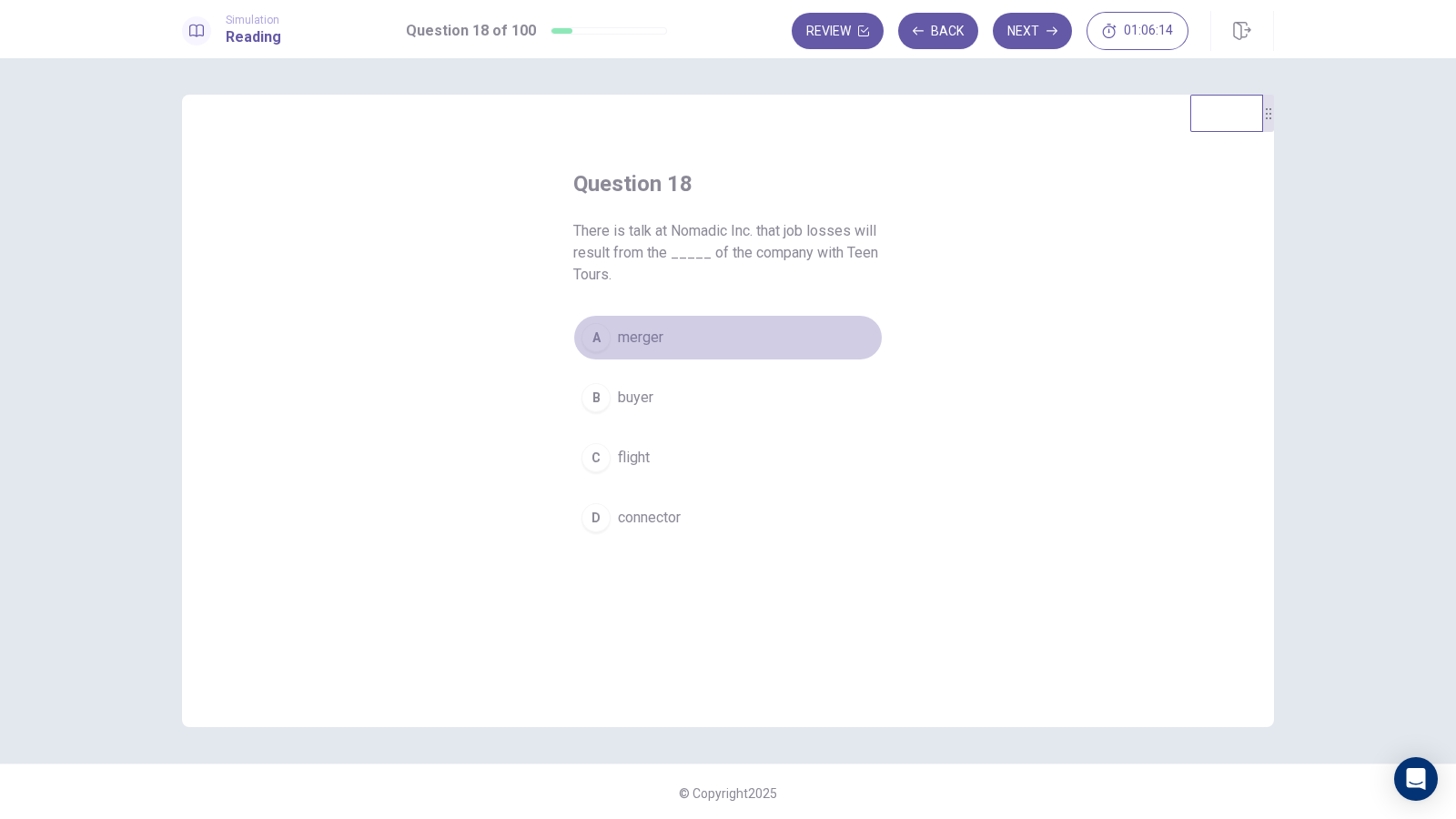 click on "merger" at bounding box center [641, 338] 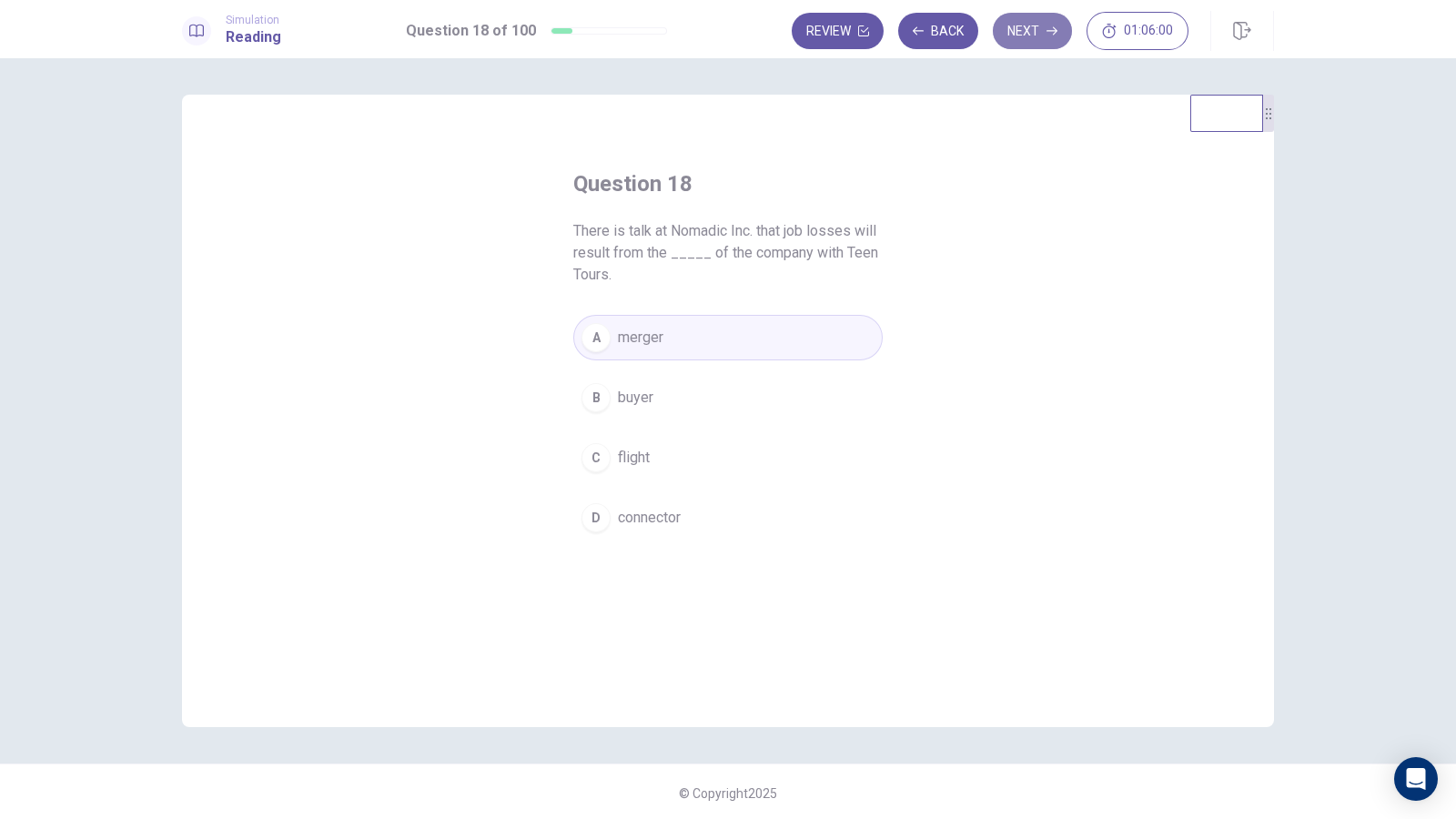 click on "Next" at bounding box center [1032, 31] 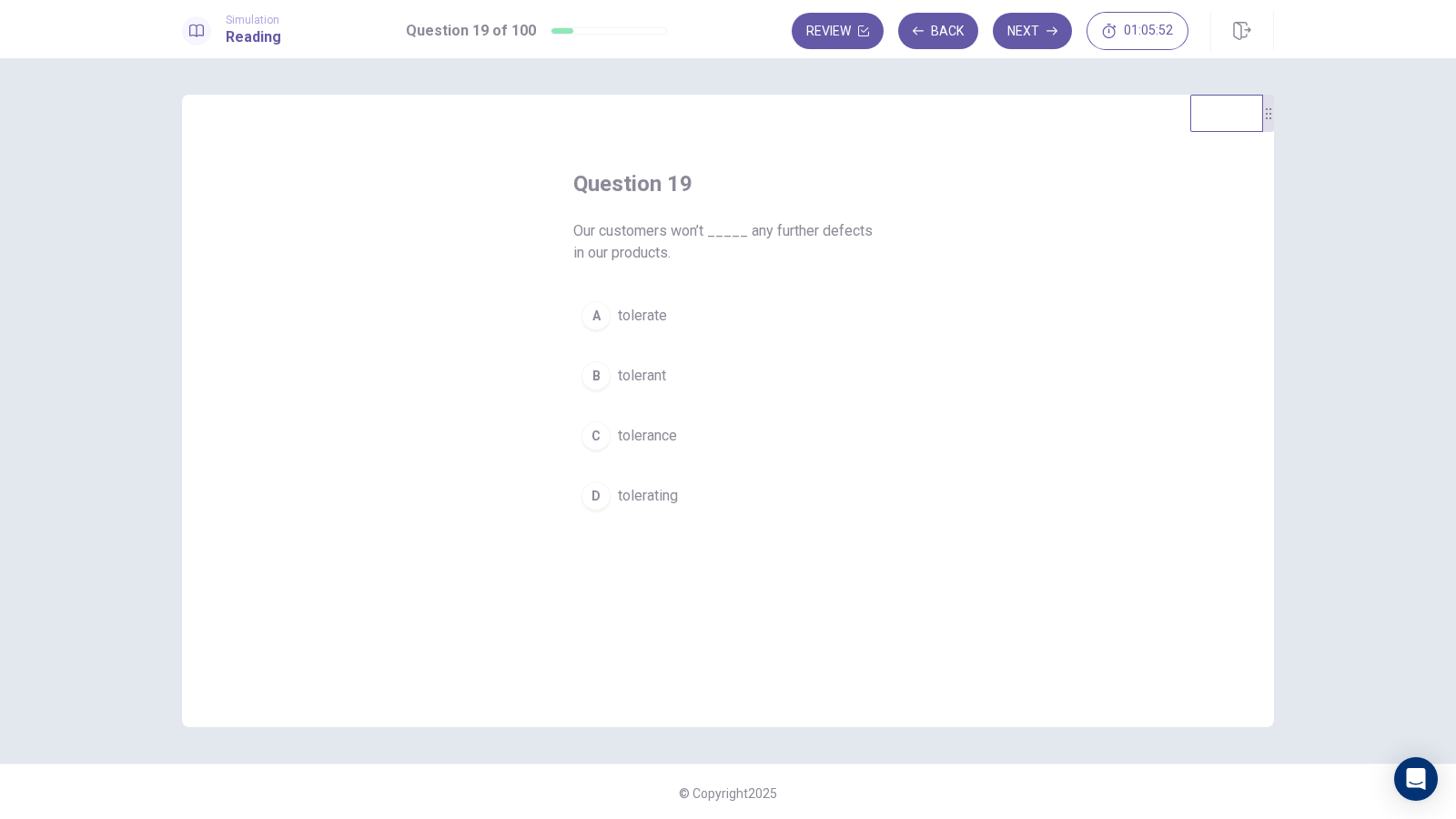 click on "Question 19 Our customers won’t _____ any further defects in our products. A tolerate B tolerant C tolerance D tolerating" at bounding box center (728, 344) 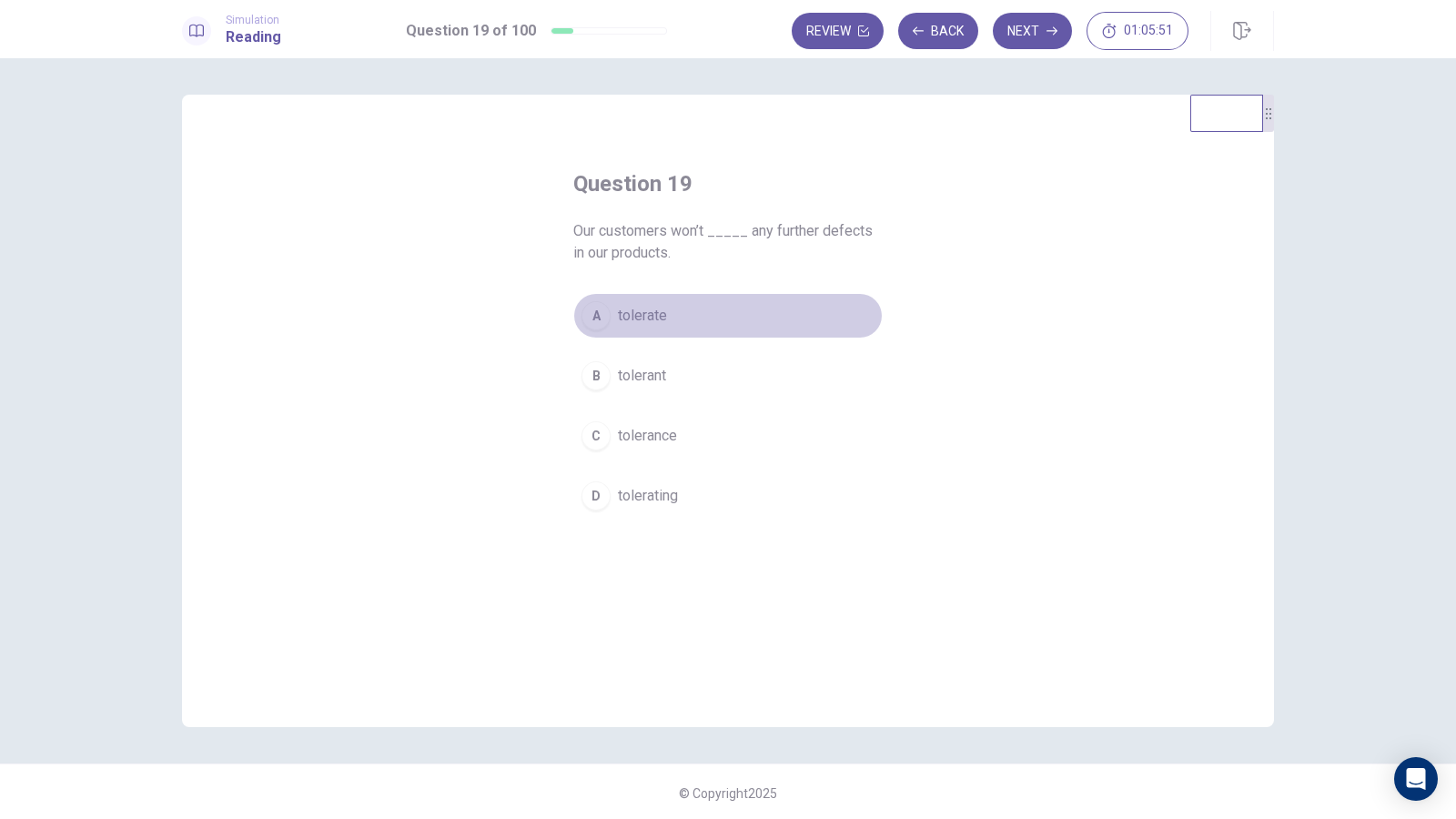 click on "A tolerate" at bounding box center (728, 316) 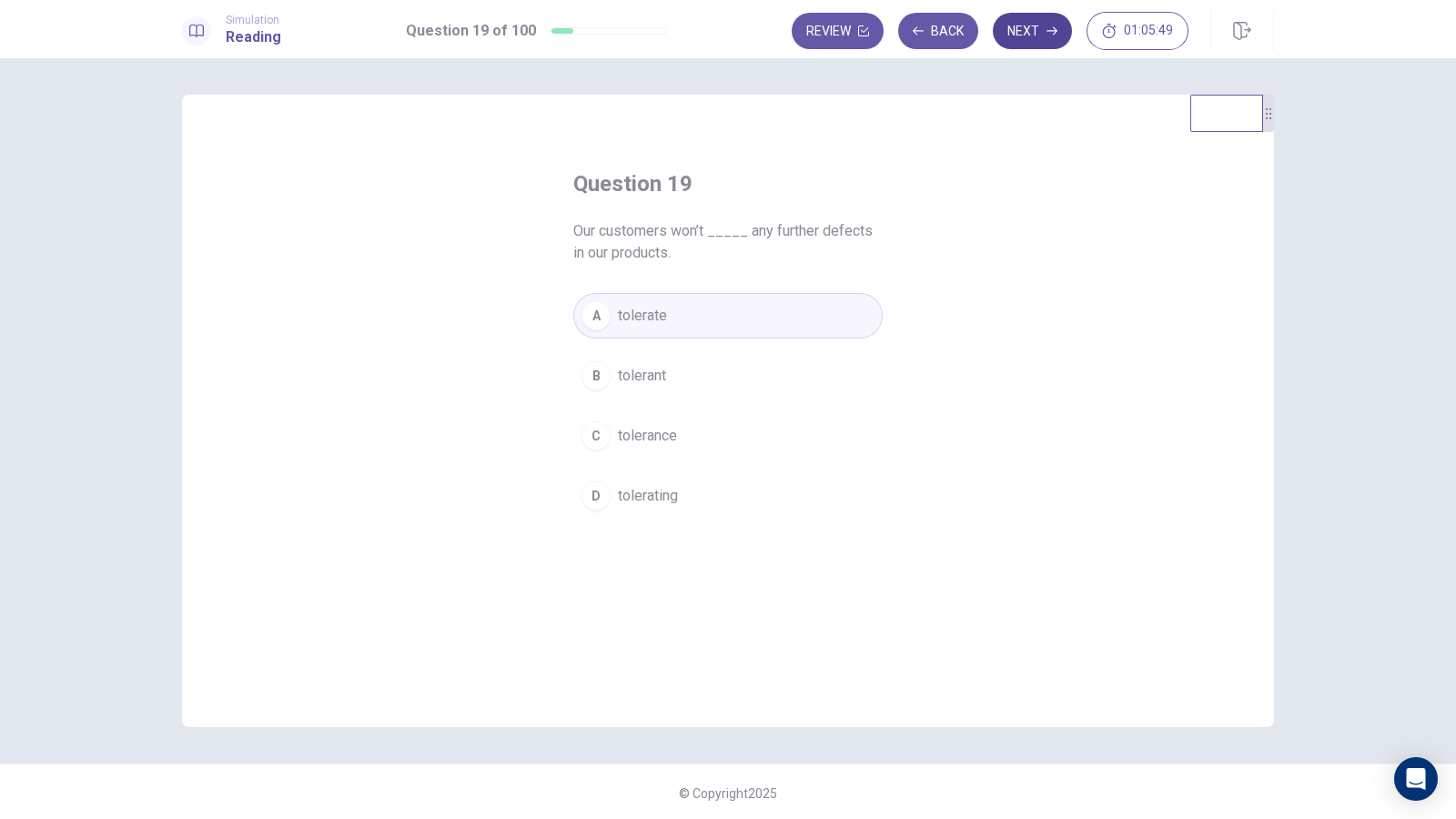 click on "Next" at bounding box center [1032, 31] 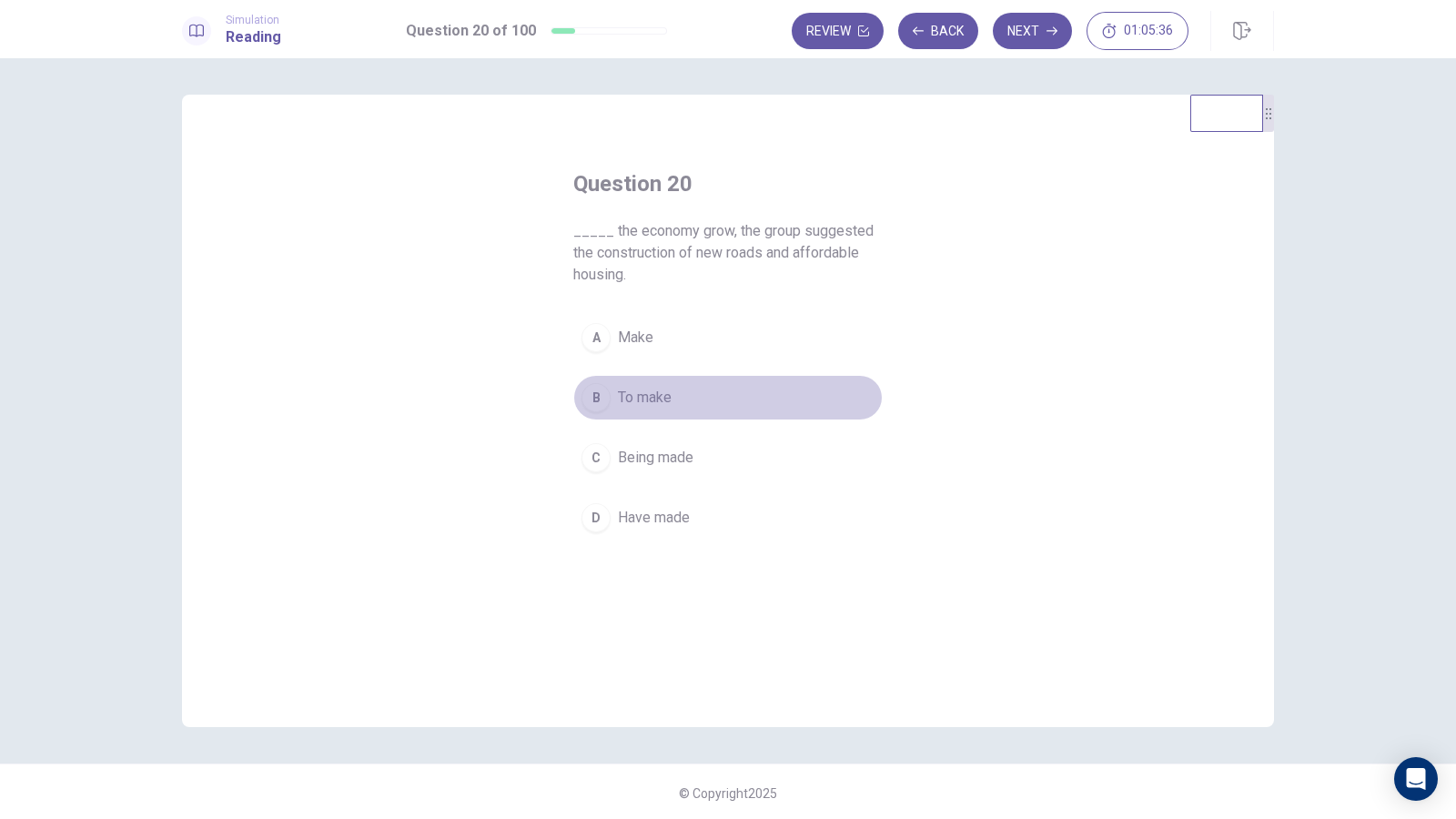 click on "To make" at bounding box center [644, 398] 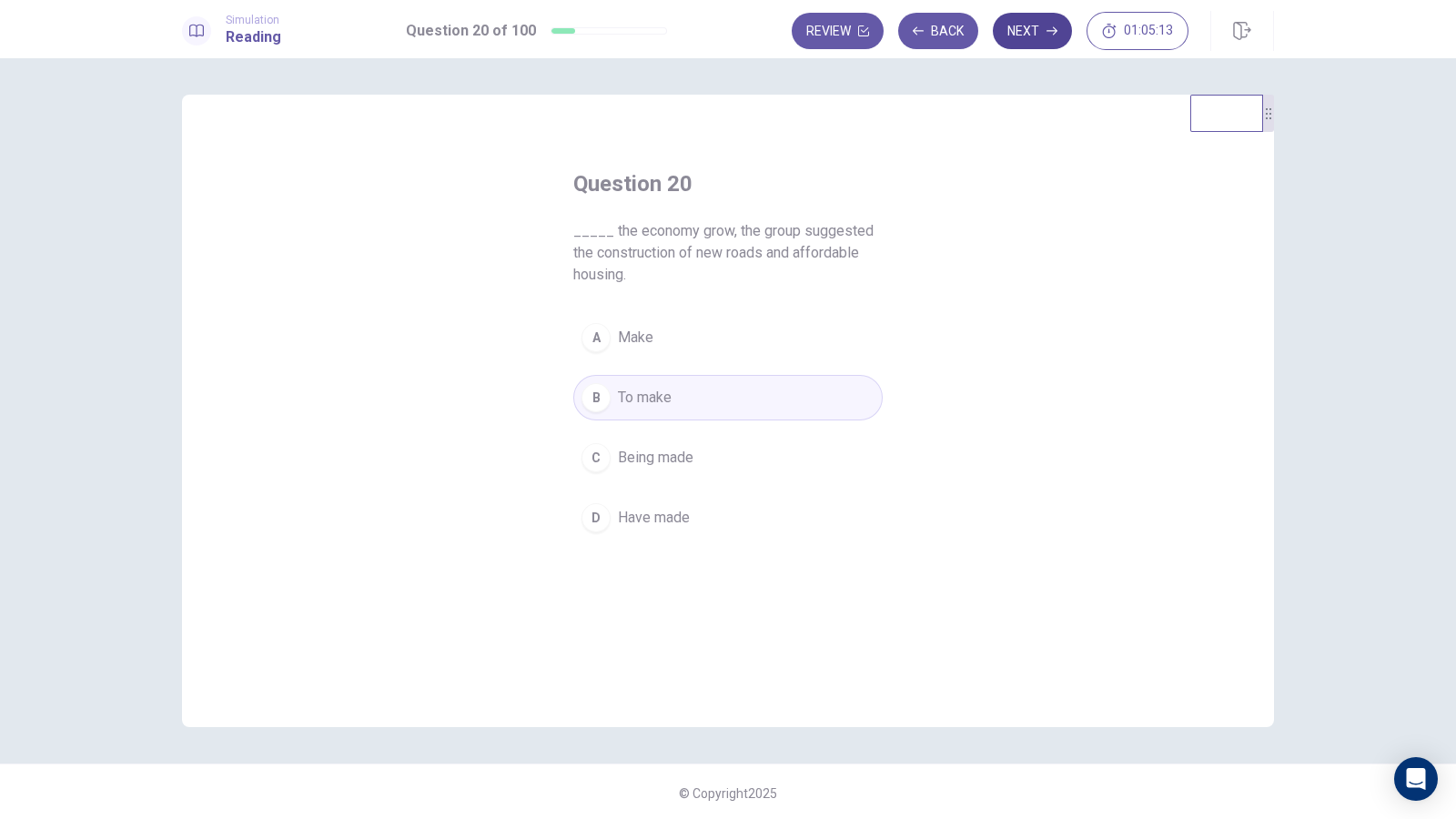 click on "Next" at bounding box center (1032, 31) 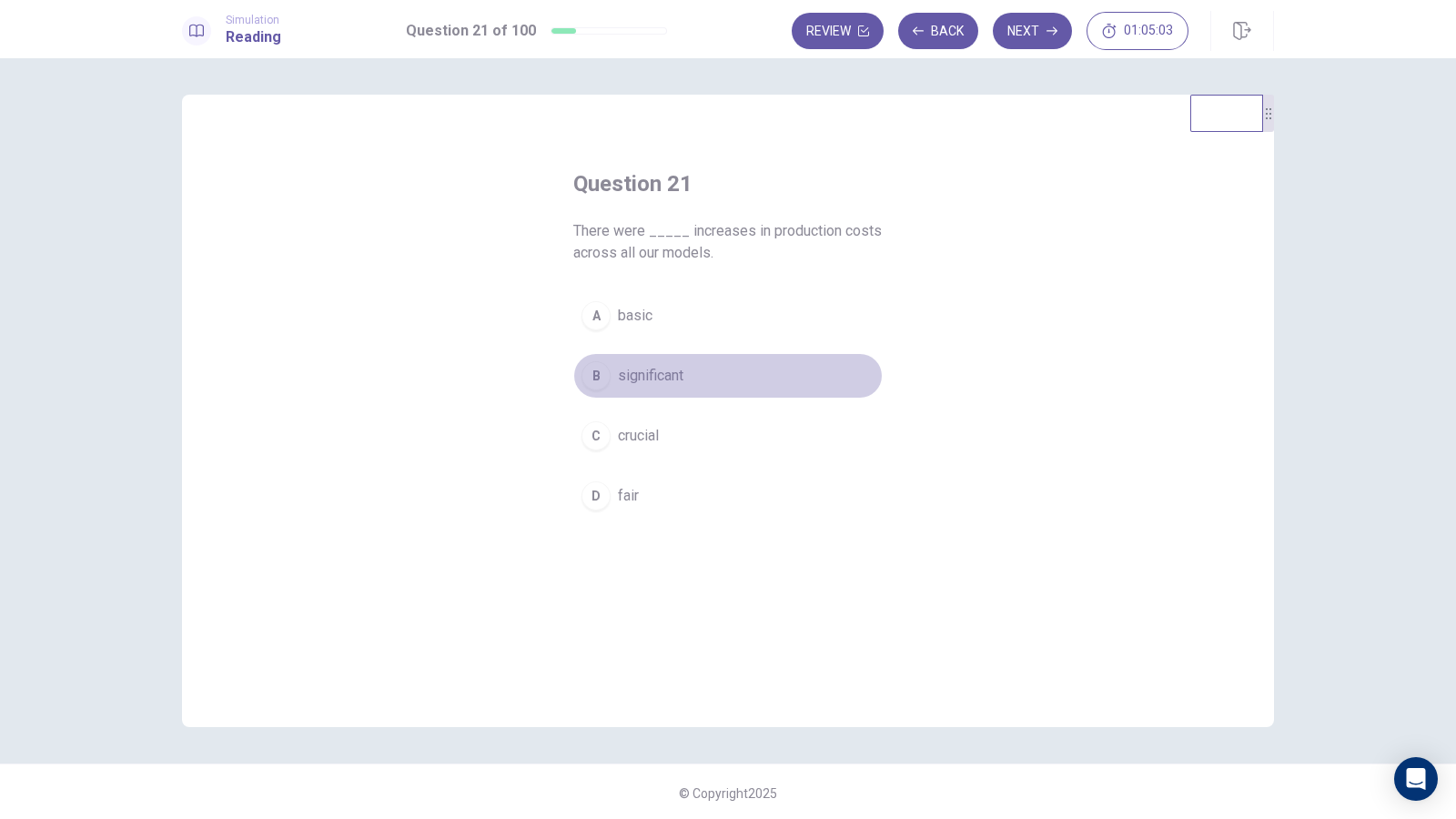 click on "significant" at bounding box center (651, 376) 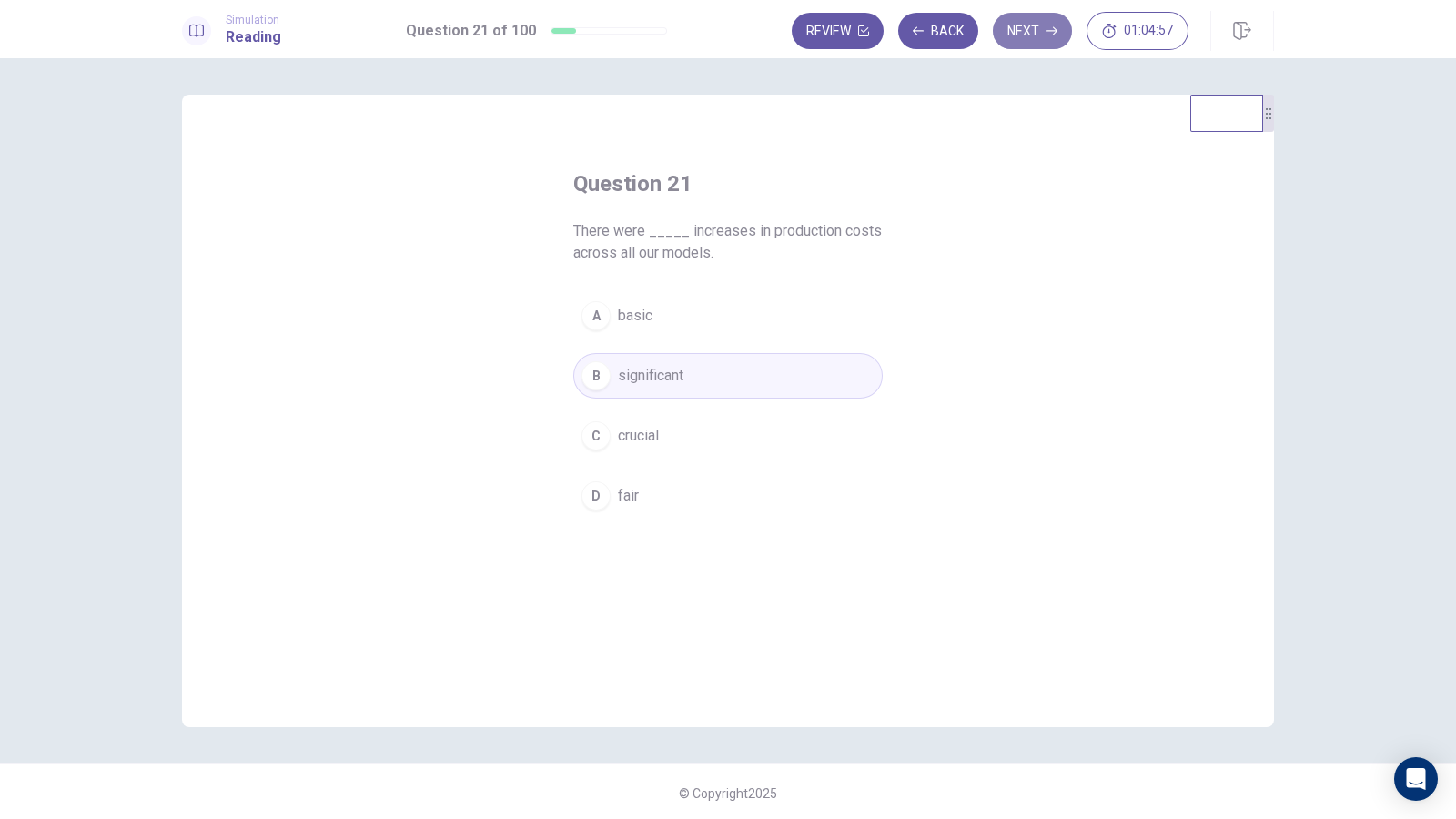 click on "Next" at bounding box center [1032, 31] 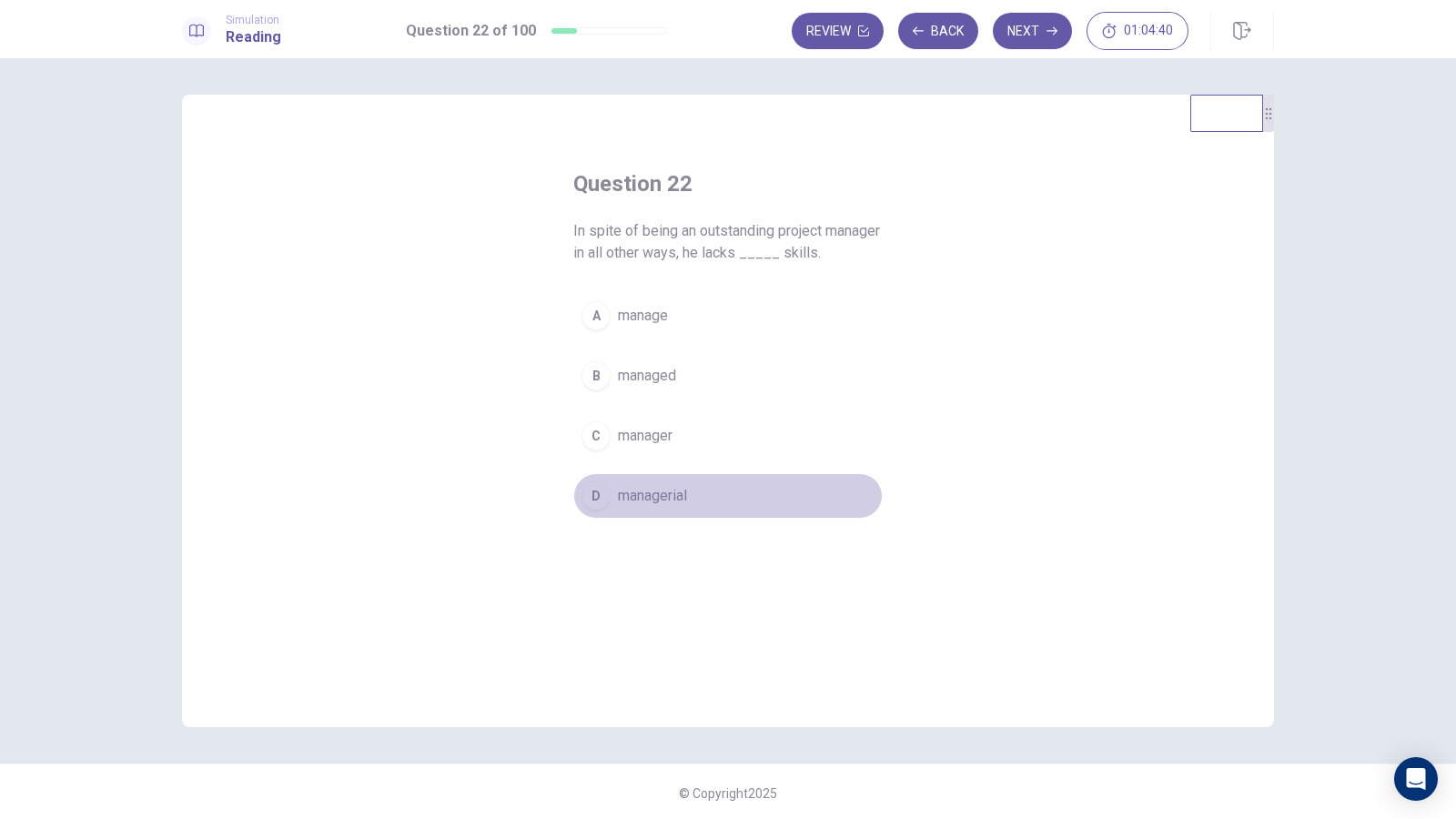 click on "managerial" at bounding box center [652, 496] 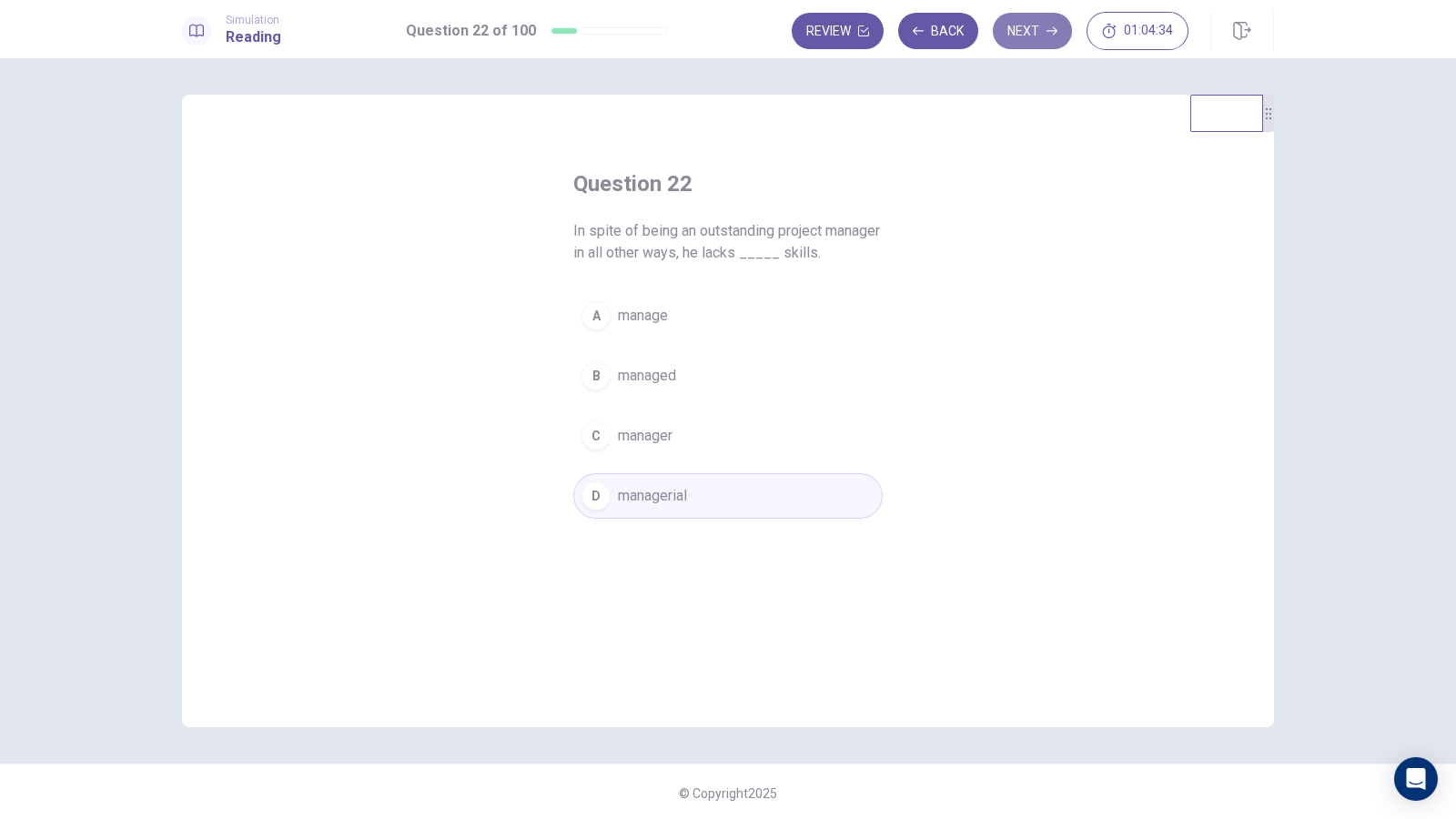 click on "Next" at bounding box center [1032, 31] 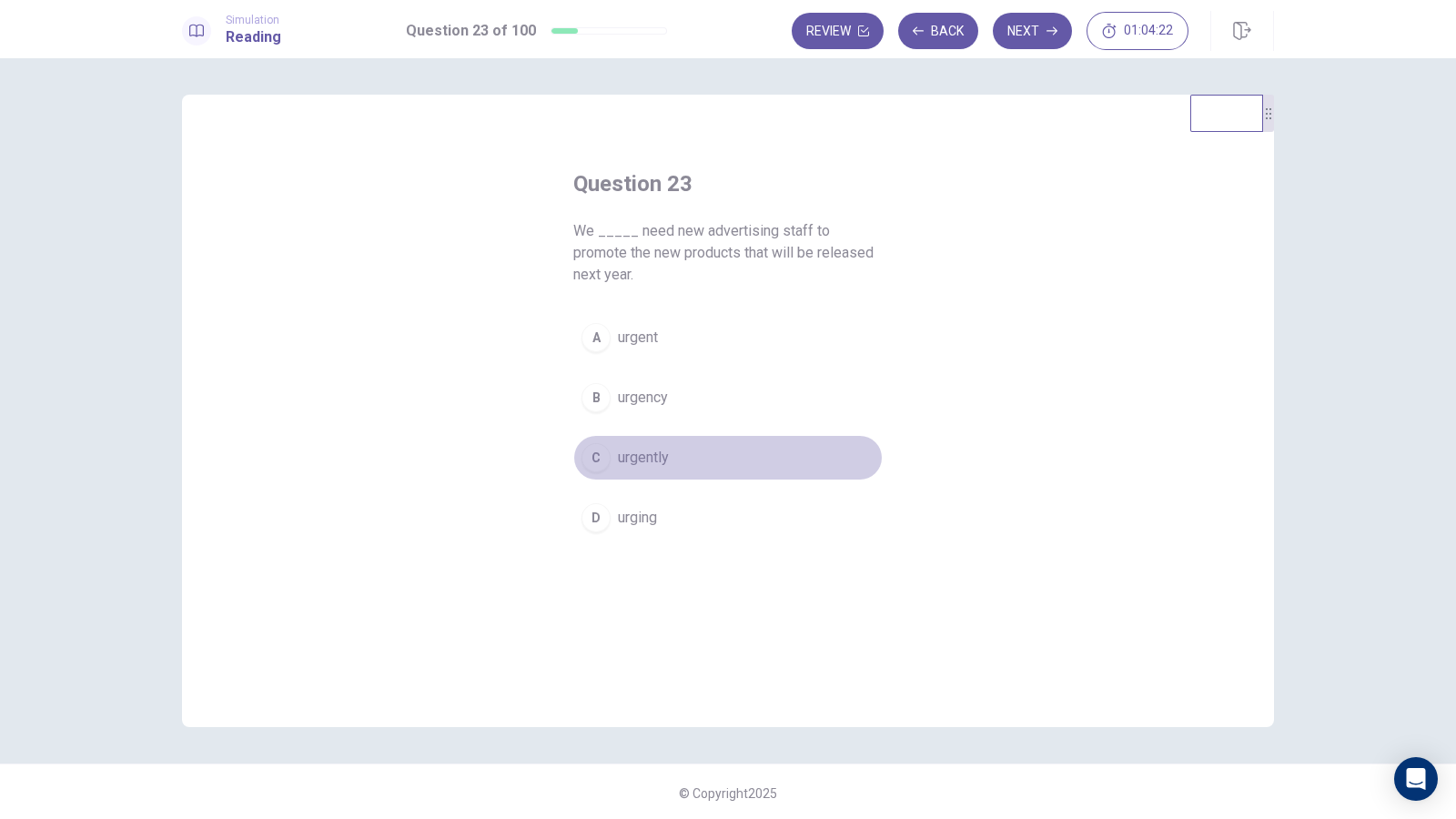 click on "urgently" at bounding box center (643, 458) 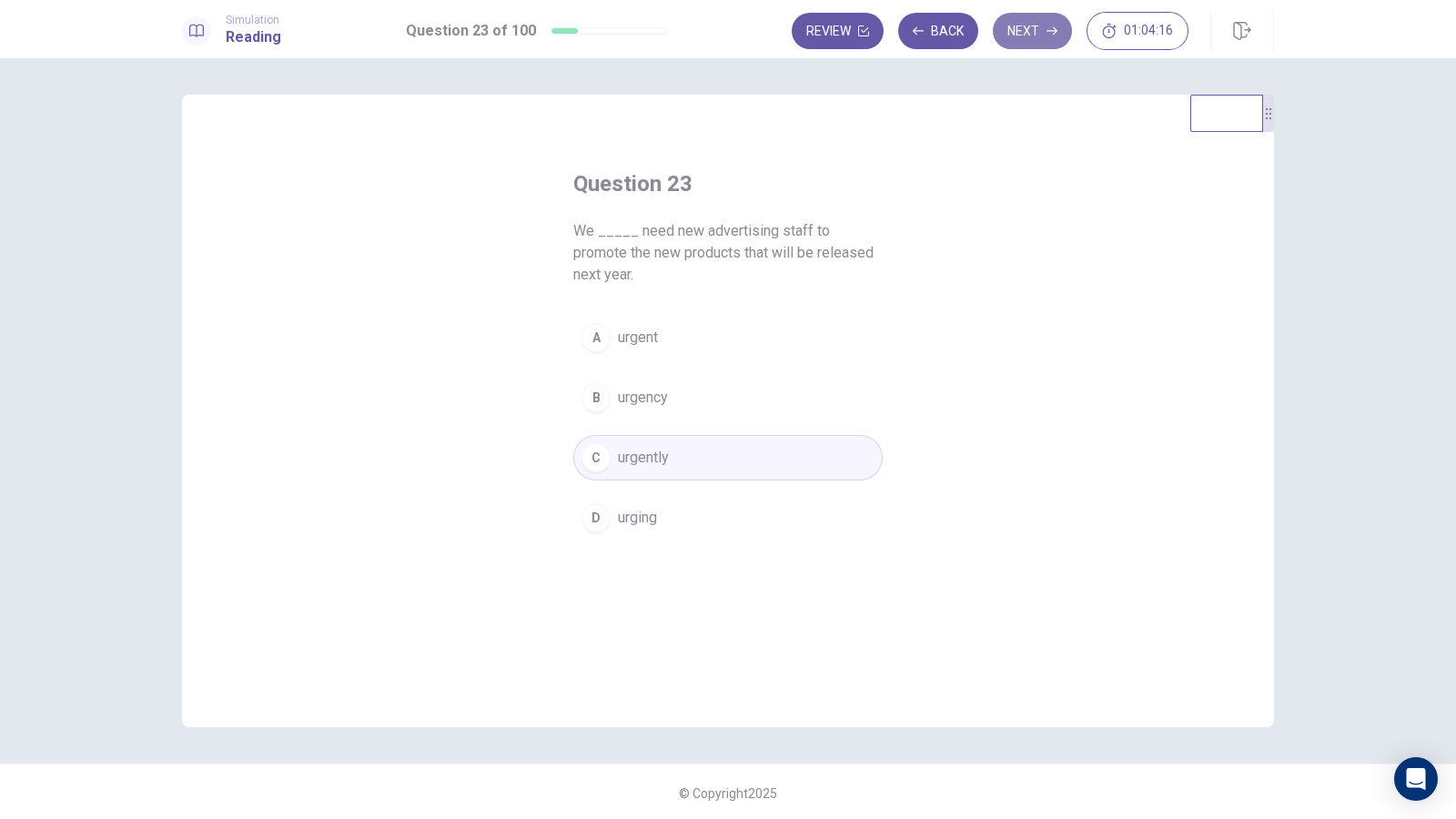 click on "Next" at bounding box center [1032, 31] 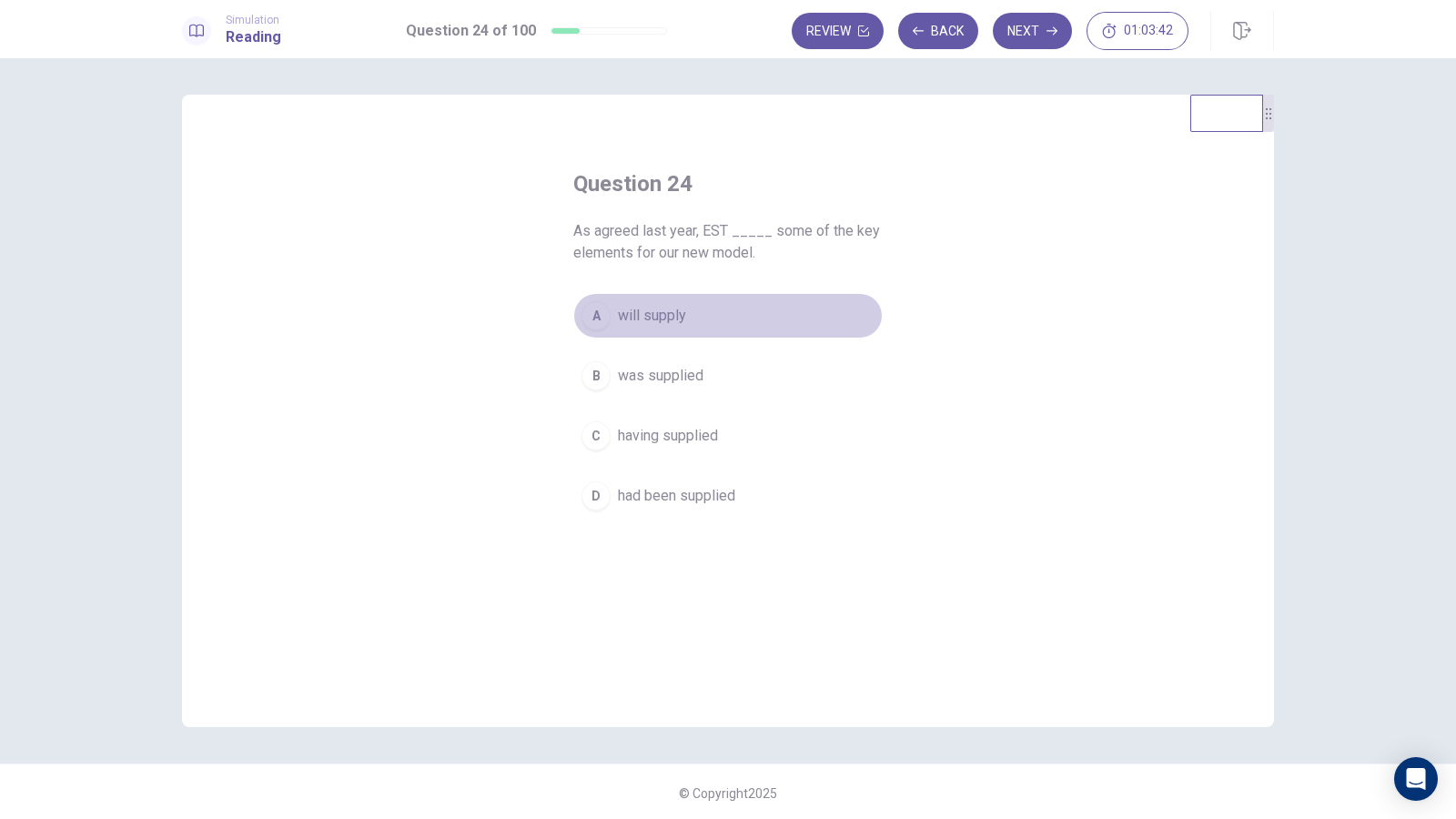 click on "will supply" at bounding box center [652, 316] 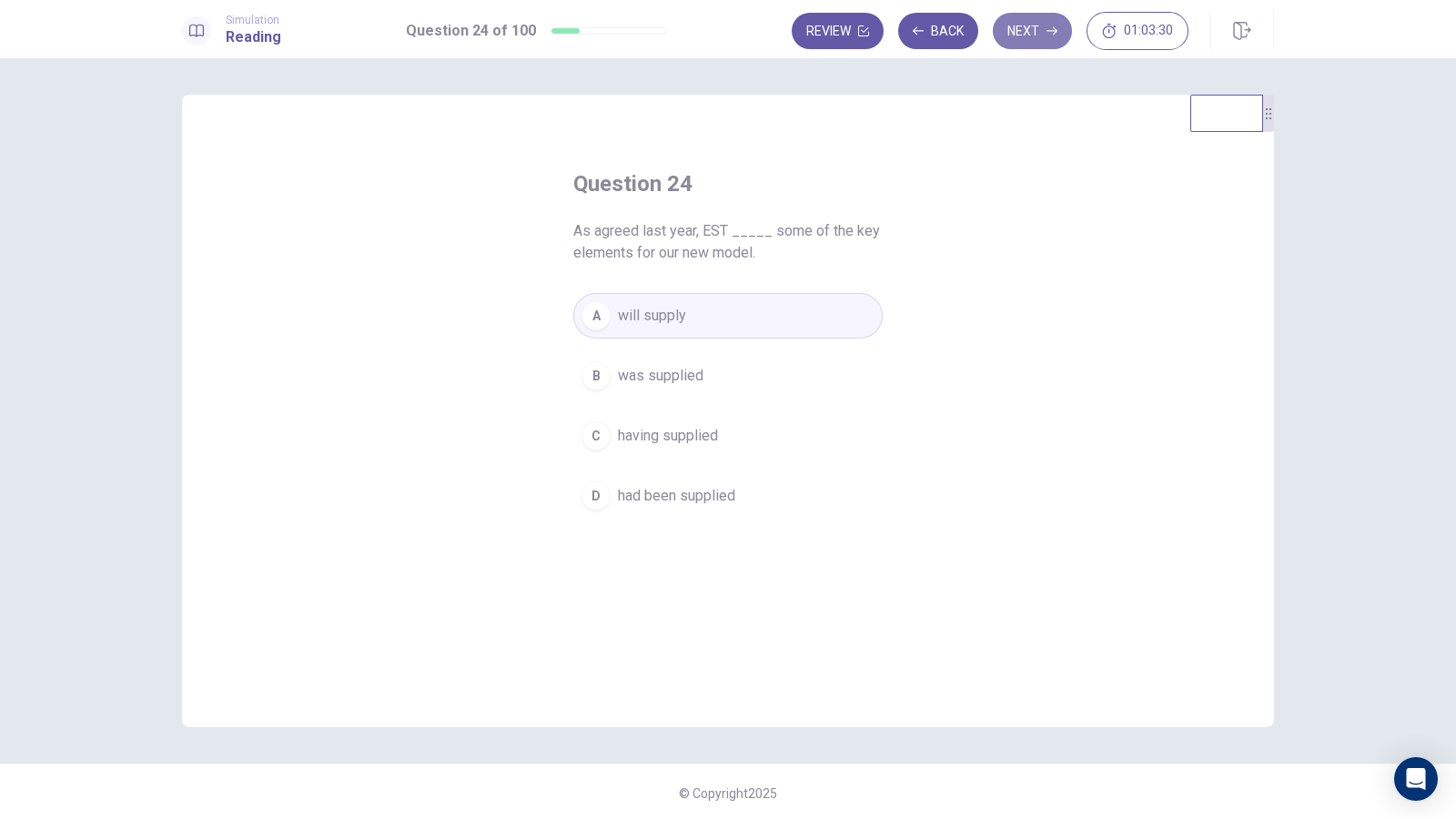 click on "Next" at bounding box center (1032, 31) 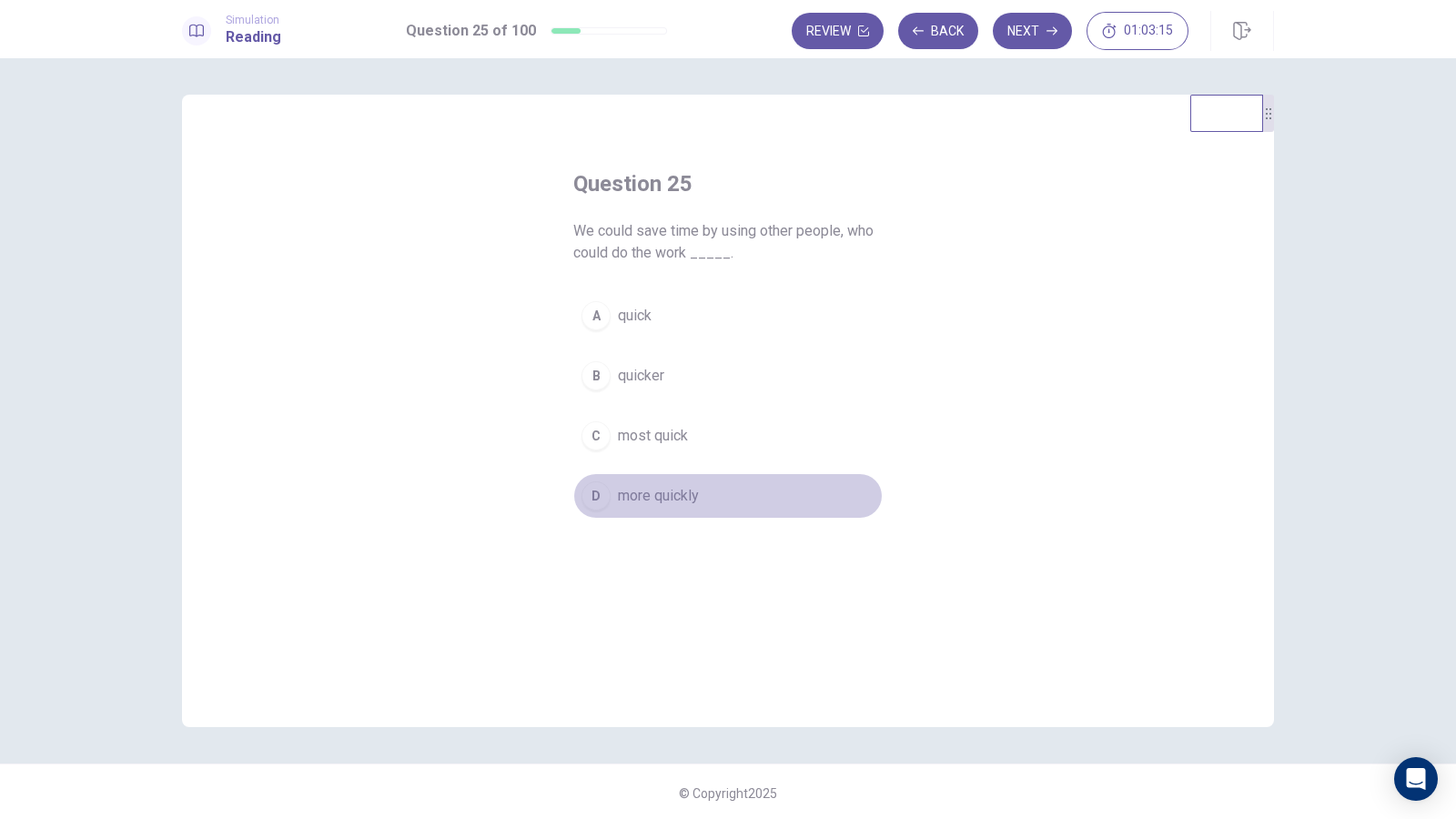 click on "more quickly" at bounding box center [658, 496] 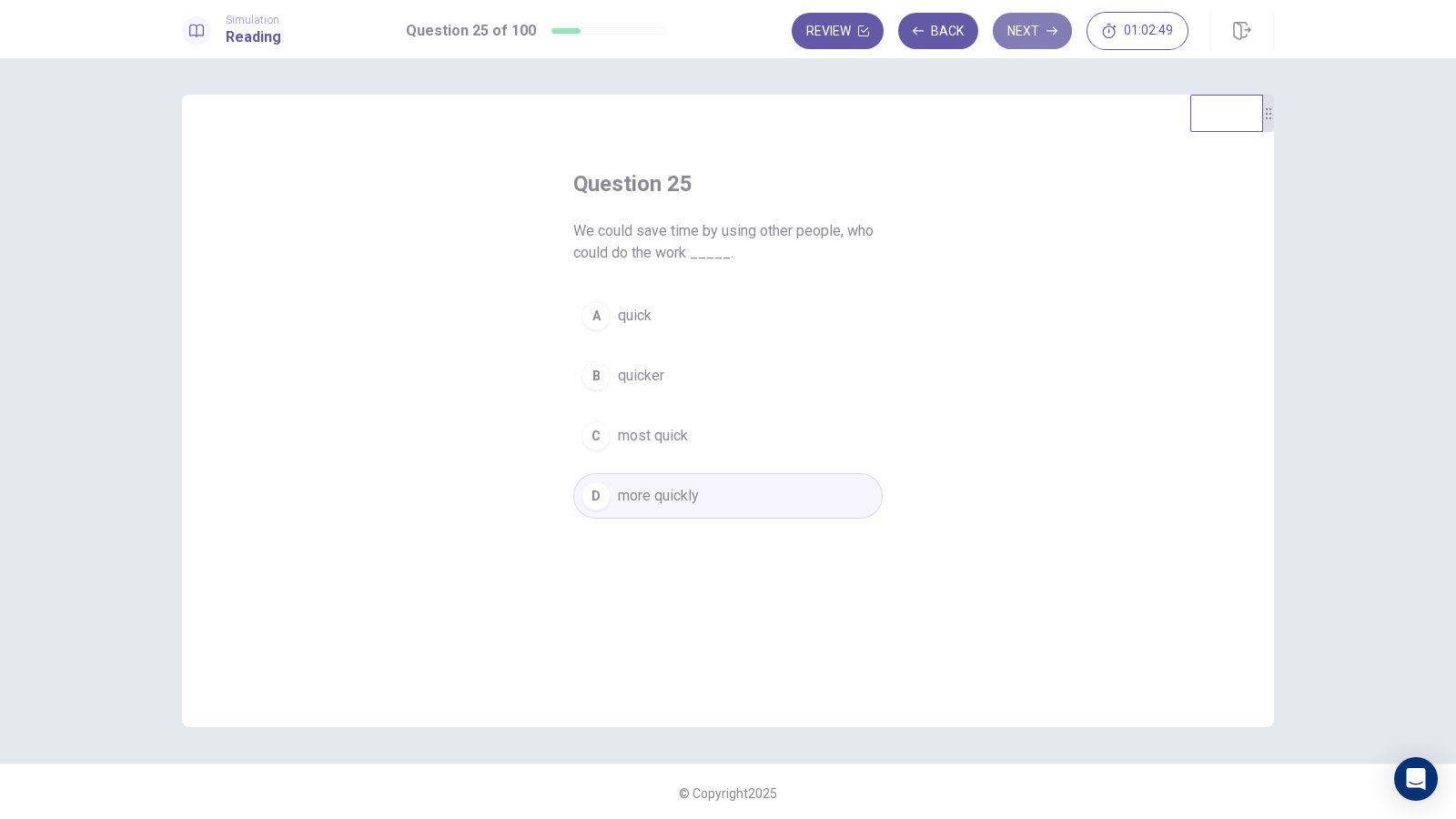 click on "Next" at bounding box center [1032, 31] 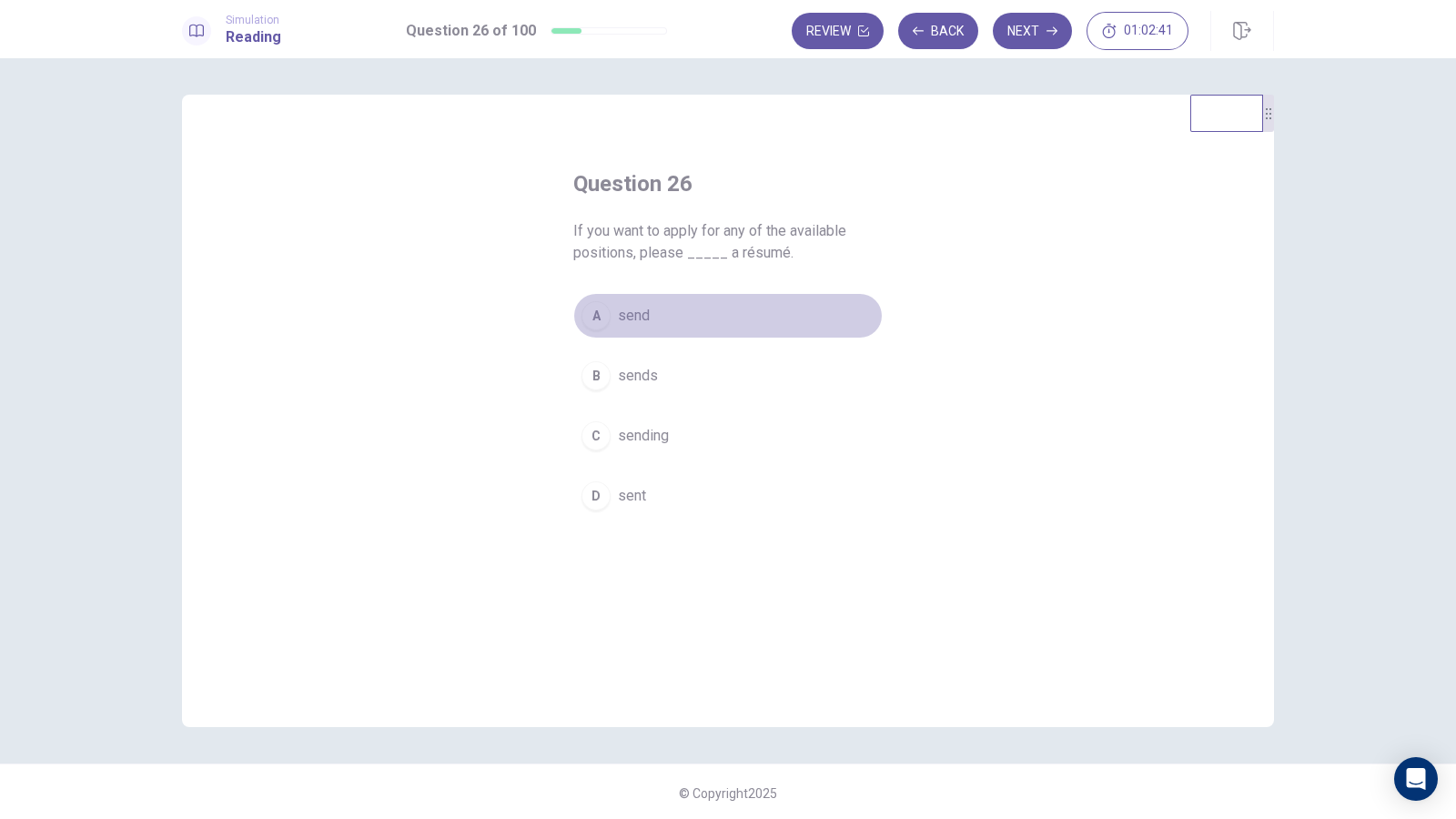 click on "send" at bounding box center (633, 316) 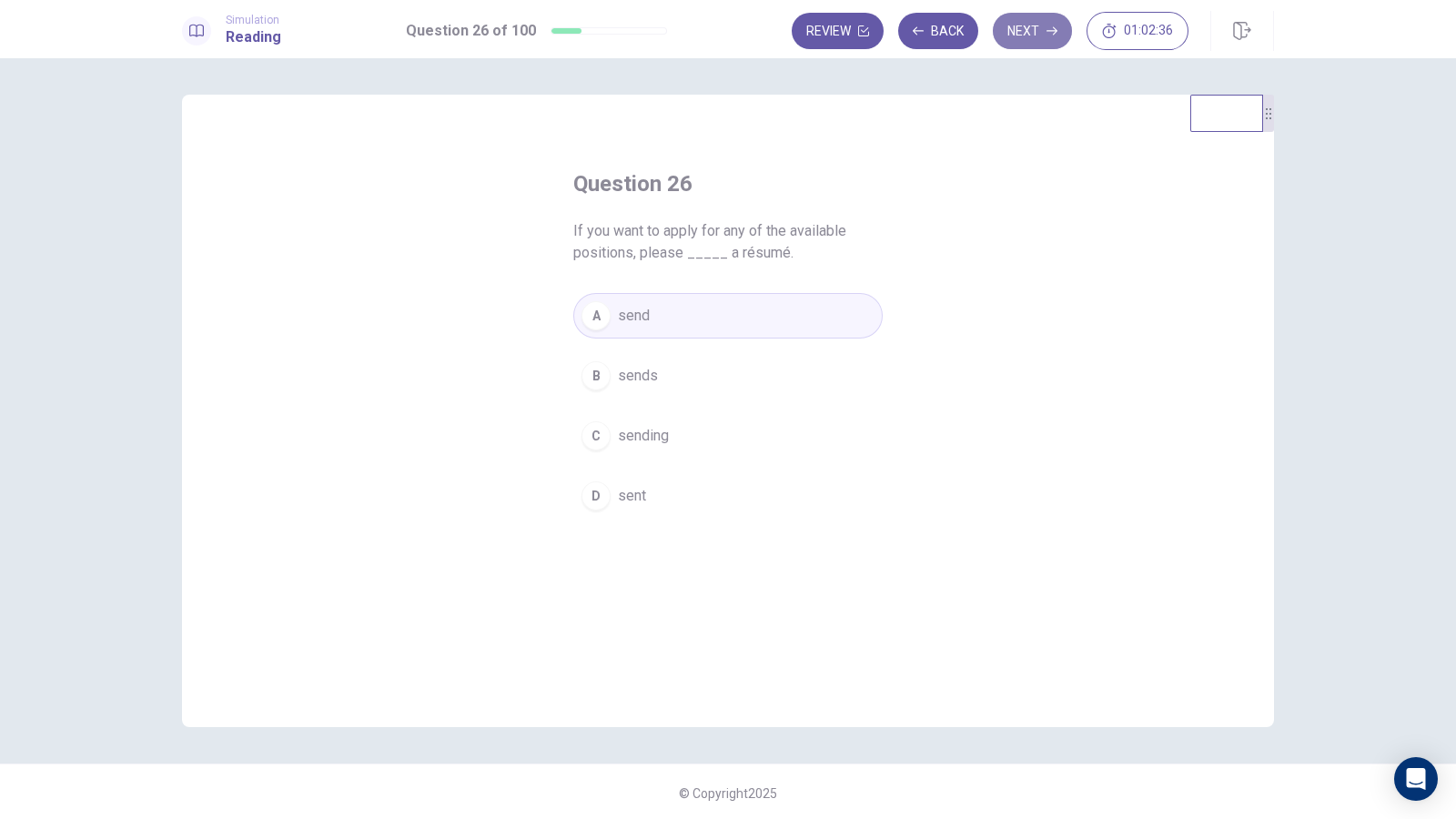 click on "Next" at bounding box center (1032, 31) 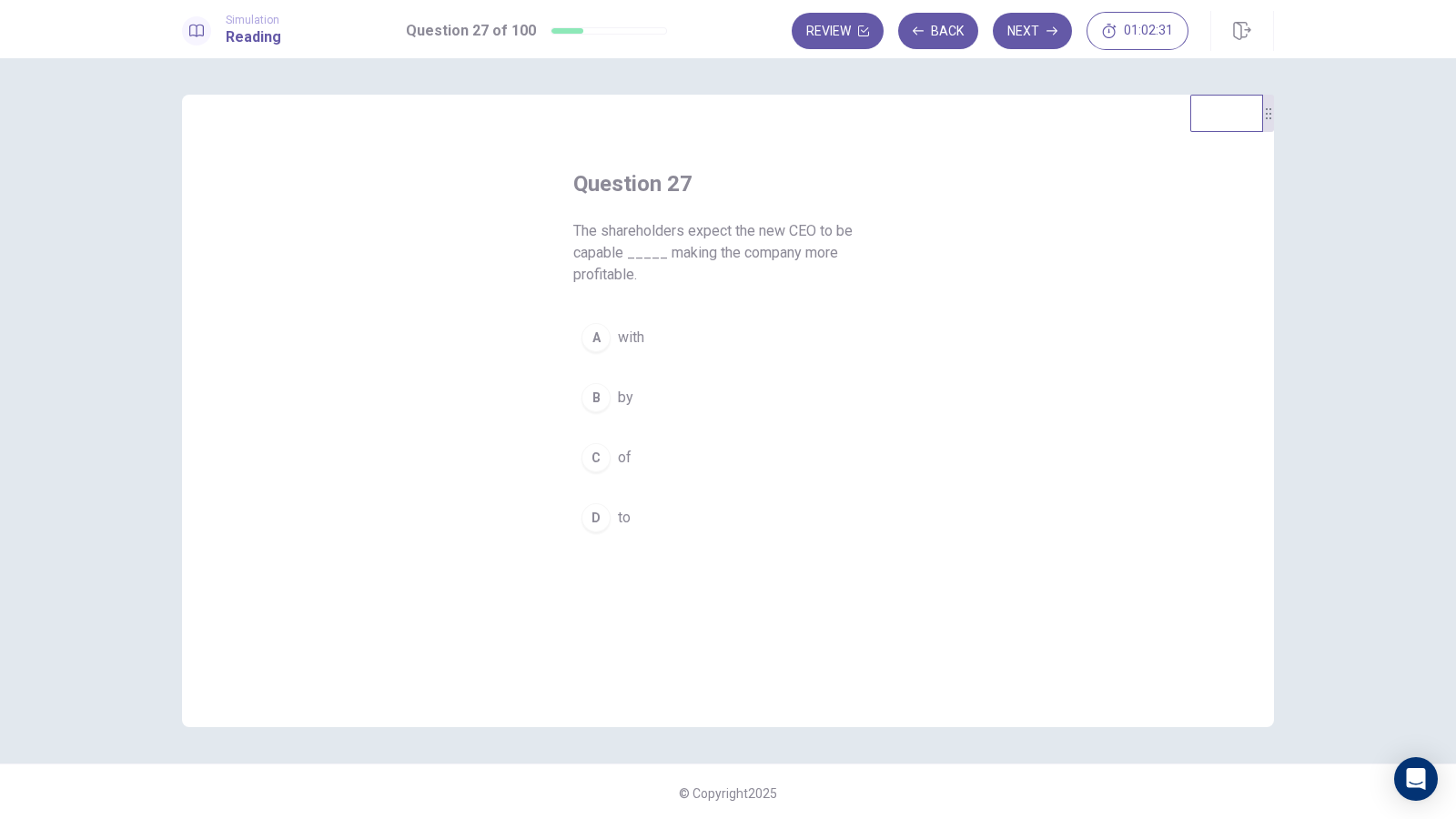 click on "of" at bounding box center (624, 458) 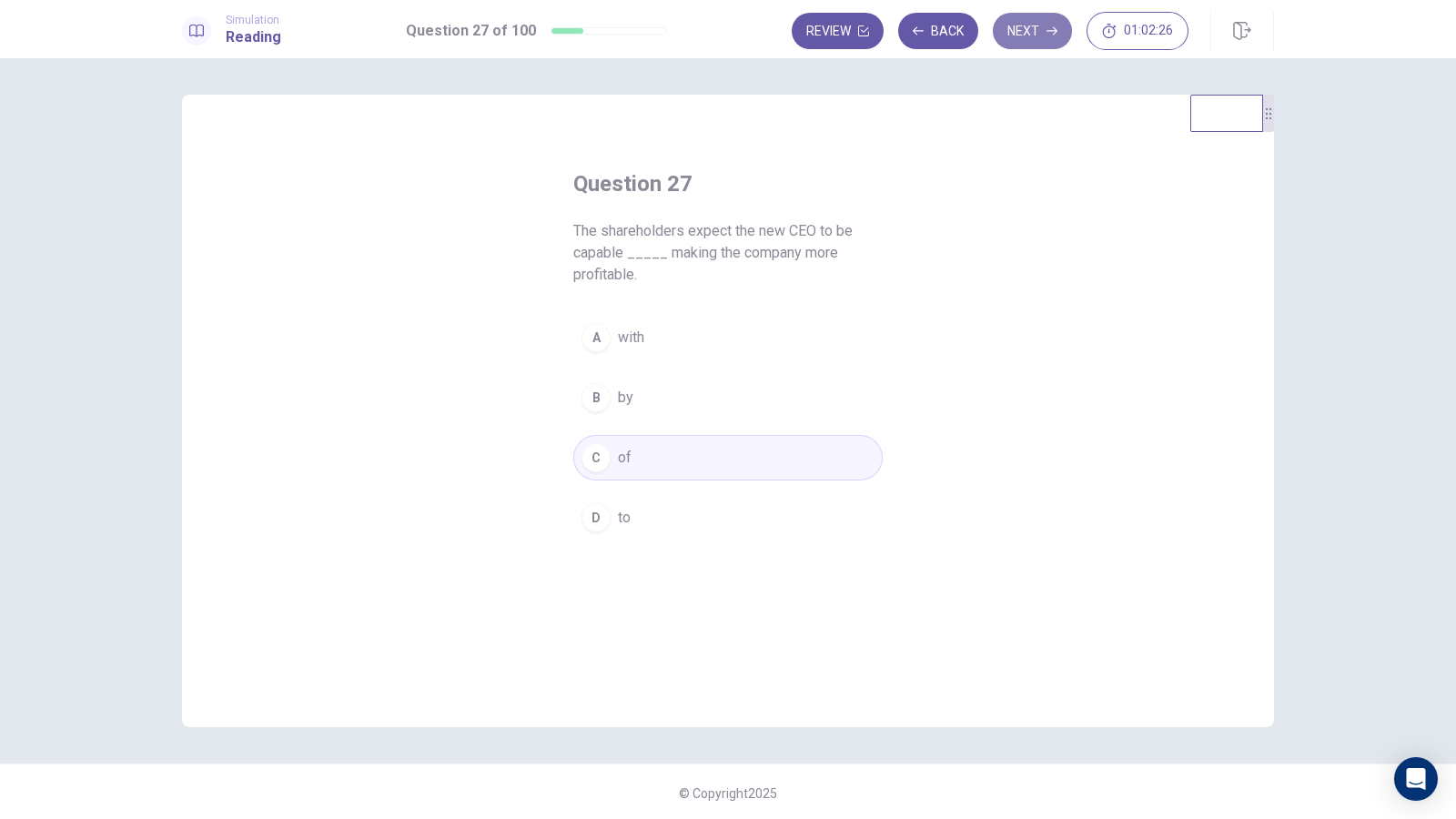 click on "Next" at bounding box center [1032, 31] 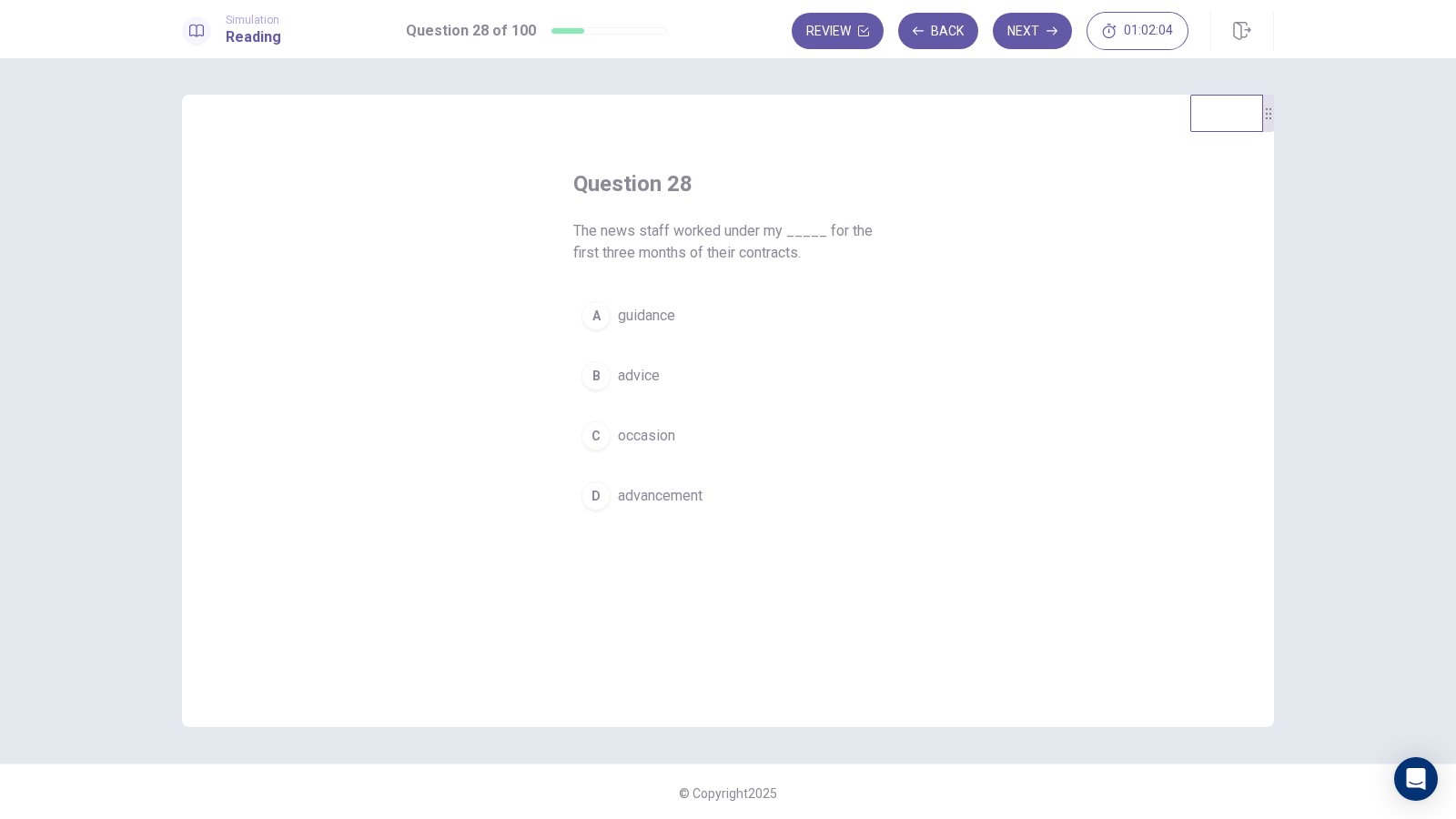 click on "guidance" at bounding box center (646, 316) 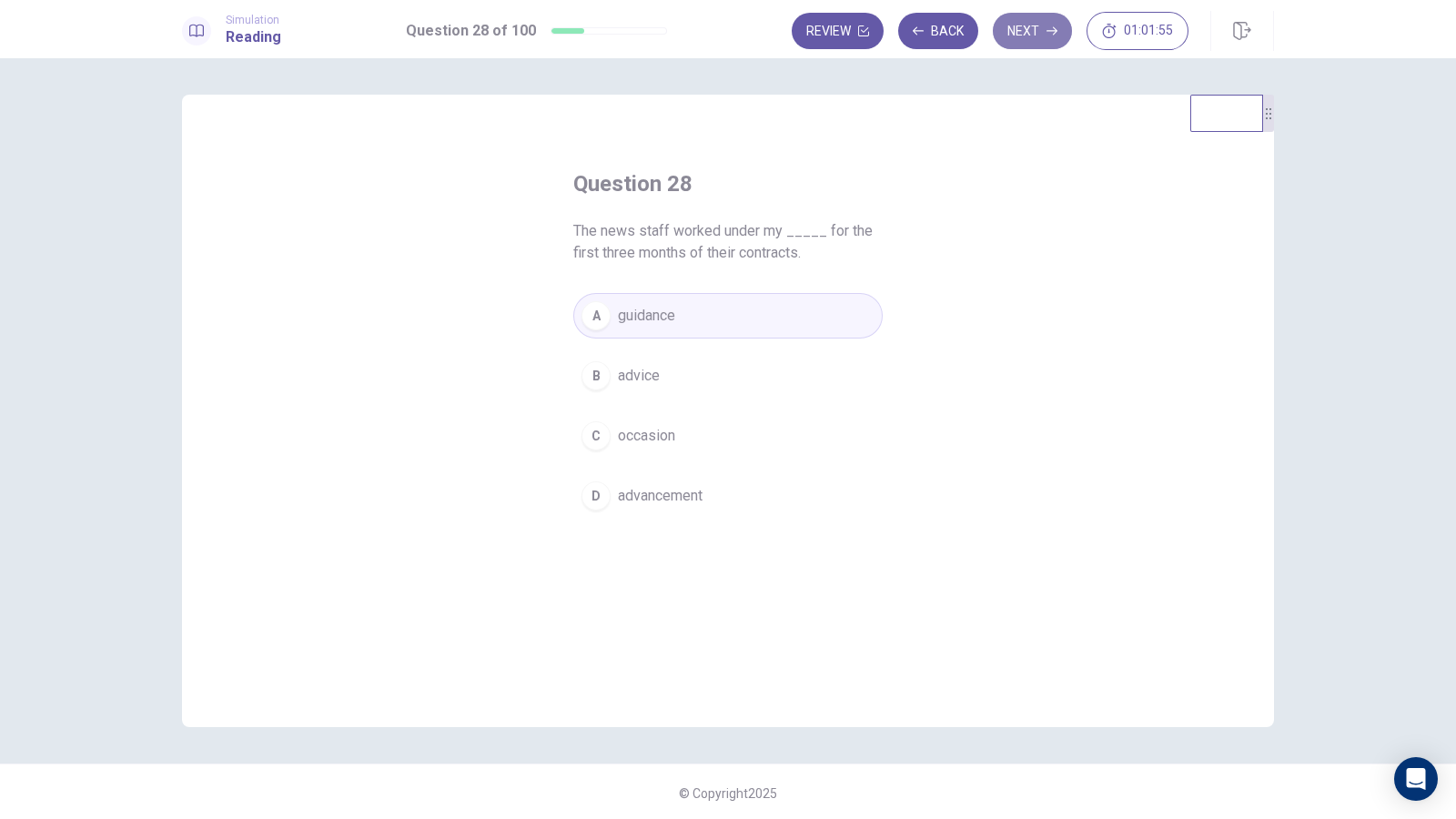 click on "Next" at bounding box center [1032, 31] 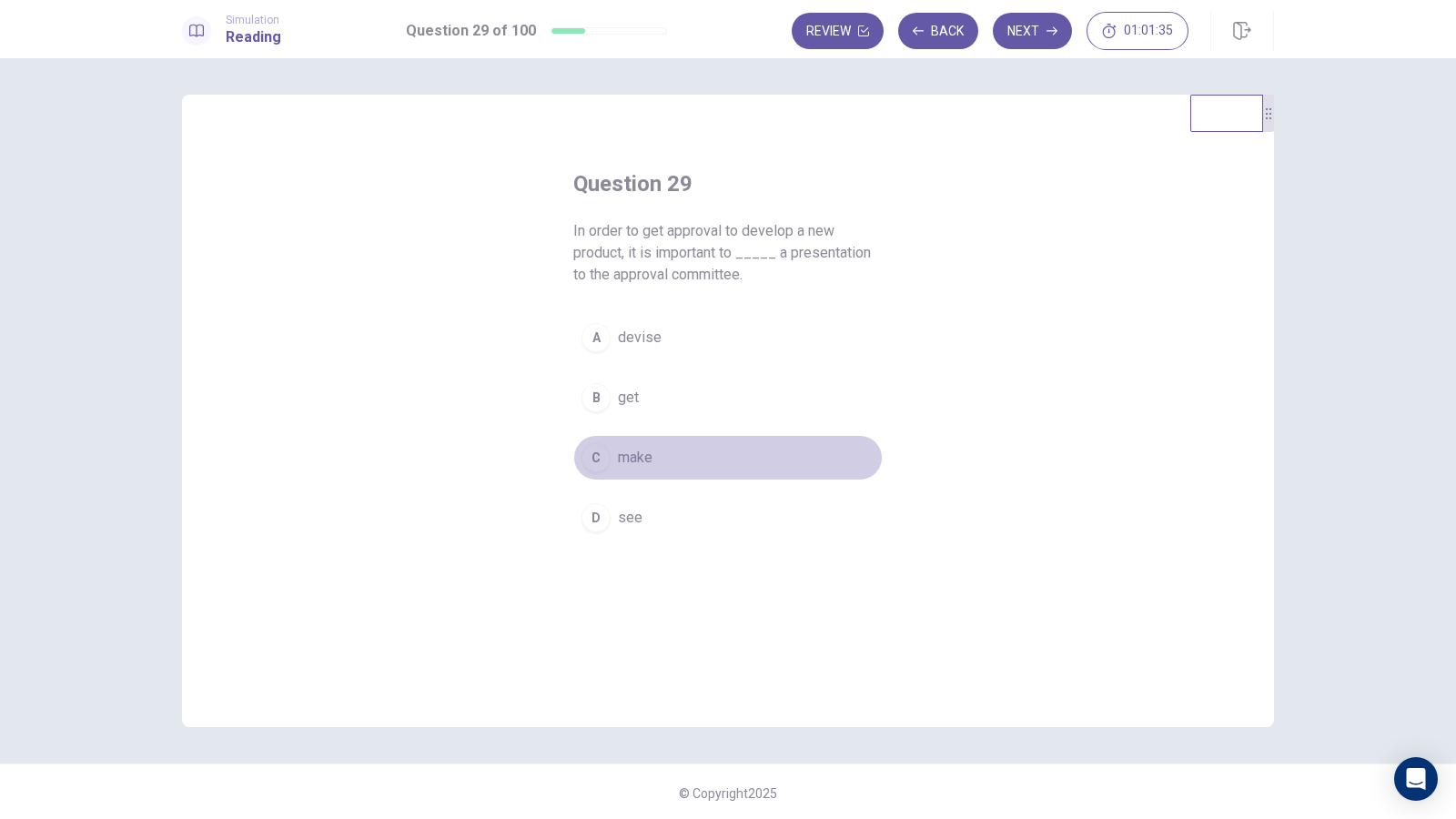 click on "C make" at bounding box center (728, 458) 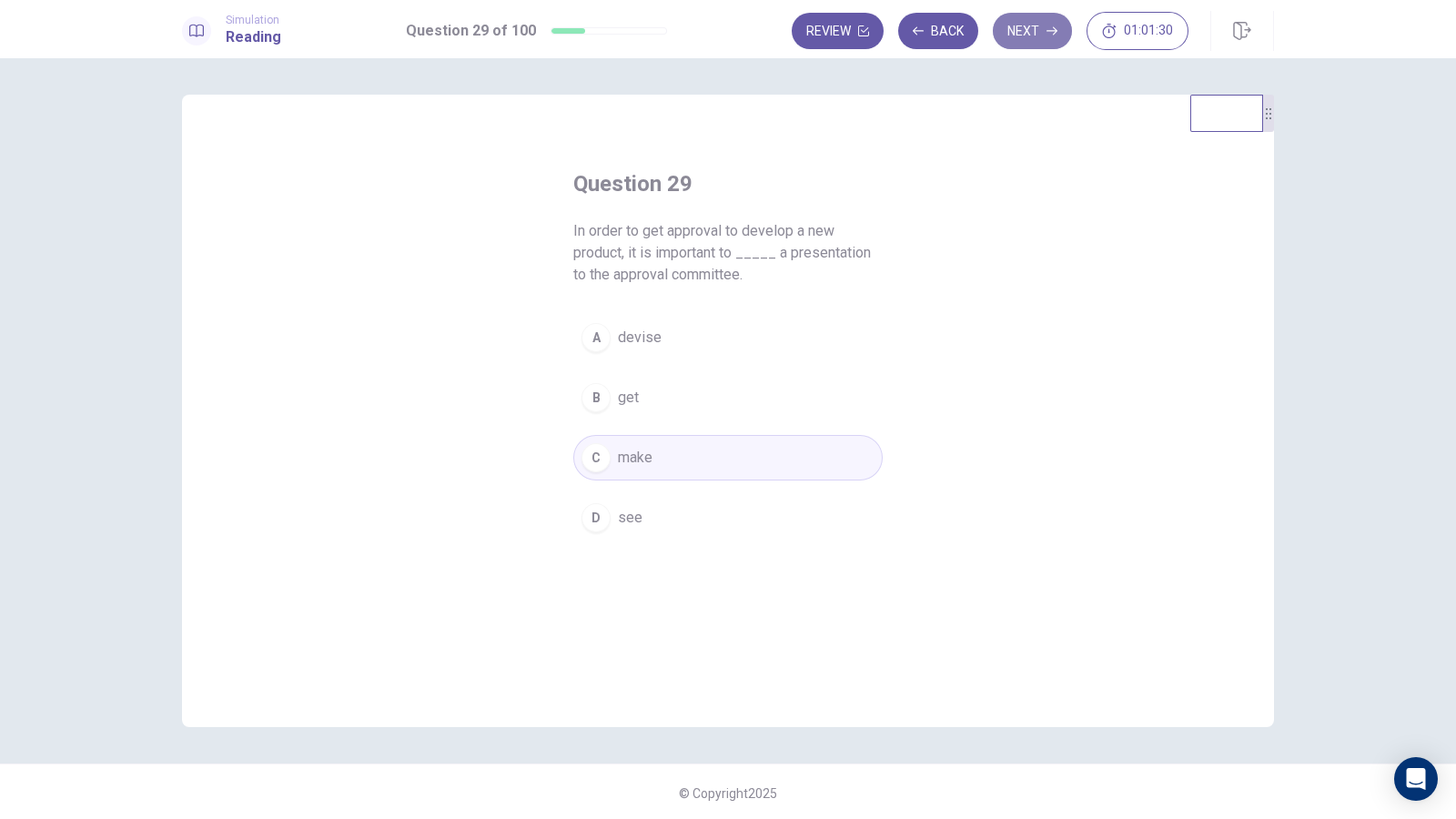 click on "Next" at bounding box center [1032, 31] 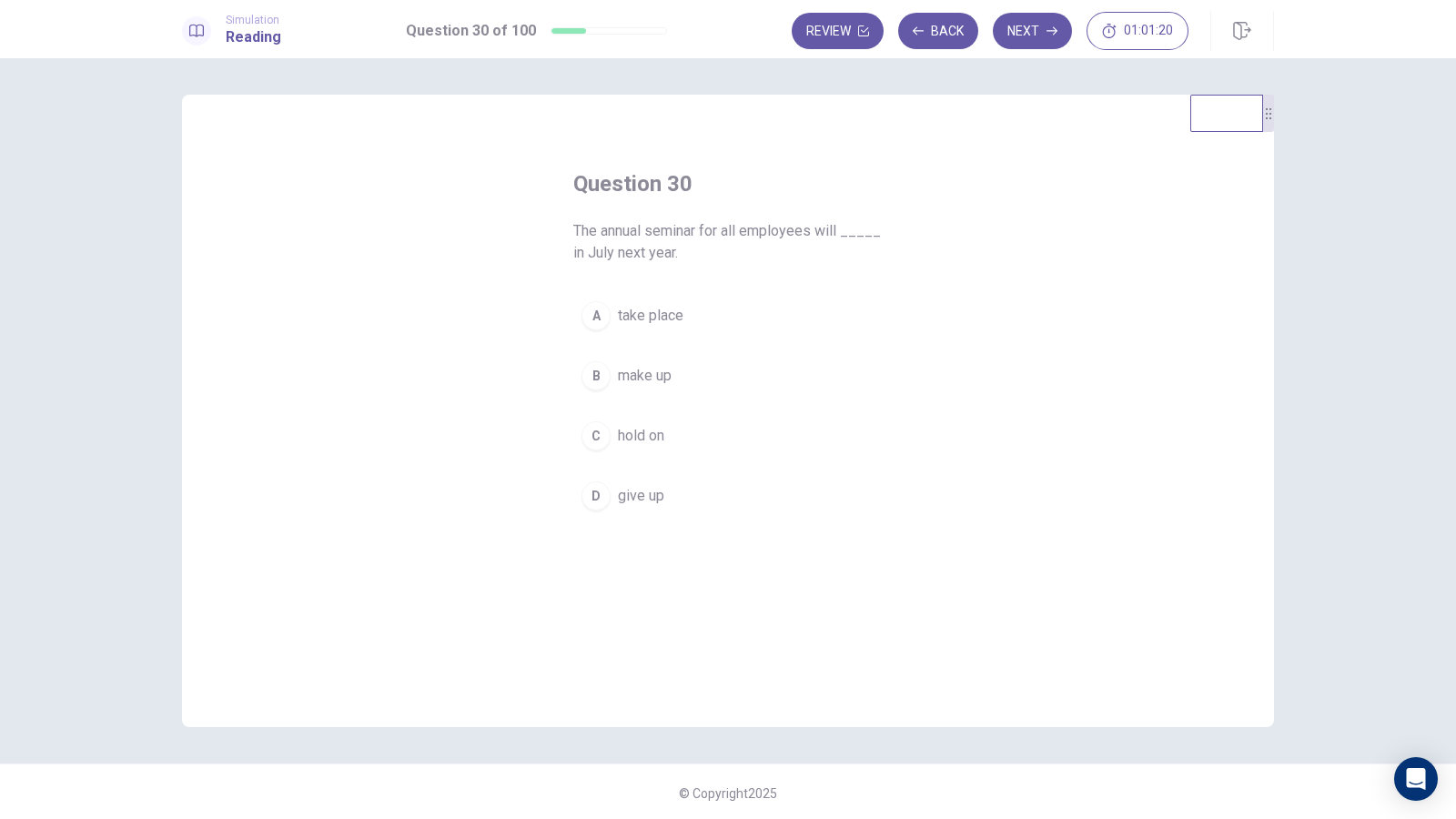 click on "take place" at bounding box center (651, 316) 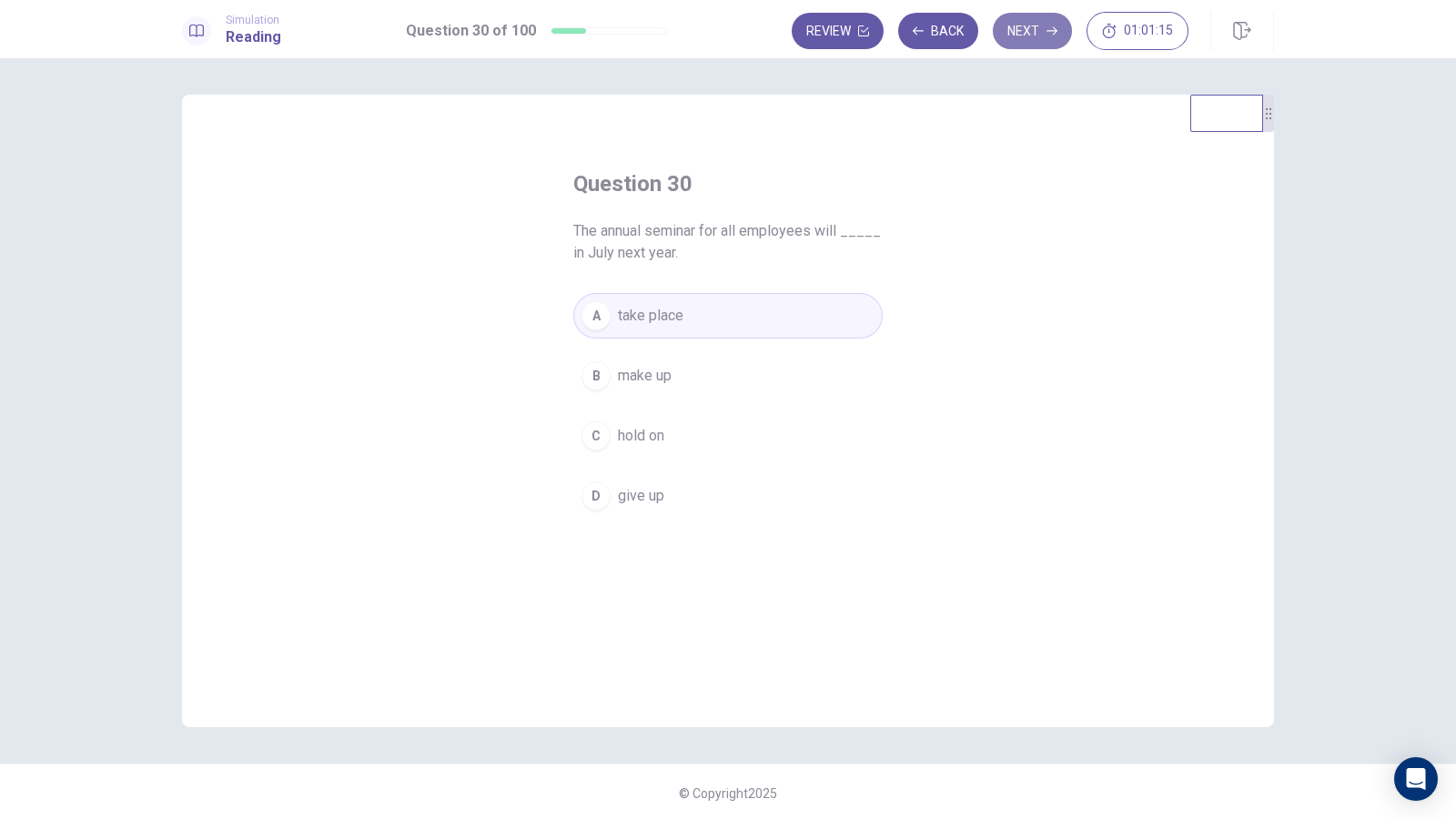 click on "Next" at bounding box center [1032, 31] 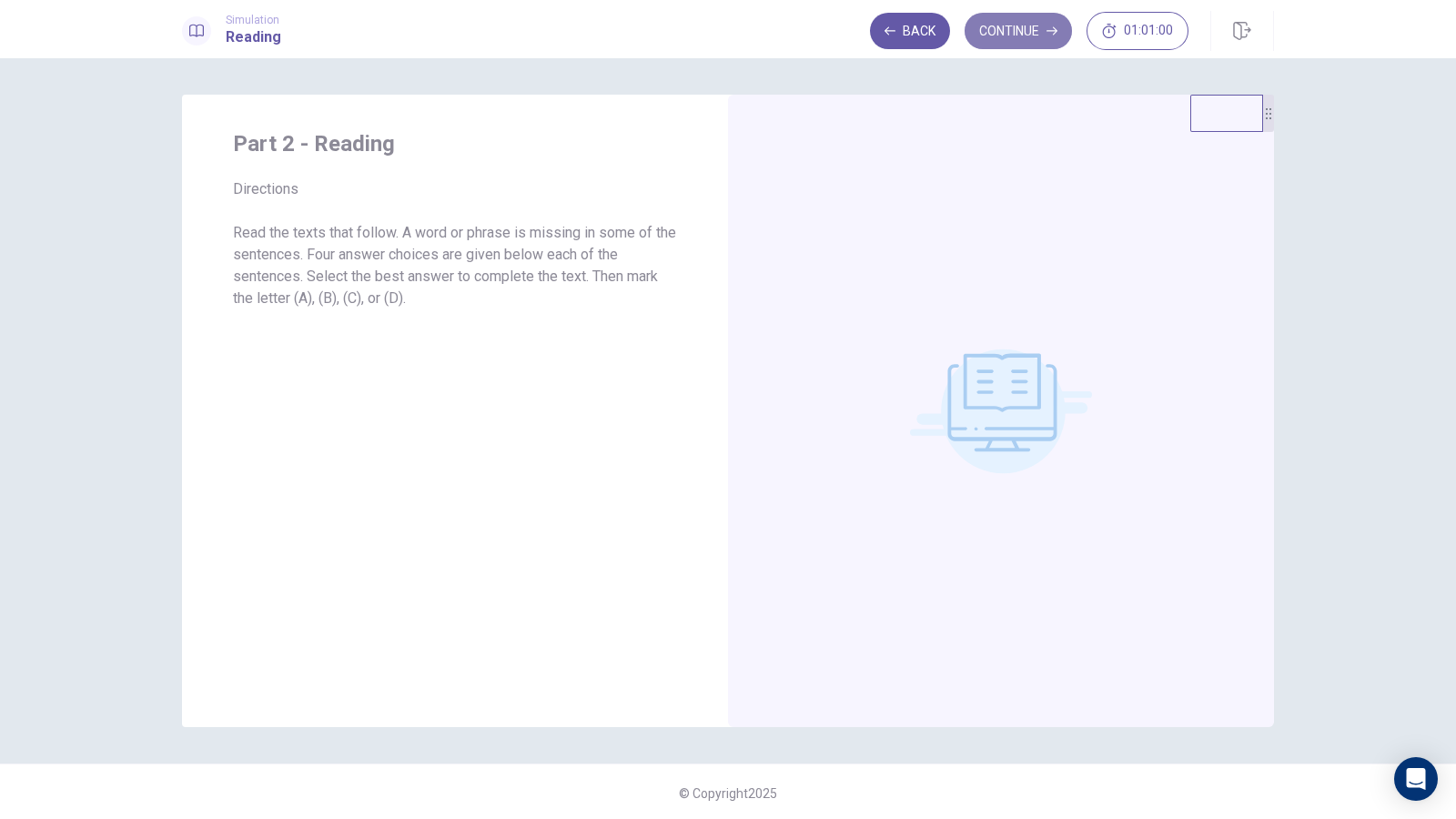 click on "Continue" at bounding box center [1018, 31] 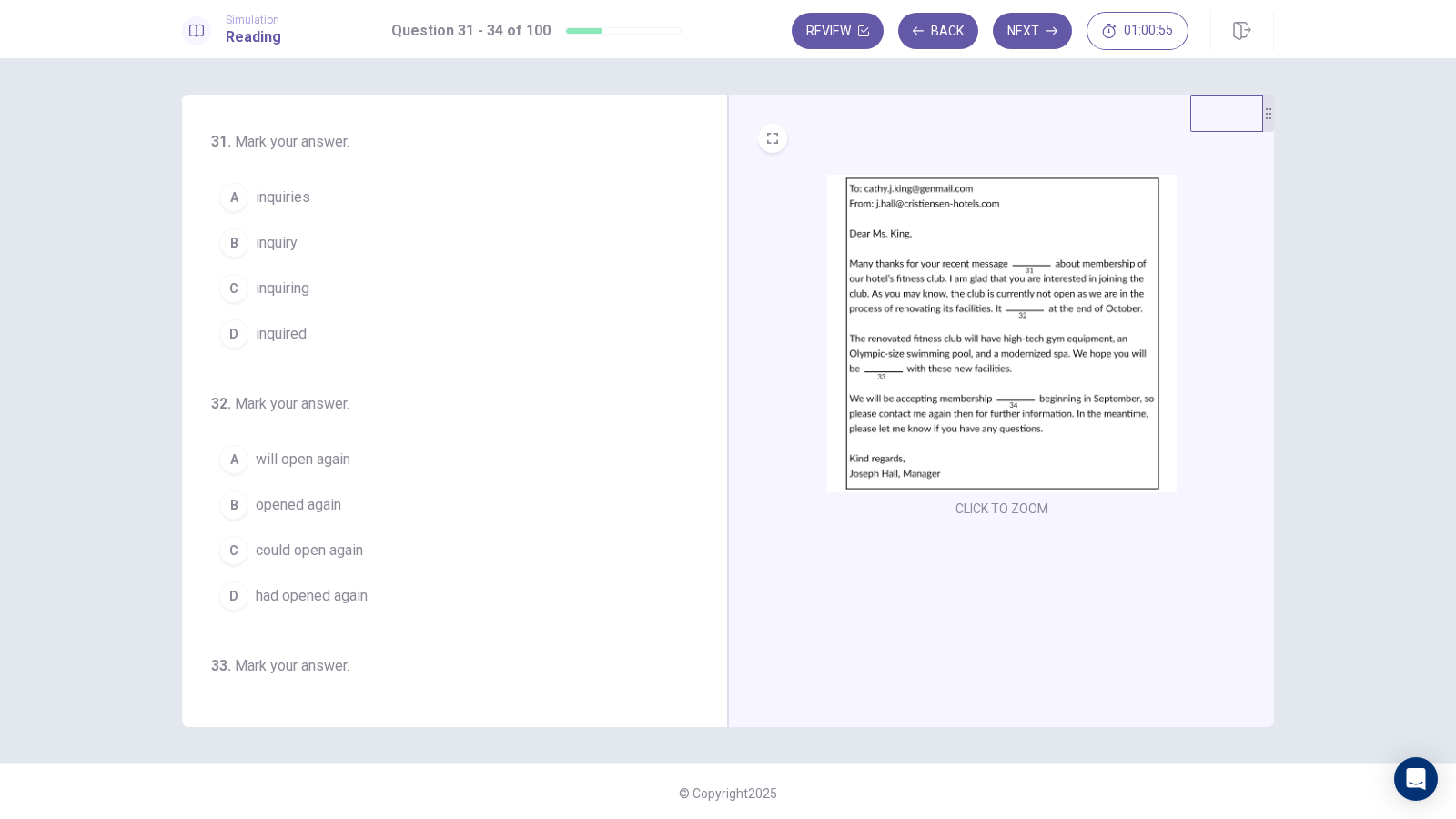 click on "CLICK TO ZOOM" at bounding box center [1002, 509] 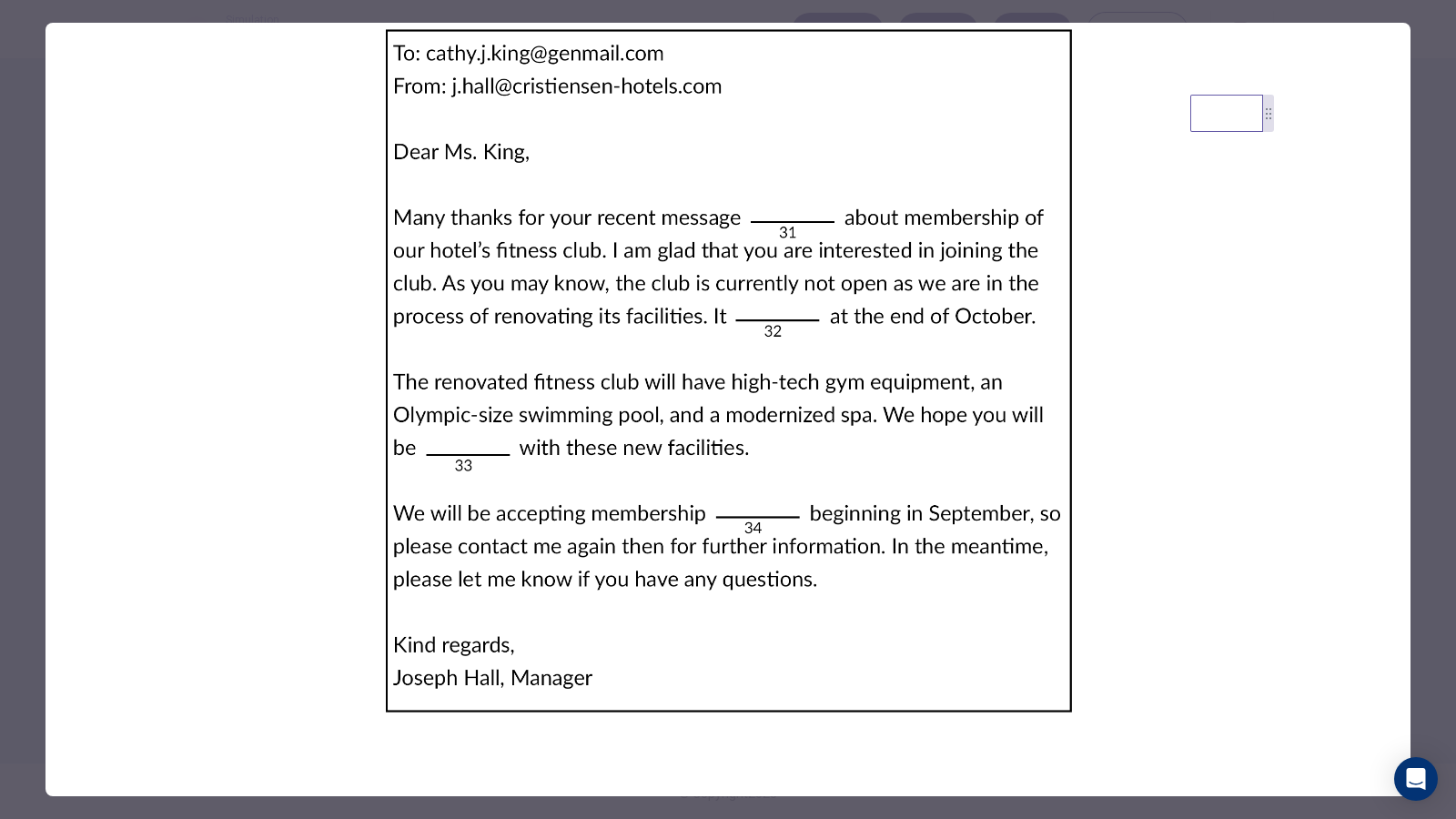 type 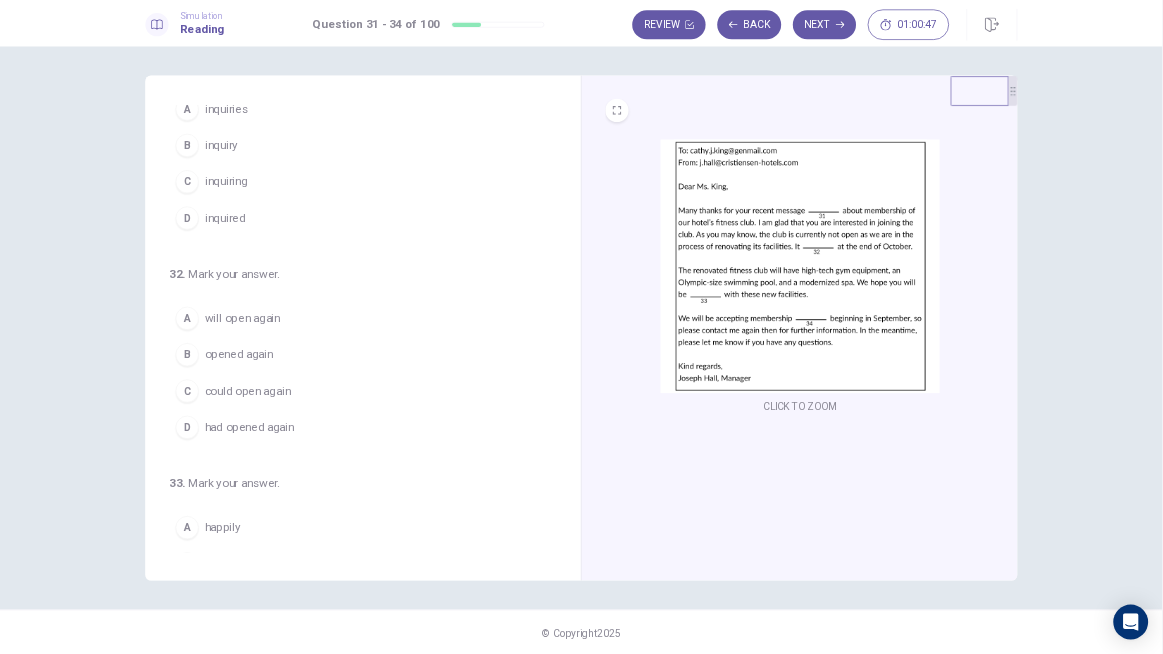scroll, scrollTop: 0, scrollLeft: 0, axis: both 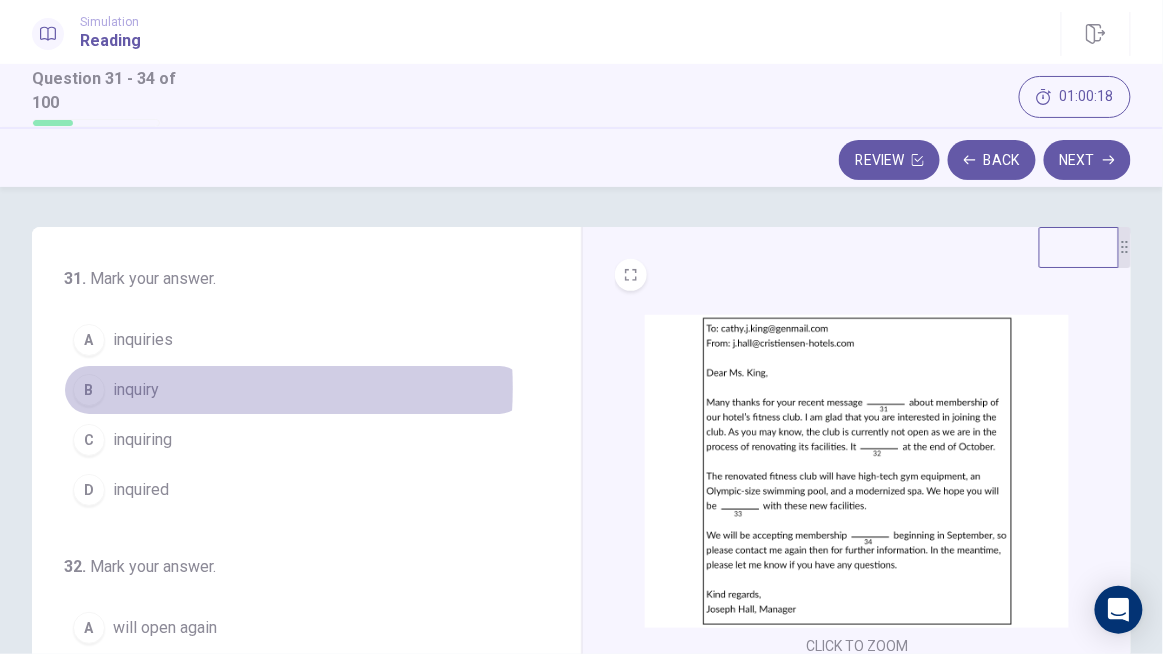 click on "inquiry" at bounding box center (136, 390) 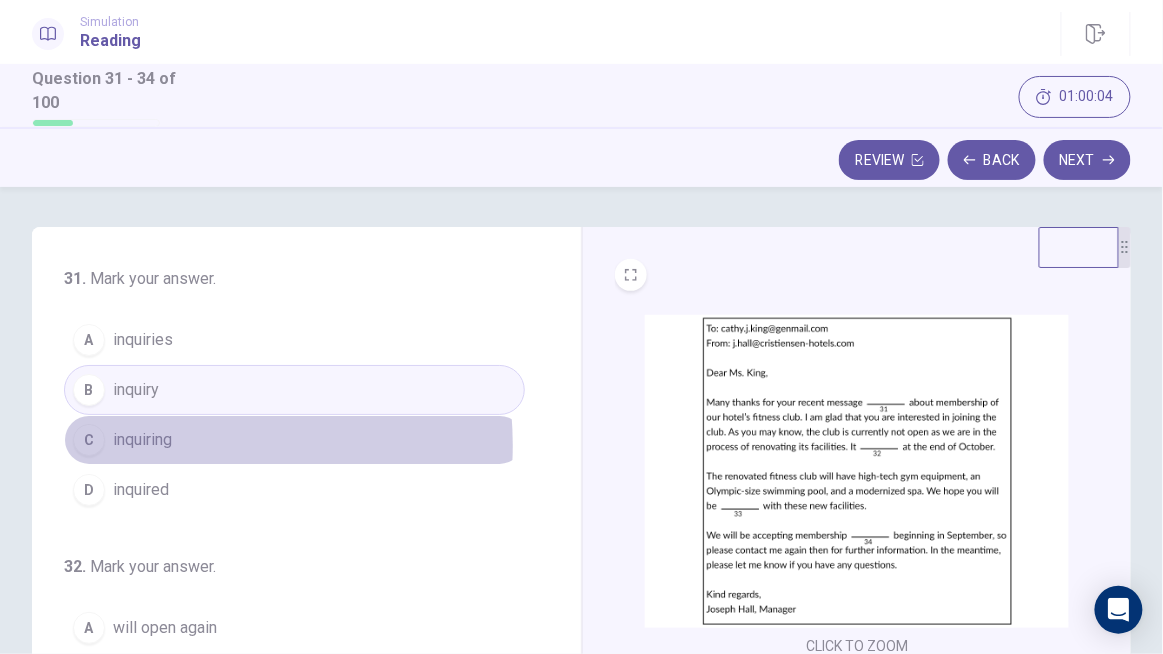 click on "inquiring" at bounding box center (142, 440) 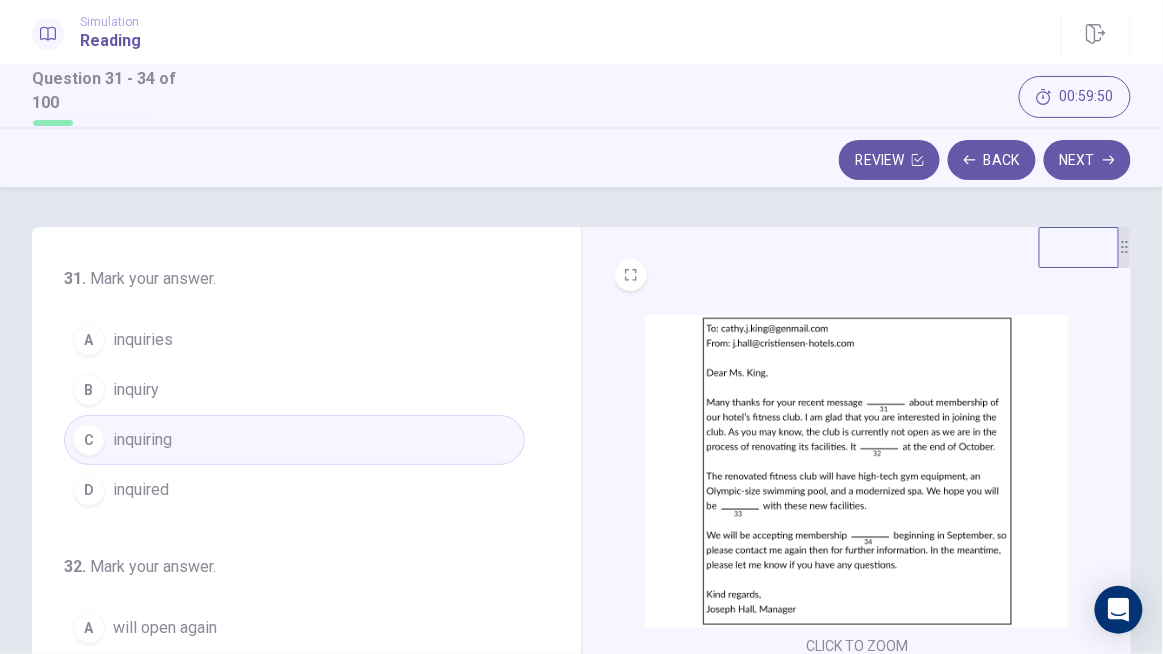 click on "B inquiry" at bounding box center (294, 390) 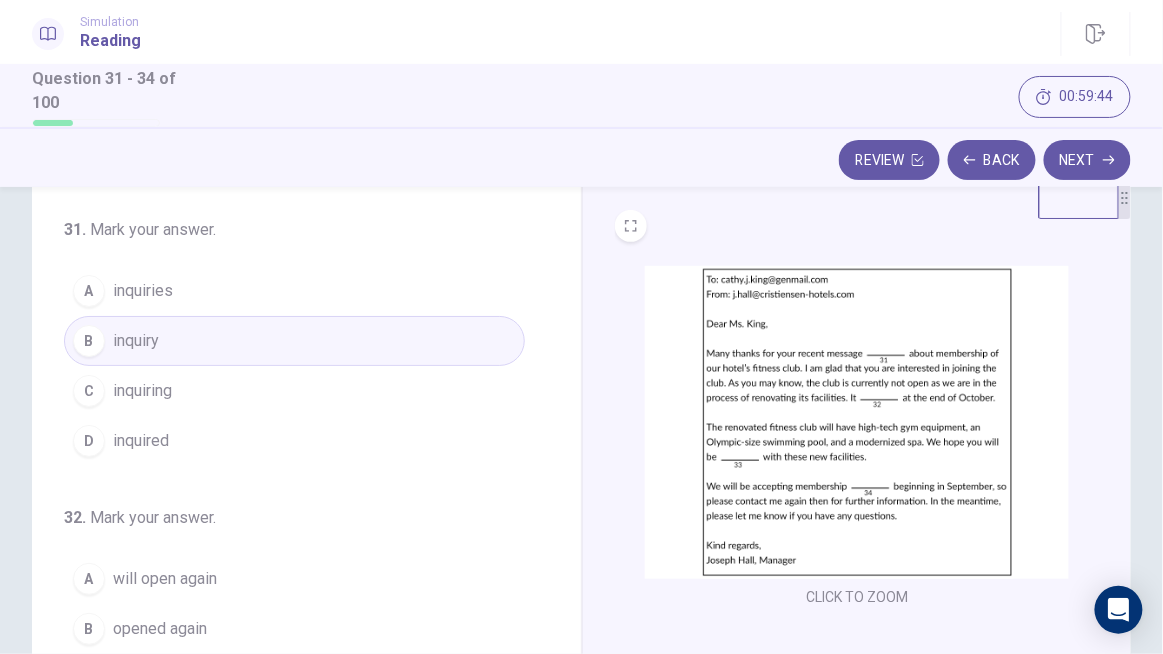 scroll, scrollTop: 50, scrollLeft: 0, axis: vertical 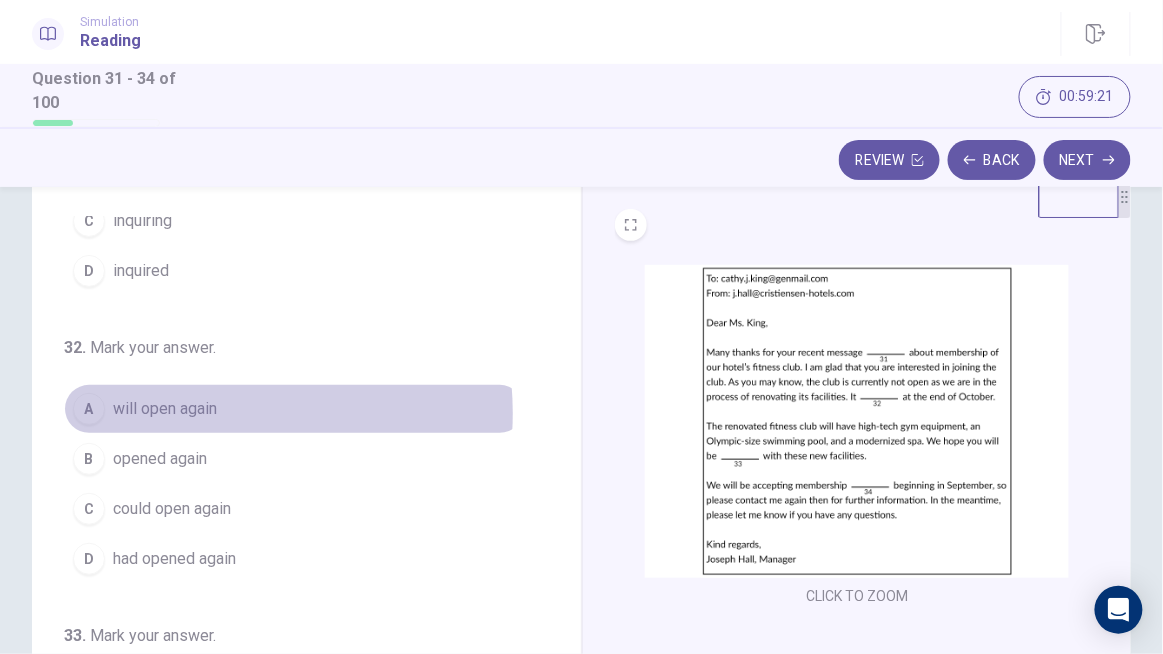 click on "will open again" at bounding box center (165, 409) 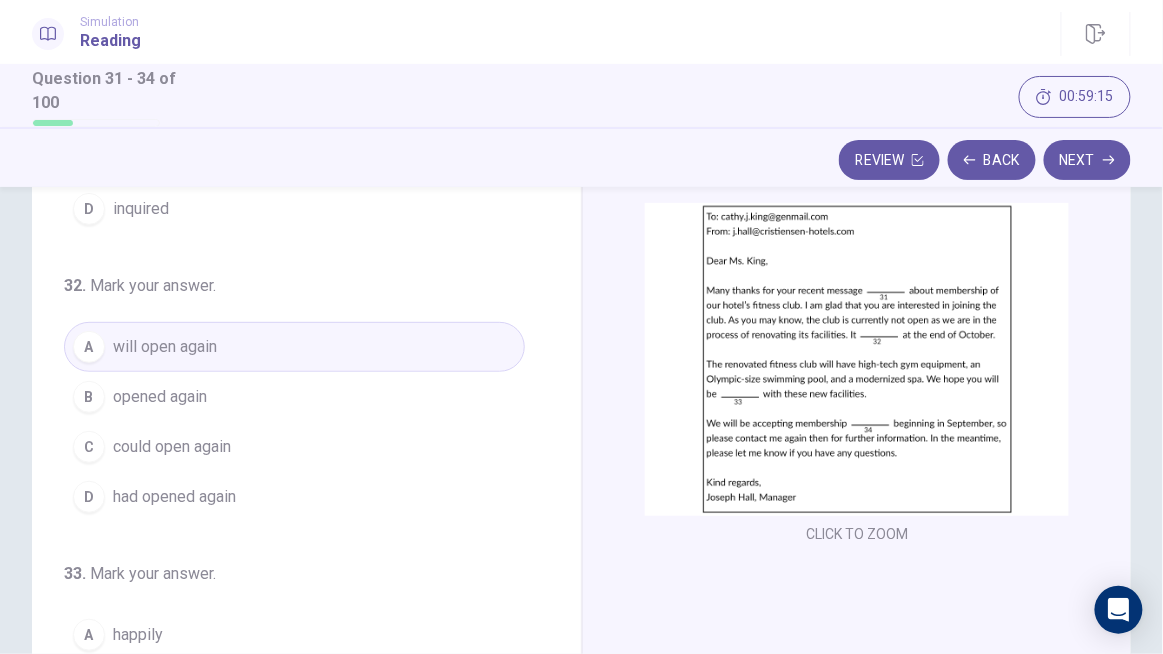 scroll, scrollTop: 116, scrollLeft: 0, axis: vertical 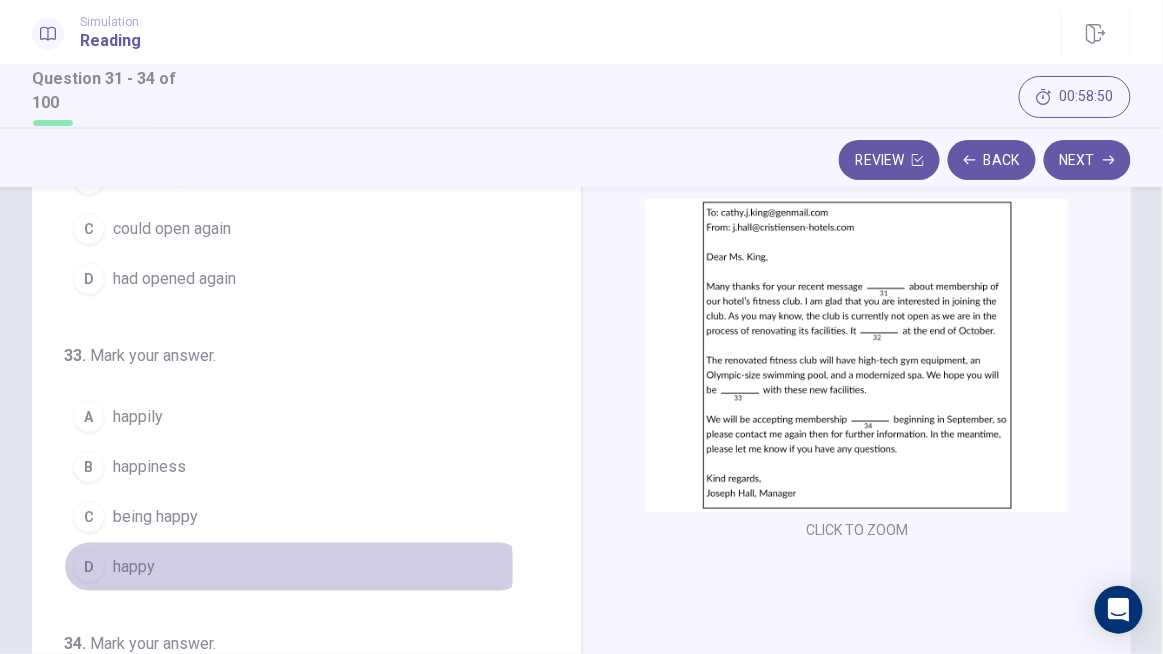 click on "D happy" at bounding box center [294, 567] 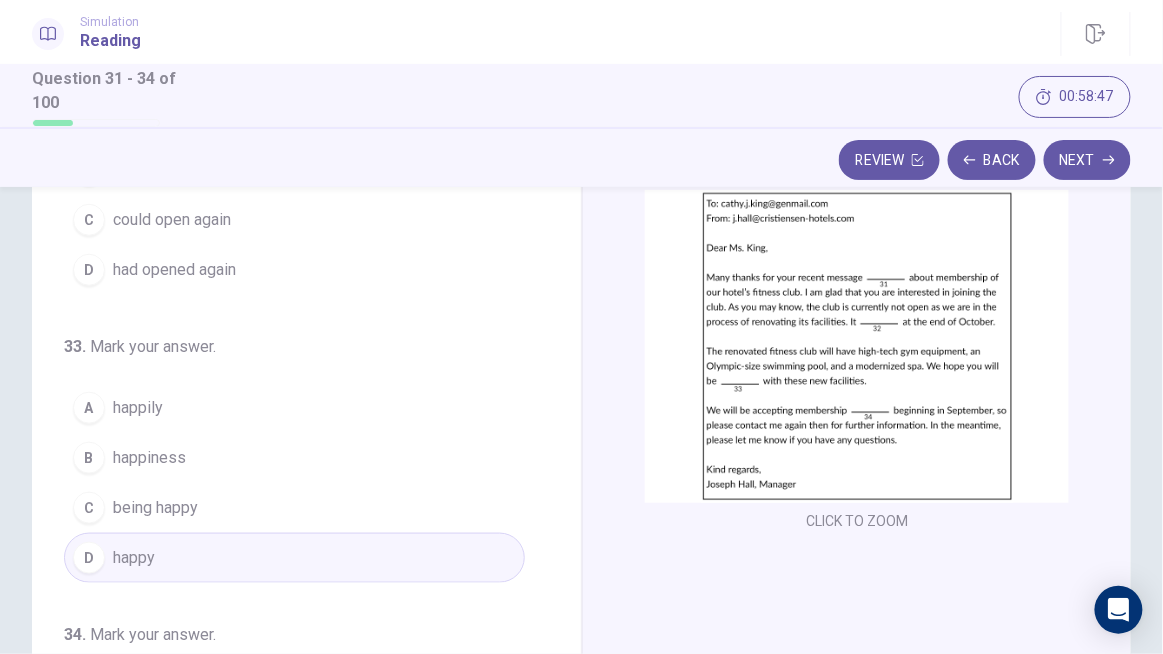 scroll, scrollTop: 124, scrollLeft: 0, axis: vertical 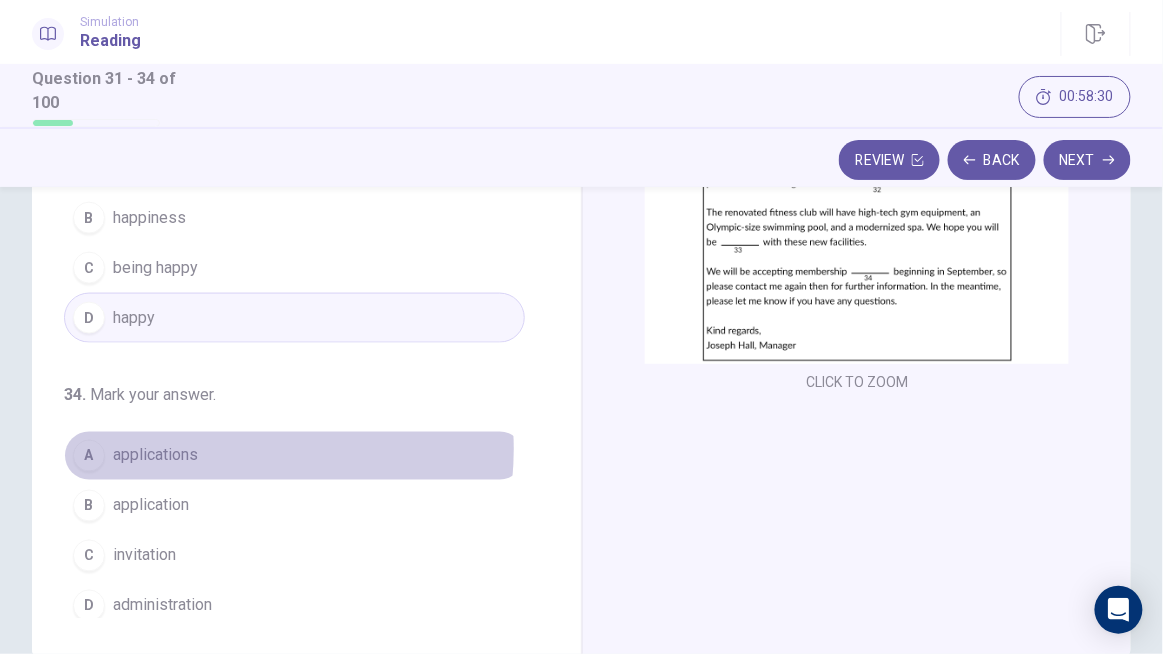 click on "A applications" at bounding box center [294, 456] 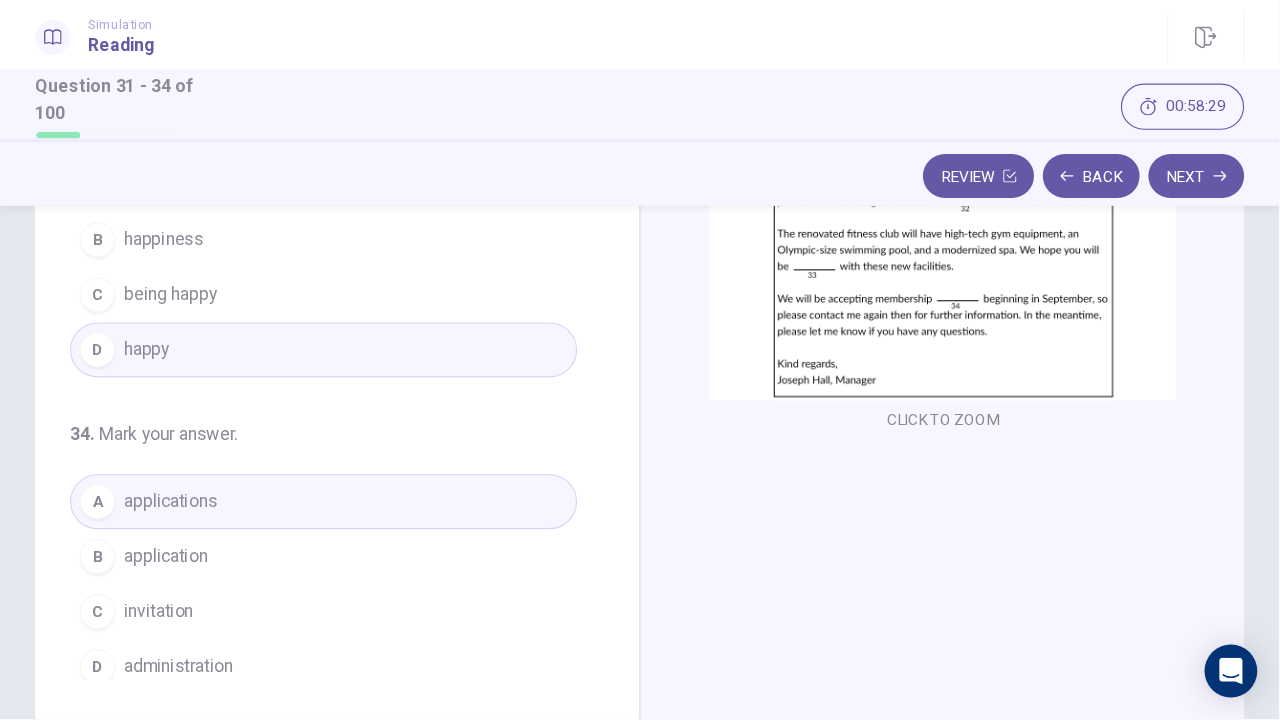 scroll, scrollTop: 0, scrollLeft: 0, axis: both 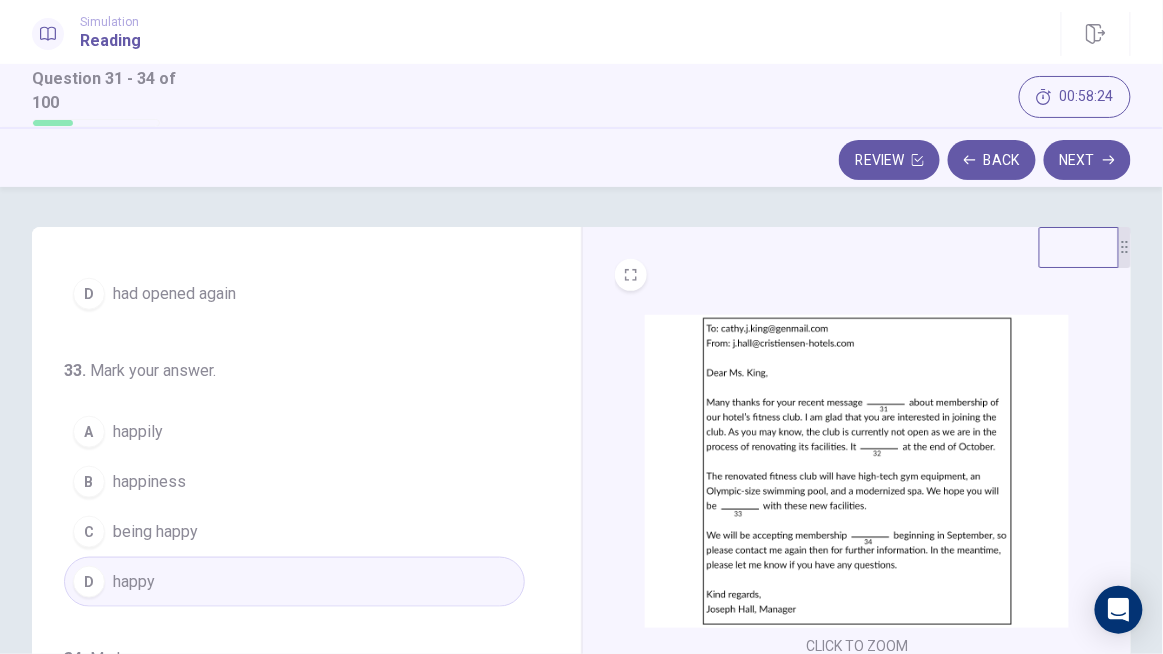 type 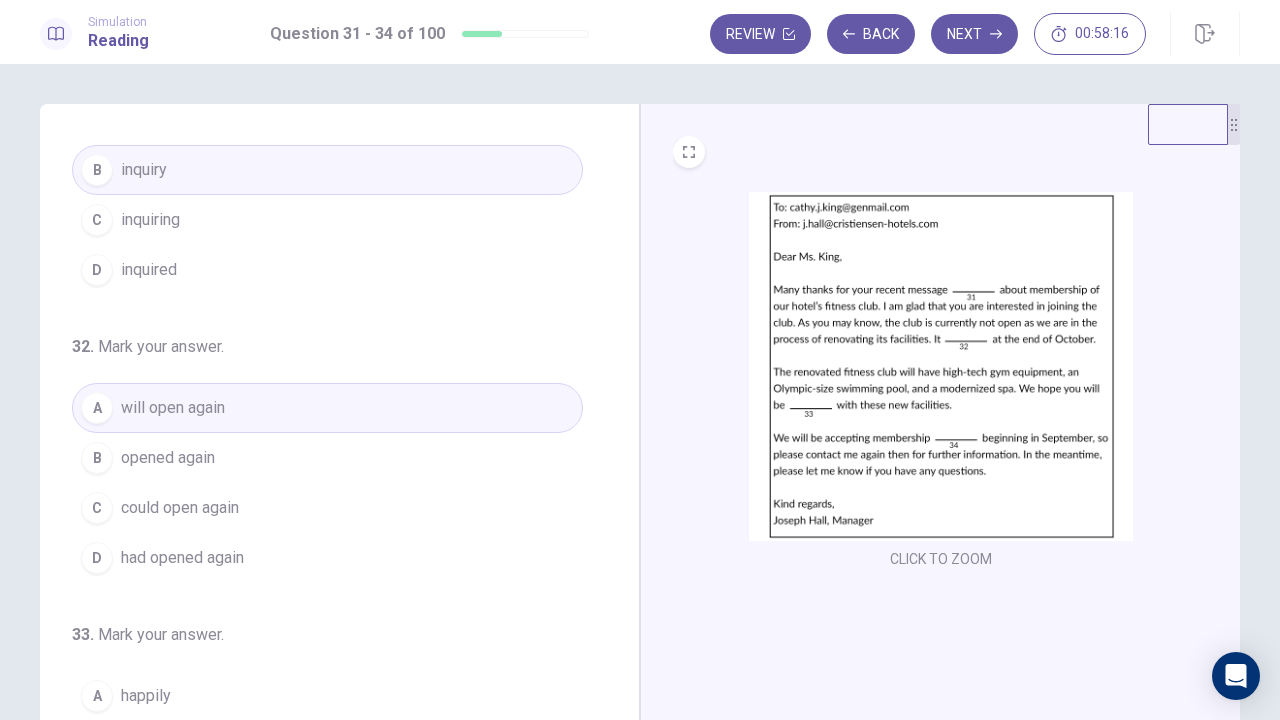 scroll, scrollTop: 0, scrollLeft: 0, axis: both 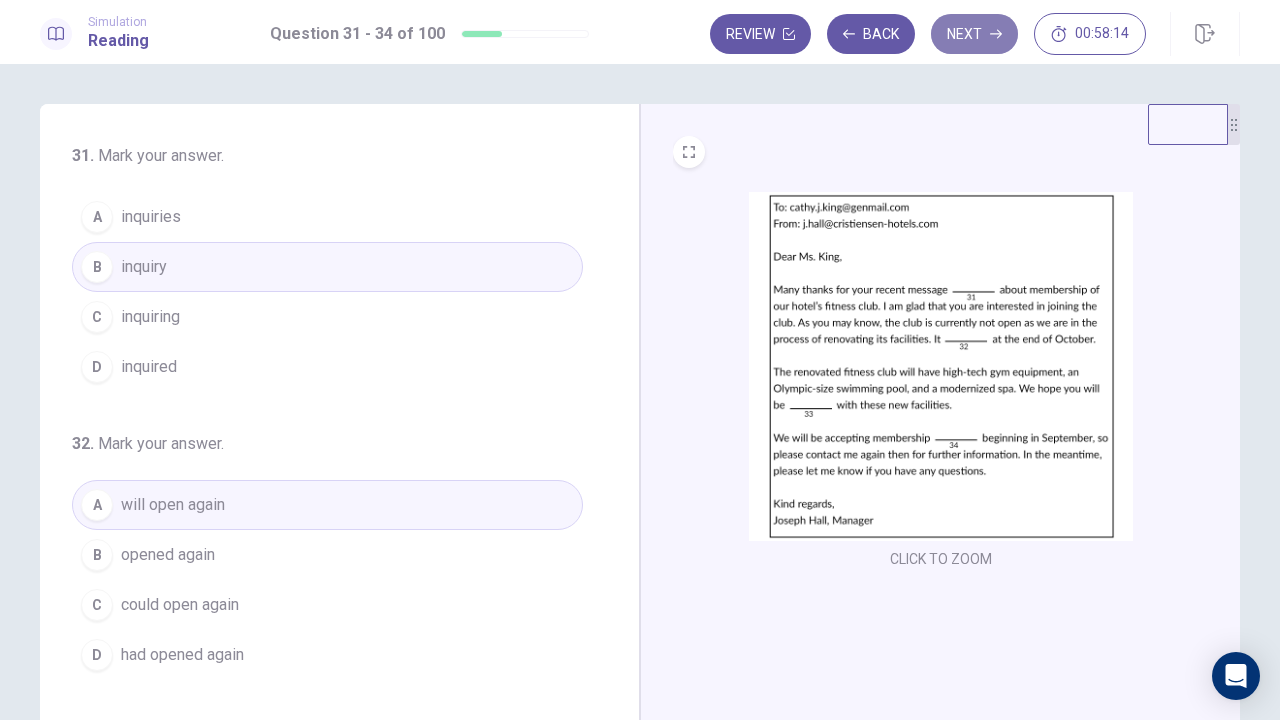 click on "Next" at bounding box center [974, 34] 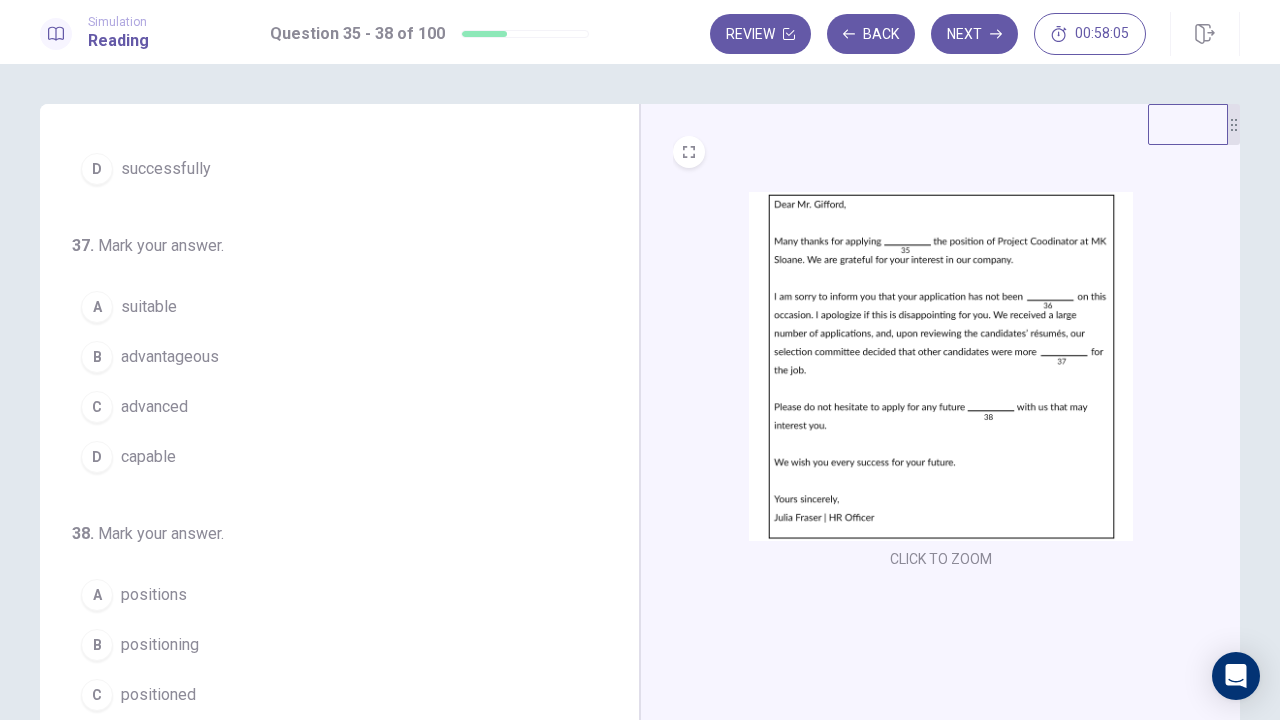 scroll, scrollTop: 0, scrollLeft: 0, axis: both 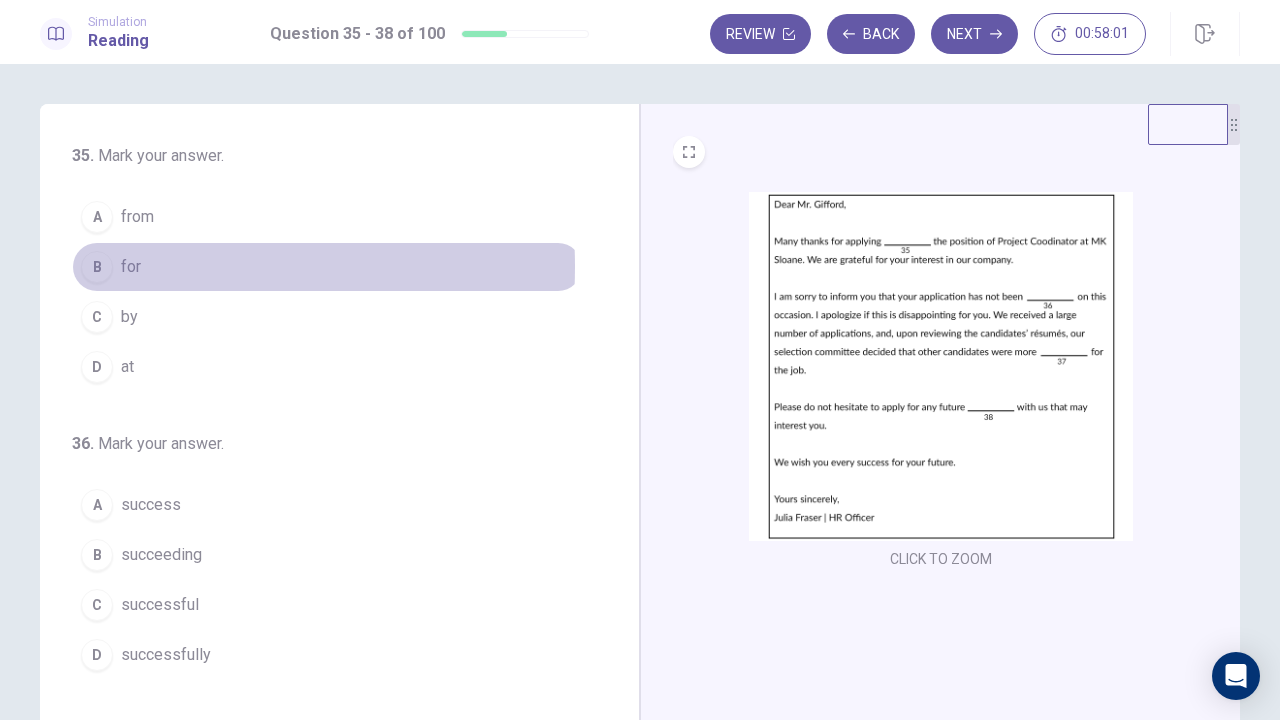 click on "for" at bounding box center [131, 267] 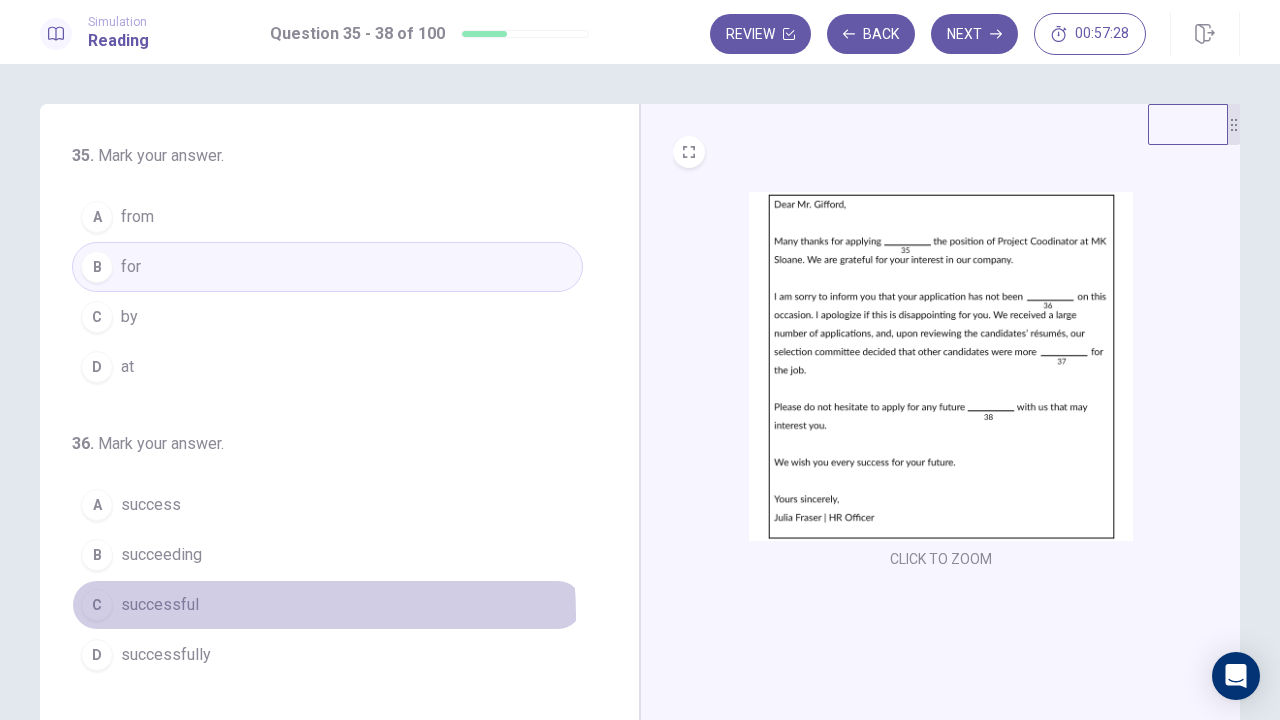 click on "C successful" at bounding box center (327, 605) 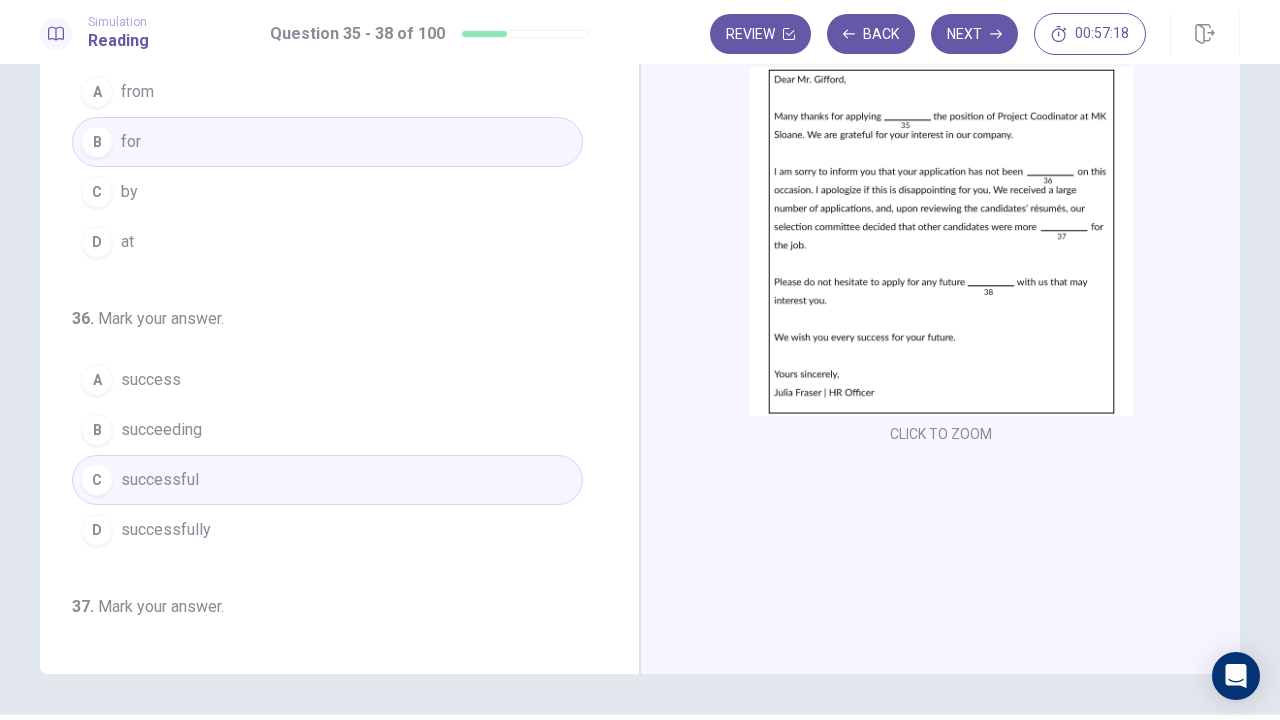 scroll, scrollTop: 126, scrollLeft: 0, axis: vertical 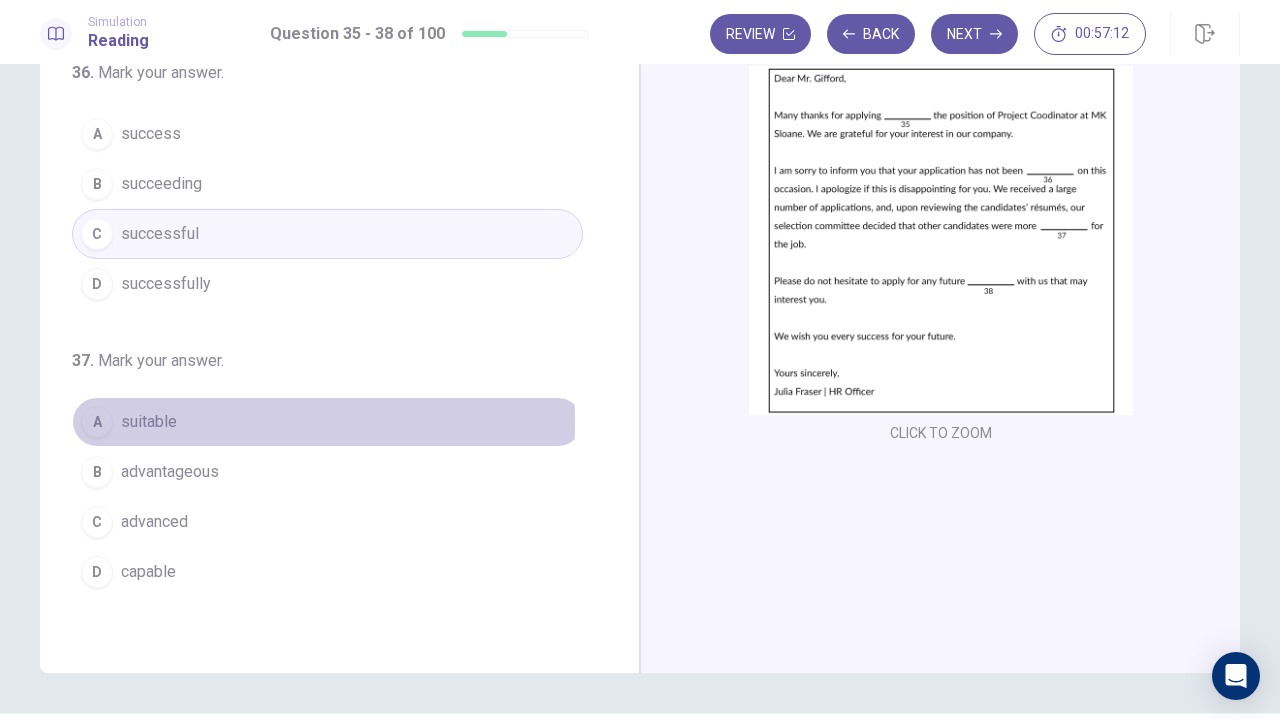 click on "suitable" at bounding box center (149, 422) 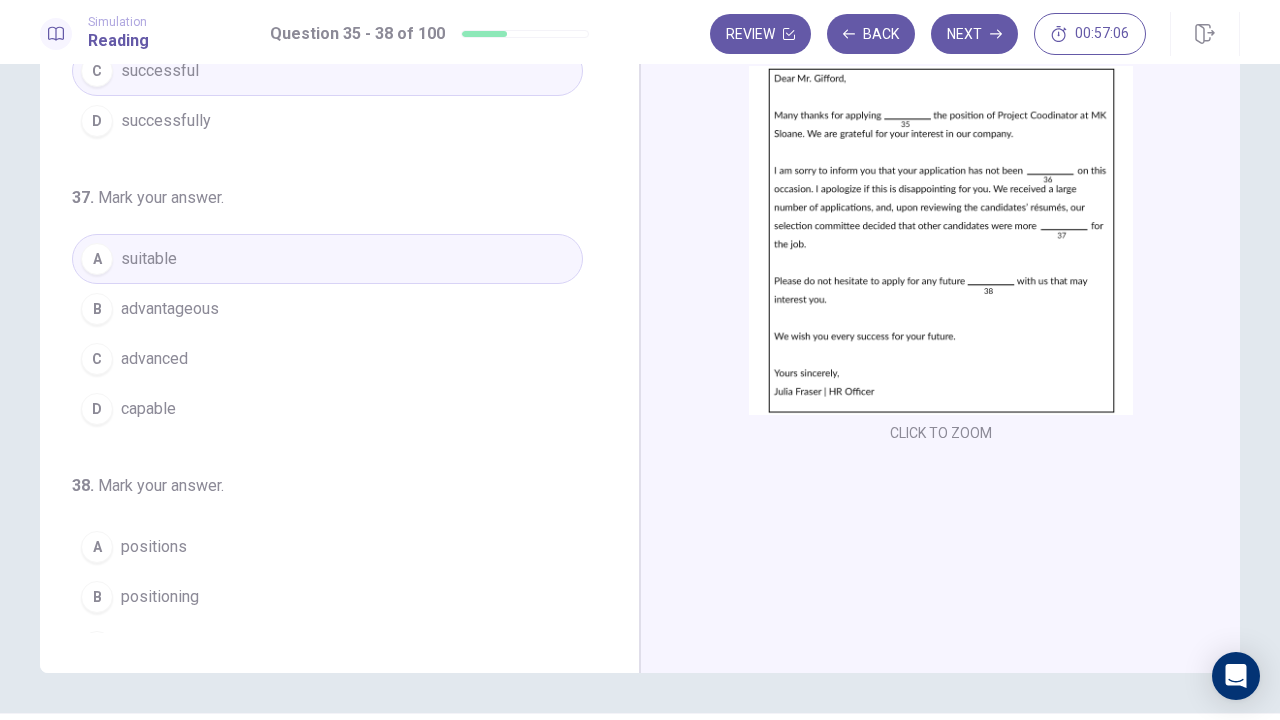scroll, scrollTop: 486, scrollLeft: 0, axis: vertical 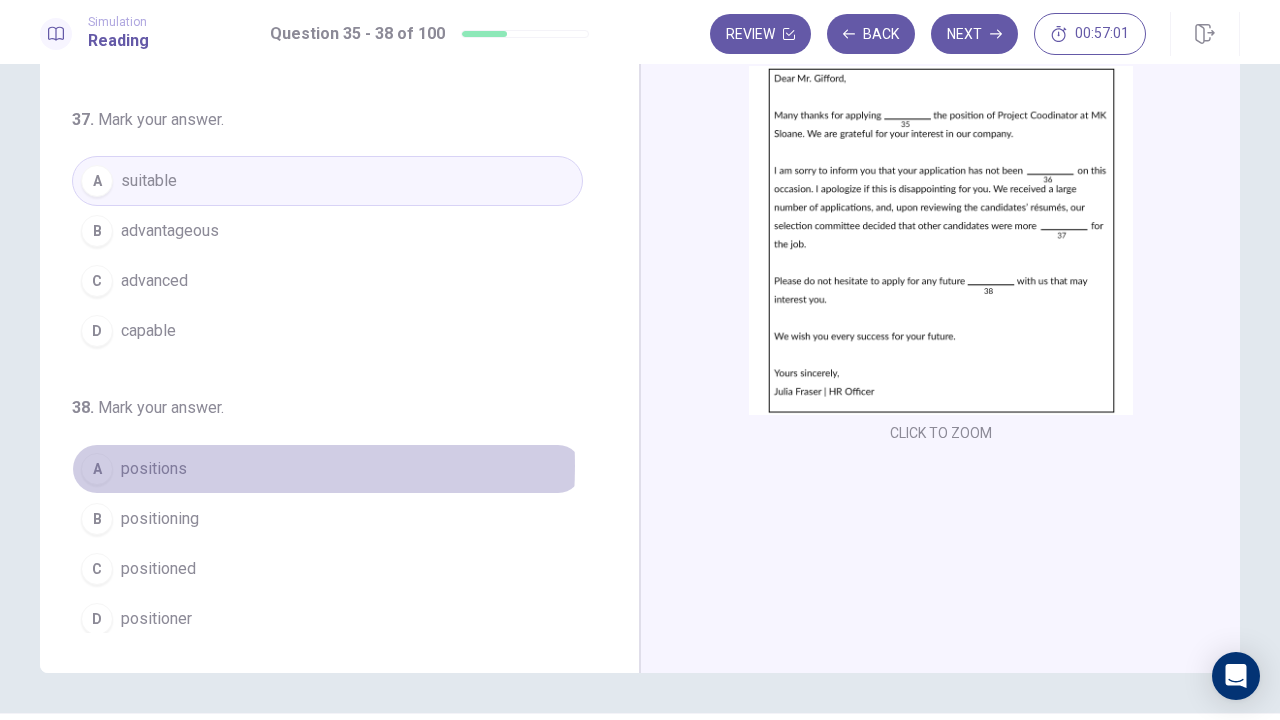 click on "A positions" at bounding box center [327, 469] 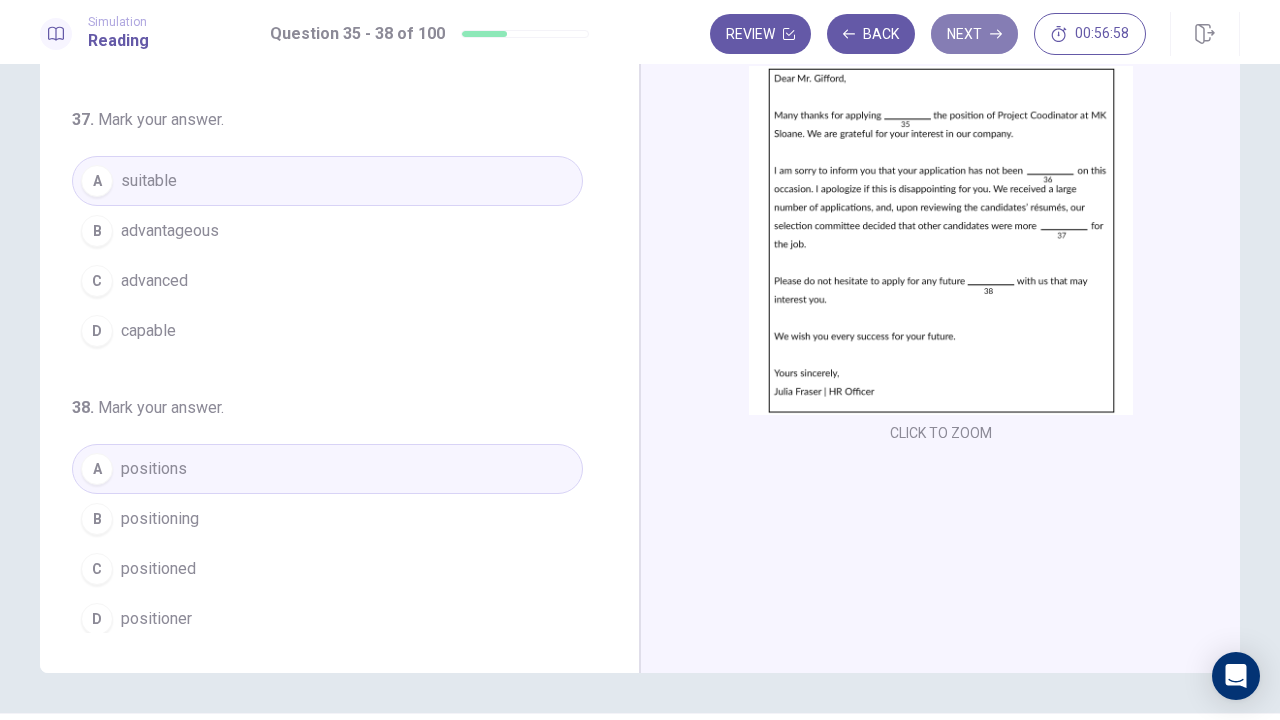 click on "Next" at bounding box center [974, 34] 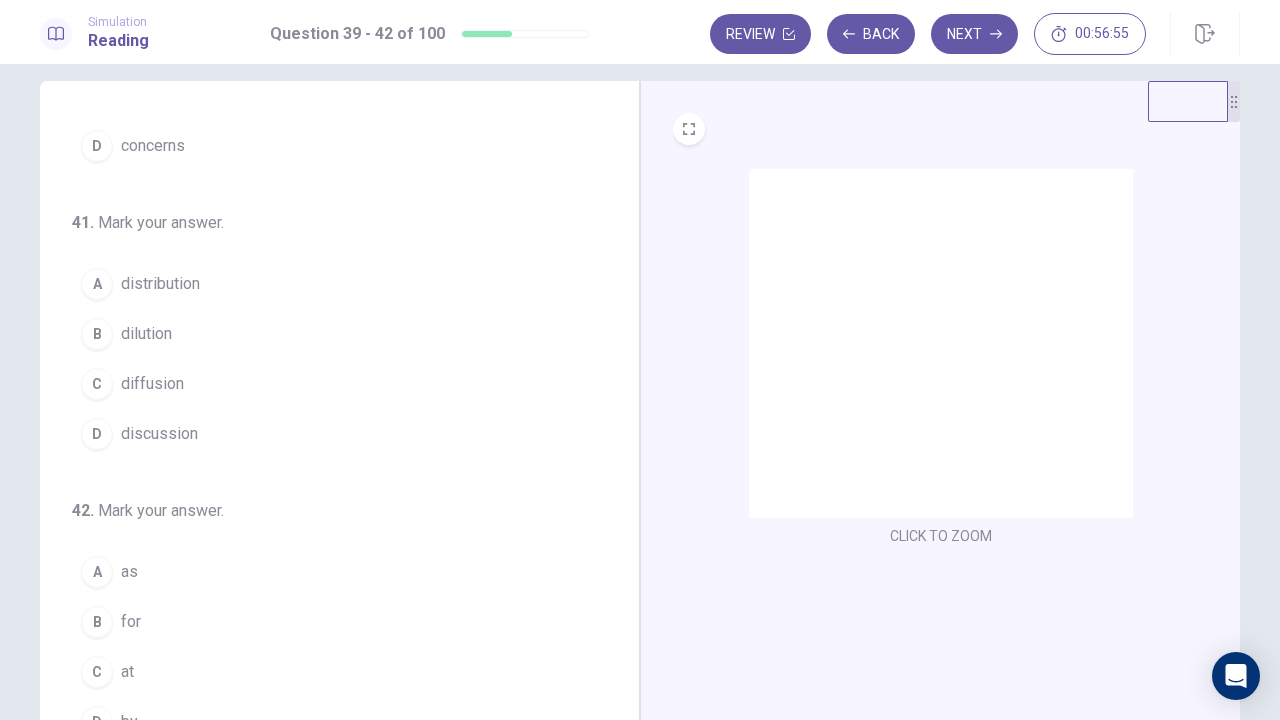 scroll, scrollTop: 24, scrollLeft: 0, axis: vertical 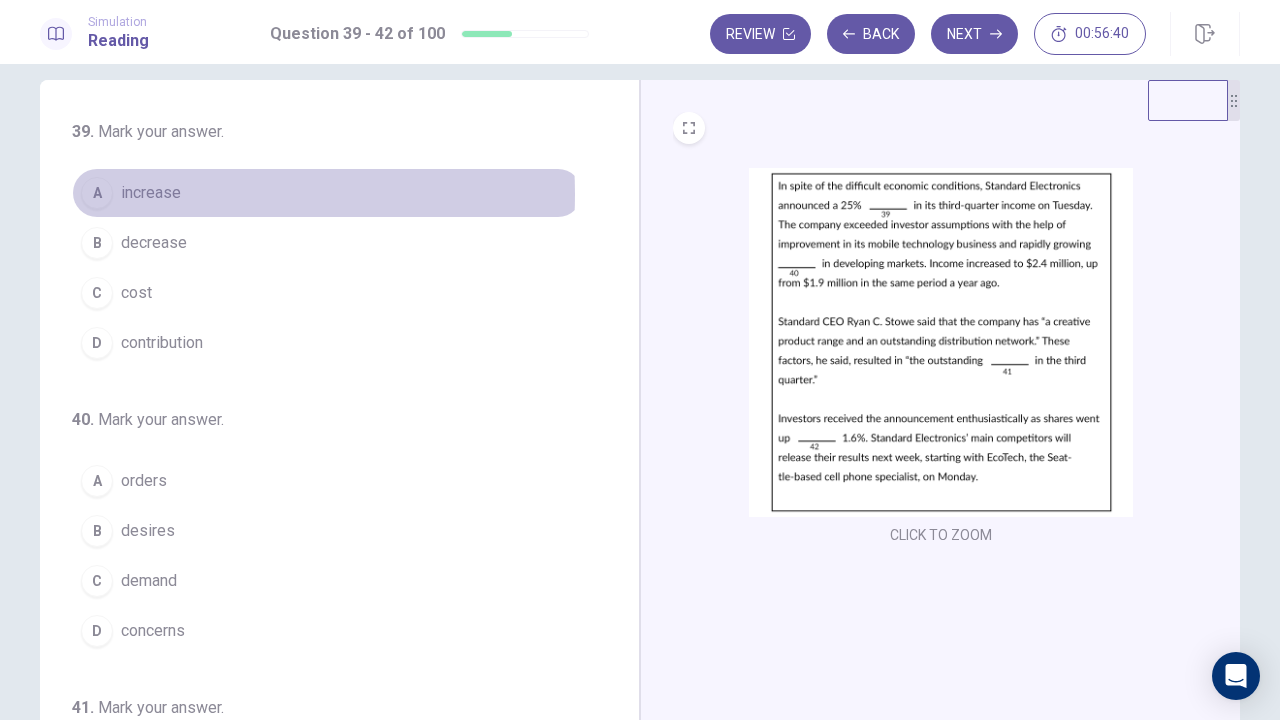 click on "increase" at bounding box center (151, 193) 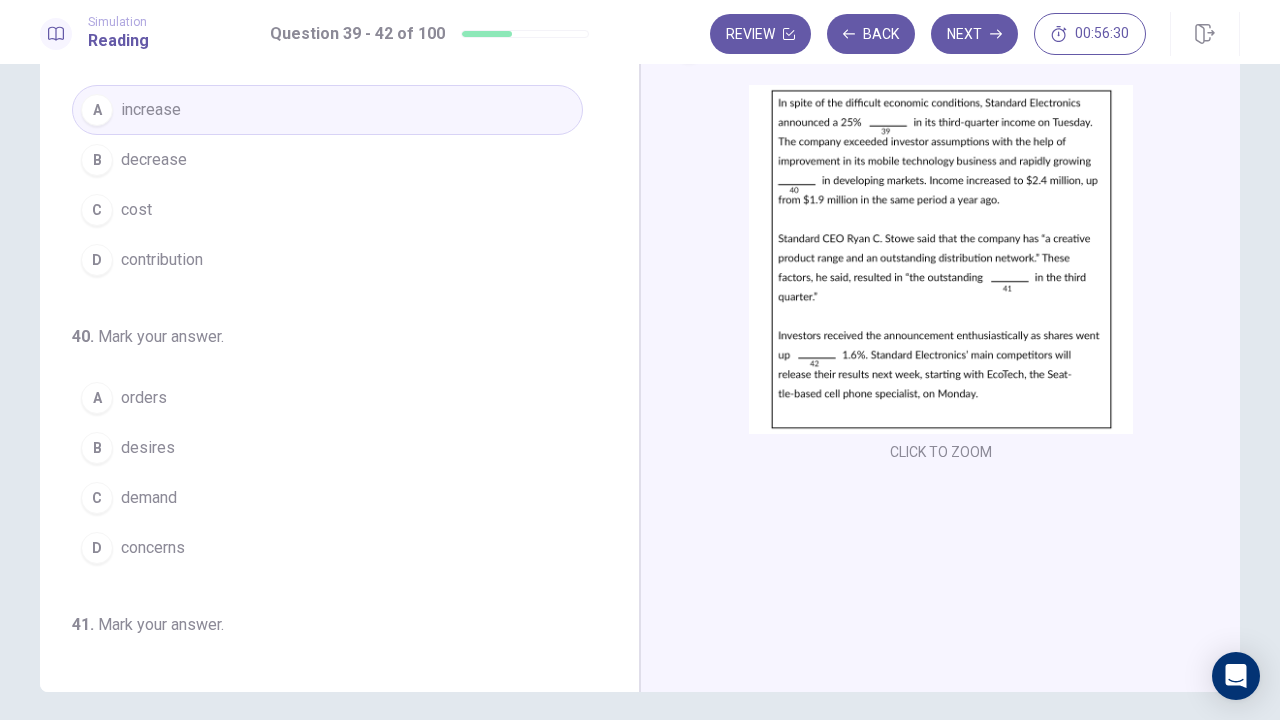 scroll, scrollTop: 108, scrollLeft: 0, axis: vertical 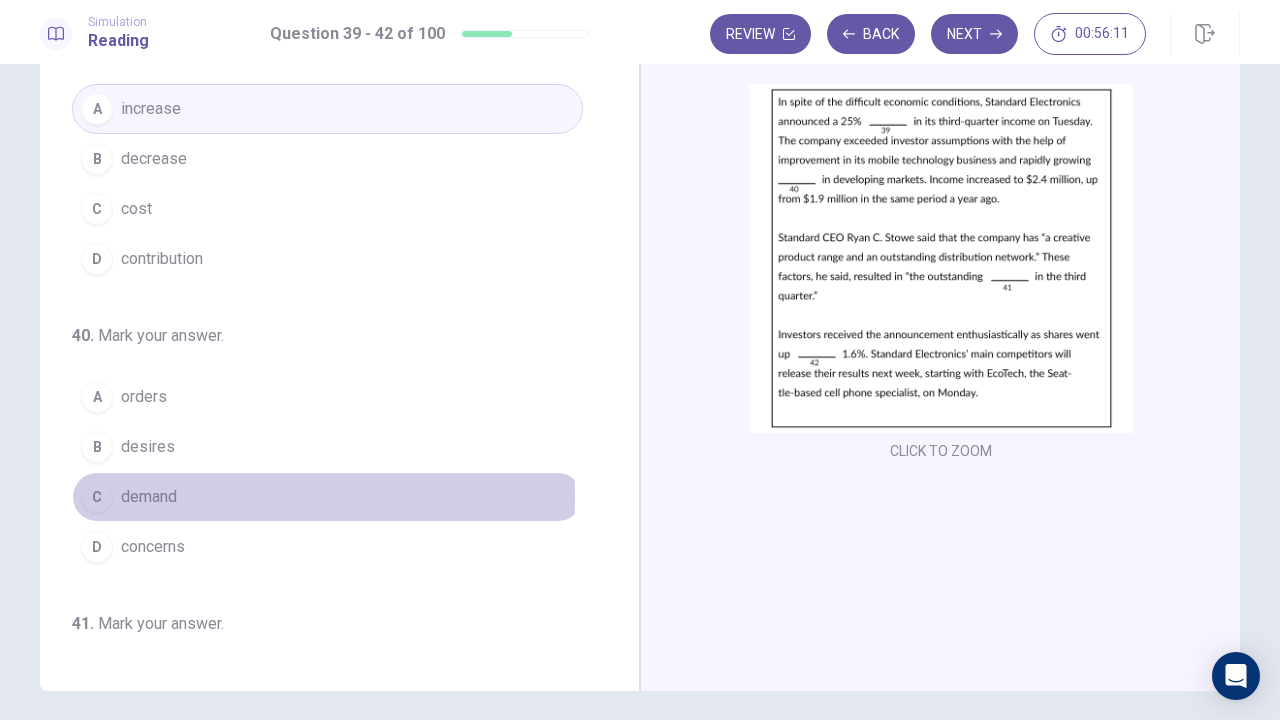click on "C demand" at bounding box center (327, 497) 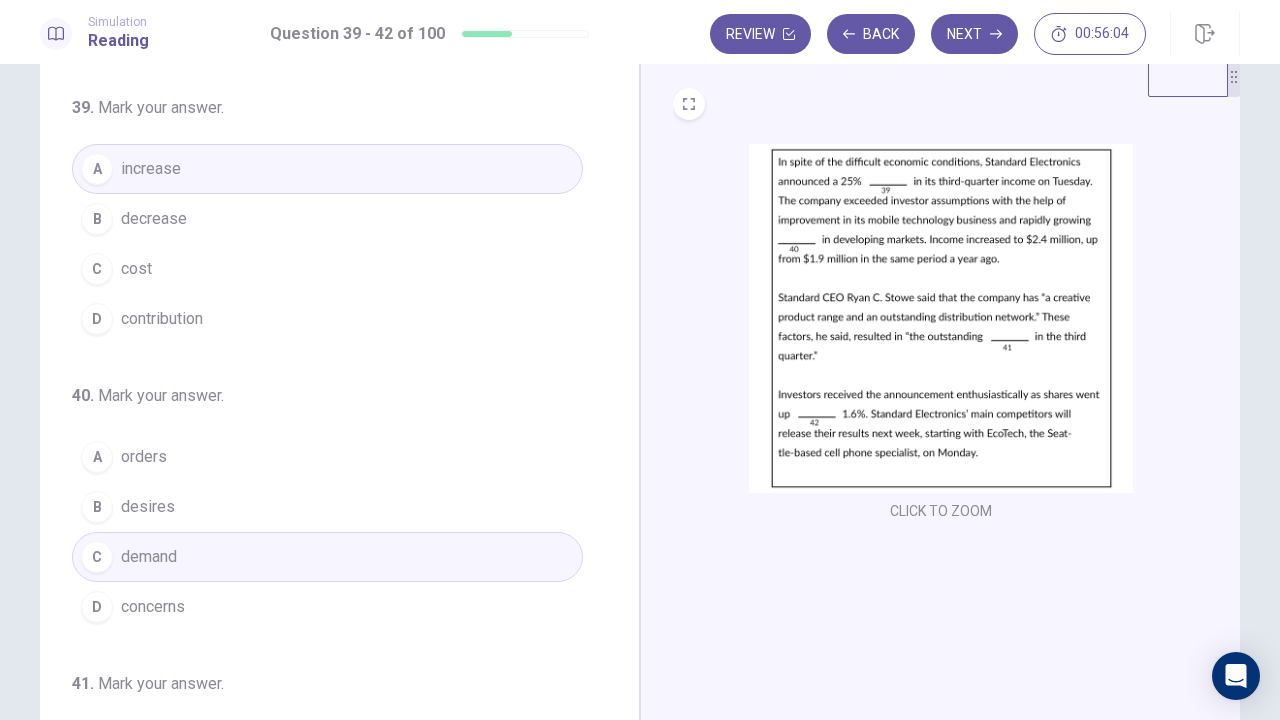 scroll, scrollTop: 62, scrollLeft: 0, axis: vertical 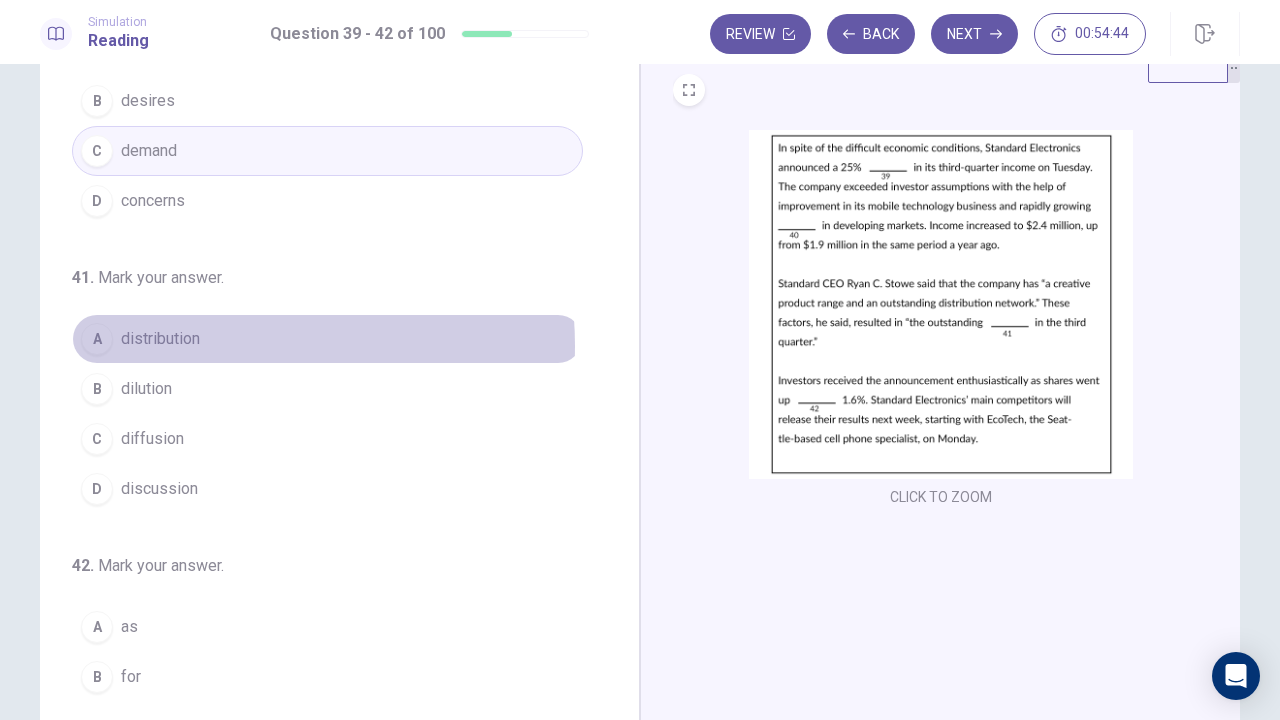 click on "distribution" at bounding box center (160, 339) 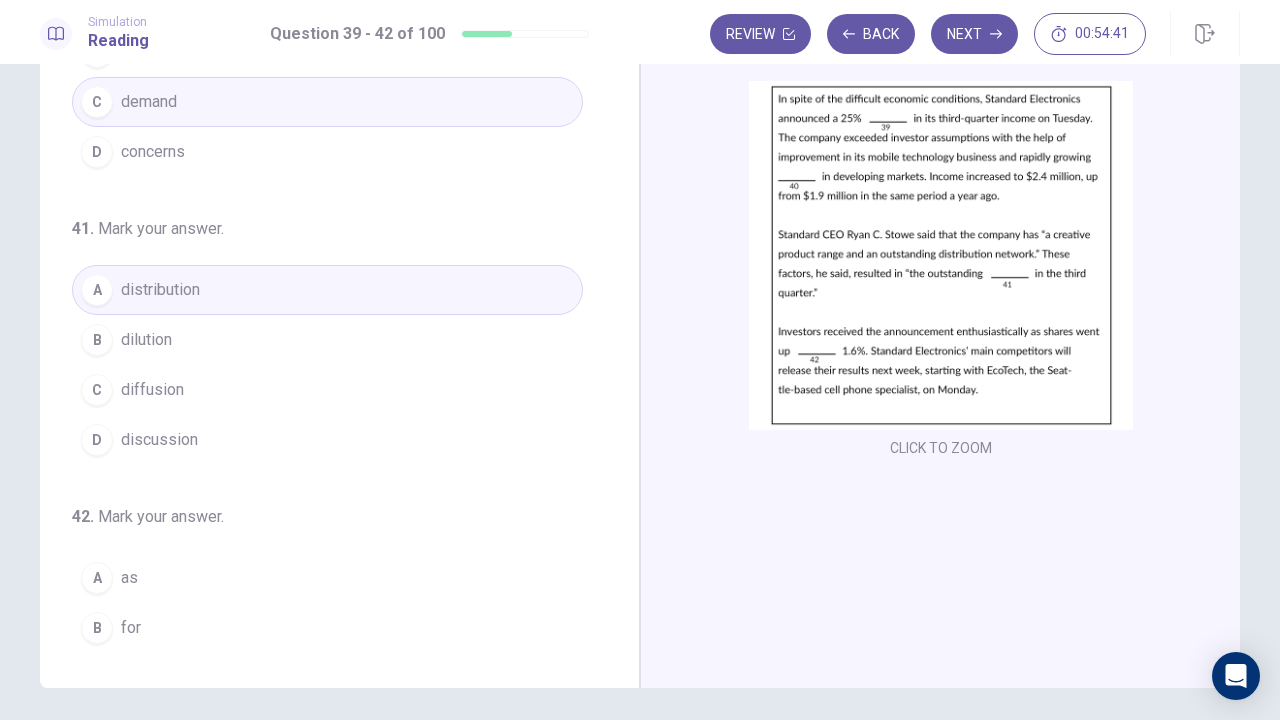scroll, scrollTop: 112, scrollLeft: 0, axis: vertical 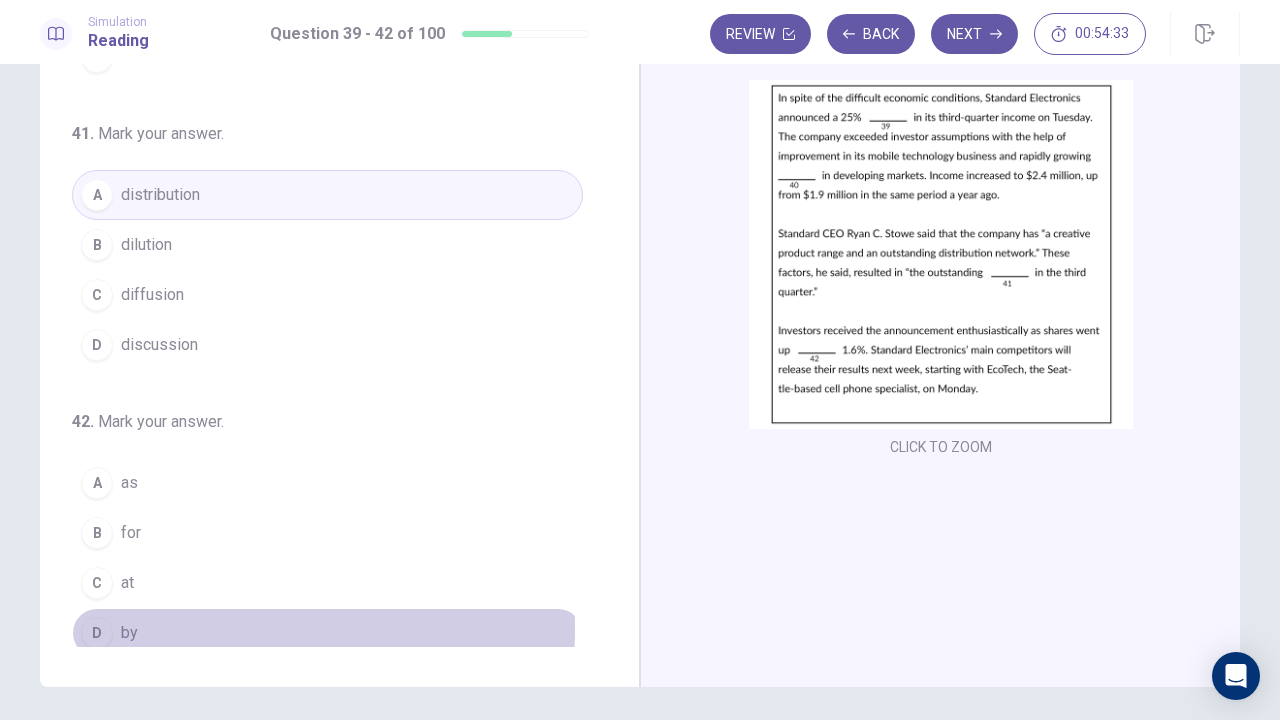 click on "D by" at bounding box center [327, 633] 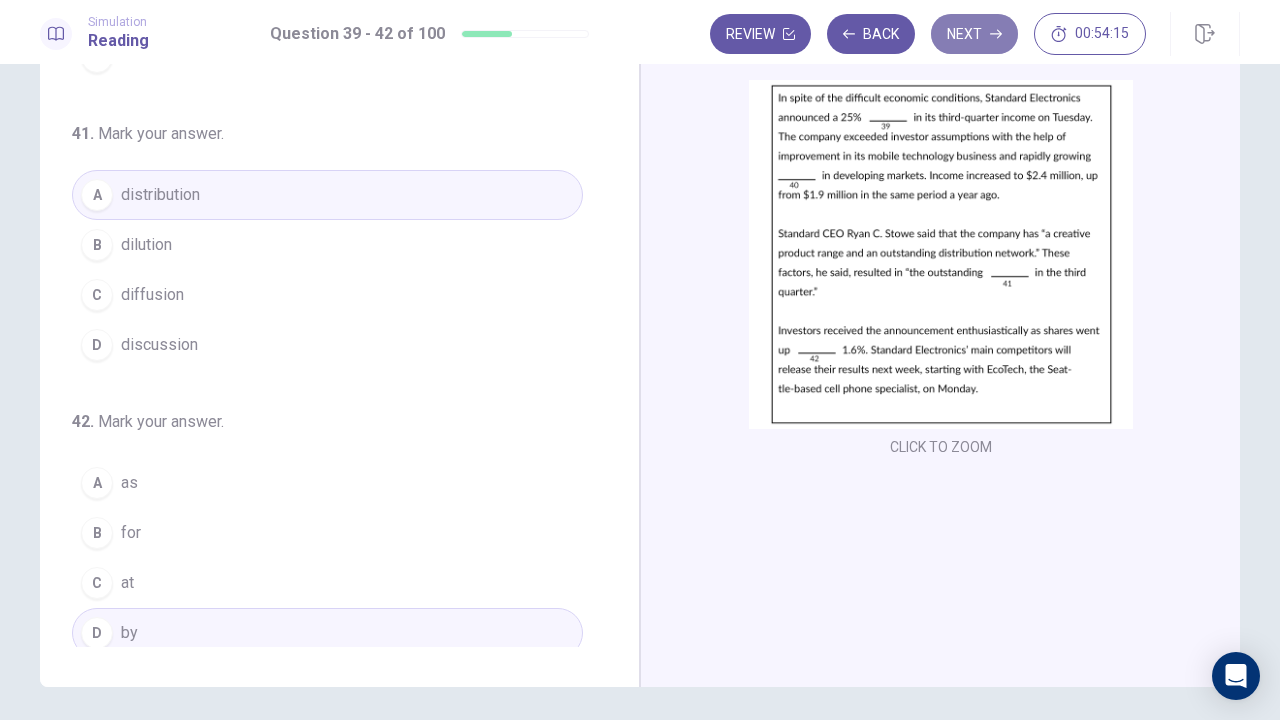 click on "Next" at bounding box center [974, 34] 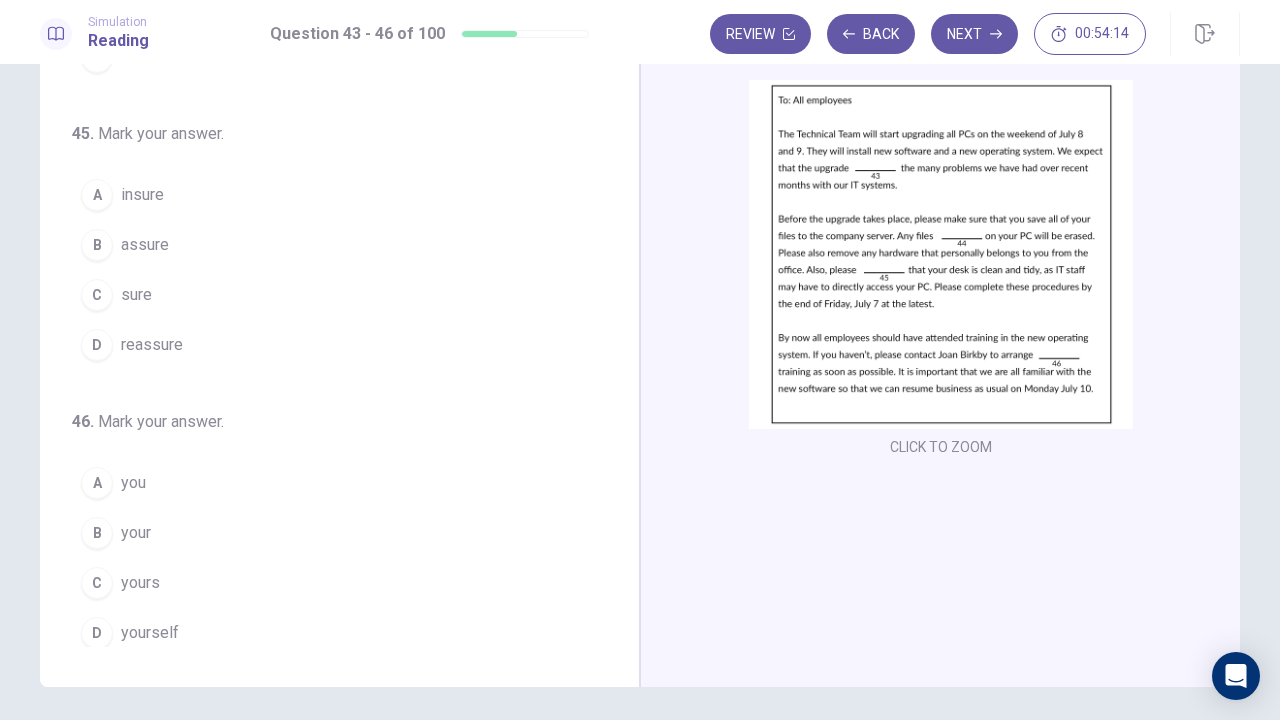 scroll, scrollTop: 0, scrollLeft: 0, axis: both 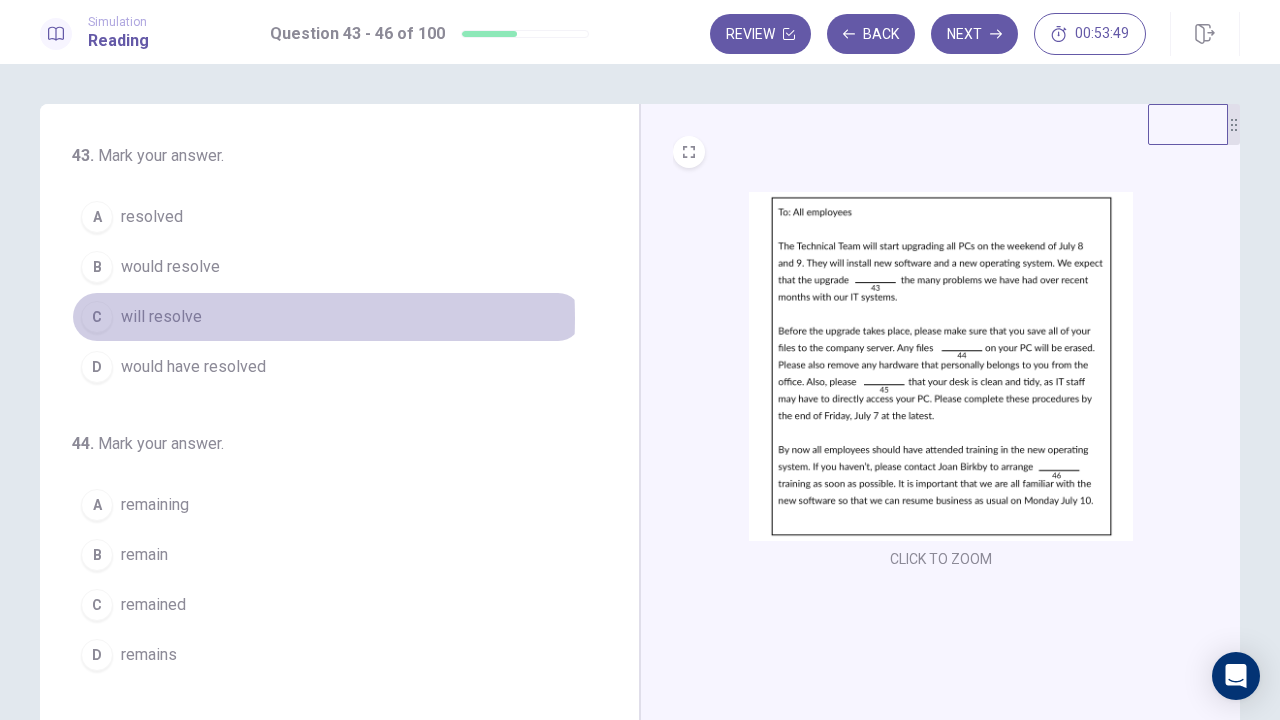 click on "will resolve" at bounding box center (161, 317) 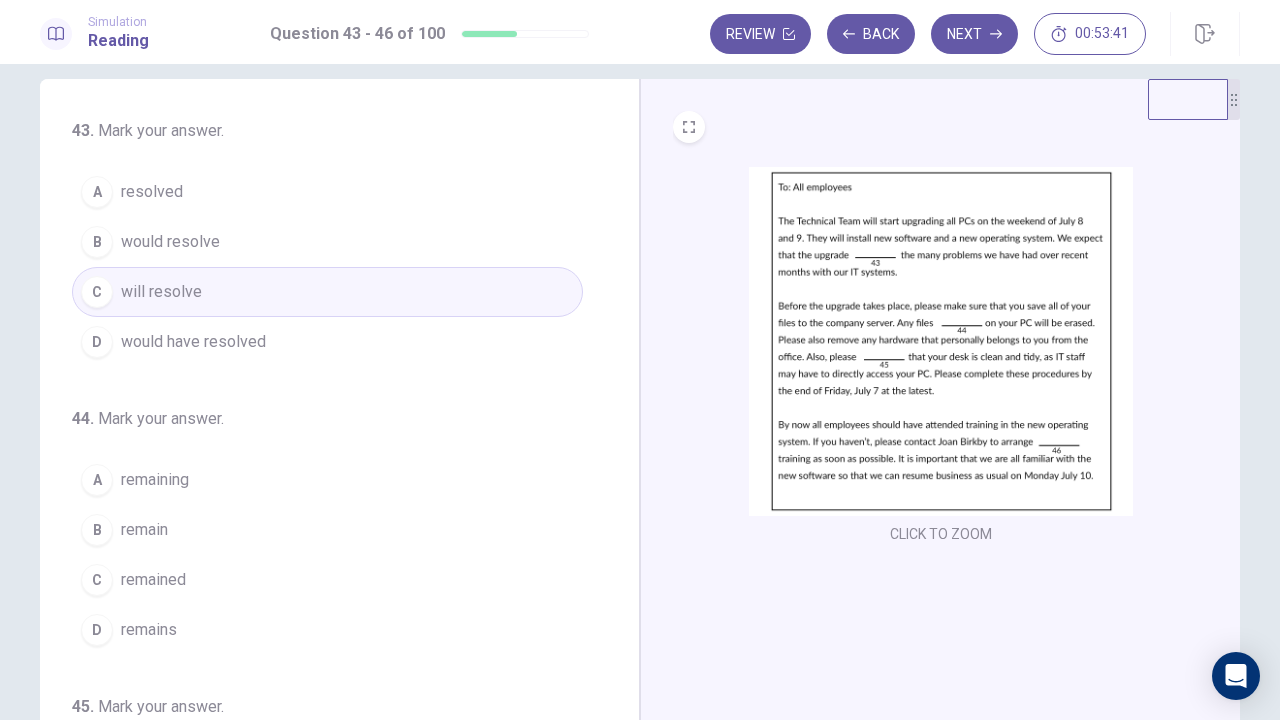 scroll, scrollTop: 21, scrollLeft: 0, axis: vertical 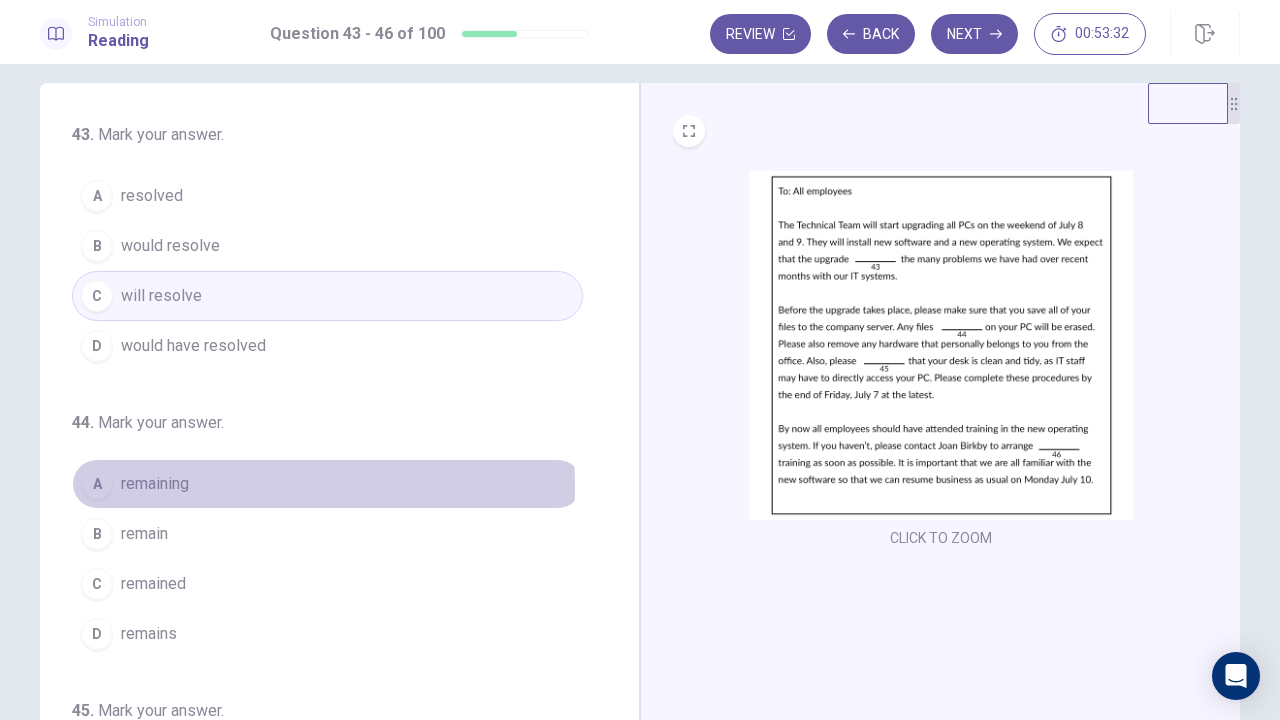 click on "remaining" at bounding box center [155, 484] 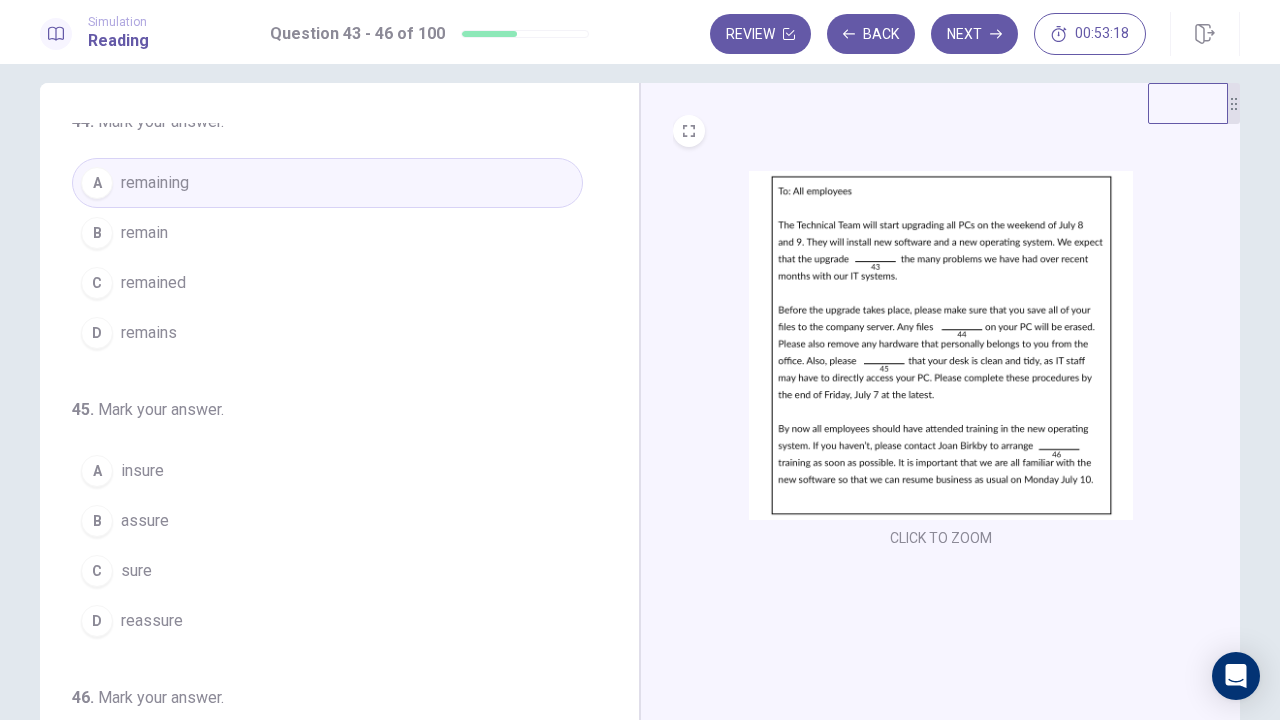 scroll, scrollTop: 302, scrollLeft: 0, axis: vertical 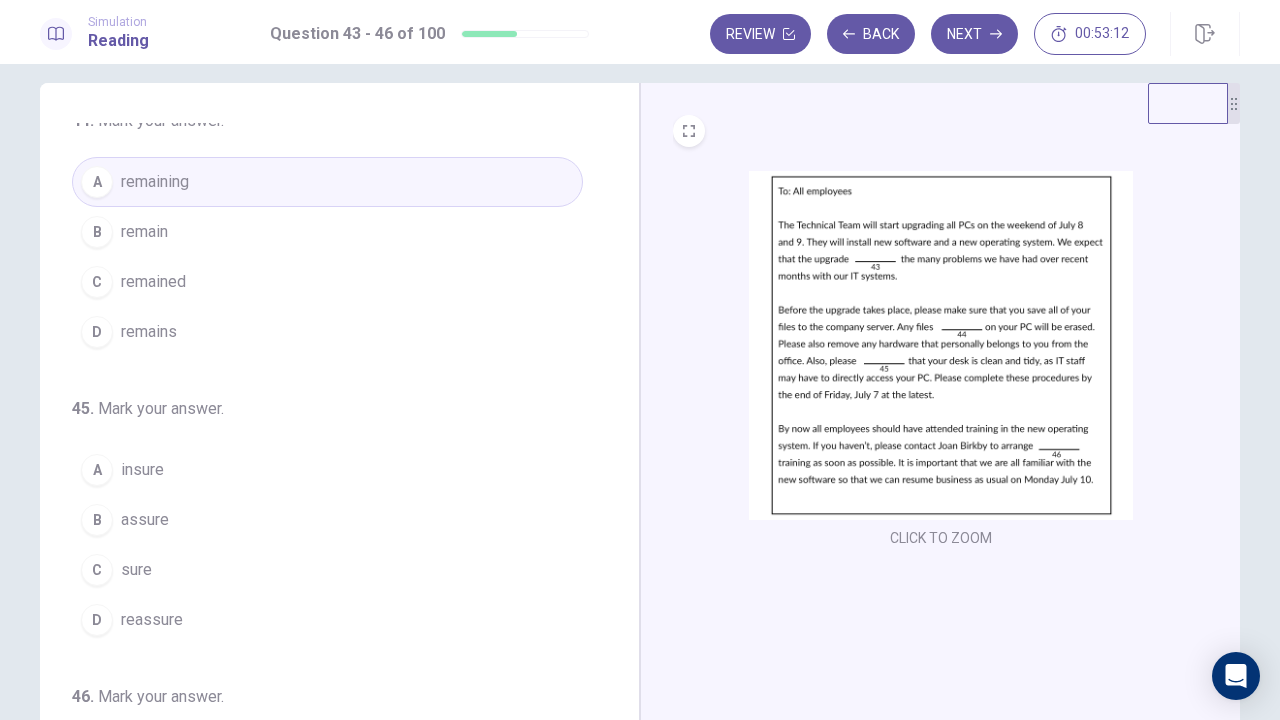 click on "assure" at bounding box center (145, 520) 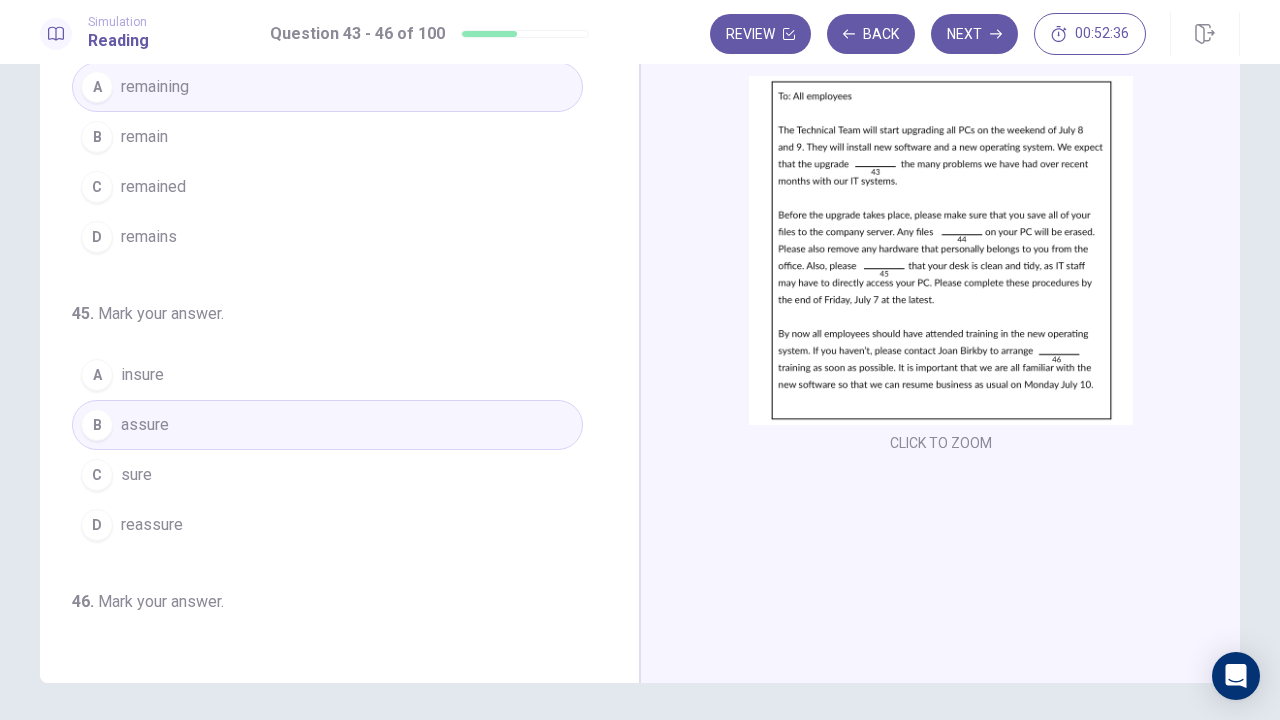 scroll, scrollTop: 127, scrollLeft: 0, axis: vertical 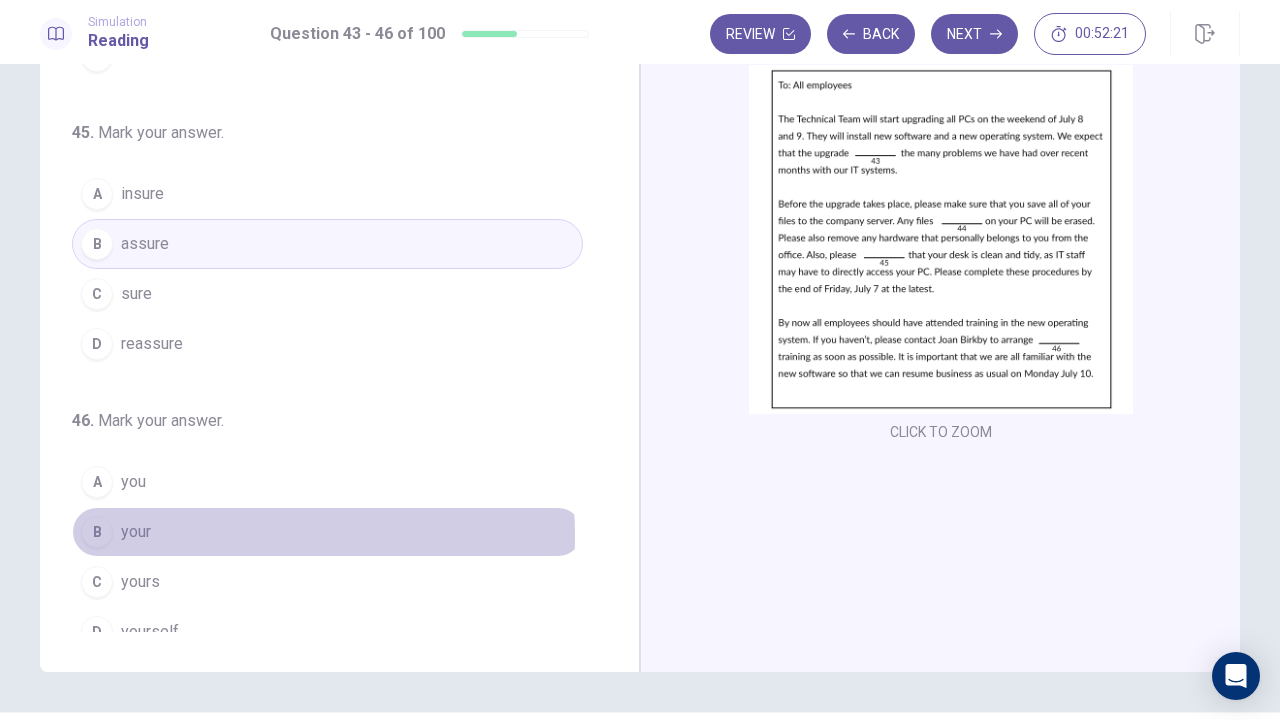 click on "B your" at bounding box center [327, 532] 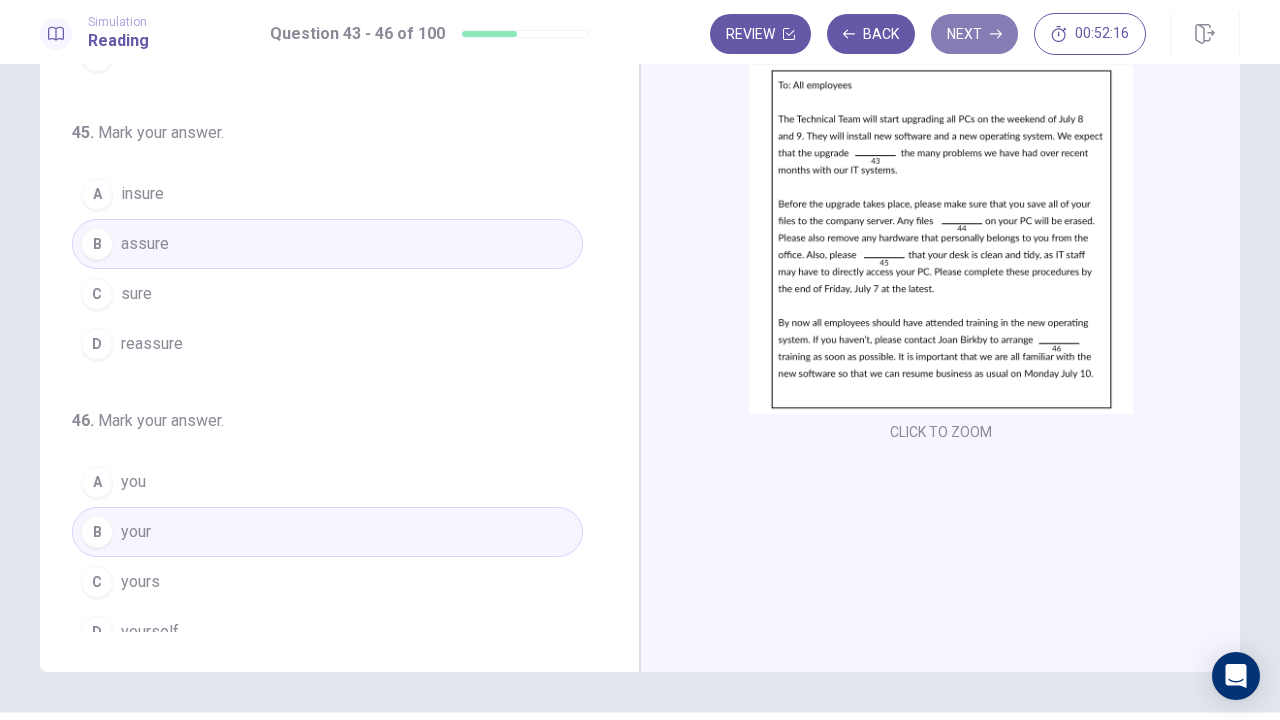 click on "Next" at bounding box center [974, 34] 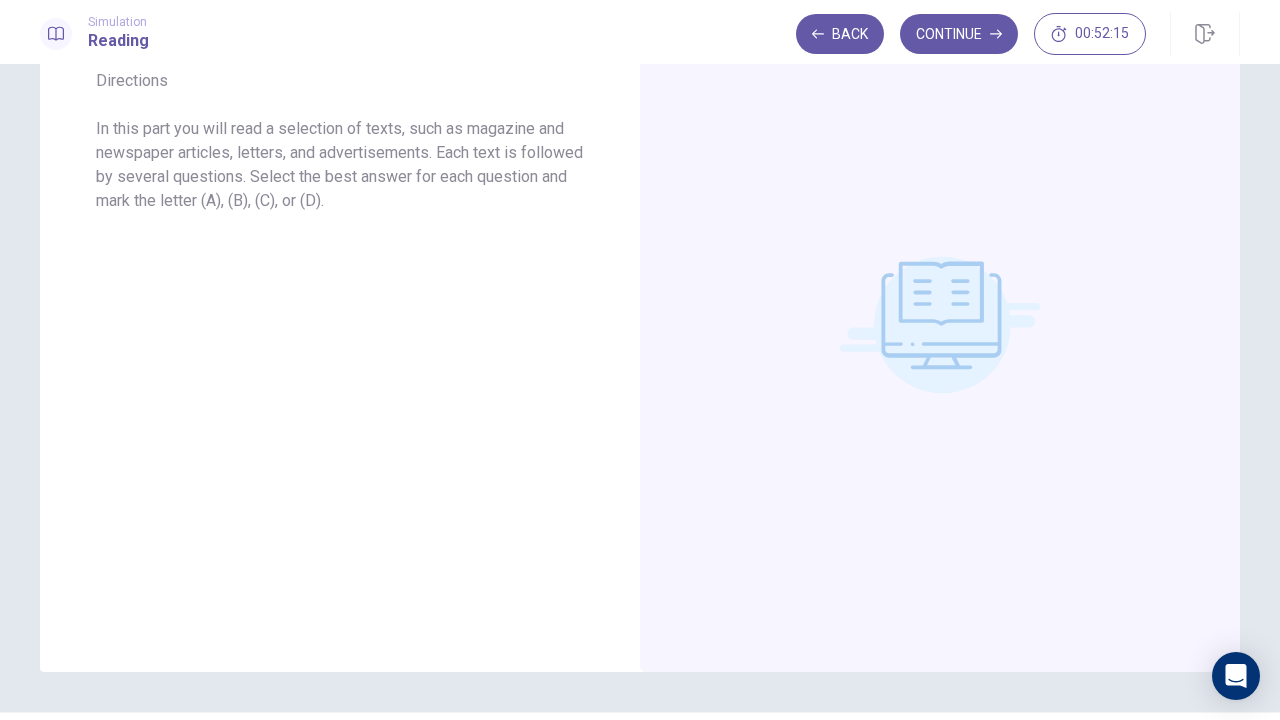 scroll, scrollTop: 0, scrollLeft: 0, axis: both 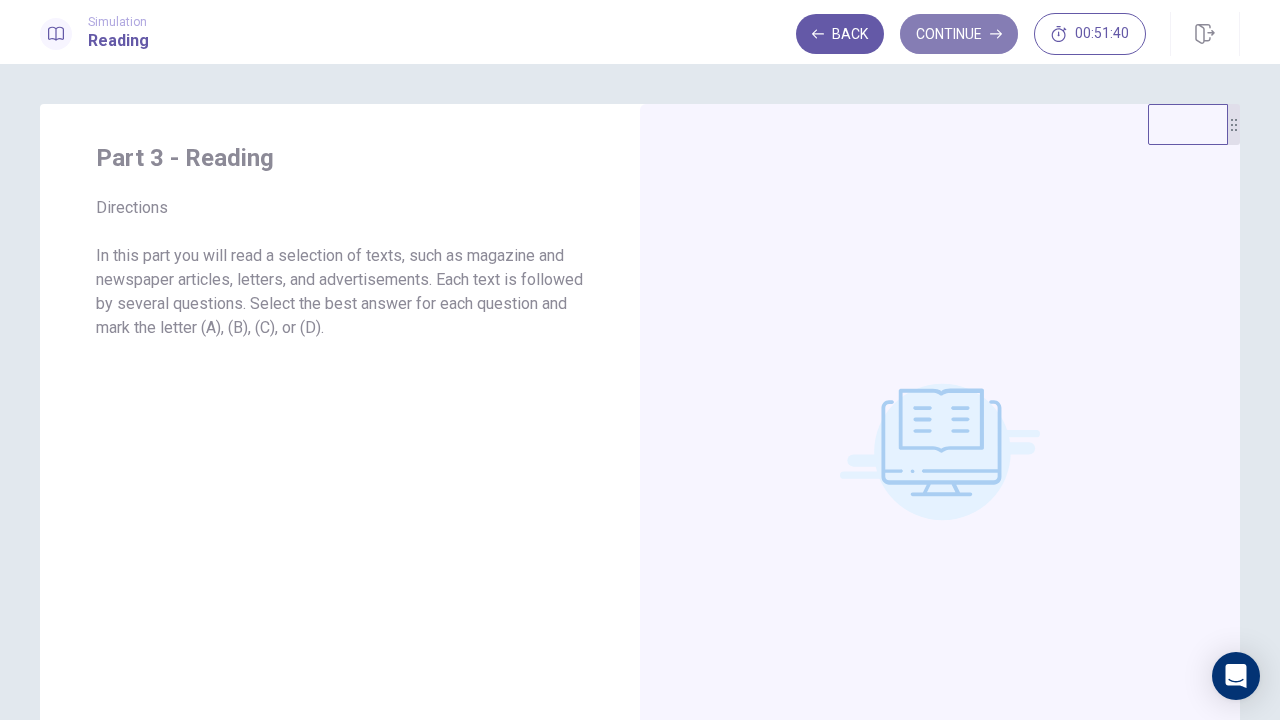click on "Continue" at bounding box center [959, 34] 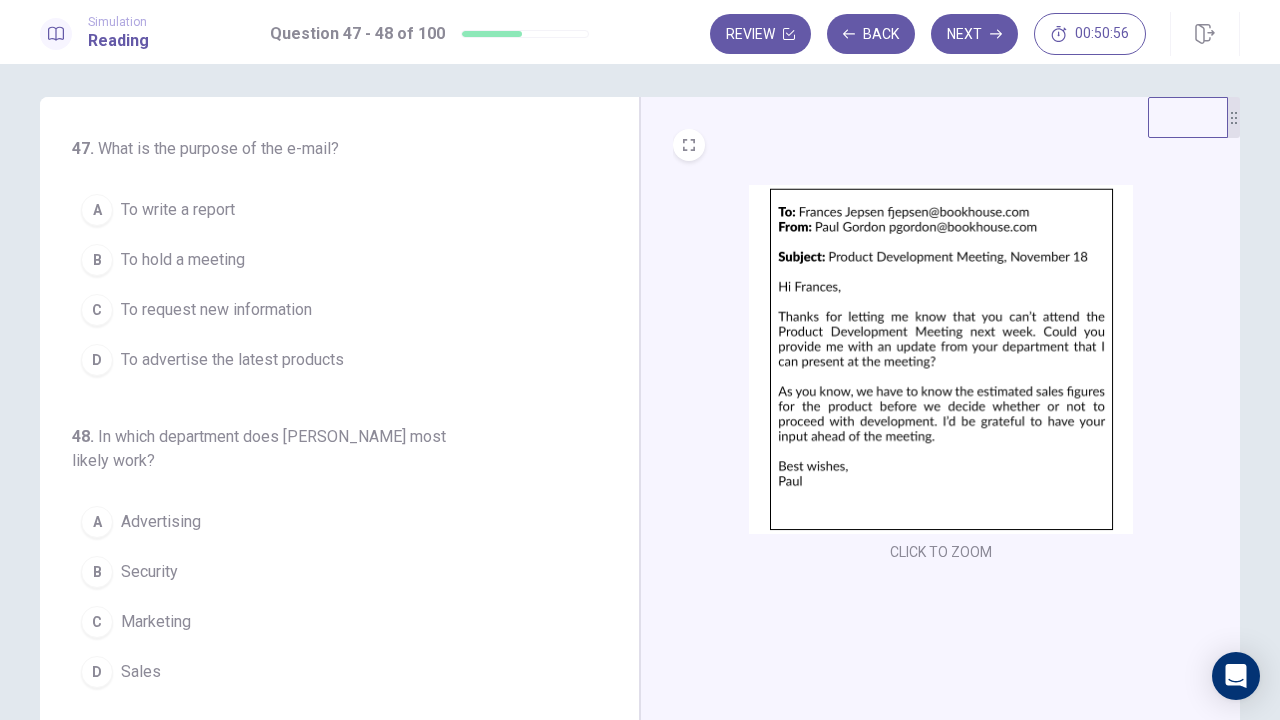 scroll, scrollTop: 0, scrollLeft: 0, axis: both 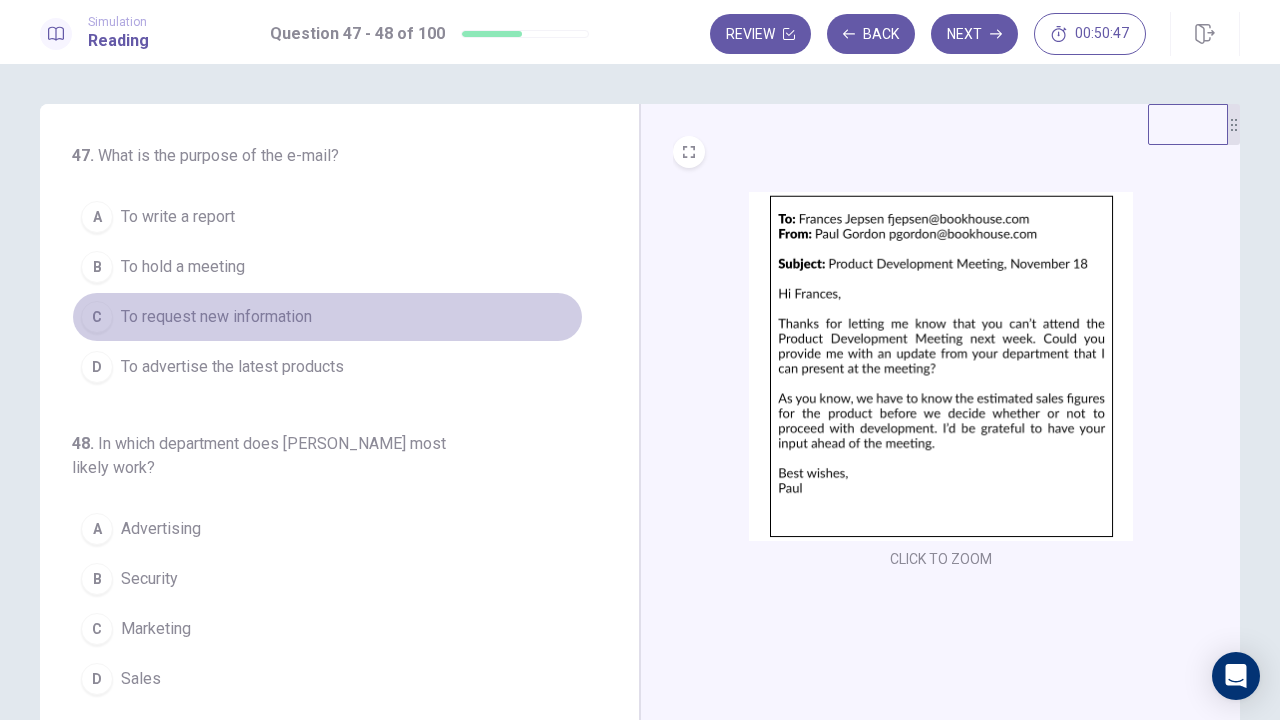 click on "C To request new information" at bounding box center [327, 317] 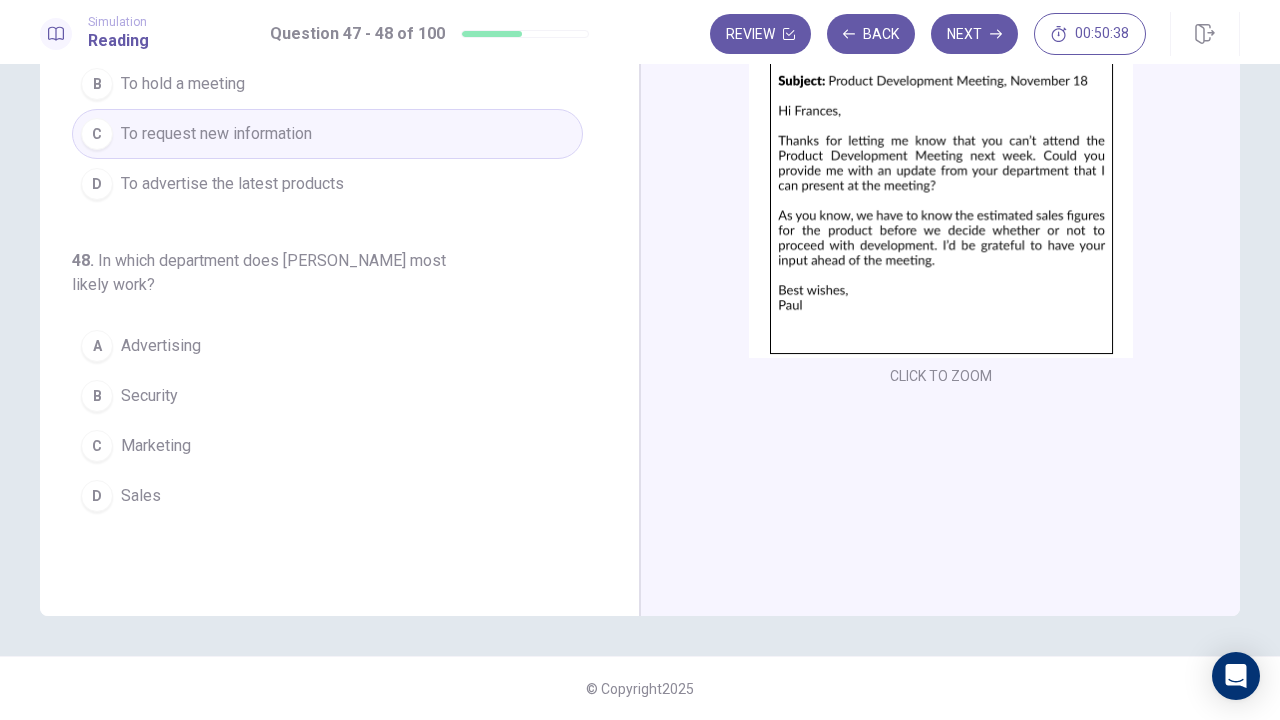 scroll, scrollTop: 151, scrollLeft: 0, axis: vertical 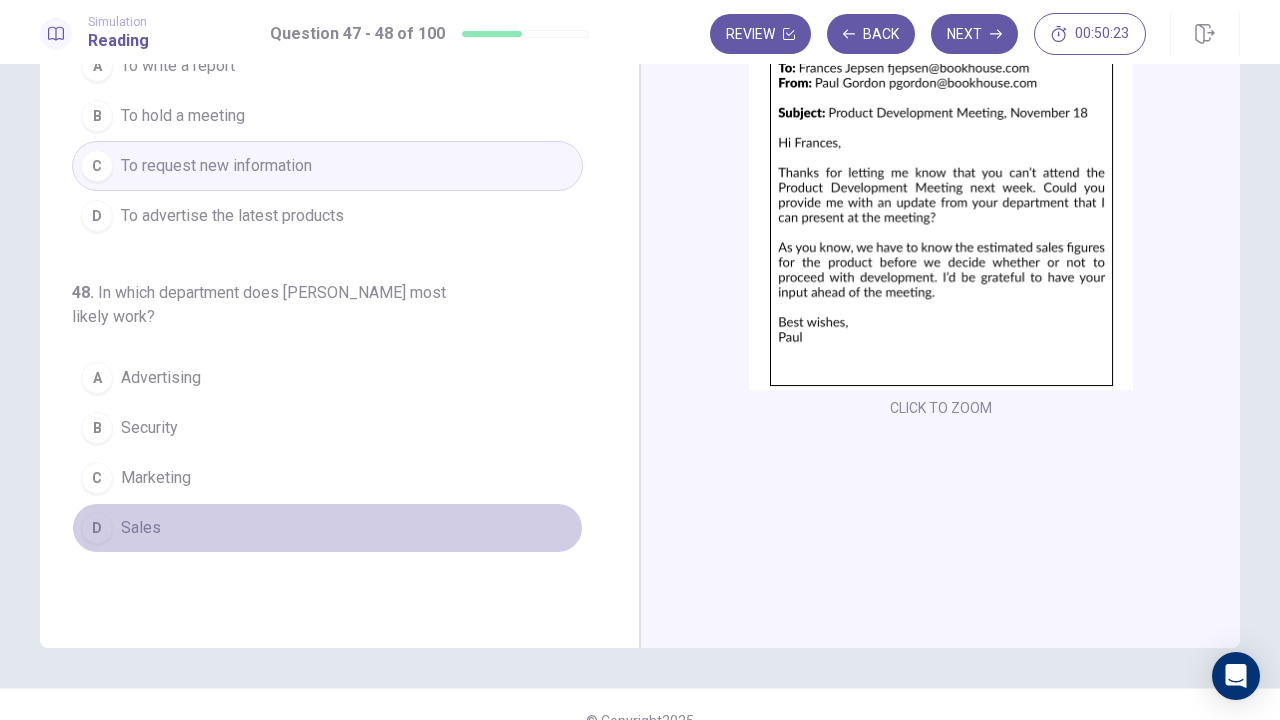 click on "D Sales" at bounding box center [327, 528] 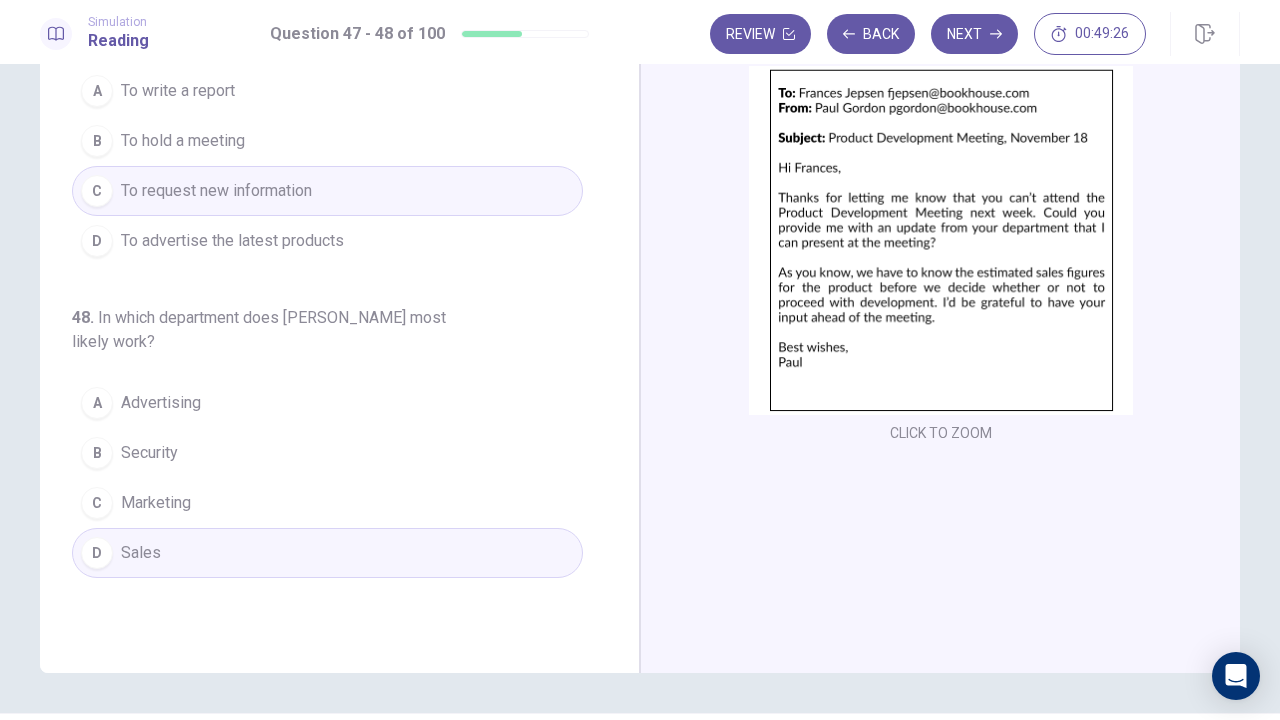 scroll, scrollTop: 0, scrollLeft: 0, axis: both 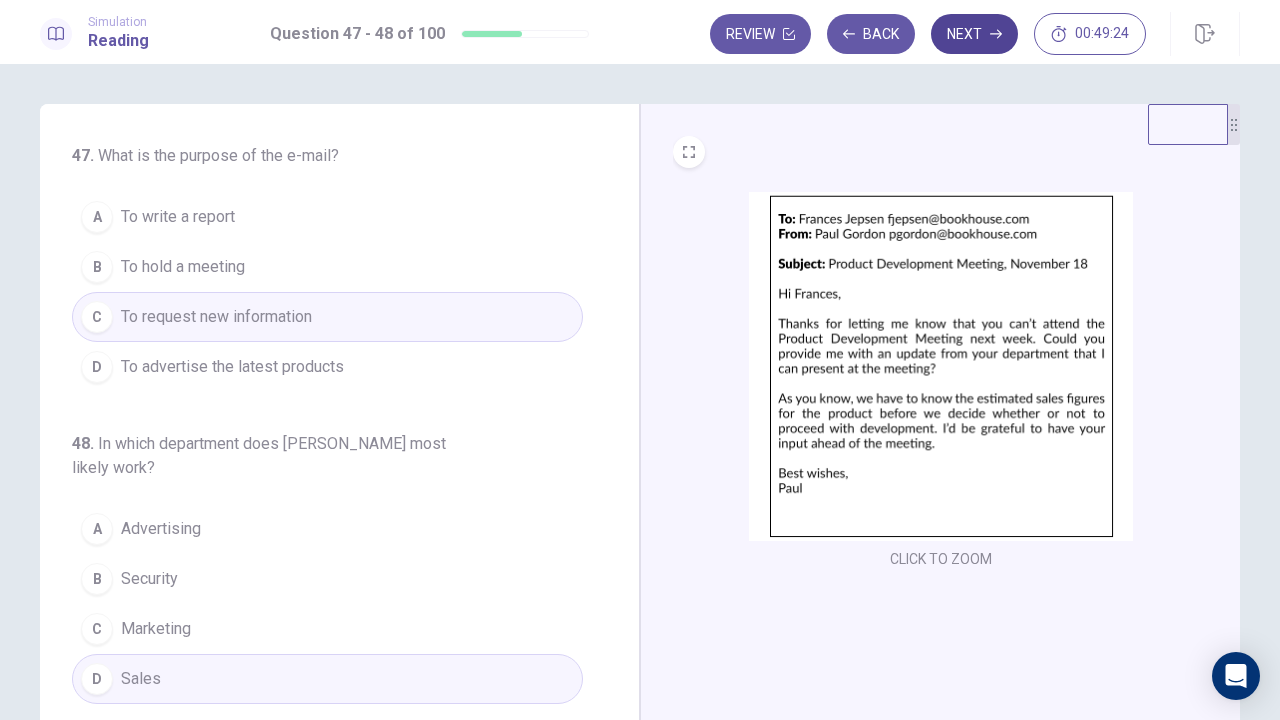 click on "Next" at bounding box center [974, 34] 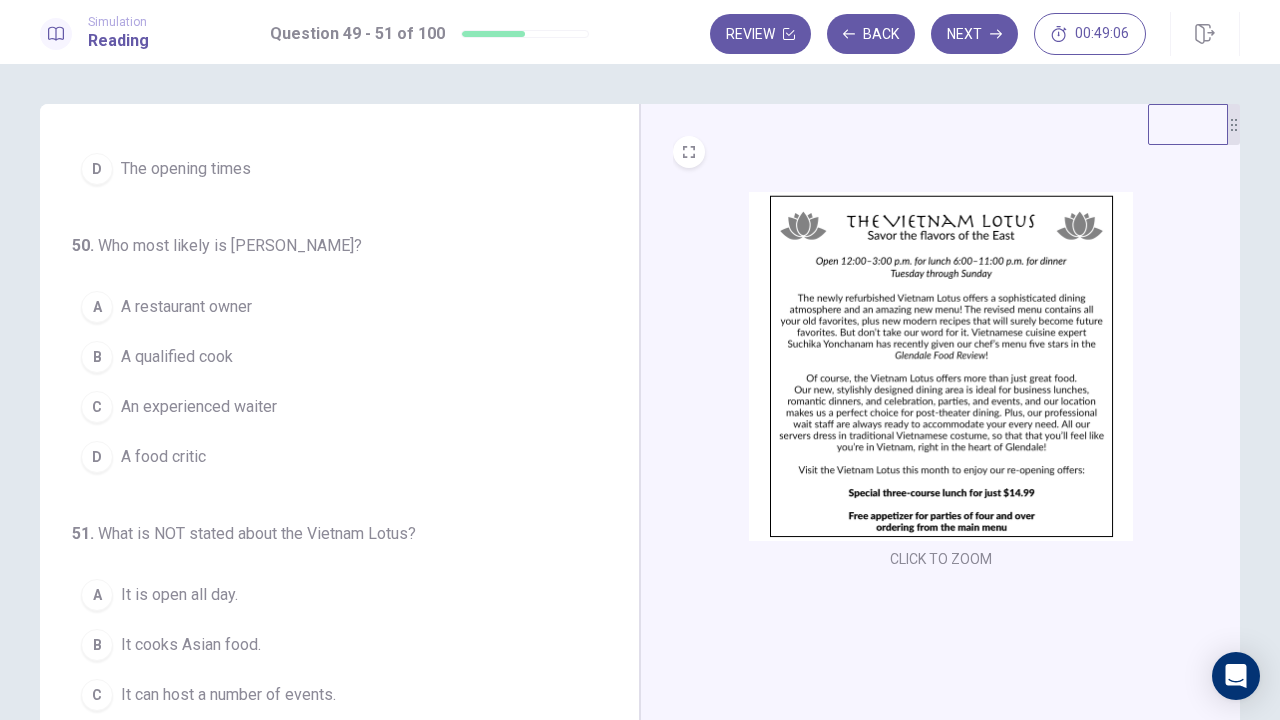 scroll, scrollTop: 200, scrollLeft: 0, axis: vertical 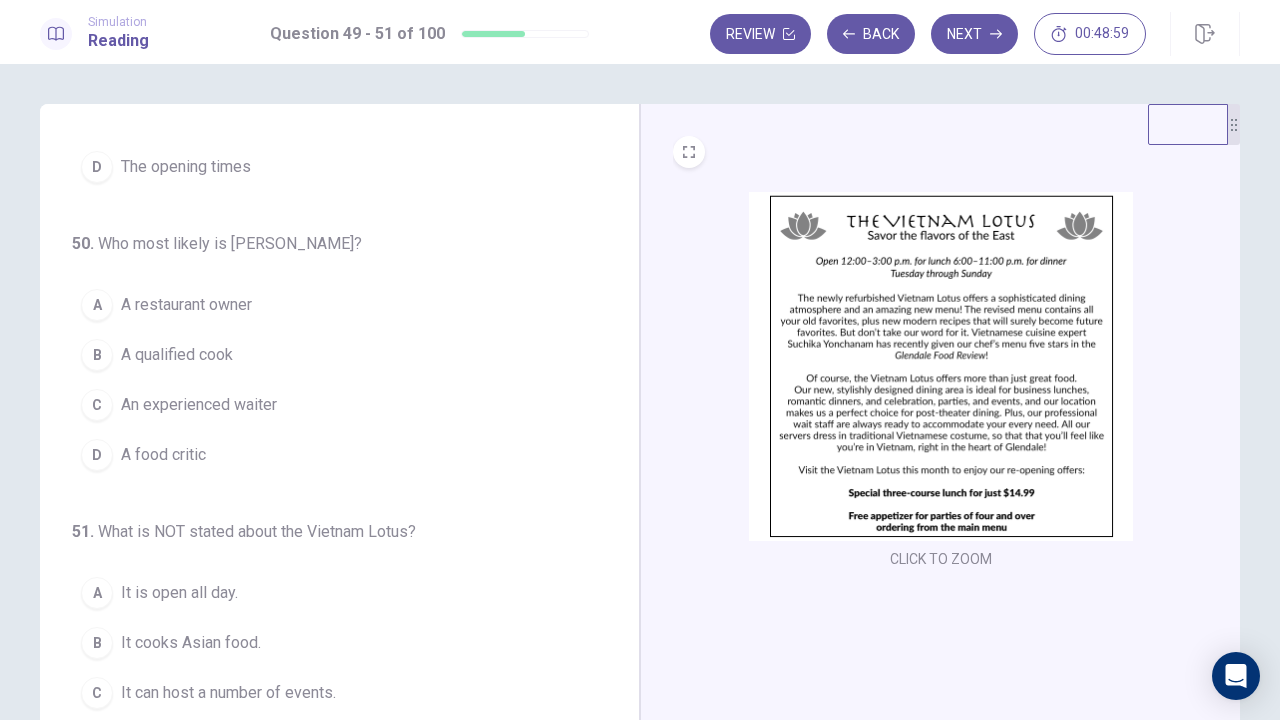 click at bounding box center (941, 366) 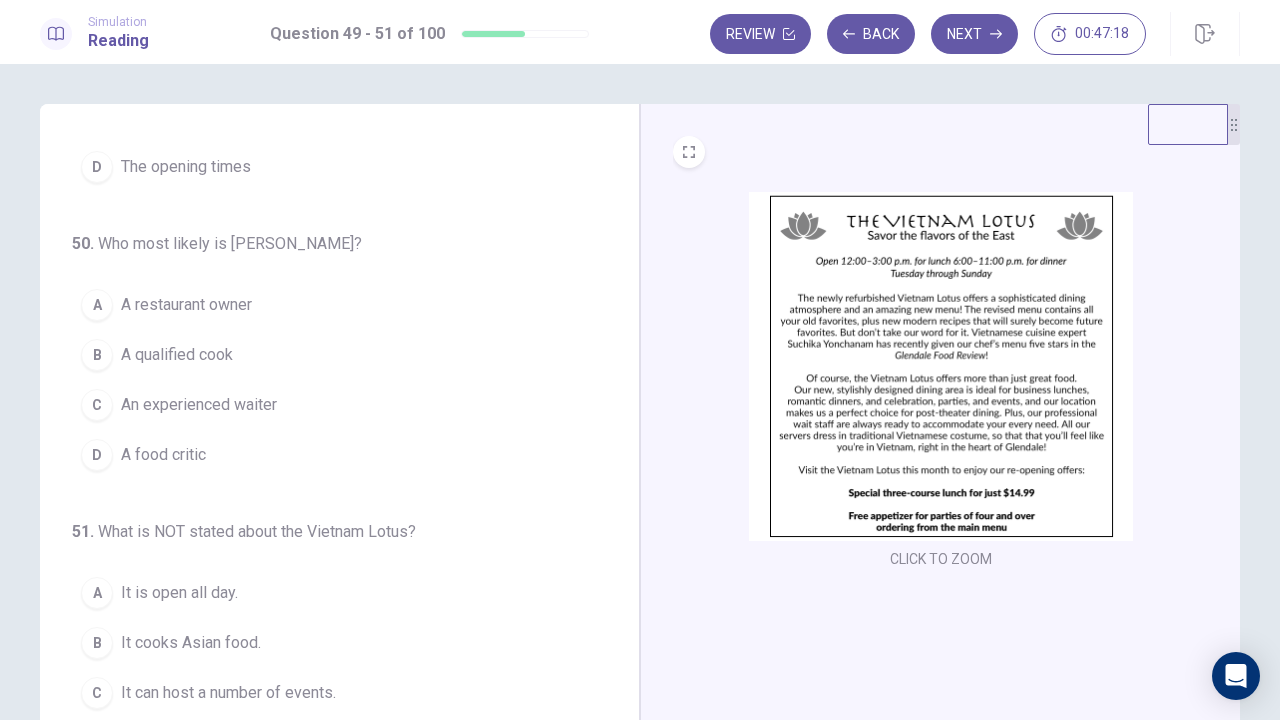 scroll, scrollTop: 0, scrollLeft: 0, axis: both 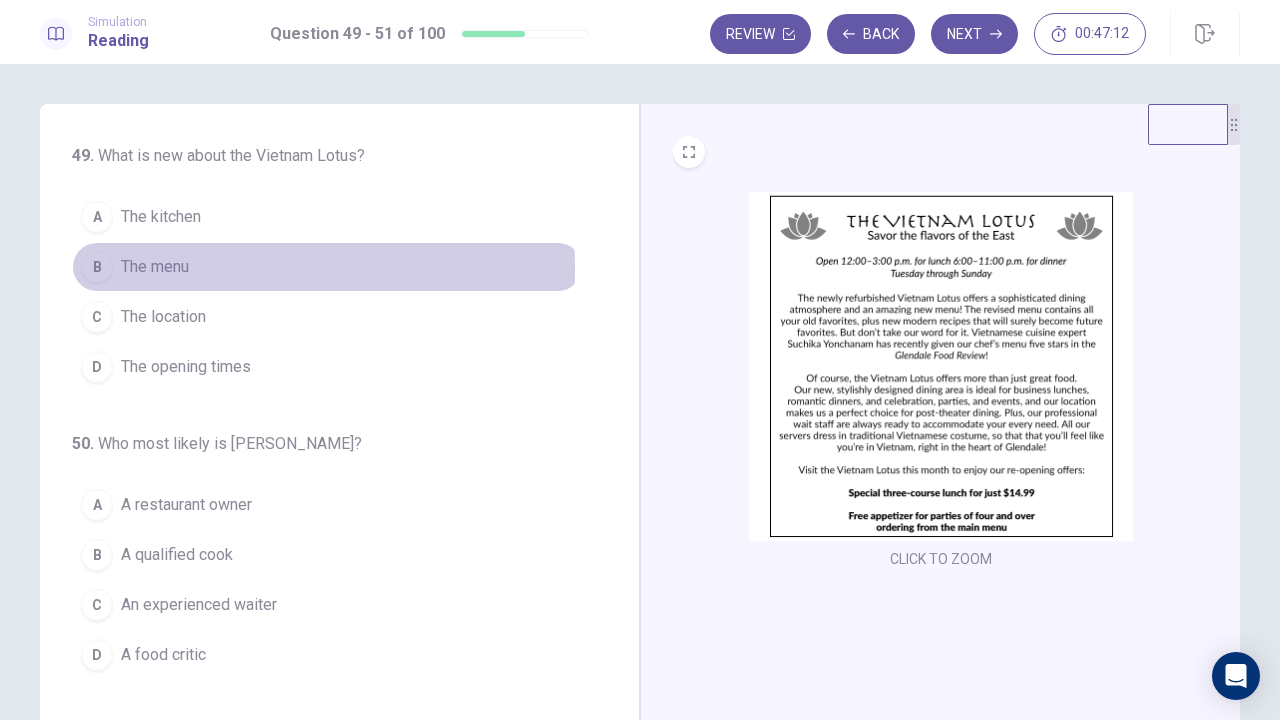 click on "The menu" at bounding box center (155, 267) 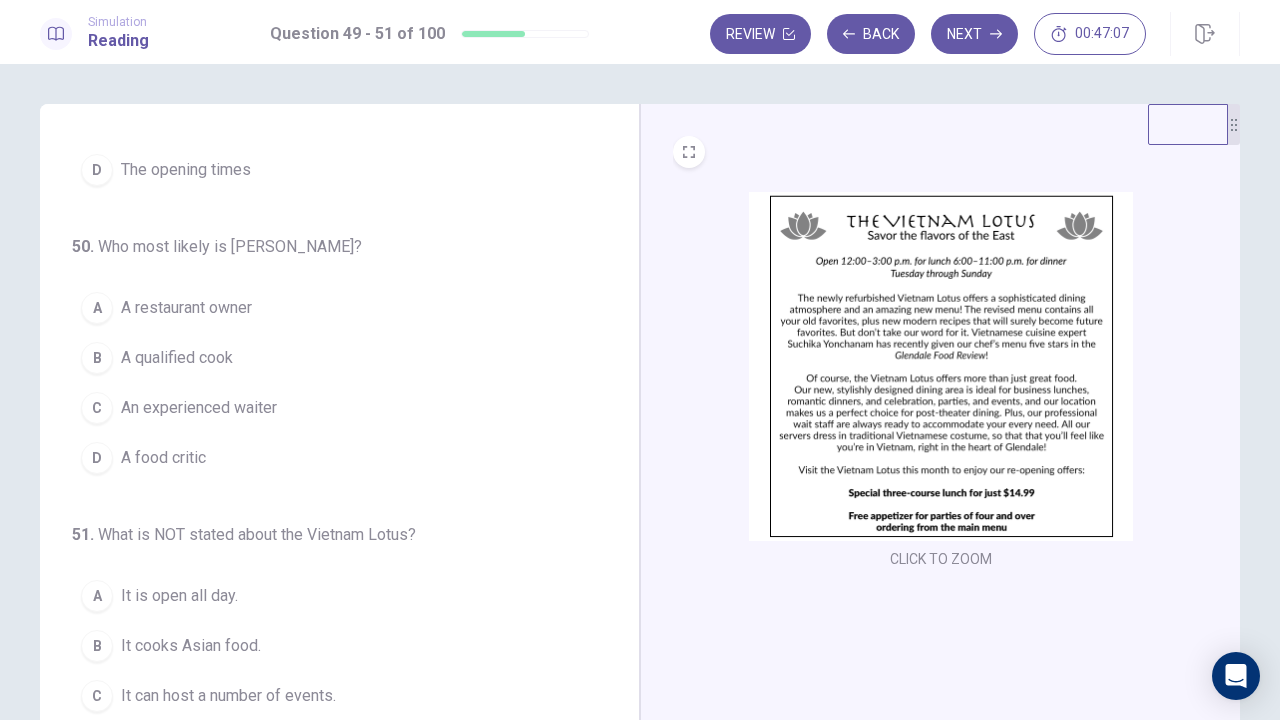 scroll, scrollTop: 200, scrollLeft: 0, axis: vertical 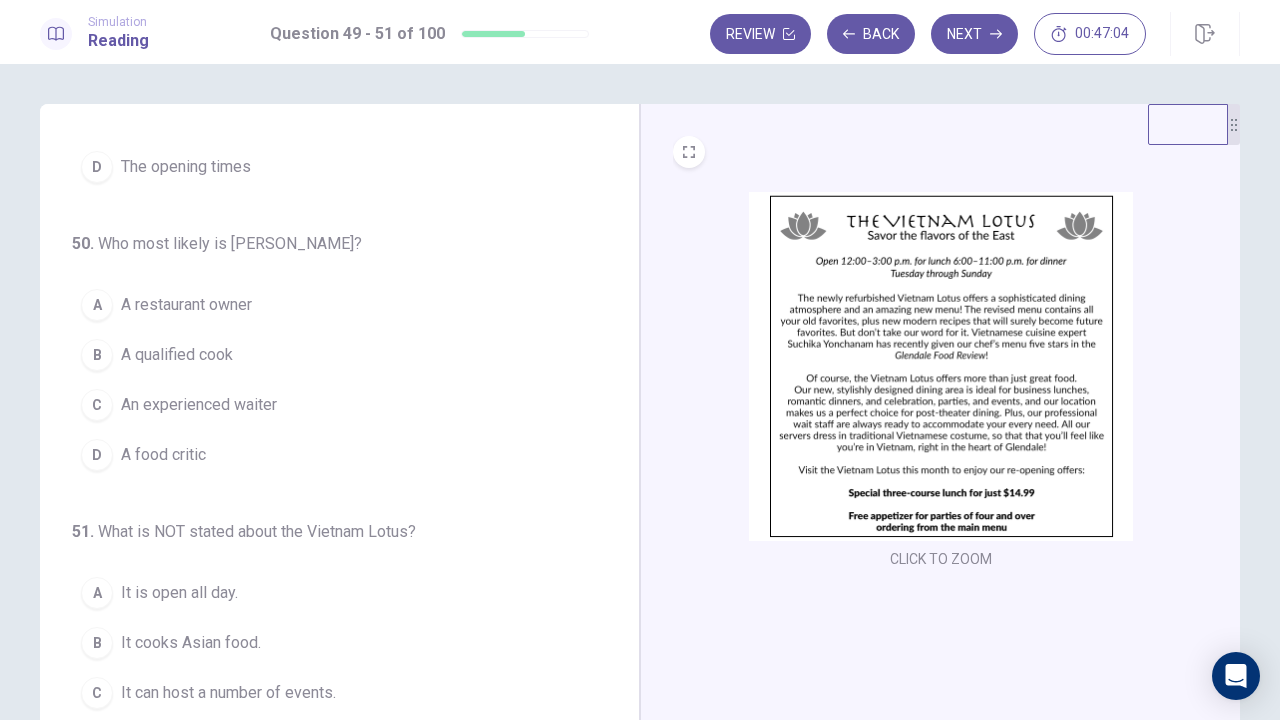 click on "A qualified cook" at bounding box center (177, 355) 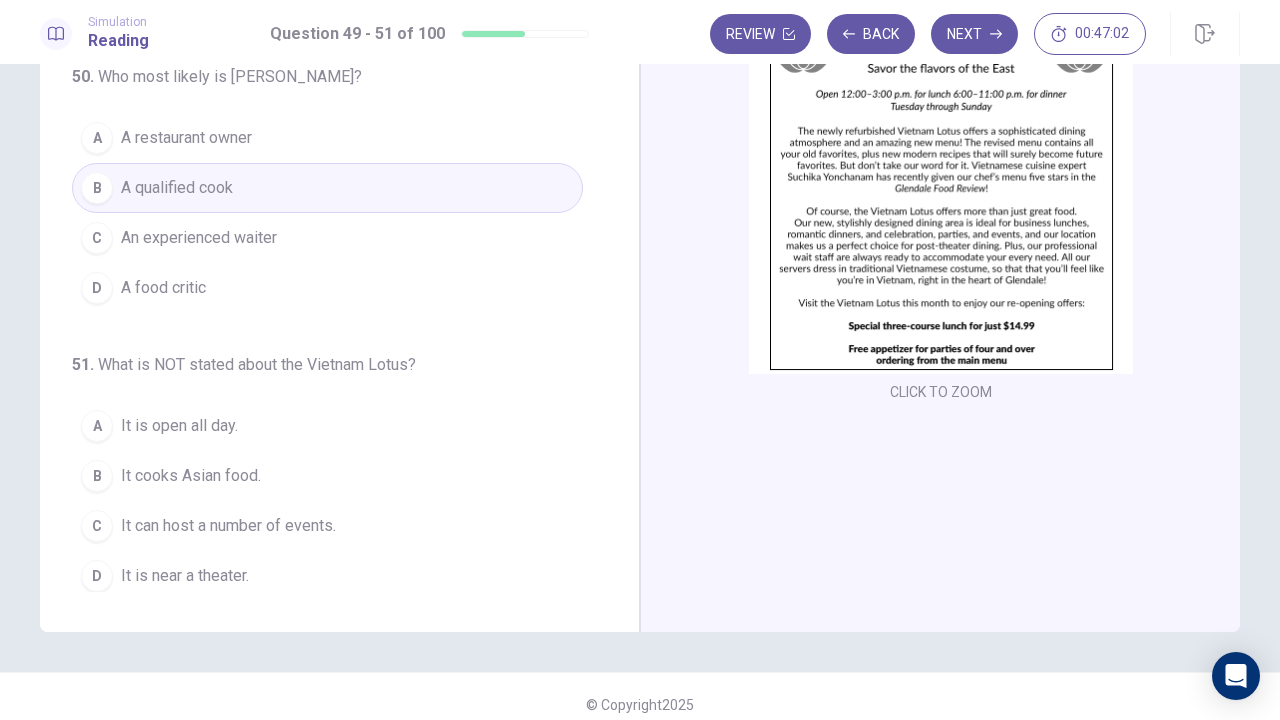scroll, scrollTop: 183, scrollLeft: 0, axis: vertical 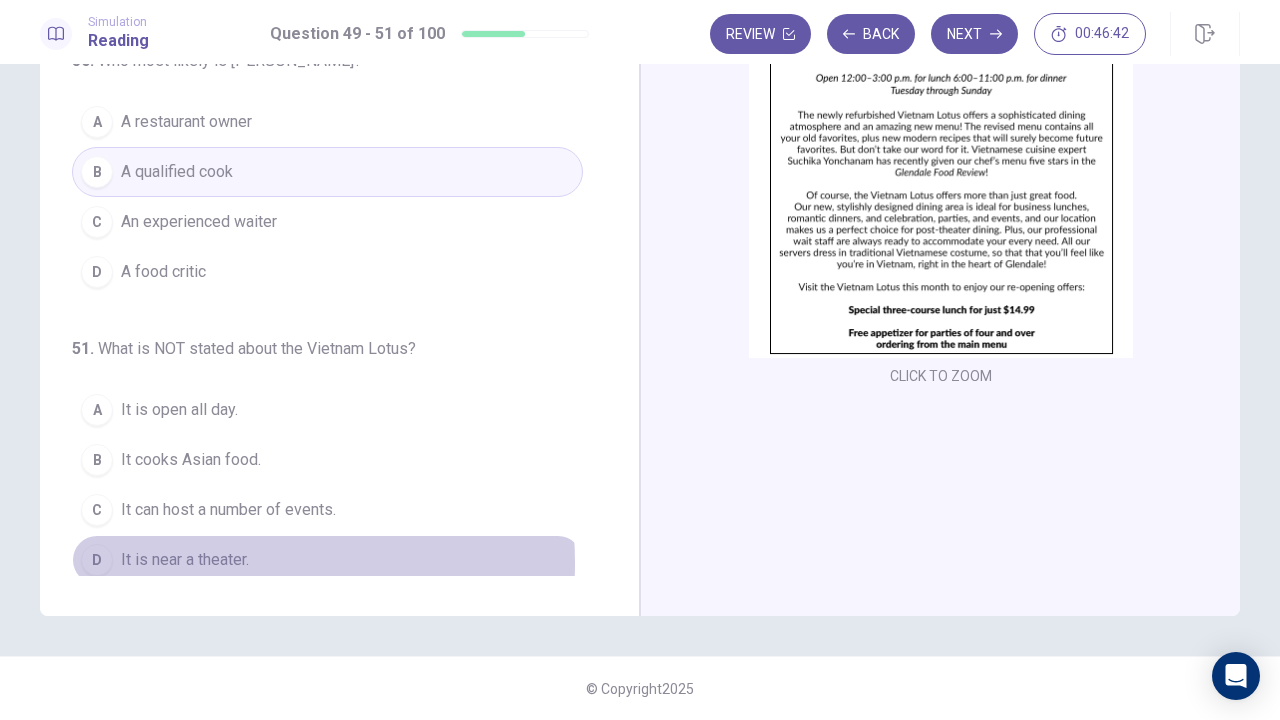 click on "It is near a theater." at bounding box center [185, 560] 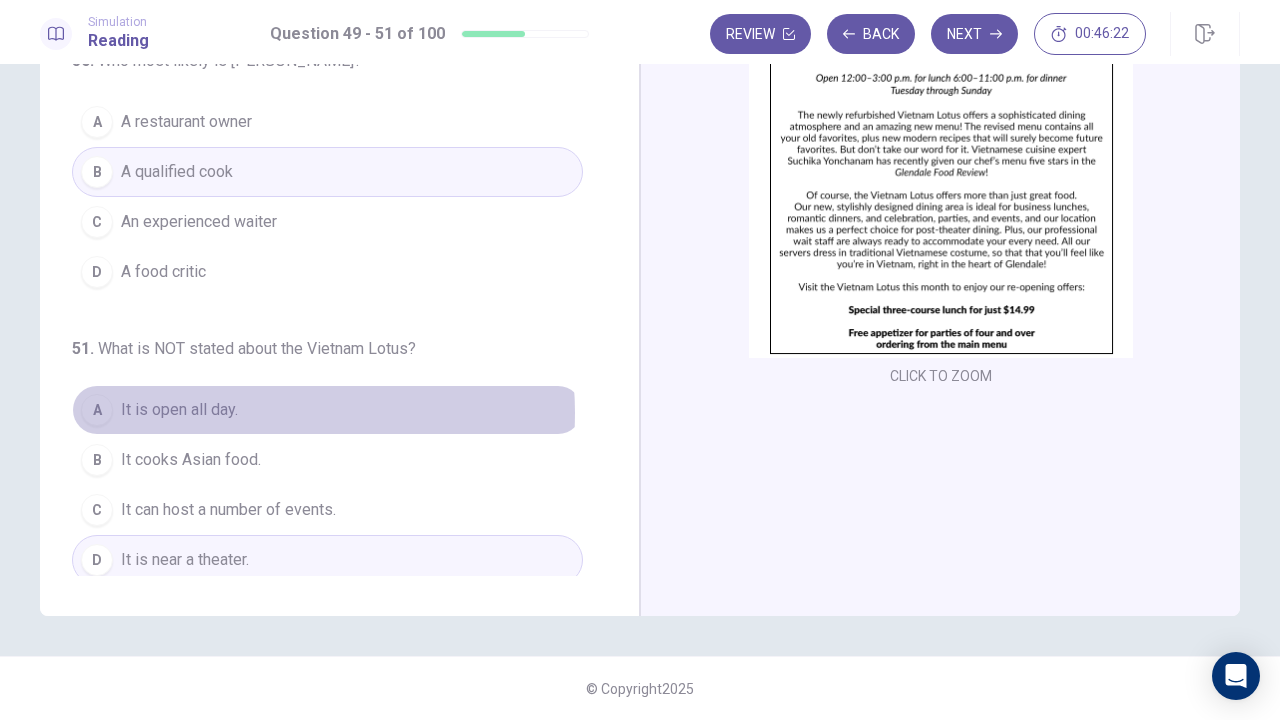click on "A It is open all day." at bounding box center (327, 410) 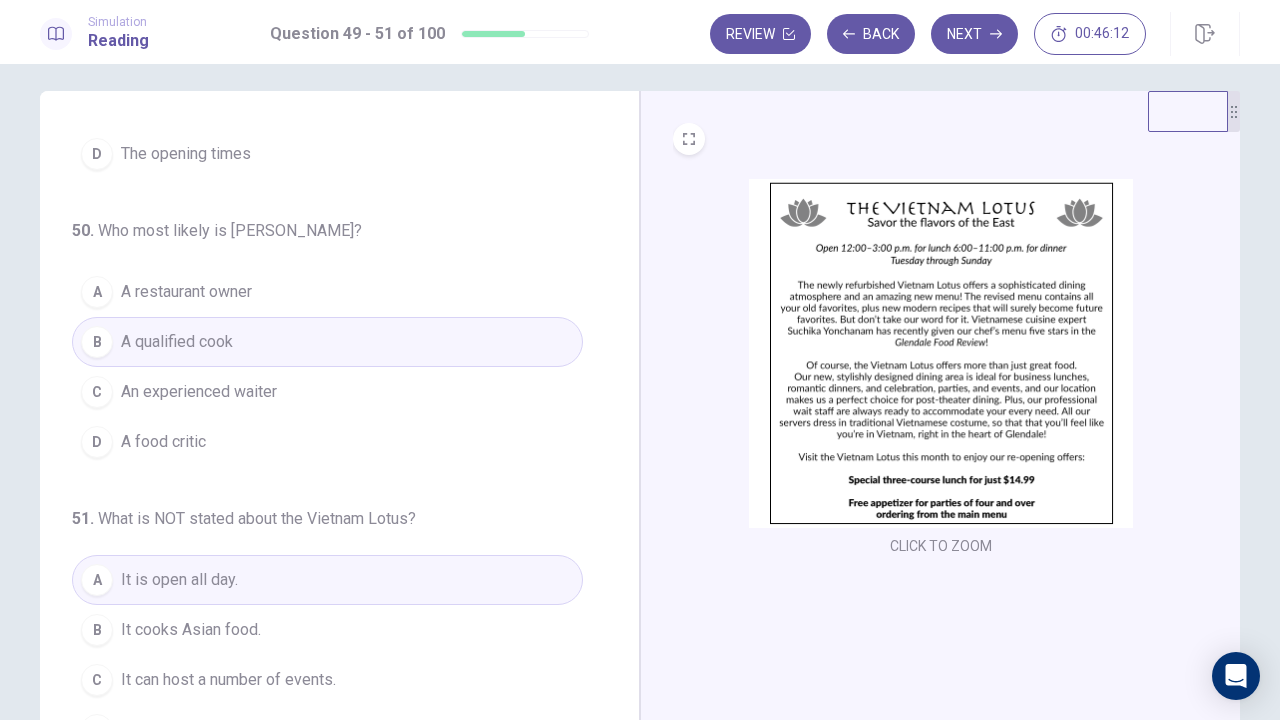 scroll, scrollTop: 0, scrollLeft: 0, axis: both 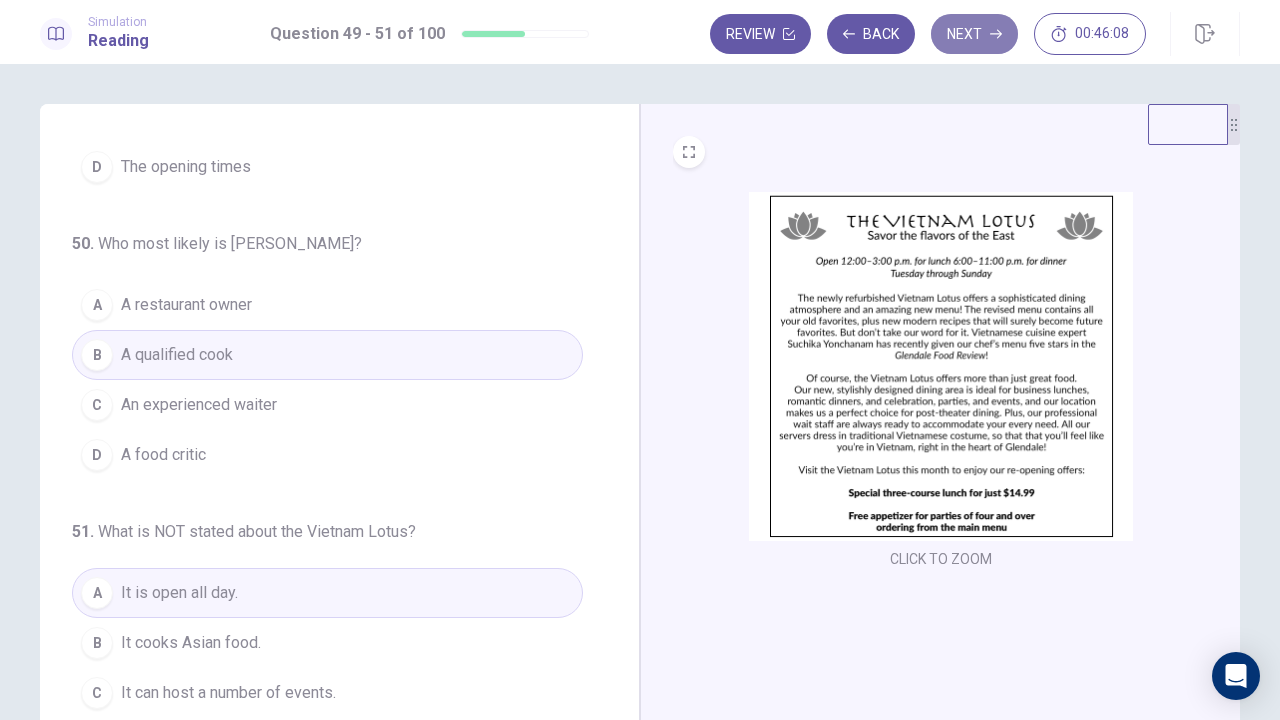 click on "Next" at bounding box center [974, 34] 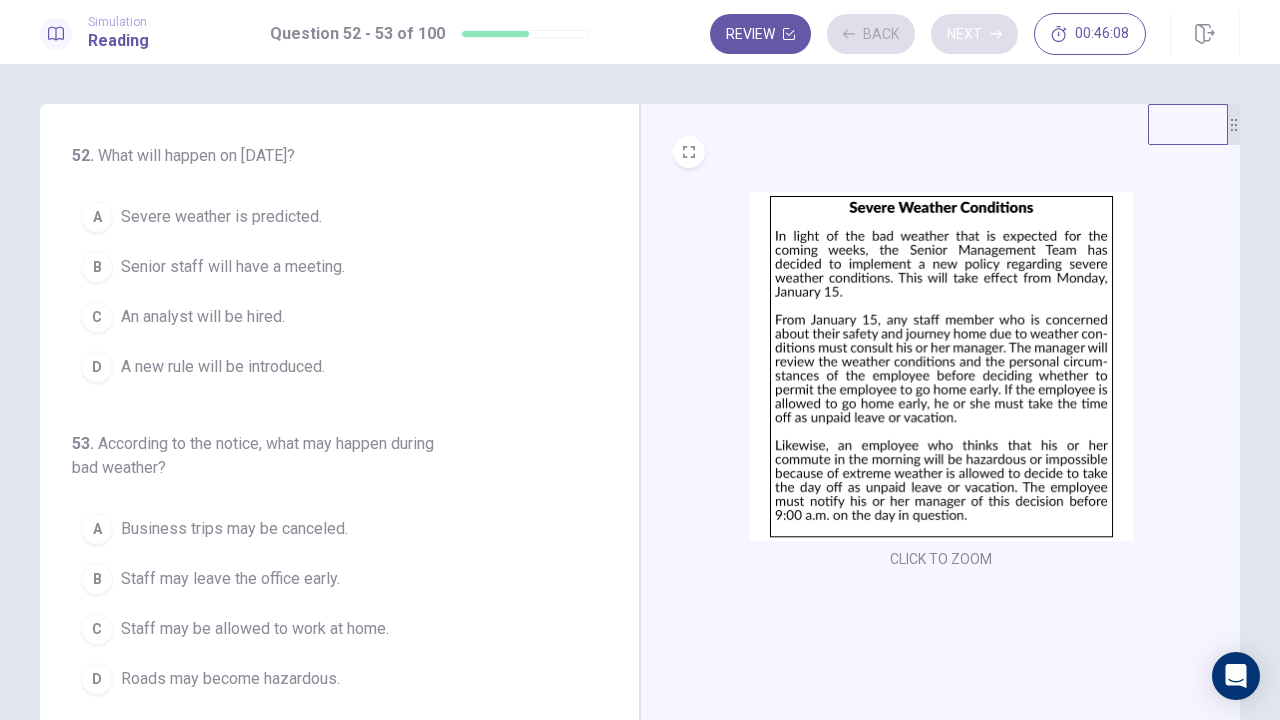 scroll, scrollTop: 0, scrollLeft: 0, axis: both 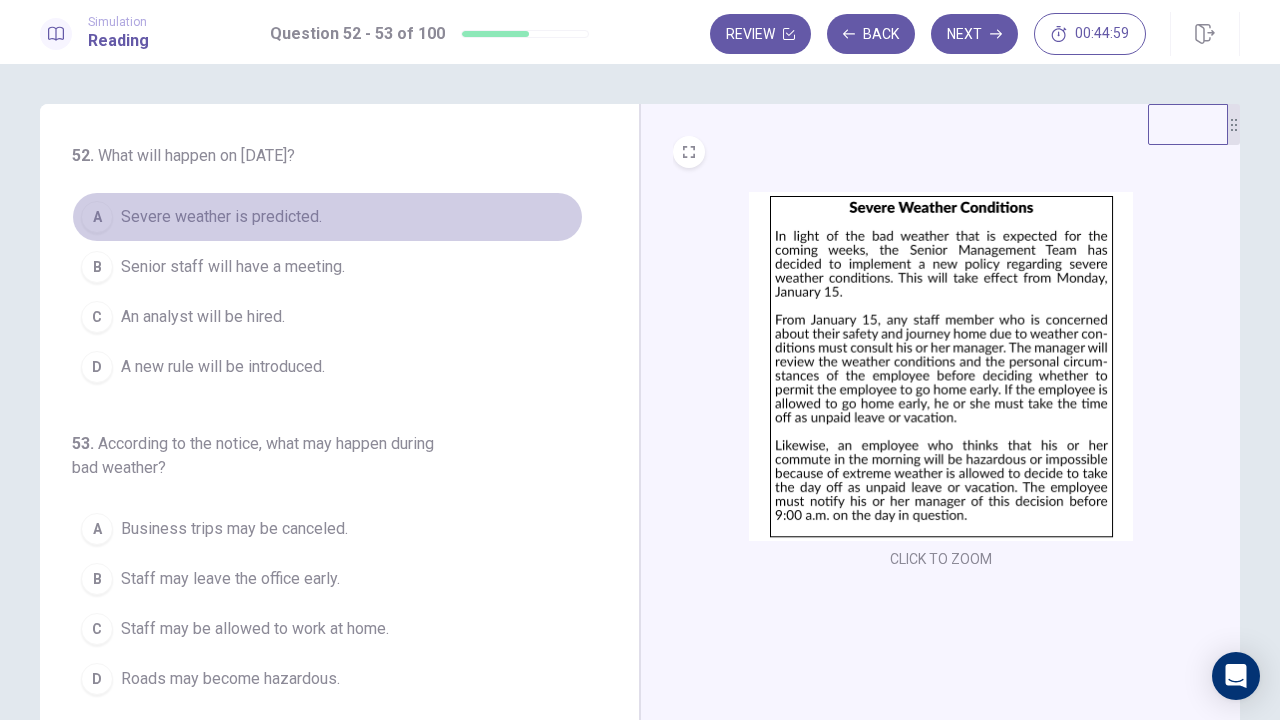 click on "Severe weather is predicted." at bounding box center [221, 217] 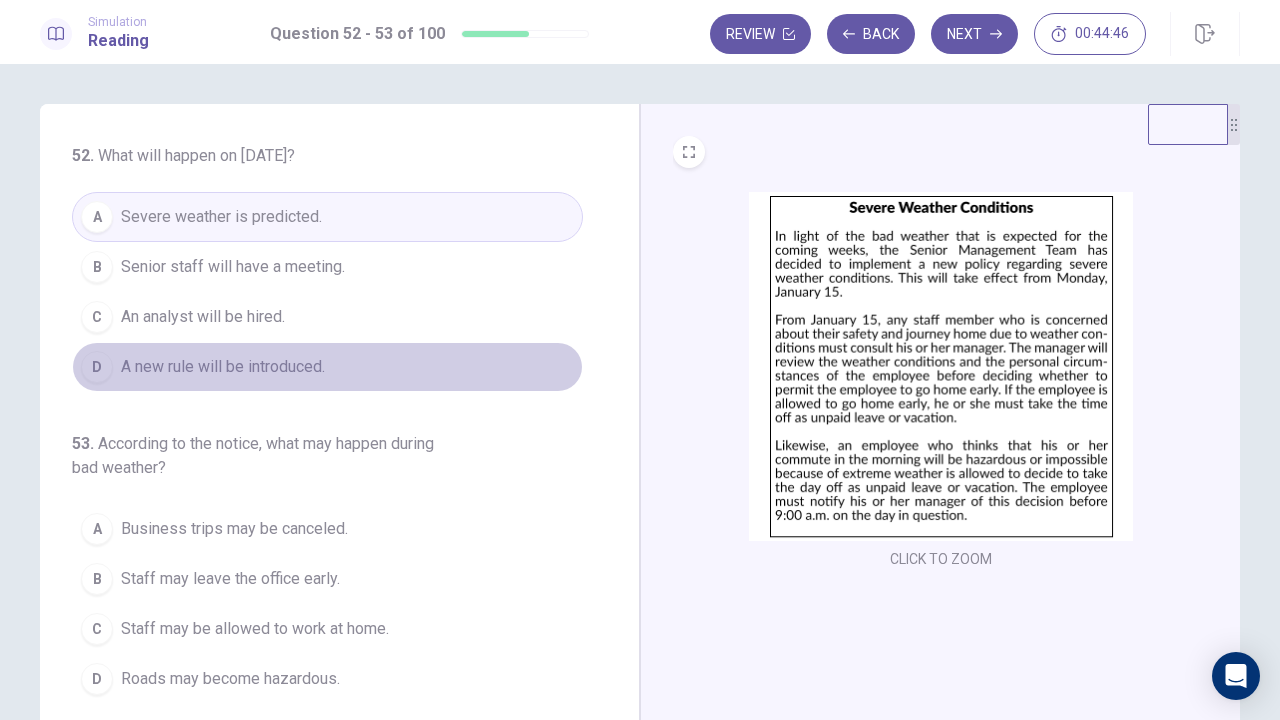click on "A new rule will be introduced." at bounding box center [223, 367] 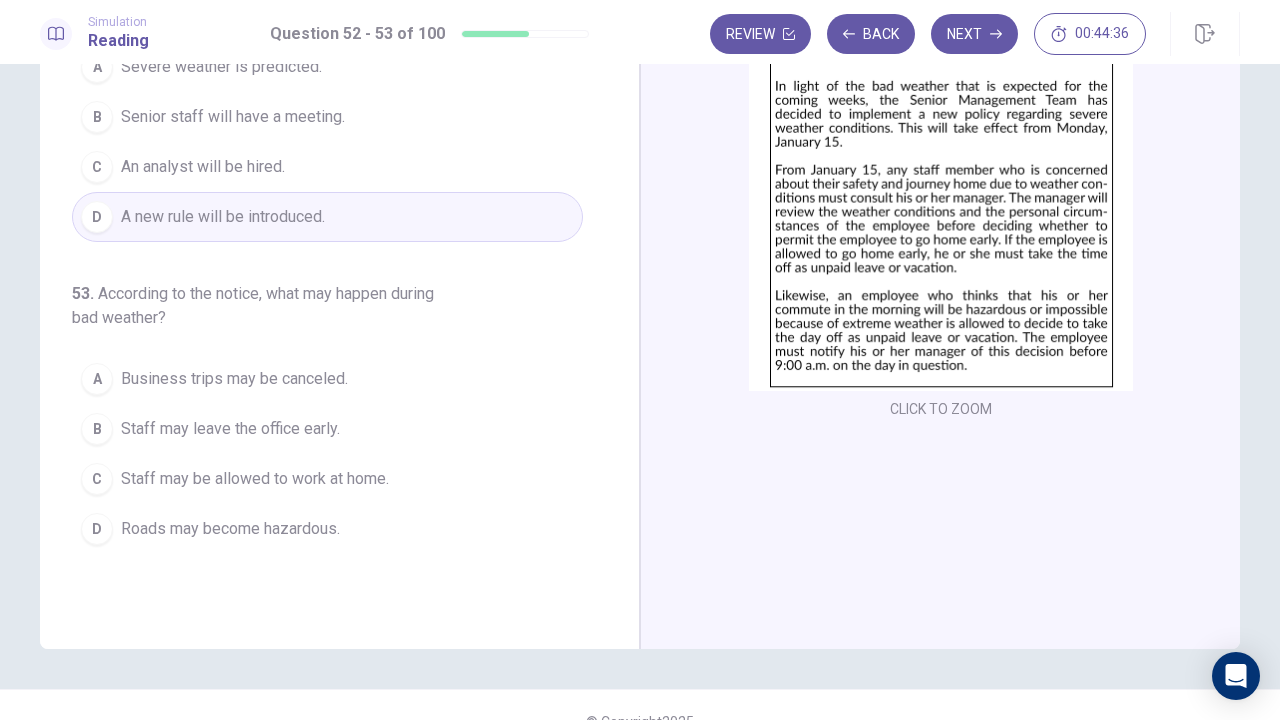 scroll, scrollTop: 158, scrollLeft: 0, axis: vertical 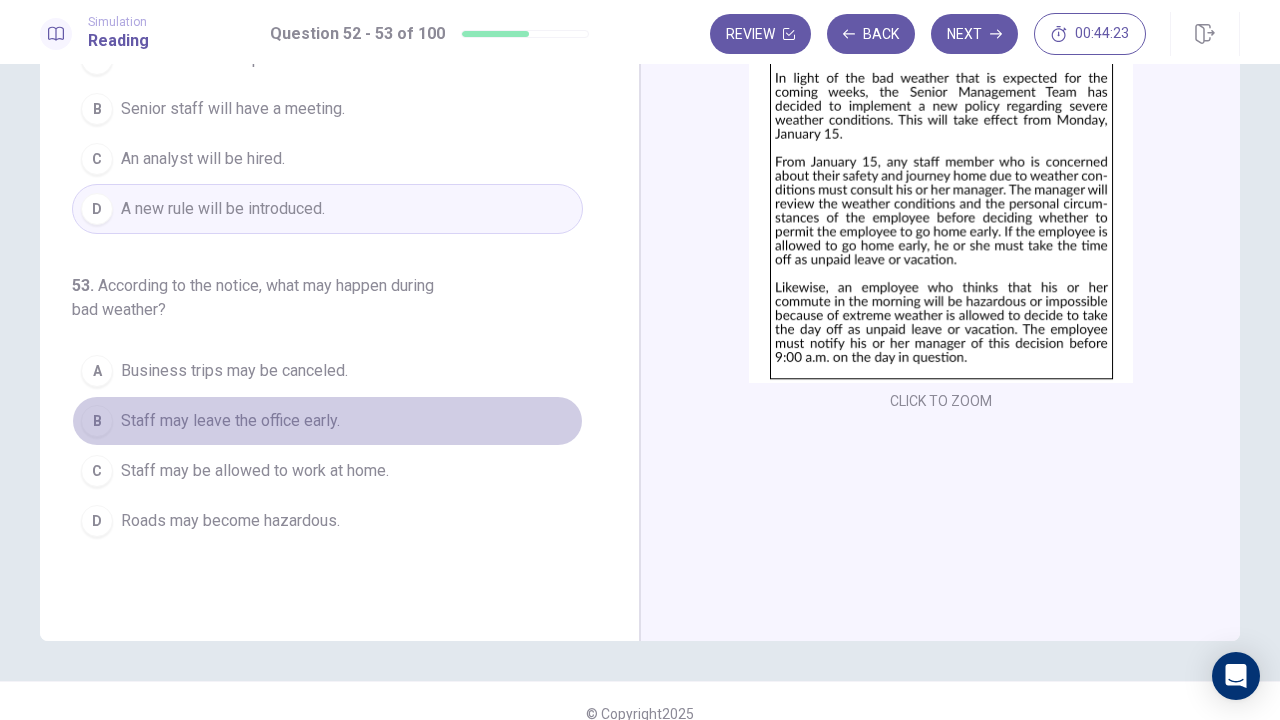 click on "Staff may leave the office early." at bounding box center [230, 421] 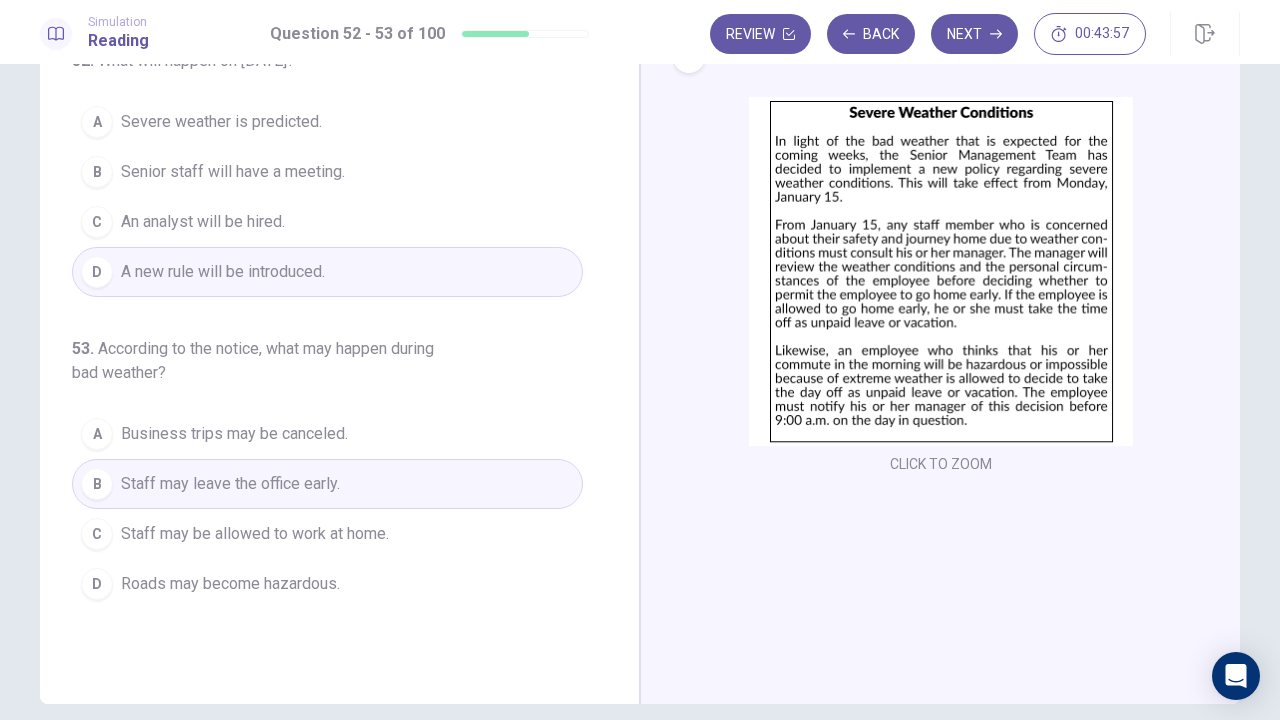 scroll, scrollTop: 0, scrollLeft: 0, axis: both 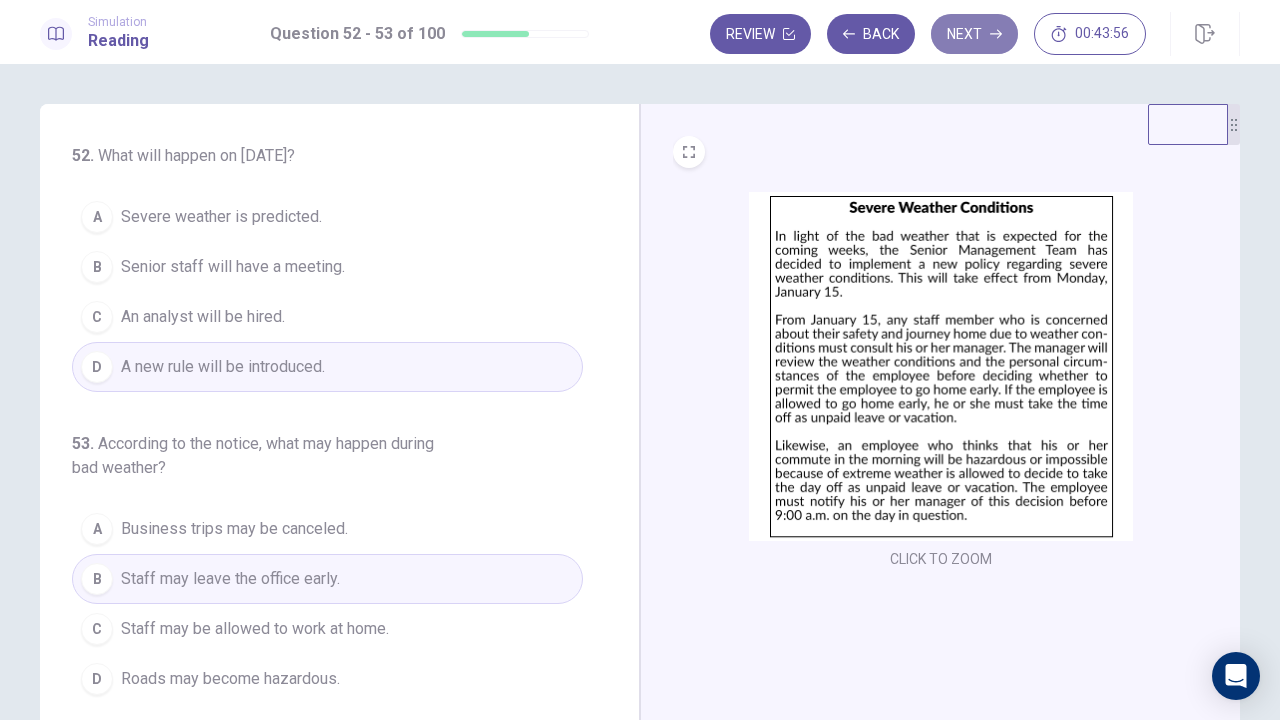 click 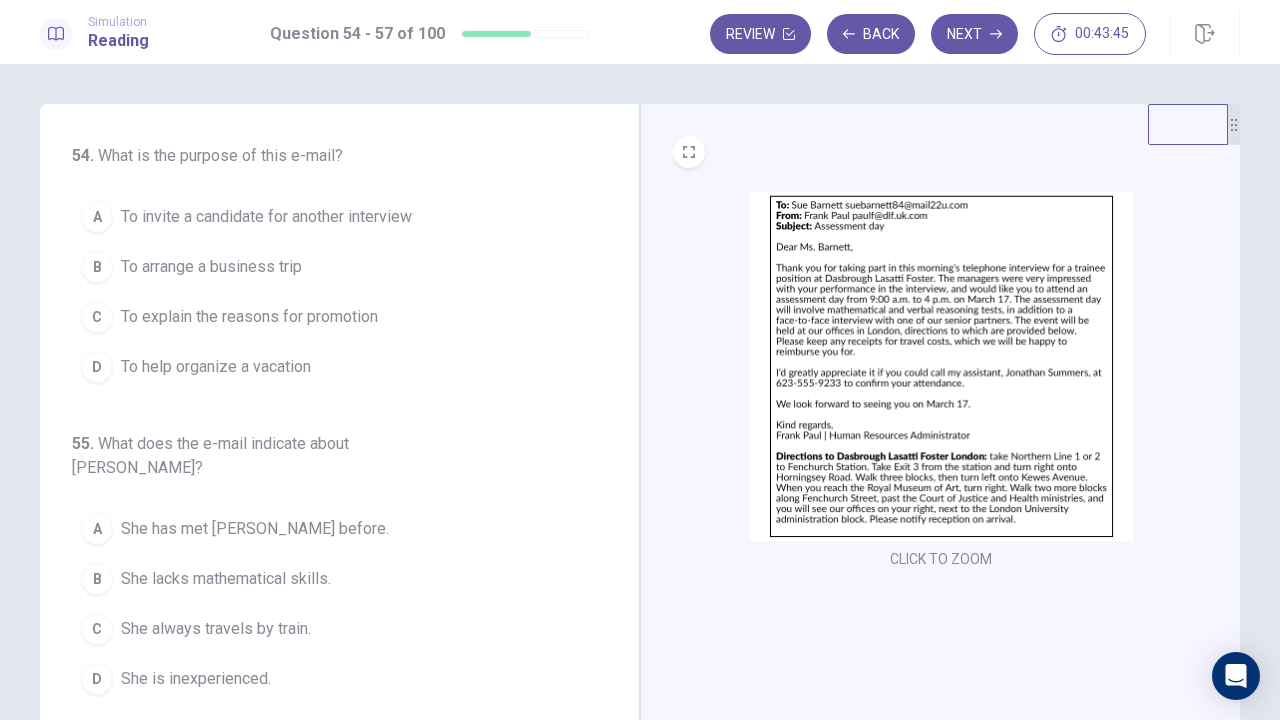click at bounding box center (941, 366) 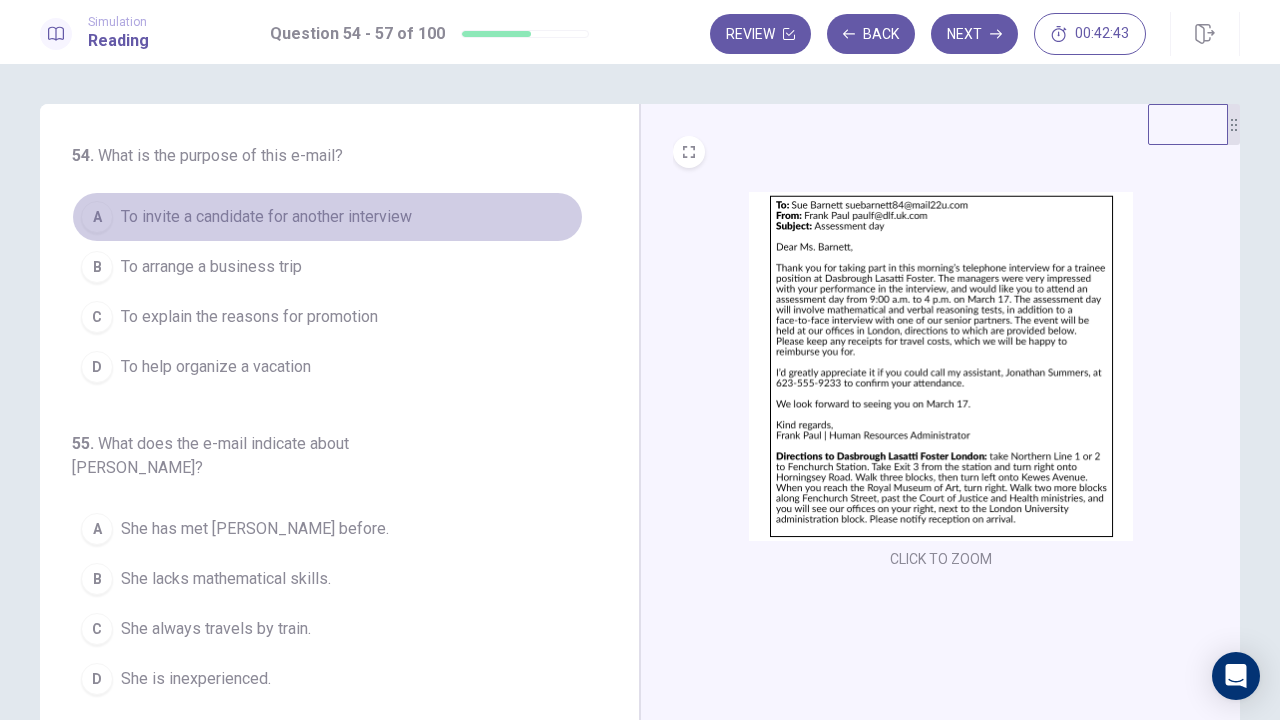 click on "To invite a candidate for another interview" at bounding box center [266, 217] 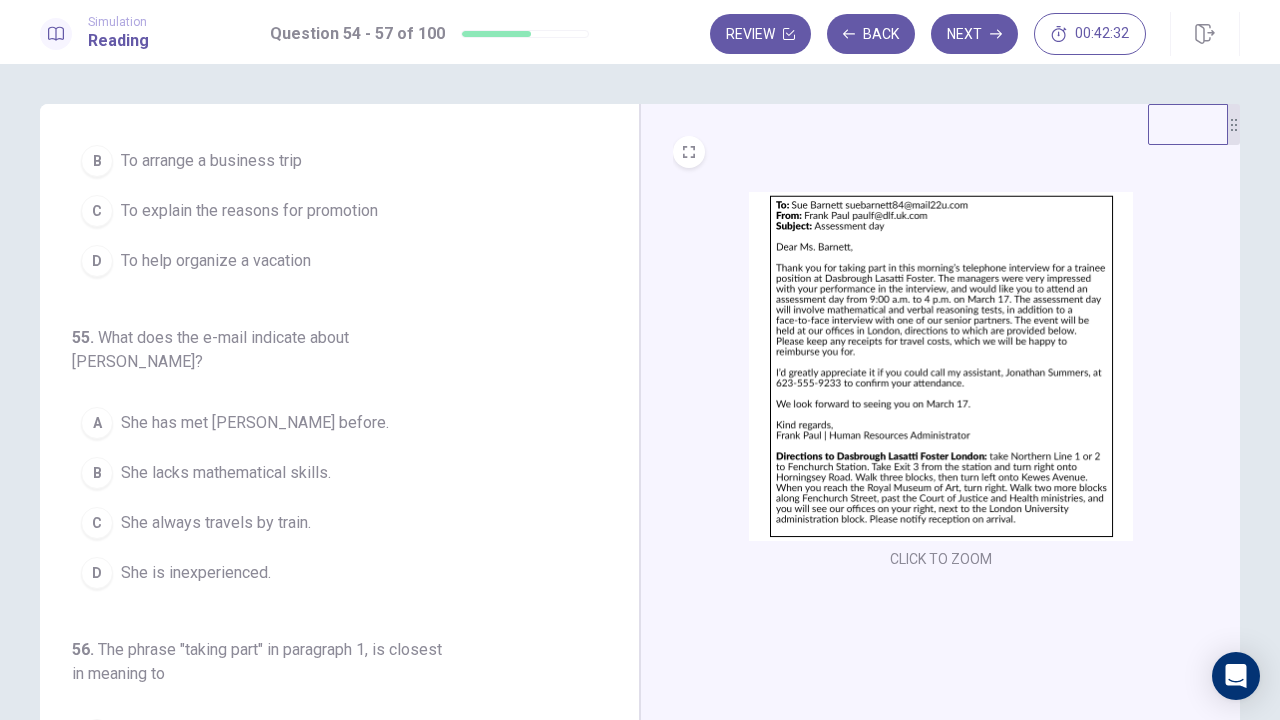 scroll, scrollTop: 107, scrollLeft: 0, axis: vertical 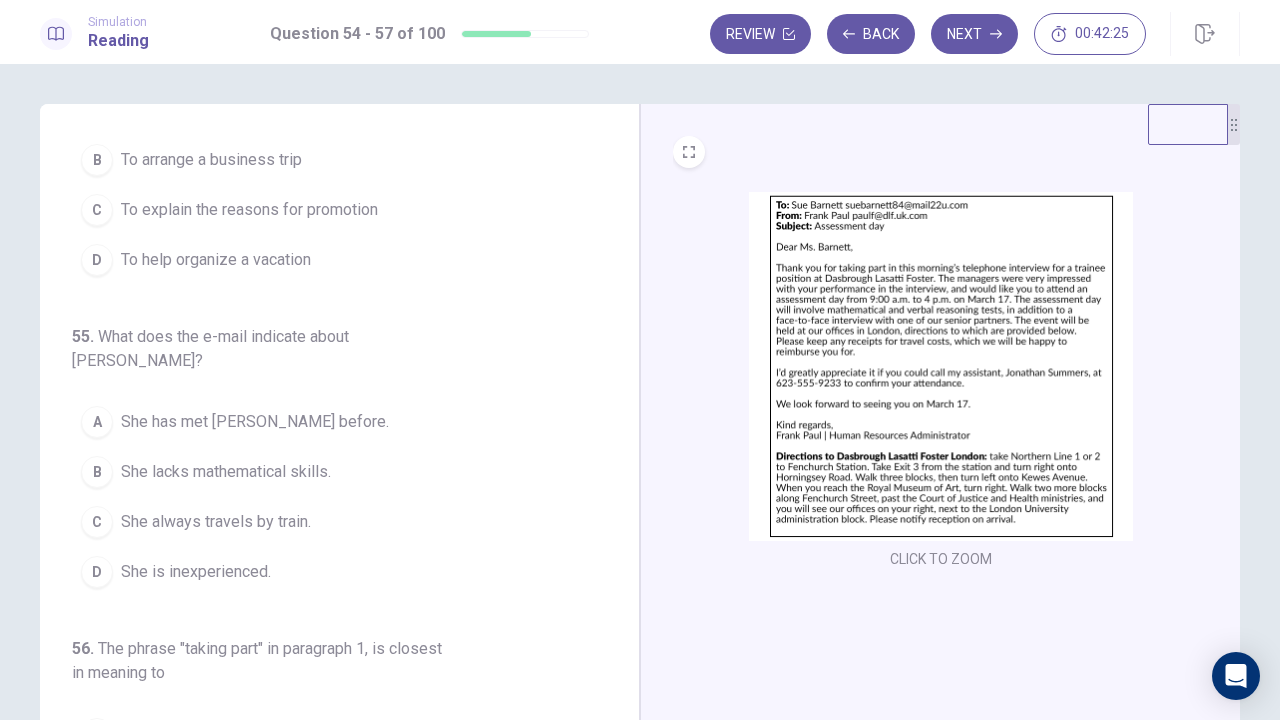 click on "She is inexperienced." at bounding box center [196, 572] 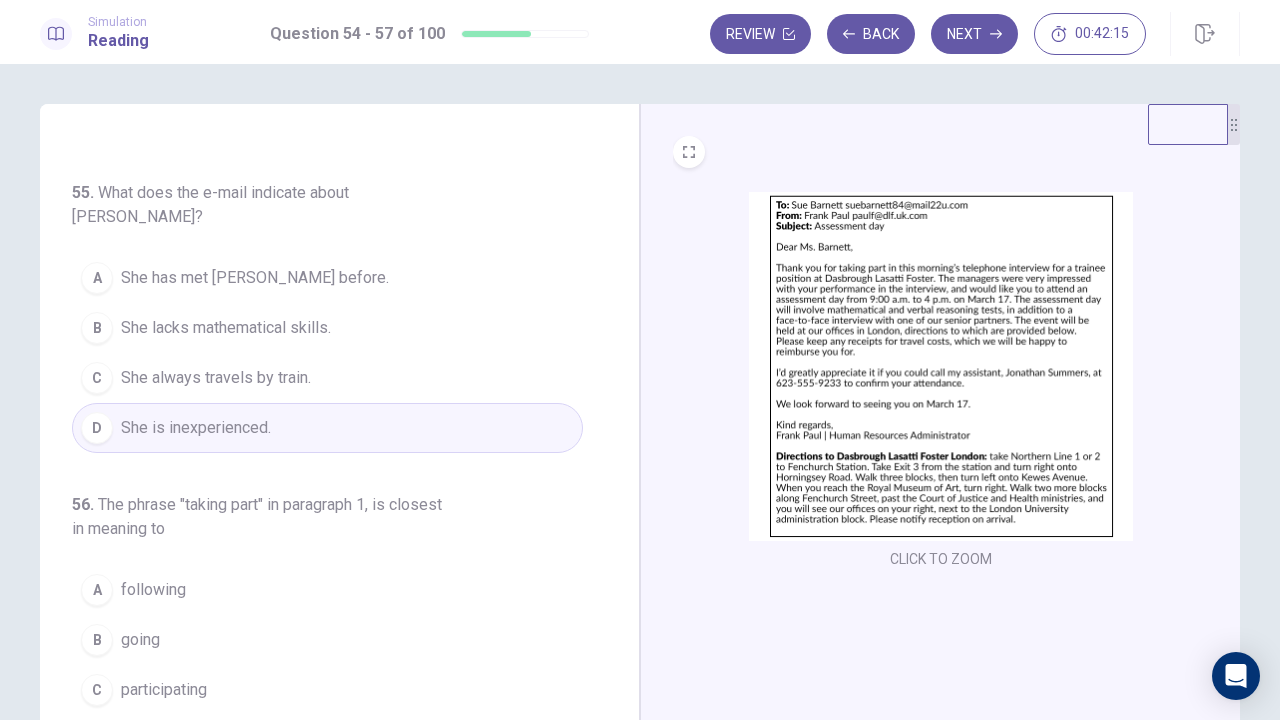 scroll, scrollTop: 254, scrollLeft: 0, axis: vertical 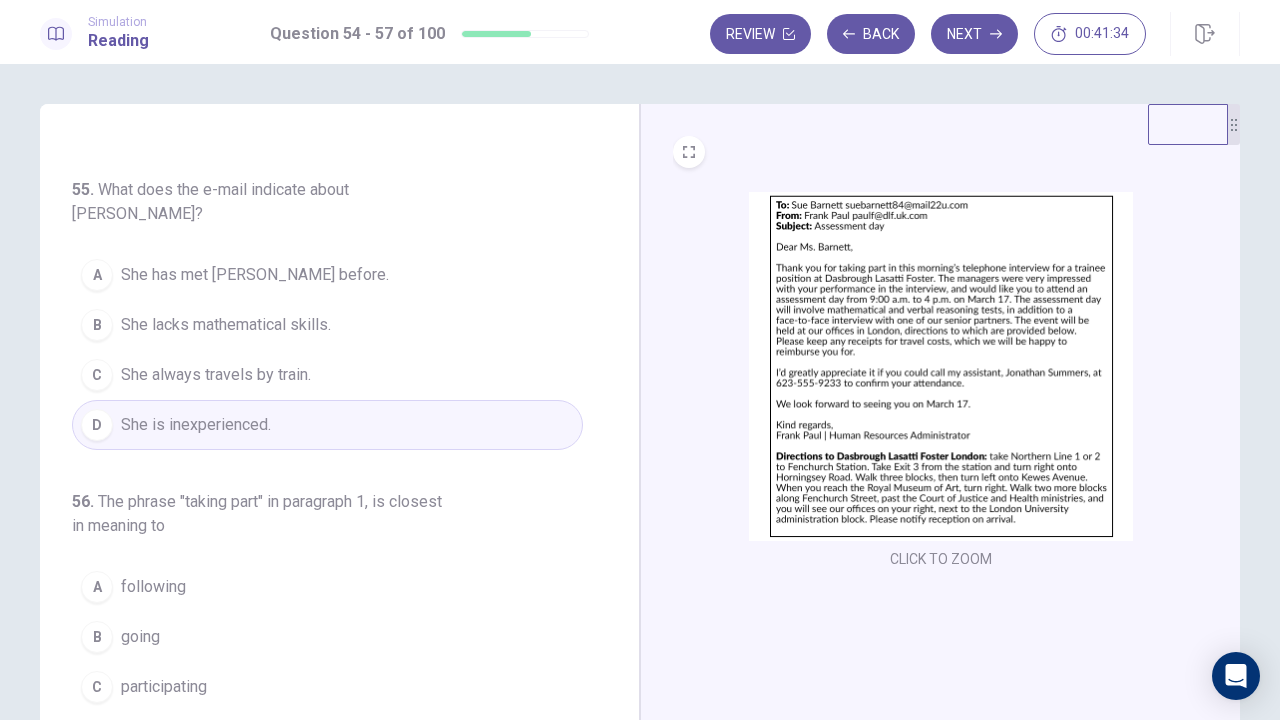 click at bounding box center [941, 366] 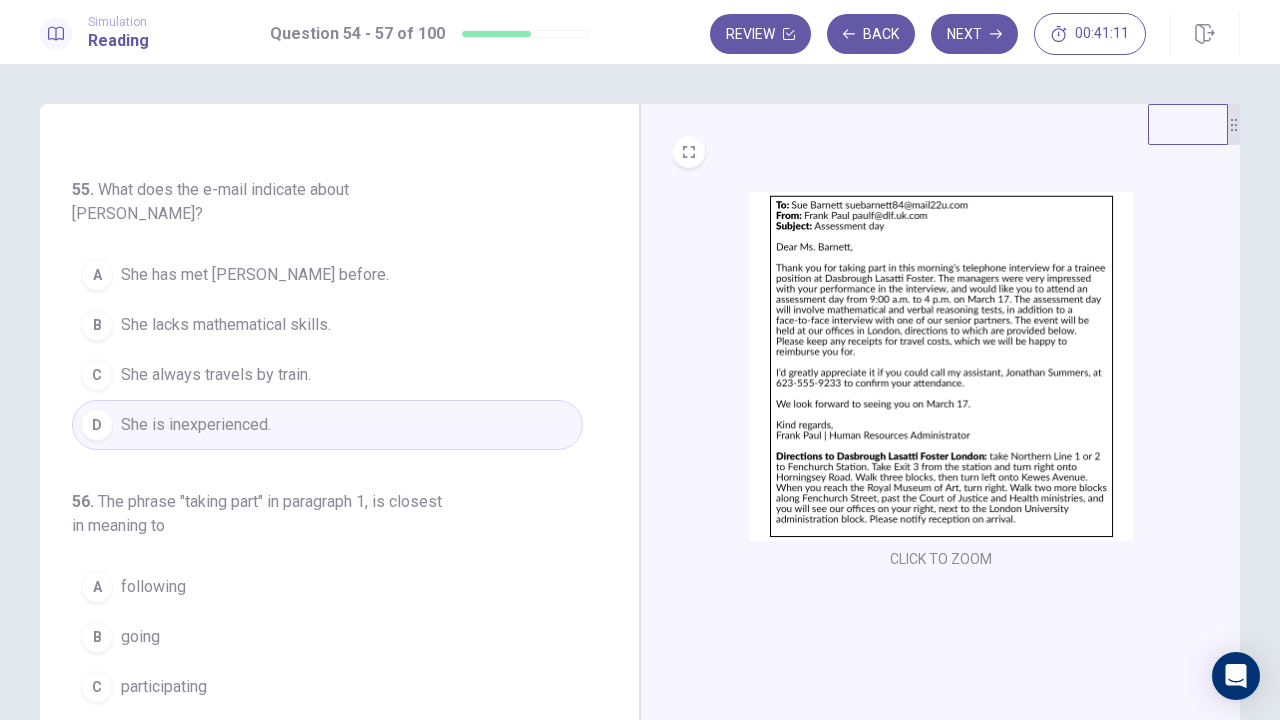 click at bounding box center (941, 366) 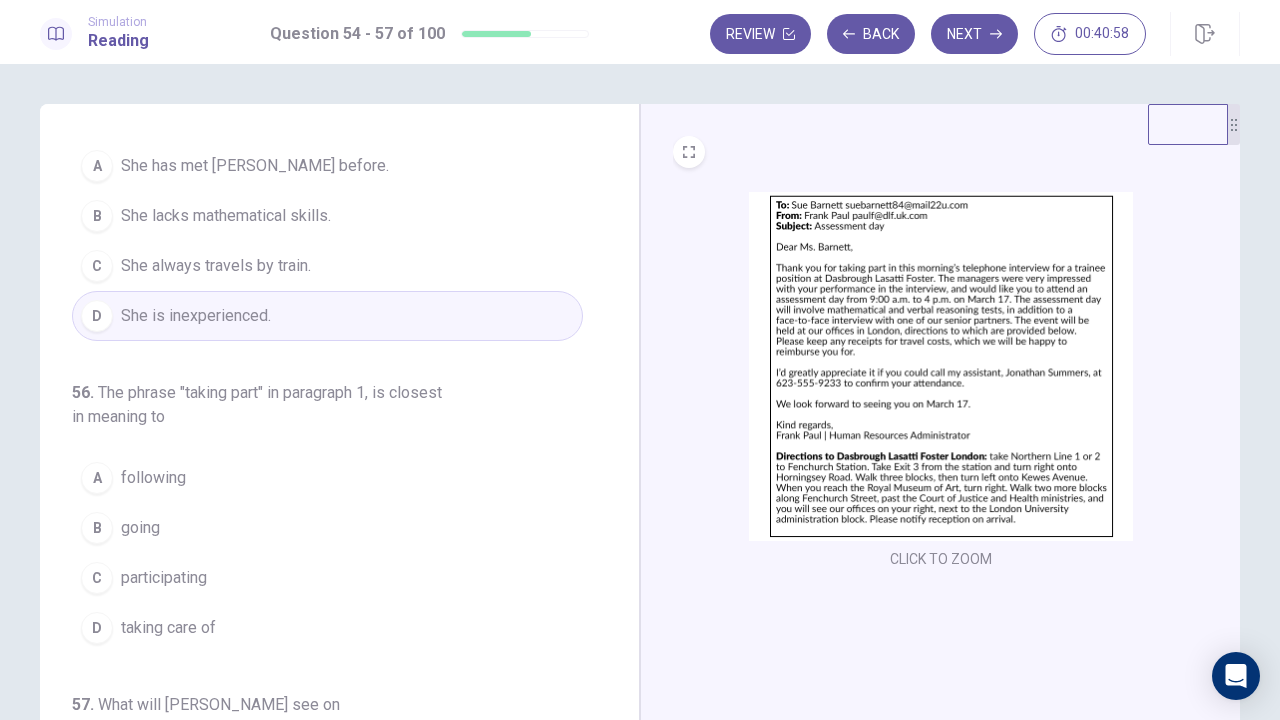 scroll, scrollTop: 370, scrollLeft: 0, axis: vertical 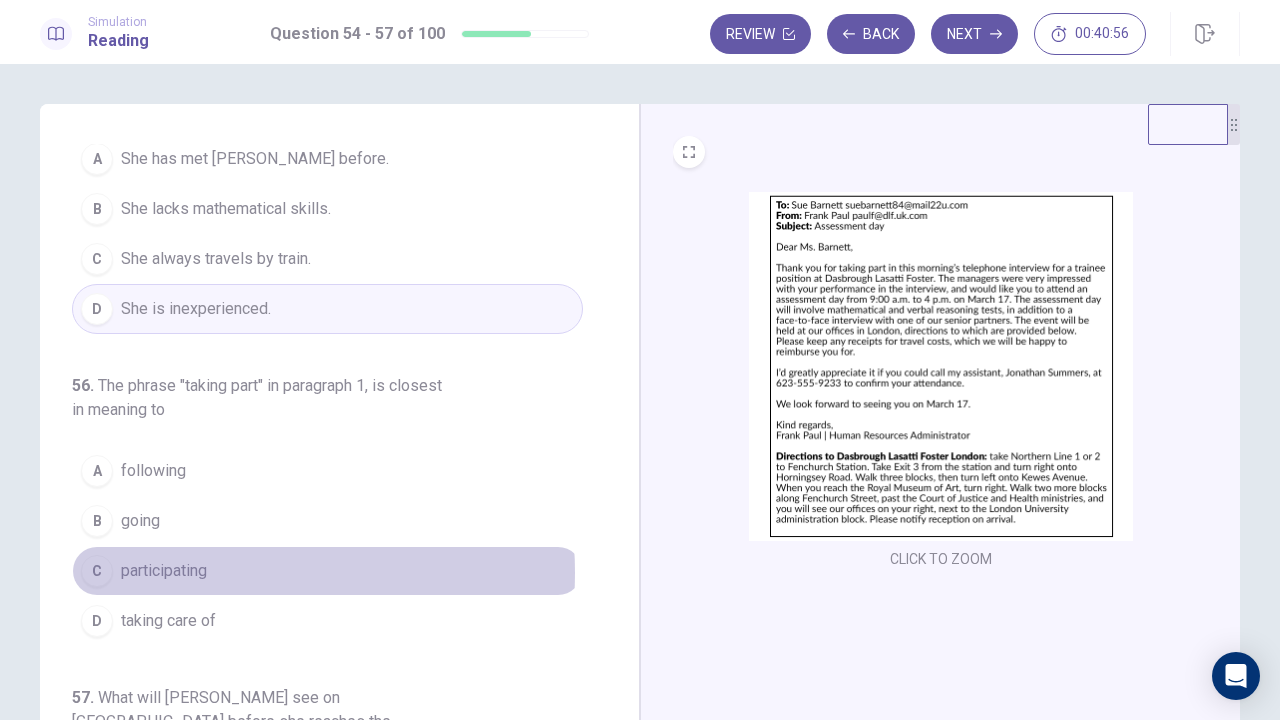 click on "participating" at bounding box center (164, 571) 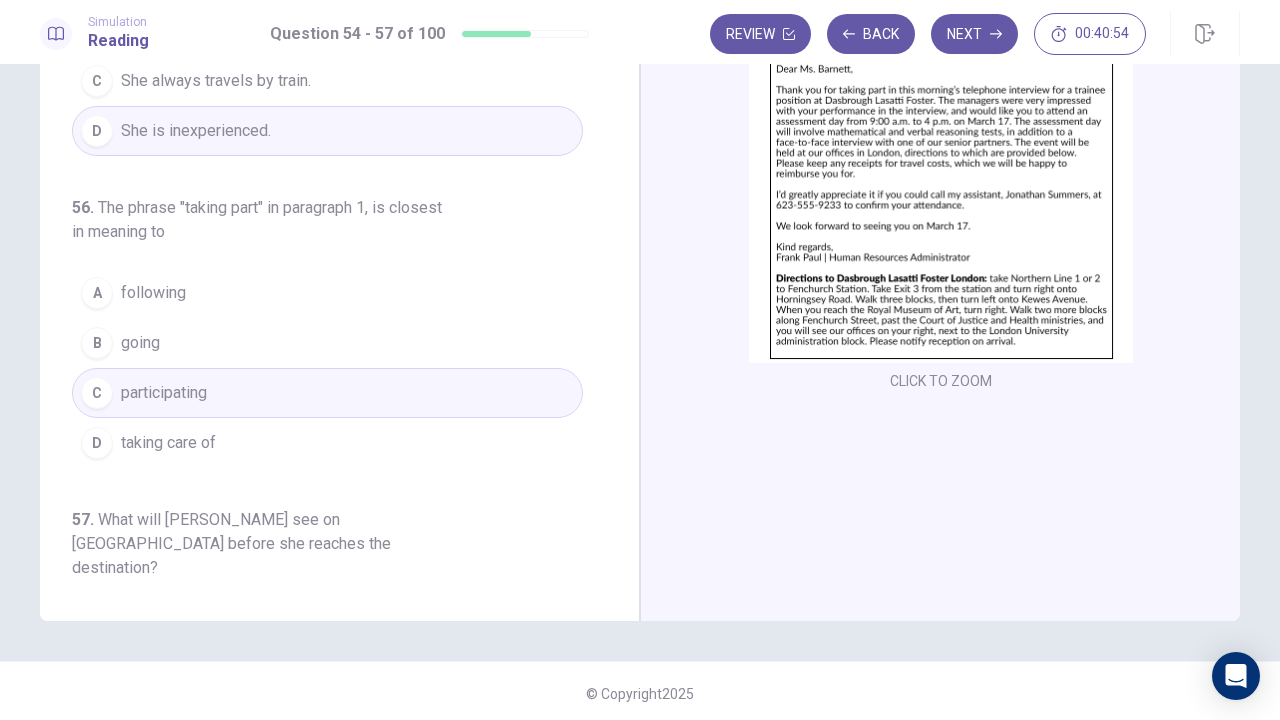 scroll, scrollTop: 183, scrollLeft: 0, axis: vertical 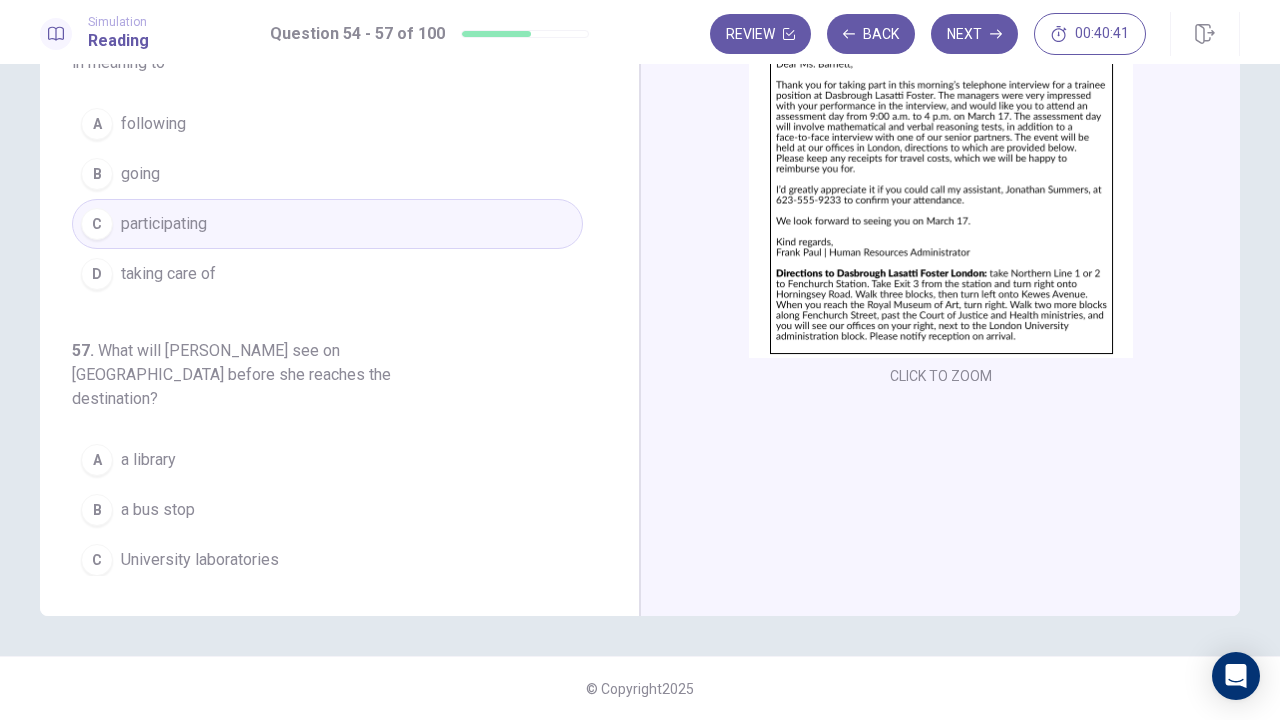 click at bounding box center [941, 183] 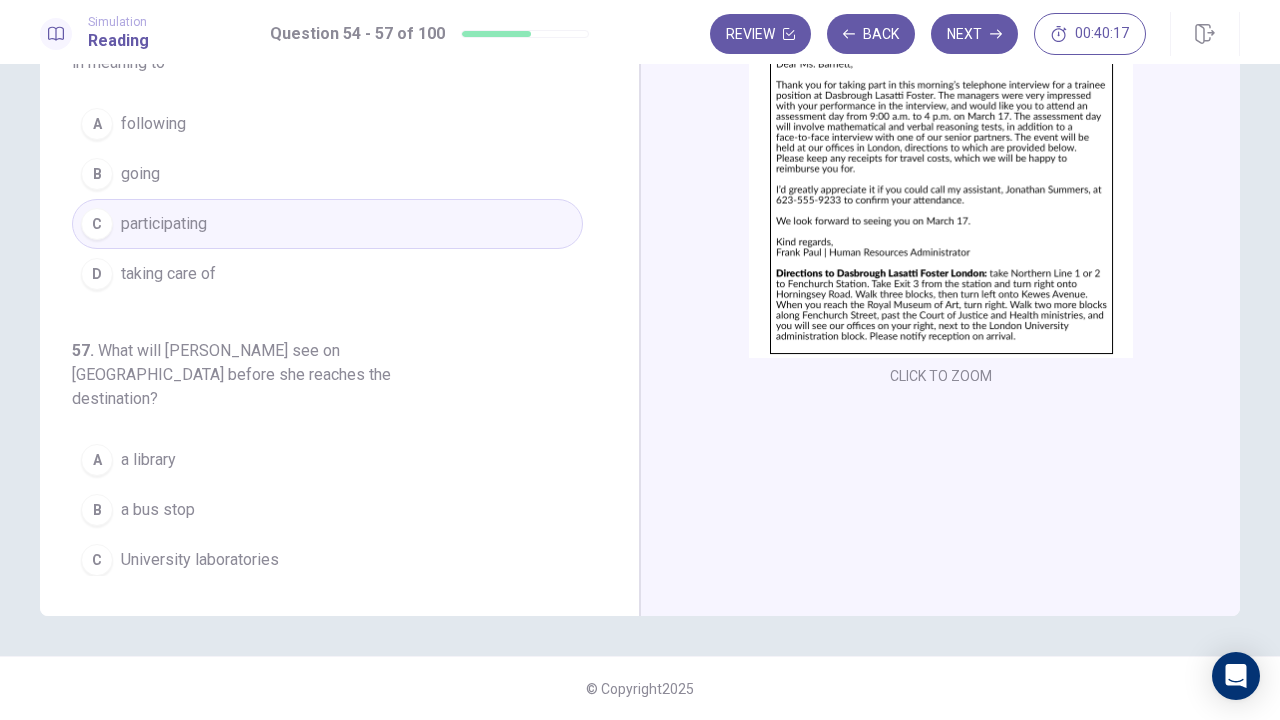 click at bounding box center (941, 183) 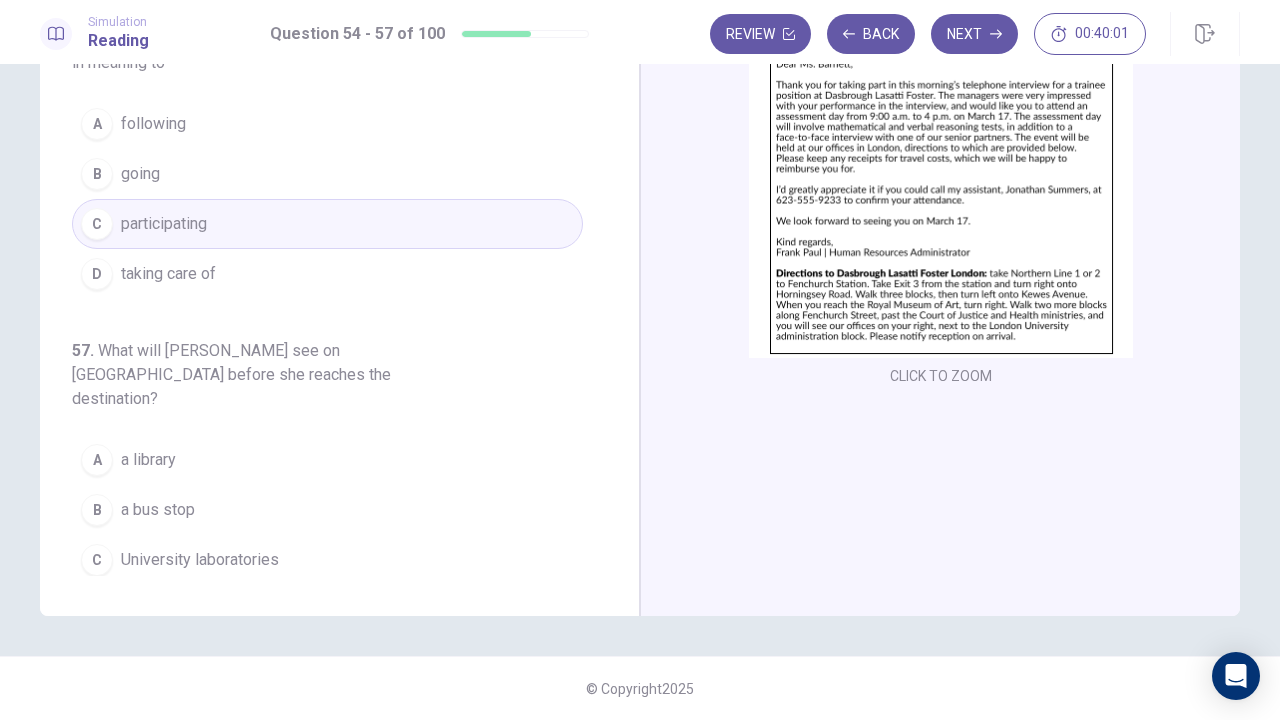 click at bounding box center (941, 183) 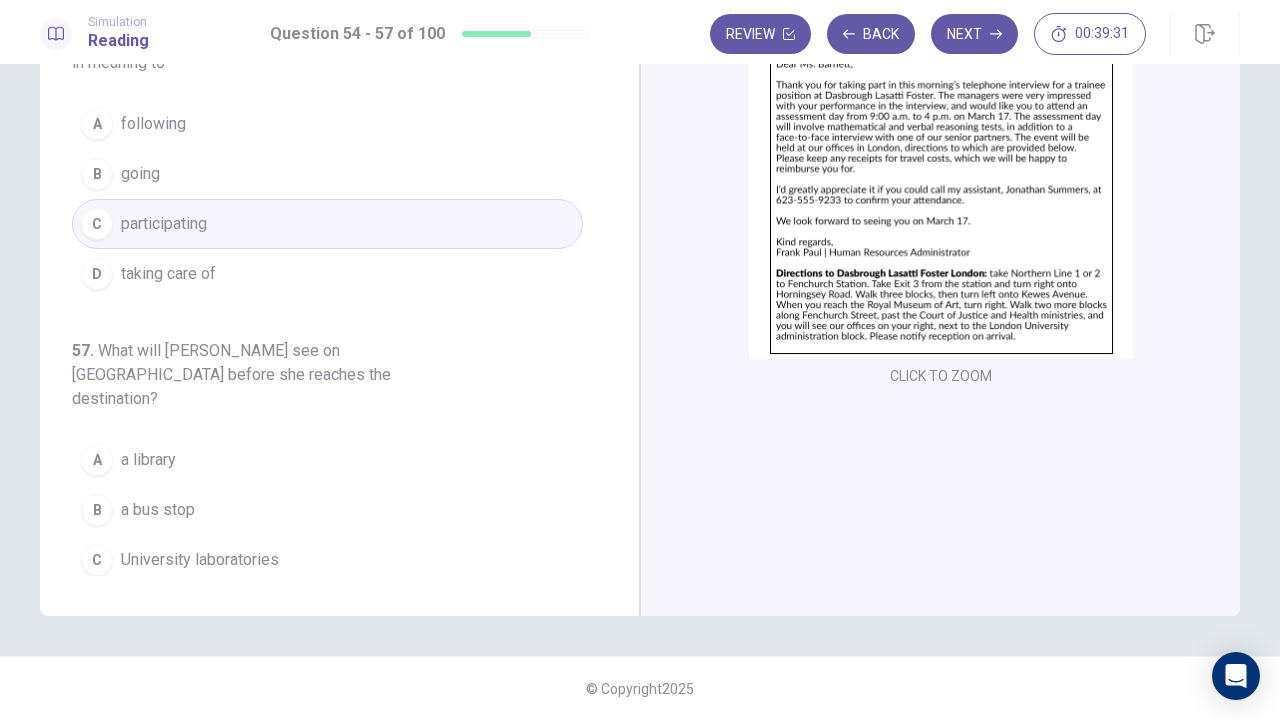 click on "Government buildings" at bounding box center [197, 610] 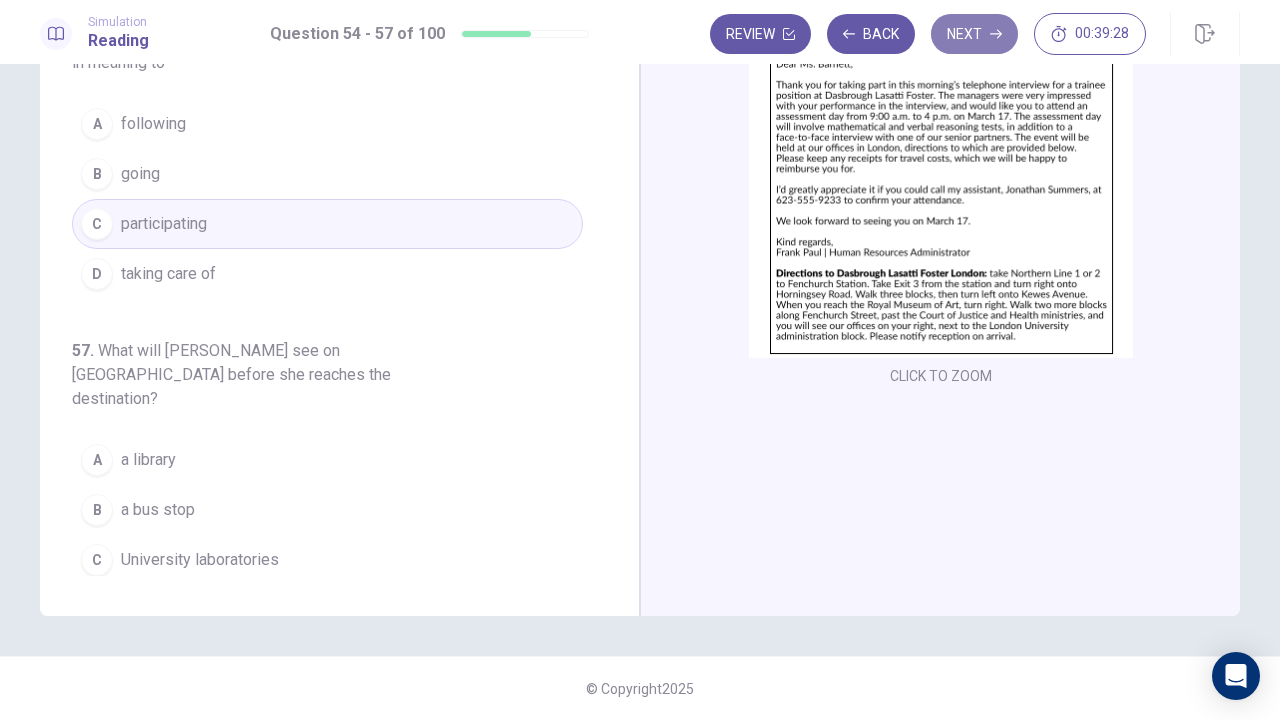 click on "Next" at bounding box center [974, 34] 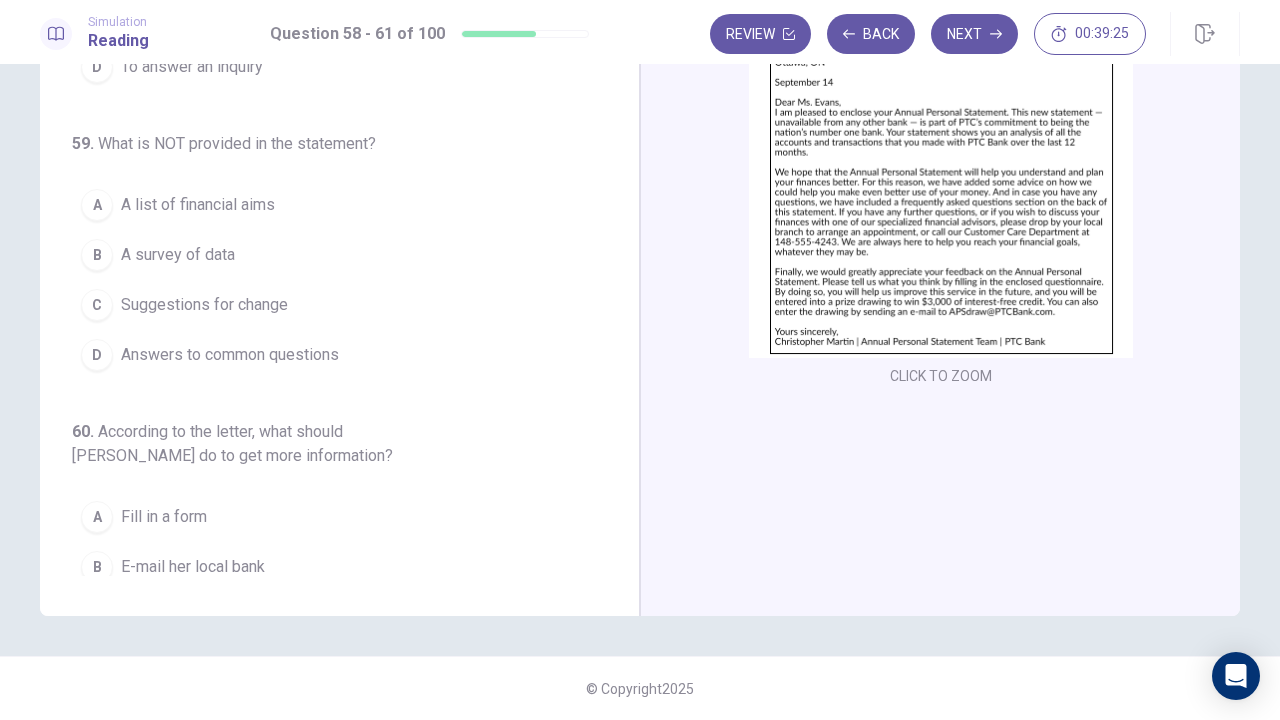 scroll, scrollTop: 0, scrollLeft: 0, axis: both 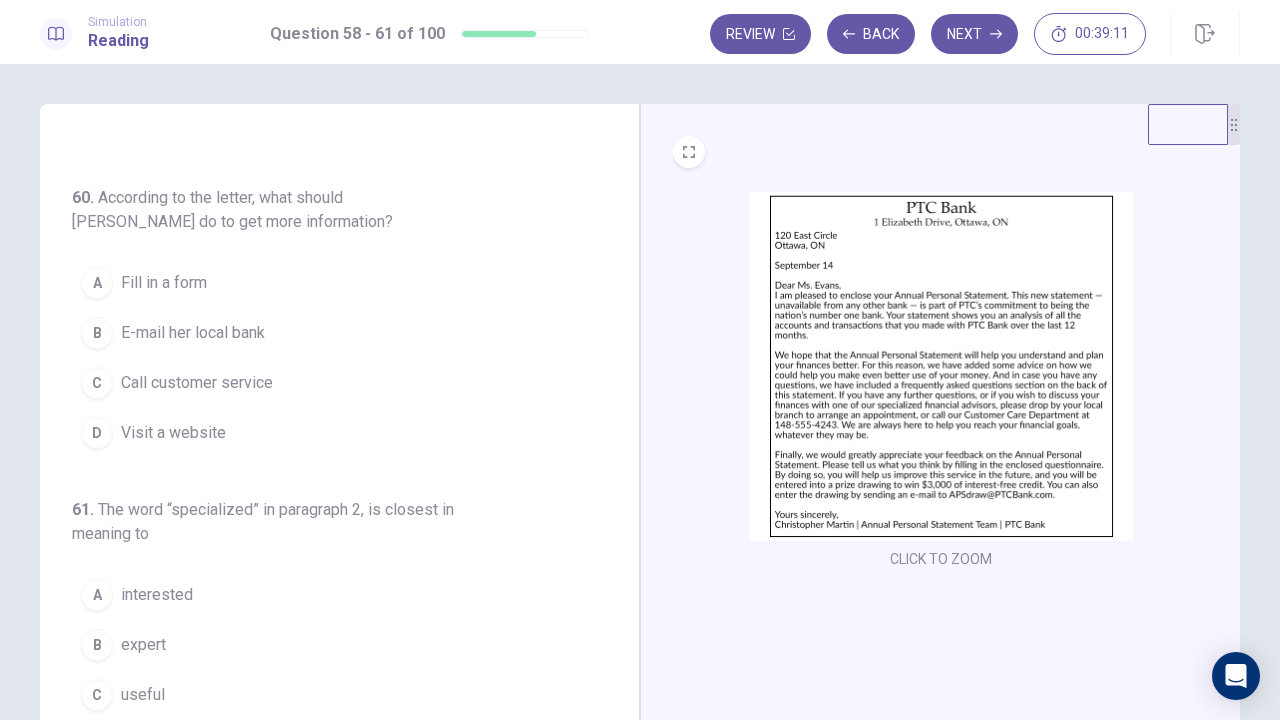 click at bounding box center [941, 366] 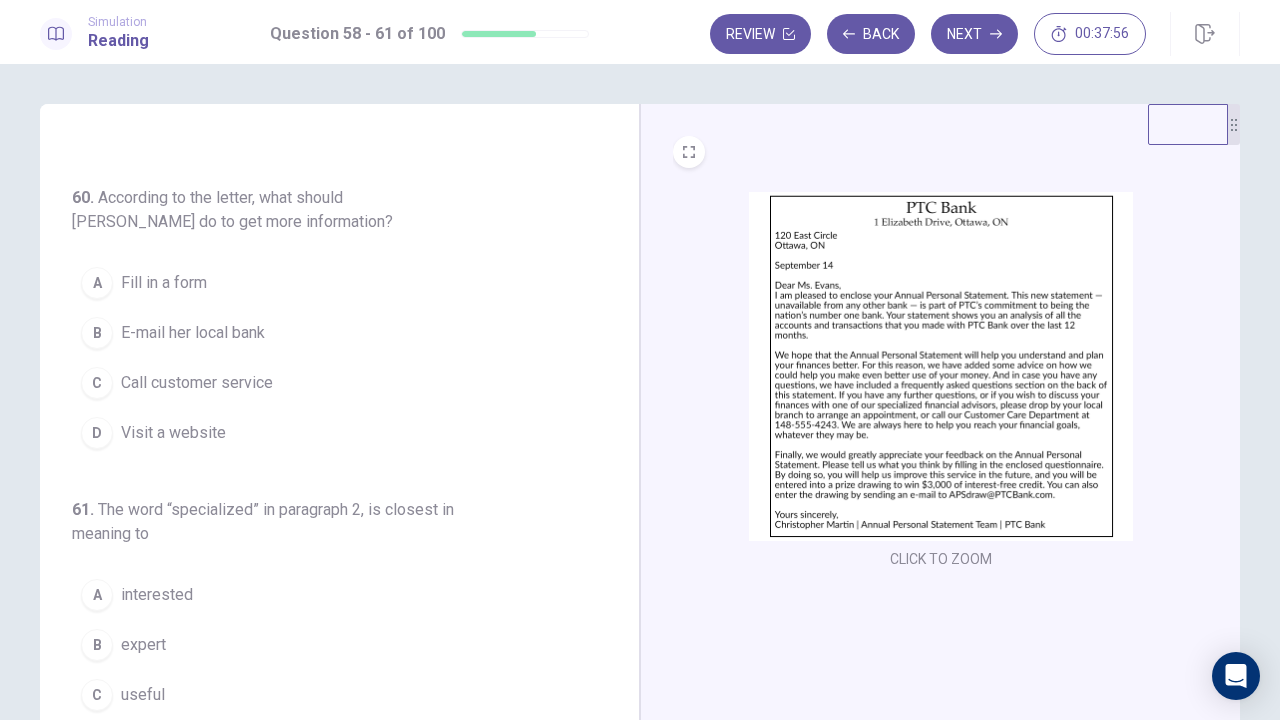 click at bounding box center [941, 366] 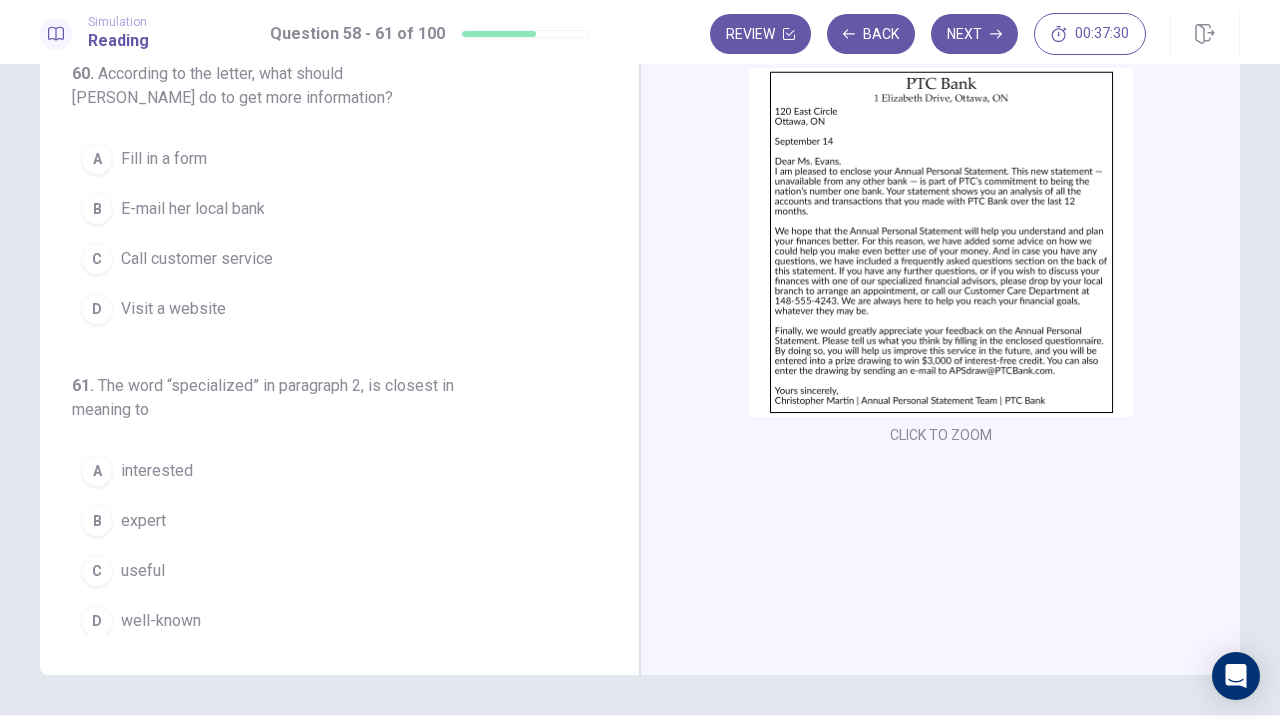 scroll, scrollTop: 125, scrollLeft: 0, axis: vertical 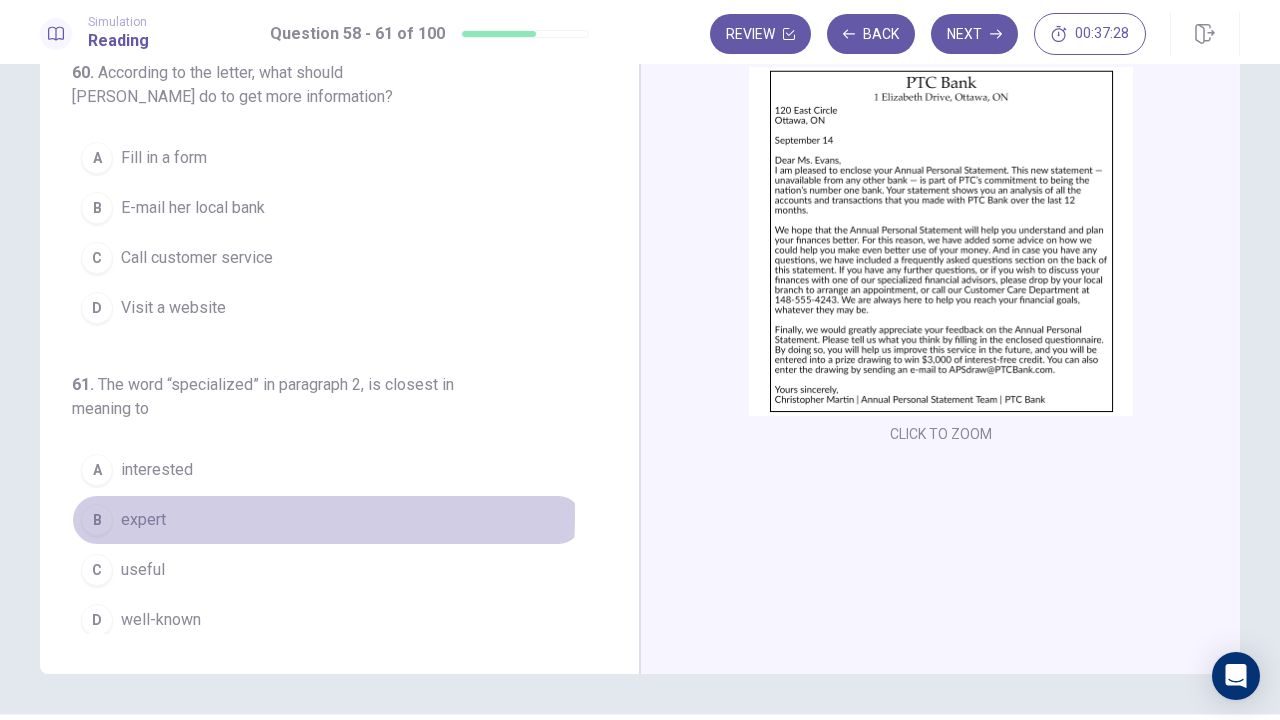 click on "expert" at bounding box center [143, 520] 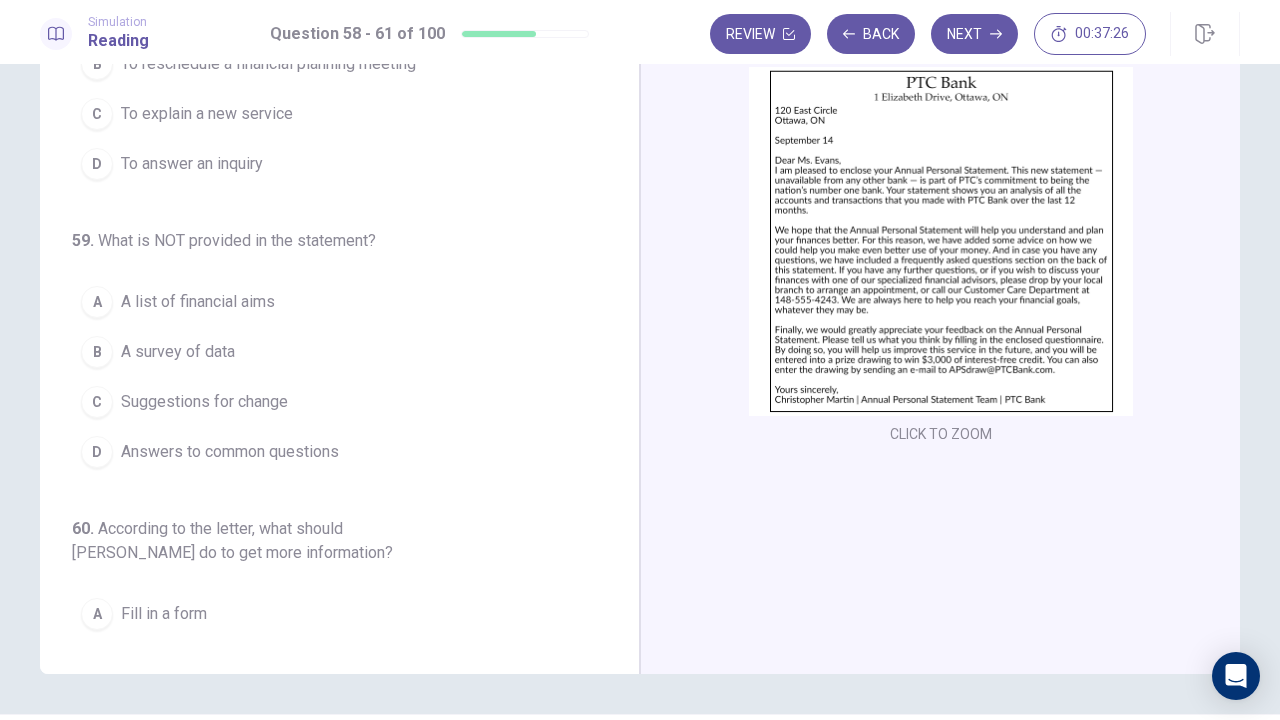 scroll, scrollTop: 0, scrollLeft: 0, axis: both 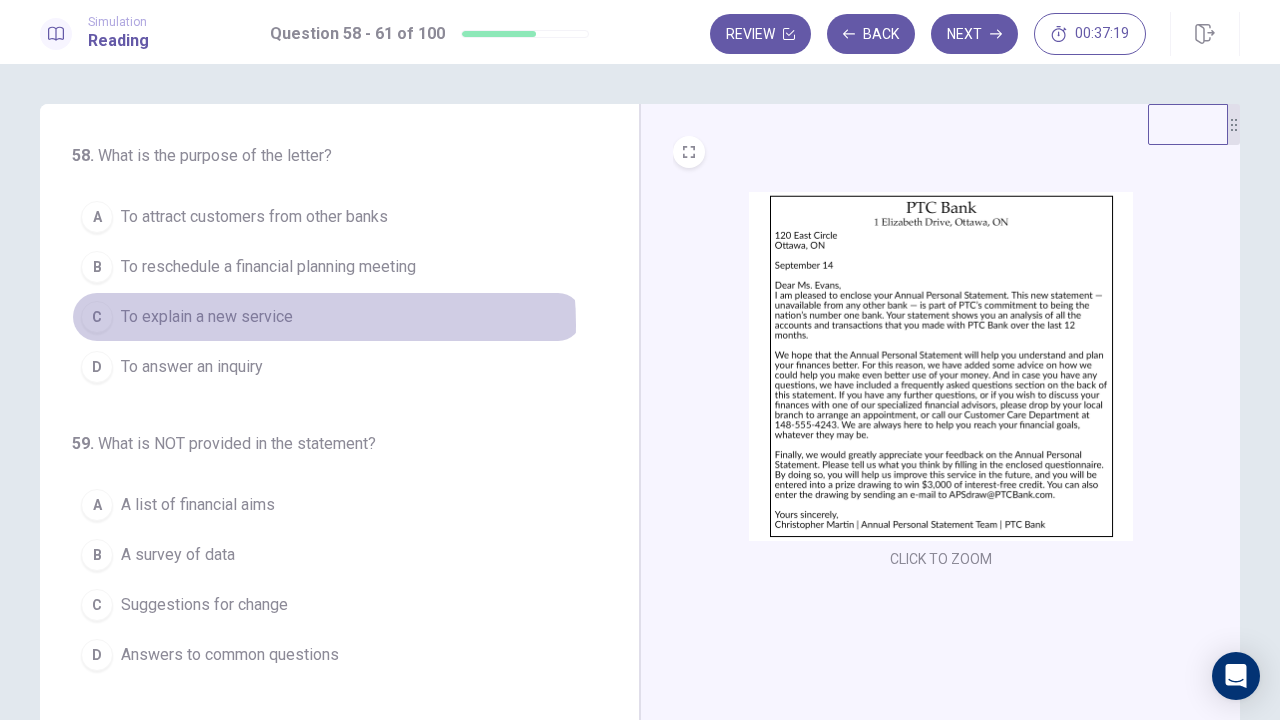 click on "To explain a new service" at bounding box center (207, 317) 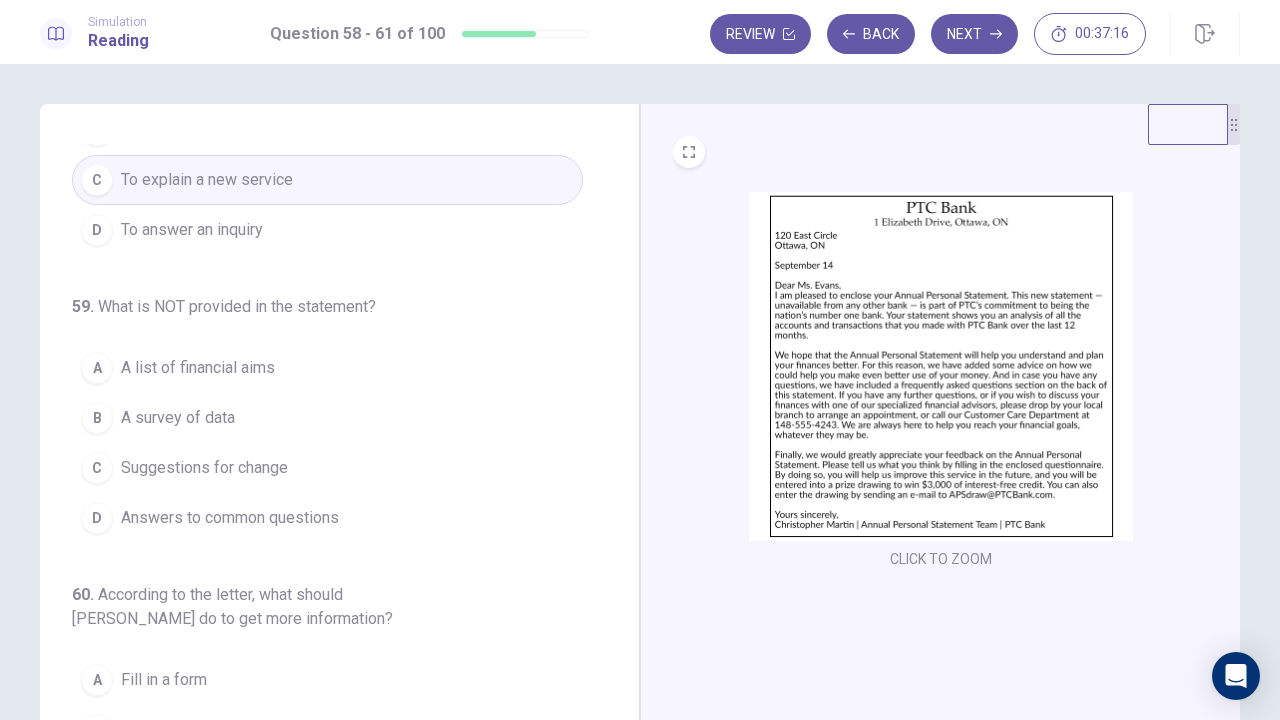 scroll, scrollTop: 138, scrollLeft: 0, axis: vertical 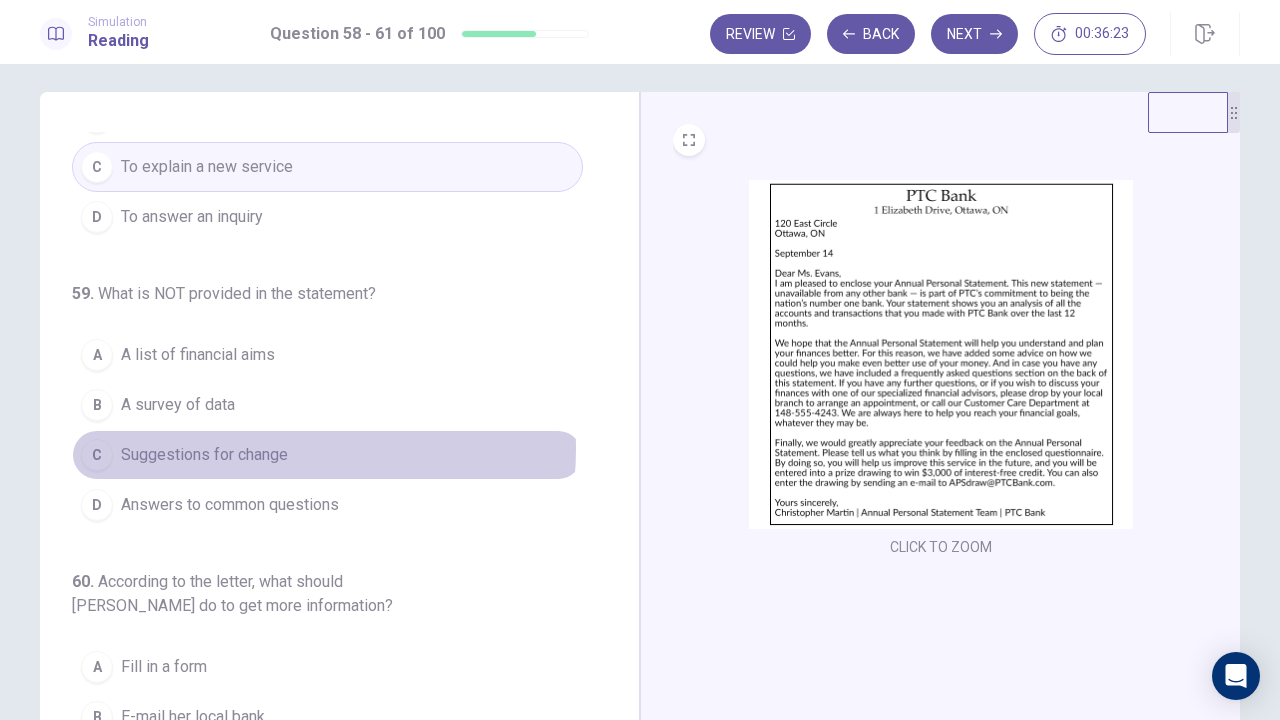click on "Suggestions for change" at bounding box center (204, 455) 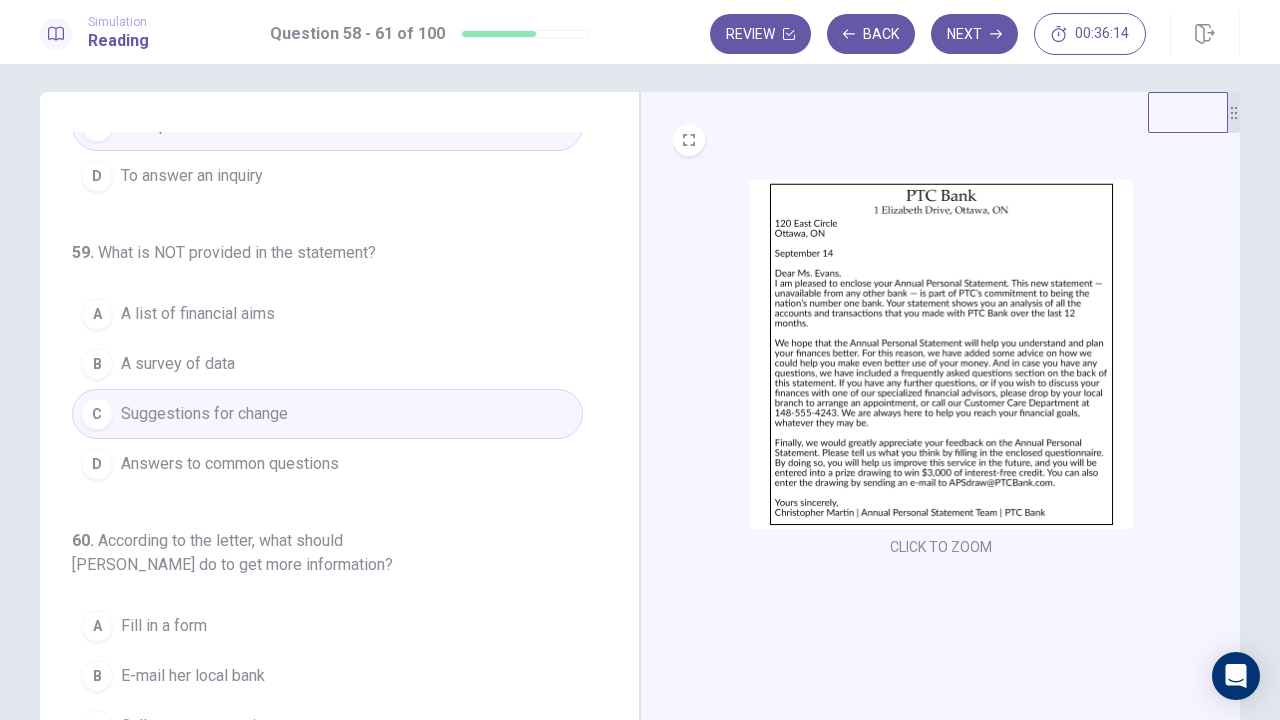 scroll, scrollTop: 180, scrollLeft: 0, axis: vertical 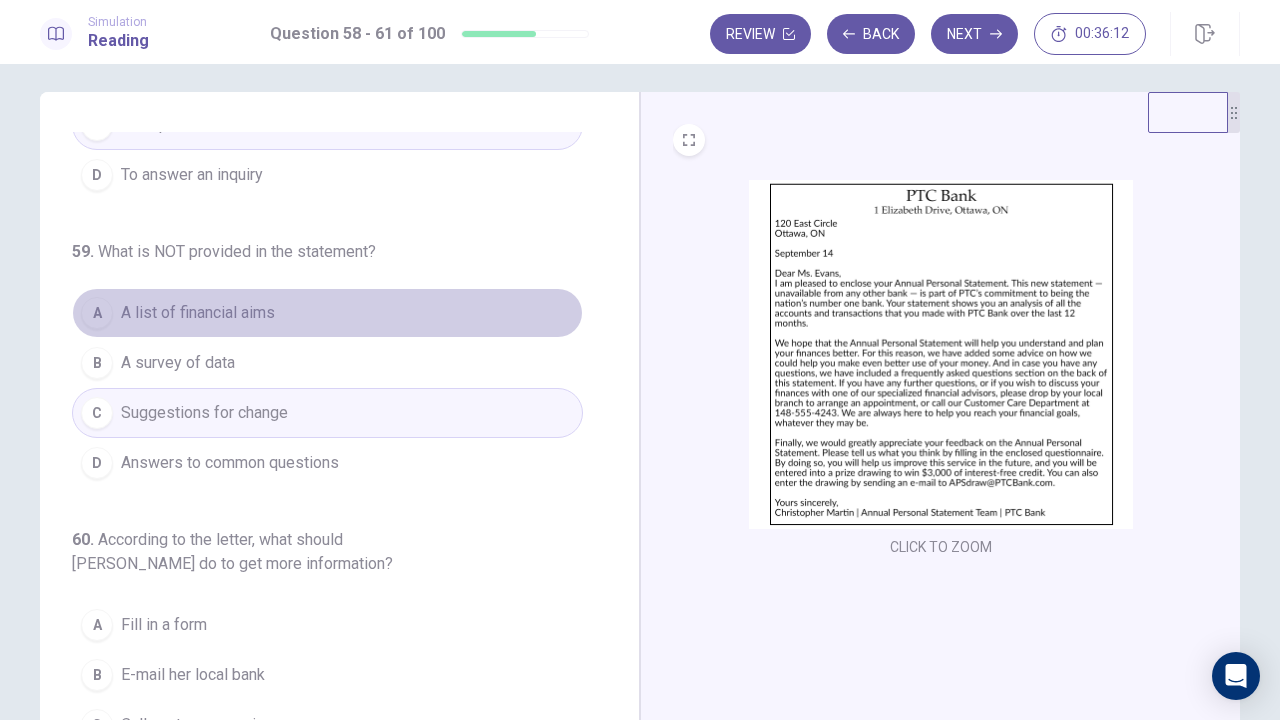 click on "A A list of financial aims" at bounding box center (327, 313) 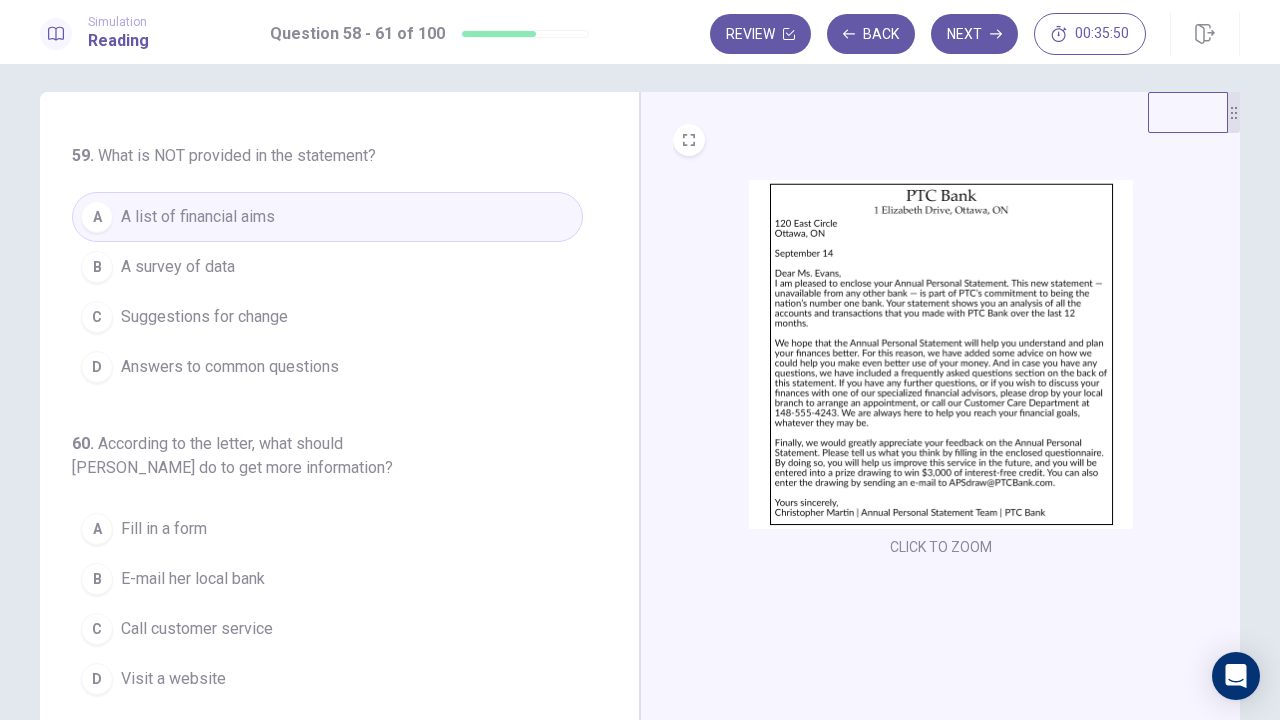scroll, scrollTop: 277, scrollLeft: 0, axis: vertical 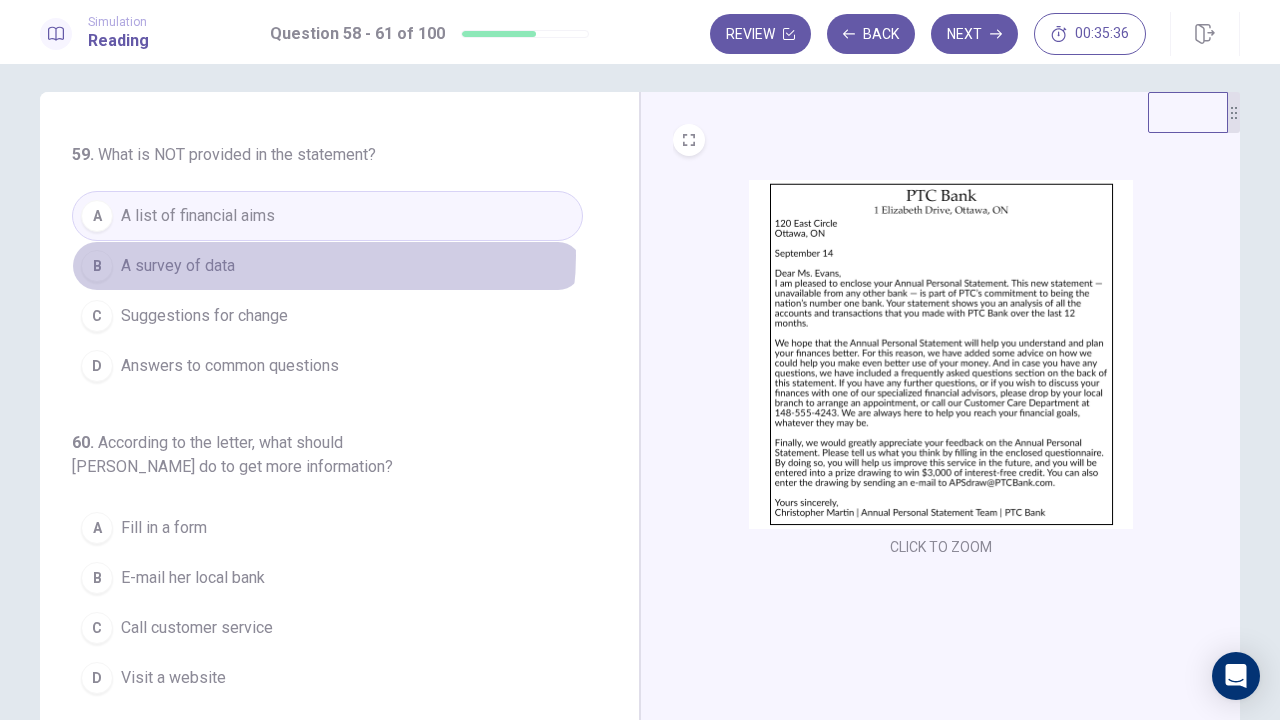 click on "B A survey of data" at bounding box center [327, 266] 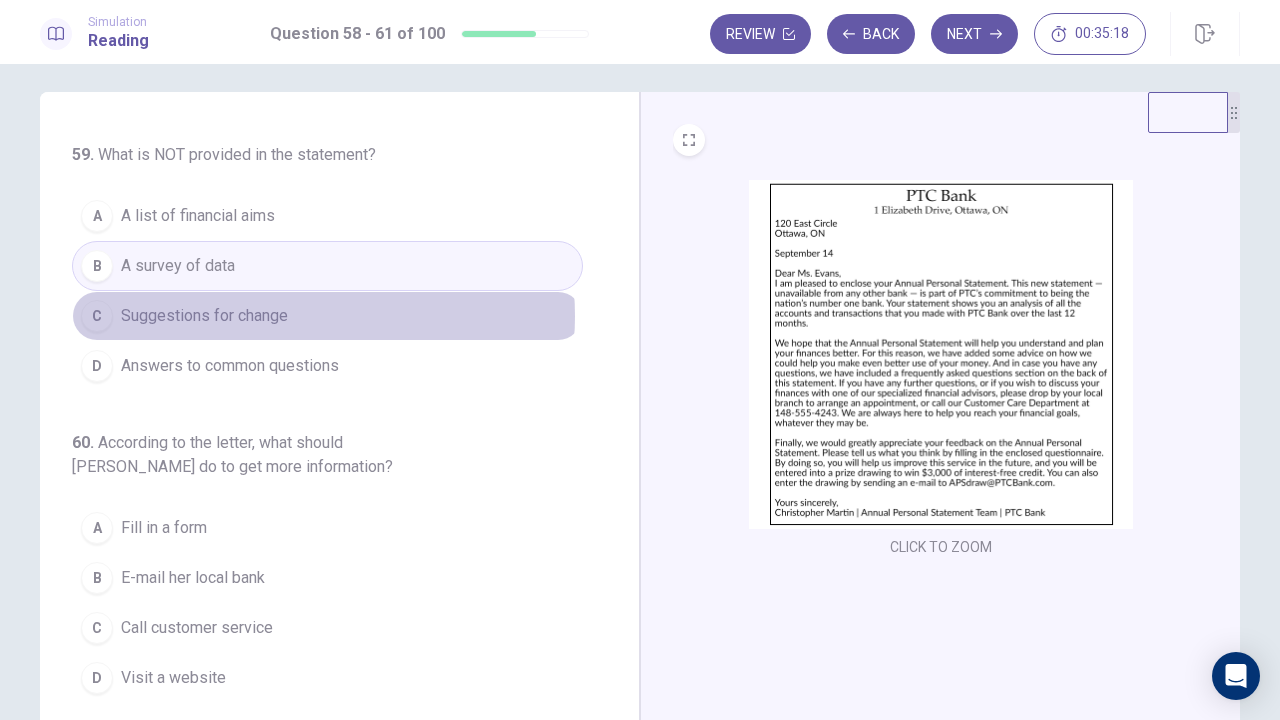 click on "C Suggestions for change" at bounding box center [327, 316] 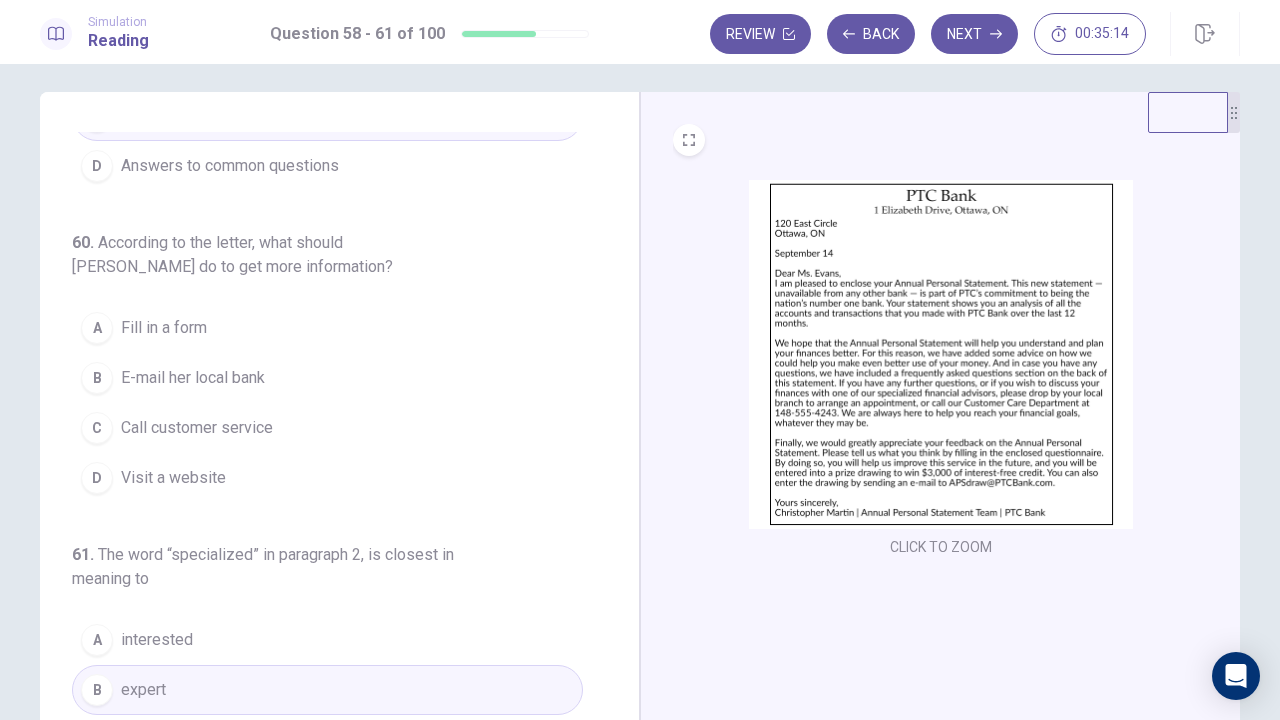 scroll, scrollTop: 478, scrollLeft: 0, axis: vertical 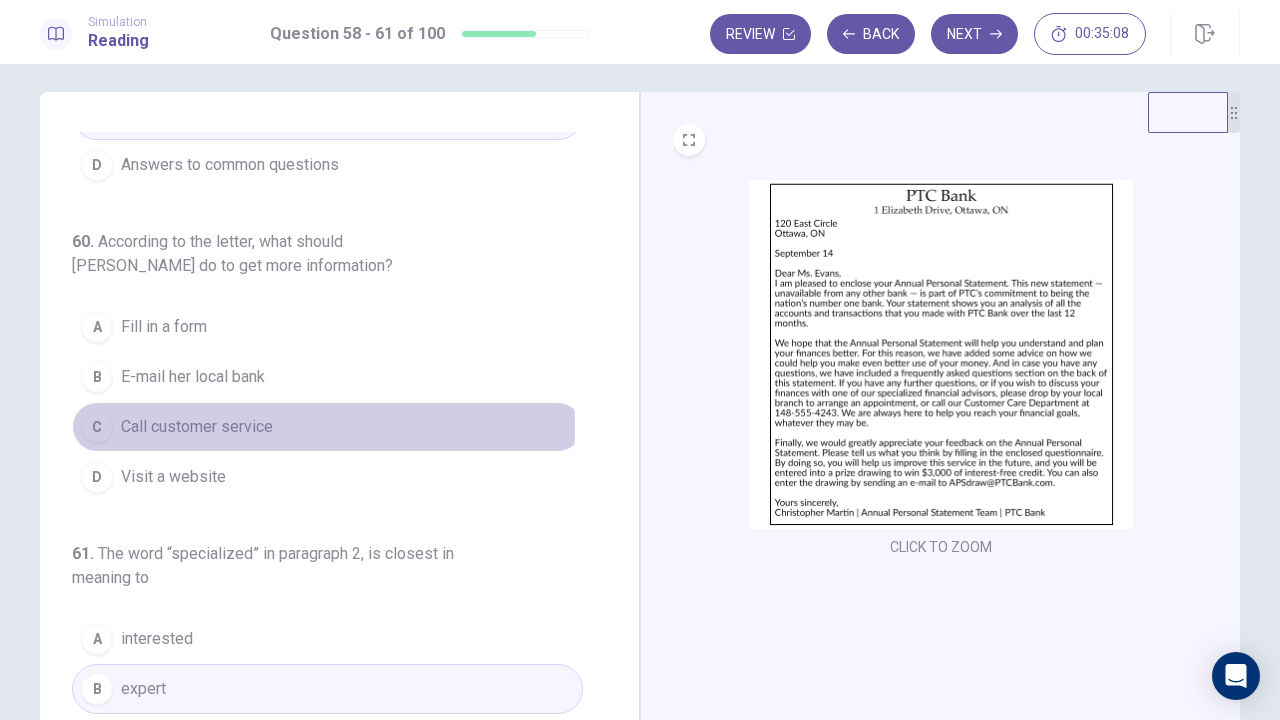 click on "Call customer service" at bounding box center (197, 427) 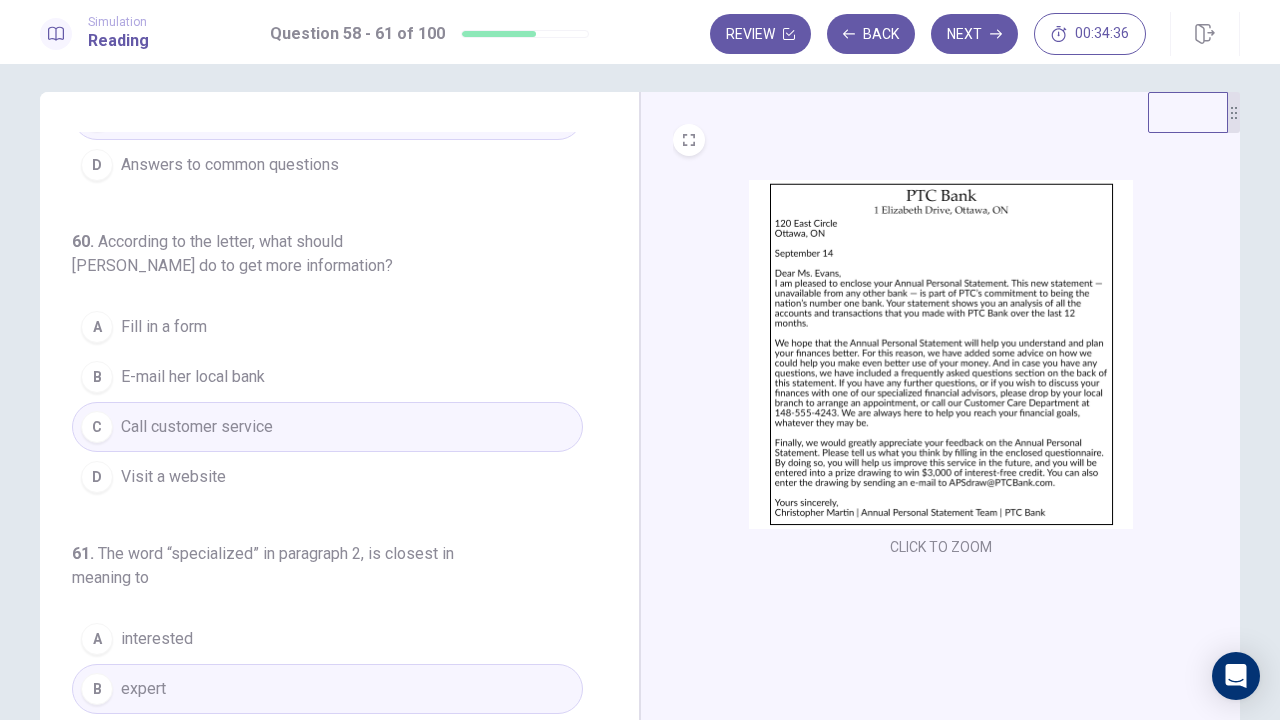 scroll, scrollTop: 534, scrollLeft: 0, axis: vertical 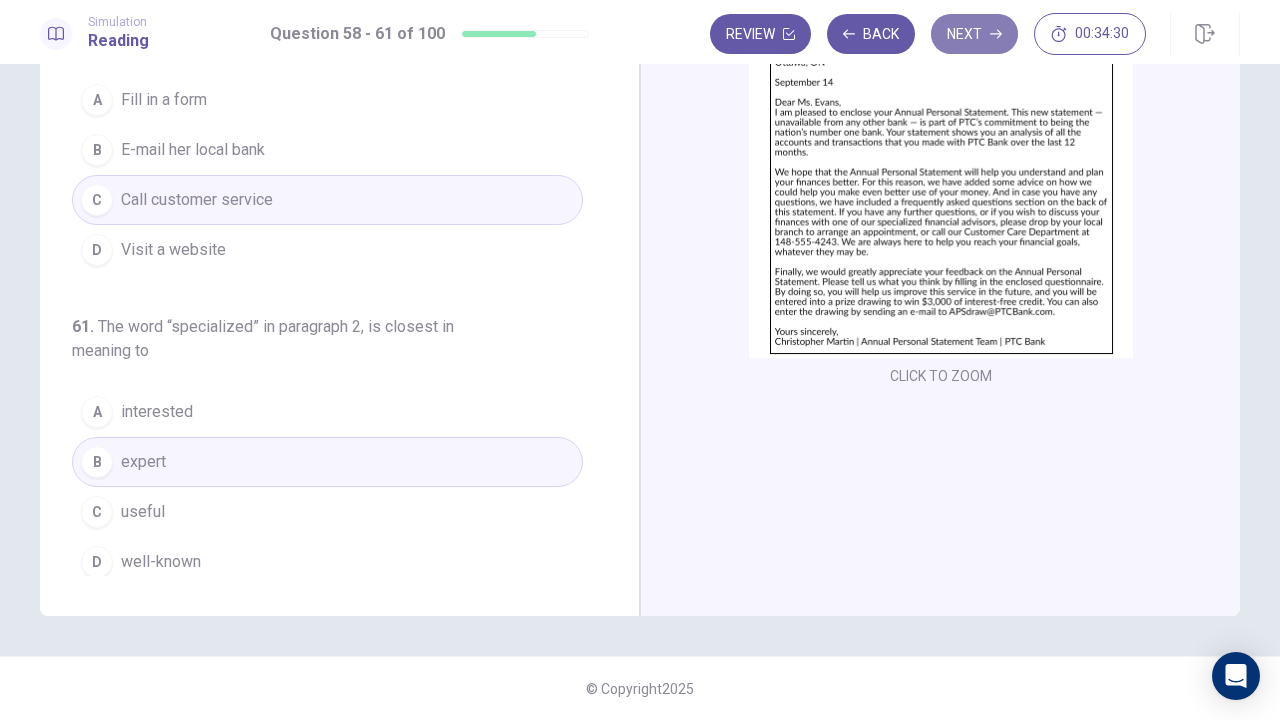 click on "Next" at bounding box center [974, 34] 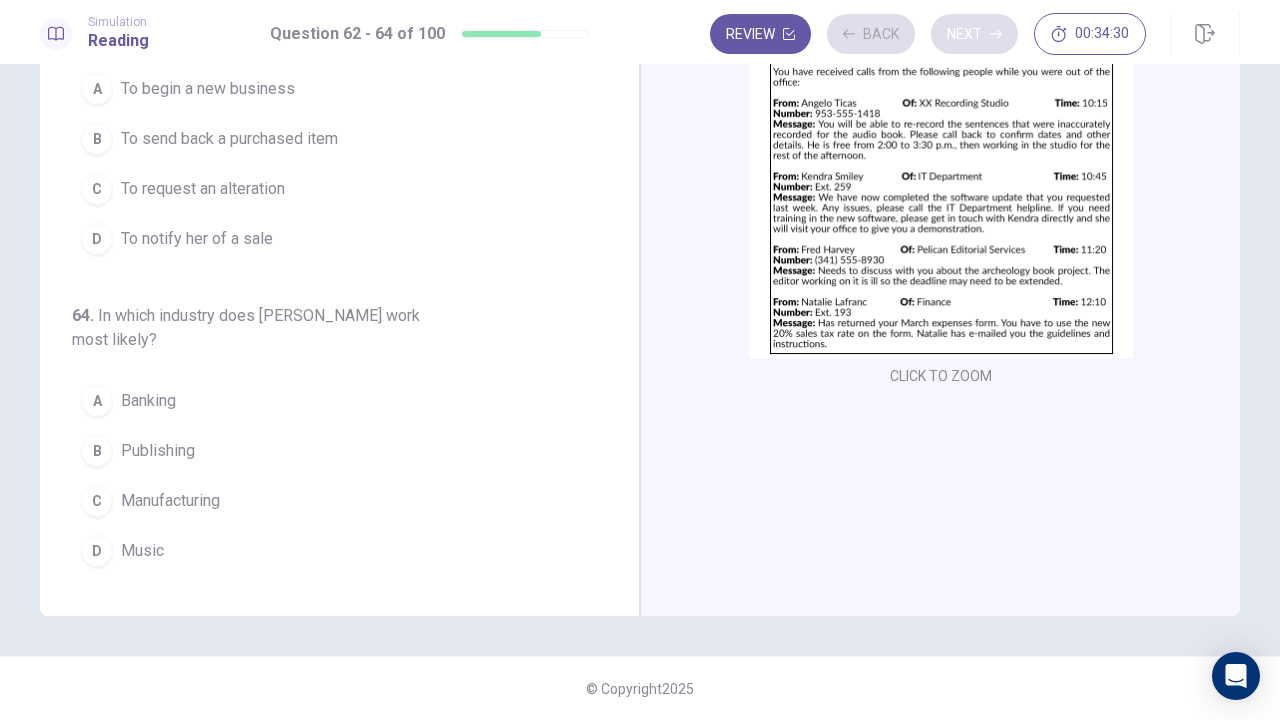 scroll, scrollTop: 200, scrollLeft: 0, axis: vertical 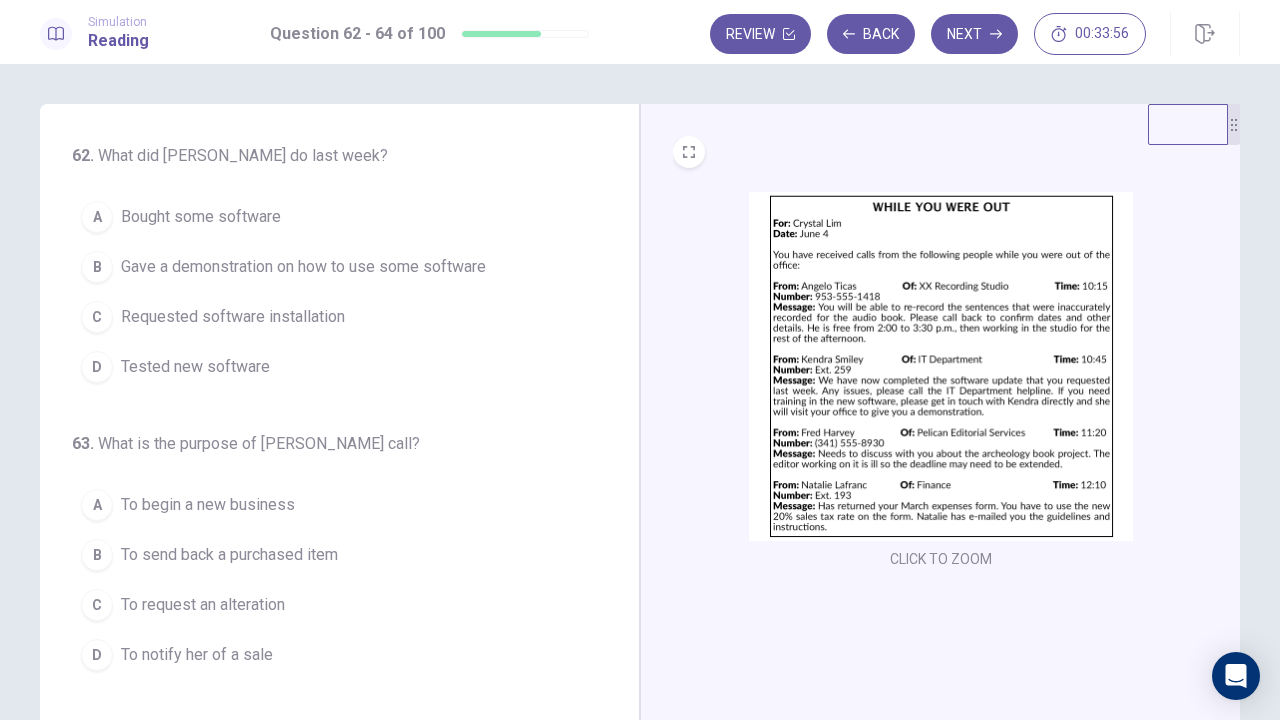 click at bounding box center (941, 366) 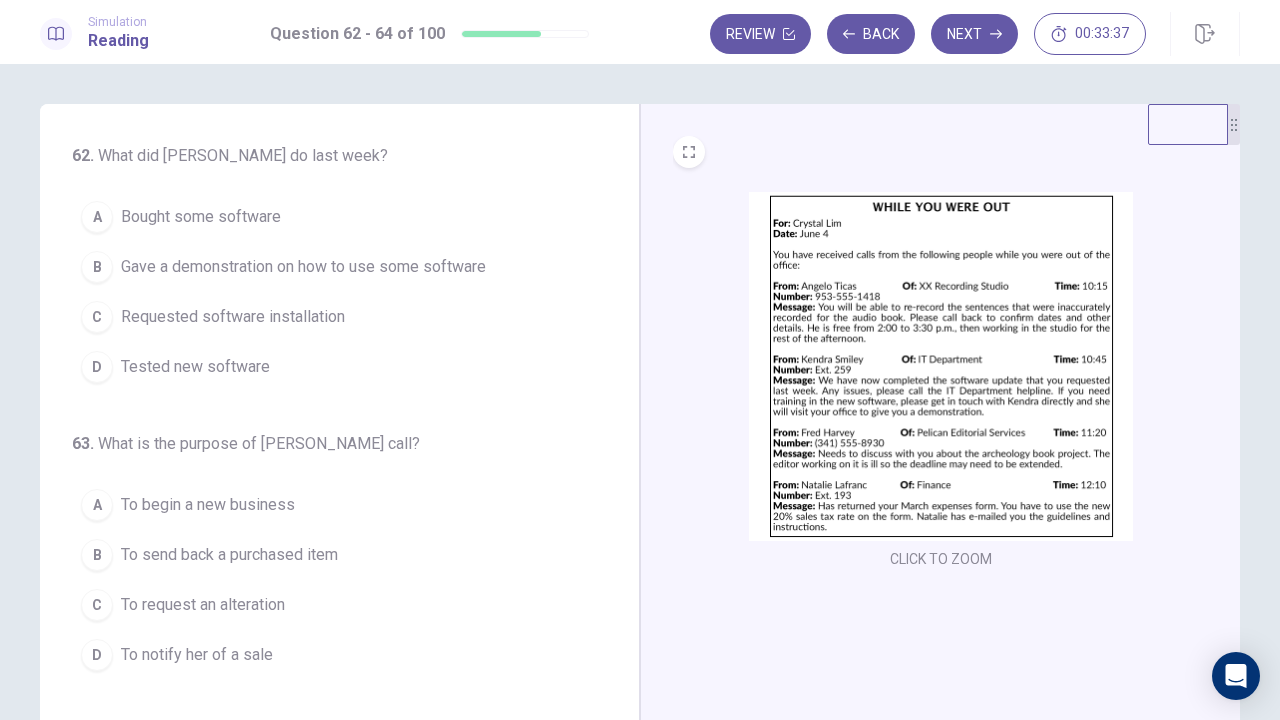 click at bounding box center [941, 366] 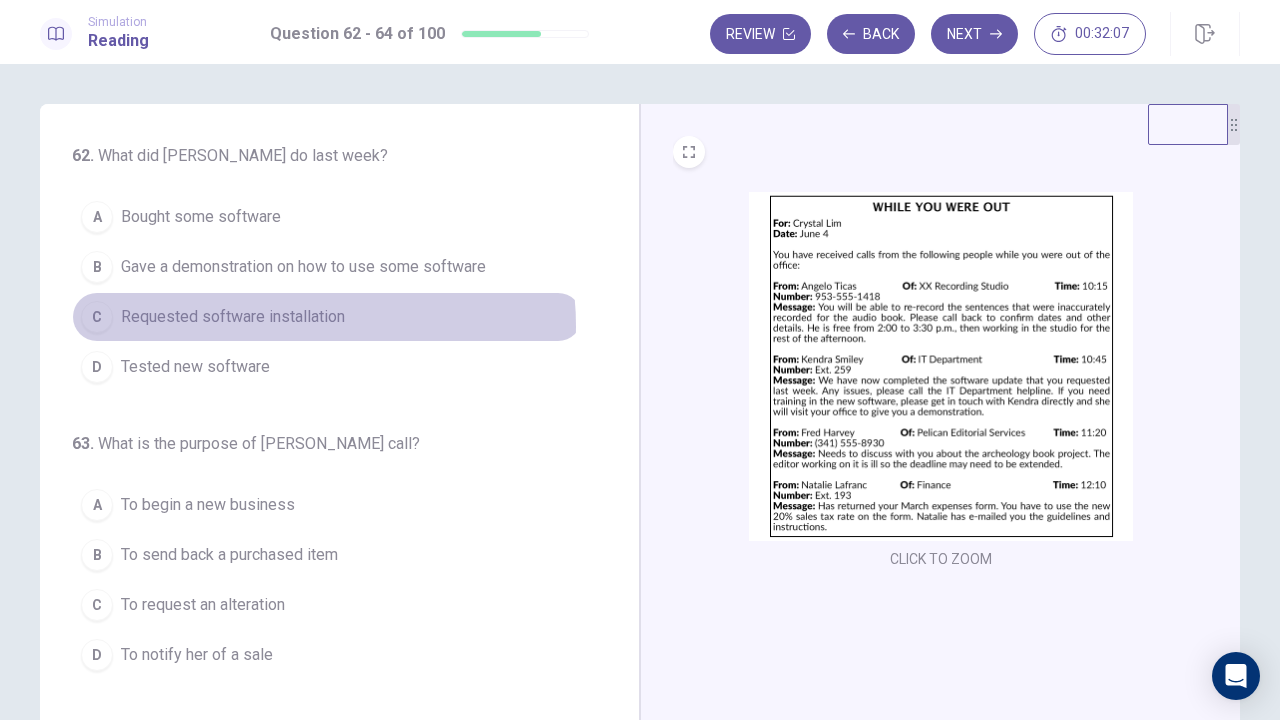 click on "Requested software installation" at bounding box center [233, 317] 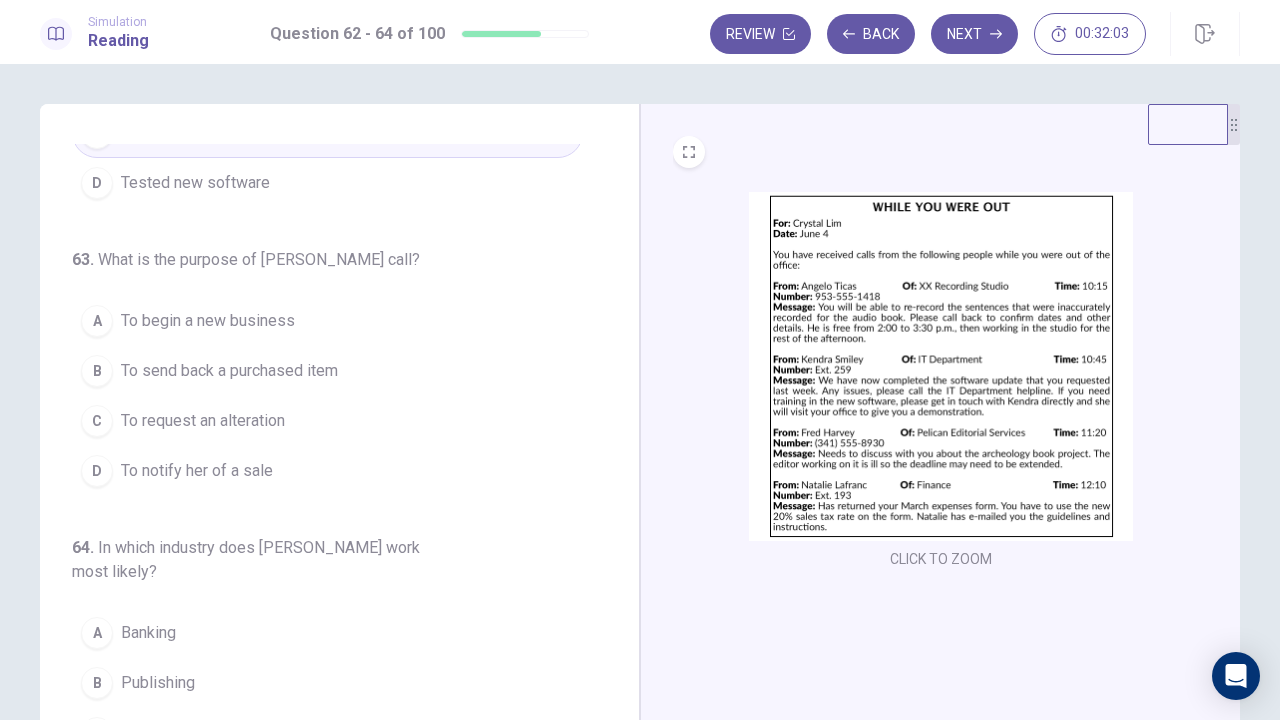 scroll, scrollTop: 185, scrollLeft: 0, axis: vertical 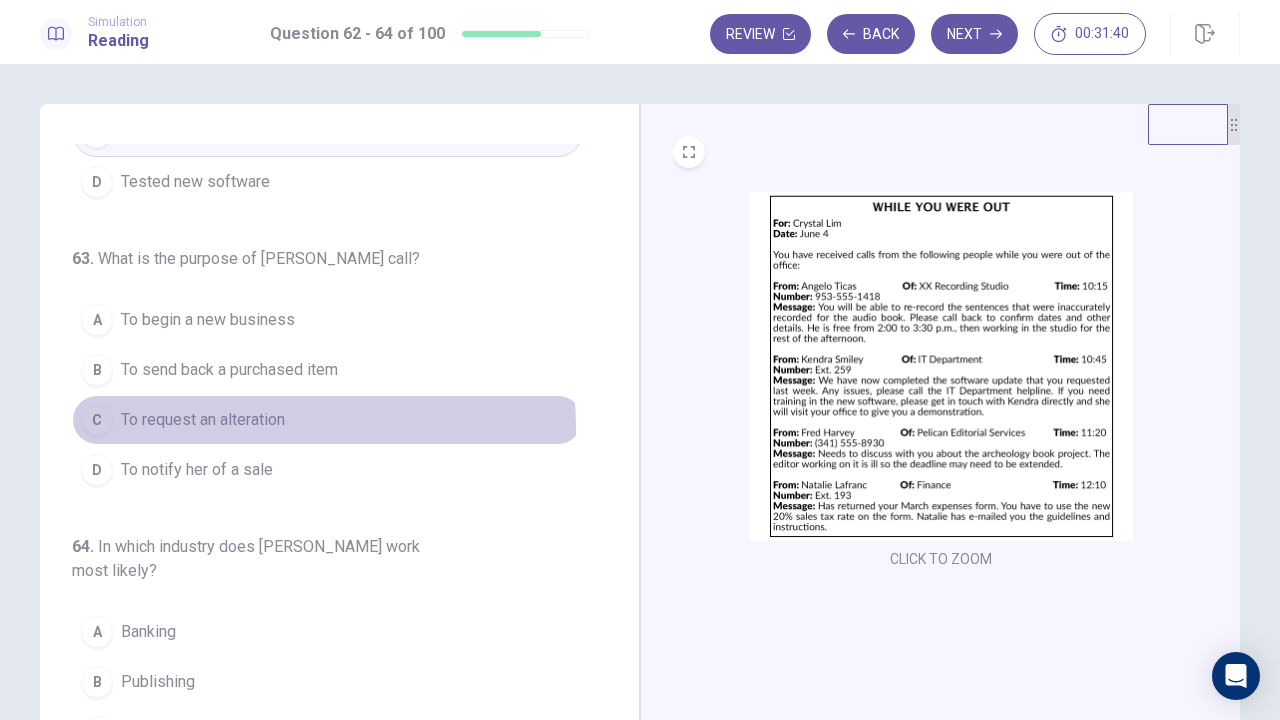 click on "To request an alteration" at bounding box center (203, 420) 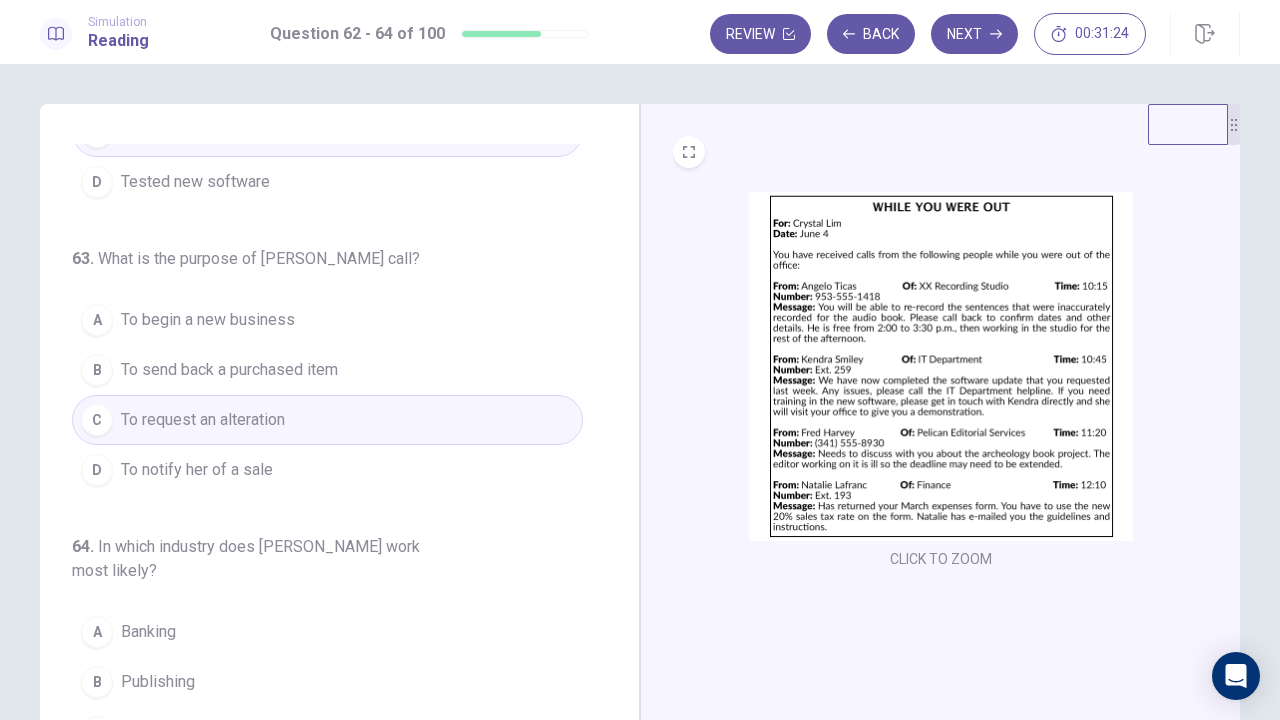 scroll, scrollTop: 200, scrollLeft: 0, axis: vertical 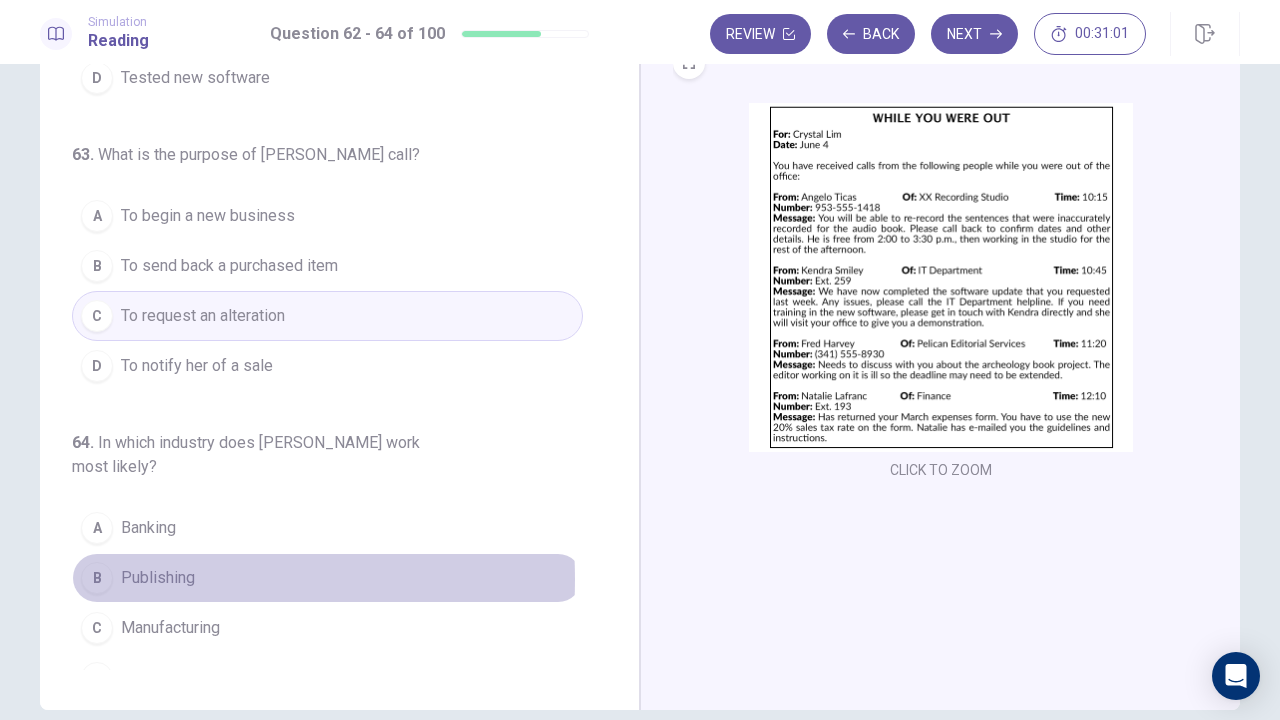 click on "Publishing" at bounding box center (158, 578) 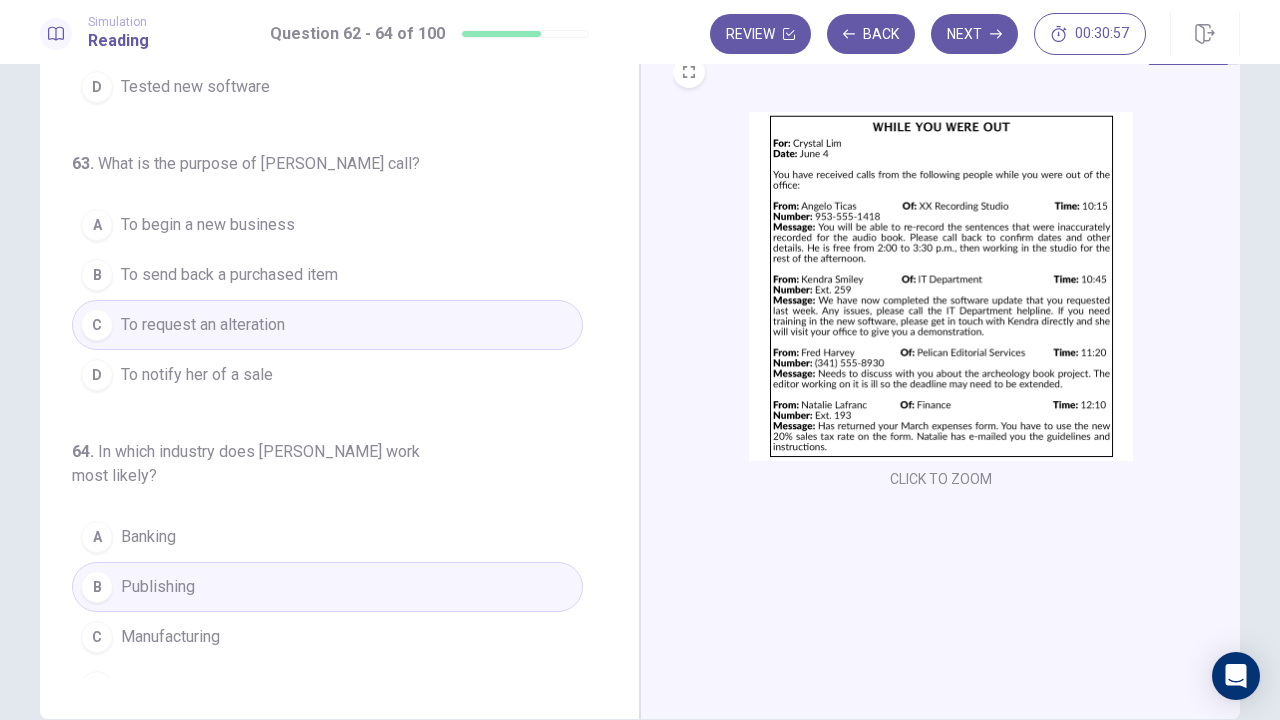 scroll, scrollTop: 79, scrollLeft: 0, axis: vertical 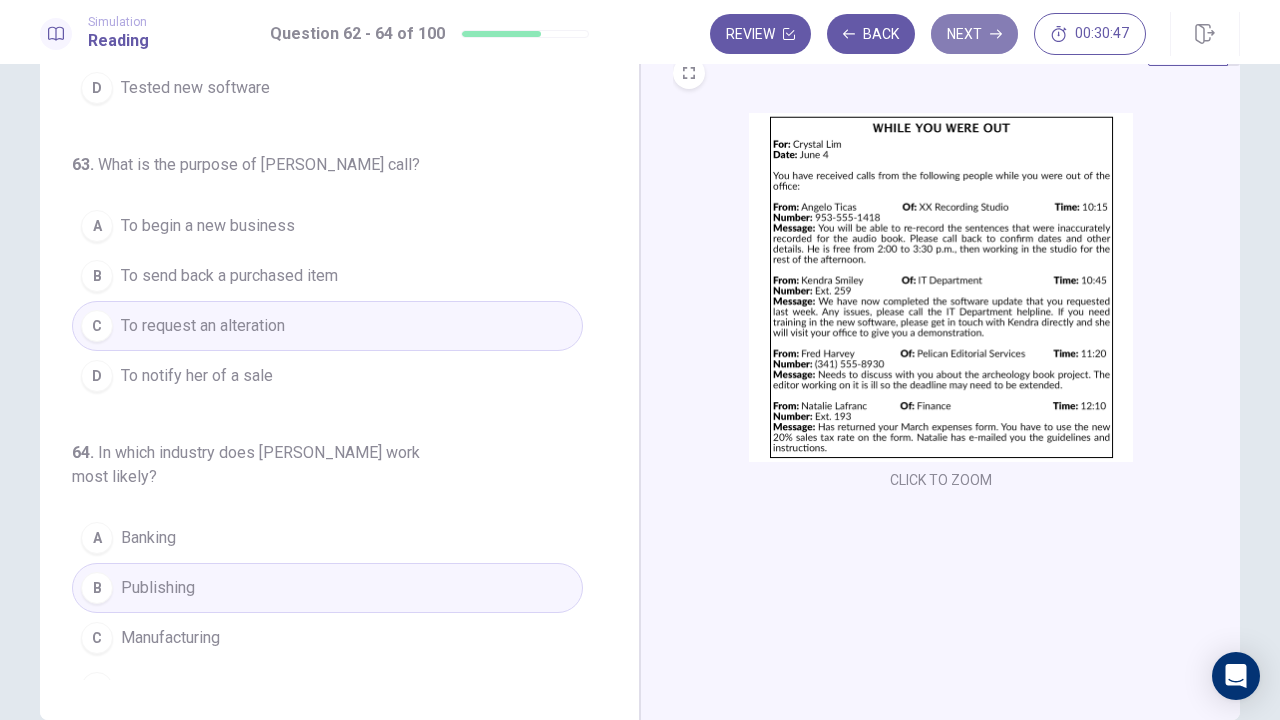 click on "Next" at bounding box center [974, 34] 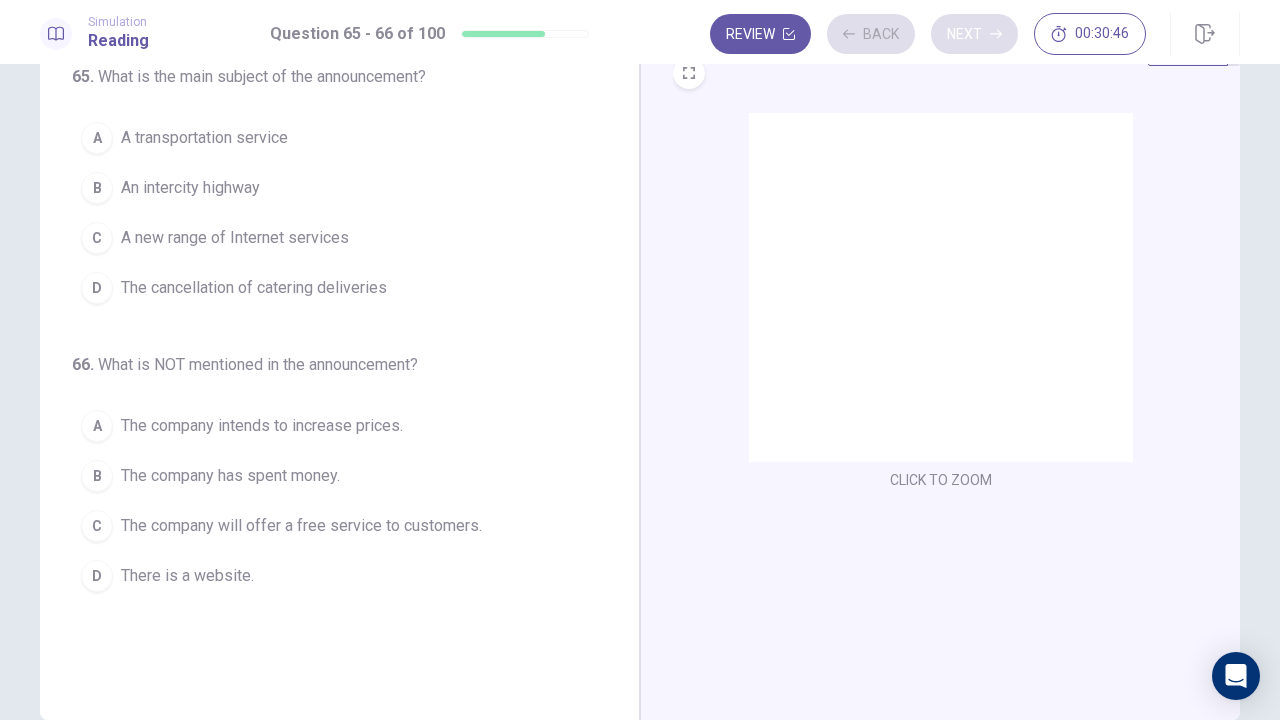 scroll, scrollTop: 0, scrollLeft: 0, axis: both 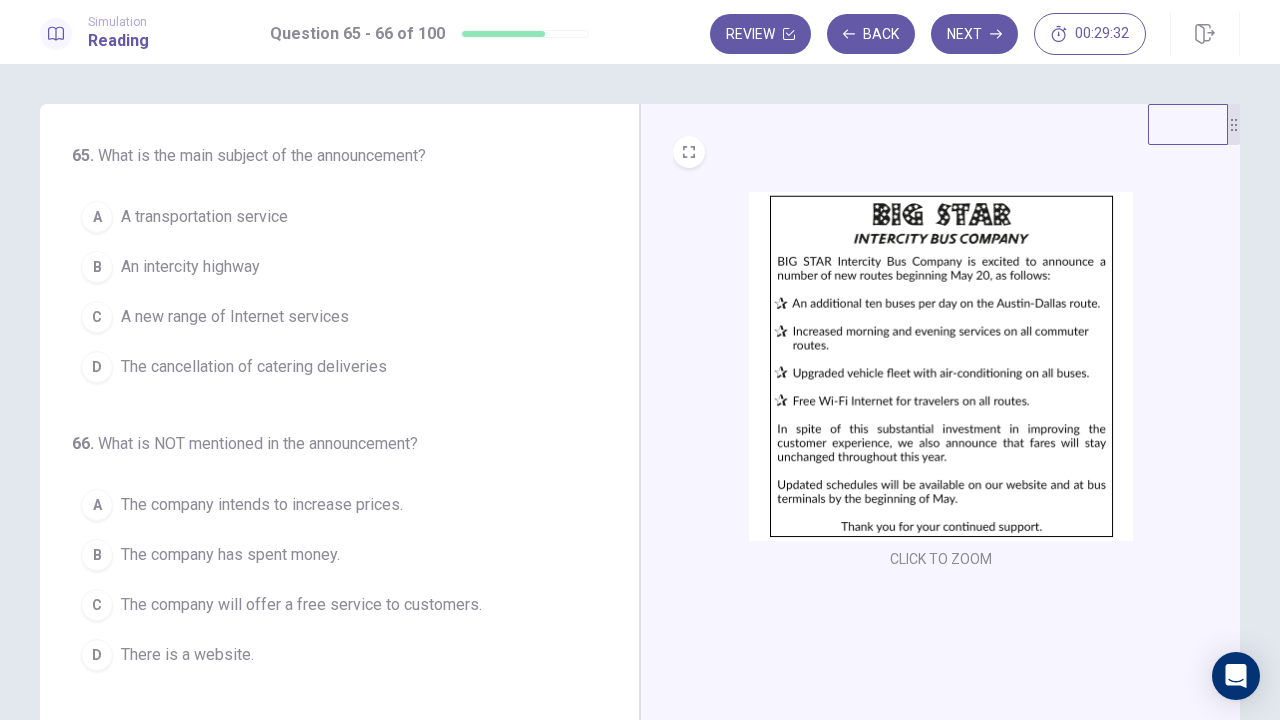 click on "A transportation service" at bounding box center [204, 217] 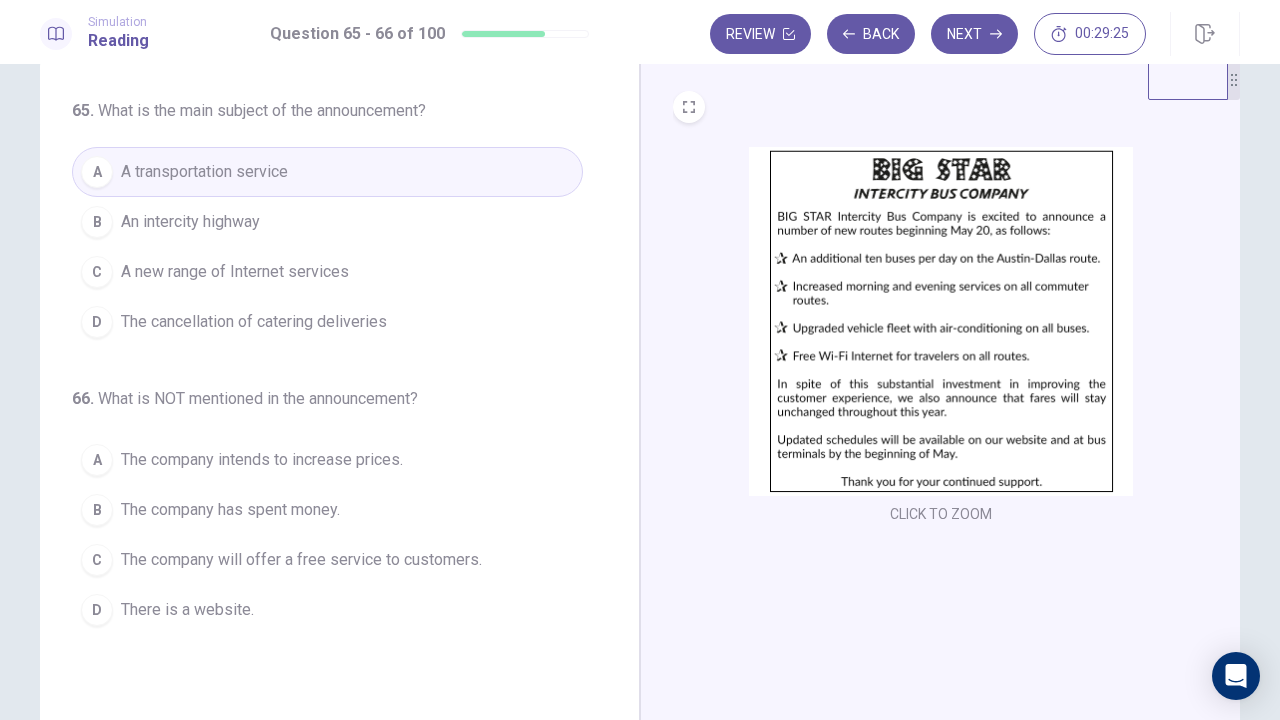 scroll, scrollTop: 0, scrollLeft: 0, axis: both 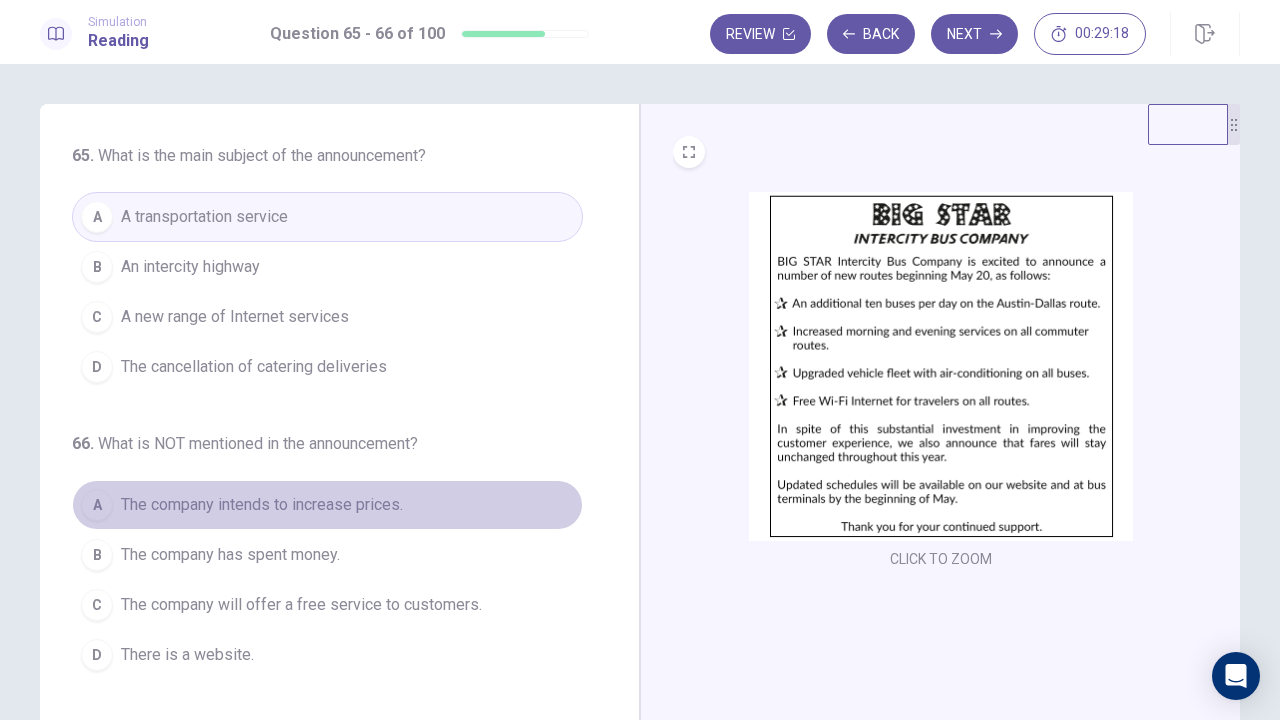 click on "The company intends to increase prices." at bounding box center (262, 505) 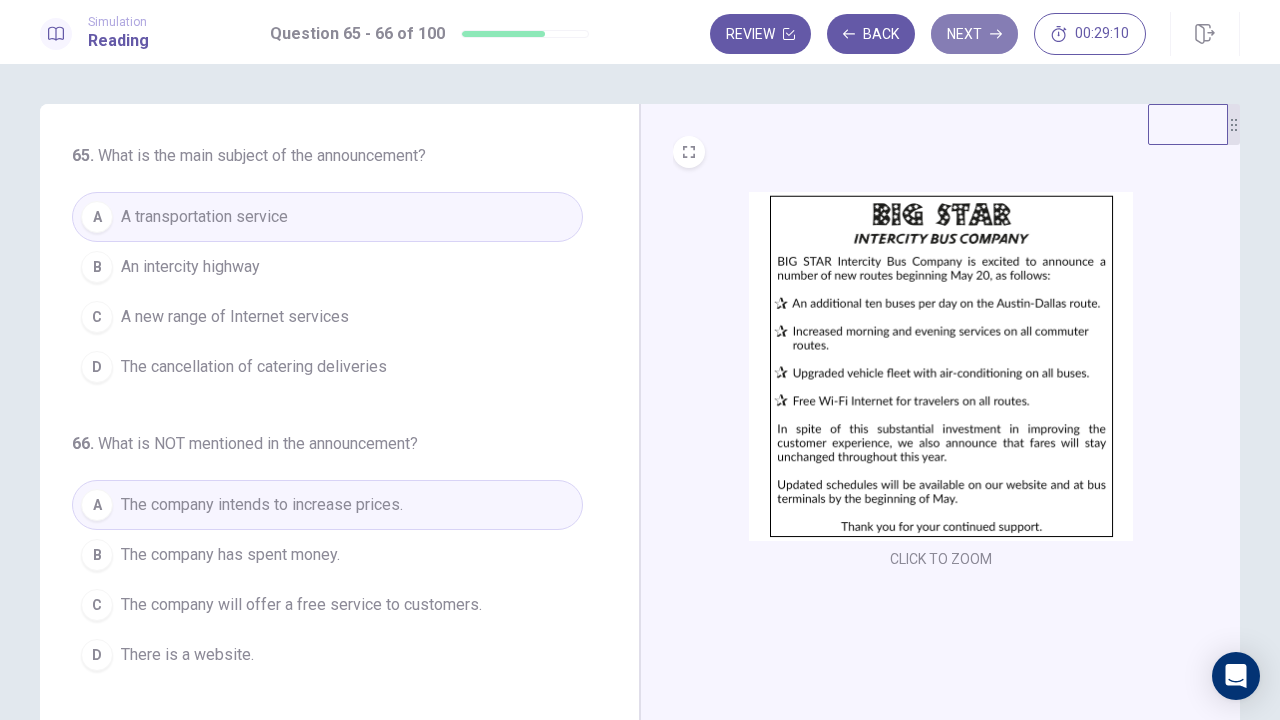 click on "Next" at bounding box center (974, 34) 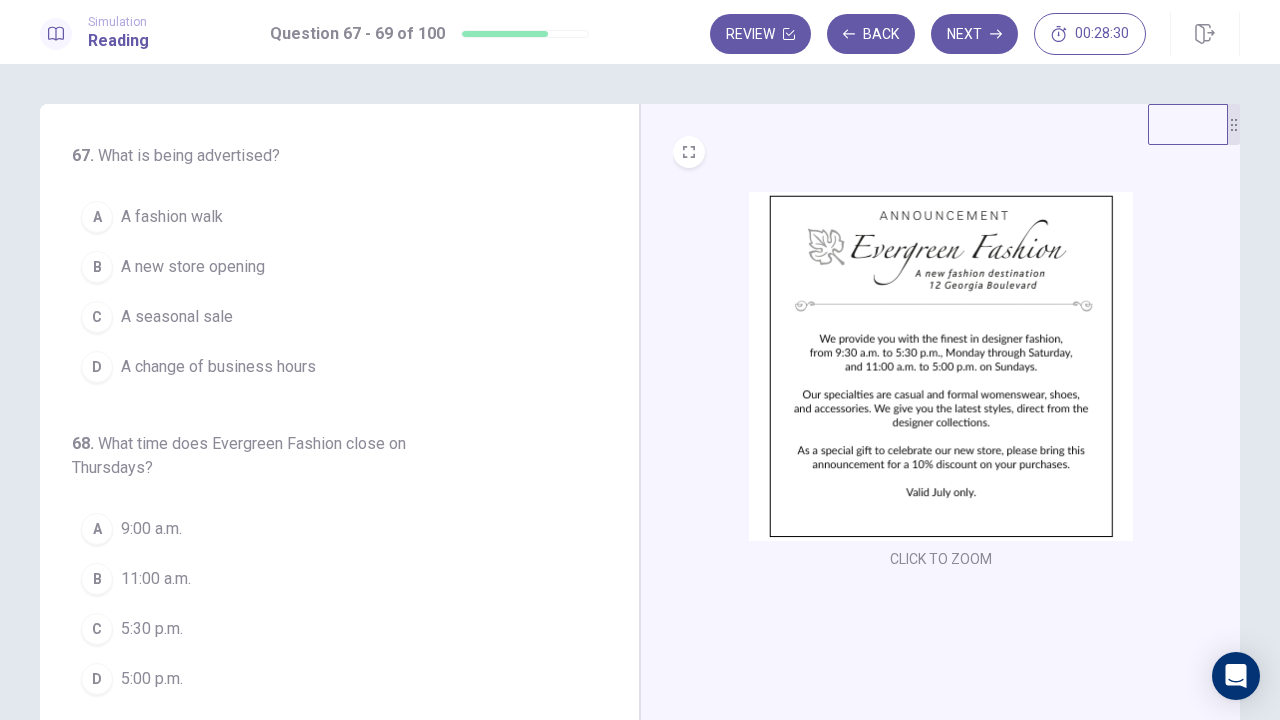 click on "A new store opening" at bounding box center [193, 267] 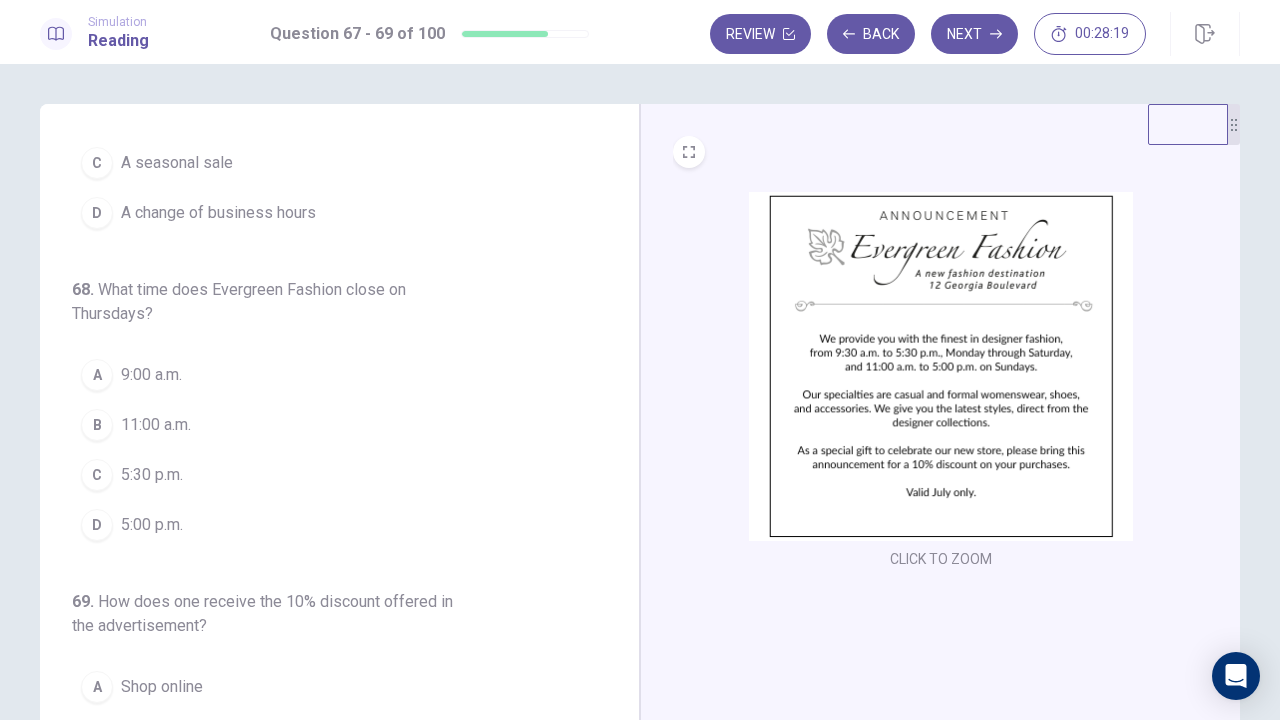 scroll, scrollTop: 155, scrollLeft: 0, axis: vertical 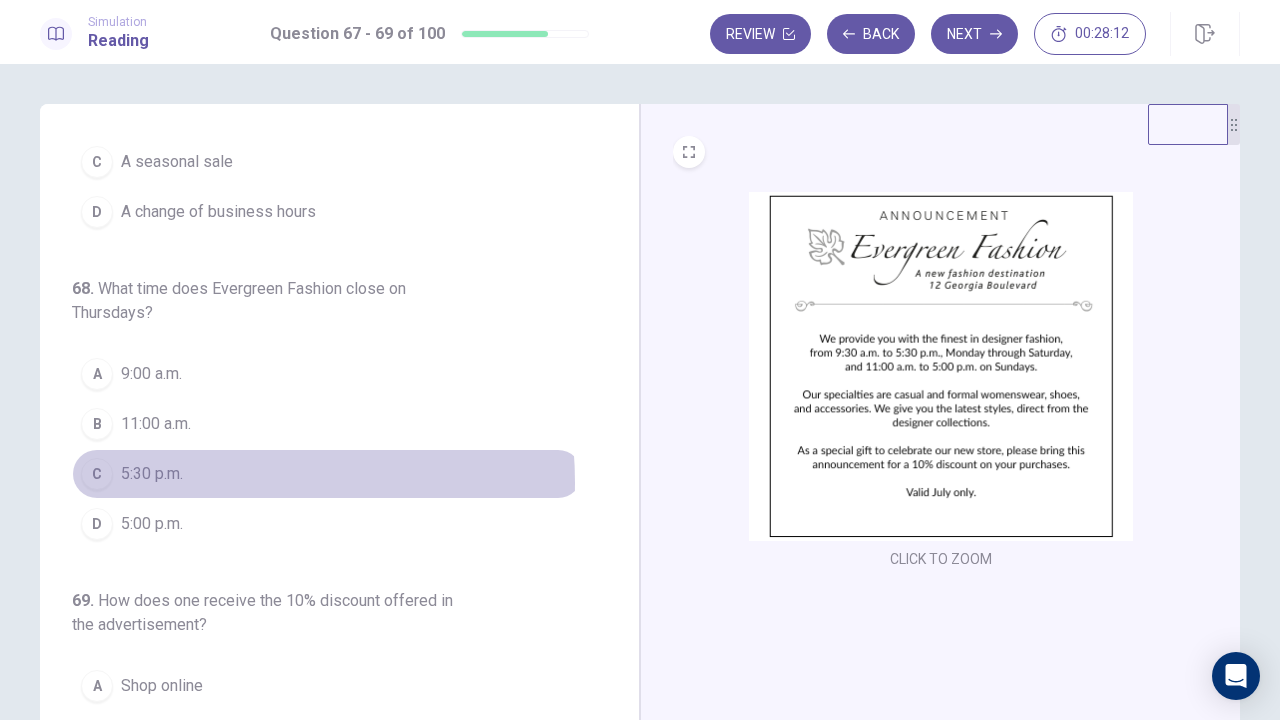 click on "5:30 p.m." at bounding box center [152, 474] 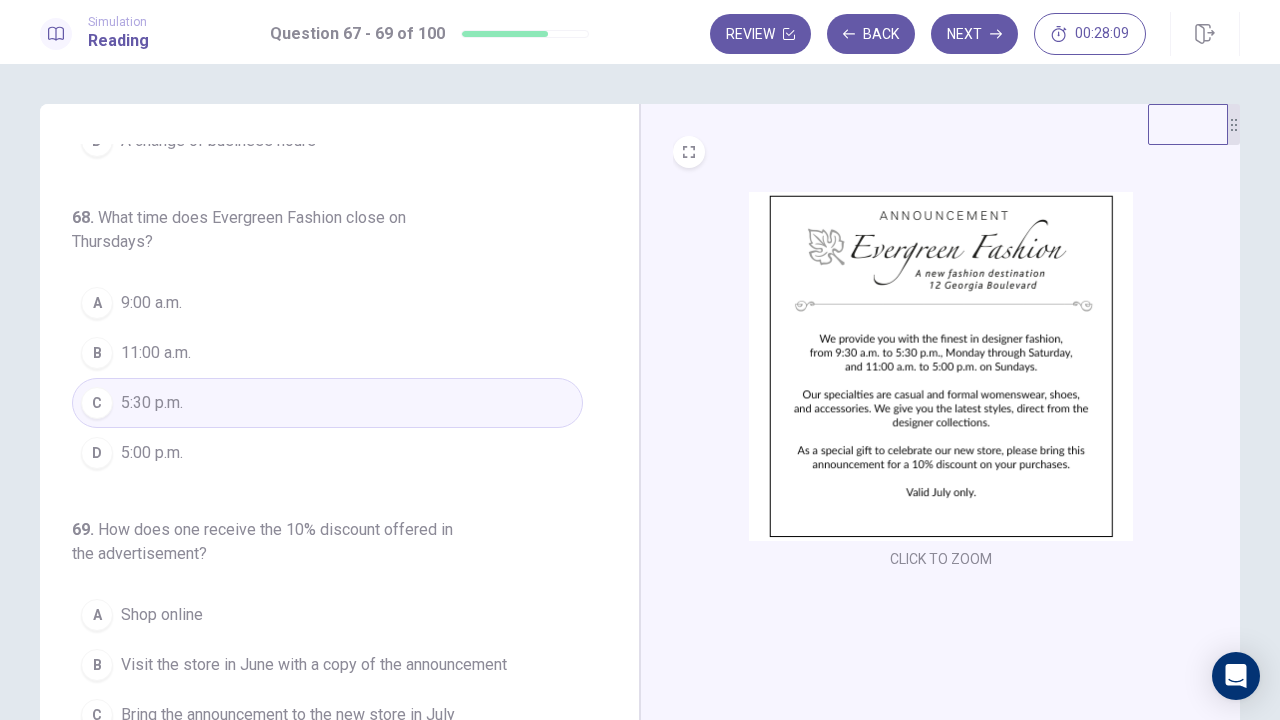 scroll, scrollTop: 248, scrollLeft: 0, axis: vertical 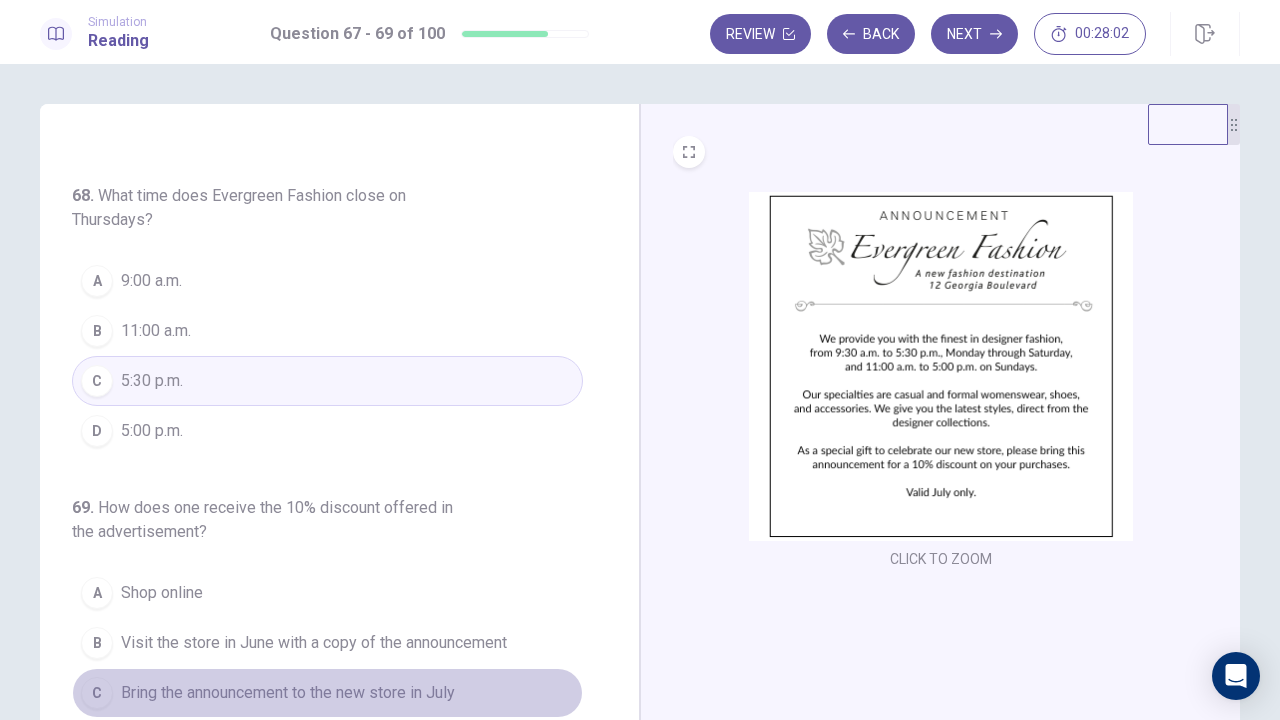 click on "C Bring the announcement to the new store in July" at bounding box center (327, 693) 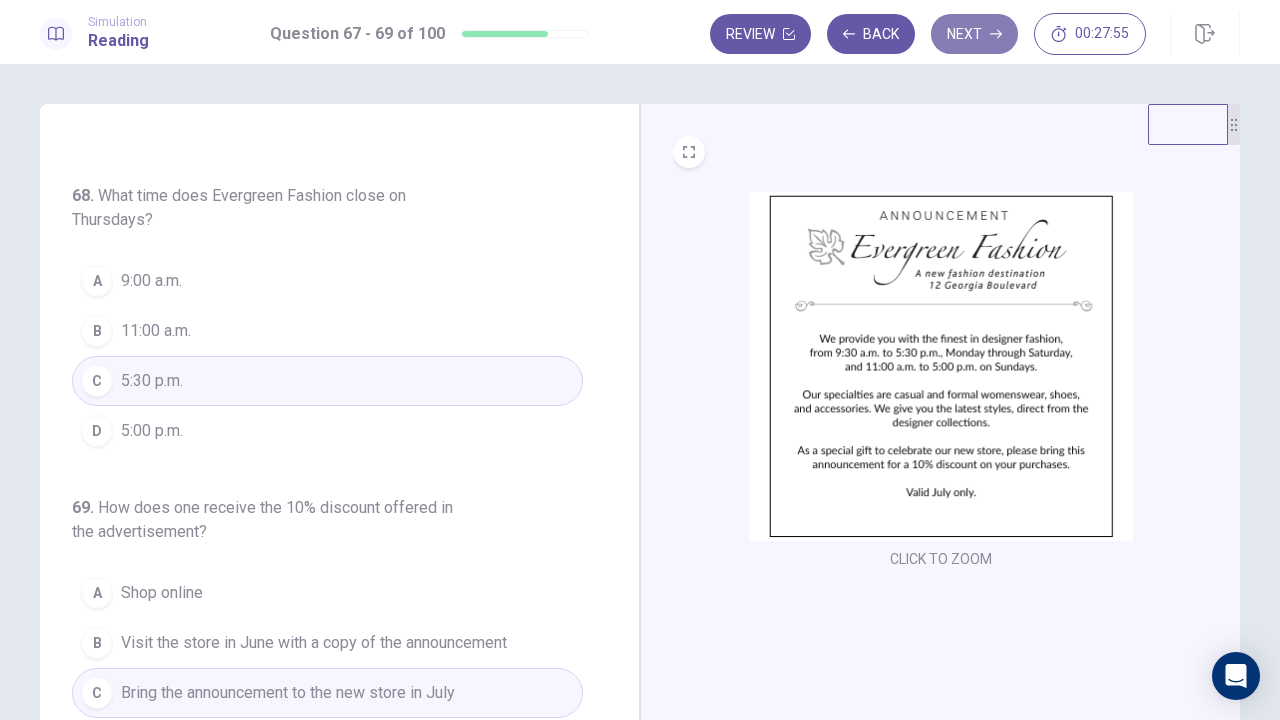 click on "Next" at bounding box center [974, 34] 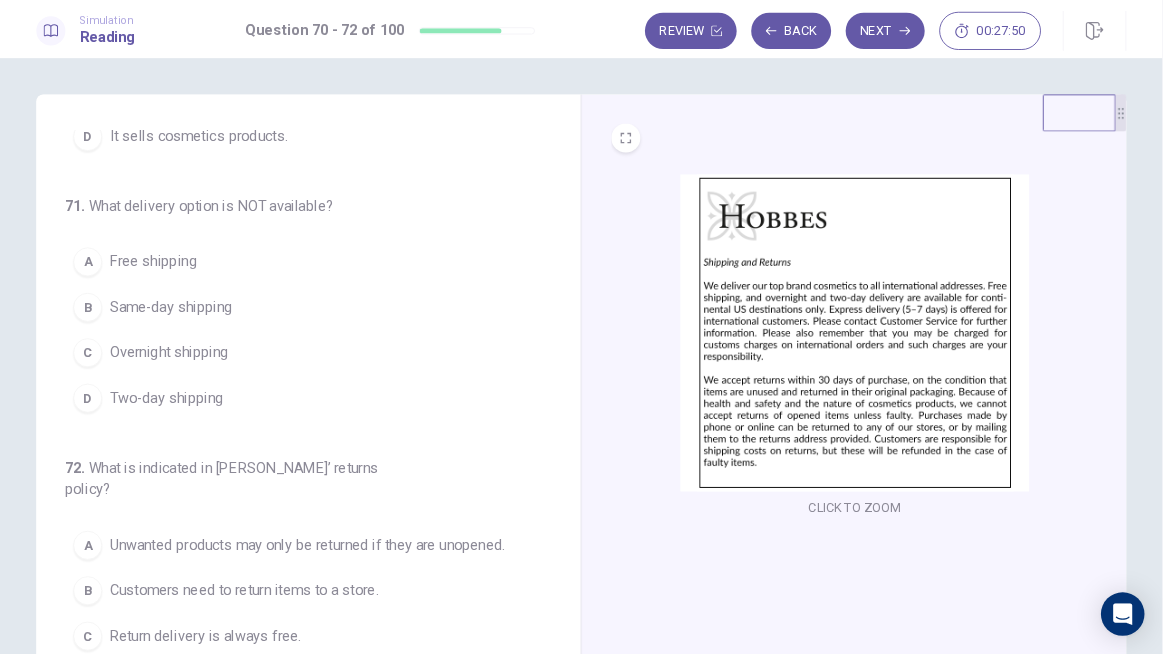 scroll, scrollTop: 216, scrollLeft: 0, axis: vertical 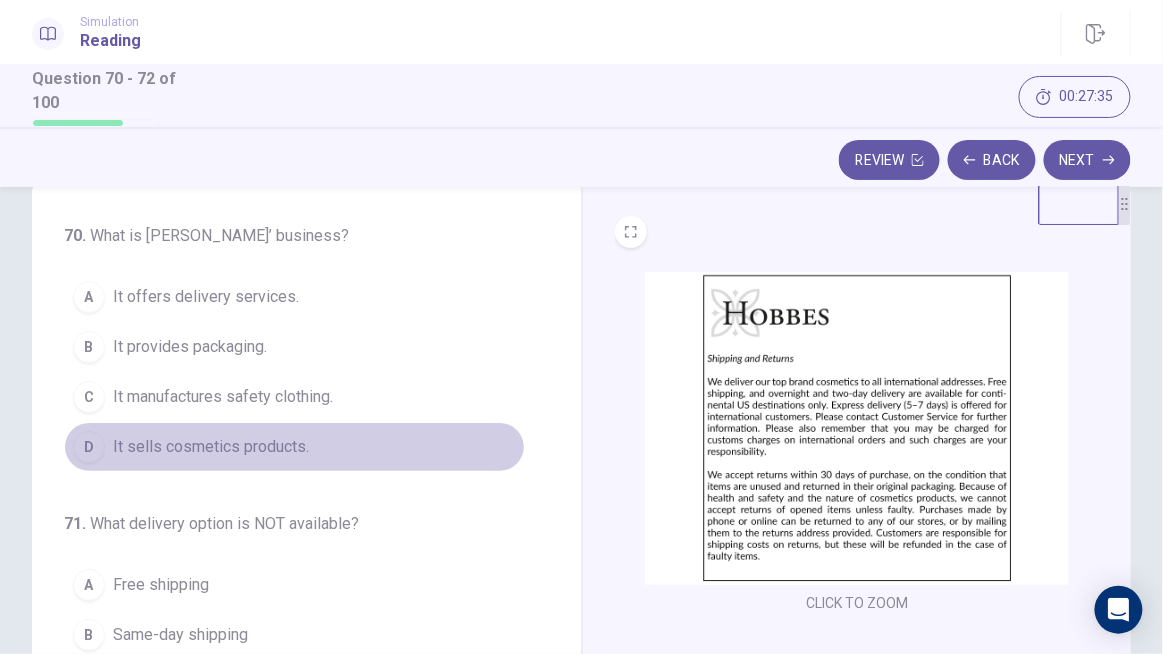 click on "It sells cosmetics products." at bounding box center (211, 447) 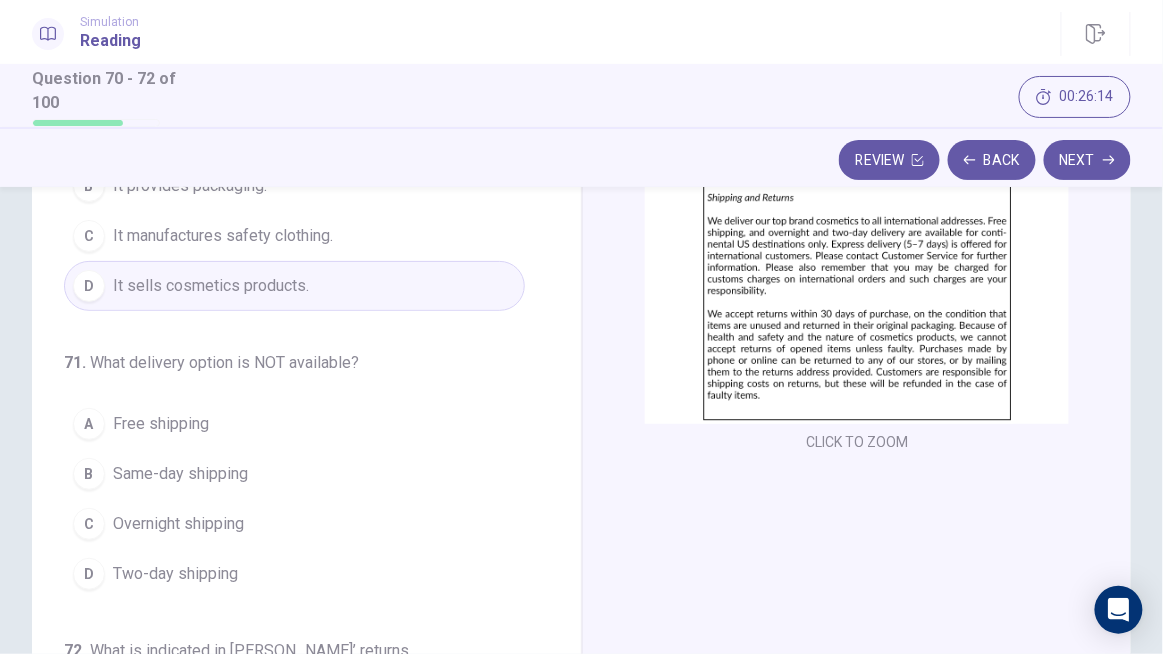 scroll, scrollTop: 210, scrollLeft: 0, axis: vertical 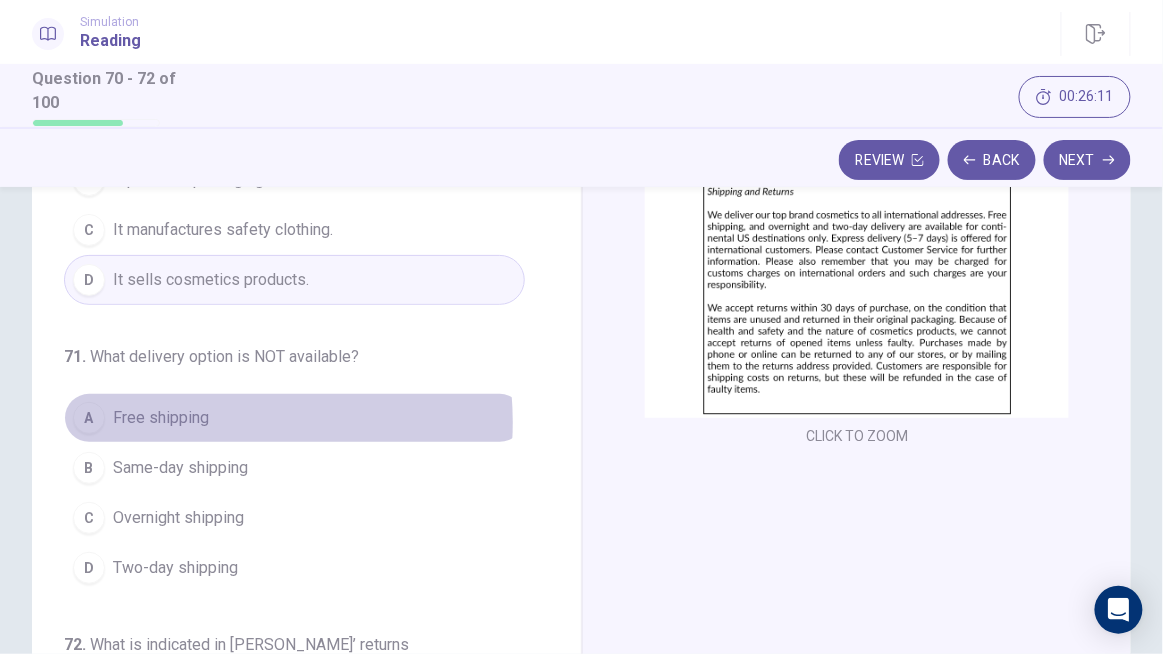 click on "Free shipping" at bounding box center [161, 418] 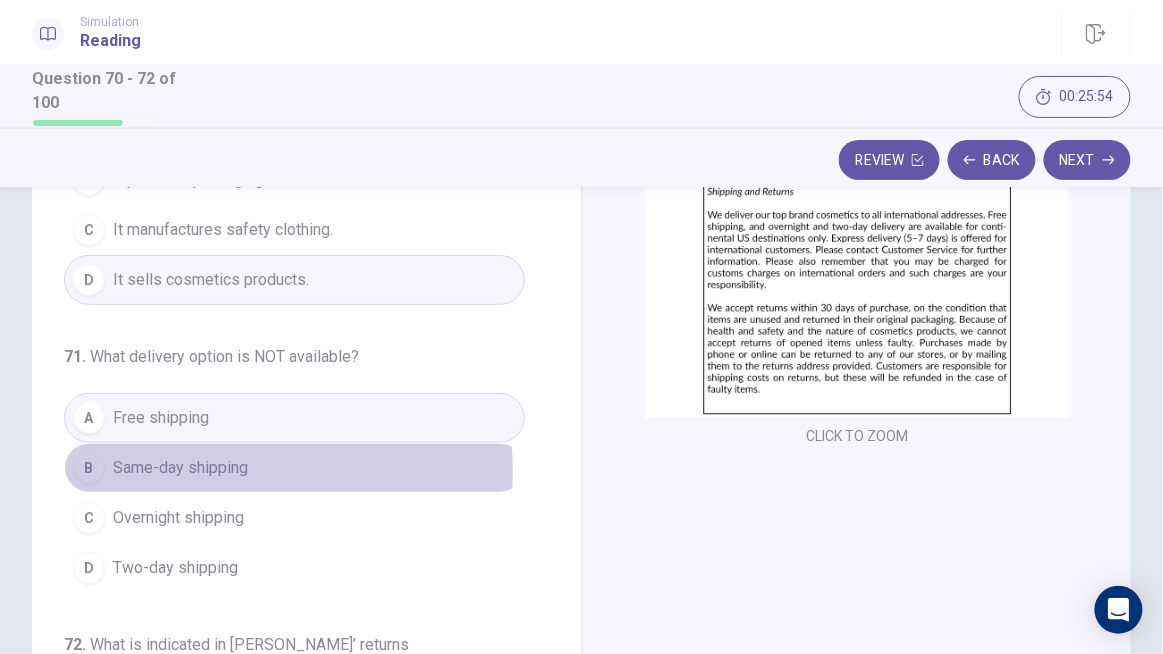 click on "Same-day shipping" at bounding box center (180, 468) 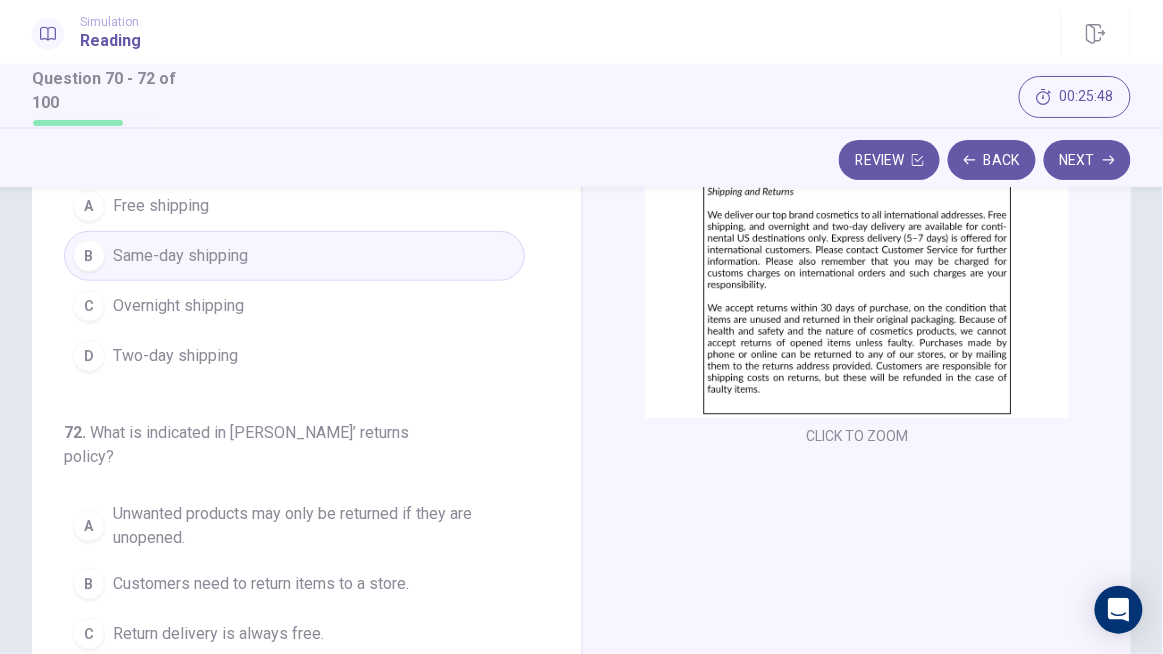 scroll, scrollTop: 230, scrollLeft: 0, axis: vertical 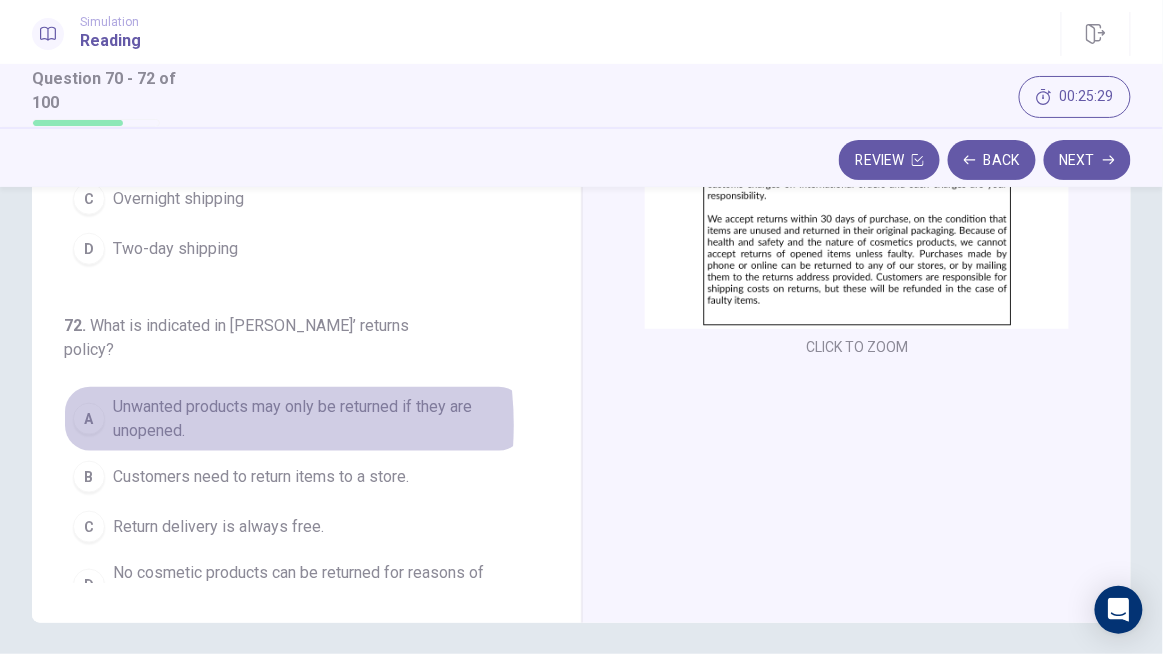 click on "Unwanted products may only be returned if they are unopened." at bounding box center (314, 419) 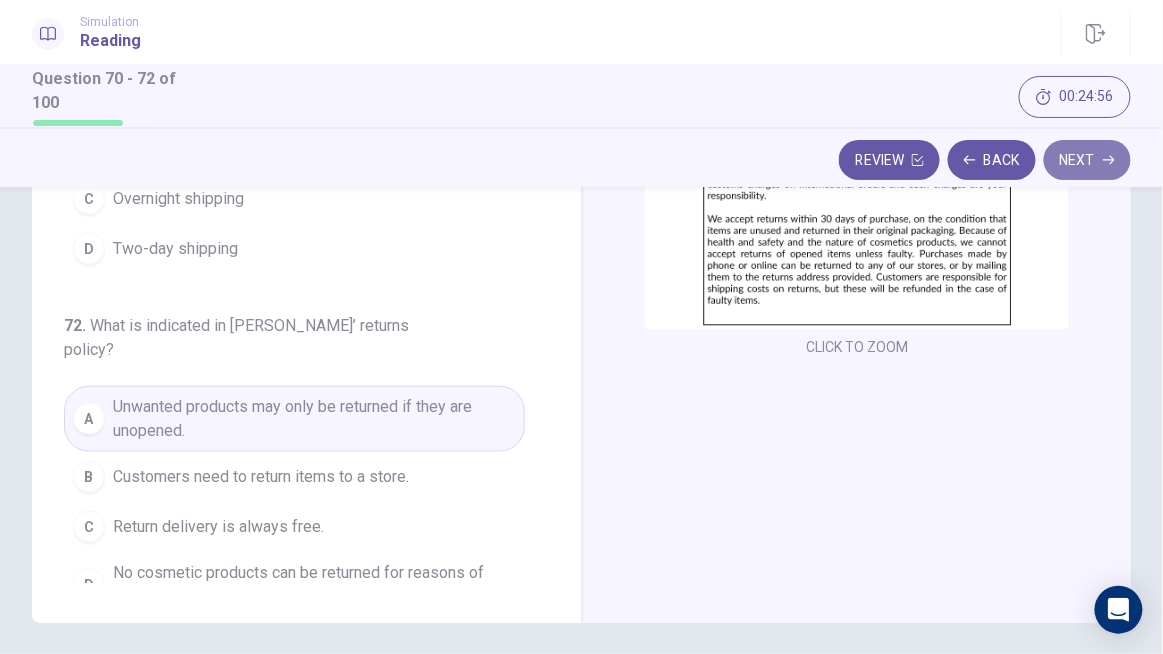 click on "Next" at bounding box center [1087, 160] 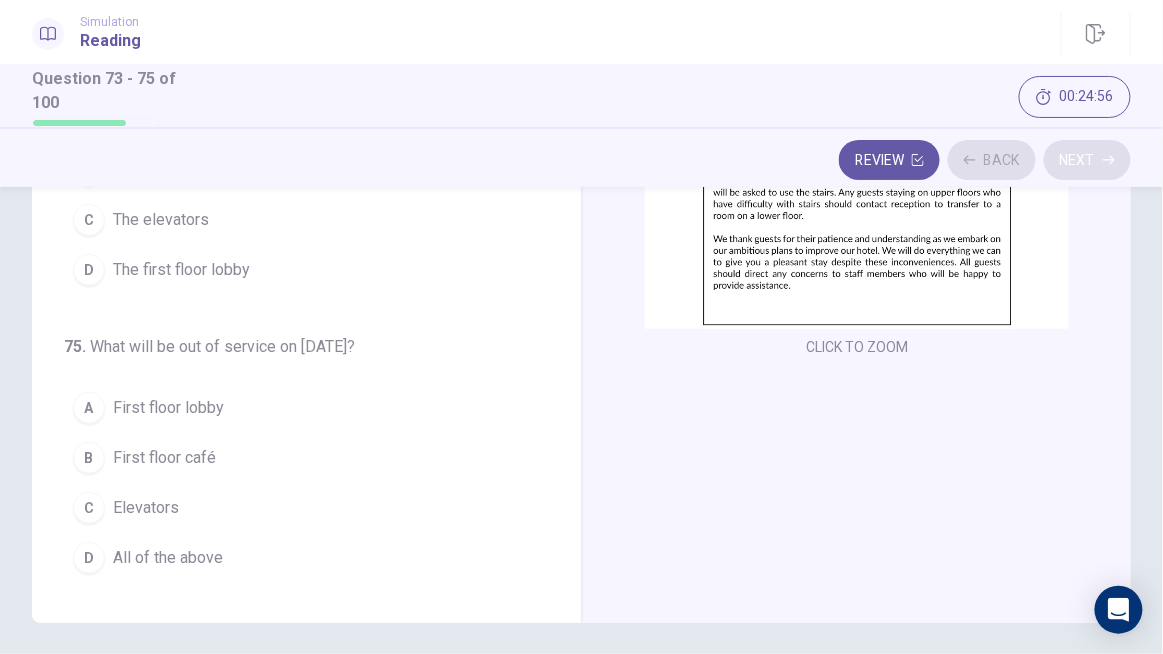 scroll, scrollTop: 215, scrollLeft: 0, axis: vertical 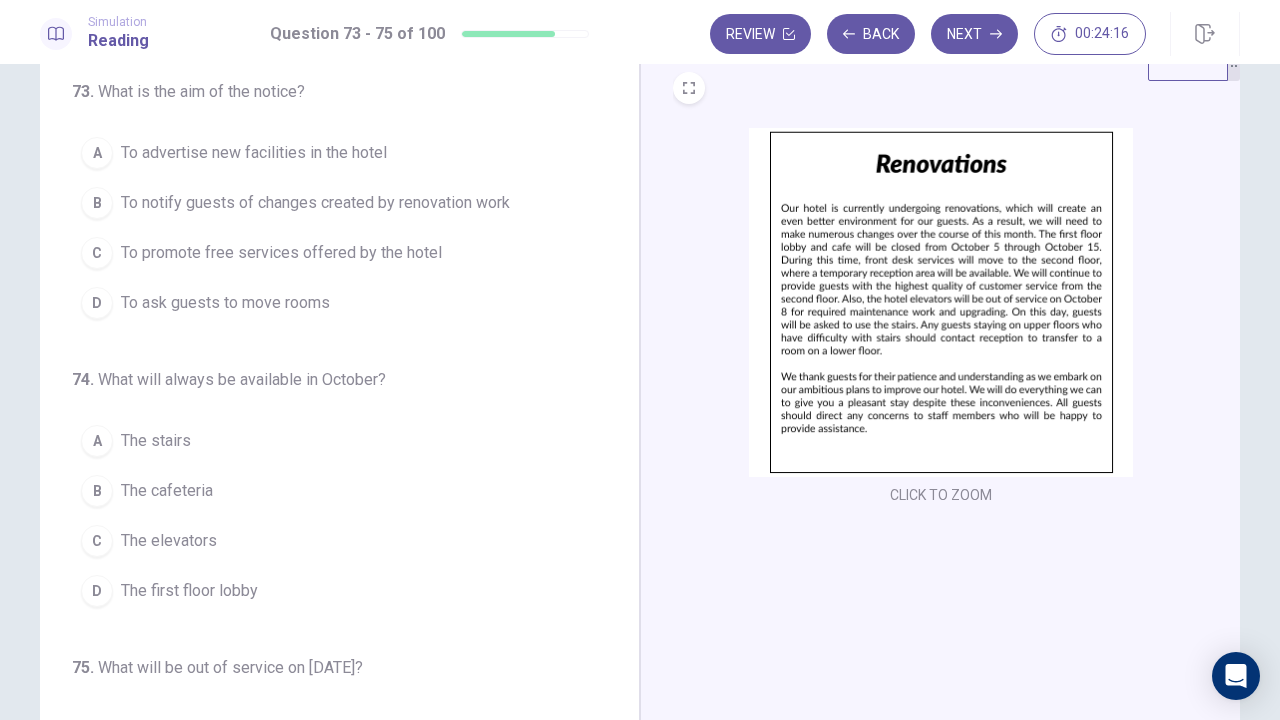 click at bounding box center (941, 302) 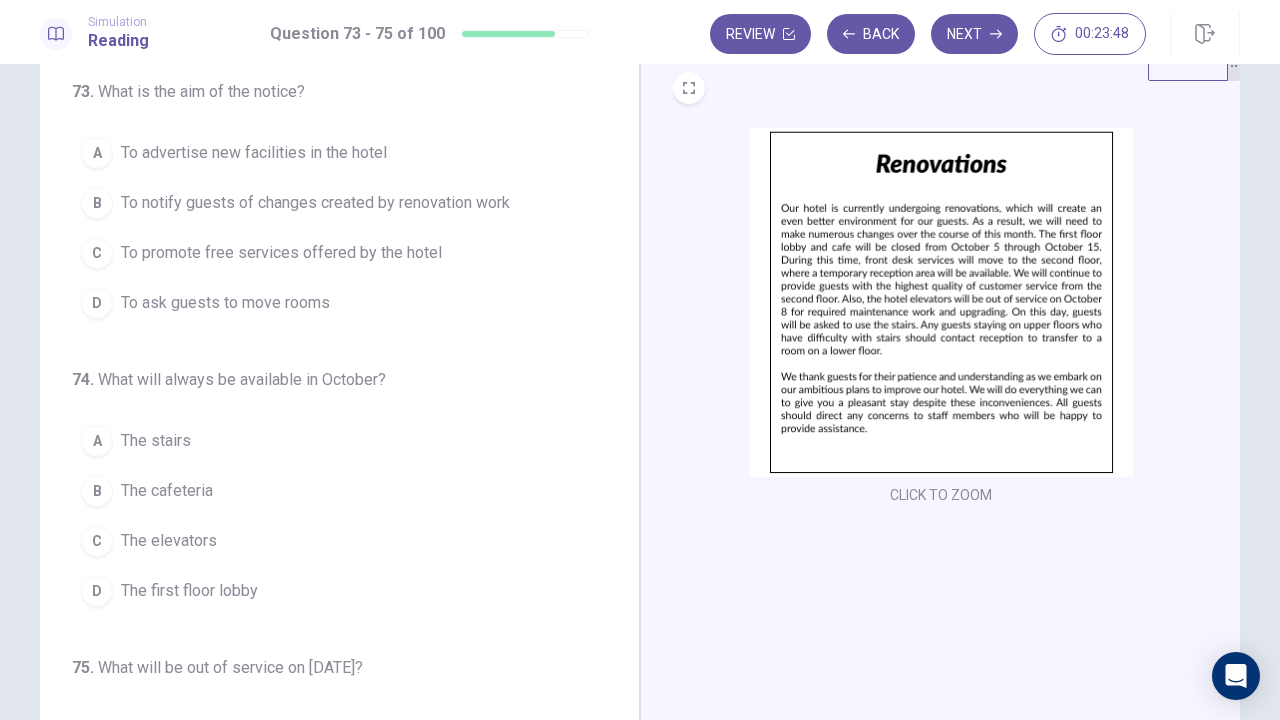 scroll, scrollTop: 0, scrollLeft: 0, axis: both 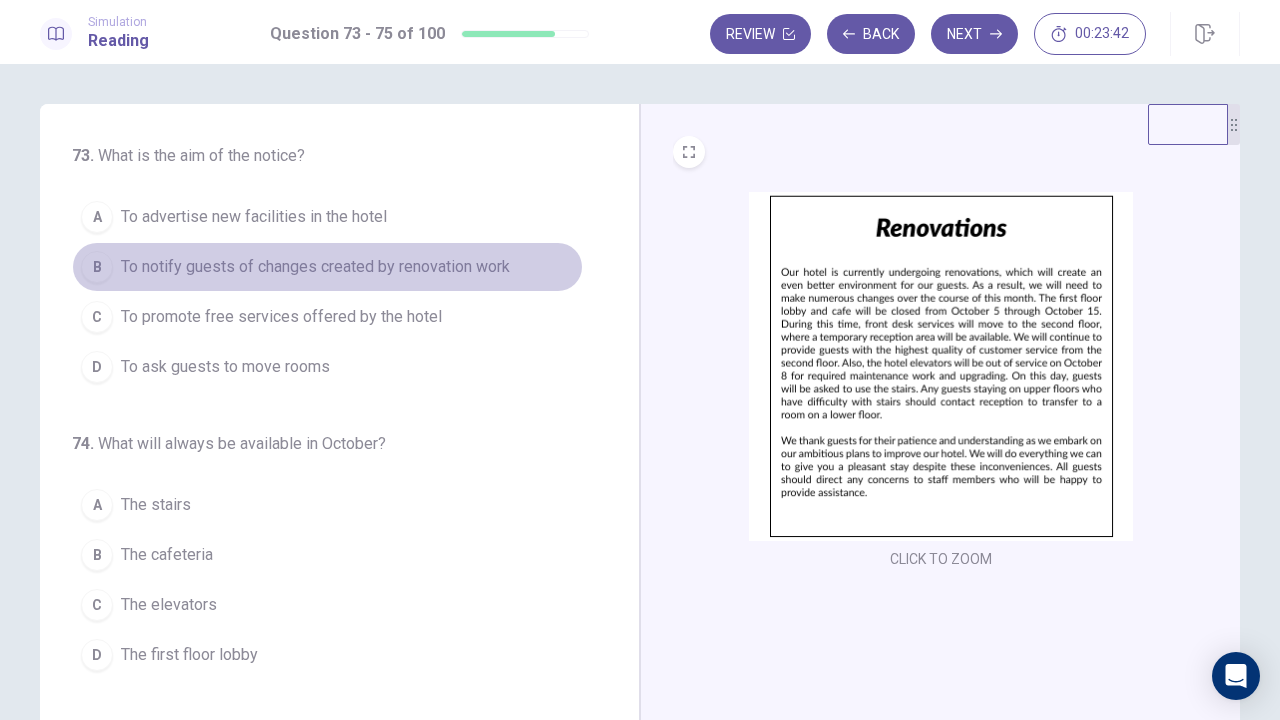 click on "To notify guests of changes created by renovation work" at bounding box center (315, 267) 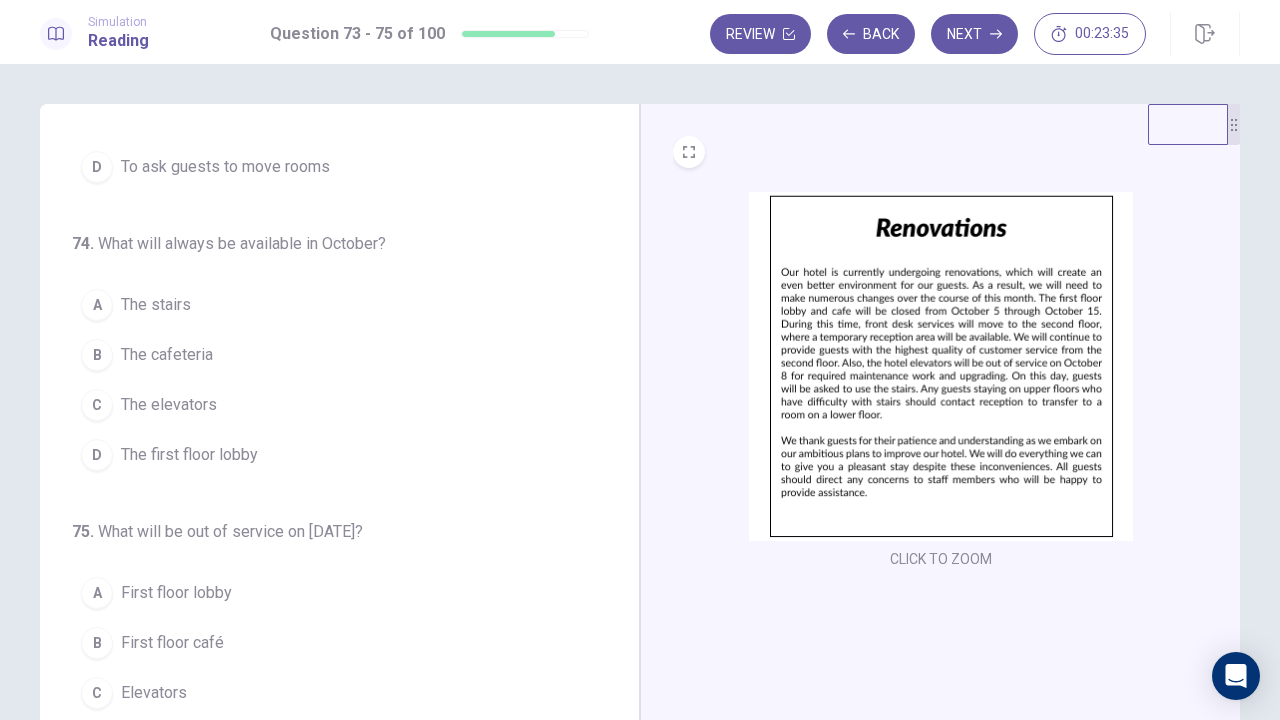 scroll, scrollTop: 200, scrollLeft: 0, axis: vertical 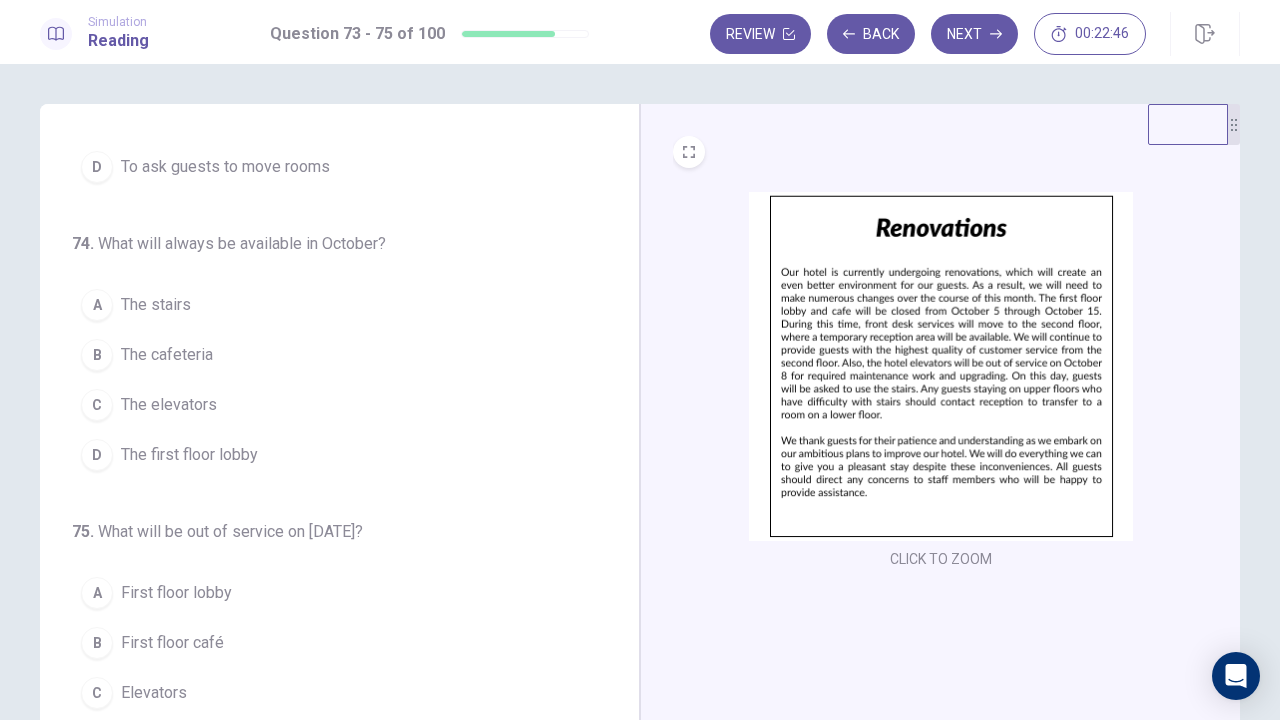 click on "A The stairs" at bounding box center (327, 305) 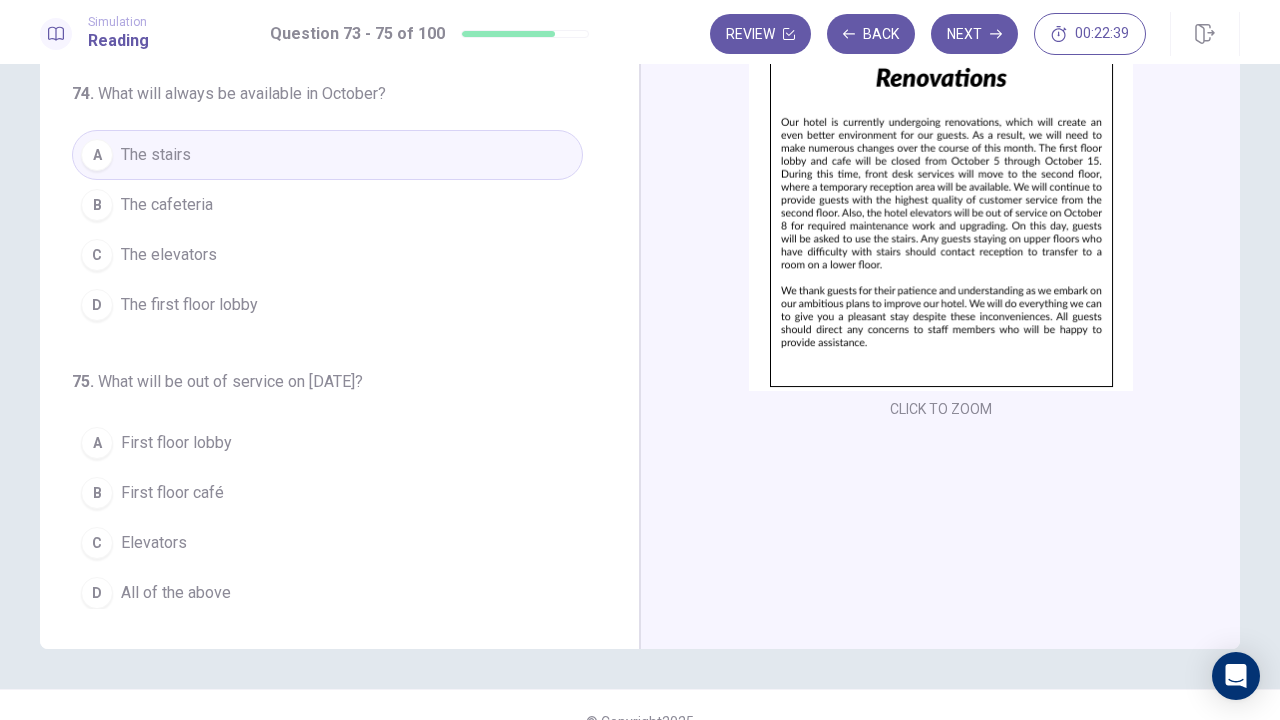 scroll, scrollTop: 166, scrollLeft: 0, axis: vertical 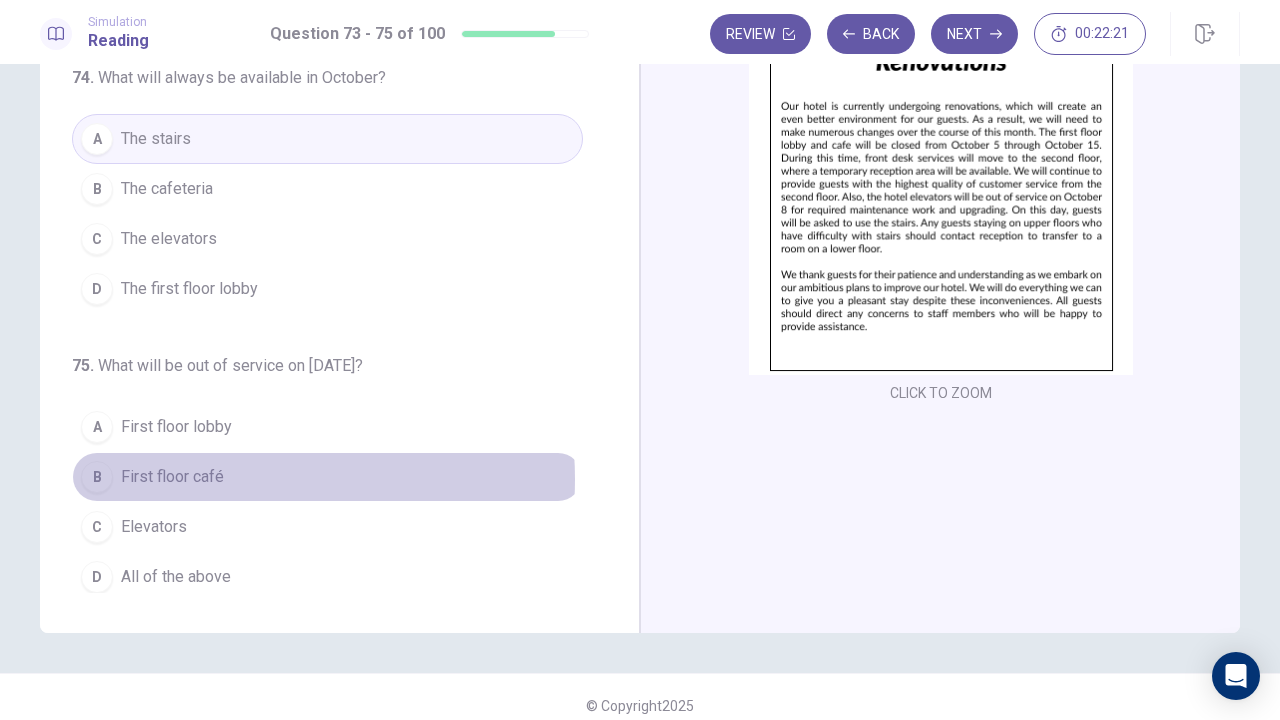 click on "First floor café" at bounding box center (172, 477) 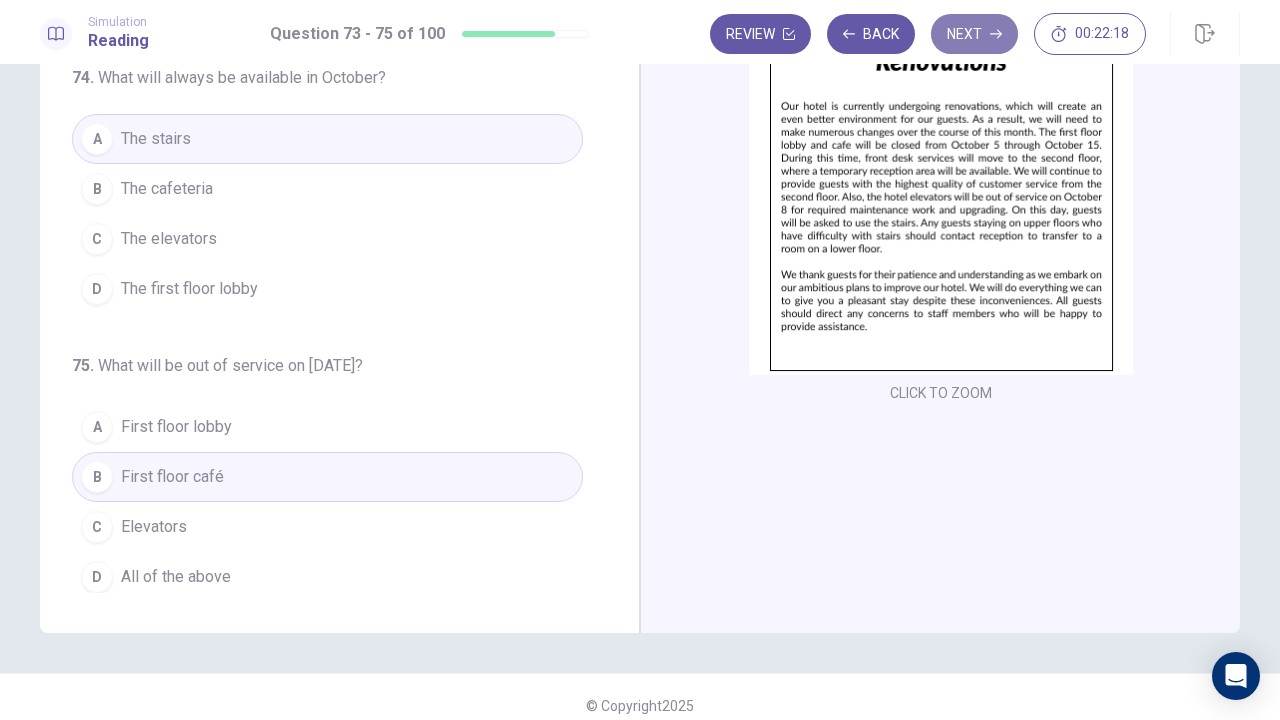 click on "Next" at bounding box center (974, 34) 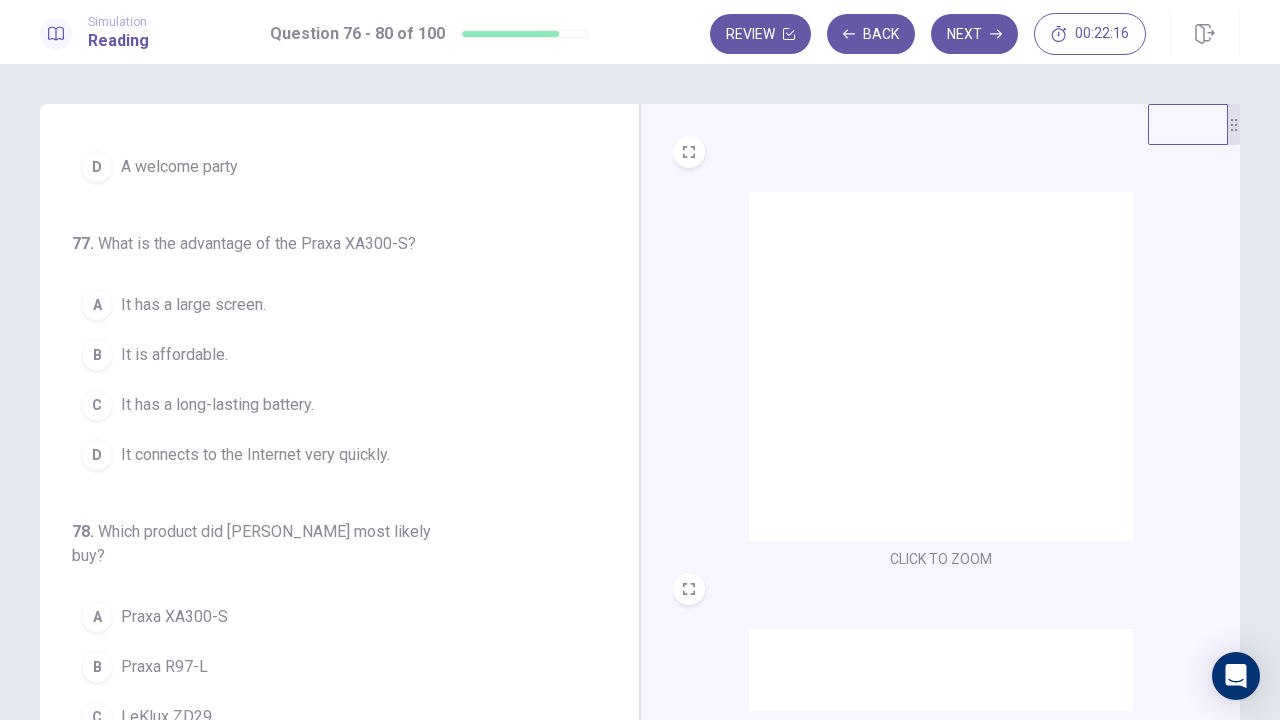 scroll, scrollTop: 183, scrollLeft: 0, axis: vertical 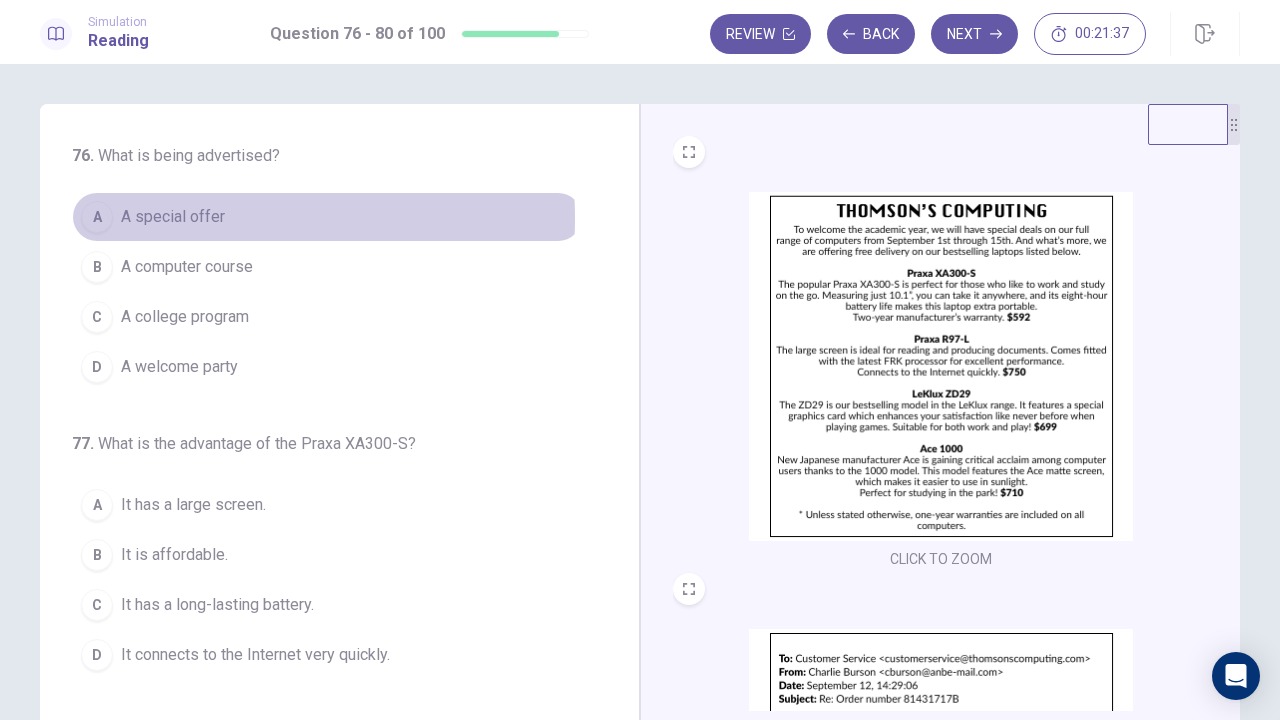 click on "A special offer" at bounding box center (173, 217) 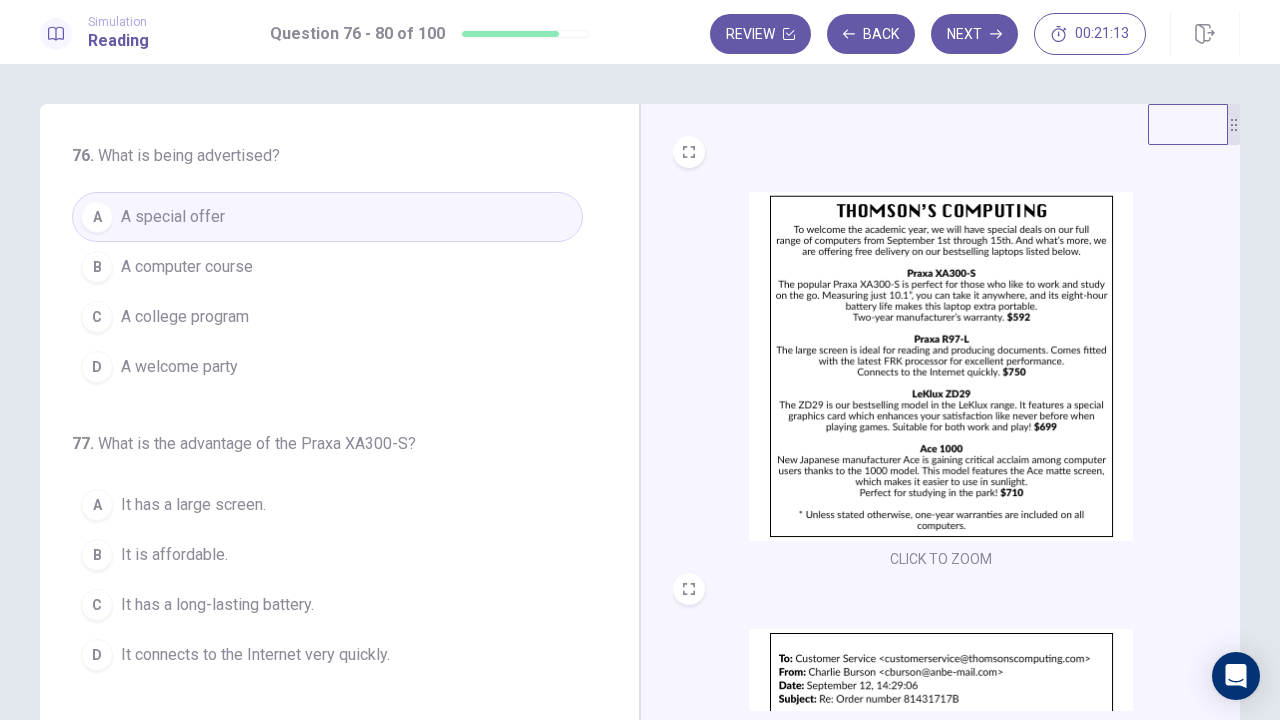 click on "It has a long-lasting battery." at bounding box center (217, 605) 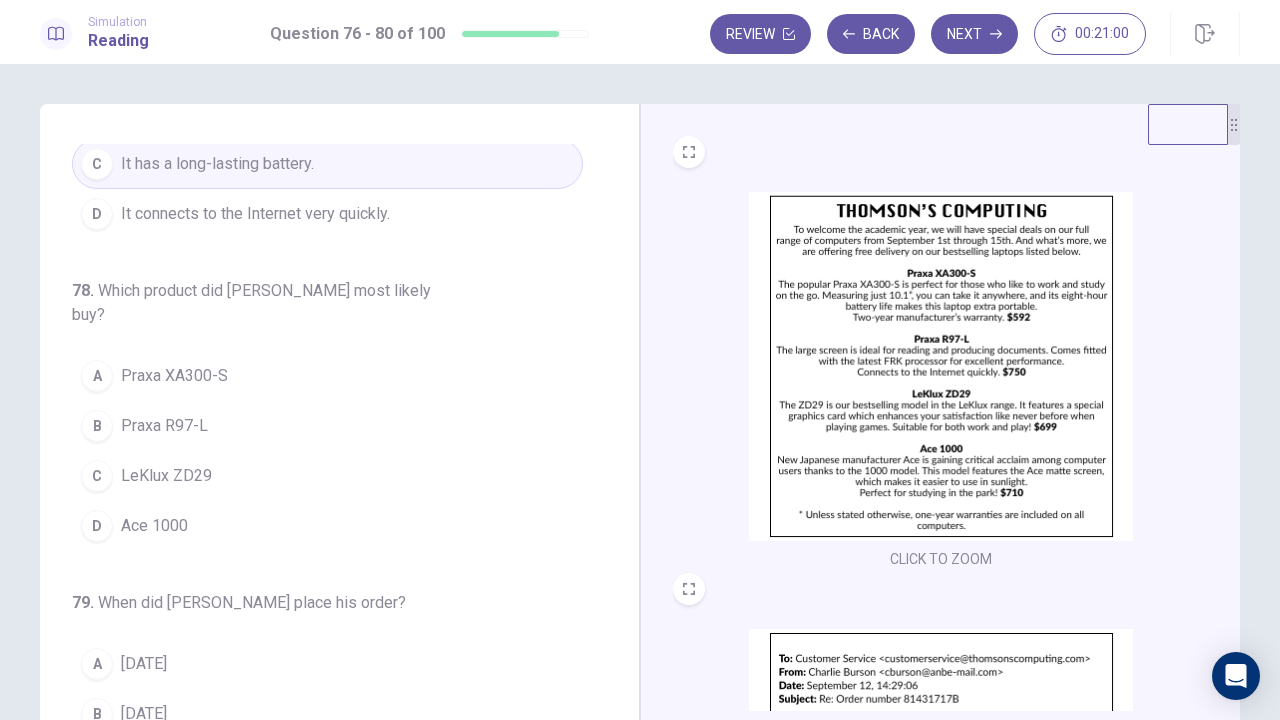 scroll, scrollTop: 442, scrollLeft: 0, axis: vertical 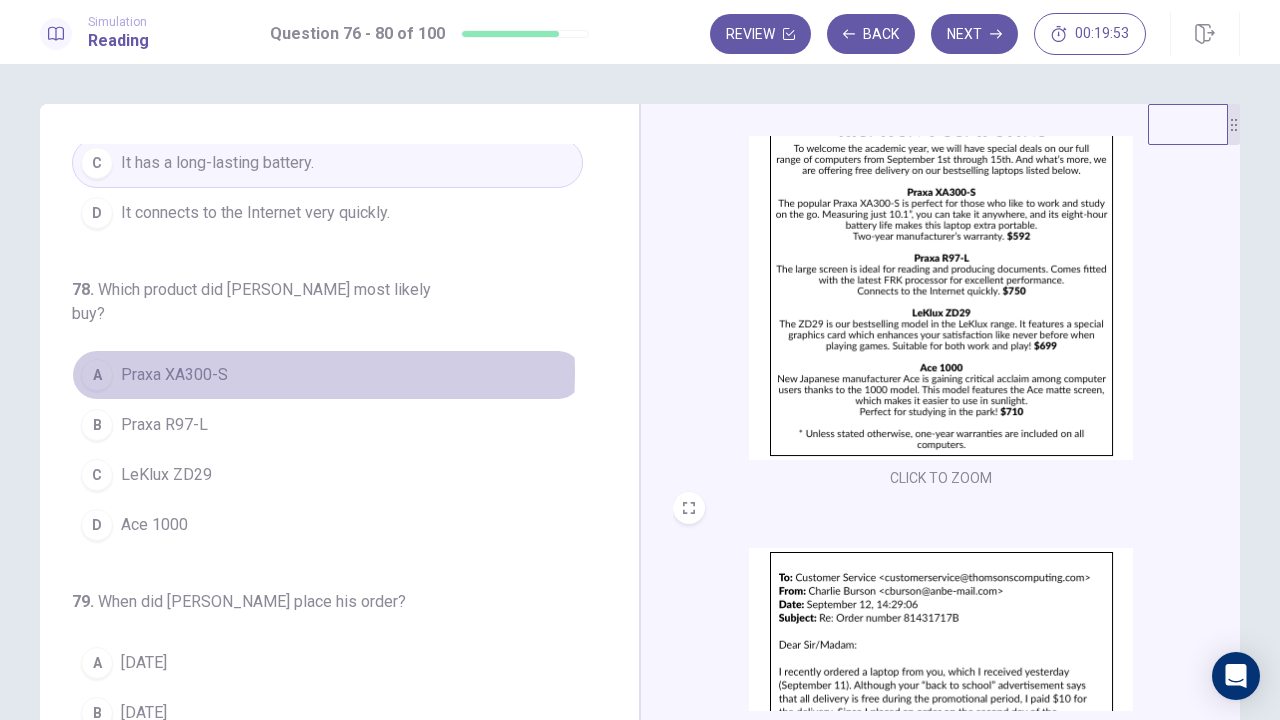 click on "Praxa XA300-S" at bounding box center [174, 375] 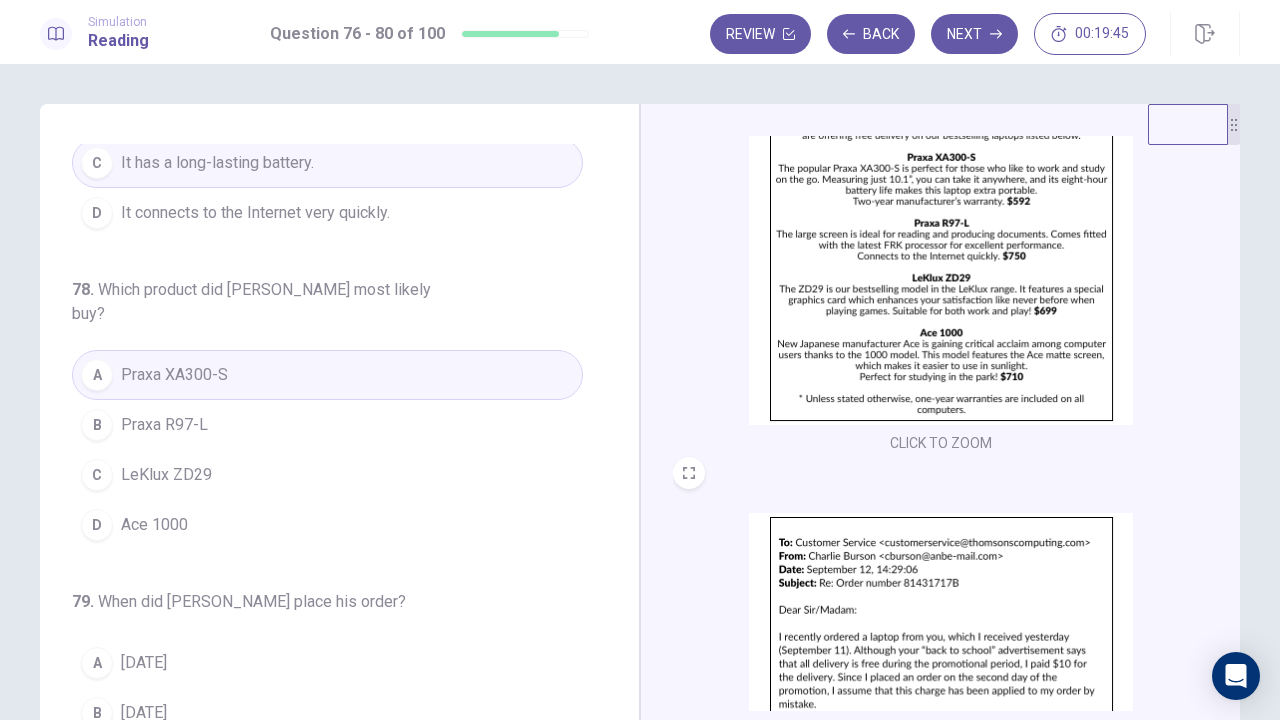 scroll, scrollTop: 117, scrollLeft: 0, axis: vertical 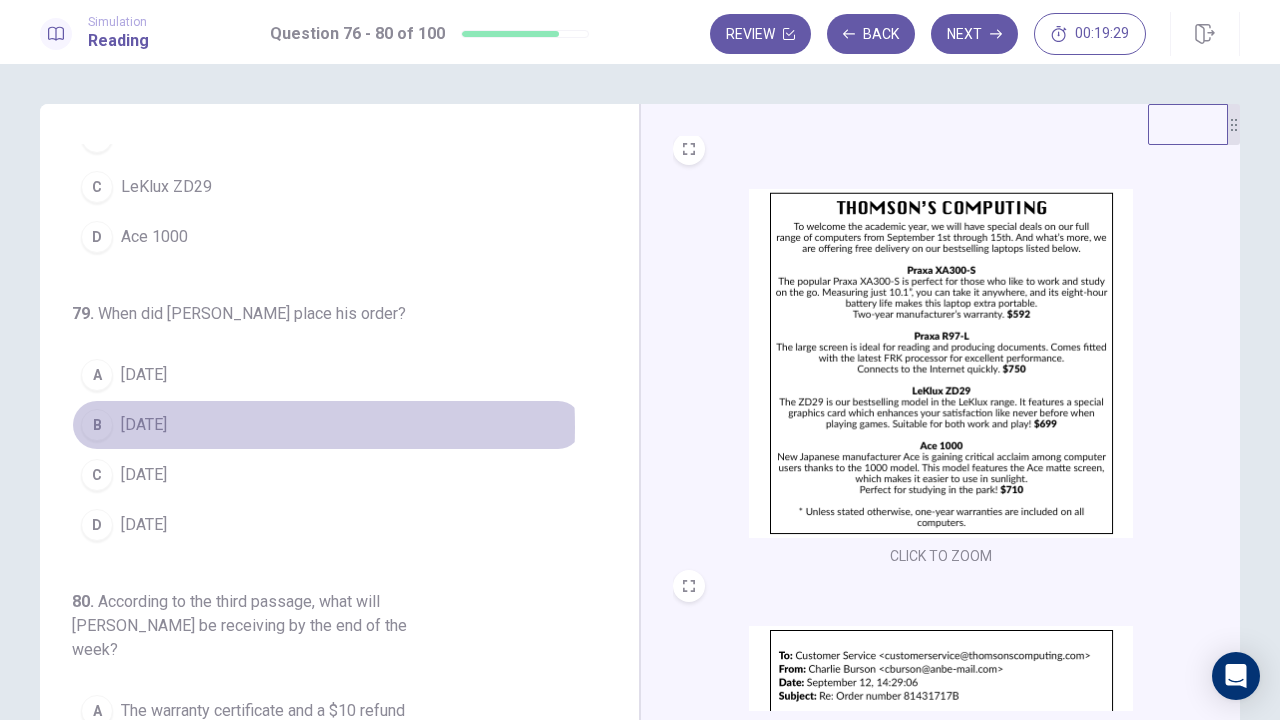click on "September 2" at bounding box center [144, 425] 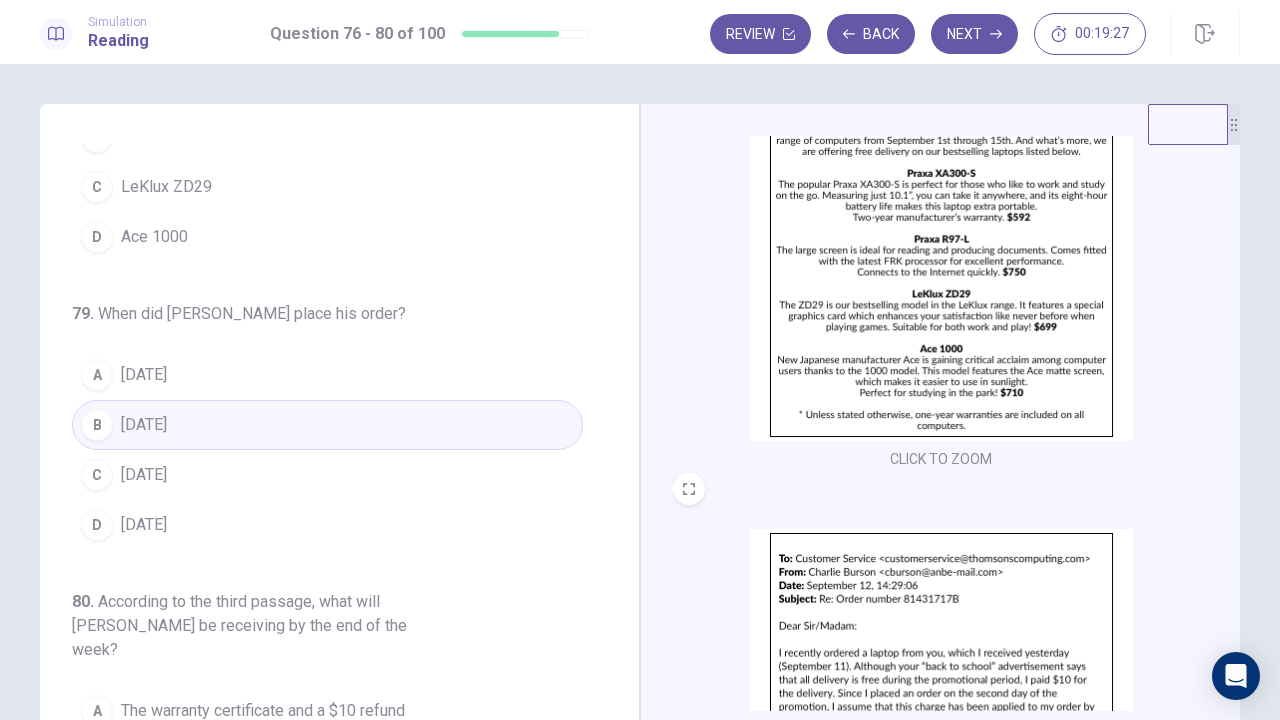 scroll, scrollTop: 101, scrollLeft: 0, axis: vertical 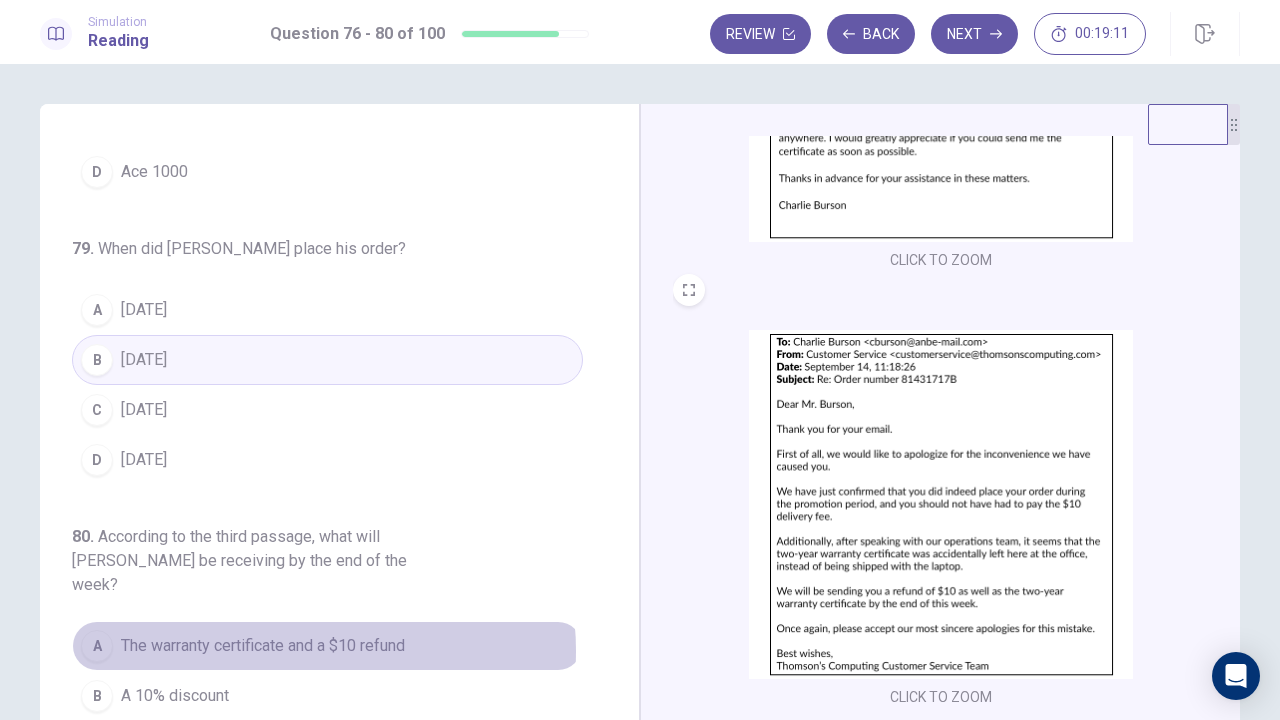 click on "The warranty certificate and a $10 refund" at bounding box center [263, 646] 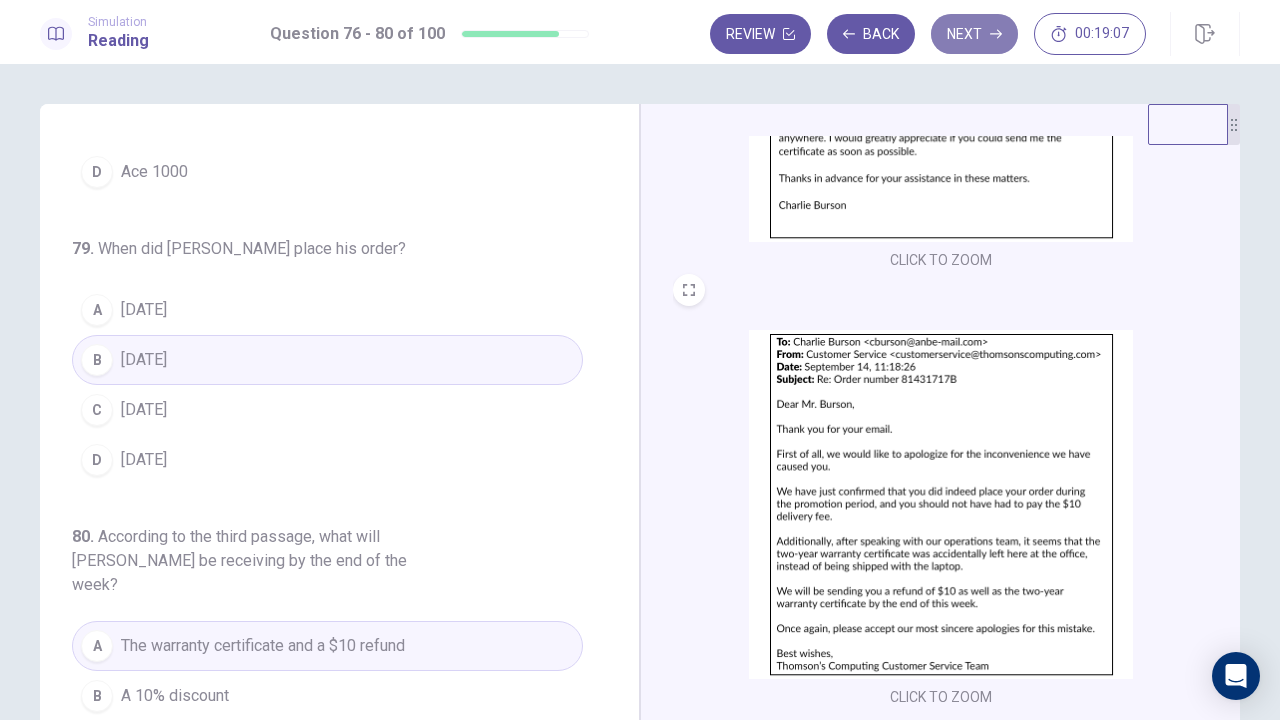 click on "Next" at bounding box center (974, 34) 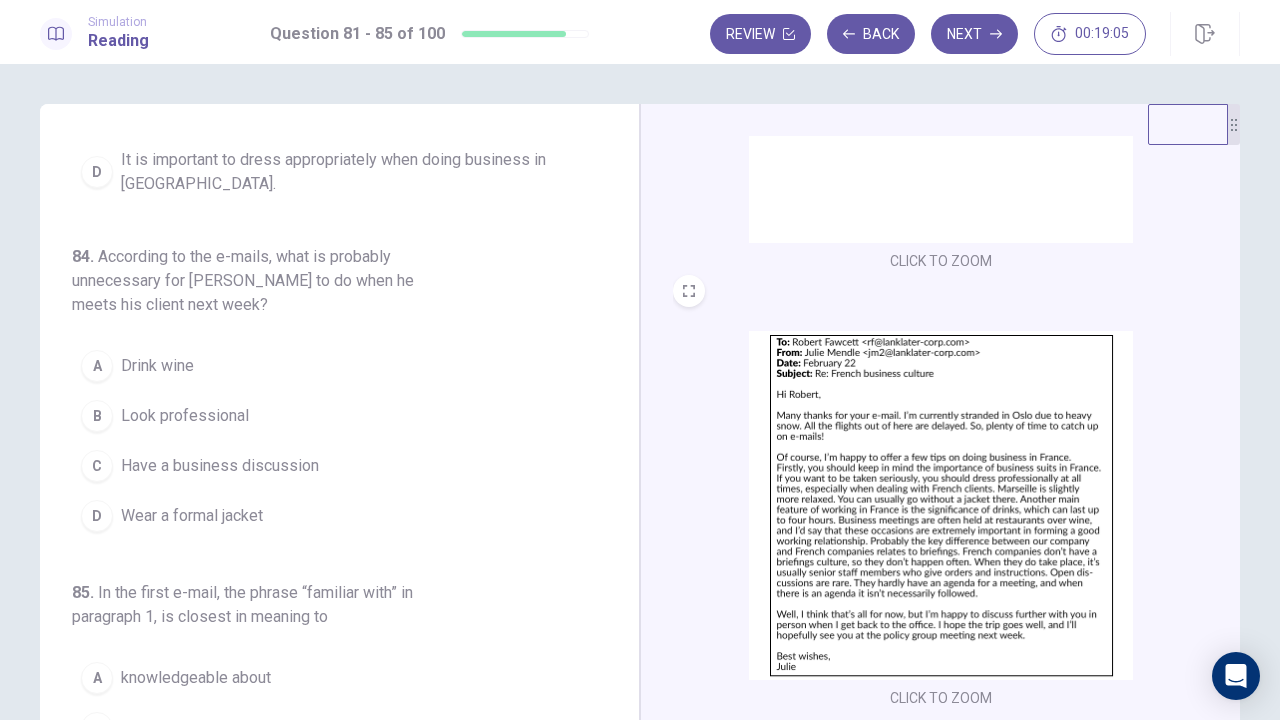scroll, scrollTop: 0, scrollLeft: 0, axis: both 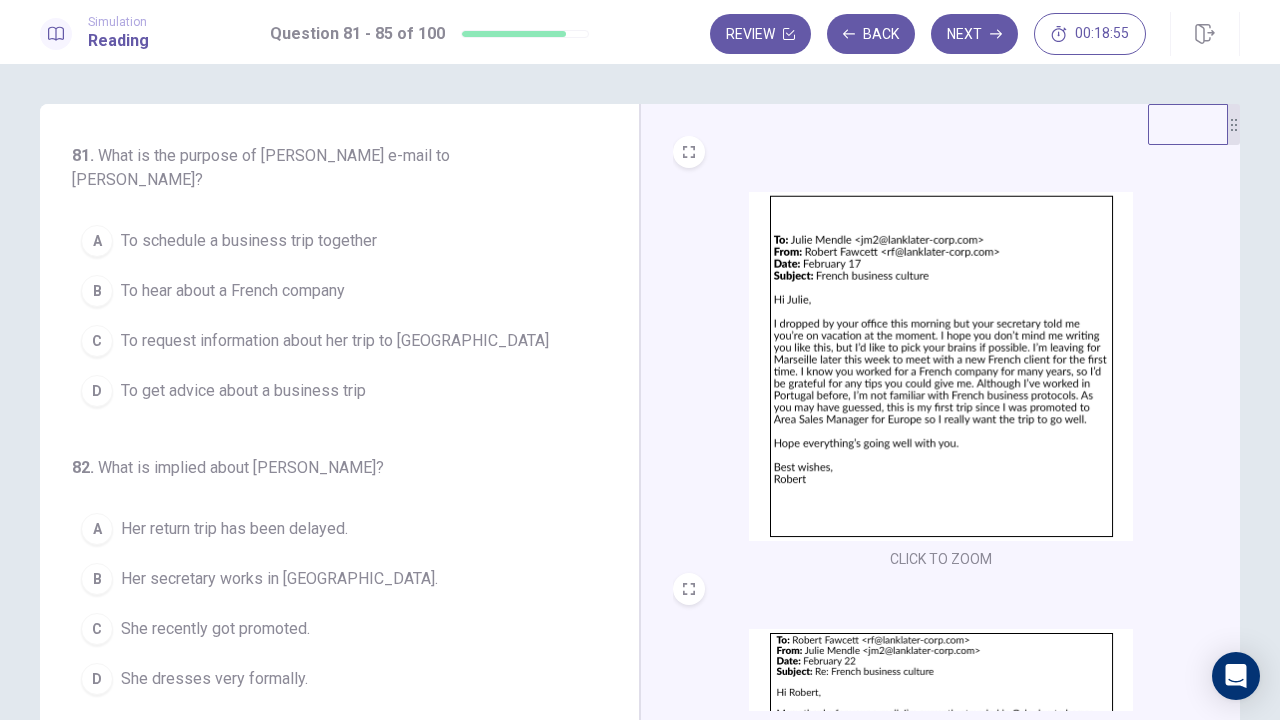 click at bounding box center (941, 366) 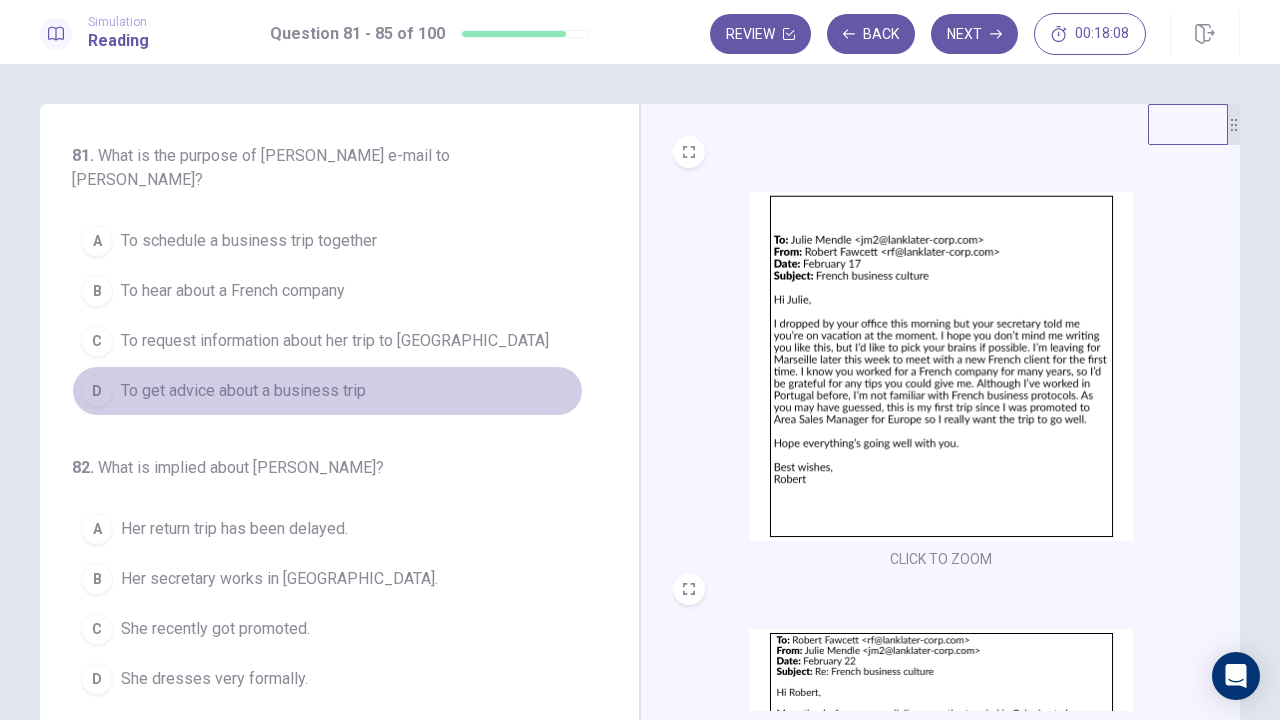 click on "To get advice about a business trip" at bounding box center [243, 391] 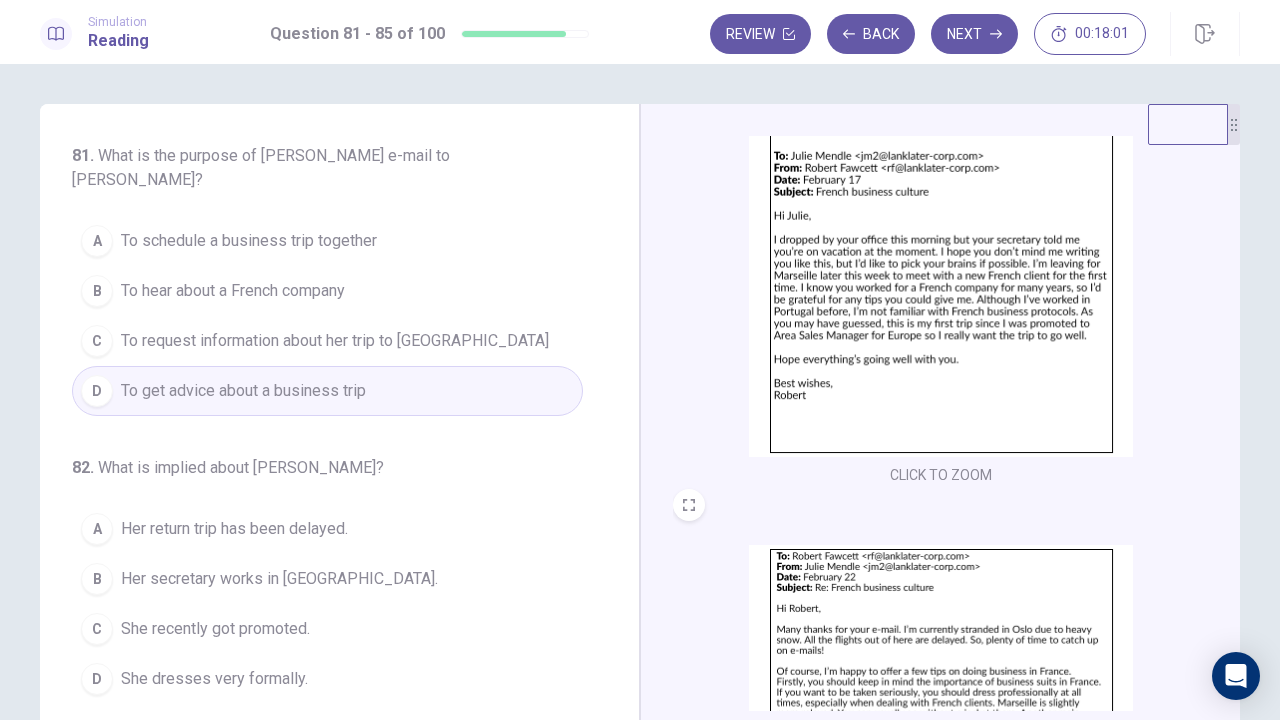 scroll, scrollTop: 298, scrollLeft: 0, axis: vertical 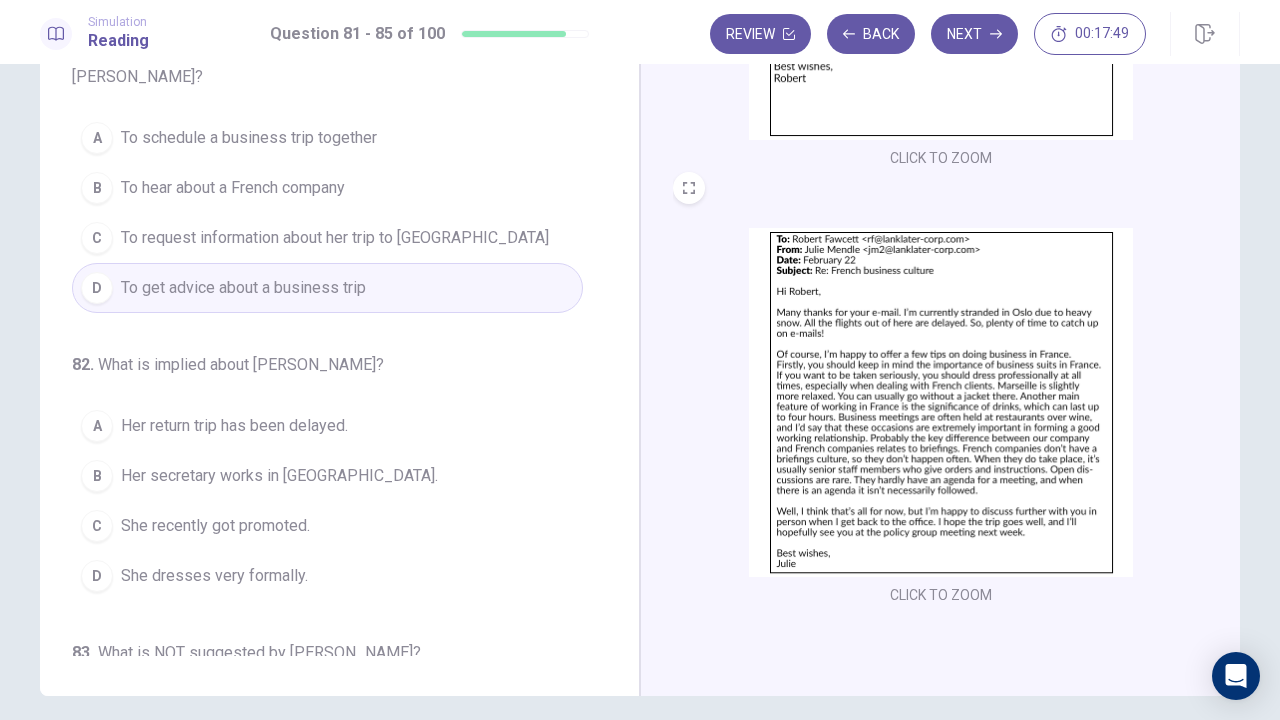 click at bounding box center [941, 402] 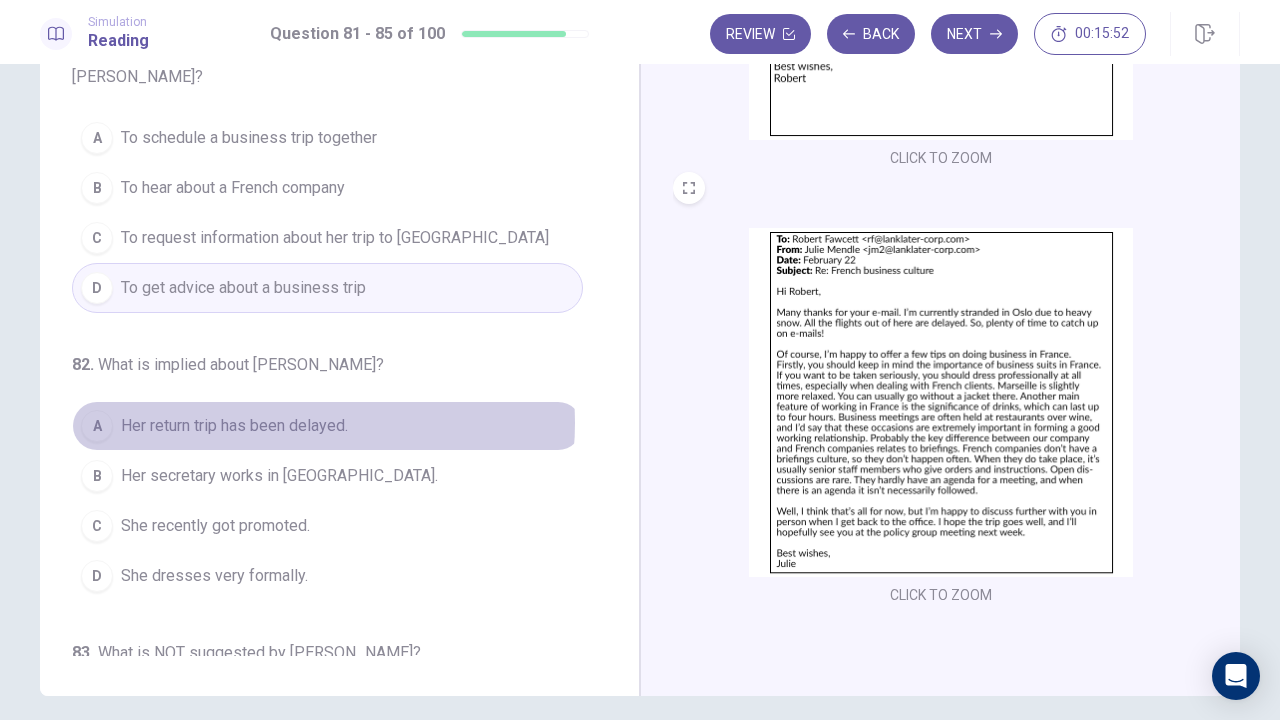 click on "Her return trip has been delayed." at bounding box center [234, 426] 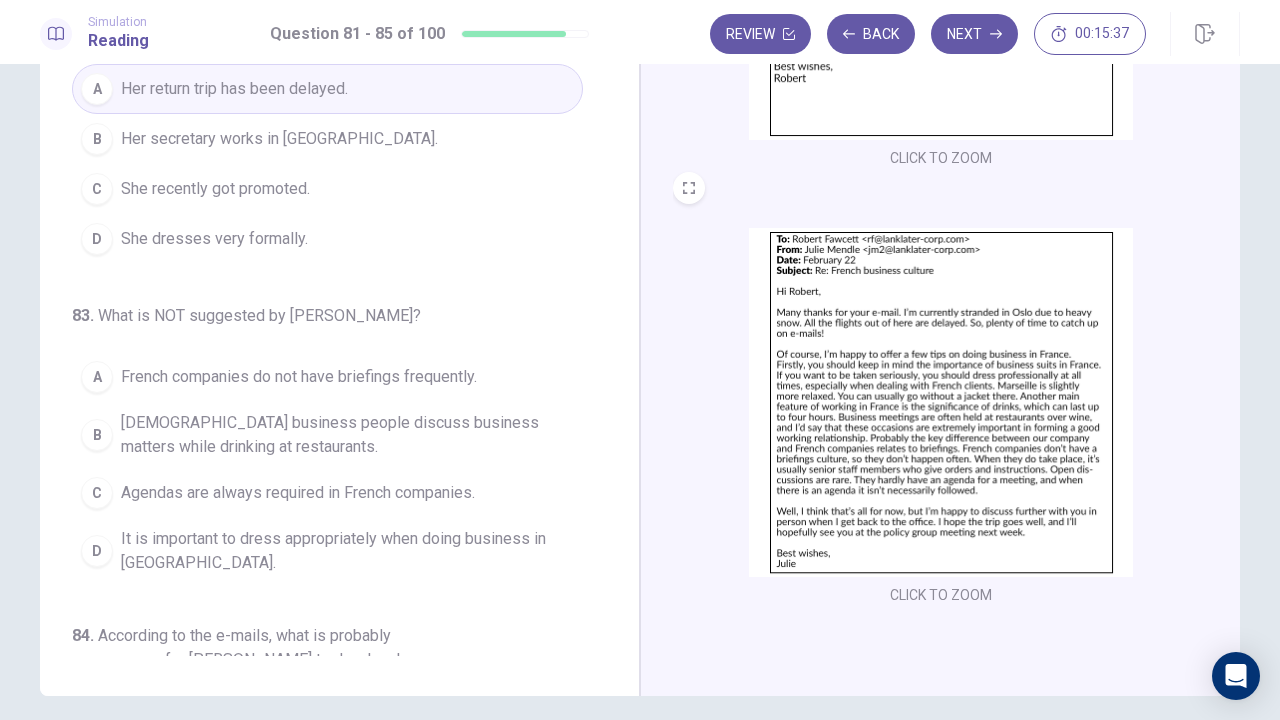 scroll, scrollTop: 339, scrollLeft: 0, axis: vertical 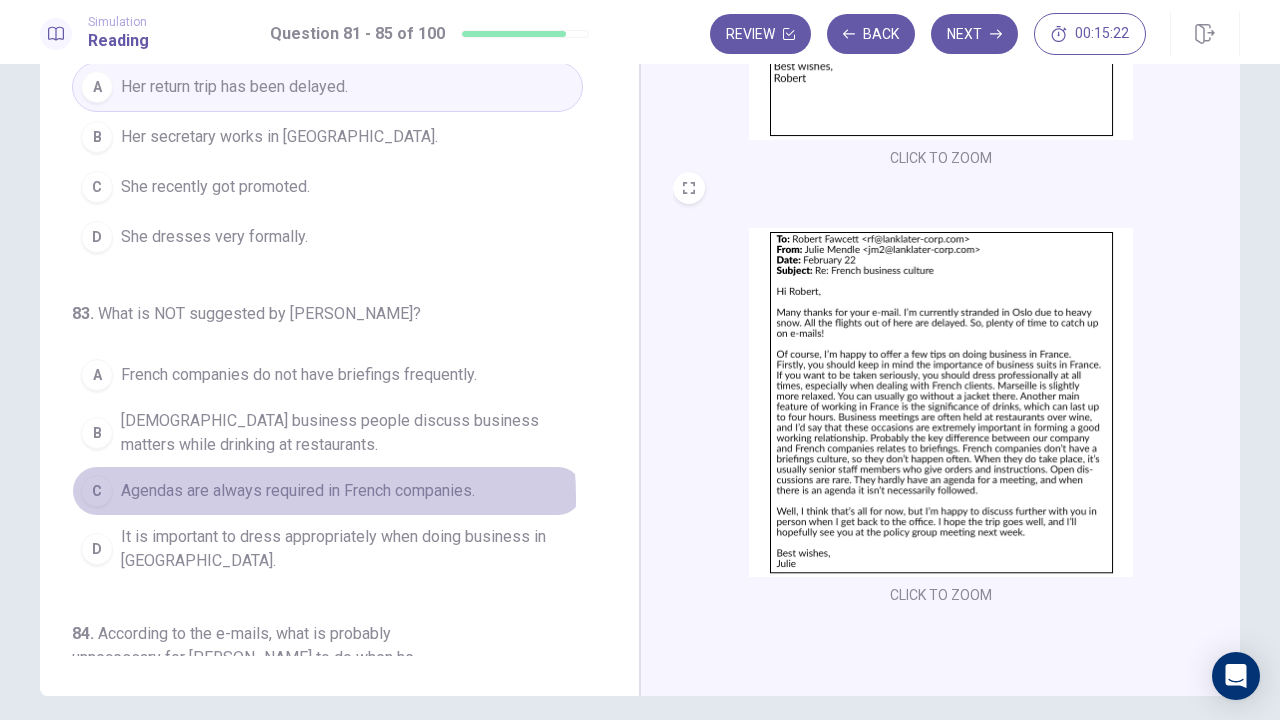 click on "Agendas are always required in French companies." at bounding box center [298, 491] 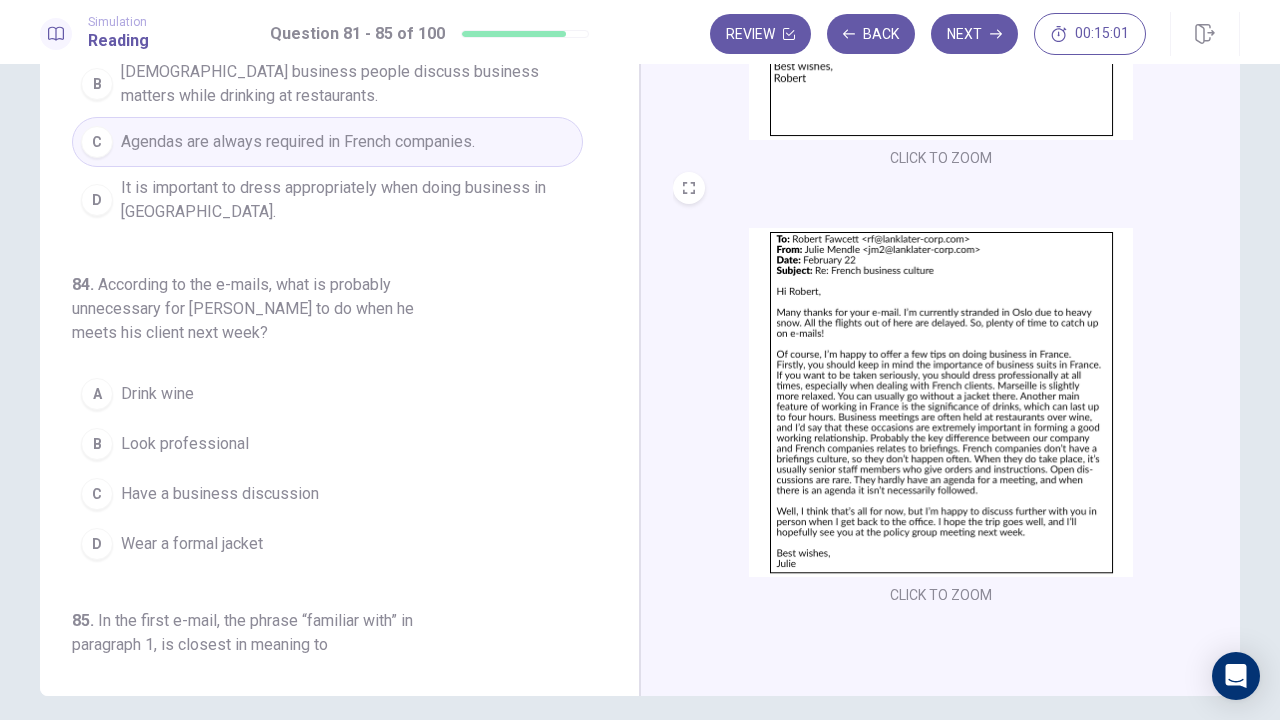 scroll, scrollTop: 689, scrollLeft: 0, axis: vertical 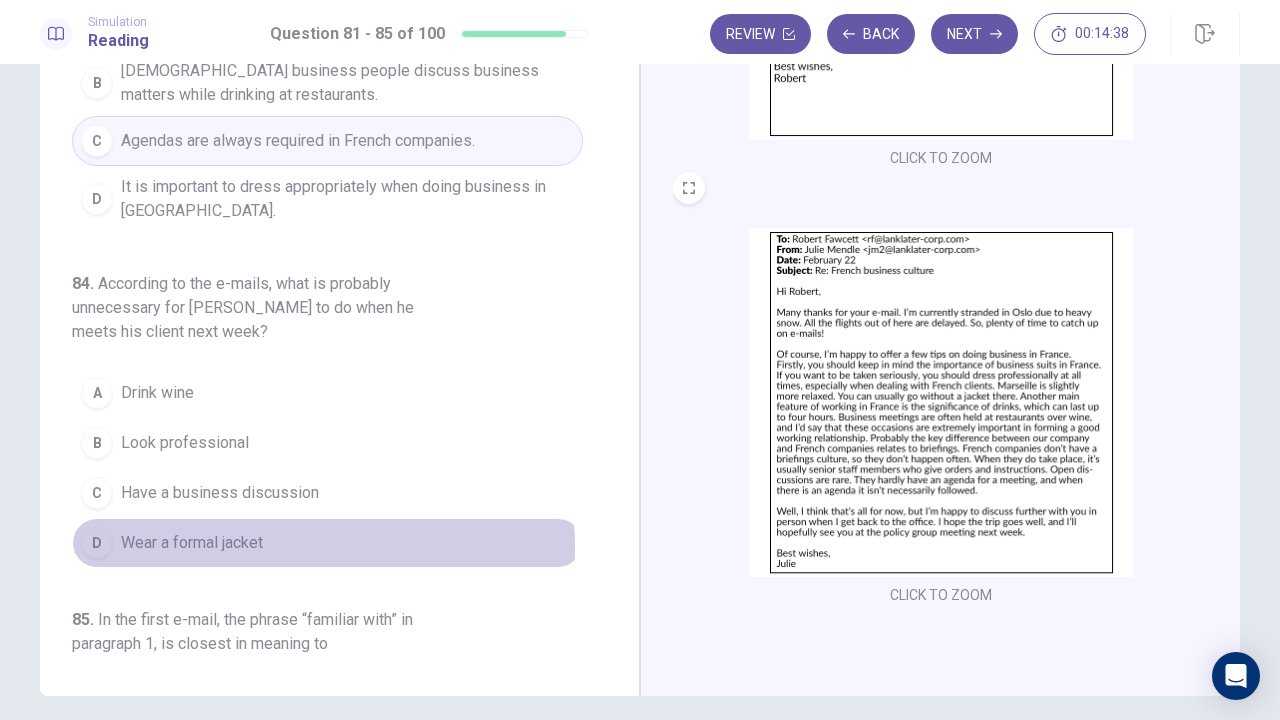 click on "Wear a formal jacket" at bounding box center [192, 543] 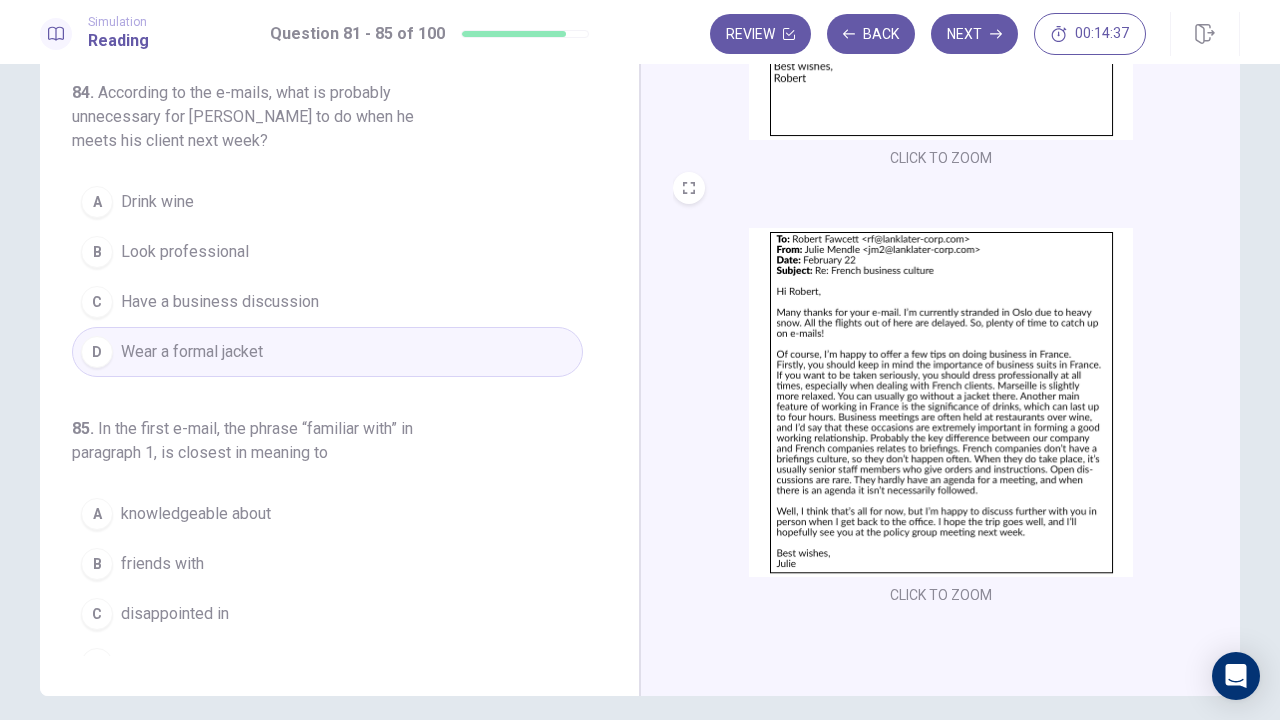 scroll, scrollTop: 899, scrollLeft: 0, axis: vertical 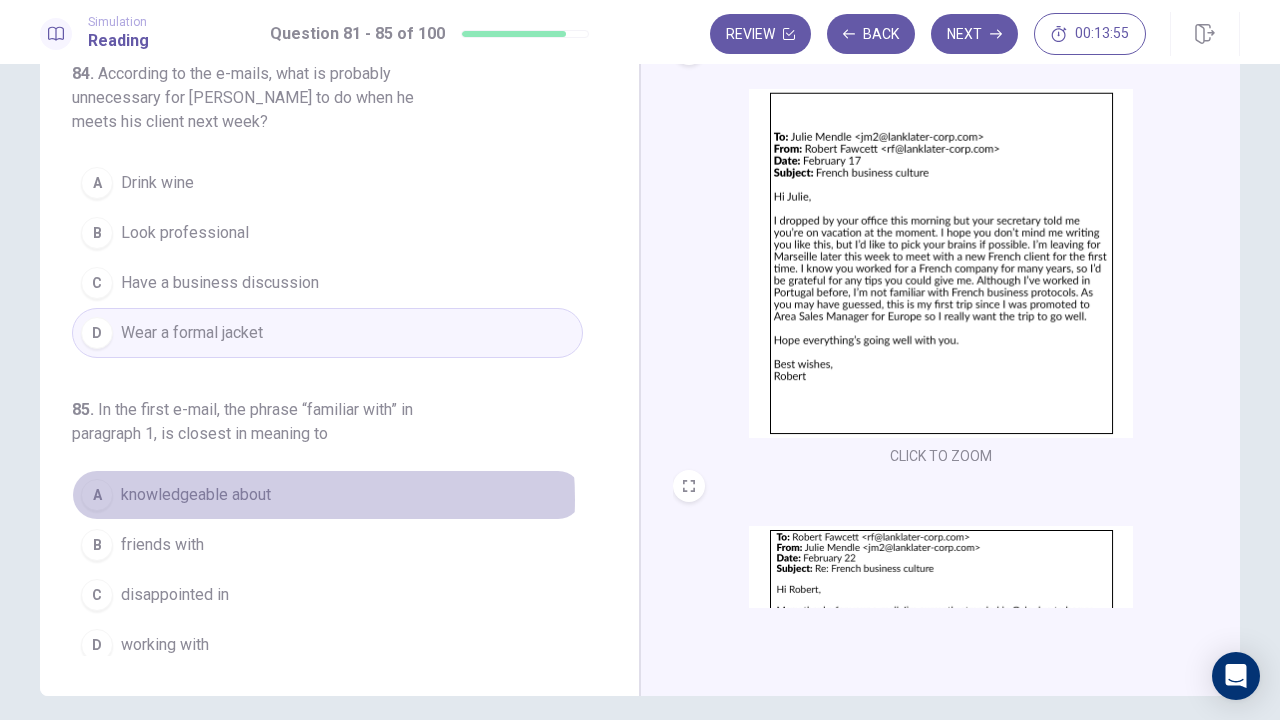 click on "knowledgeable about" at bounding box center (196, 495) 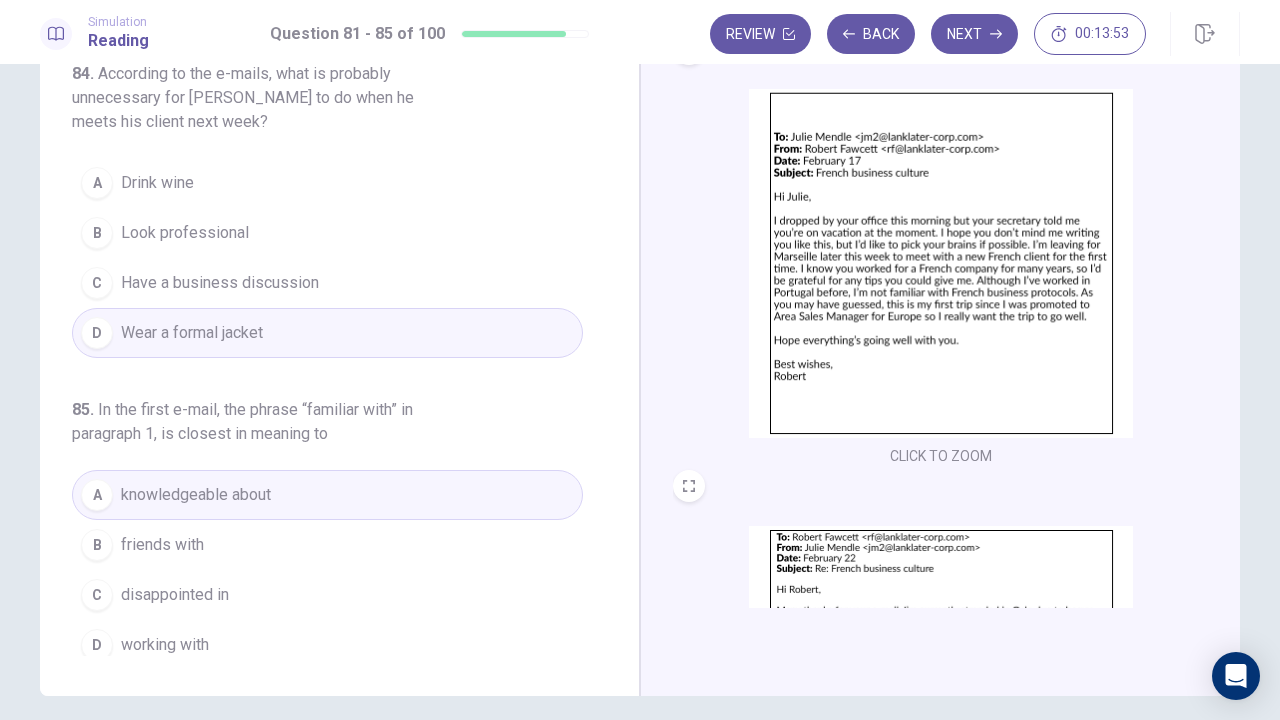 scroll, scrollTop: 183, scrollLeft: 0, axis: vertical 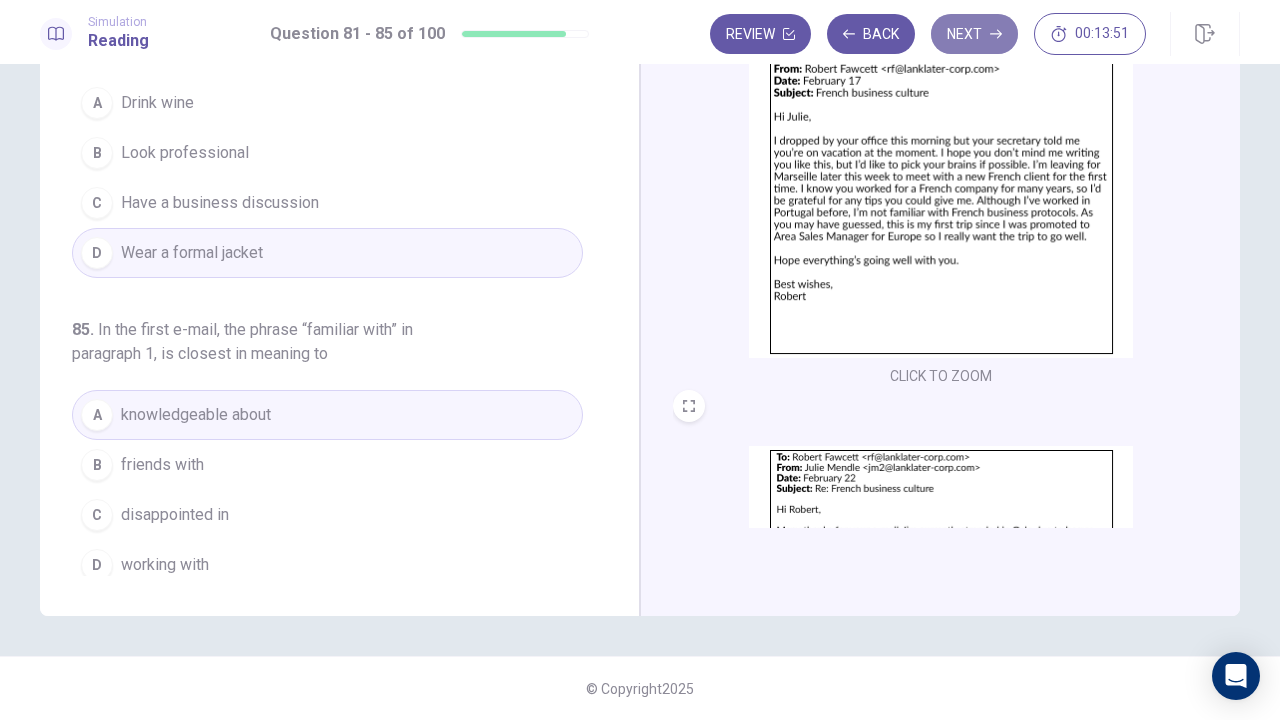 click on "Next" at bounding box center [974, 34] 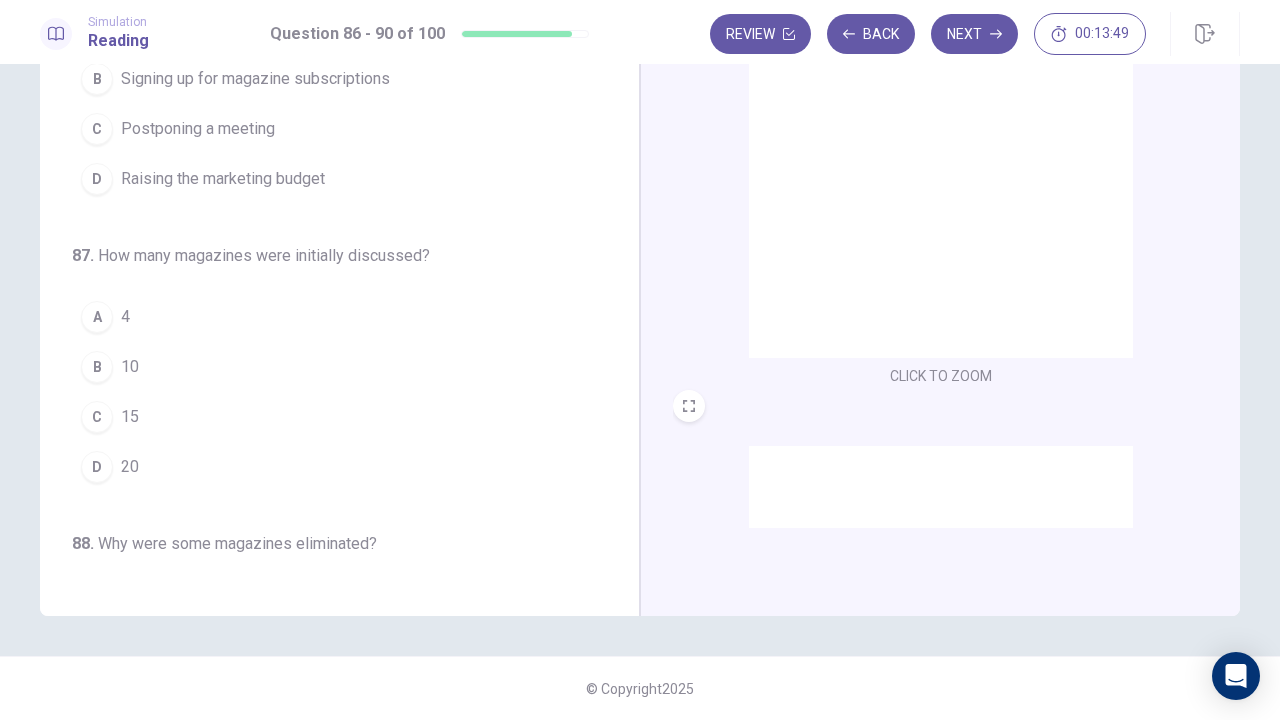 scroll, scrollTop: 0, scrollLeft: 0, axis: both 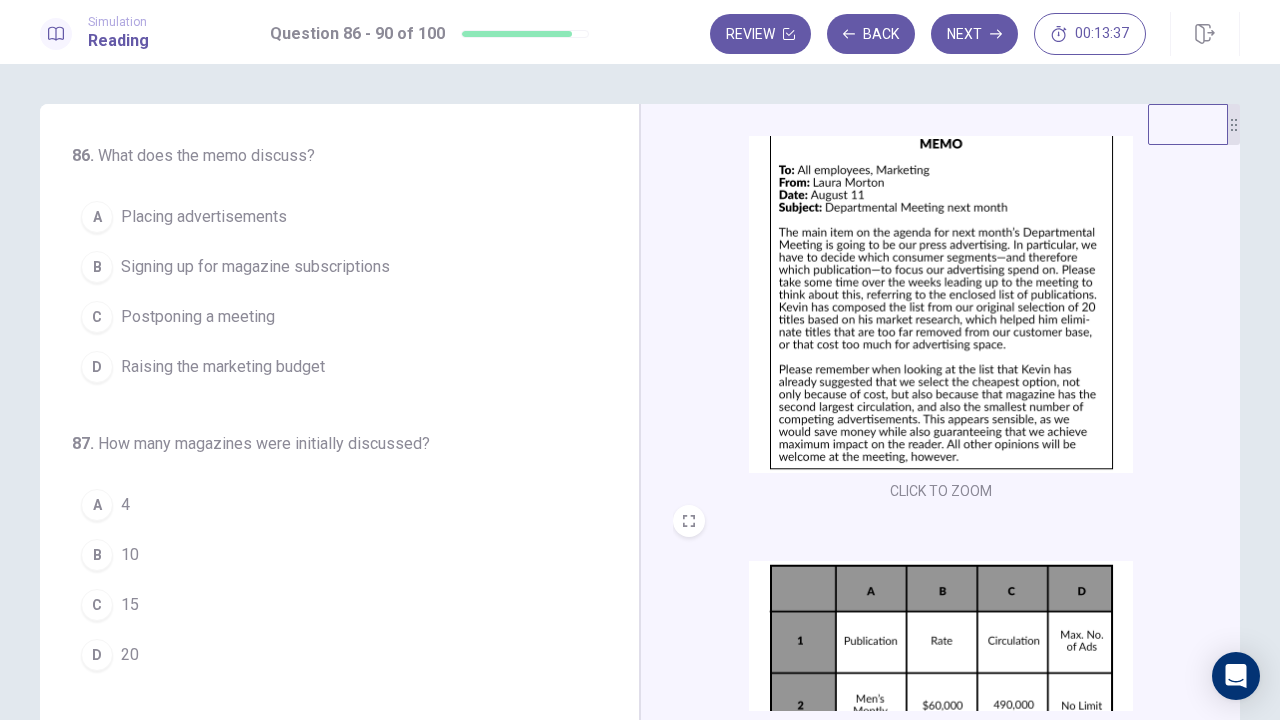 click at bounding box center [941, 298] 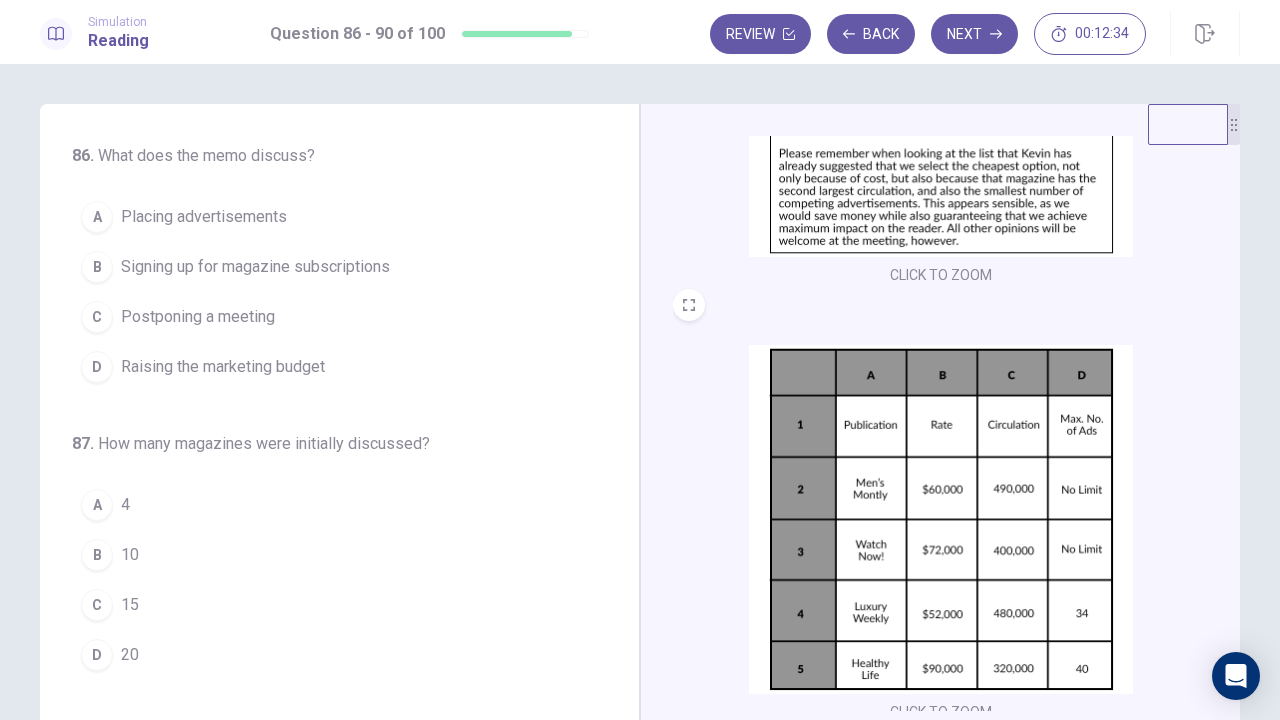 scroll, scrollTop: 298, scrollLeft: 0, axis: vertical 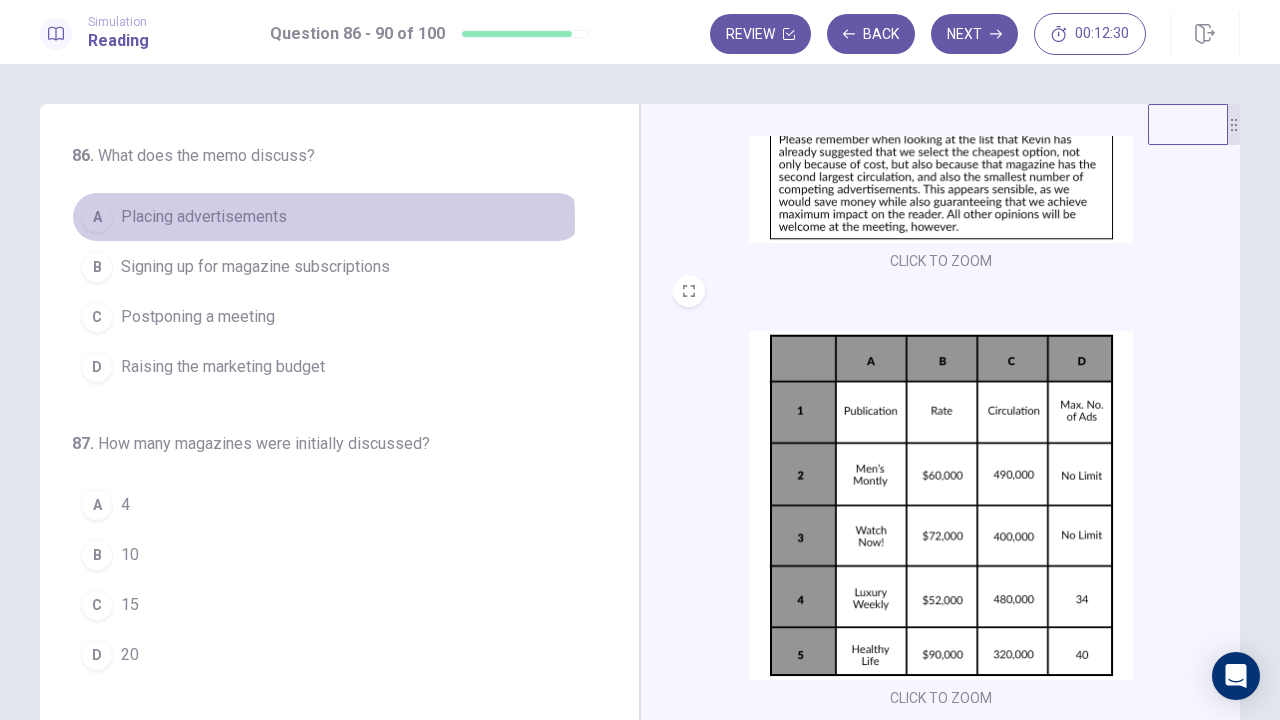 click on "Placing advertisements" at bounding box center (204, 217) 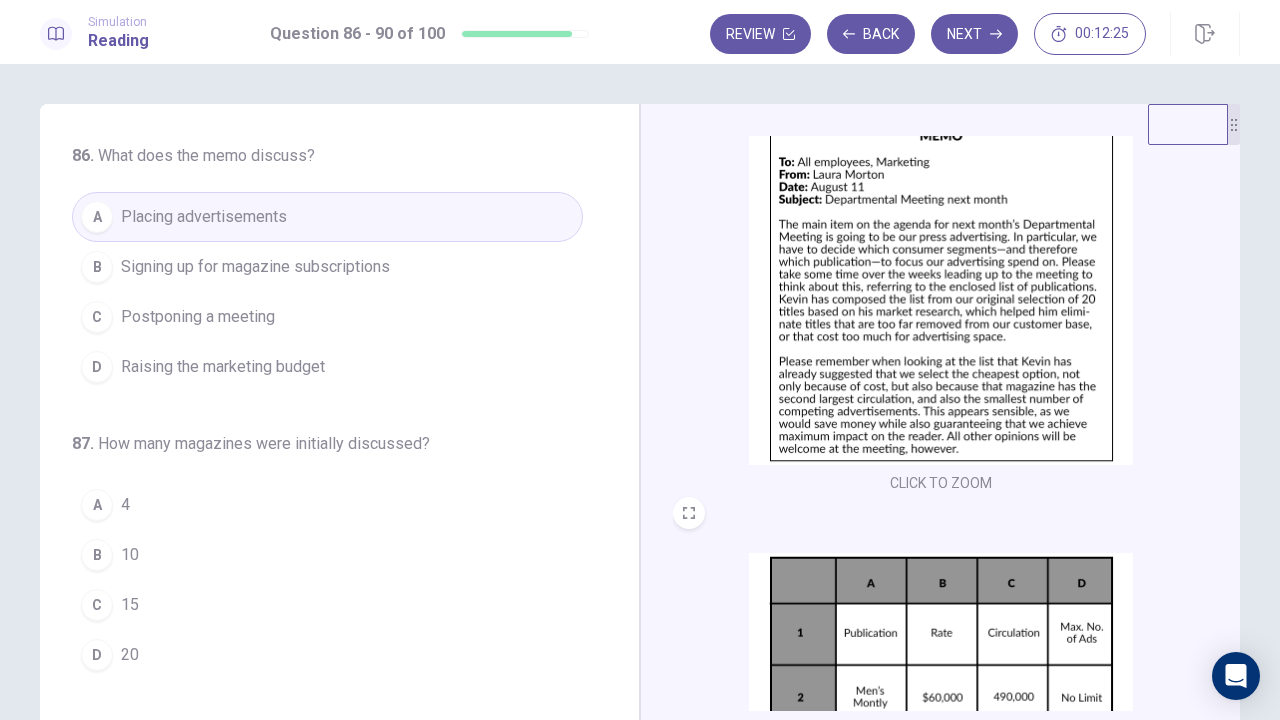 scroll, scrollTop: 78, scrollLeft: 0, axis: vertical 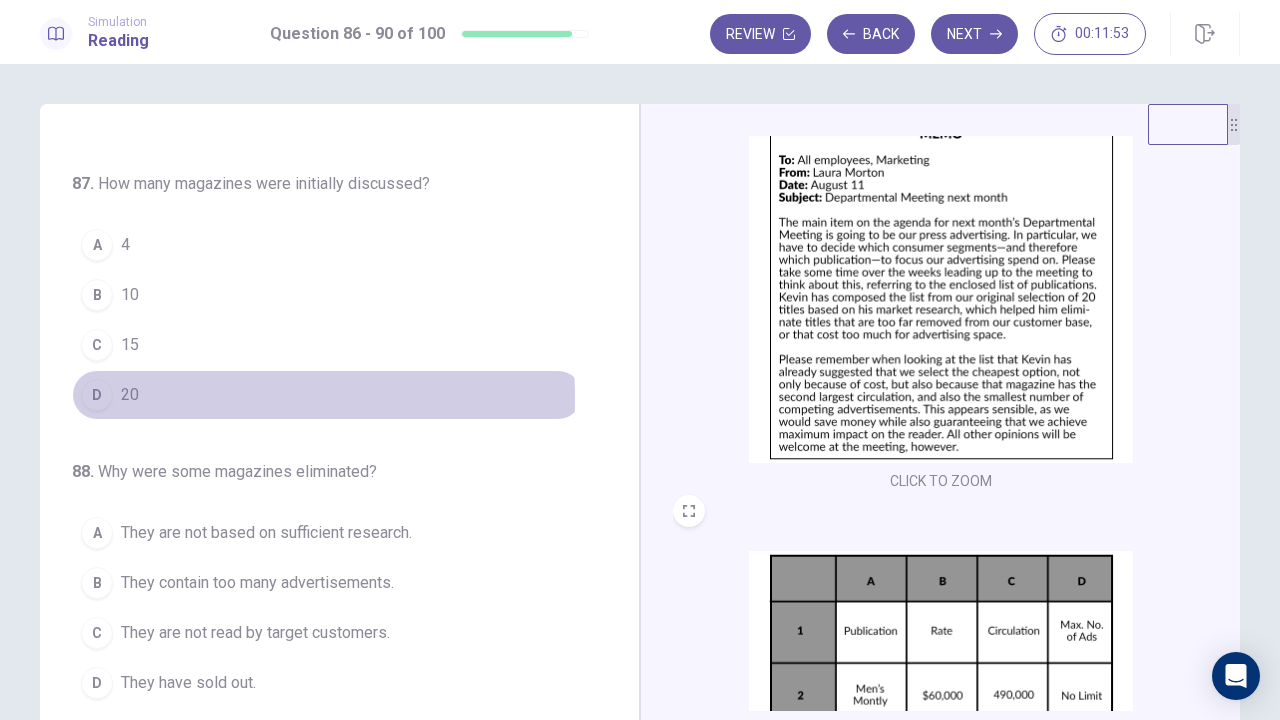 click on "D 20" at bounding box center (327, 395) 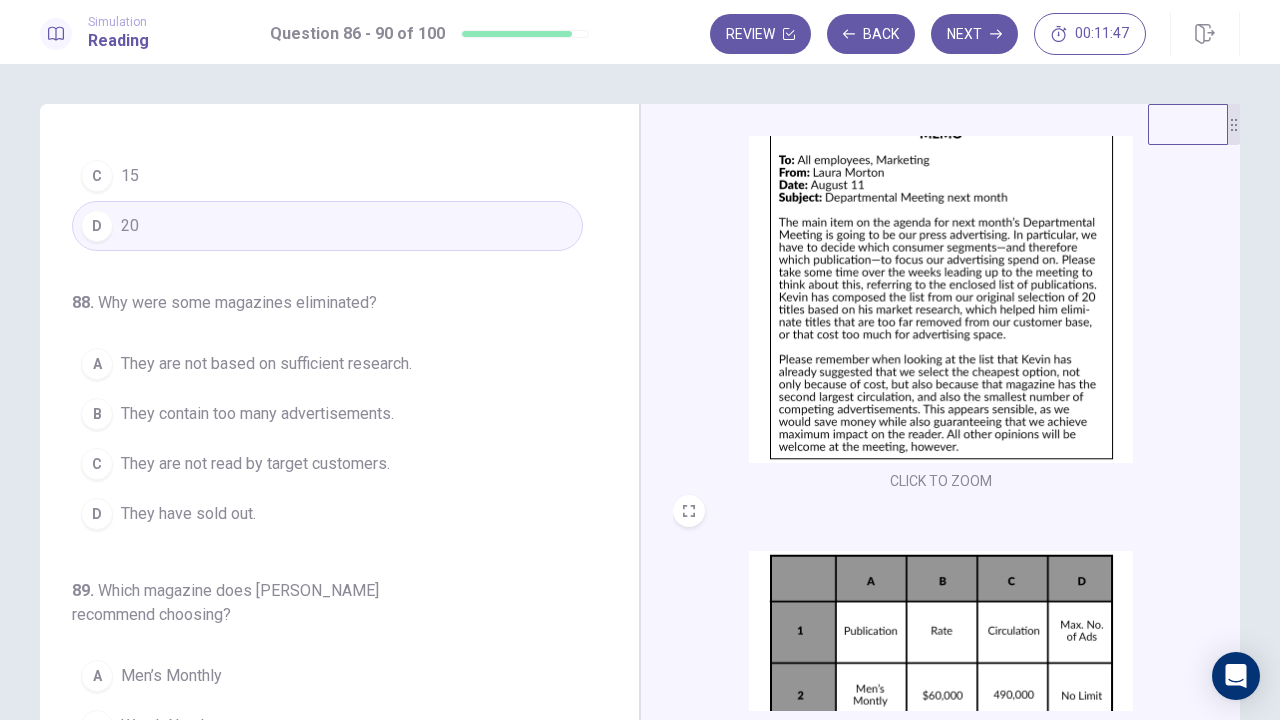 scroll, scrollTop: 431, scrollLeft: 0, axis: vertical 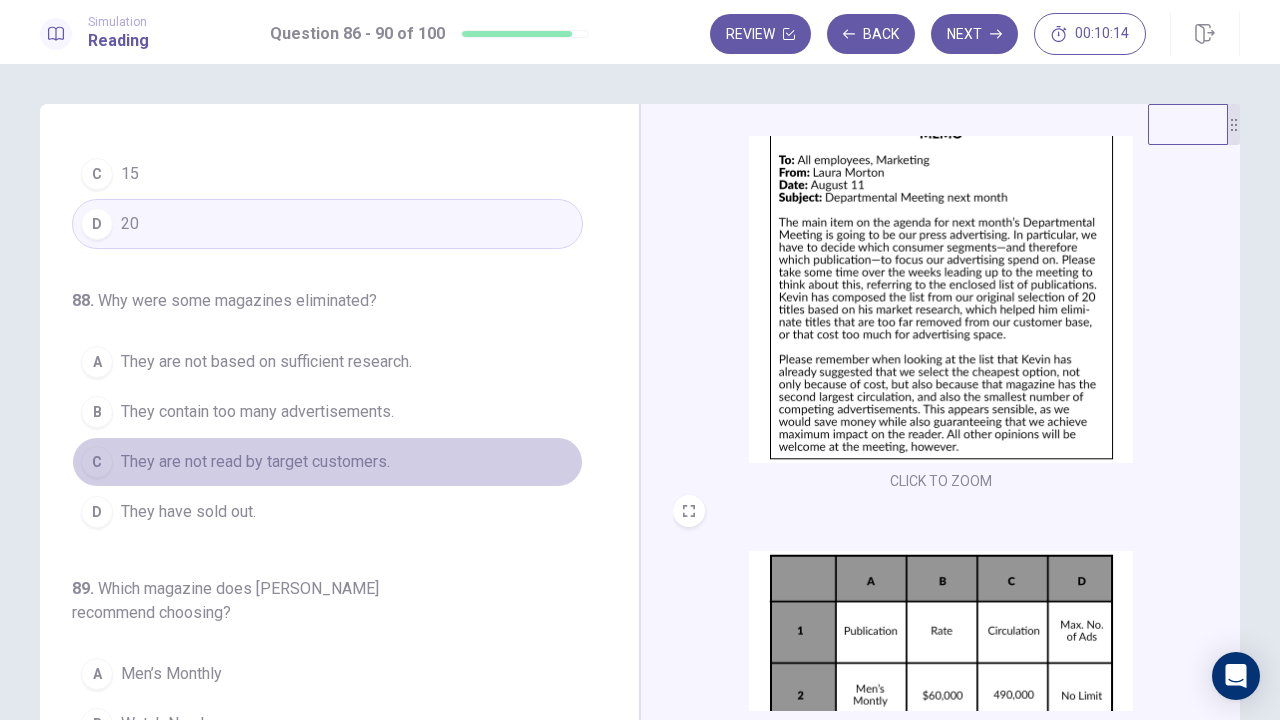 click on "They are not read by target customers." at bounding box center [255, 462] 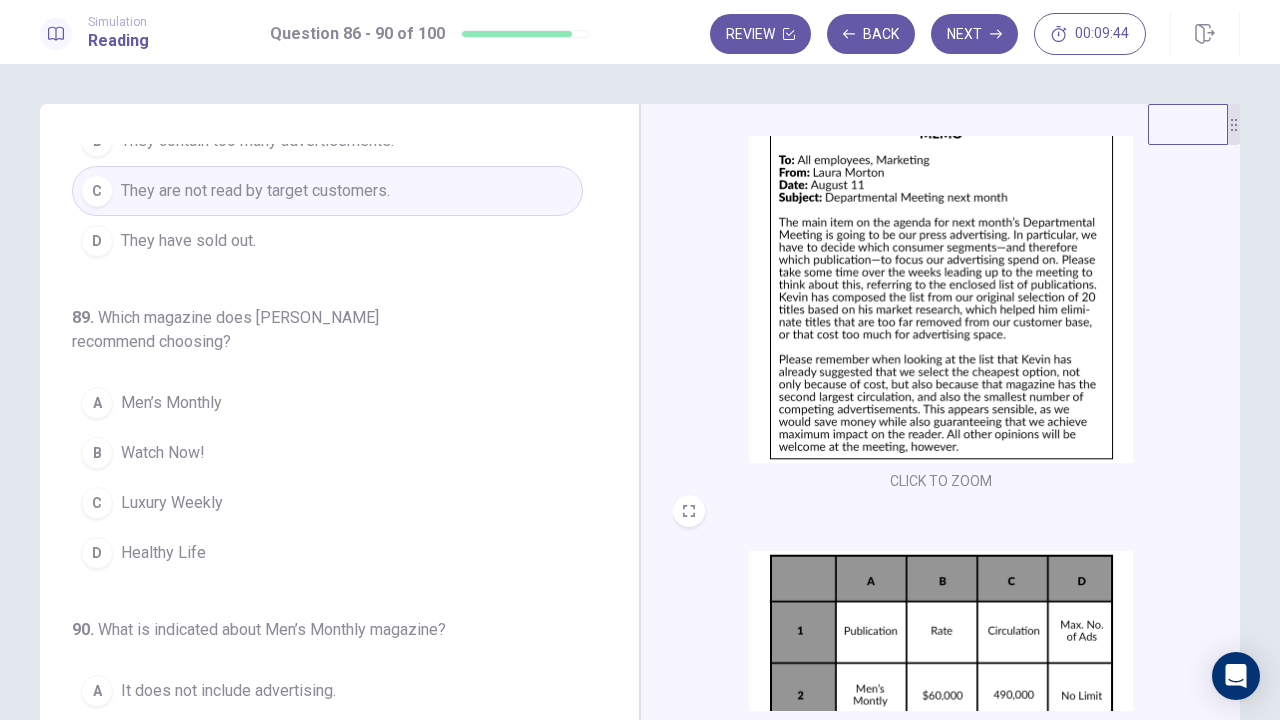 scroll, scrollTop: 703, scrollLeft: 0, axis: vertical 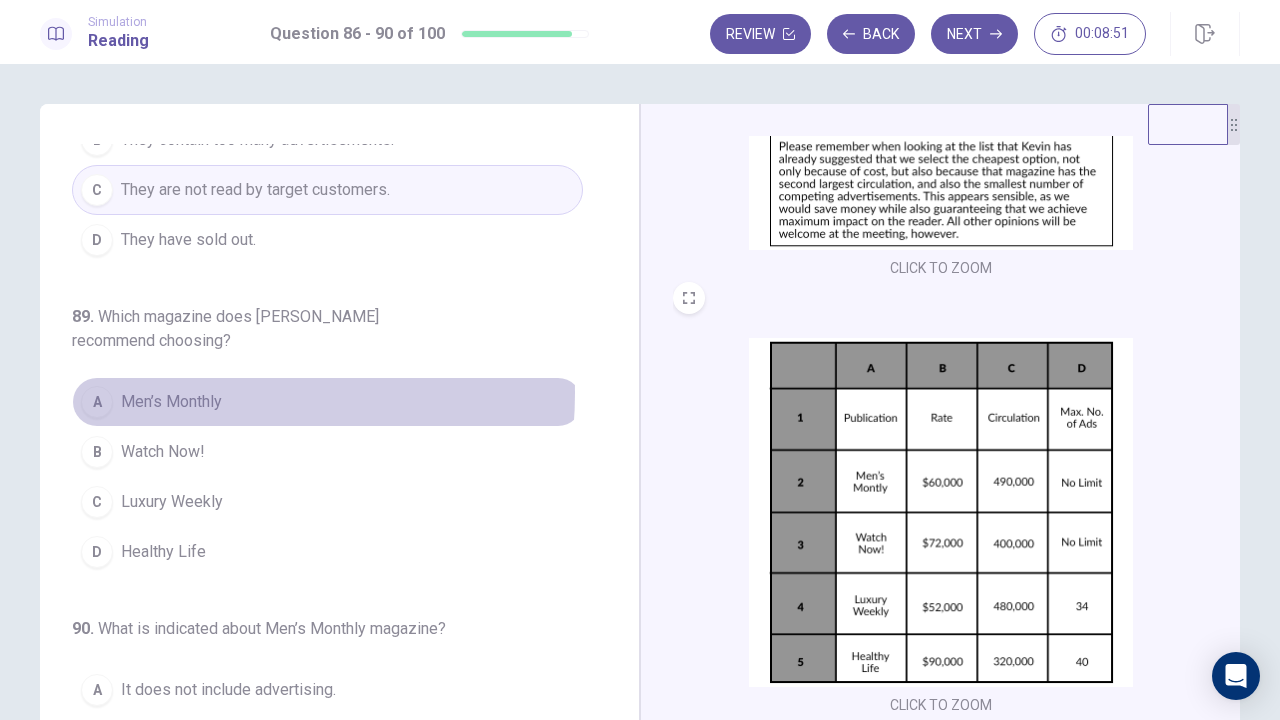click on "Men’s Monthly" at bounding box center (171, 402) 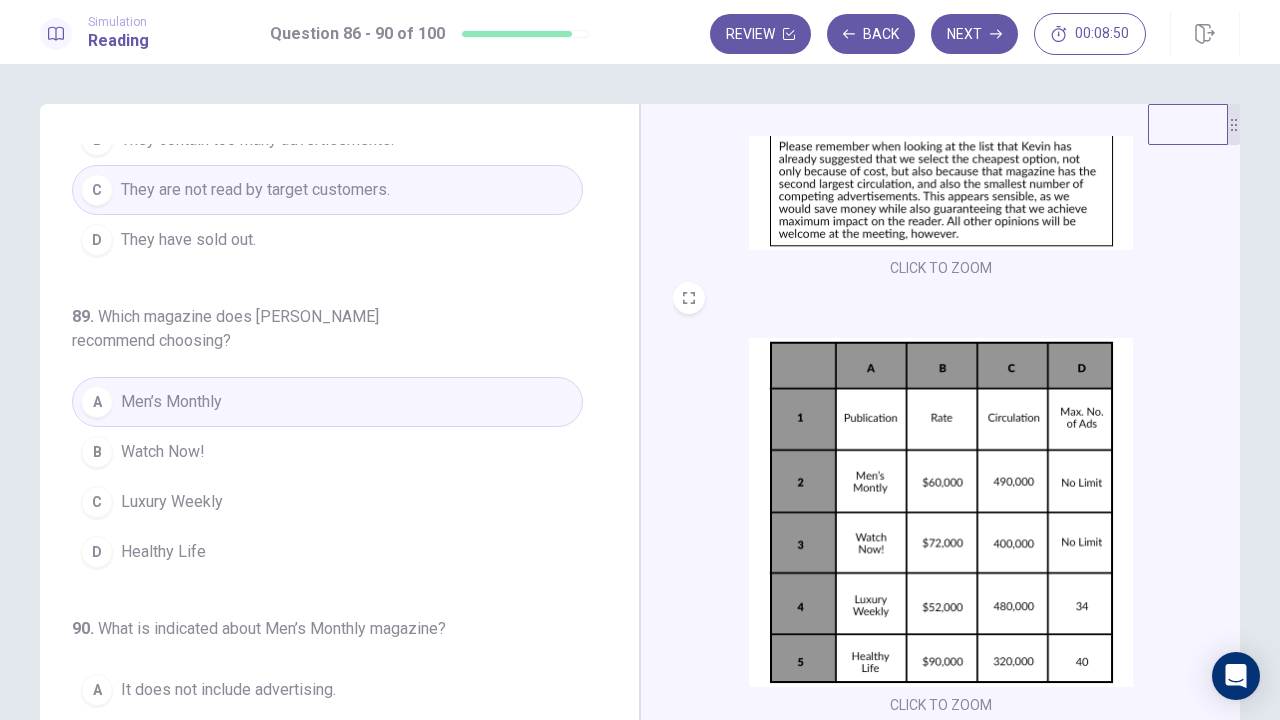 scroll, scrollTop: 298, scrollLeft: 0, axis: vertical 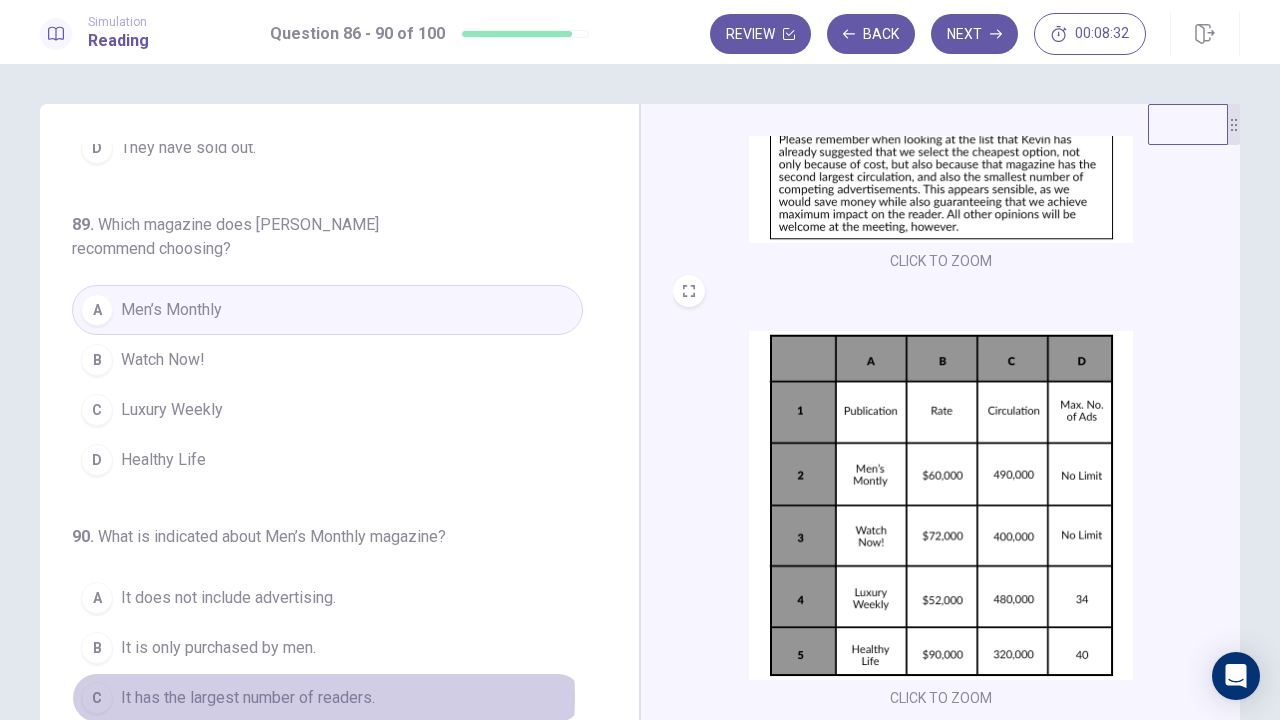 click on "It has the largest number of readers." at bounding box center [248, 698] 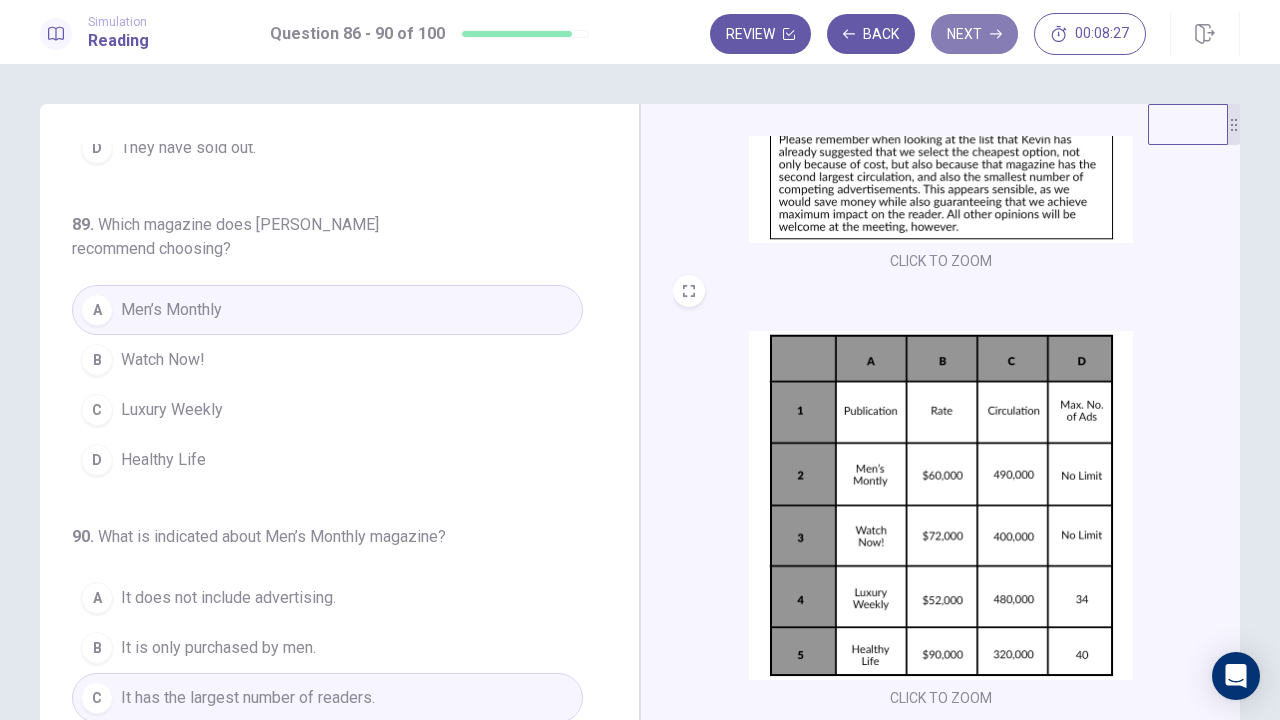 click on "Next" at bounding box center (974, 34) 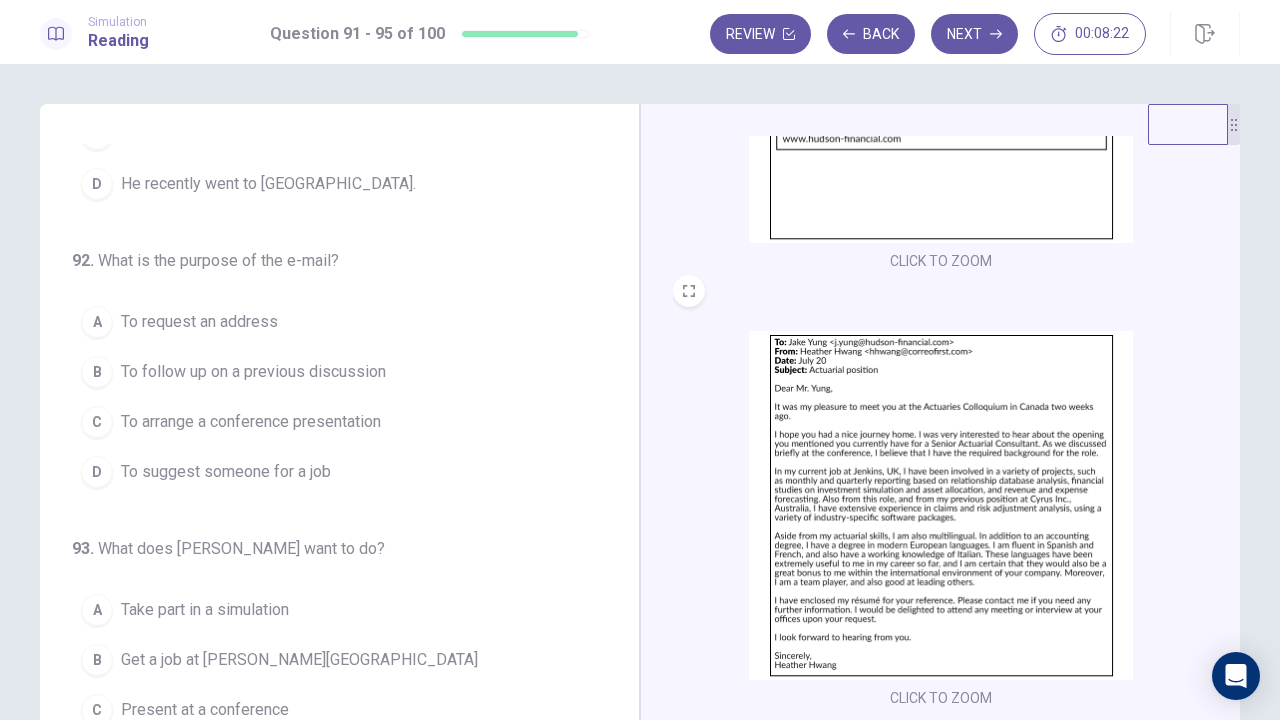scroll, scrollTop: 0, scrollLeft: 0, axis: both 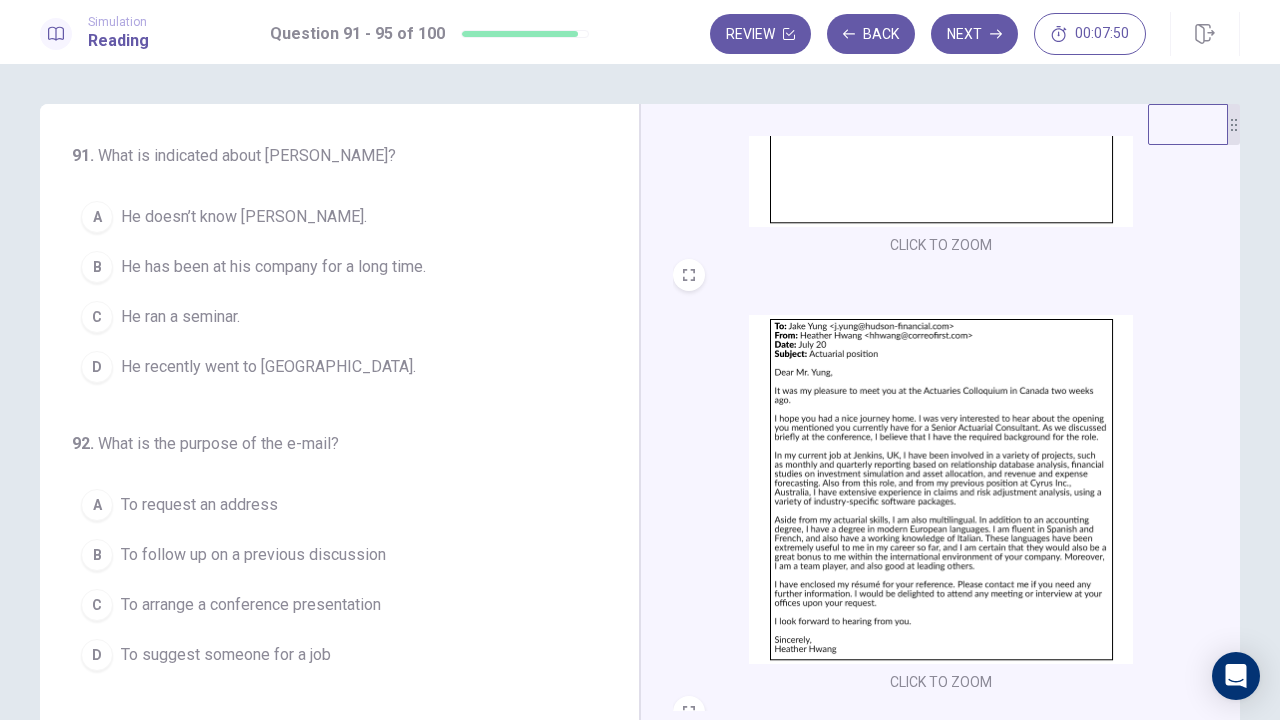 click at bounding box center (941, 489) 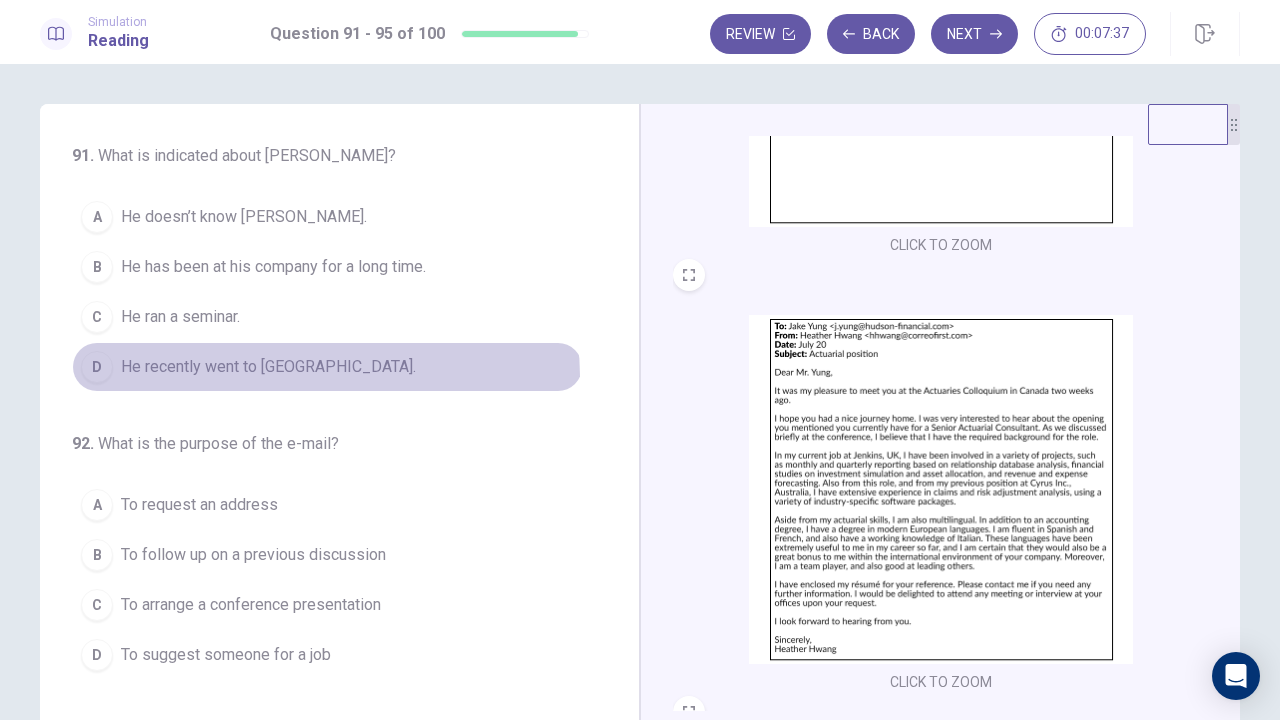 click on "D He recently went to Canada." at bounding box center [327, 367] 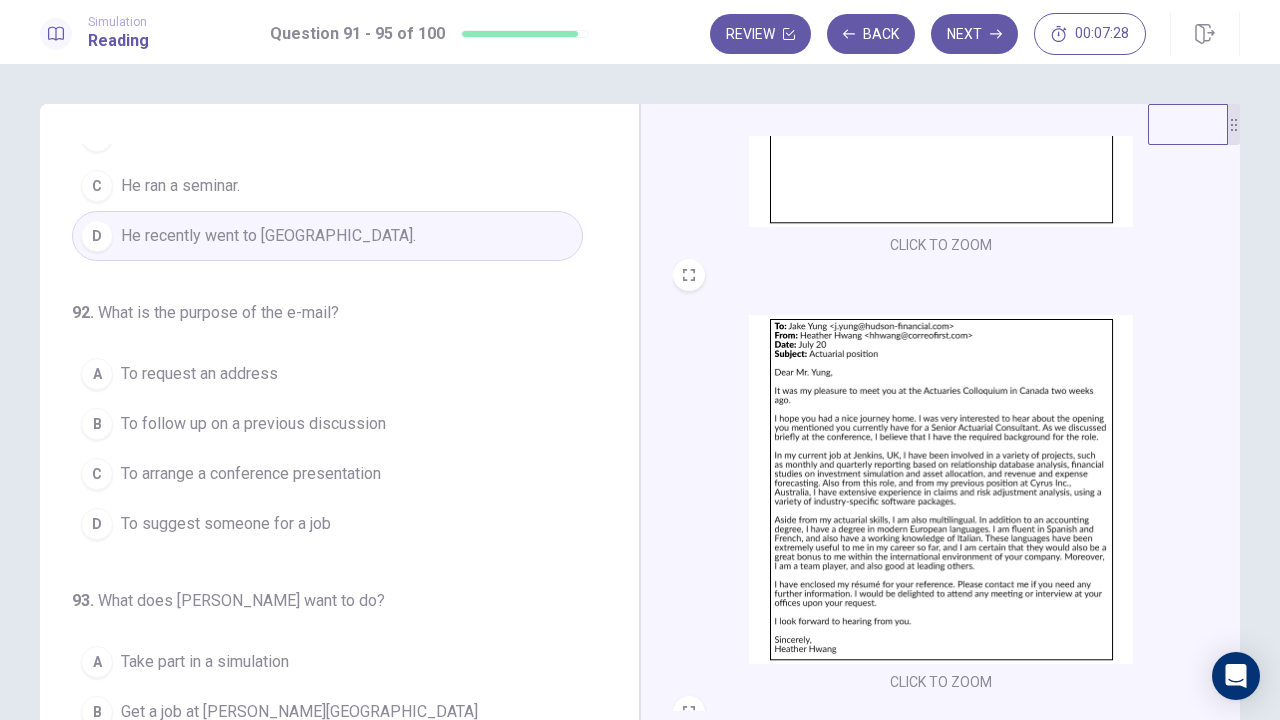 scroll, scrollTop: 133, scrollLeft: 0, axis: vertical 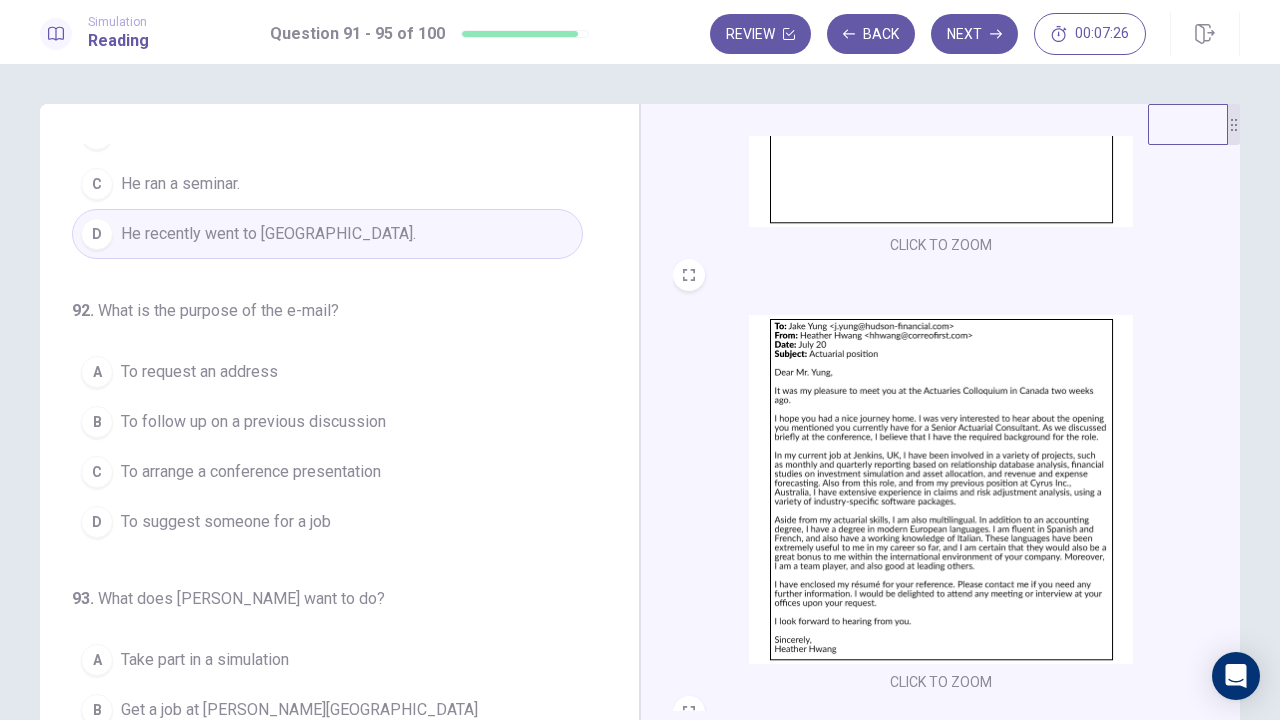click at bounding box center (941, 489) 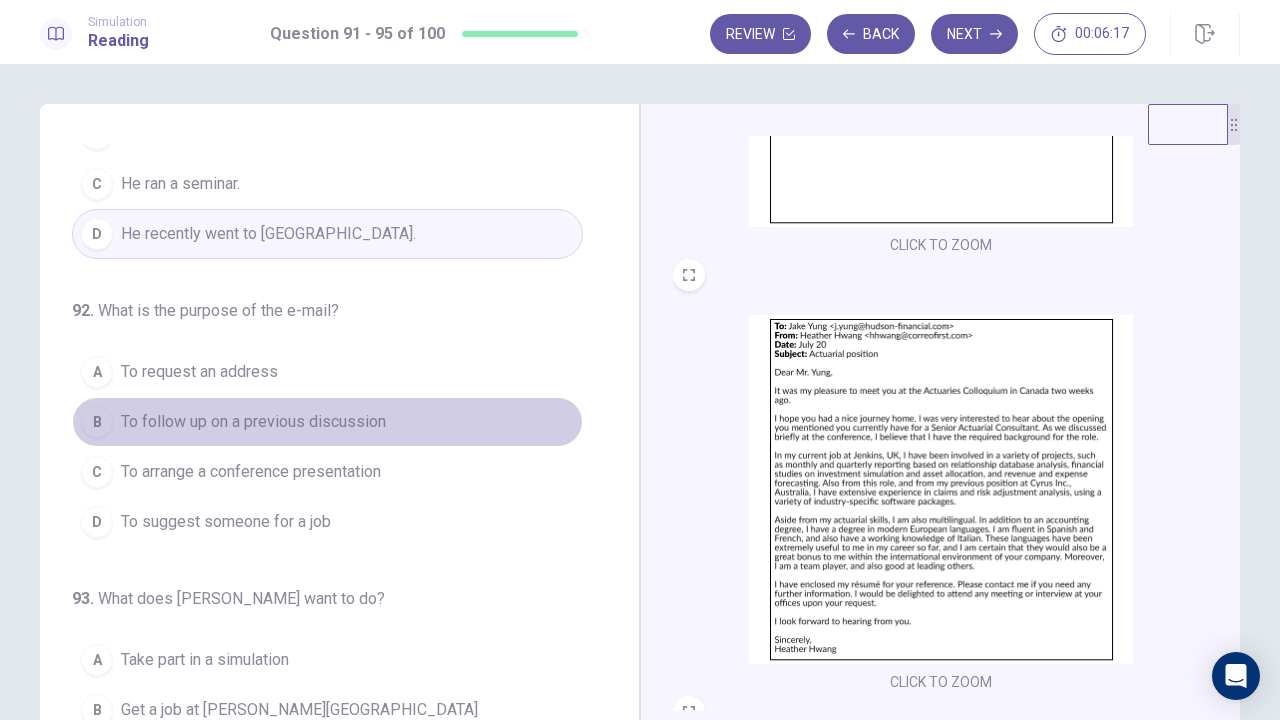 click on "To follow up on a previous discussion" at bounding box center (253, 422) 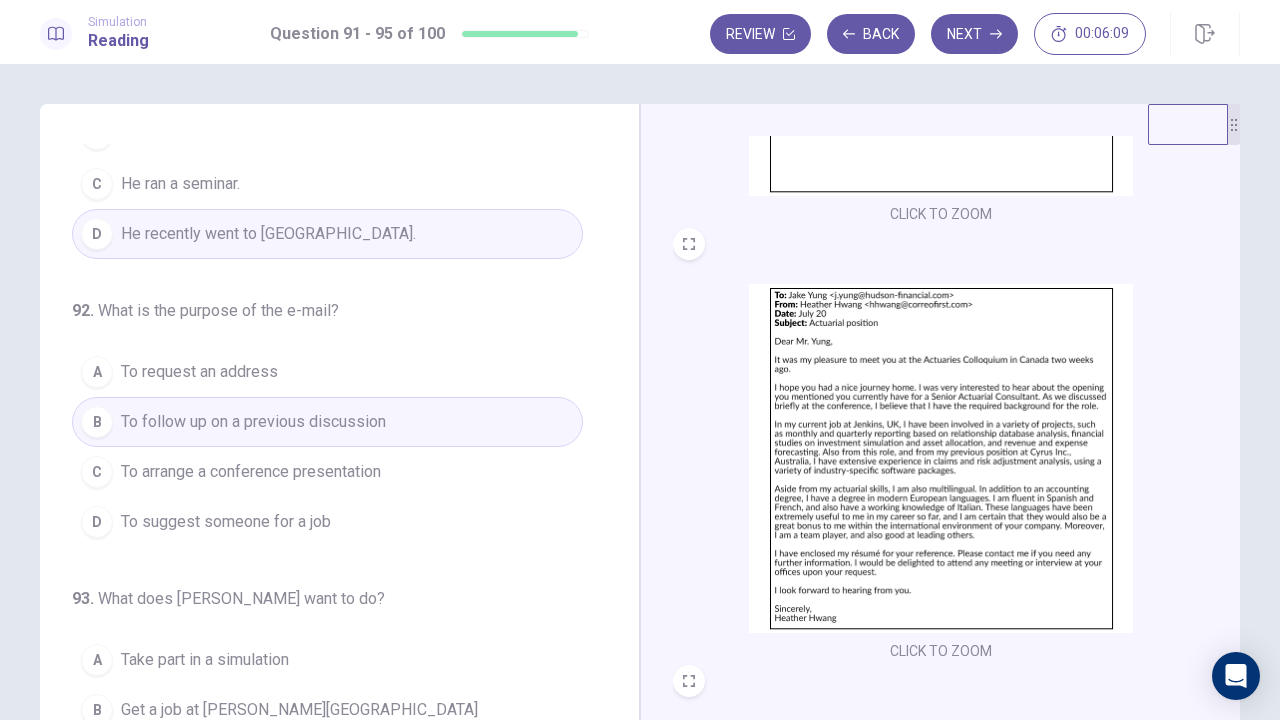 scroll, scrollTop: 349, scrollLeft: 0, axis: vertical 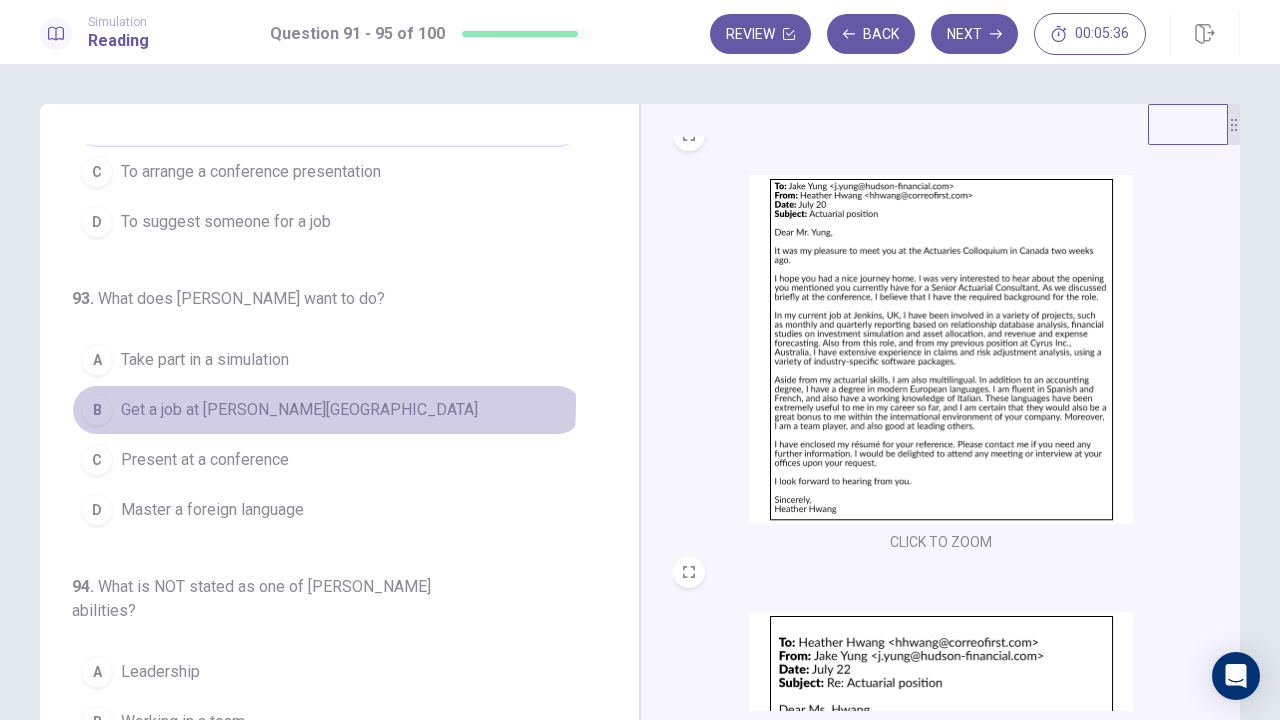 click on "Get a job at Hudson Financial" at bounding box center (299, 410) 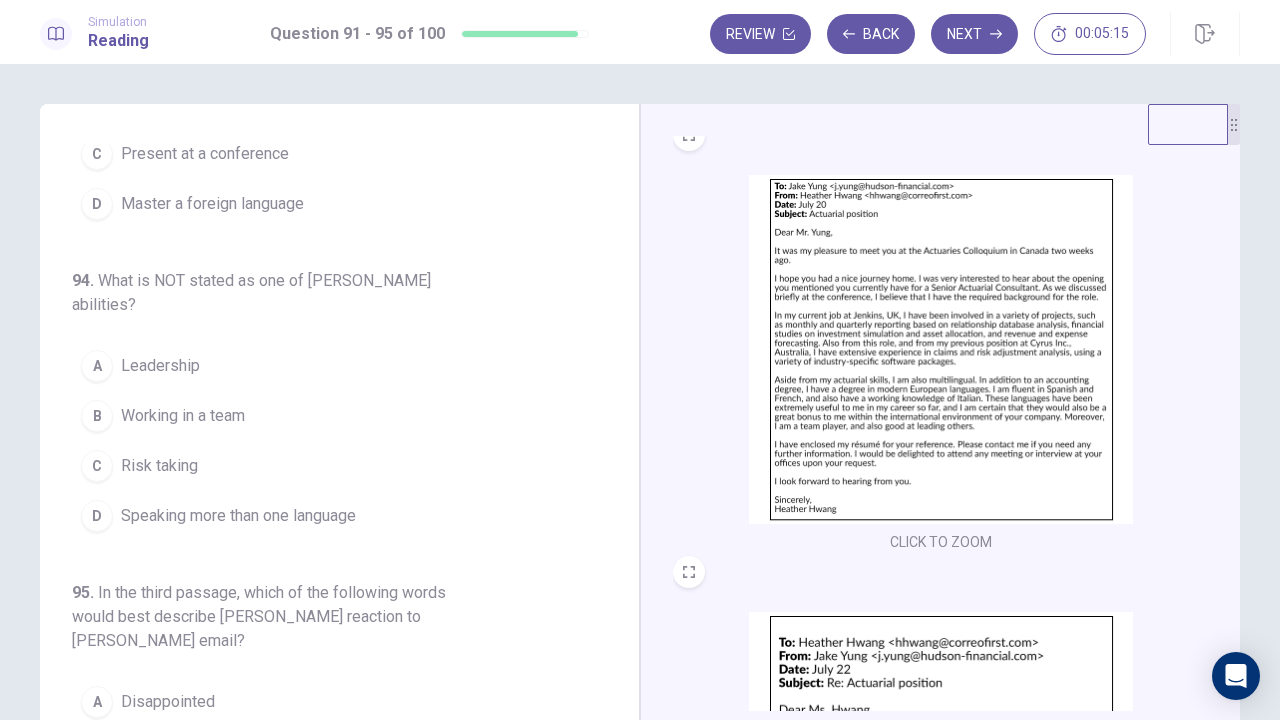 scroll, scrollTop: 843, scrollLeft: 0, axis: vertical 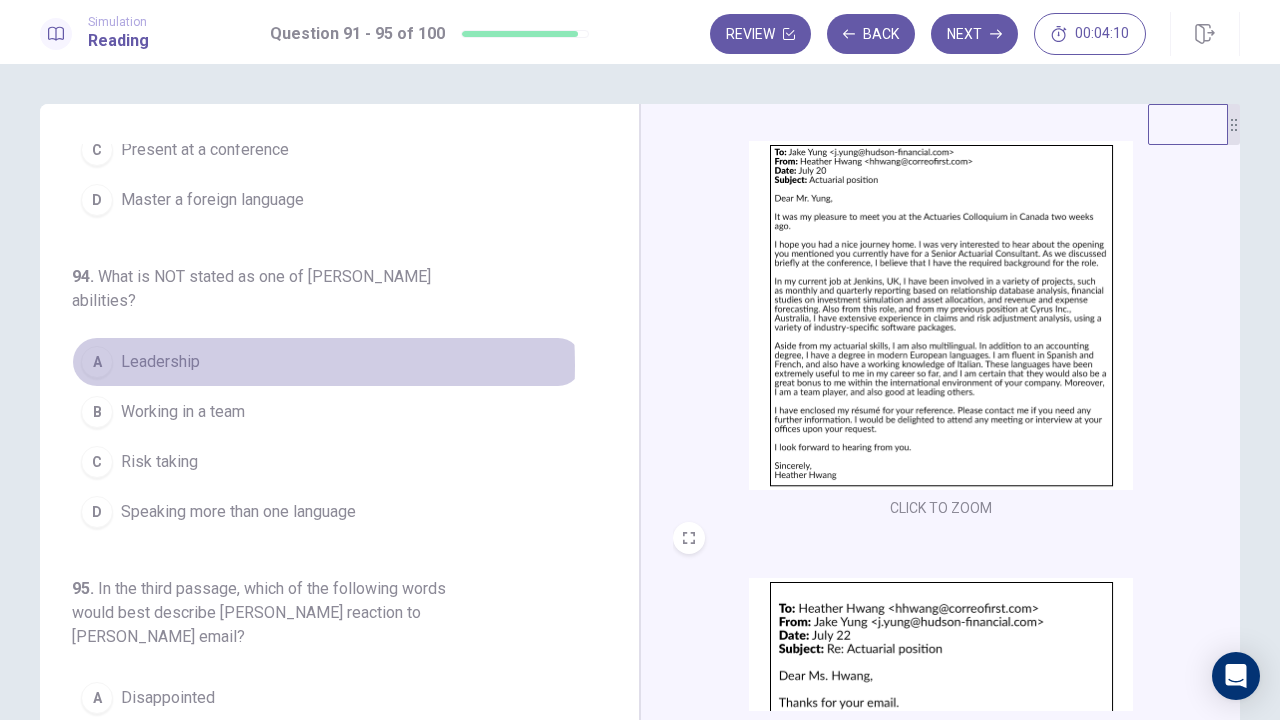 click on "Leadership" at bounding box center [160, 362] 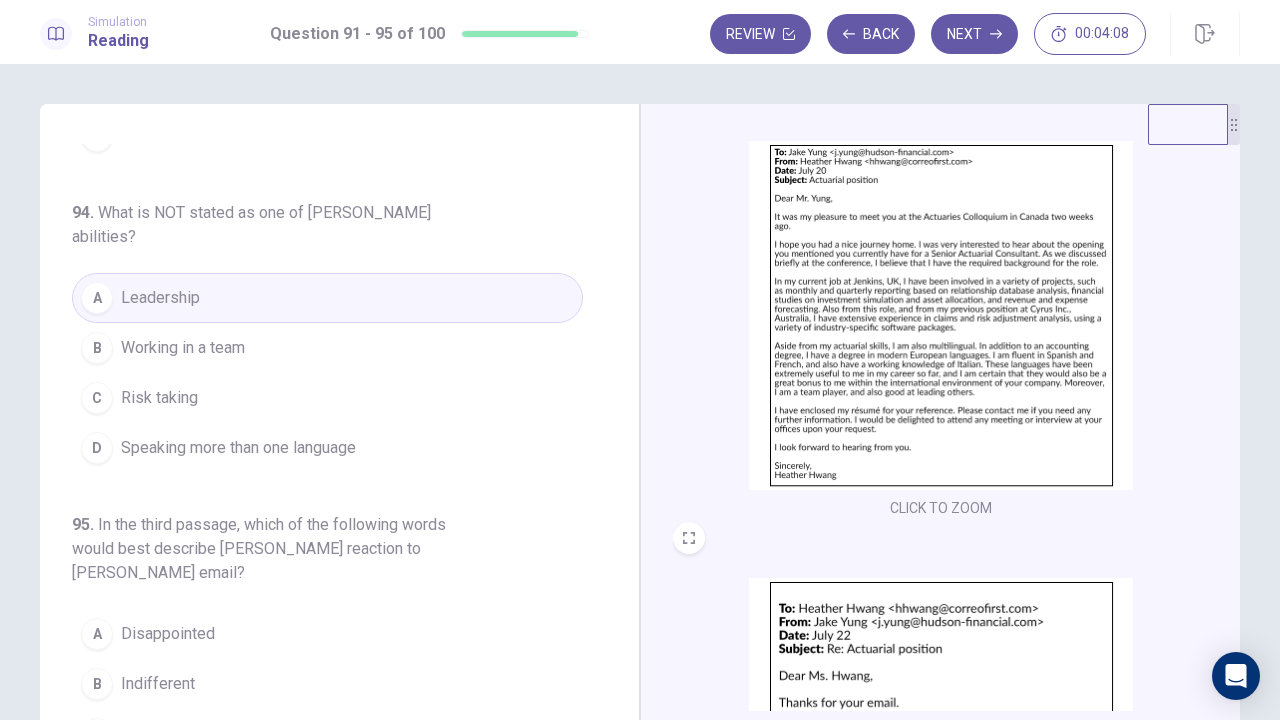 scroll, scrollTop: 843, scrollLeft: 0, axis: vertical 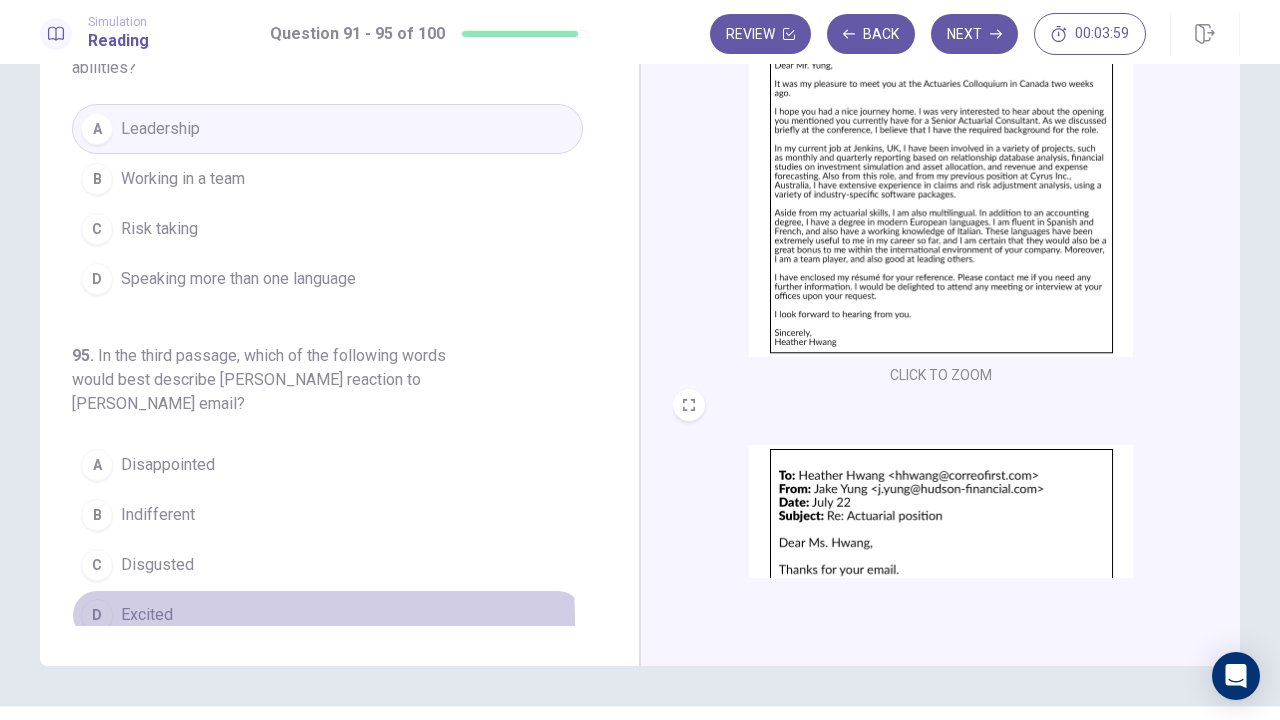 click on "Excited" at bounding box center (147, 615) 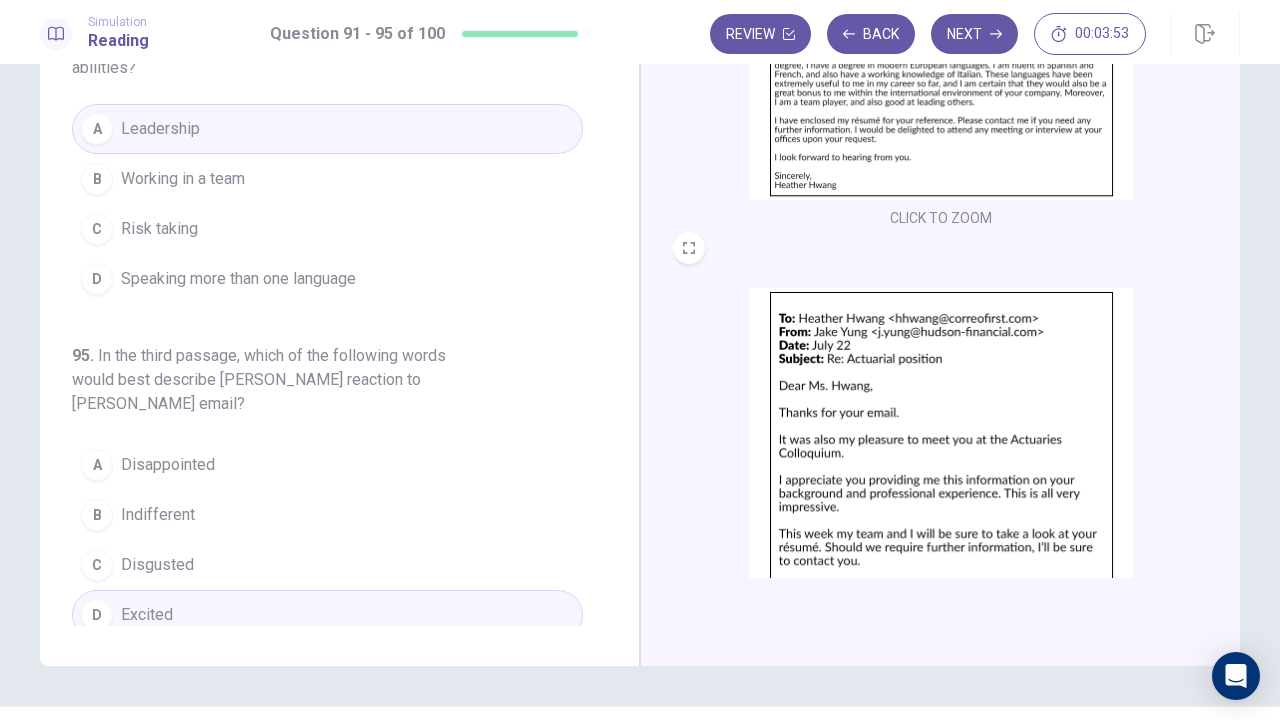 scroll, scrollTop: 646, scrollLeft: 0, axis: vertical 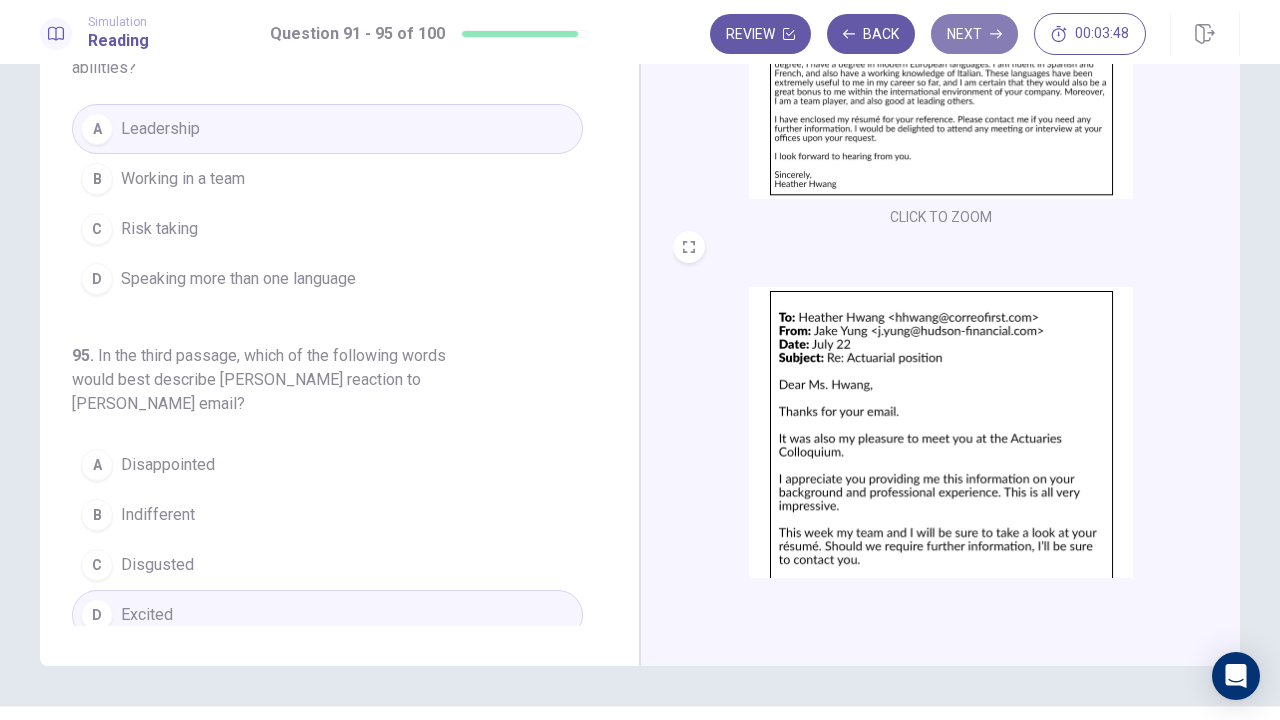click on "Next" at bounding box center [974, 34] 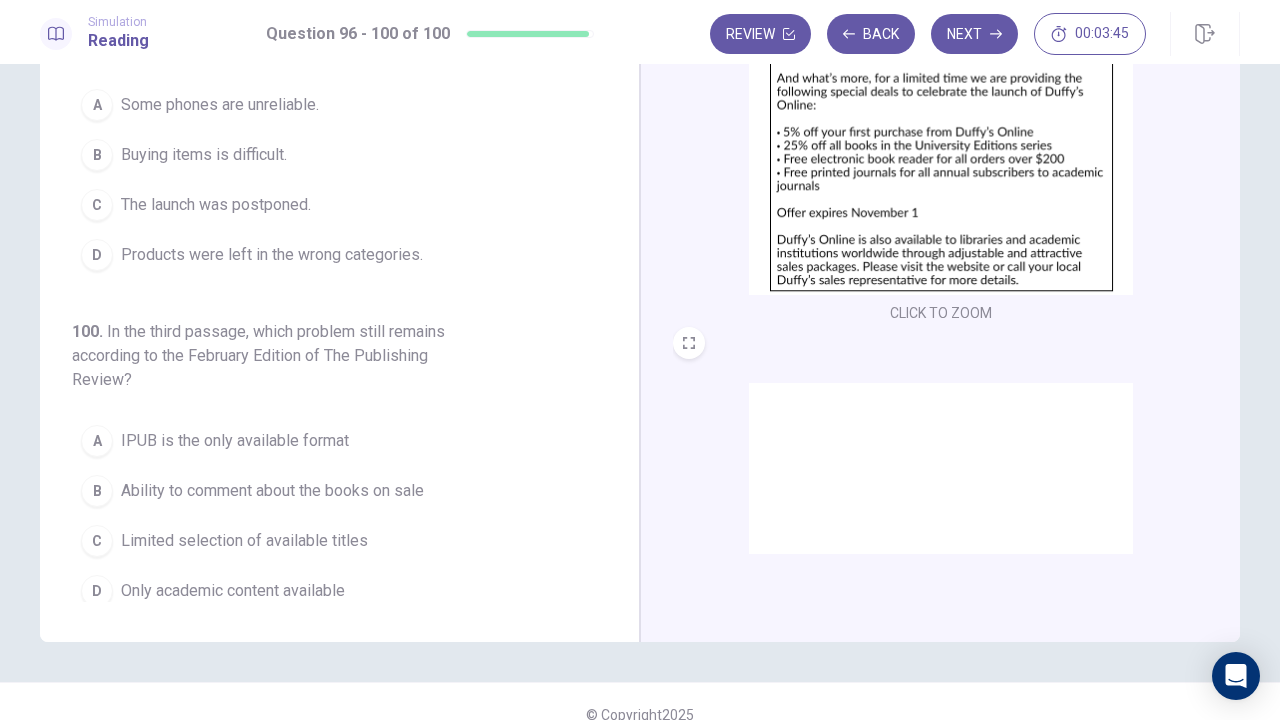 scroll, scrollTop: 0, scrollLeft: 0, axis: both 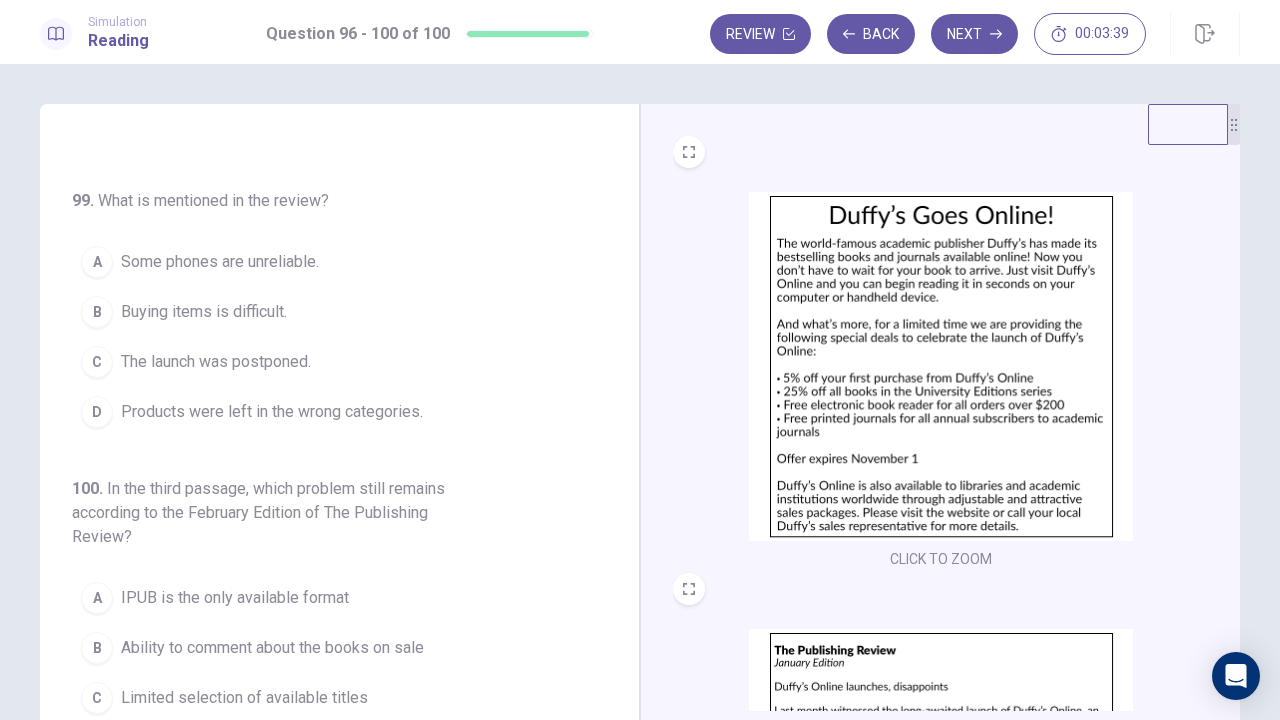 click at bounding box center [941, 366] 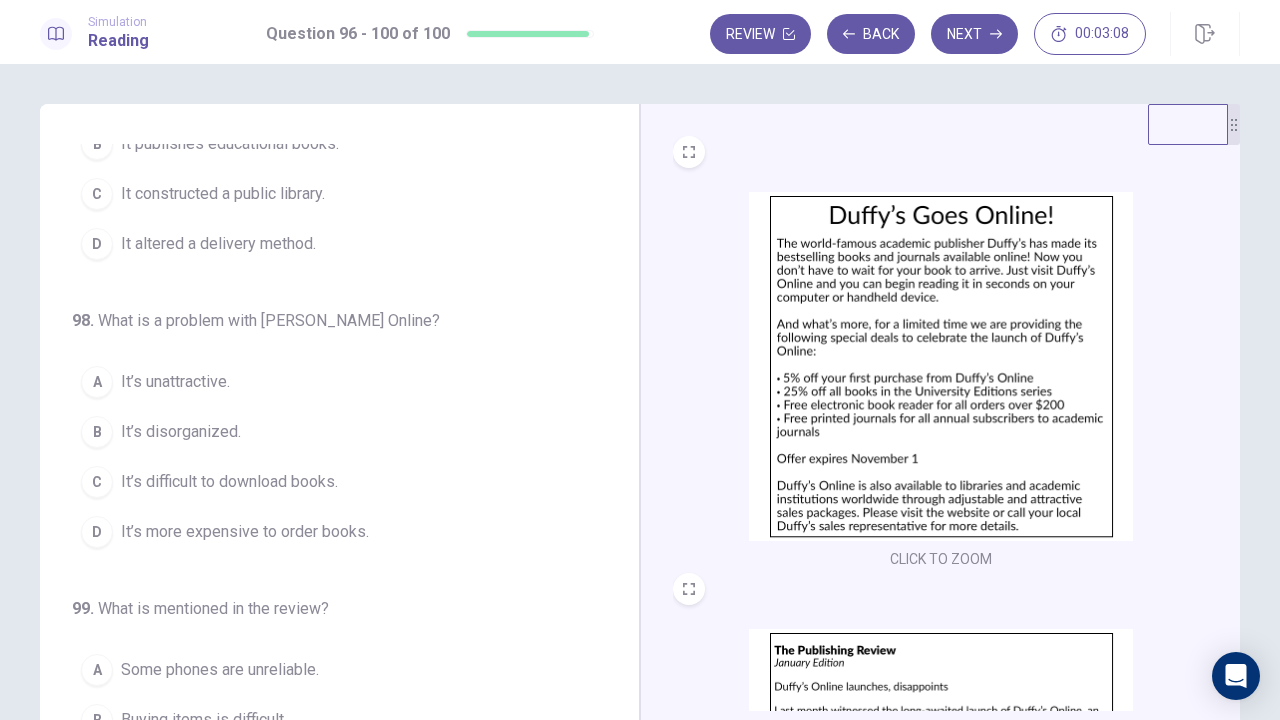 scroll, scrollTop: 0, scrollLeft: 0, axis: both 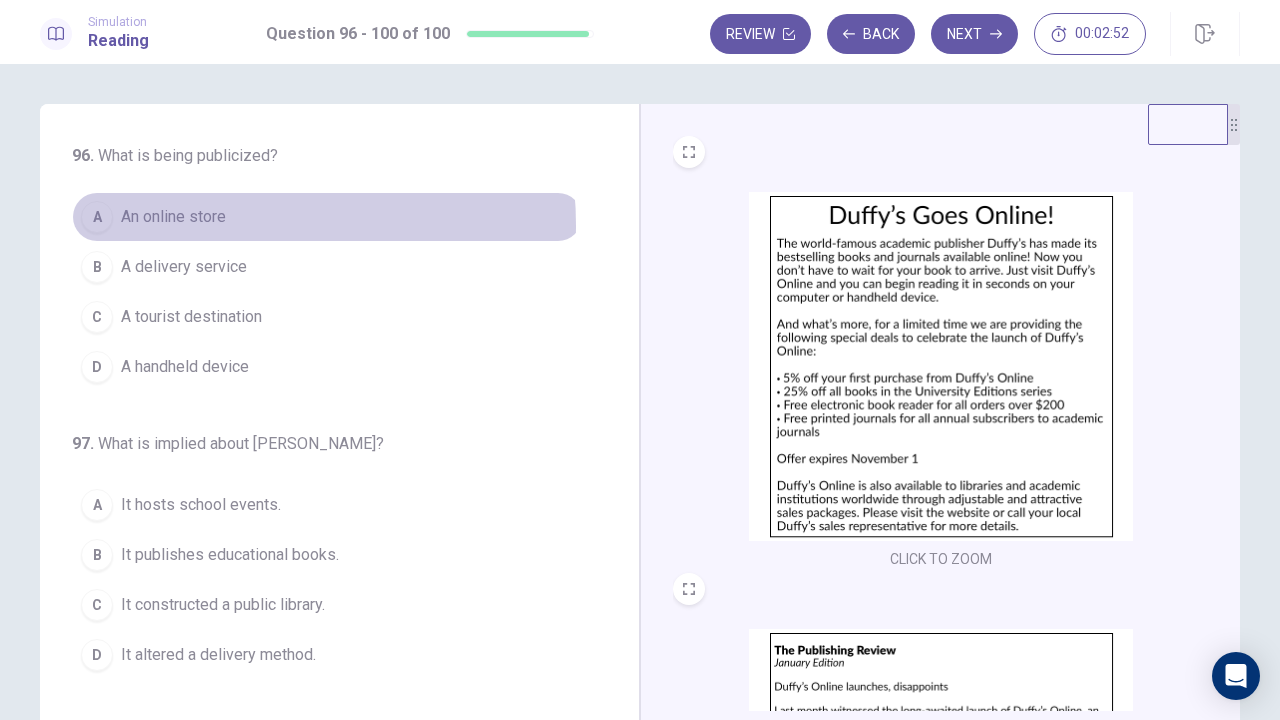 click on "An online store" at bounding box center (173, 217) 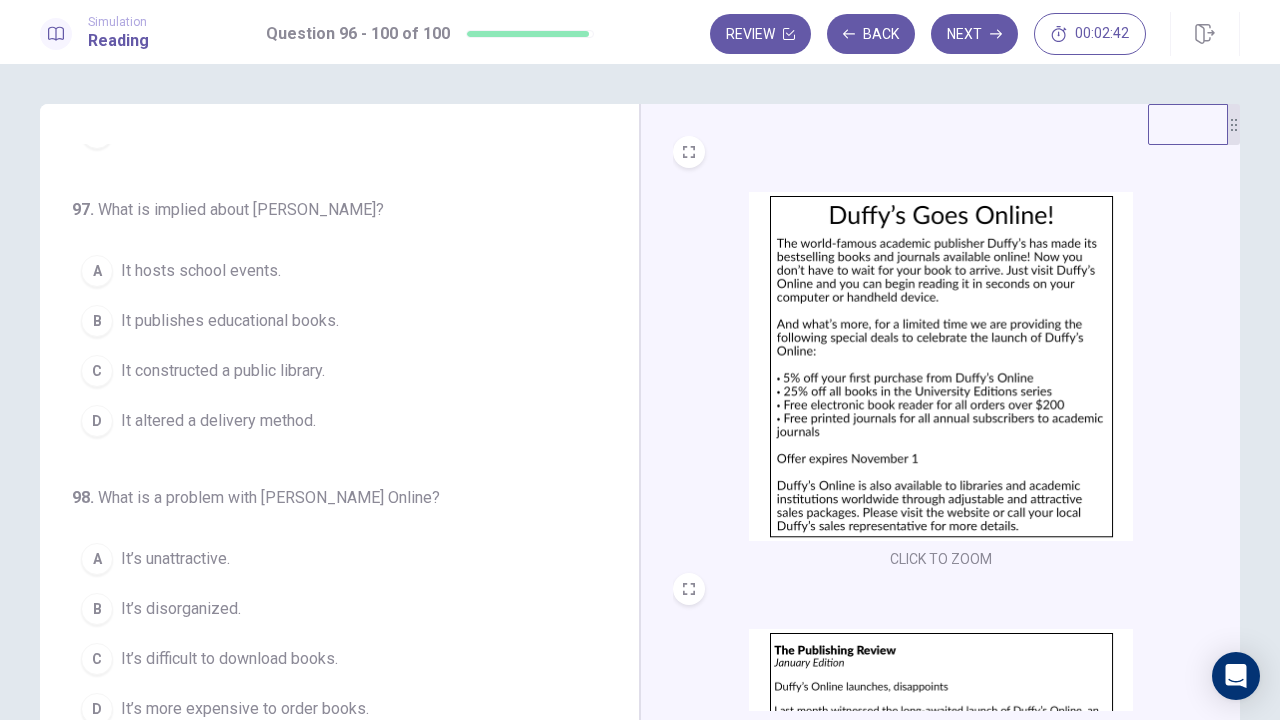 scroll, scrollTop: 238, scrollLeft: 0, axis: vertical 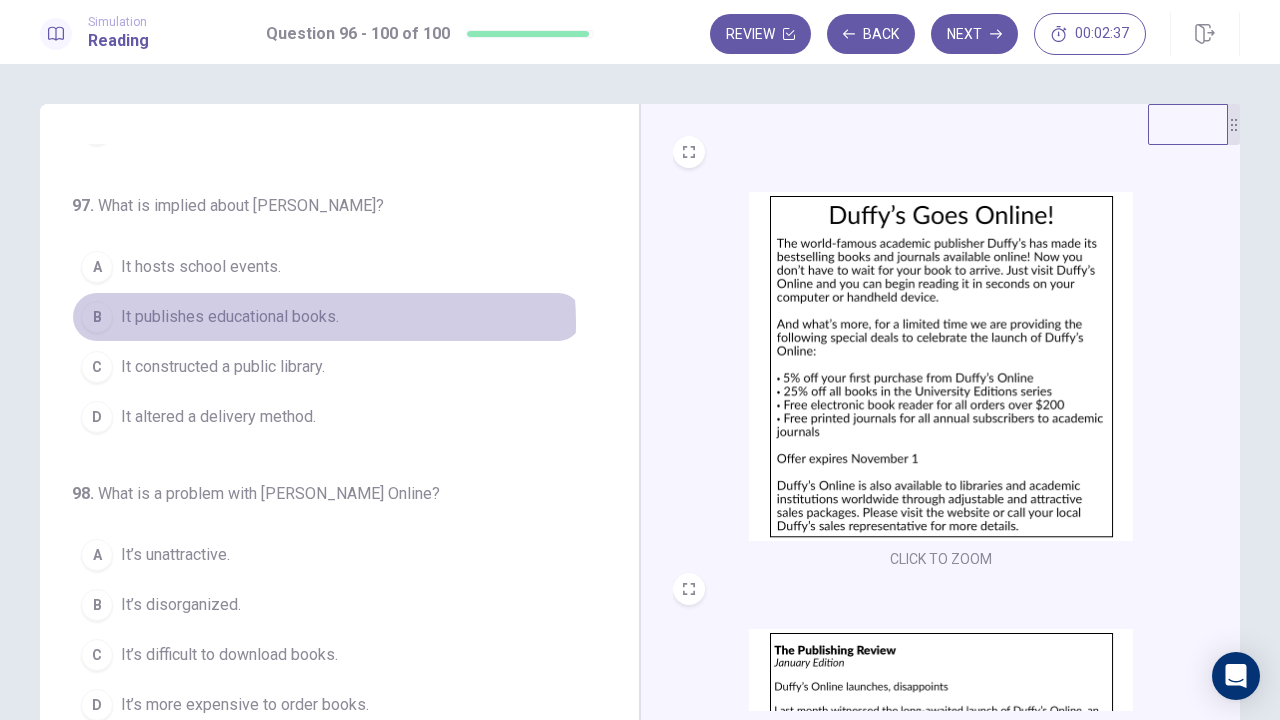 click on "It publishes educational books." at bounding box center (230, 317) 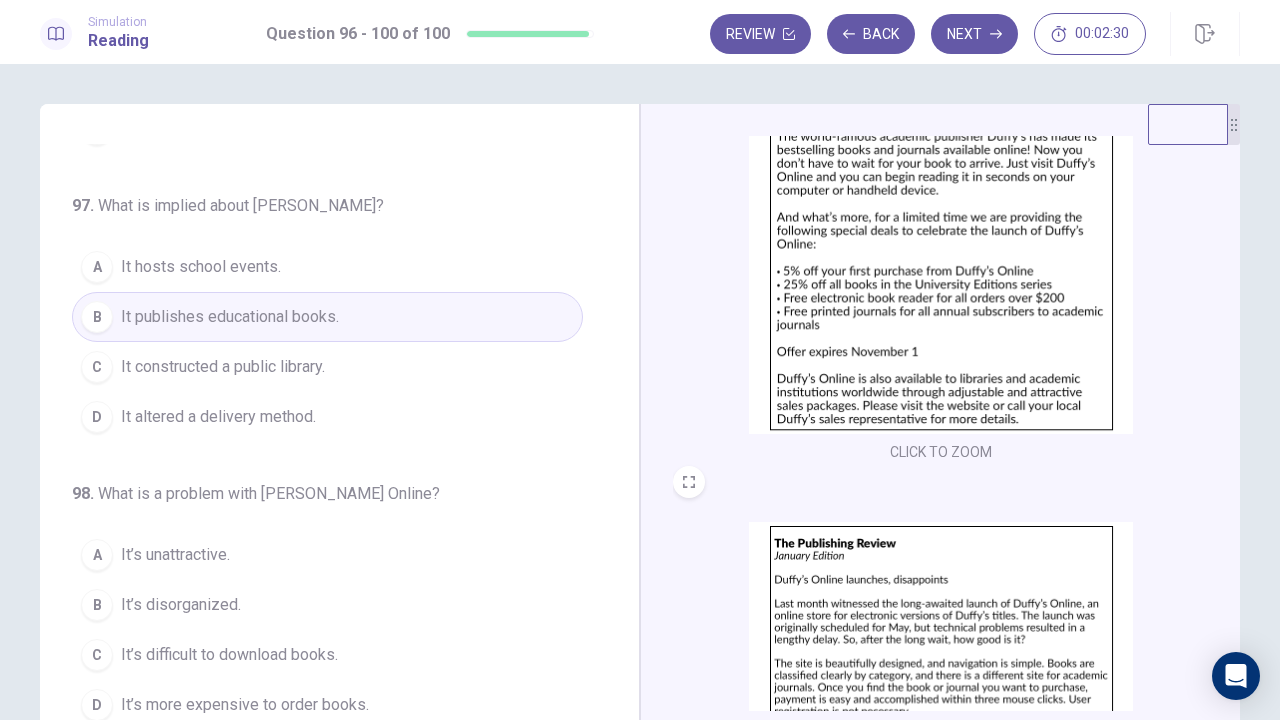 scroll, scrollTop: 108, scrollLeft: 0, axis: vertical 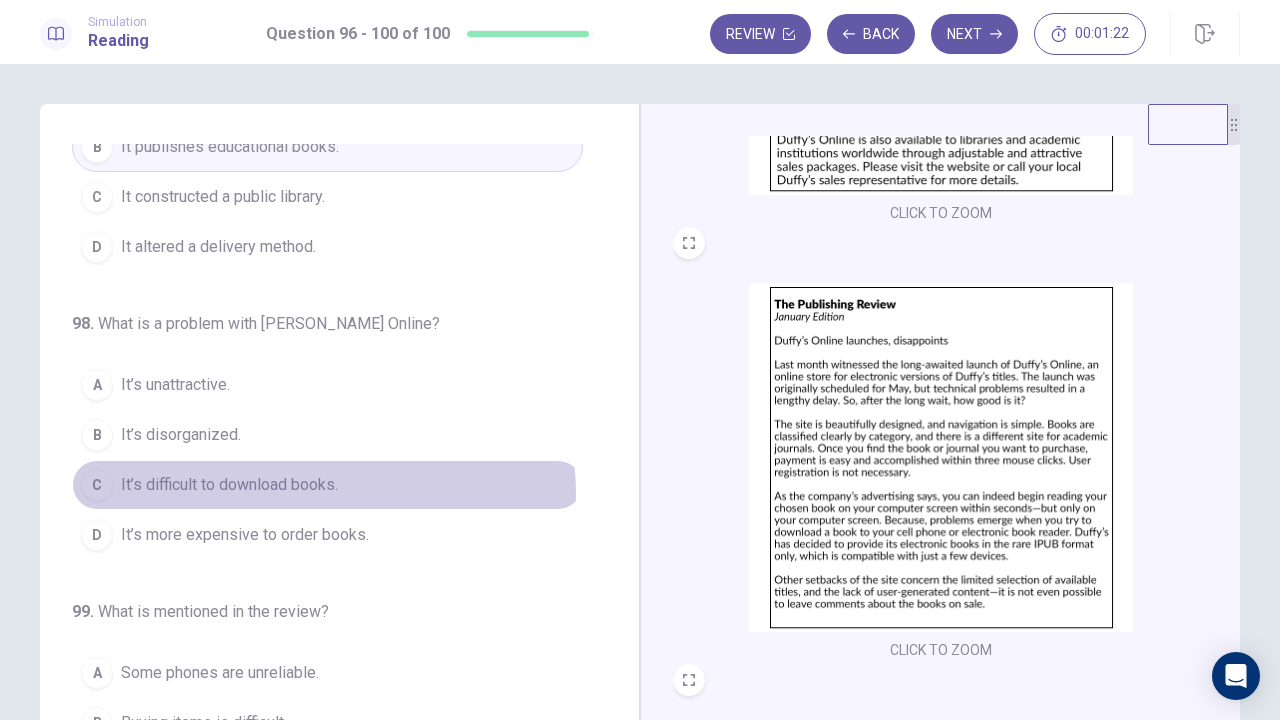 click on "It’s difficult to download books." at bounding box center (229, 485) 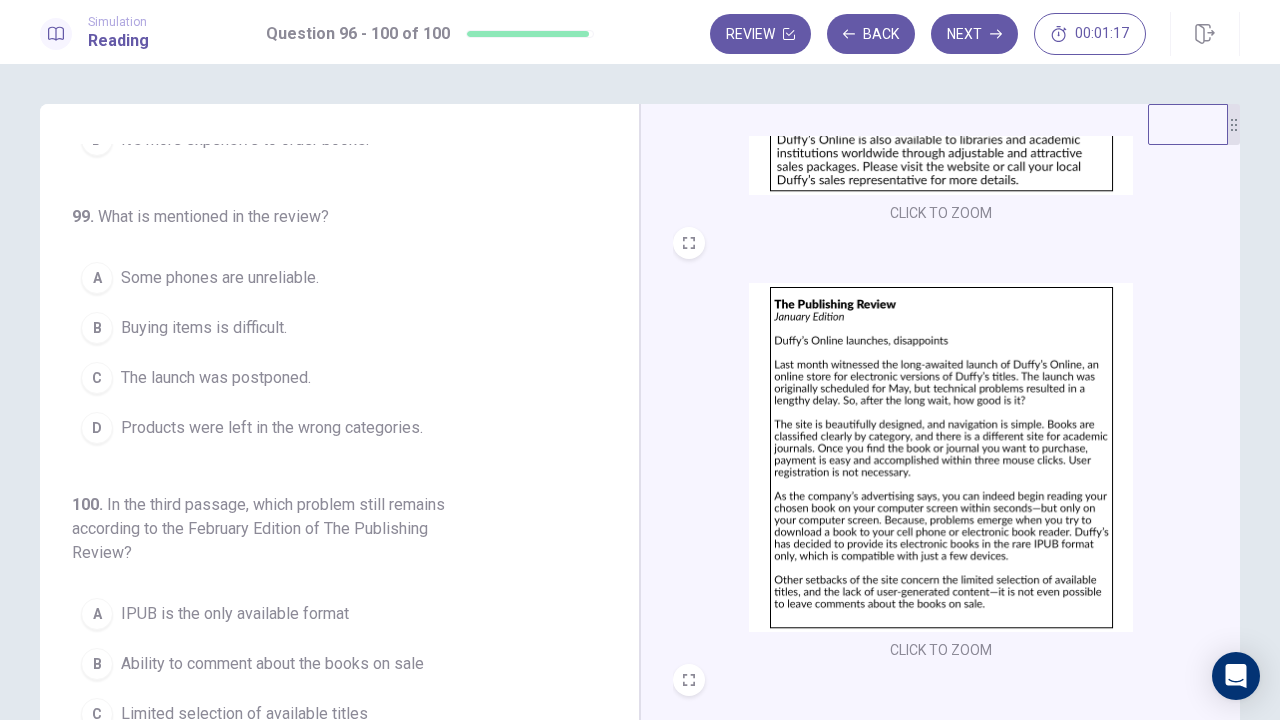 scroll, scrollTop: 804, scrollLeft: 0, axis: vertical 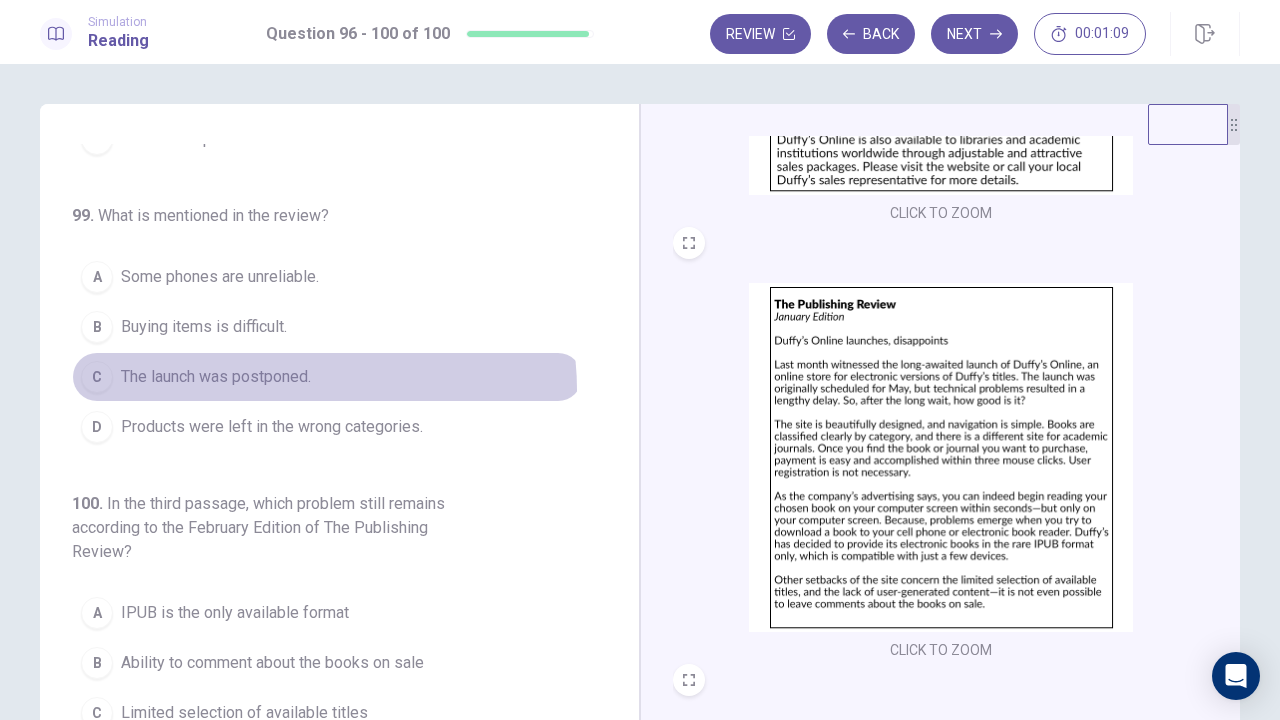 click on "C The launch was postponed." at bounding box center (327, 377) 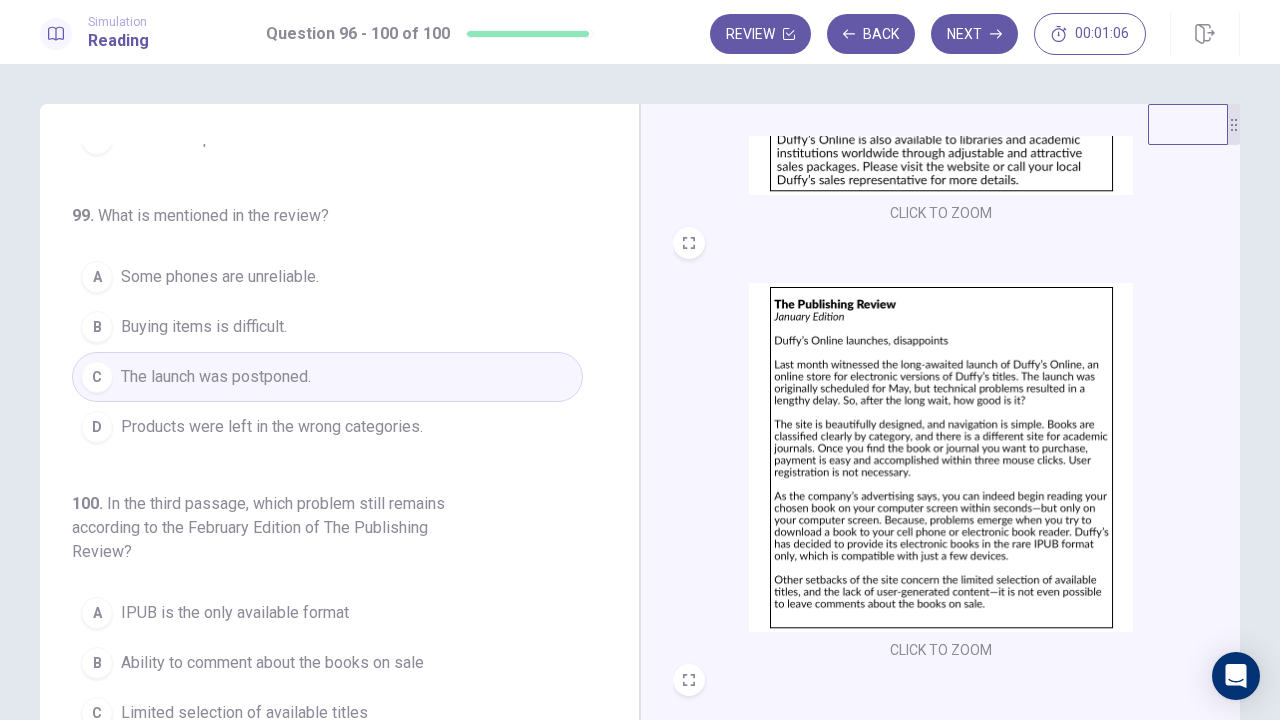 scroll, scrollTop: 819, scrollLeft: 0, axis: vertical 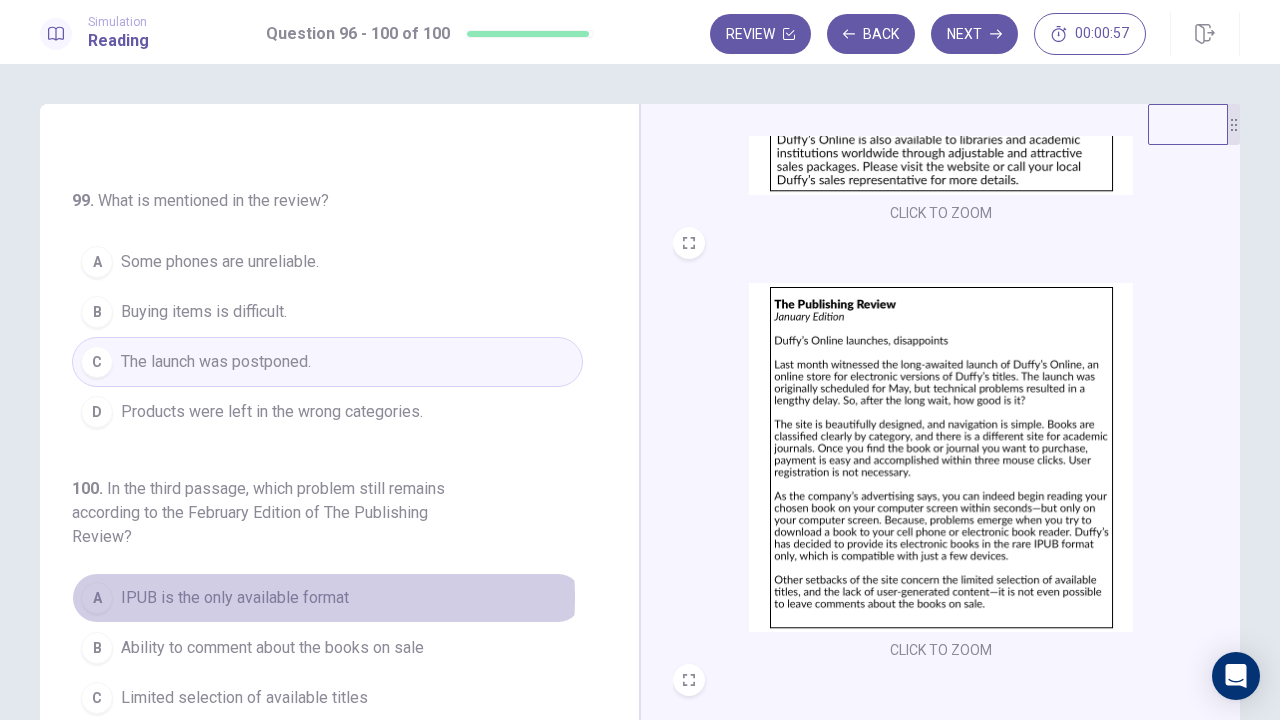 click on "IPUB is the only available format" at bounding box center [235, 598] 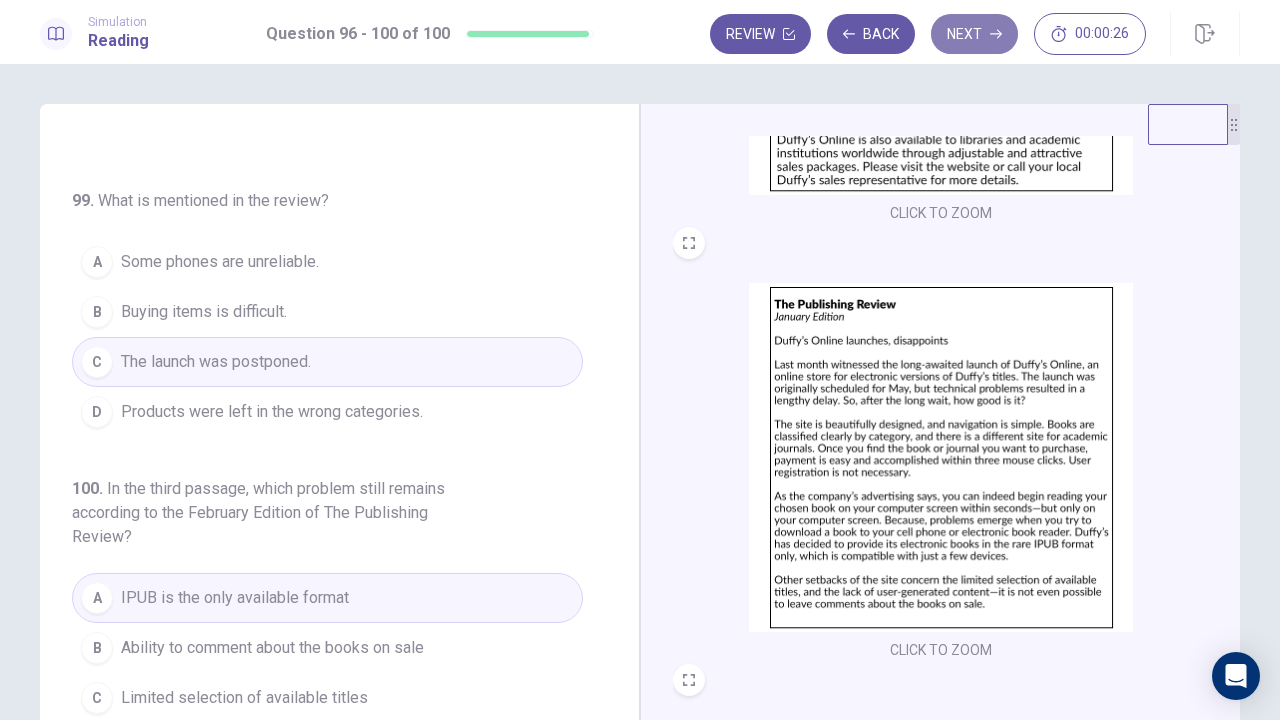 click on "Next" at bounding box center (974, 34) 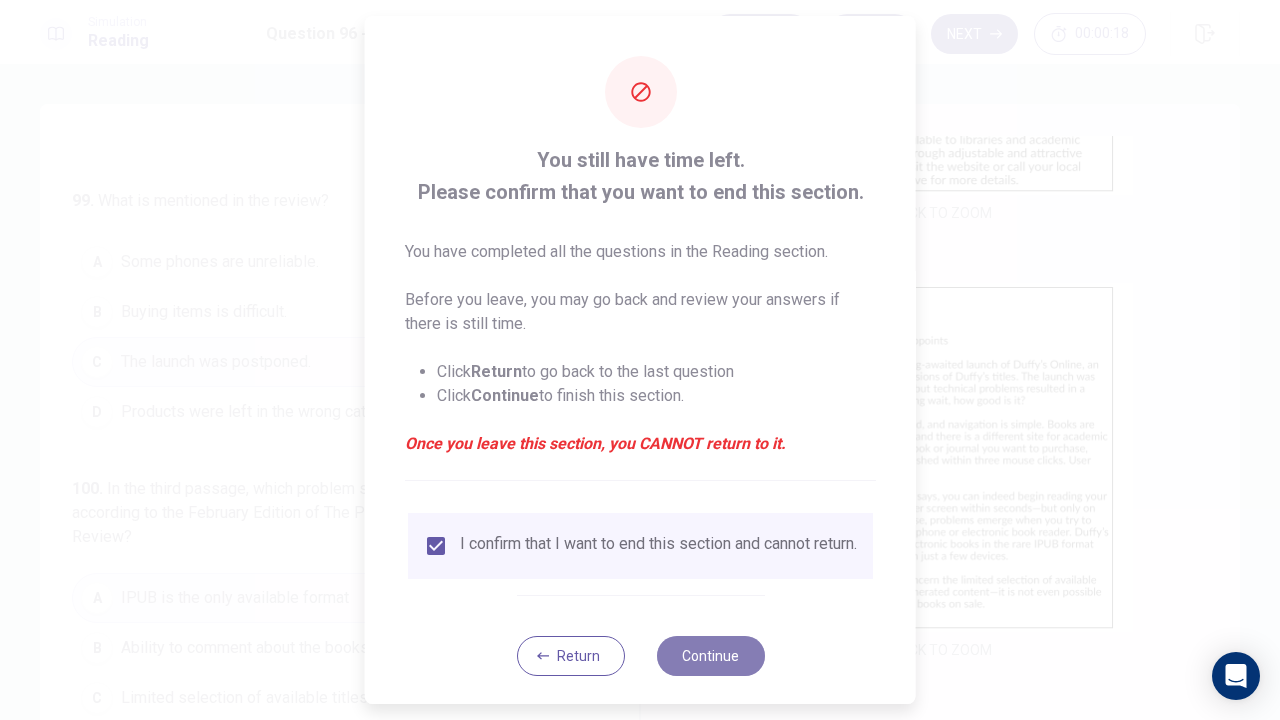 click on "Continue" at bounding box center [710, 656] 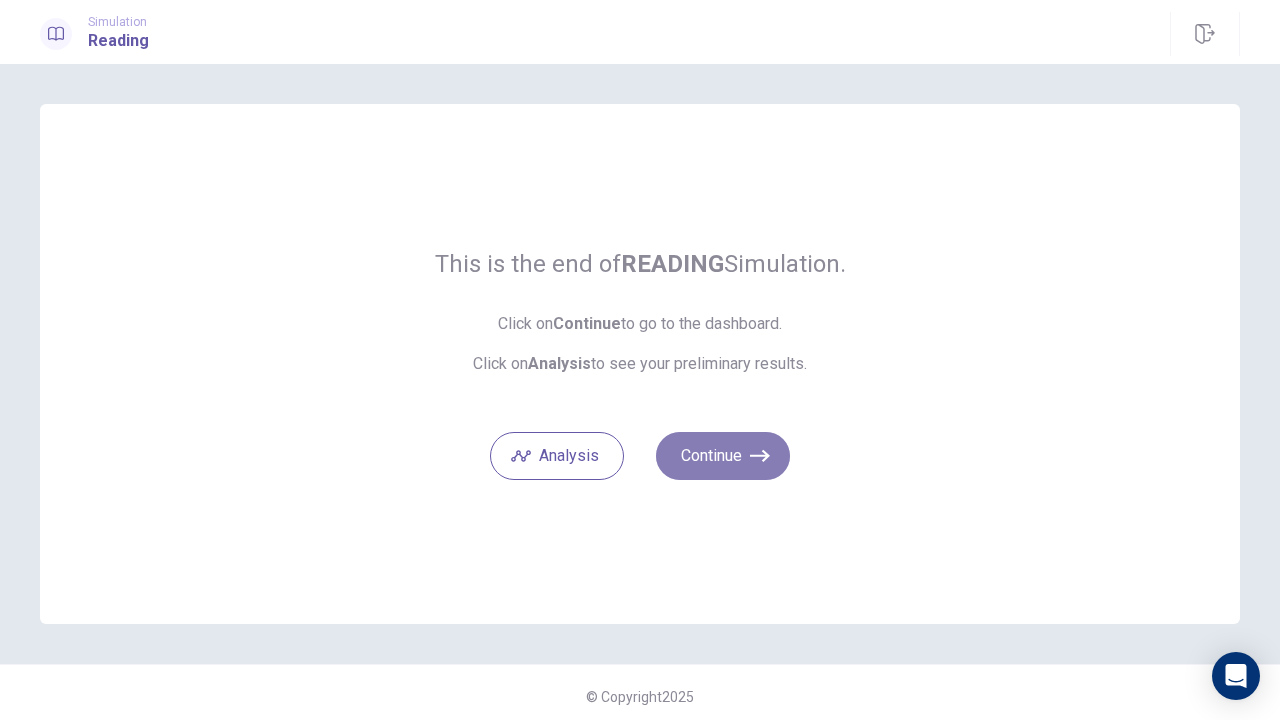 click on "Continue" at bounding box center [723, 456] 